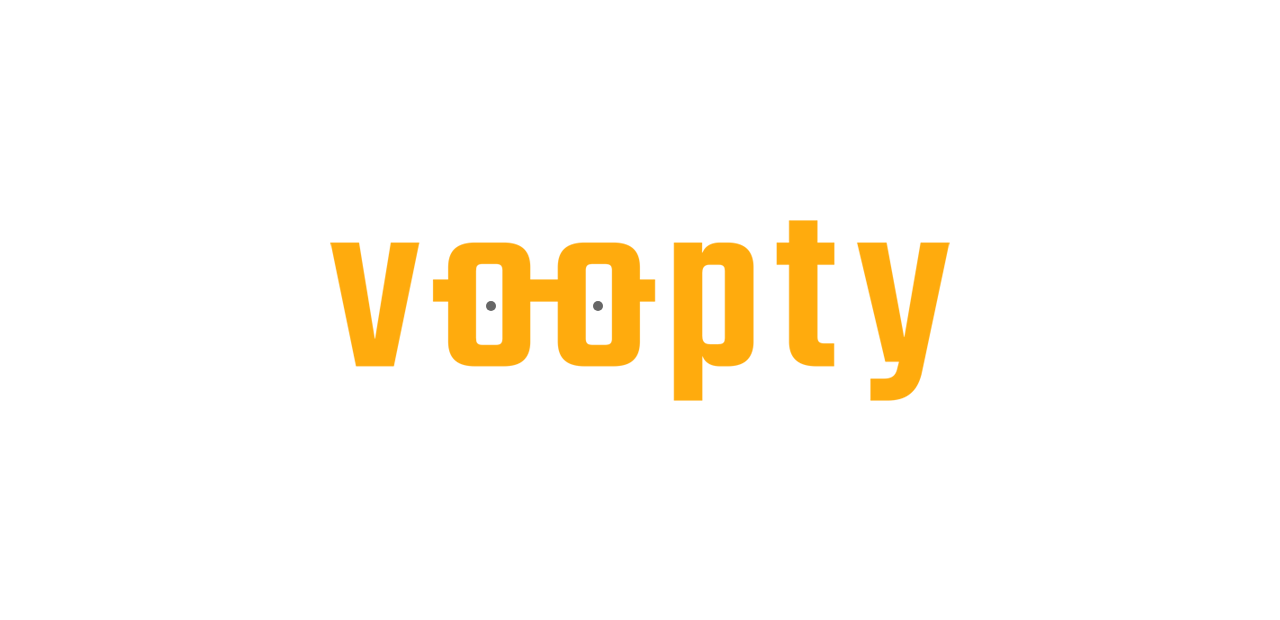 scroll, scrollTop: 0, scrollLeft: 0, axis: both 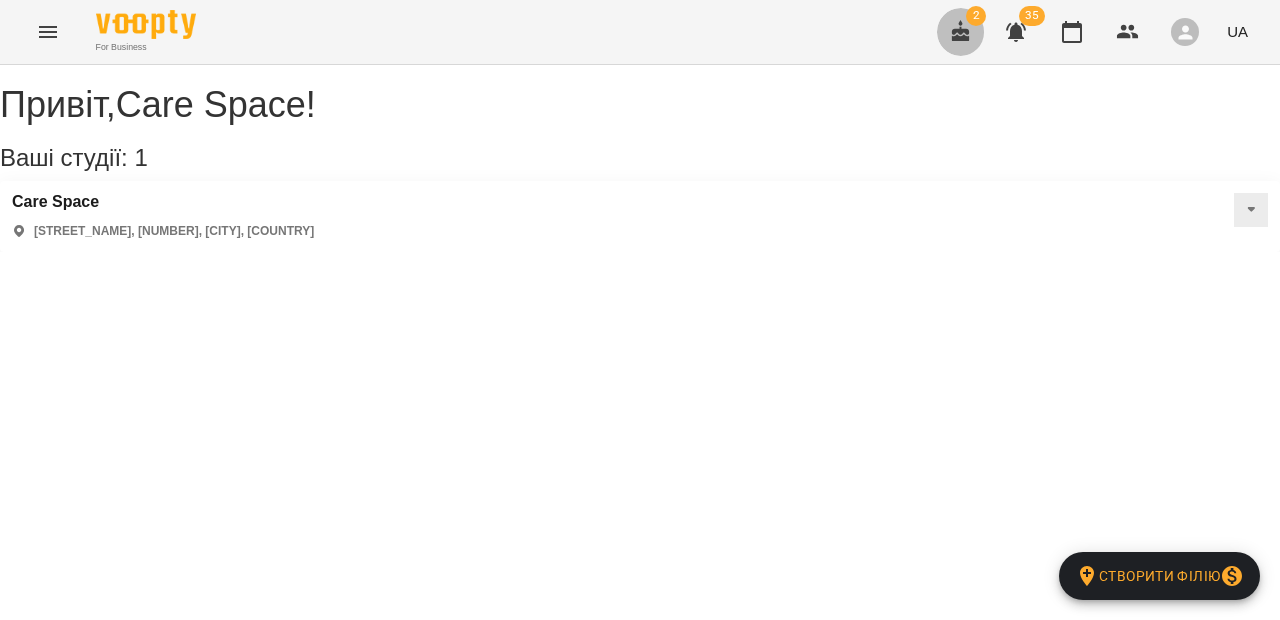 click at bounding box center [961, 32] 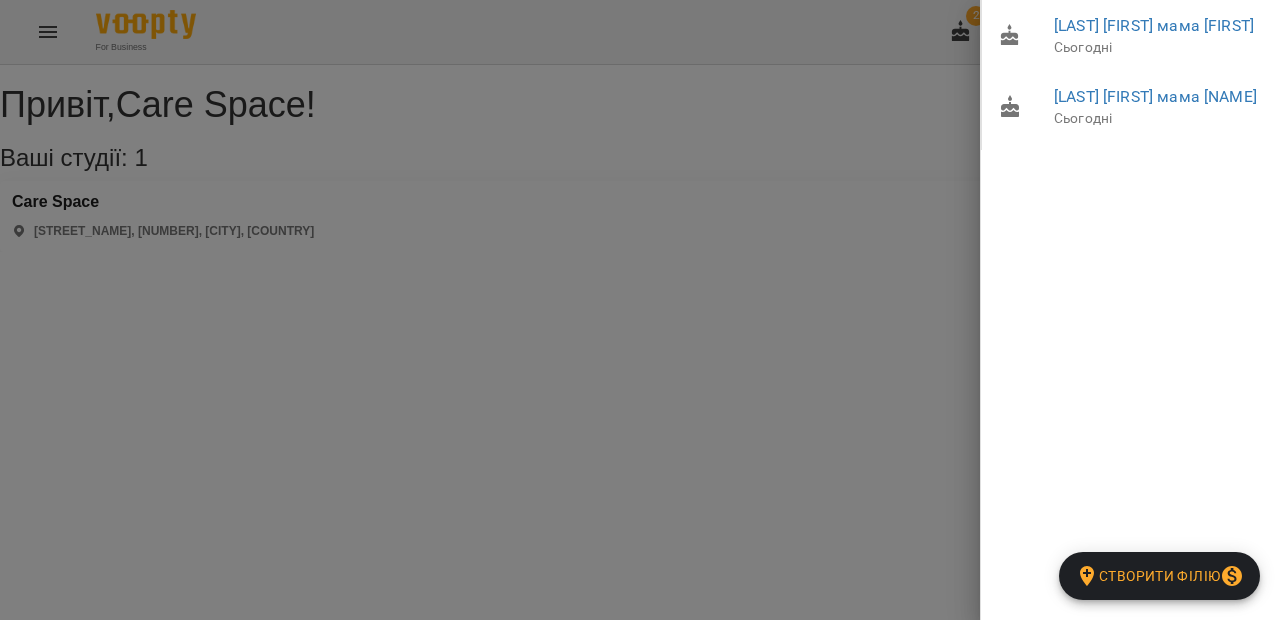 click at bounding box center (640, 310) 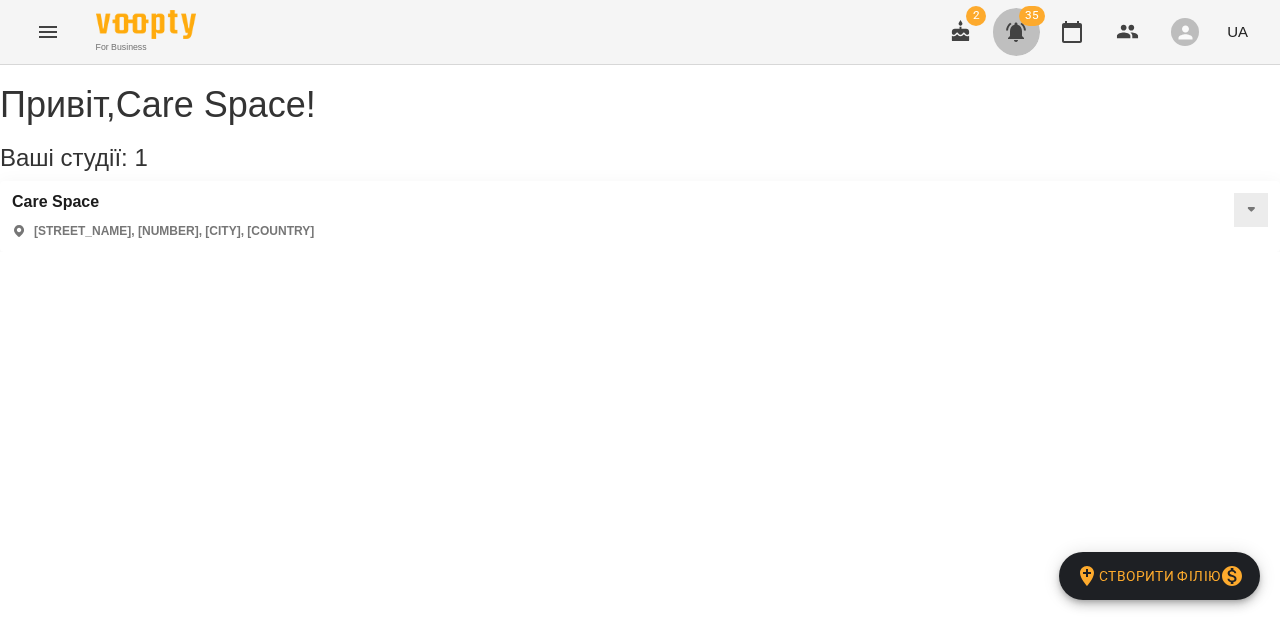 click 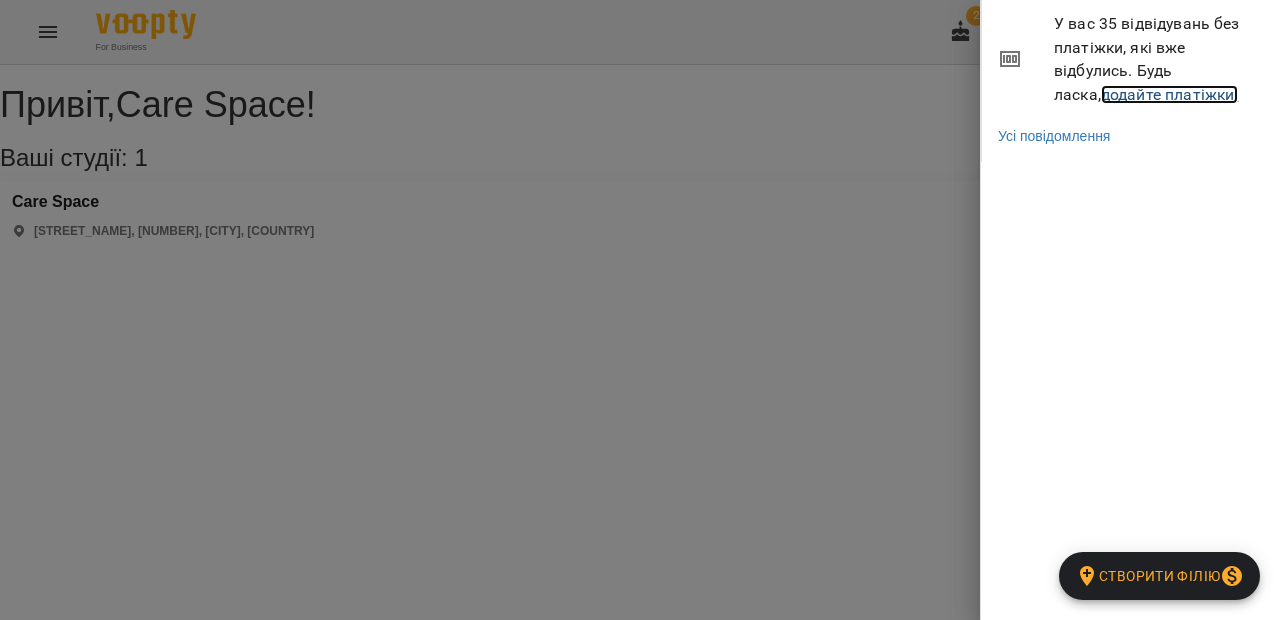 click on "додайте платіжки!" at bounding box center (1170, 94) 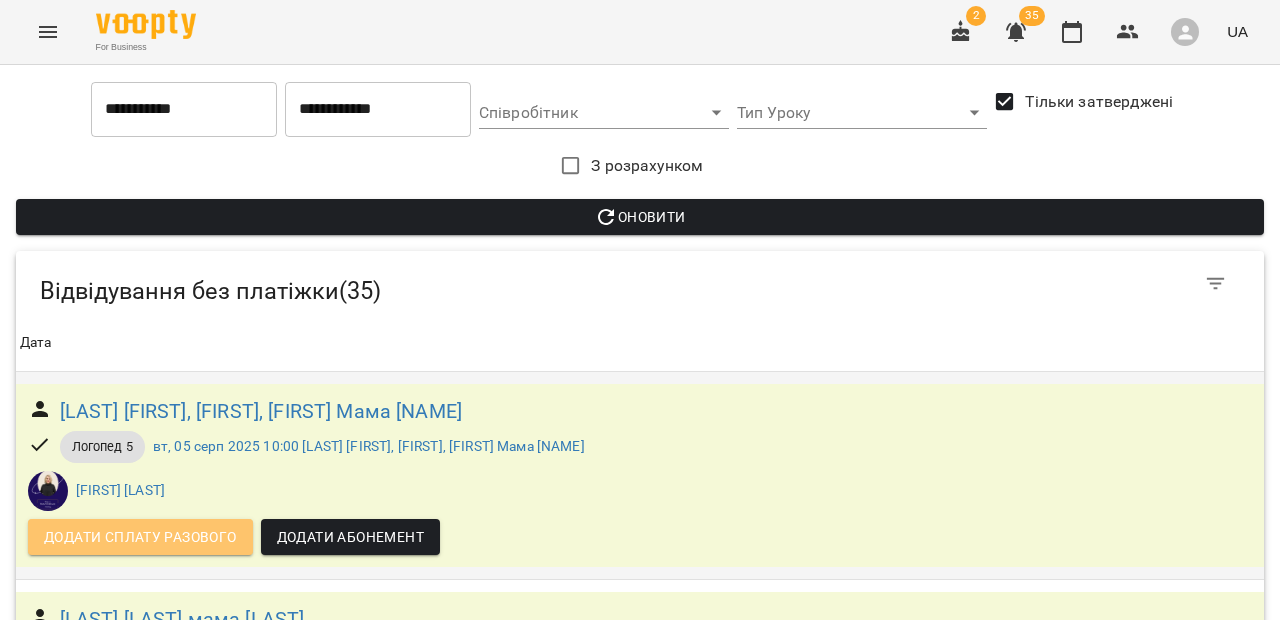 click on "Додати сплату разового" at bounding box center (140, 537) 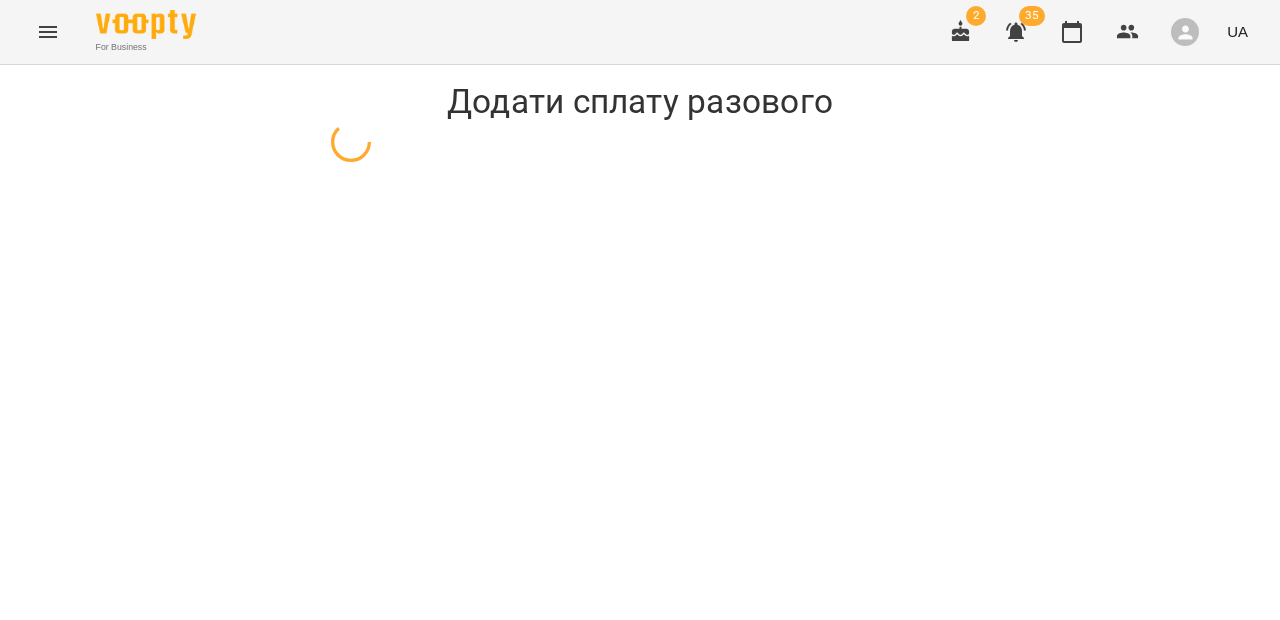 select on "*********" 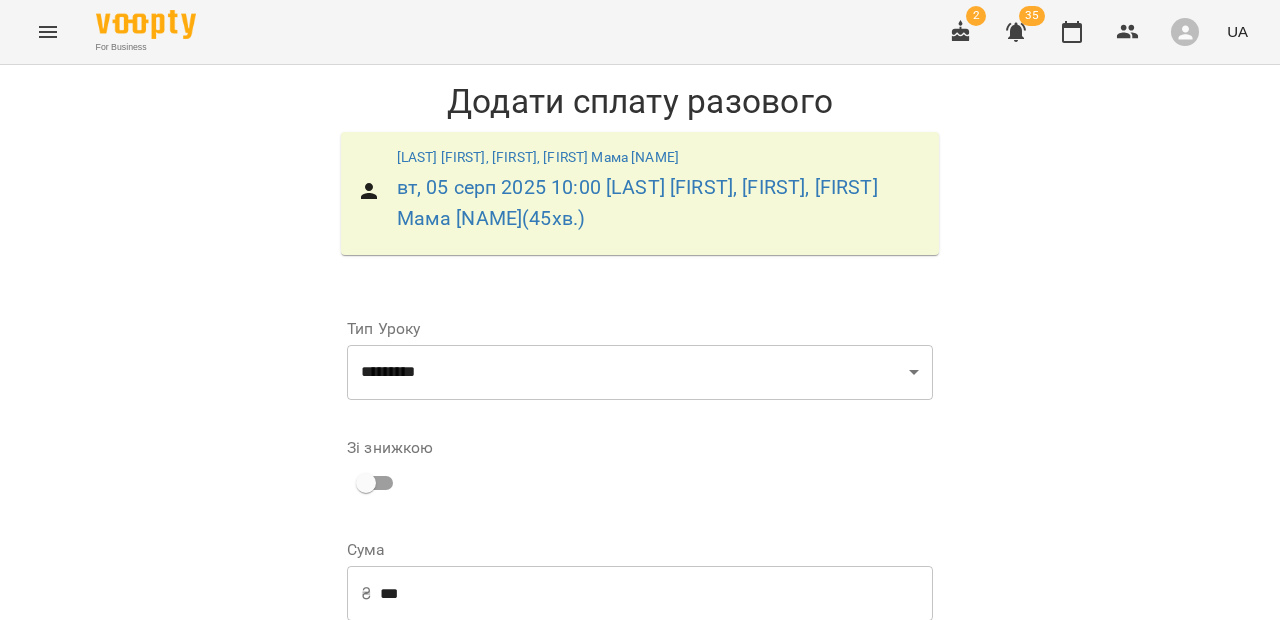 scroll, scrollTop: 323, scrollLeft: 0, axis: vertical 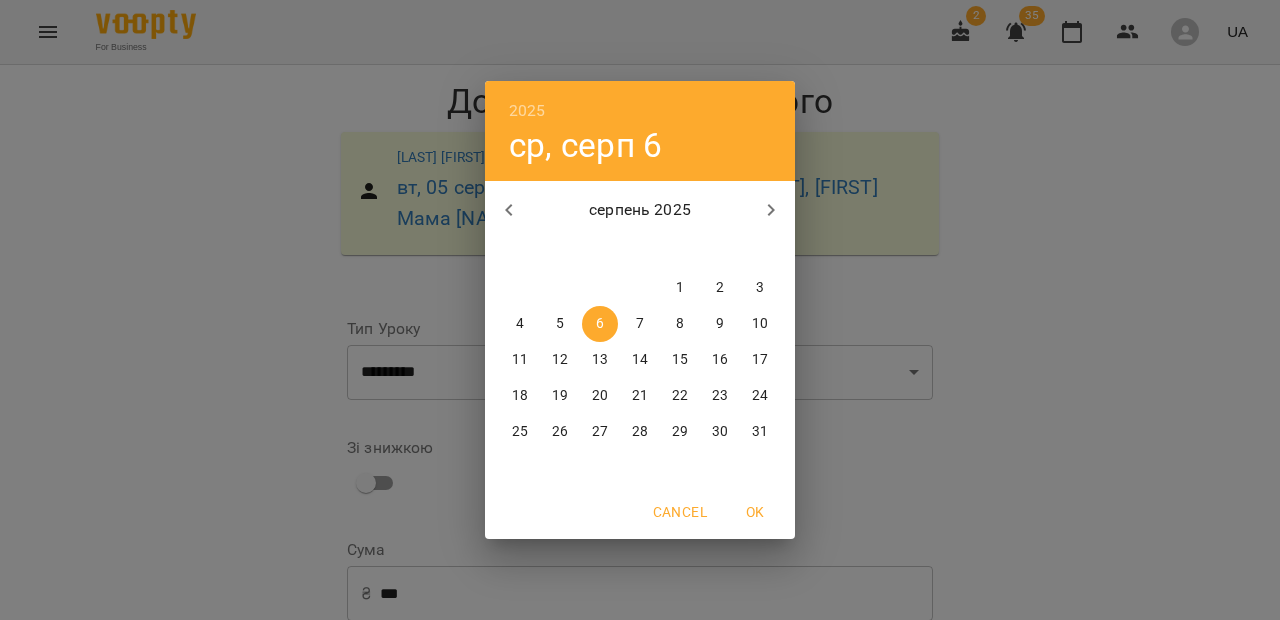 click on "5" at bounding box center [560, 324] 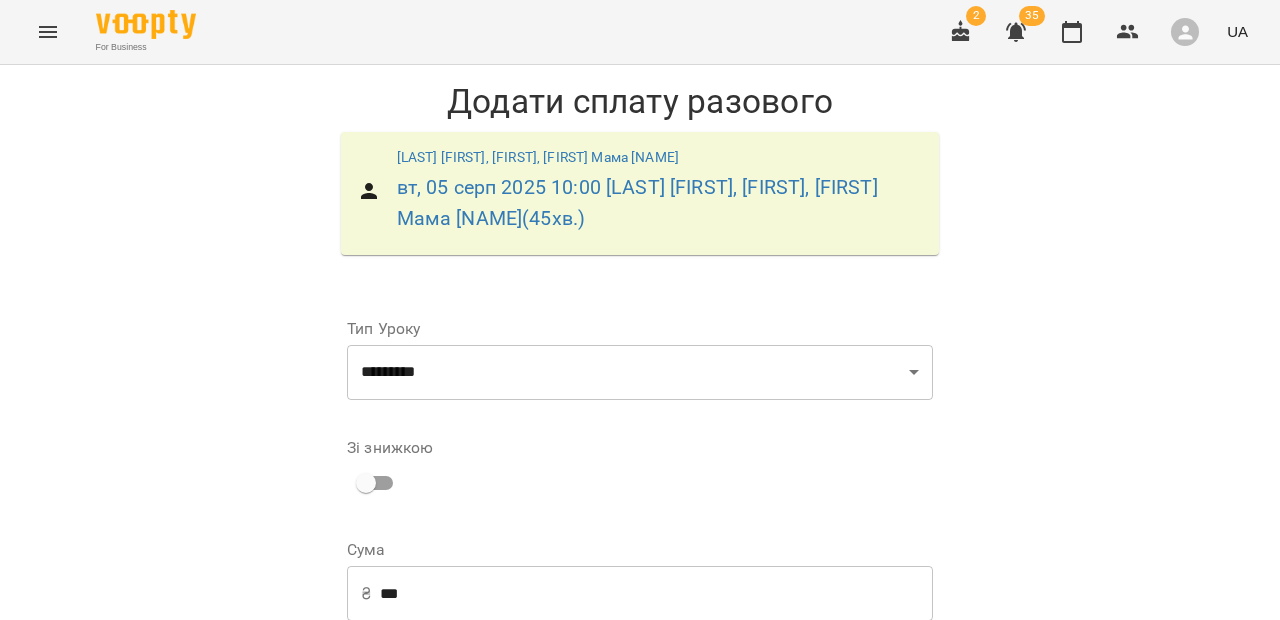 type on "**********" 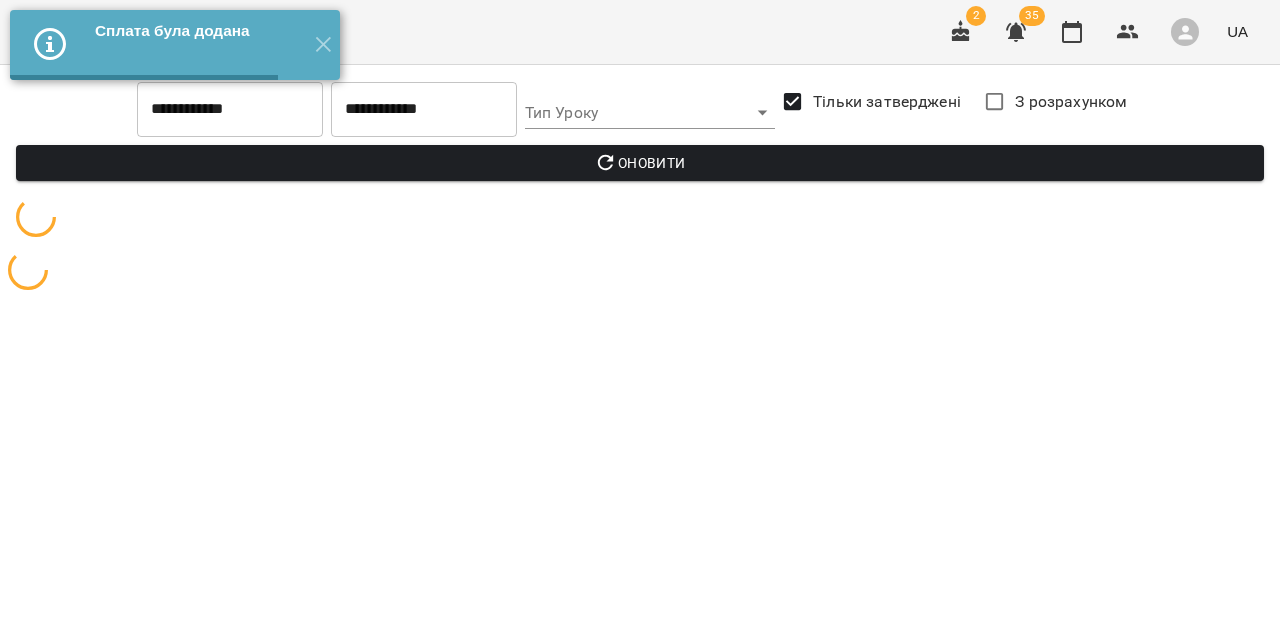 scroll, scrollTop: 0, scrollLeft: 0, axis: both 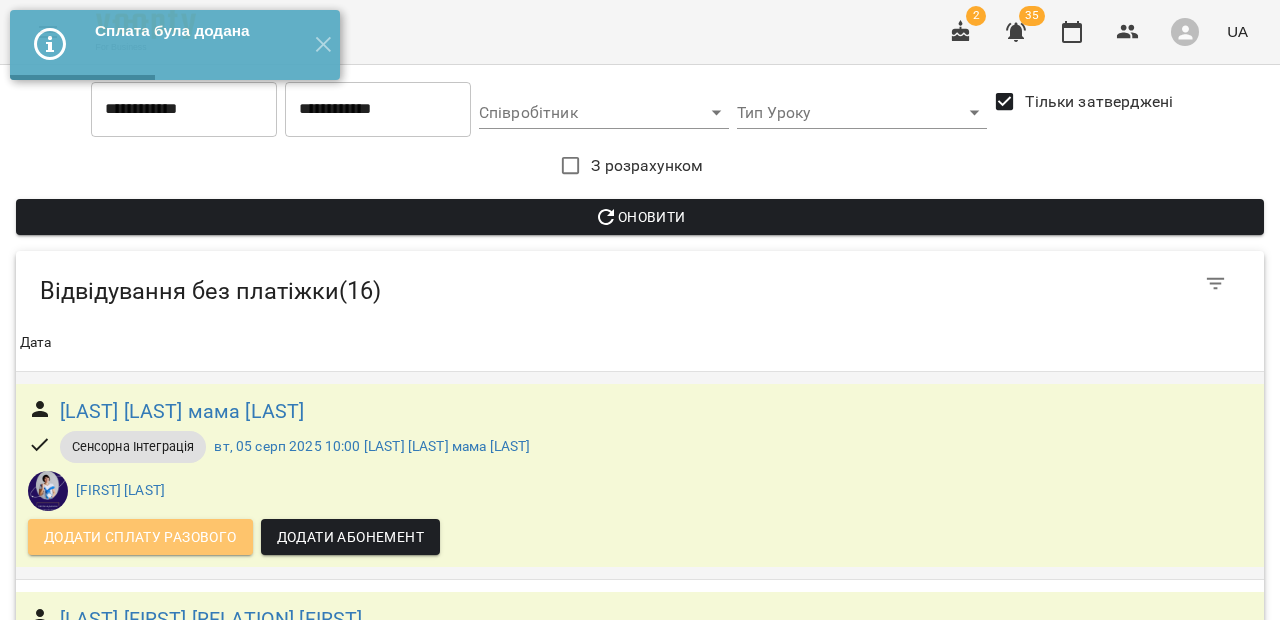 click on "Додати сплату разового" at bounding box center [140, 537] 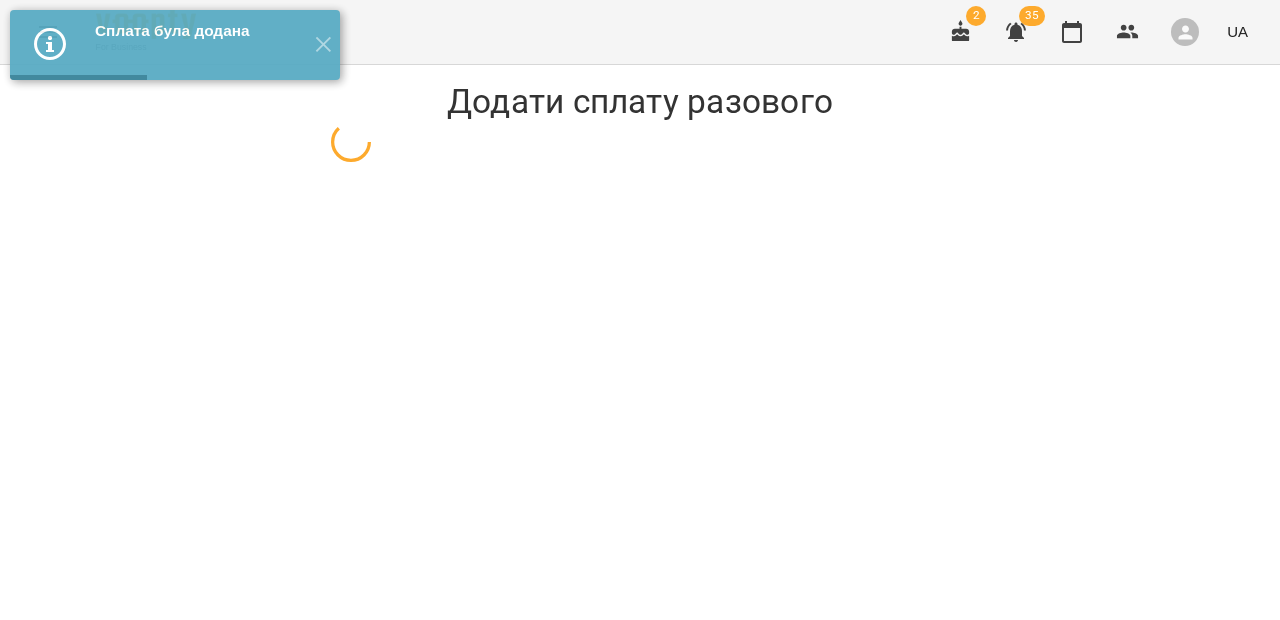 select on "**********" 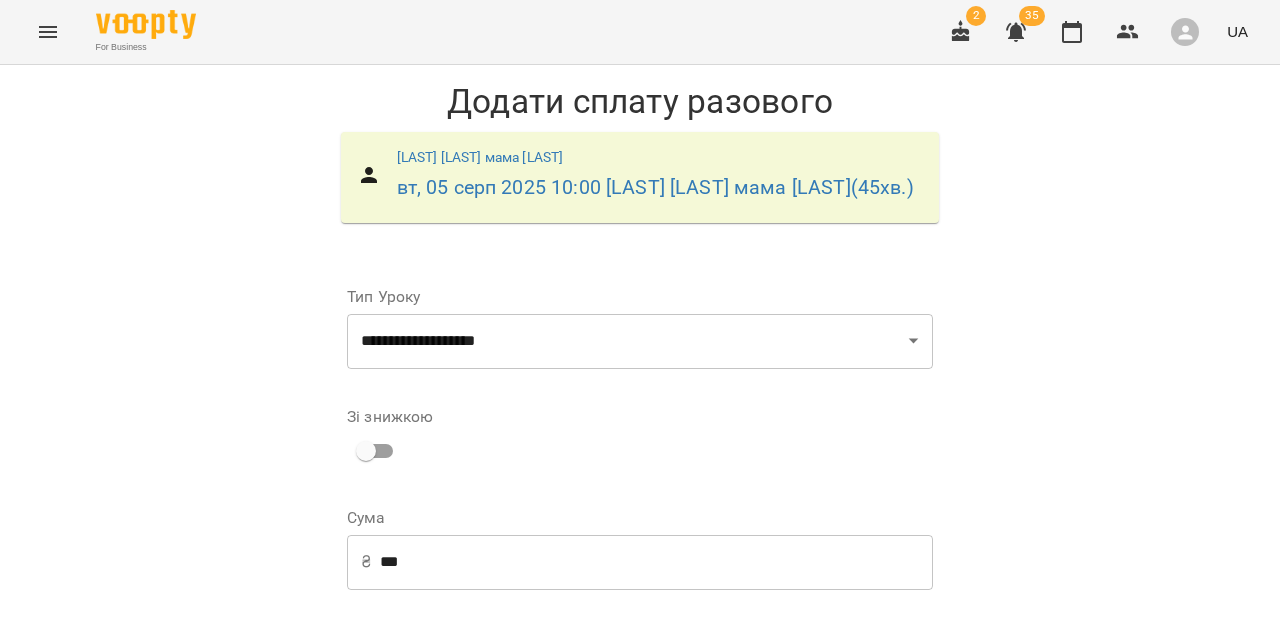 scroll, scrollTop: 323, scrollLeft: 0, axis: vertical 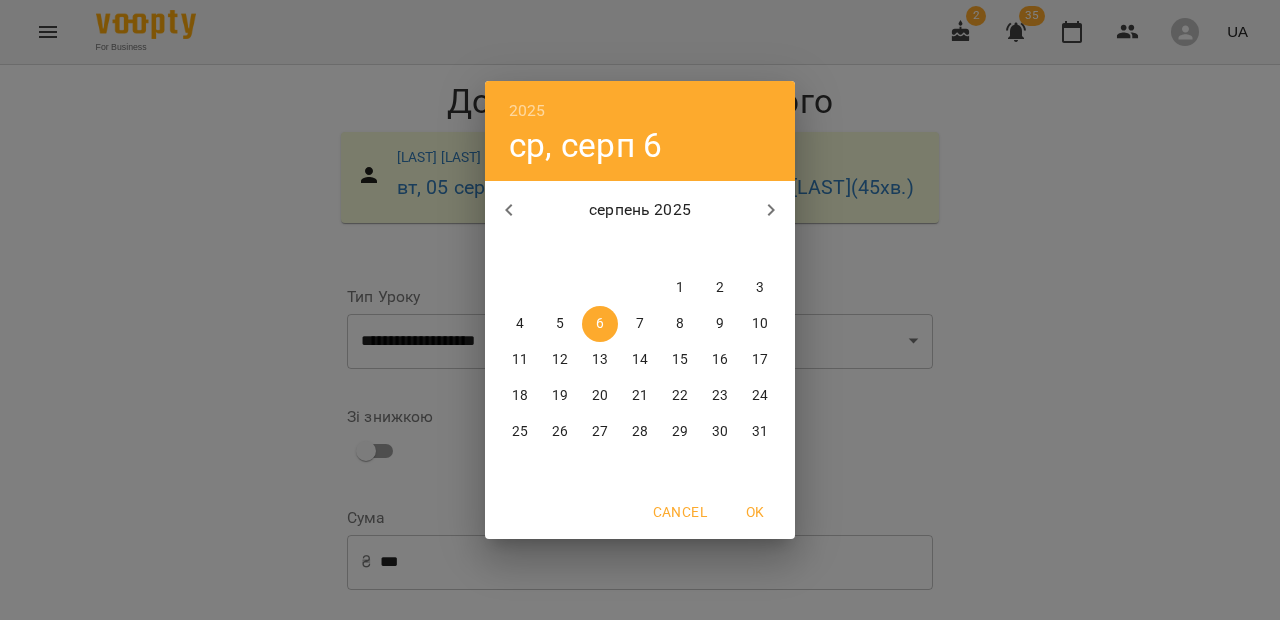 click on "5" at bounding box center [560, 324] 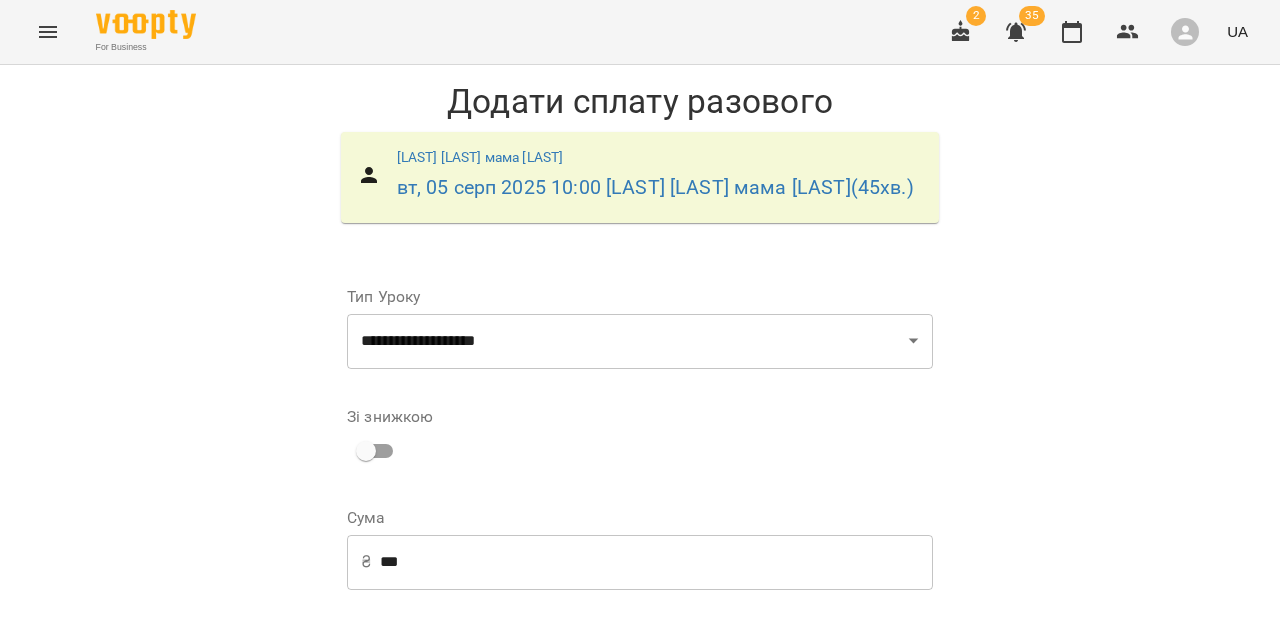 click on "Додати сплату разового" at bounding box center [806, 877] 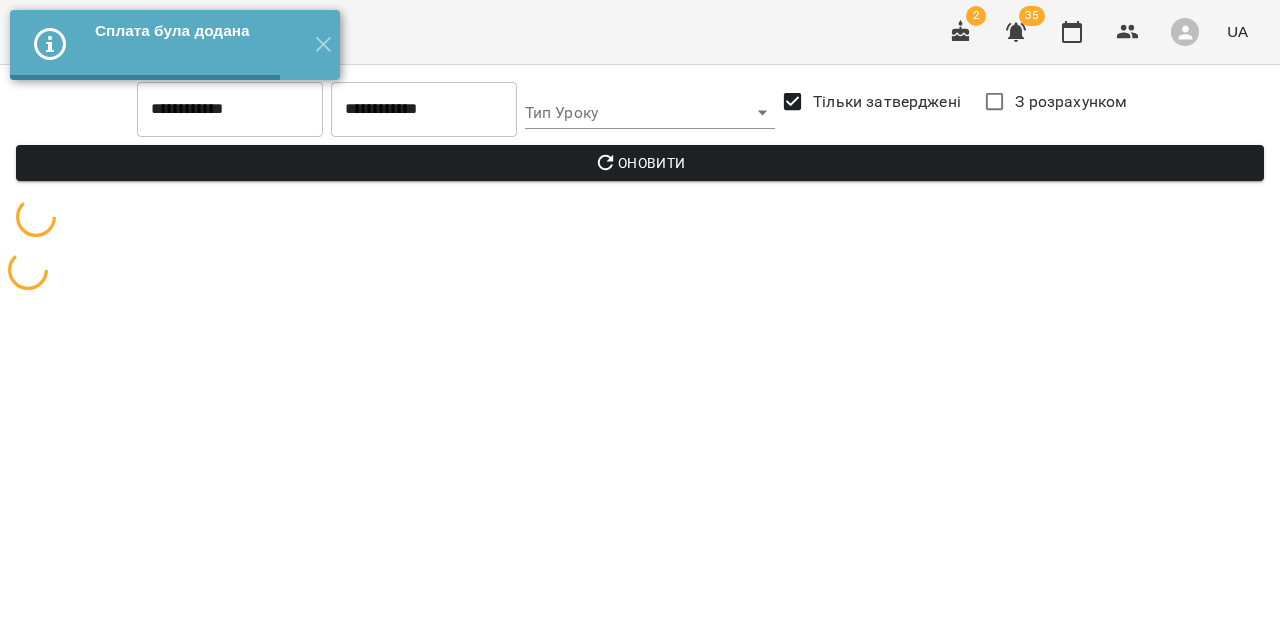 scroll, scrollTop: 0, scrollLeft: 0, axis: both 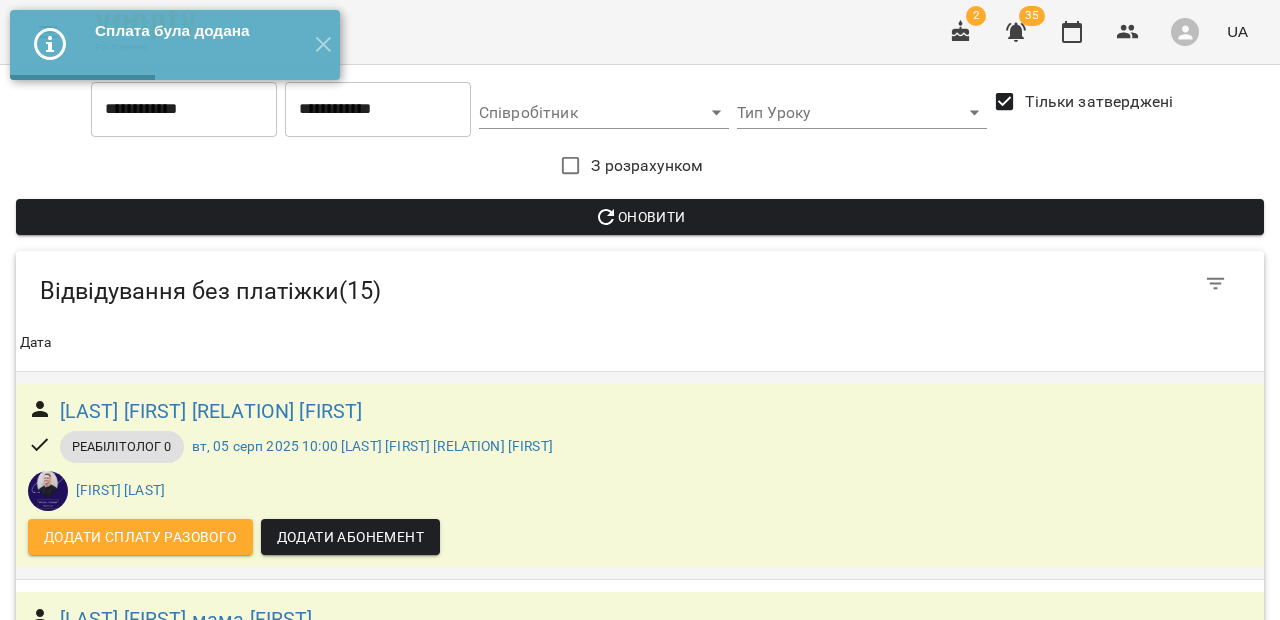 click on "Додати сплату разового" at bounding box center [140, 537] 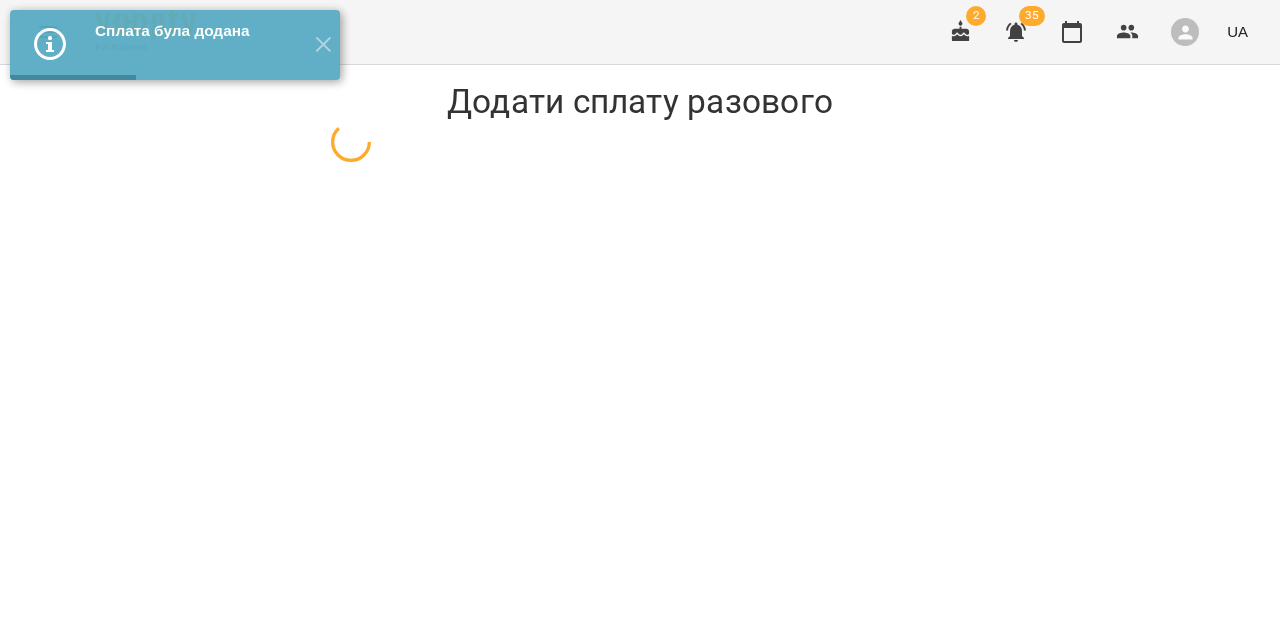 select on "**********" 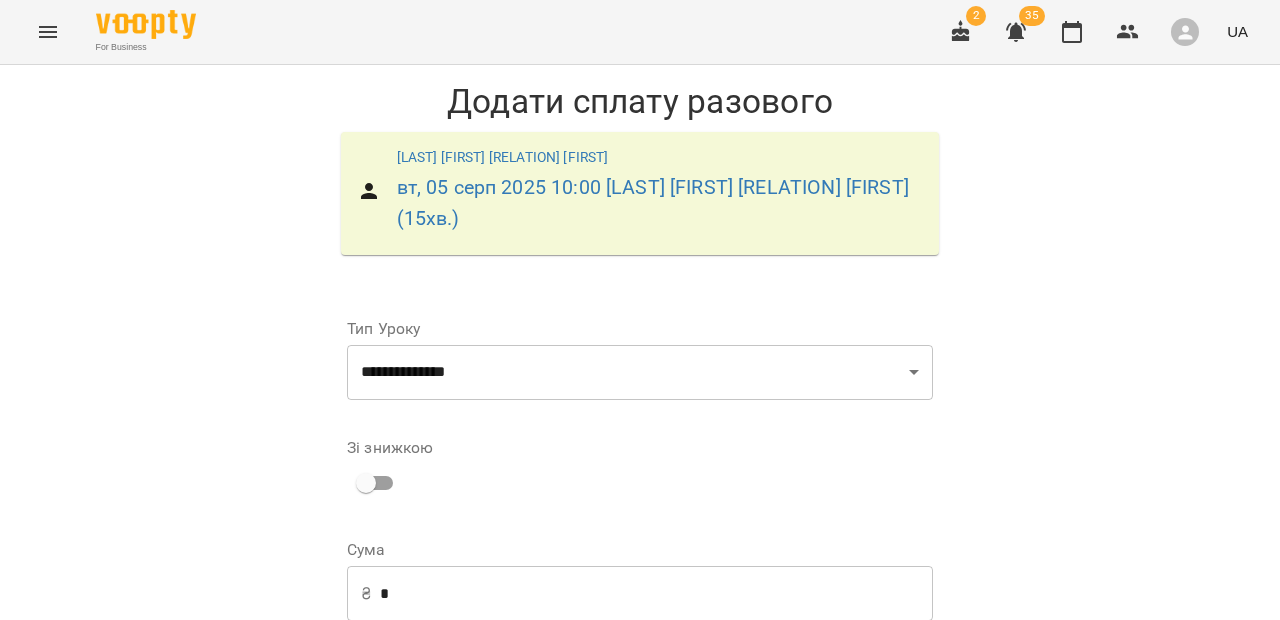 scroll, scrollTop: 323, scrollLeft: 0, axis: vertical 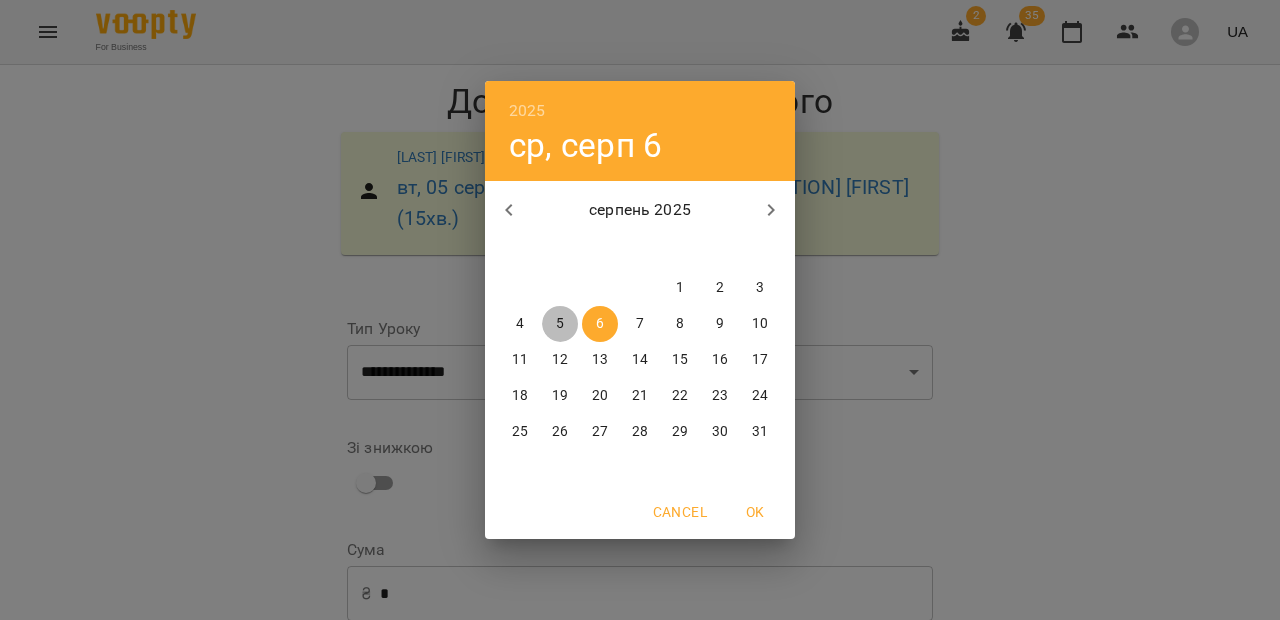 click on "5" at bounding box center (560, 324) 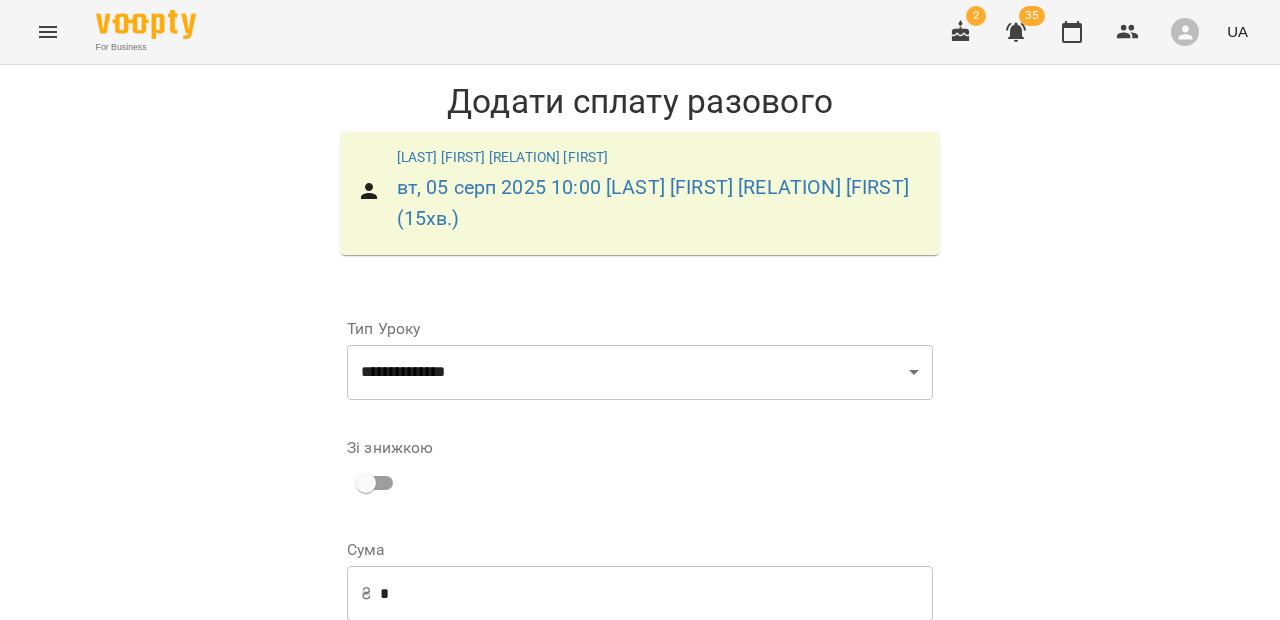 click on "Додати сплату разового" at bounding box center (806, 908) 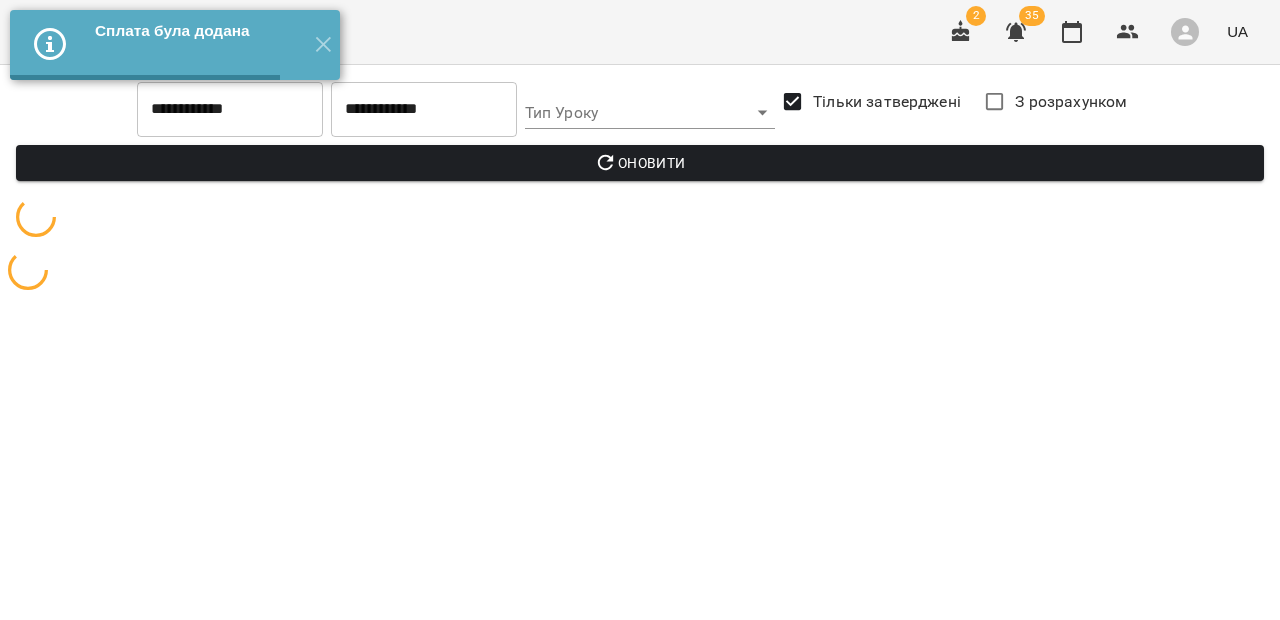 scroll, scrollTop: 0, scrollLeft: 0, axis: both 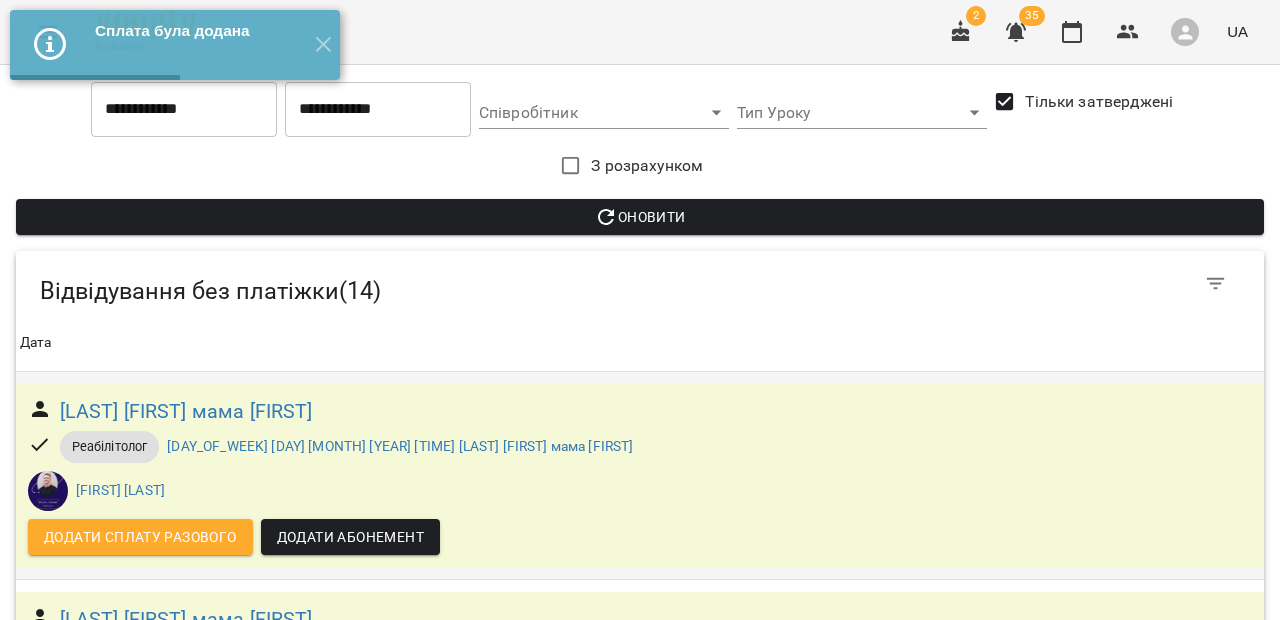 click on "Додати сплату разового" at bounding box center [140, 537] 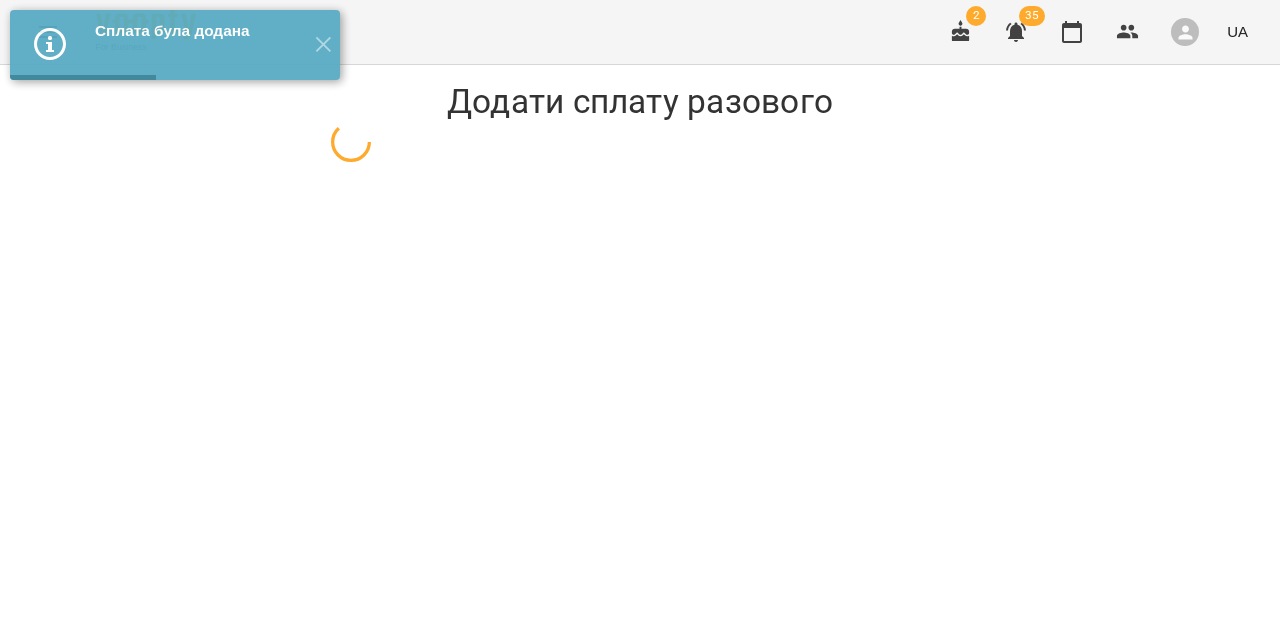 select on "**********" 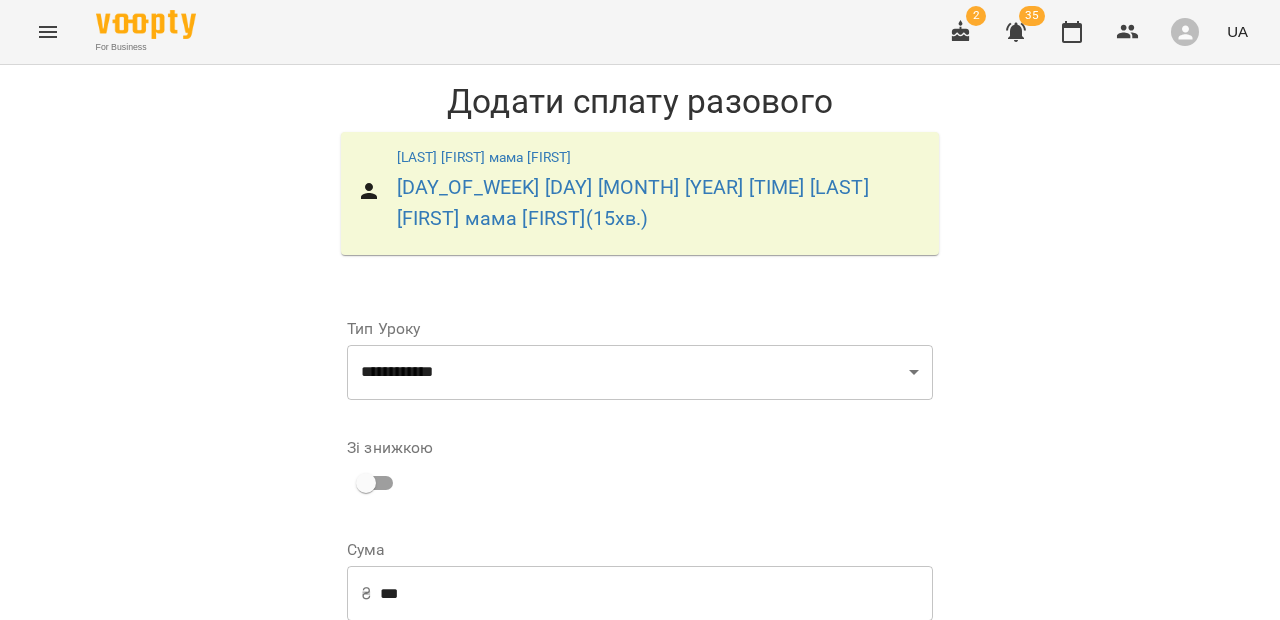 scroll, scrollTop: 292, scrollLeft: 0, axis: vertical 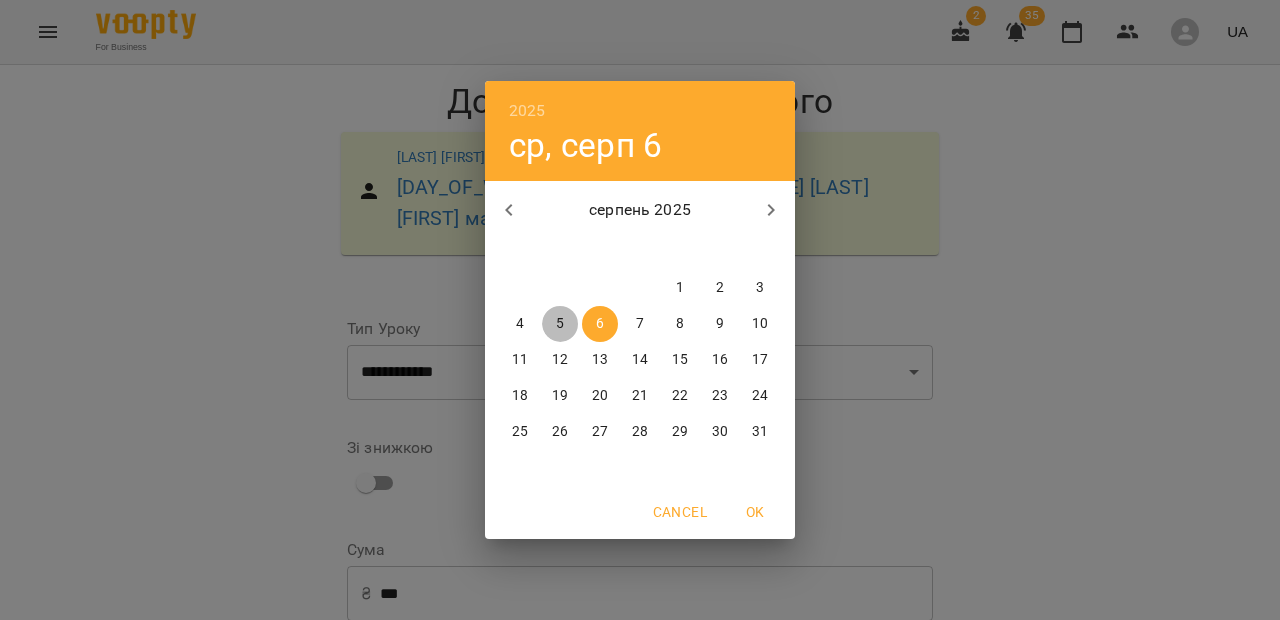 click on "5" at bounding box center [560, 324] 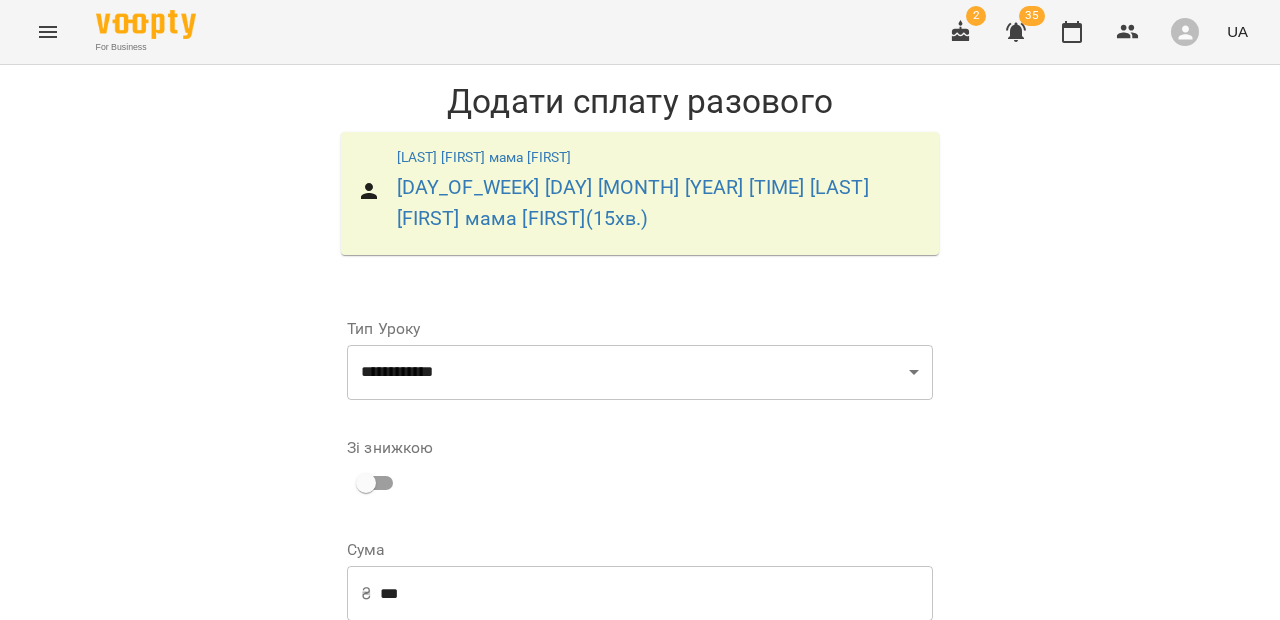 scroll, scrollTop: 309, scrollLeft: 0, axis: vertical 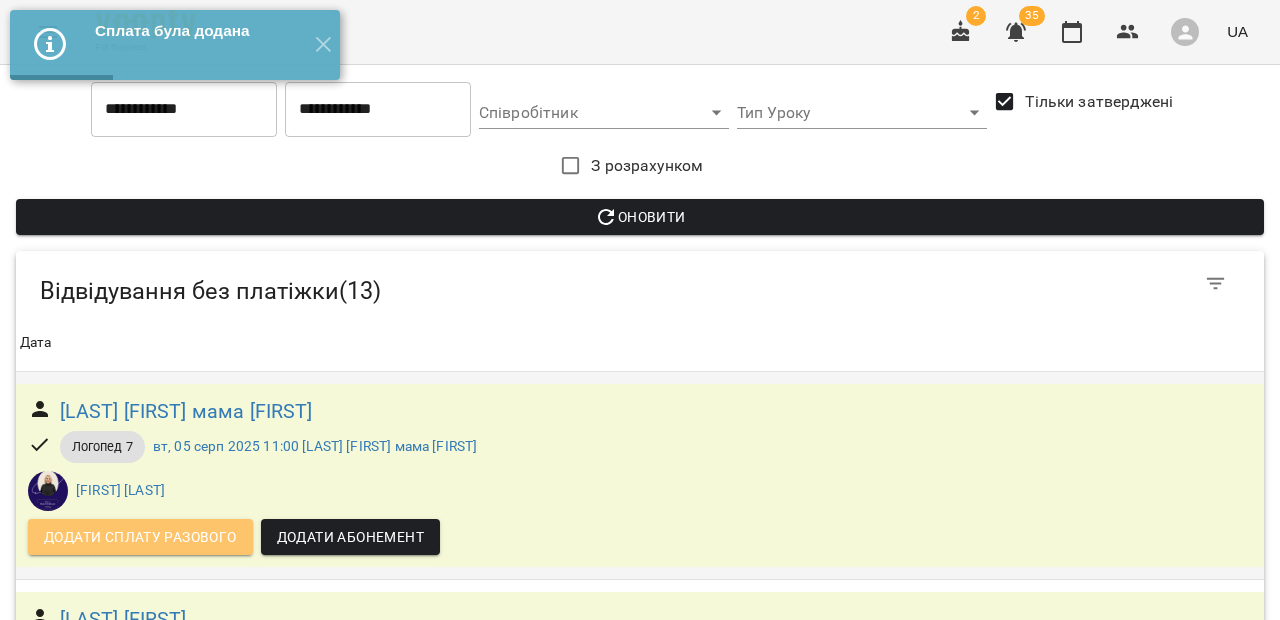 click on "Додати сплату разового" at bounding box center (140, 537) 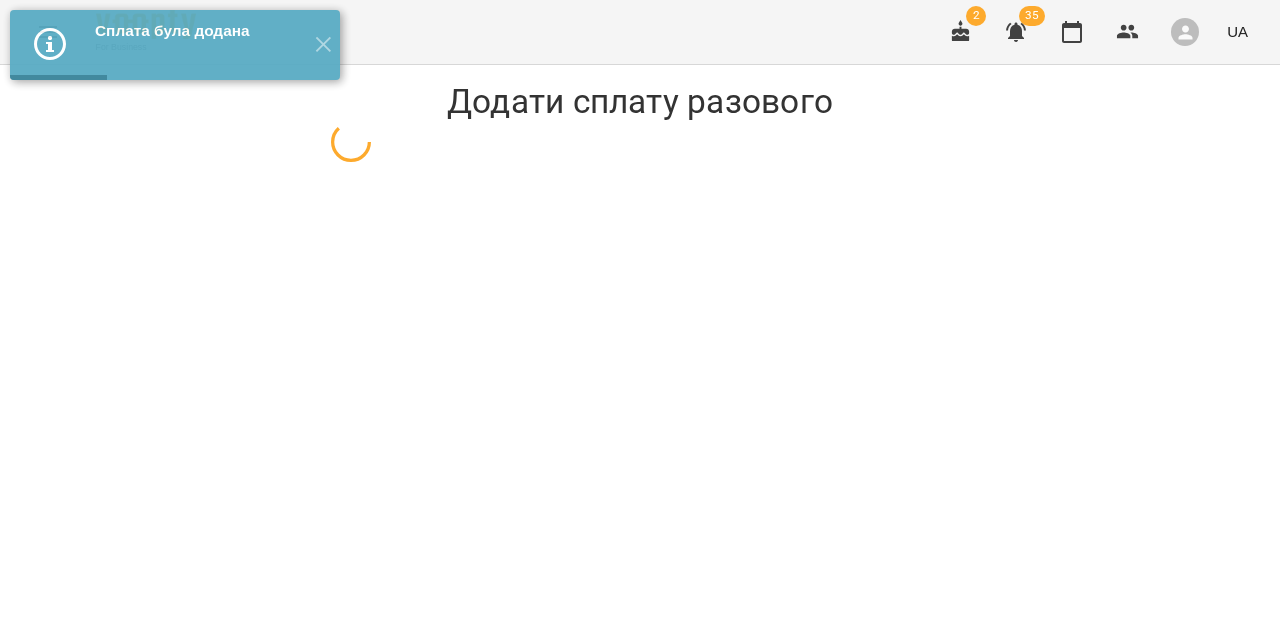 select on "*********" 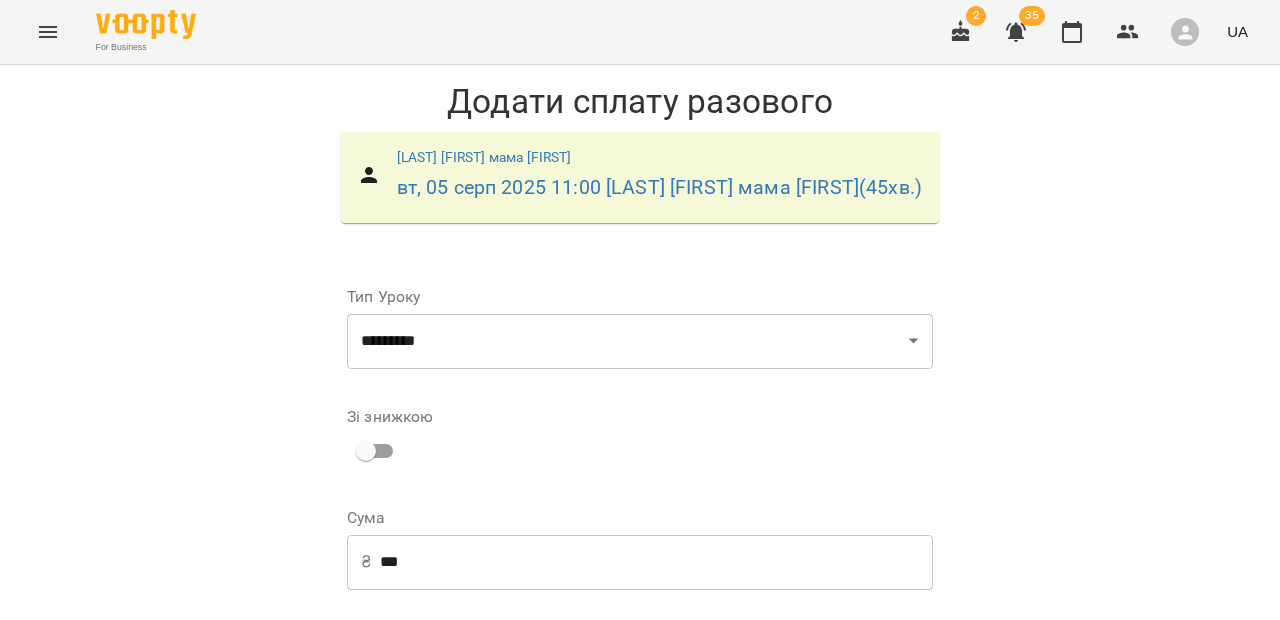 scroll, scrollTop: 323, scrollLeft: 0, axis: vertical 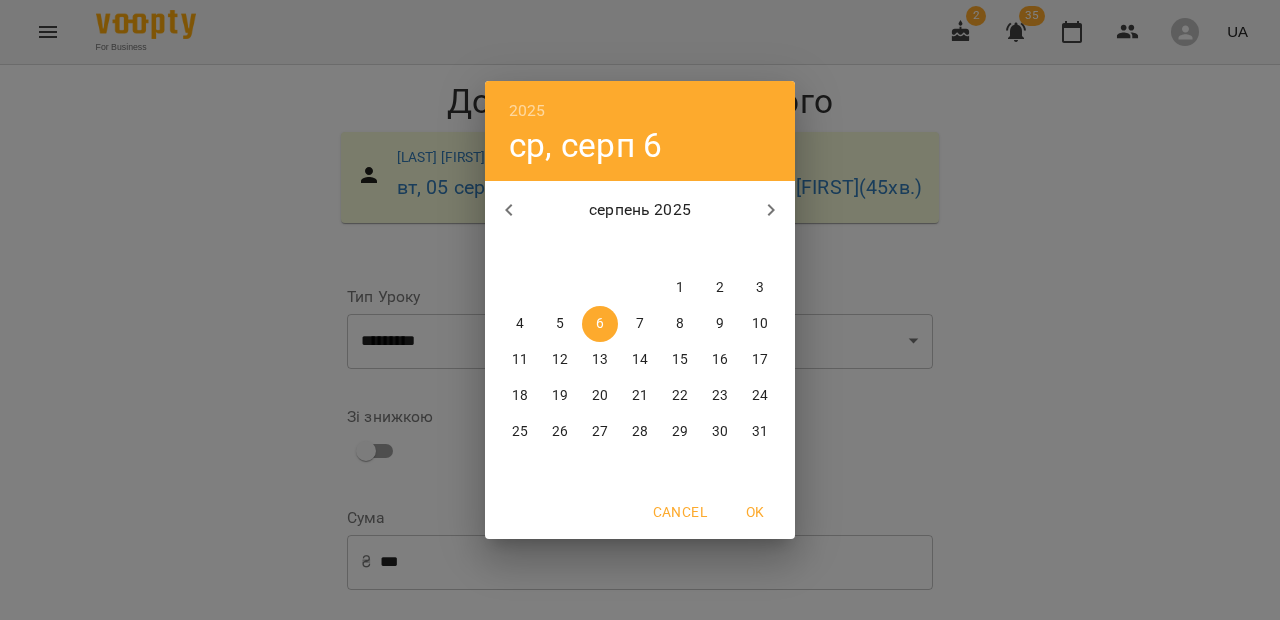 click on "5" at bounding box center [560, 324] 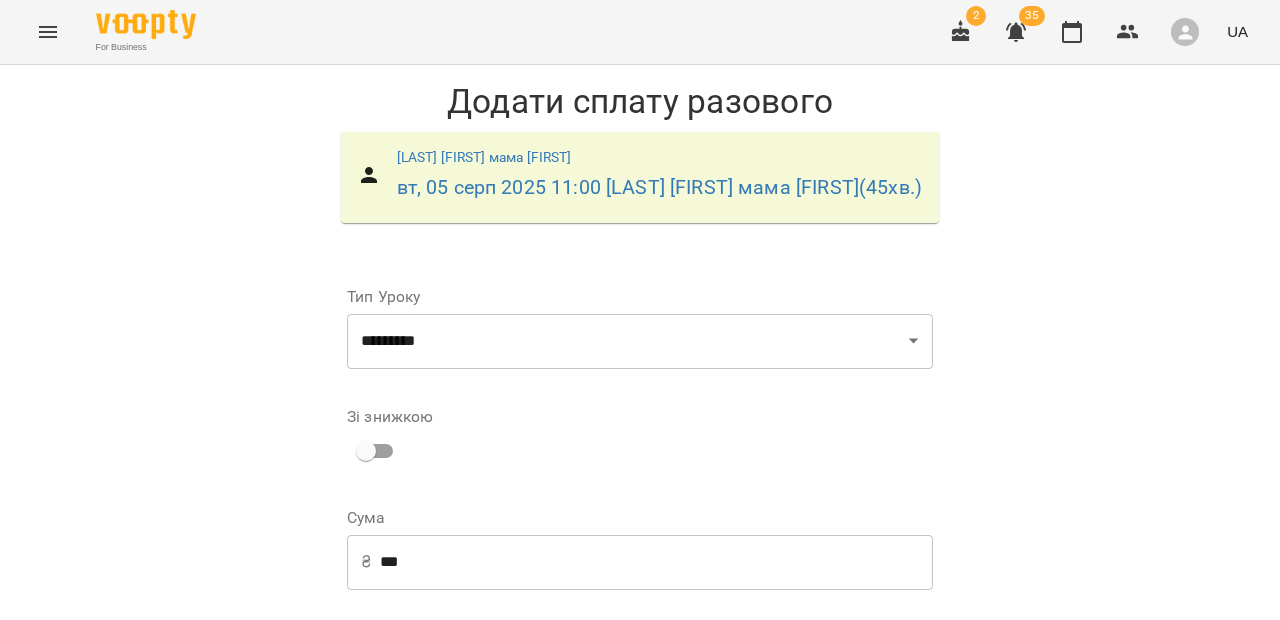 click on "Додати сплату разового" at bounding box center [806, 877] 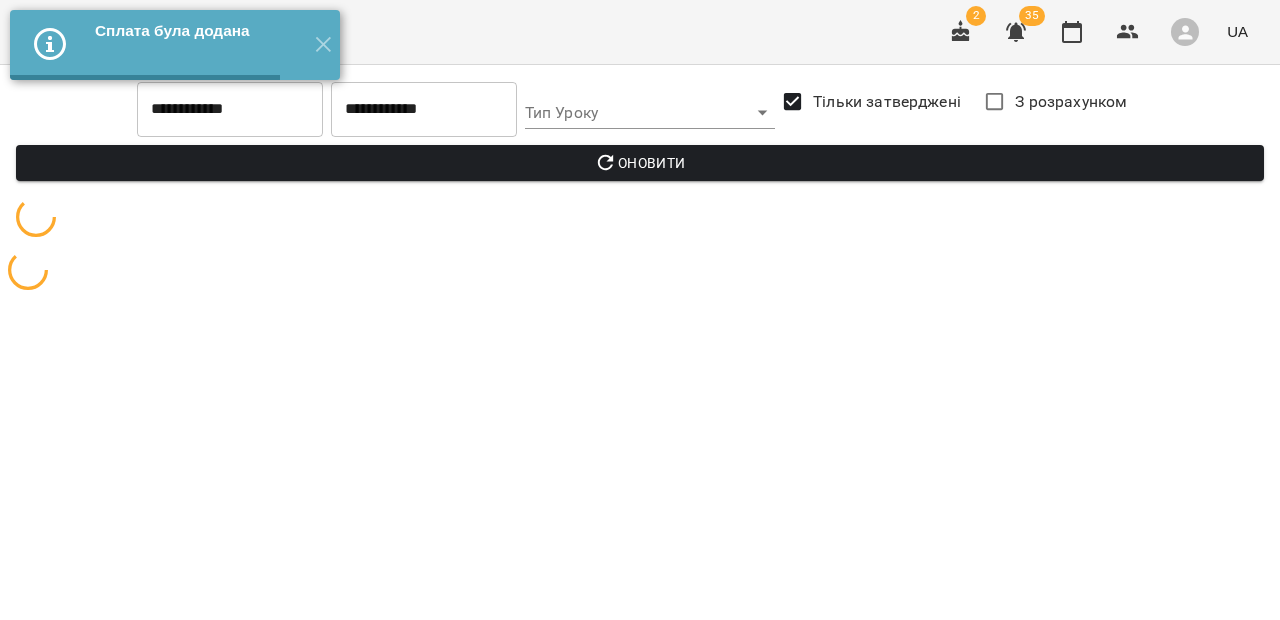 scroll, scrollTop: 0, scrollLeft: 0, axis: both 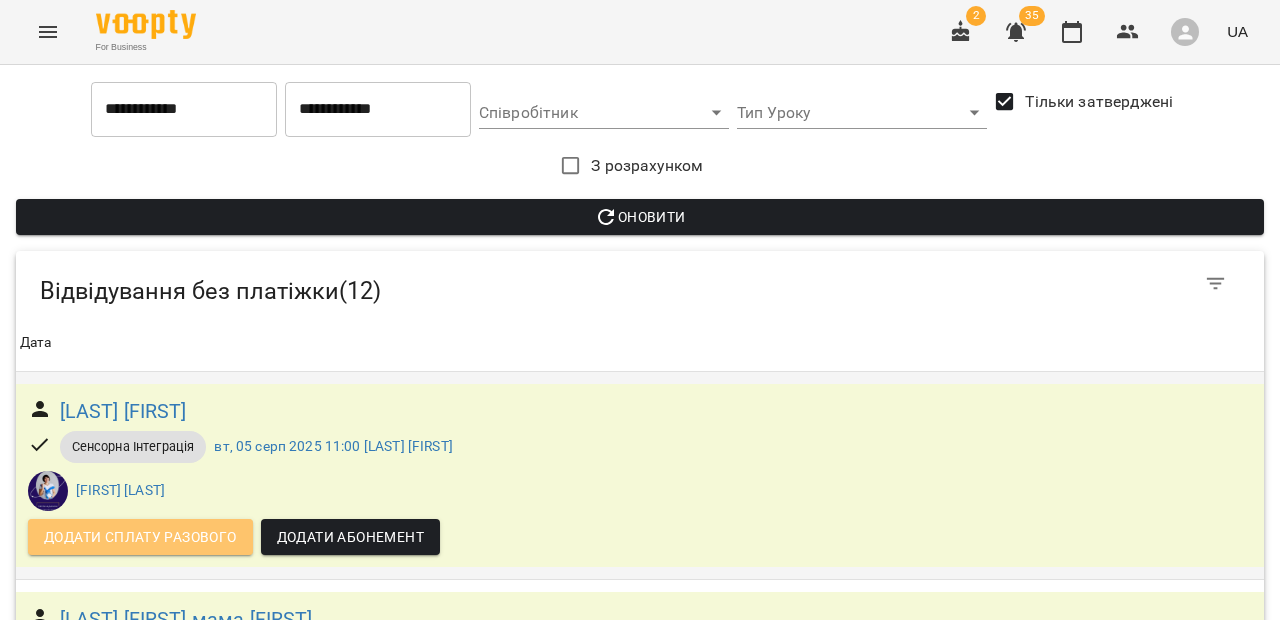 click on "Додати сплату разового" at bounding box center [140, 537] 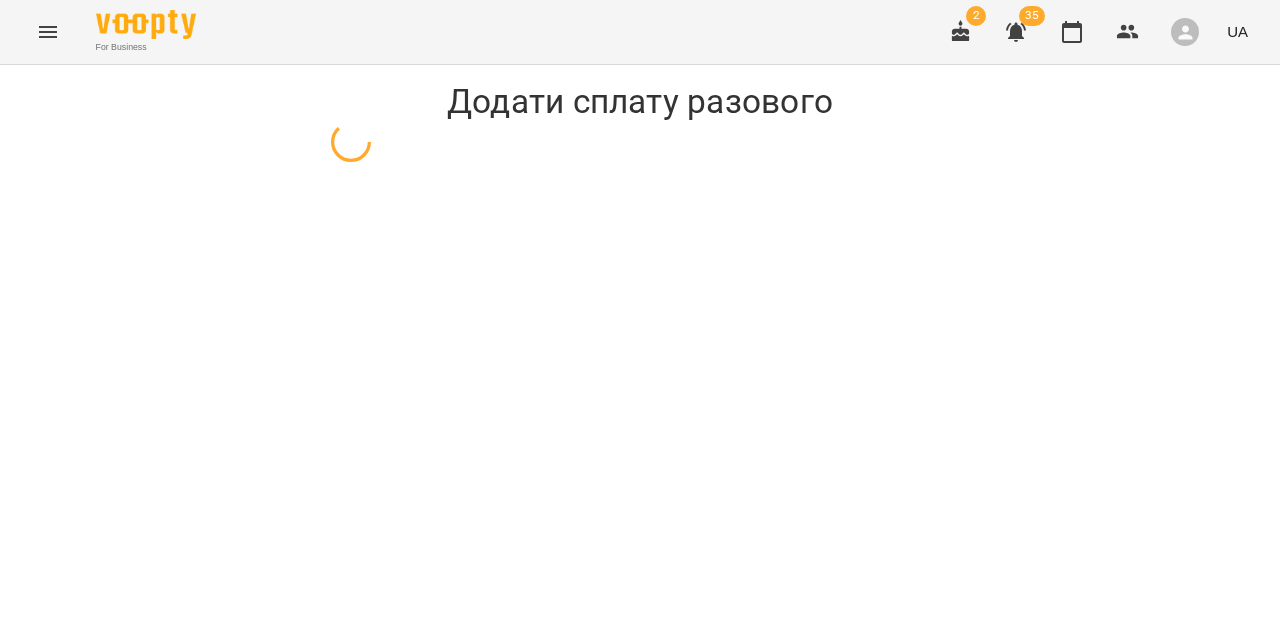 select on "**********" 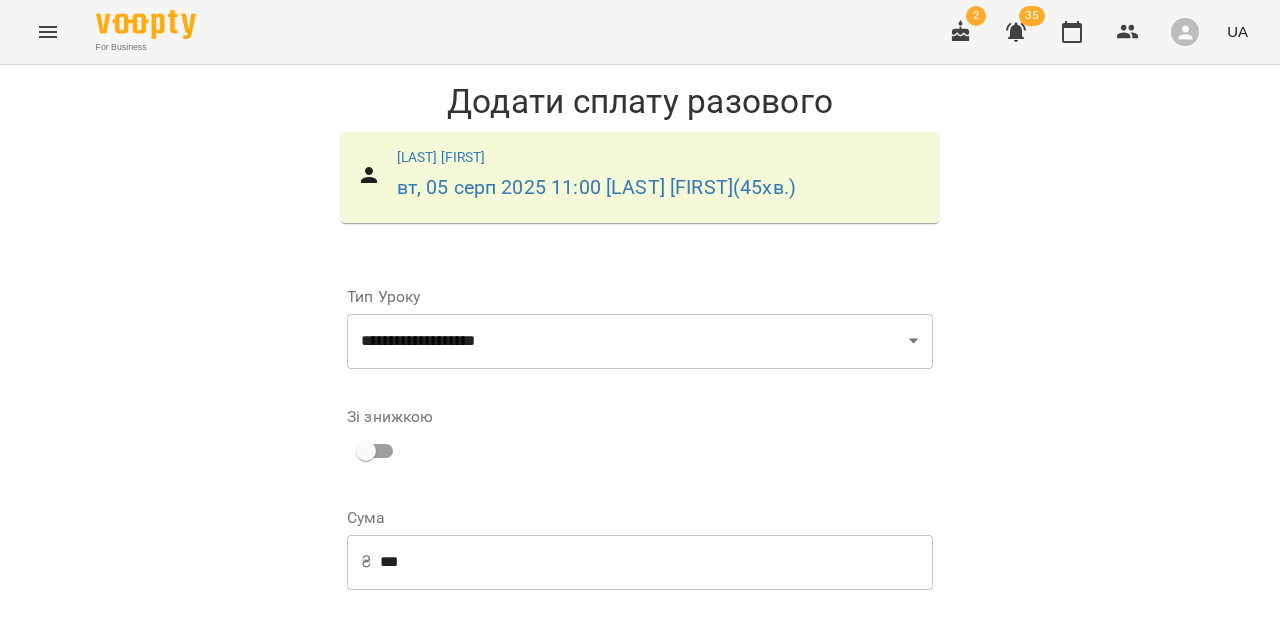 scroll, scrollTop: 292, scrollLeft: 0, axis: vertical 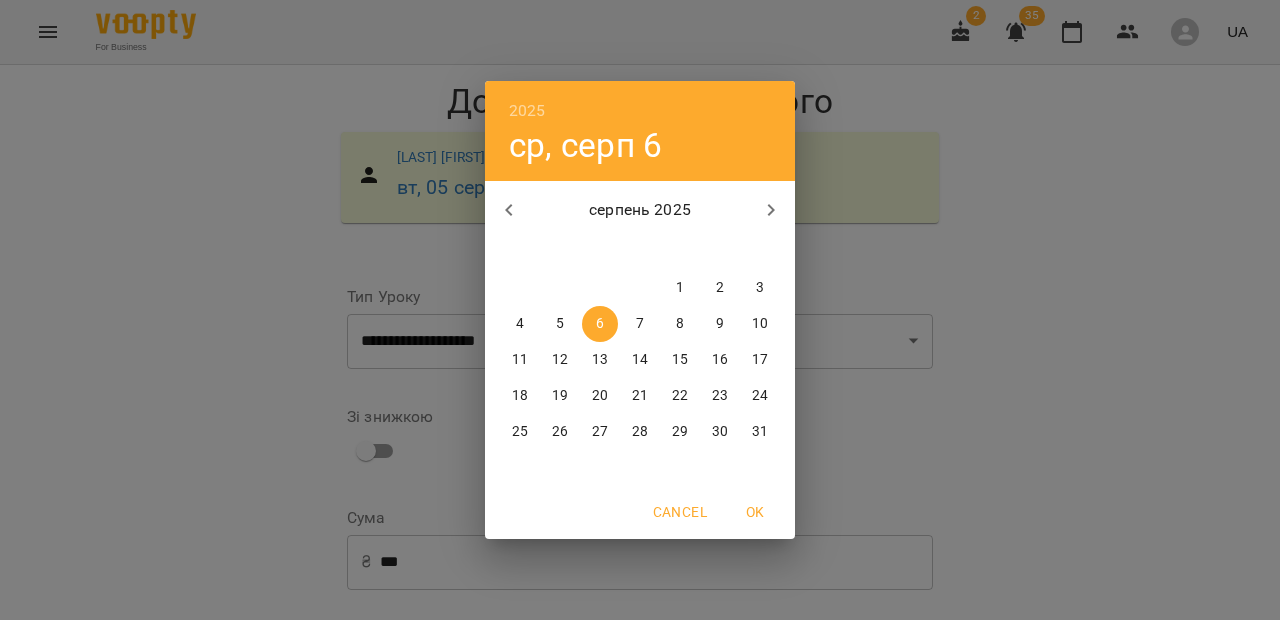 click on "5" at bounding box center (560, 324) 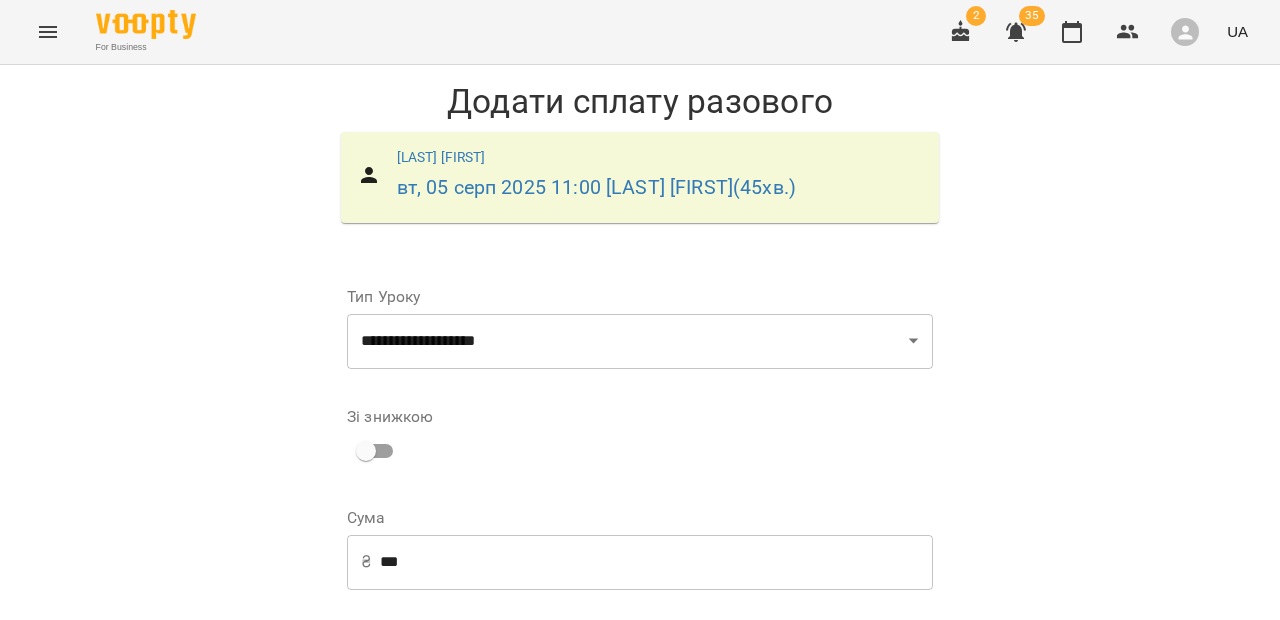 click on "Додати сплату разового" at bounding box center (806, 877) 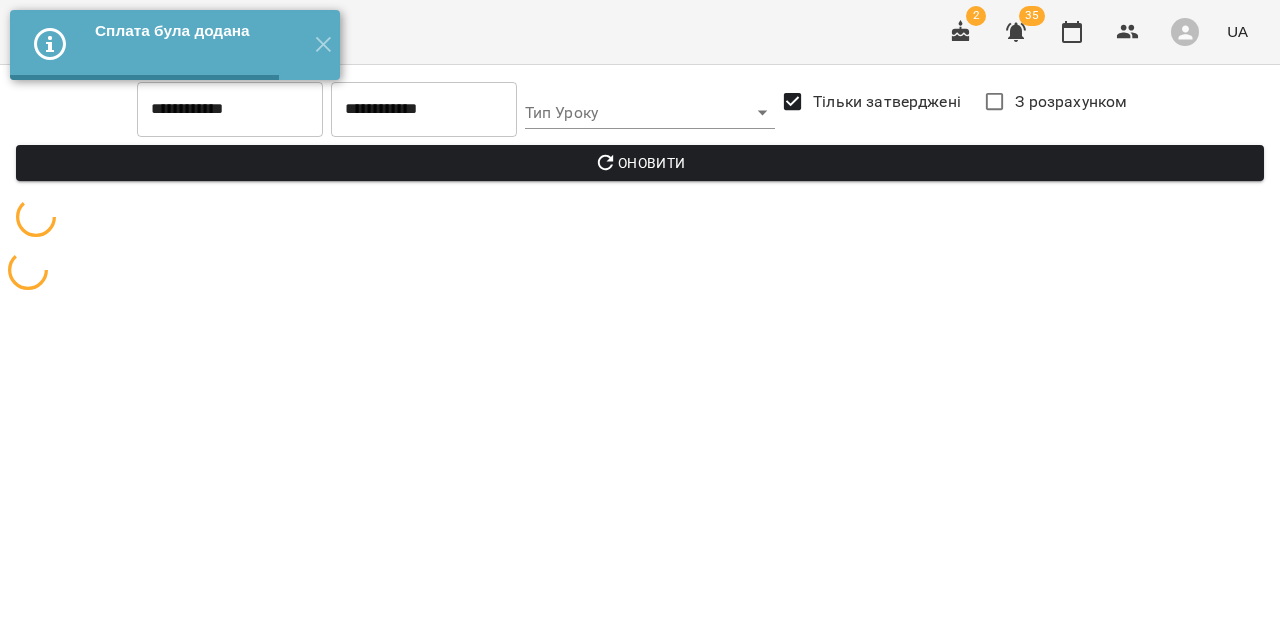 scroll, scrollTop: 0, scrollLeft: 0, axis: both 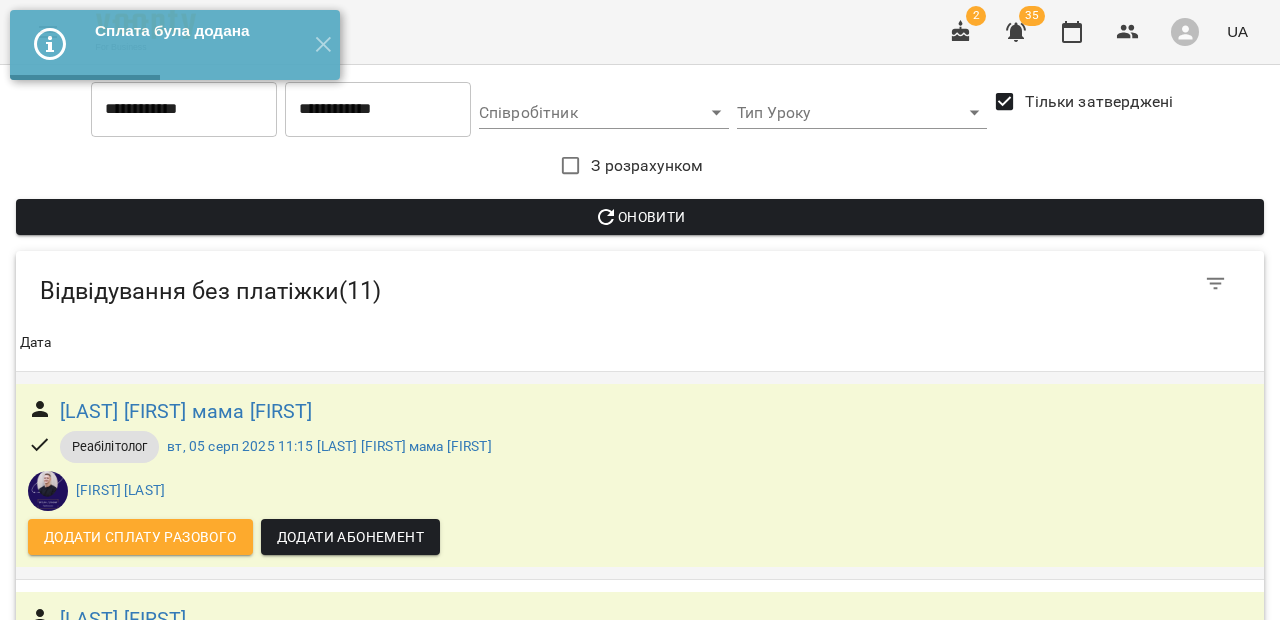 click on "Додати сплату разового" at bounding box center [140, 537] 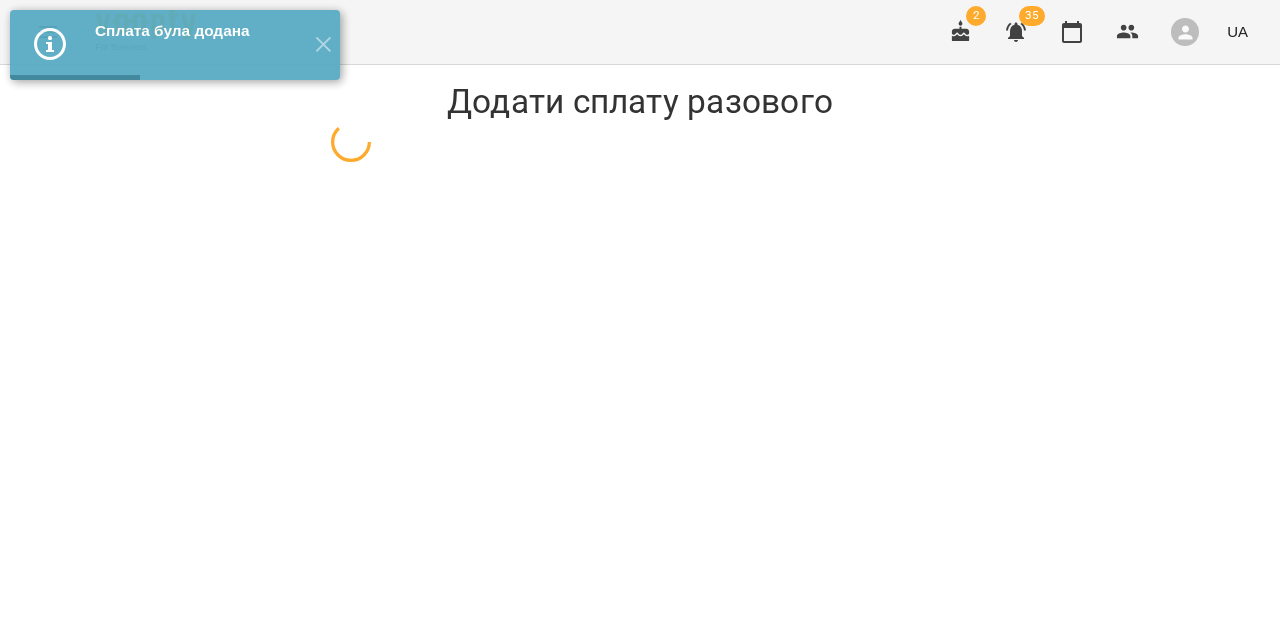 select on "**********" 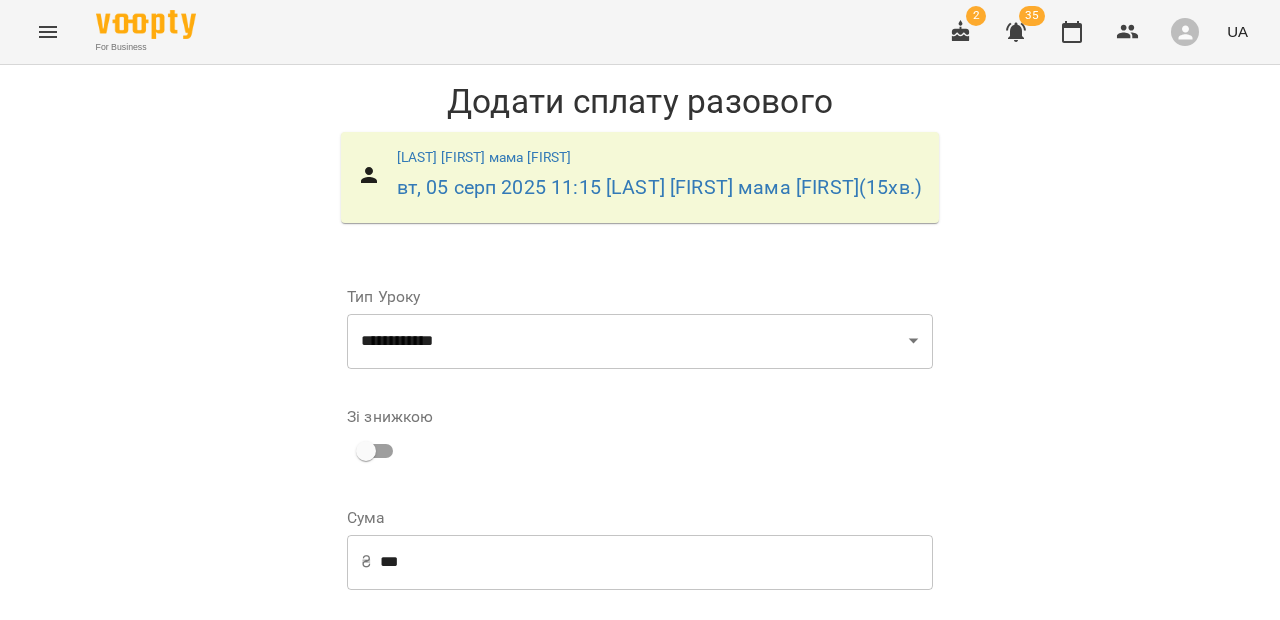 scroll, scrollTop: 323, scrollLeft: 0, axis: vertical 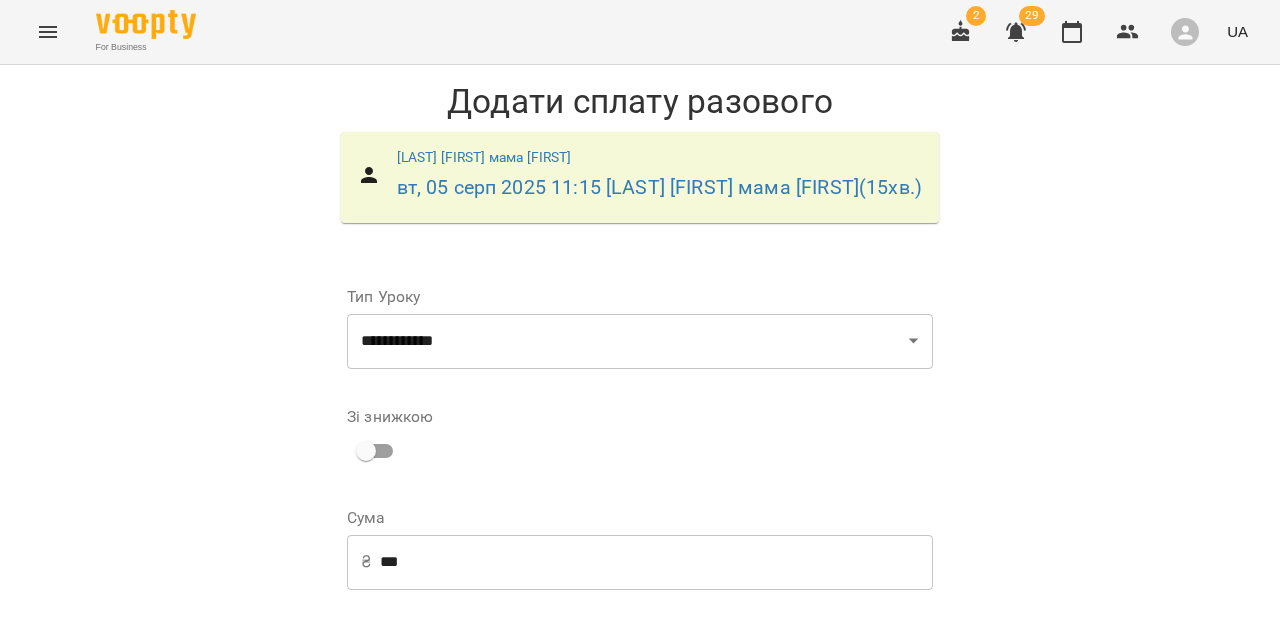 select on "****" 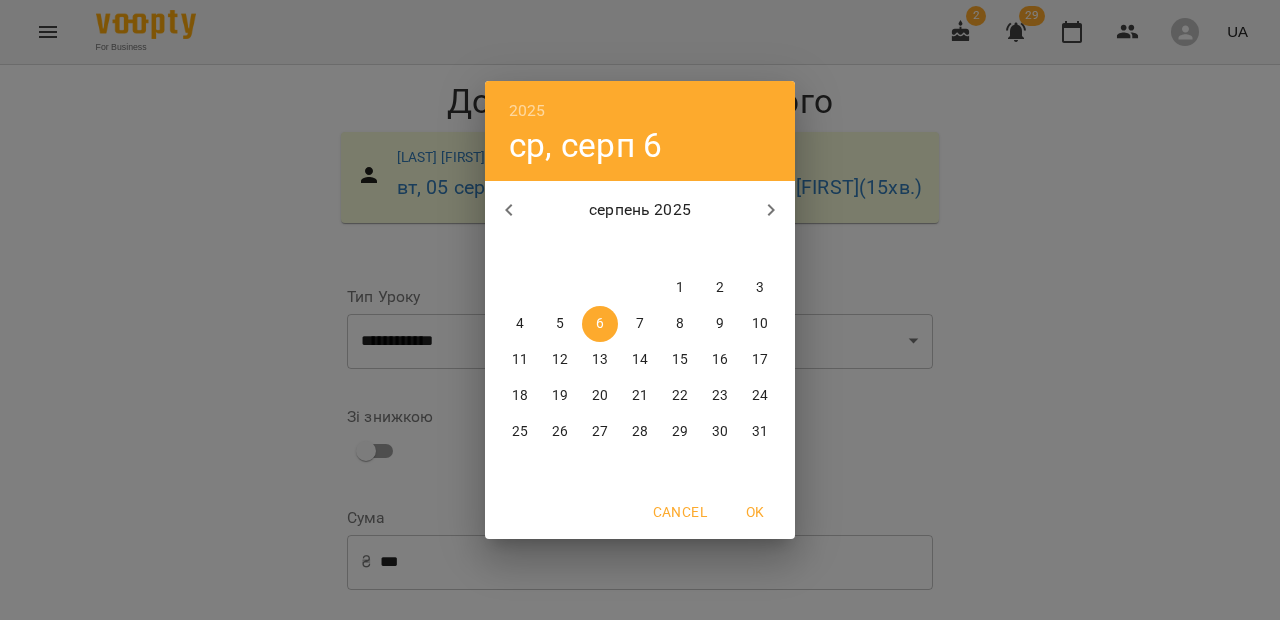 click on "5" at bounding box center (560, 324) 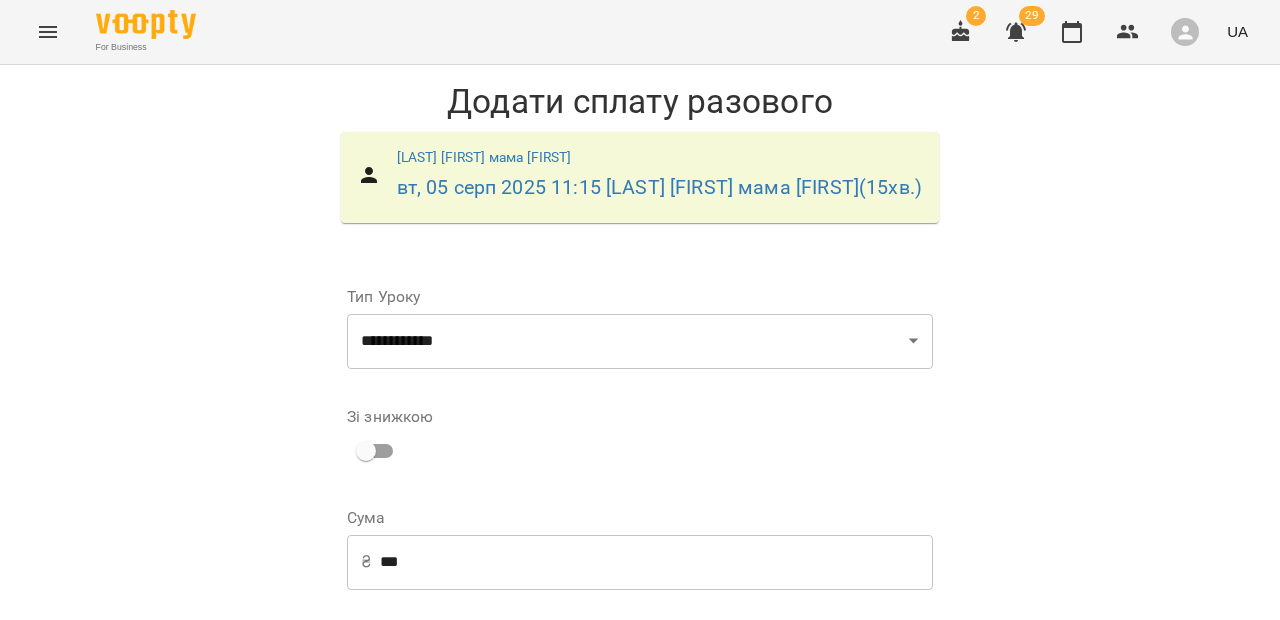 click on "Додати сплату разового" at bounding box center [806, 877] 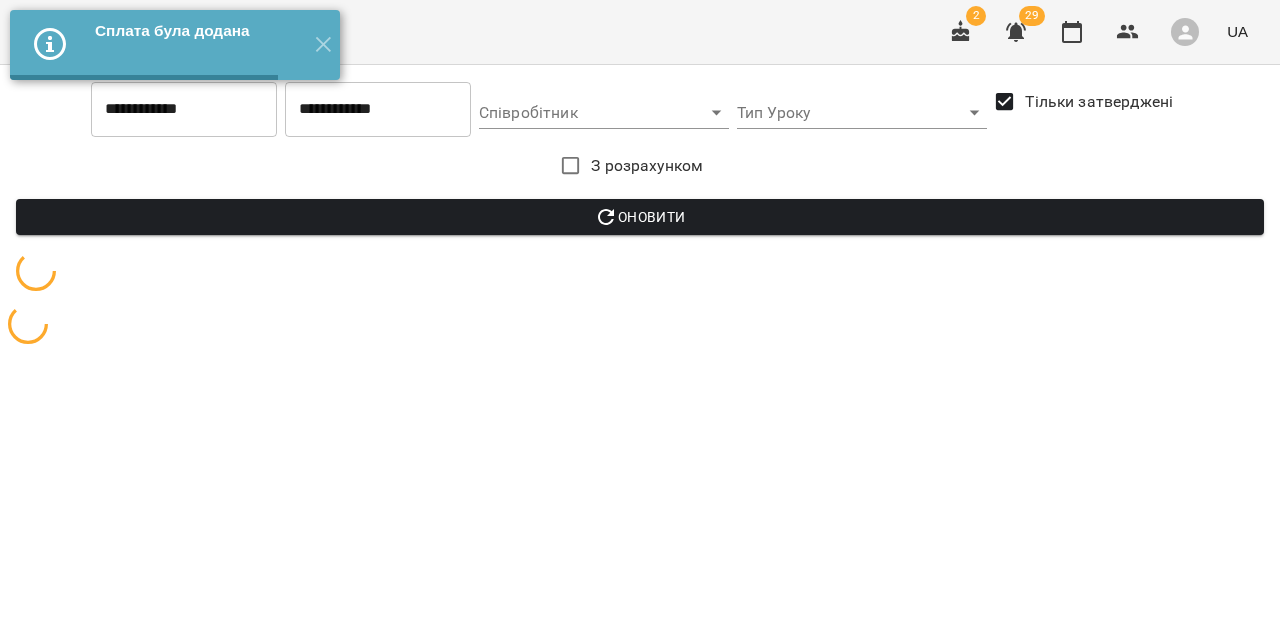 scroll, scrollTop: 0, scrollLeft: 0, axis: both 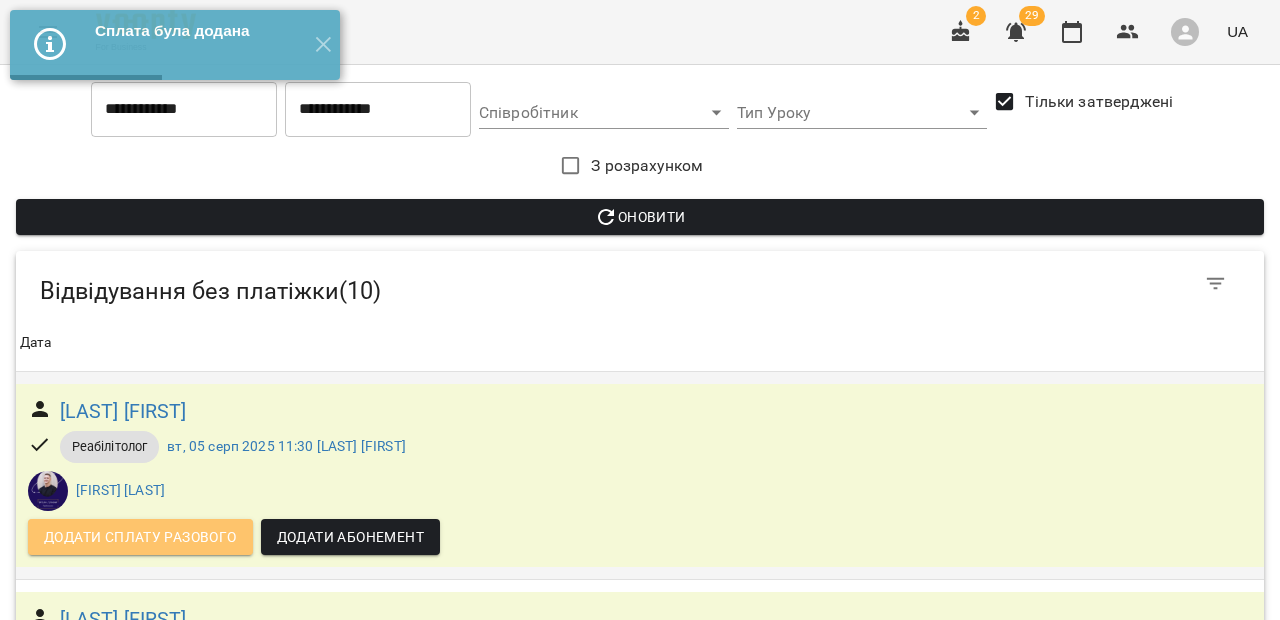 click on "Додати сплату разового" at bounding box center (140, 537) 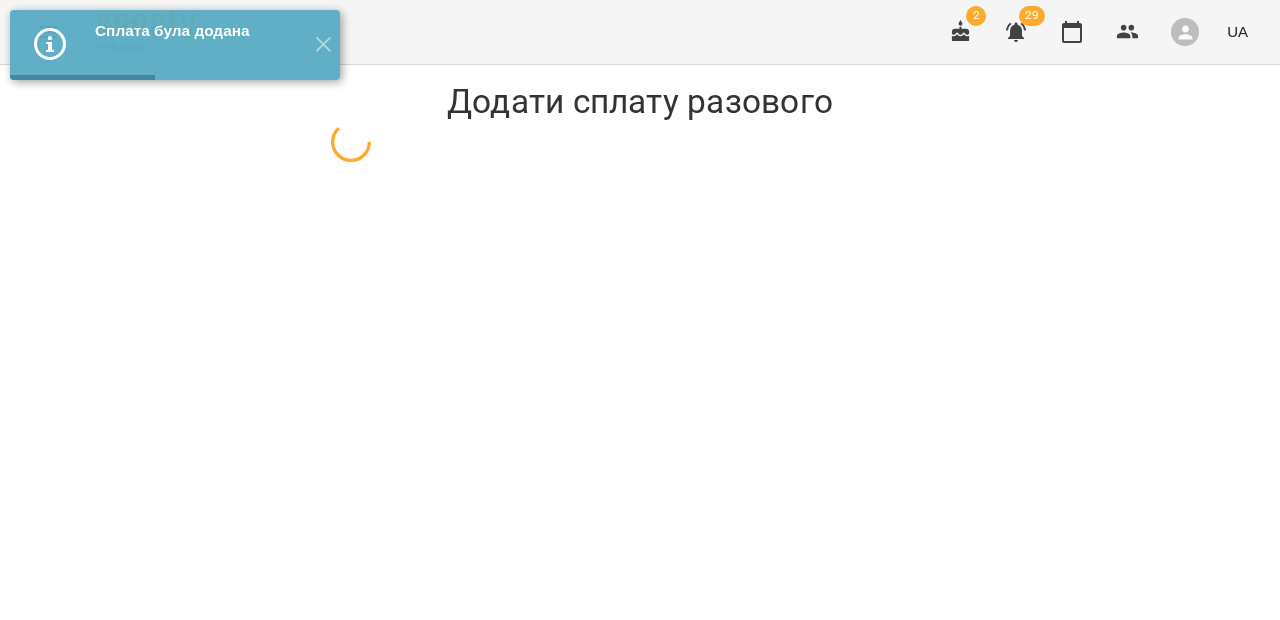 select on "**********" 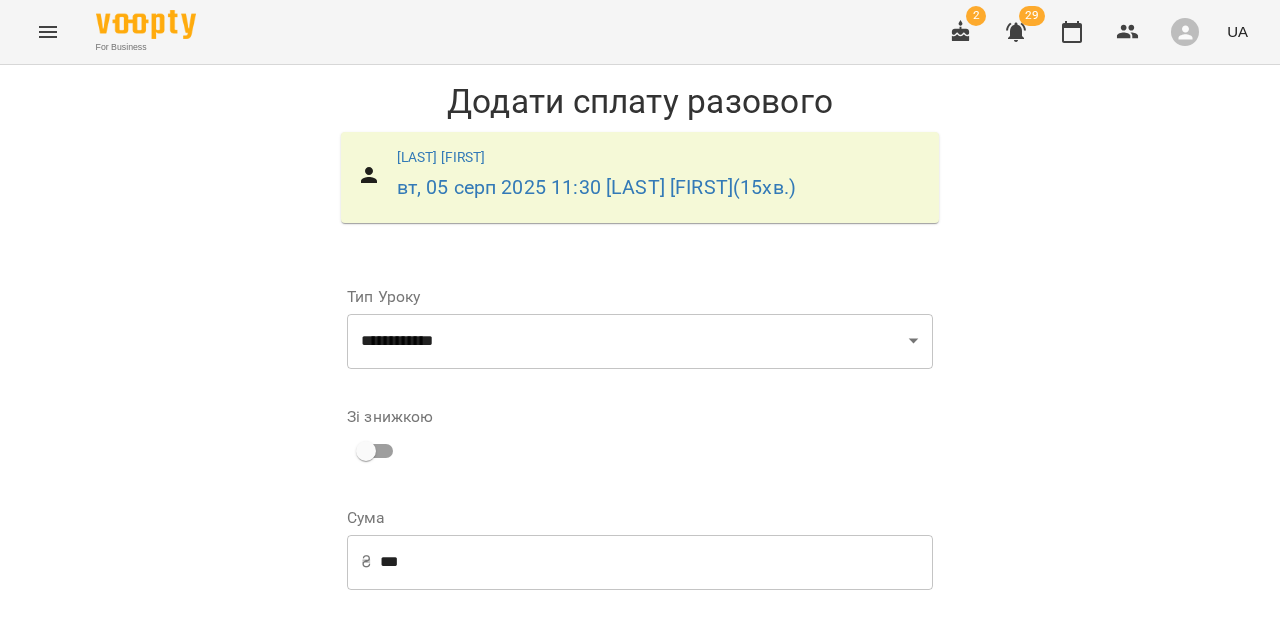 scroll, scrollTop: 292, scrollLeft: 0, axis: vertical 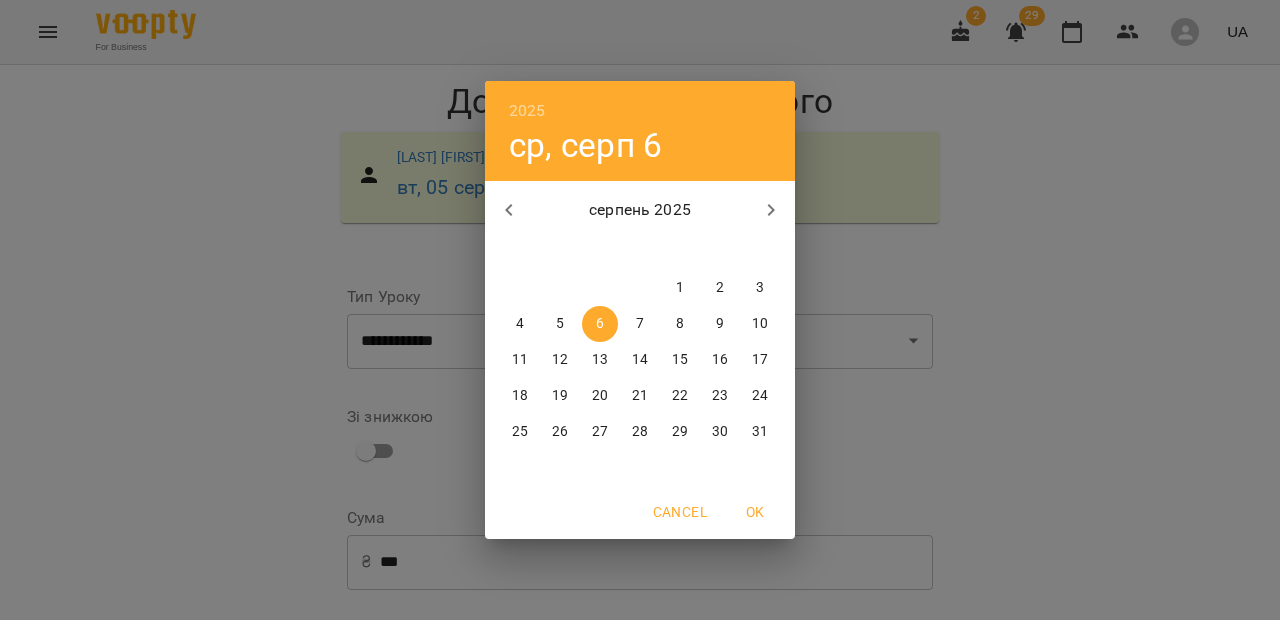 click on "5" at bounding box center (560, 324) 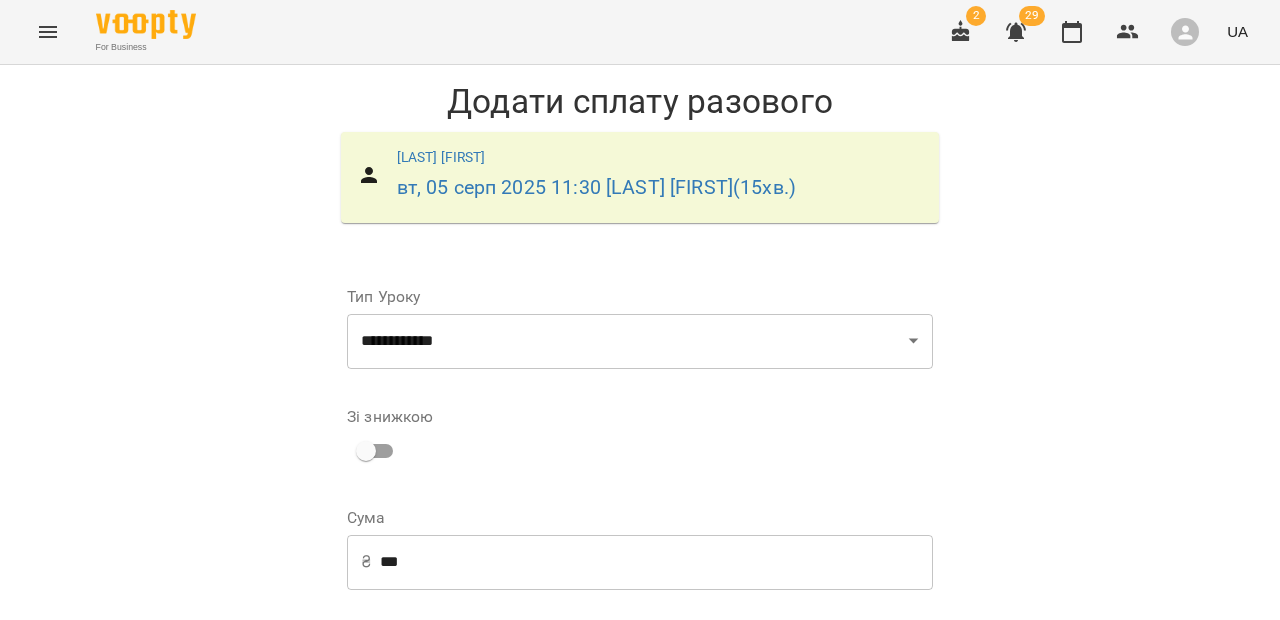 click on "Додати сплату разового" at bounding box center (806, 877) 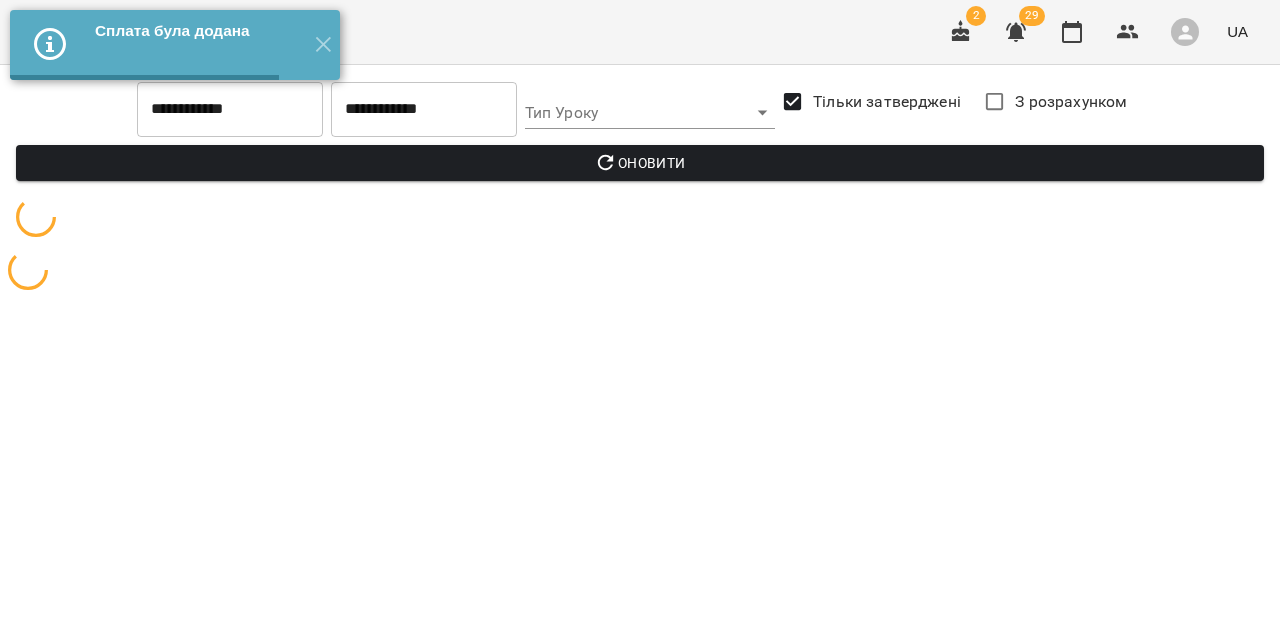 scroll, scrollTop: 0, scrollLeft: 0, axis: both 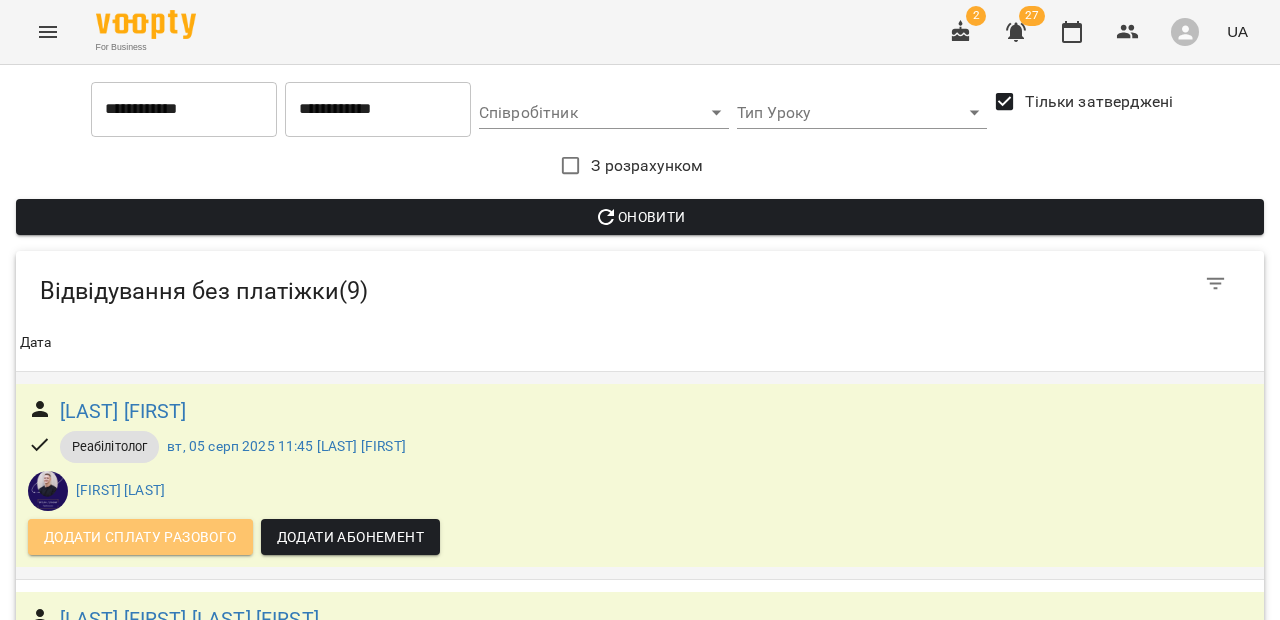 click on "Додати сплату разового" at bounding box center [140, 537] 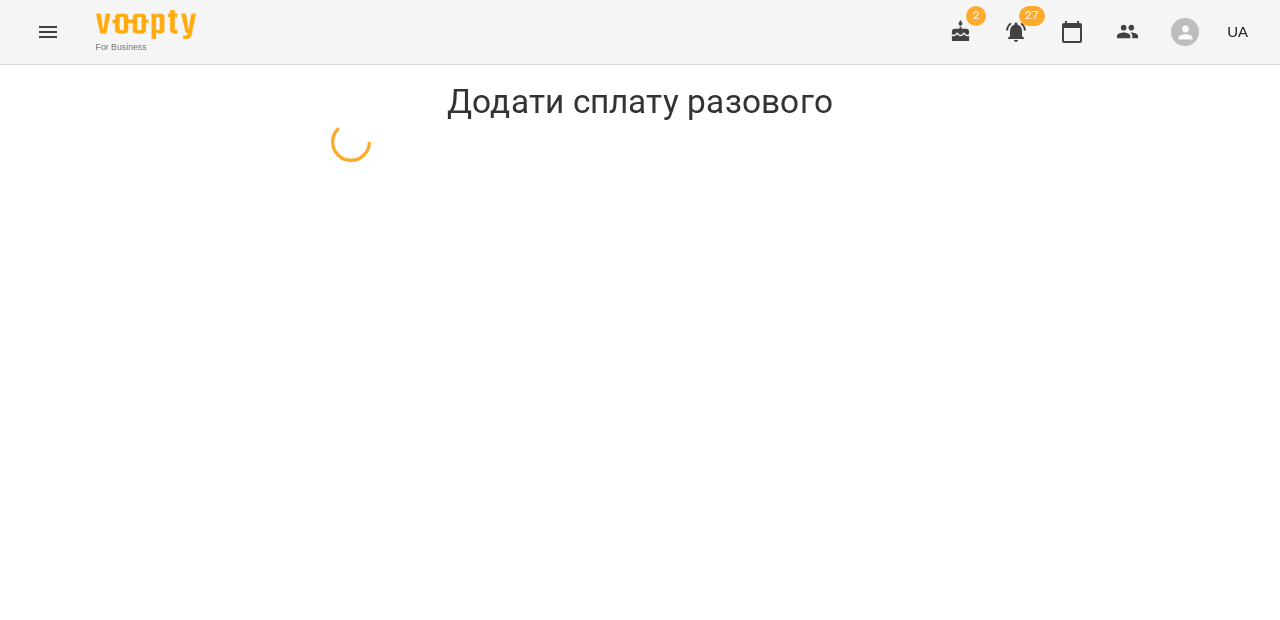 select on "**********" 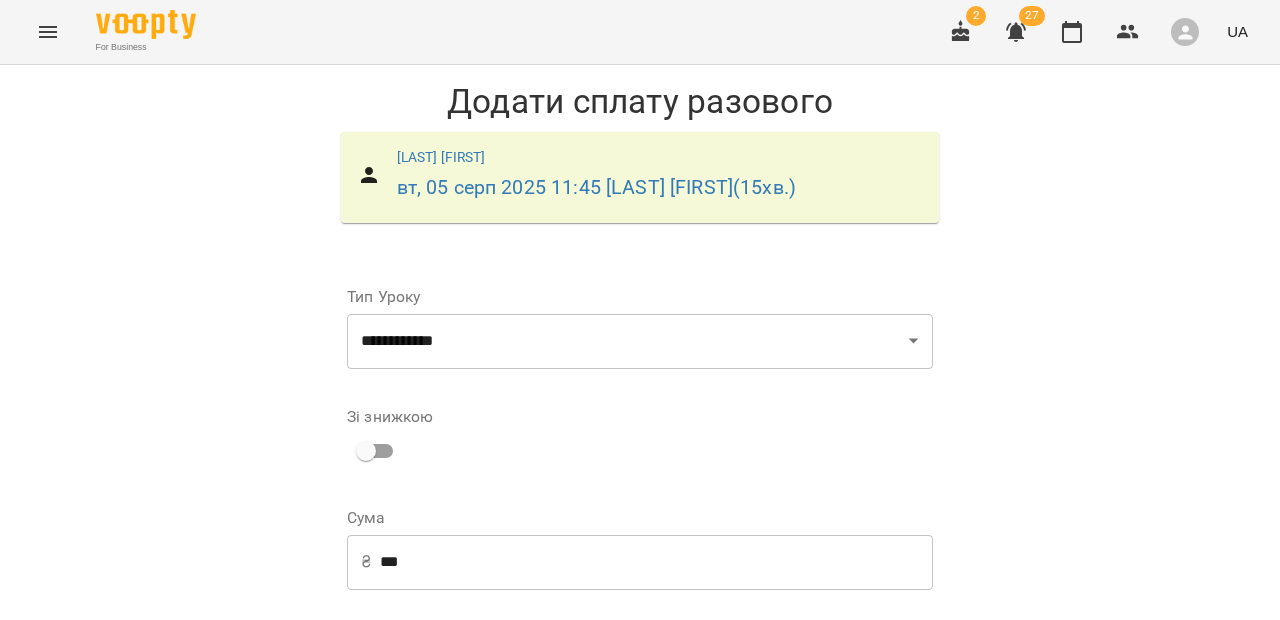 scroll, scrollTop: 292, scrollLeft: 0, axis: vertical 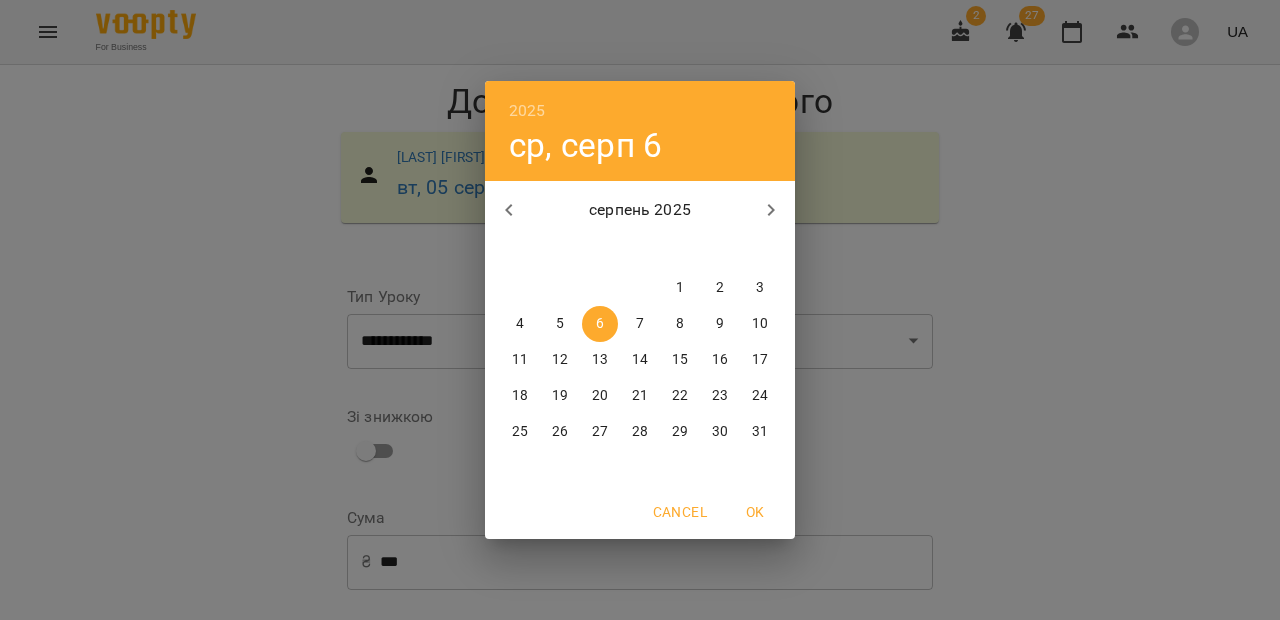 click on "5" at bounding box center [560, 324] 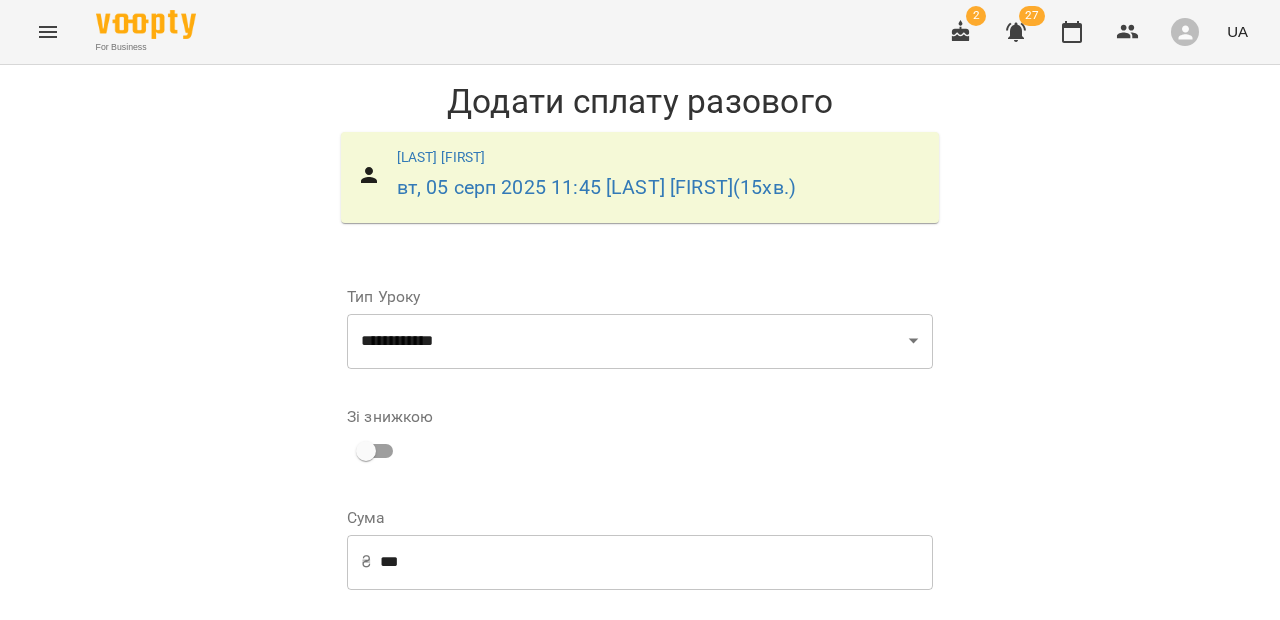 drag, startPoint x: 780, startPoint y: 612, endPoint x: 789, endPoint y: 588, distance: 25.632011 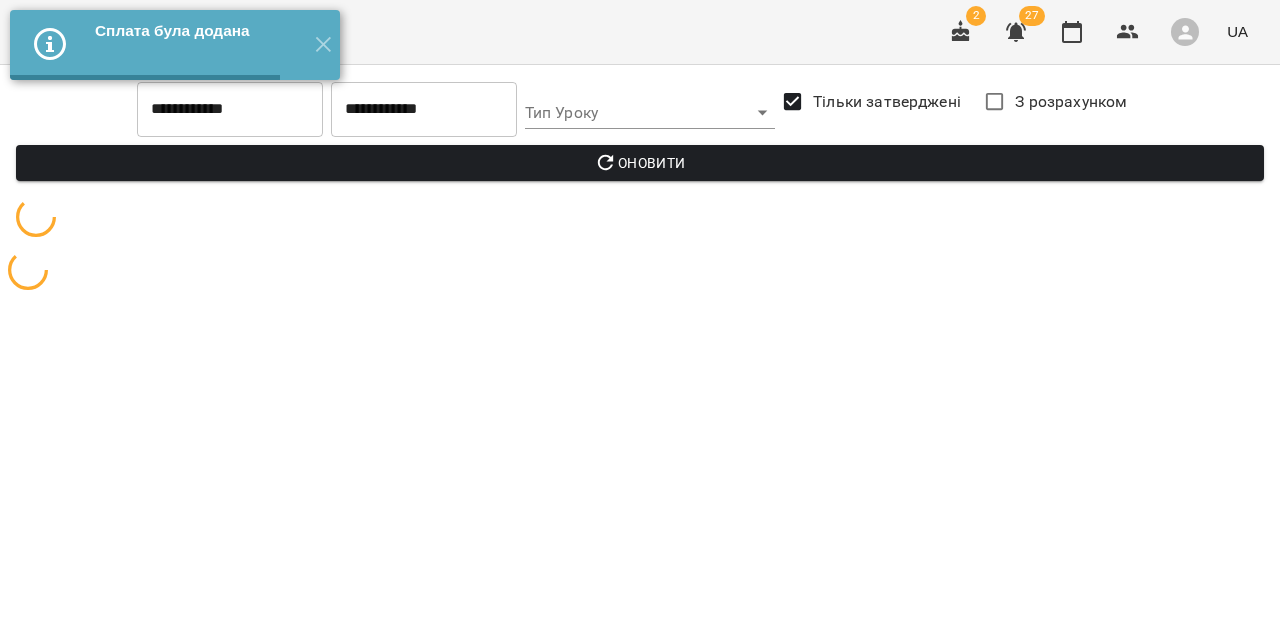 scroll, scrollTop: 0, scrollLeft: 0, axis: both 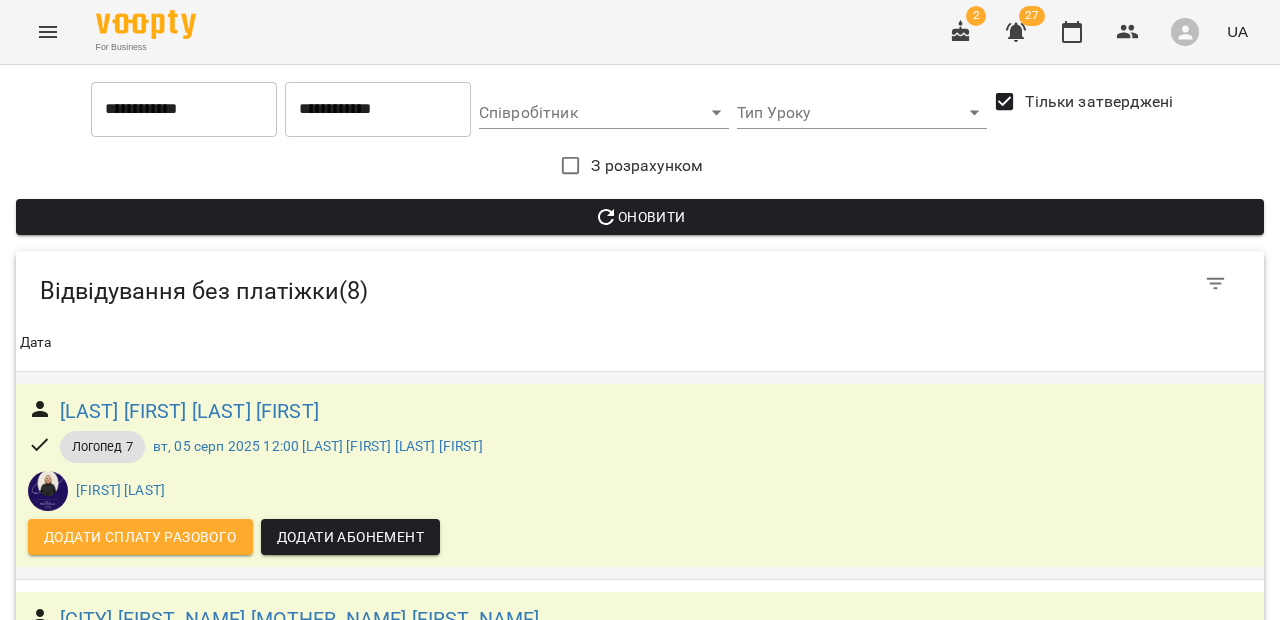 click on "Додати сплату разового" at bounding box center (140, 537) 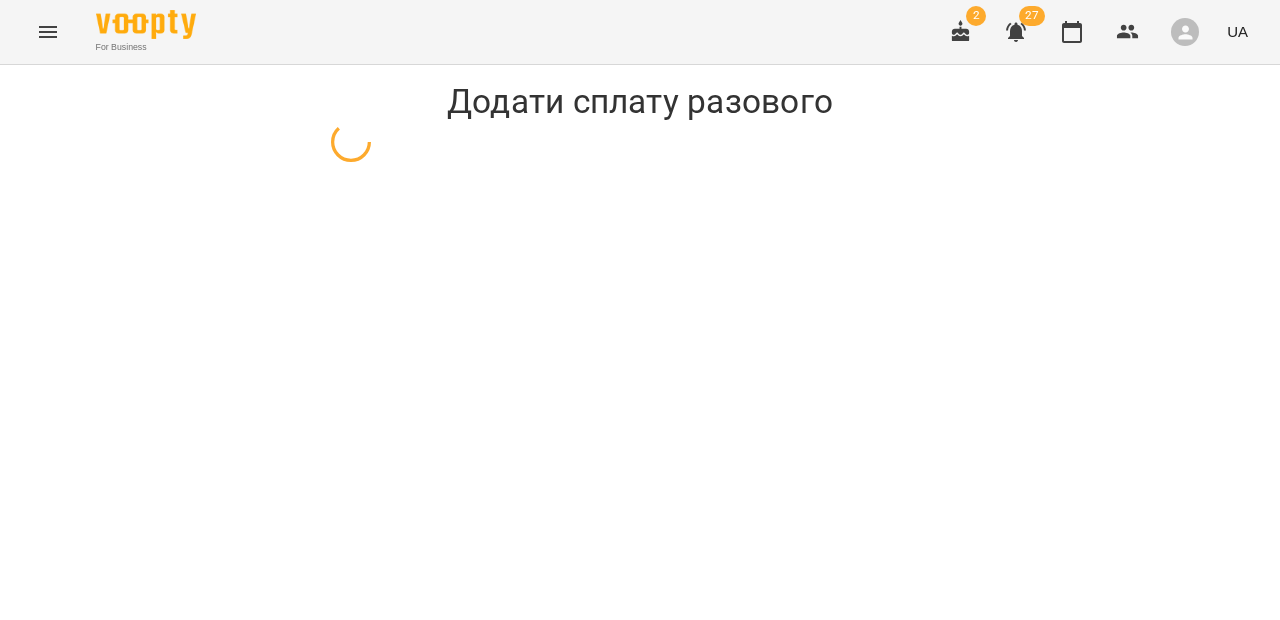 select on "*********" 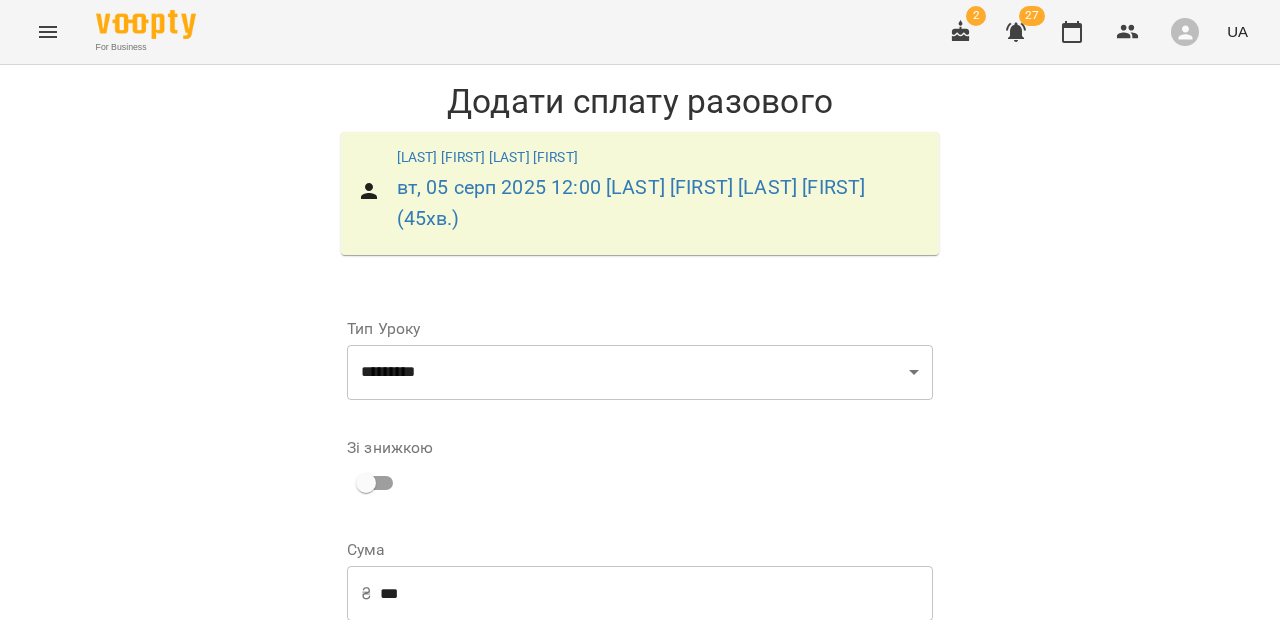 scroll, scrollTop: 323, scrollLeft: 0, axis: vertical 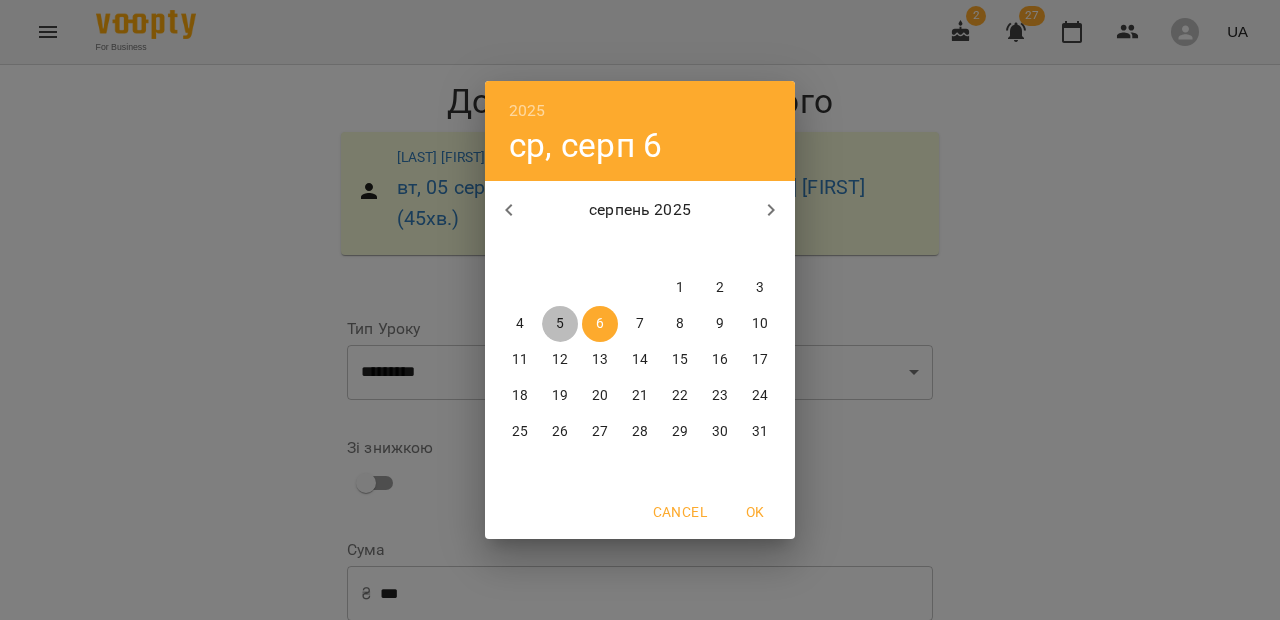 click on "5" at bounding box center (560, 324) 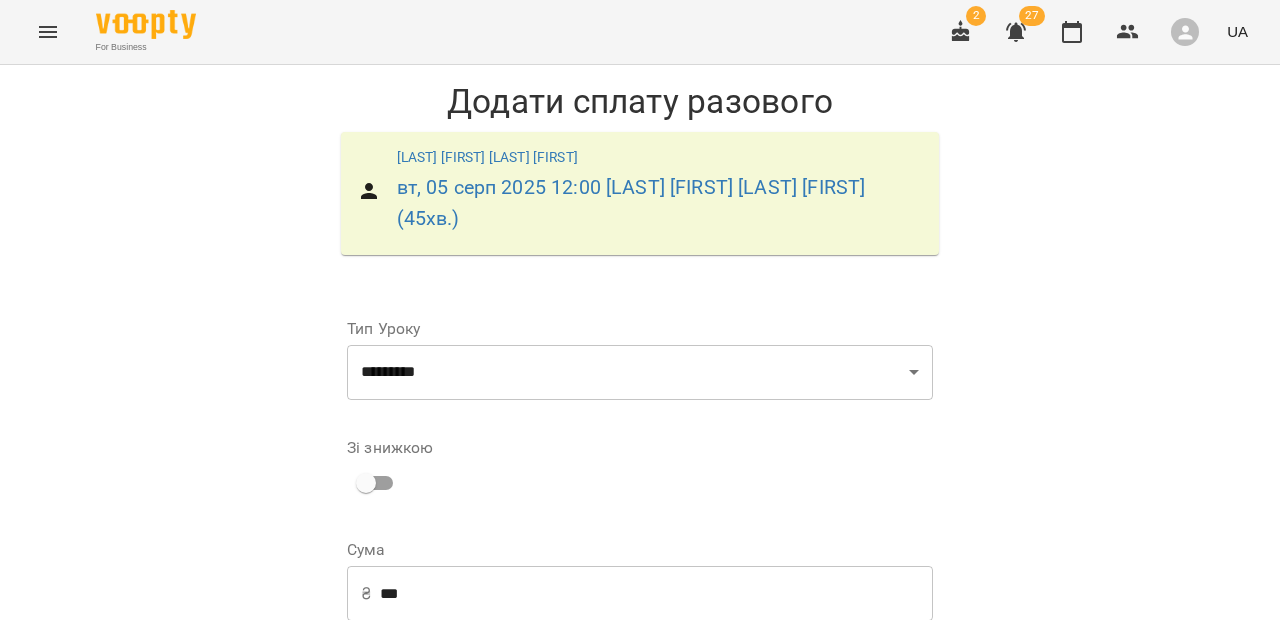 click on "Додати сплату разового" at bounding box center [806, 908] 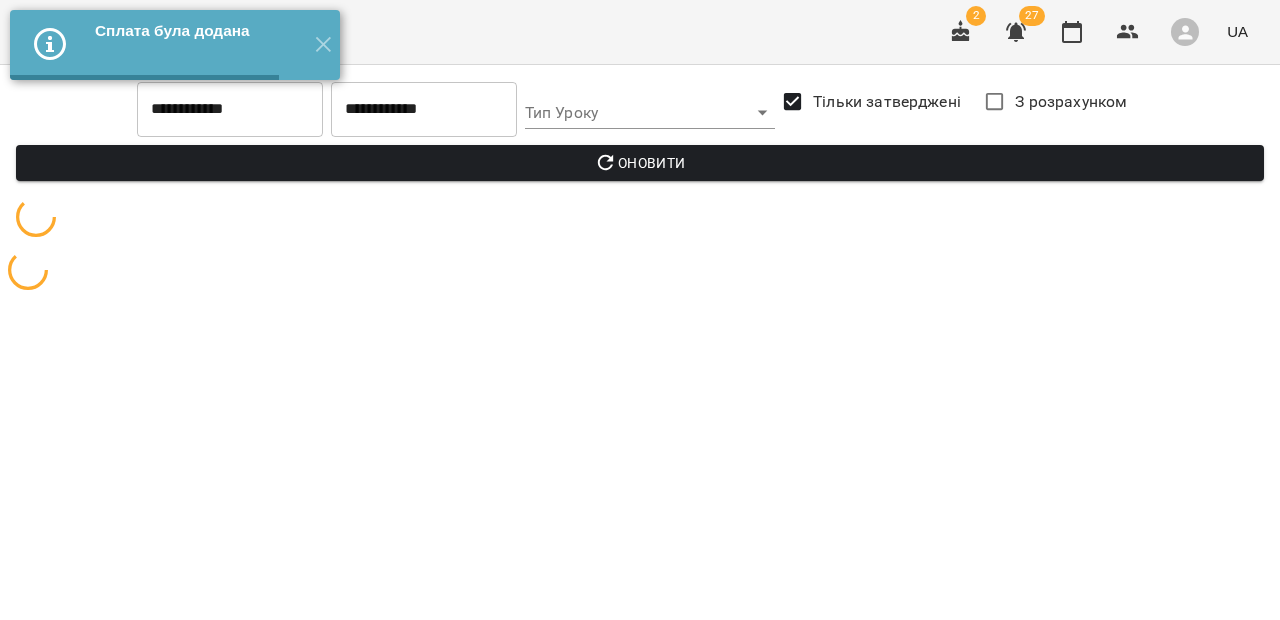 scroll, scrollTop: 0, scrollLeft: 0, axis: both 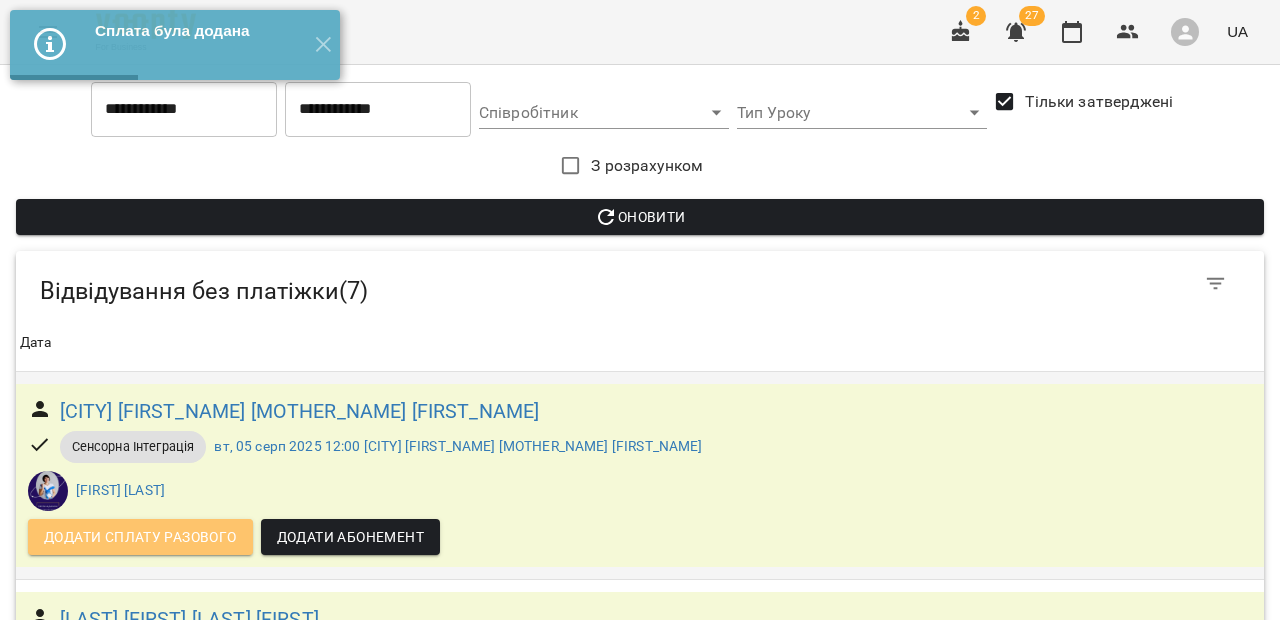 click on "Додати сплату разового" at bounding box center [140, 537] 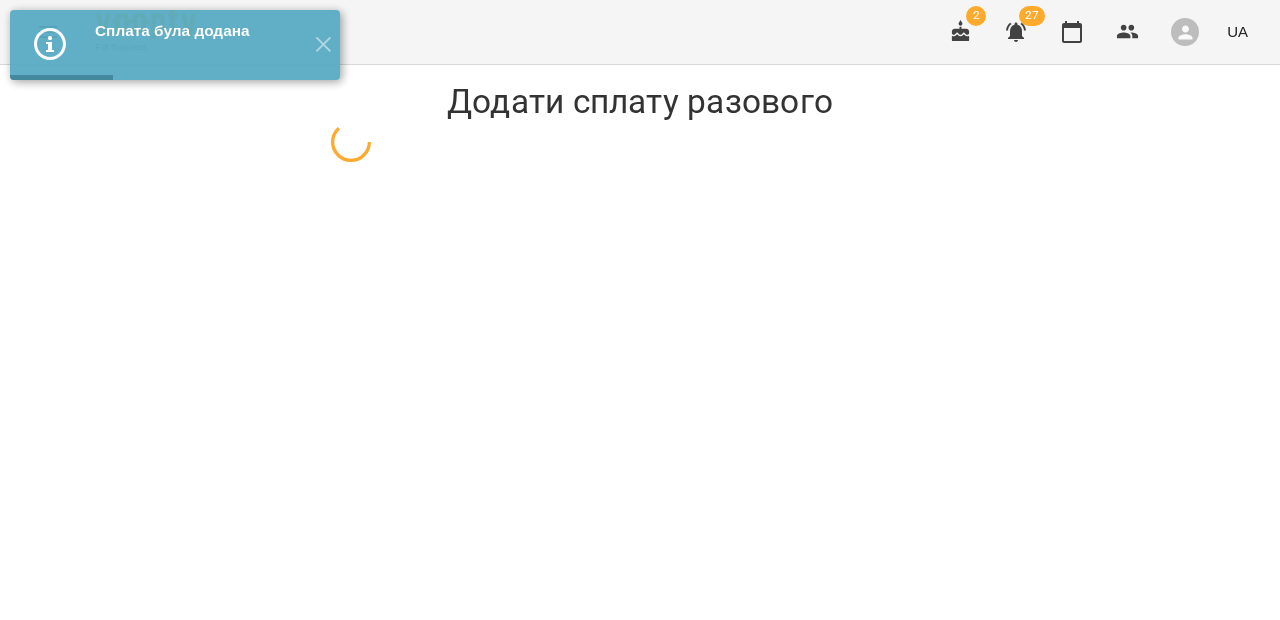 select on "**********" 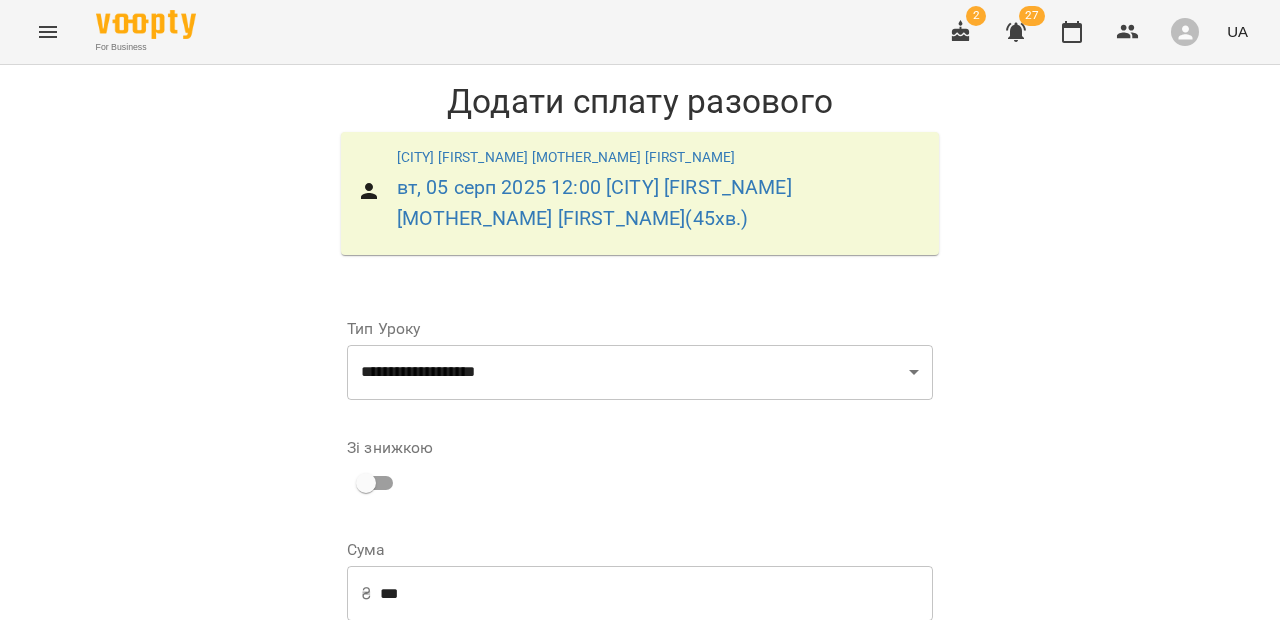 scroll, scrollTop: 323, scrollLeft: 0, axis: vertical 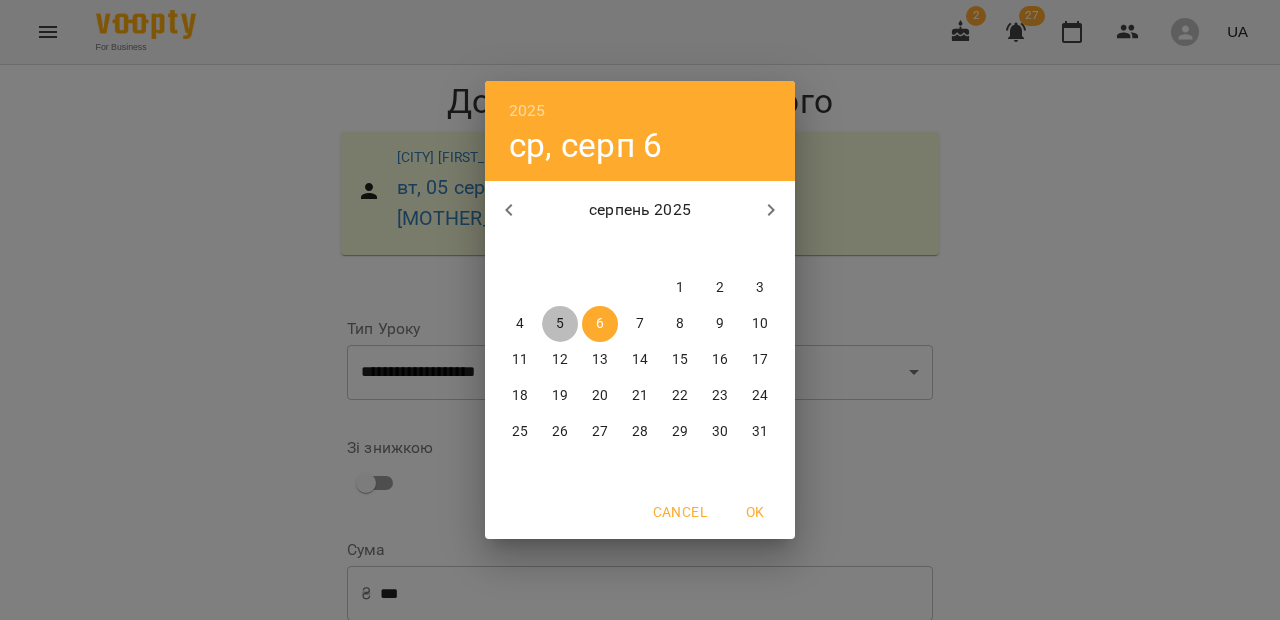 click on "5" at bounding box center (560, 324) 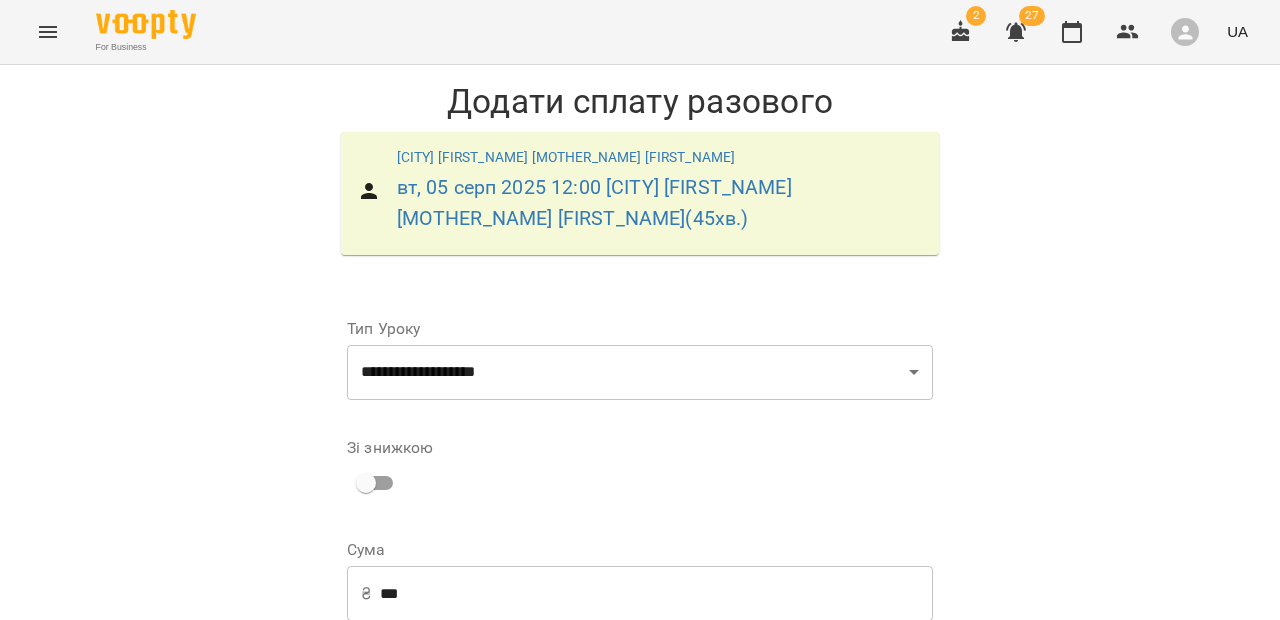 click on "Додати сплату разового" at bounding box center (806, 908) 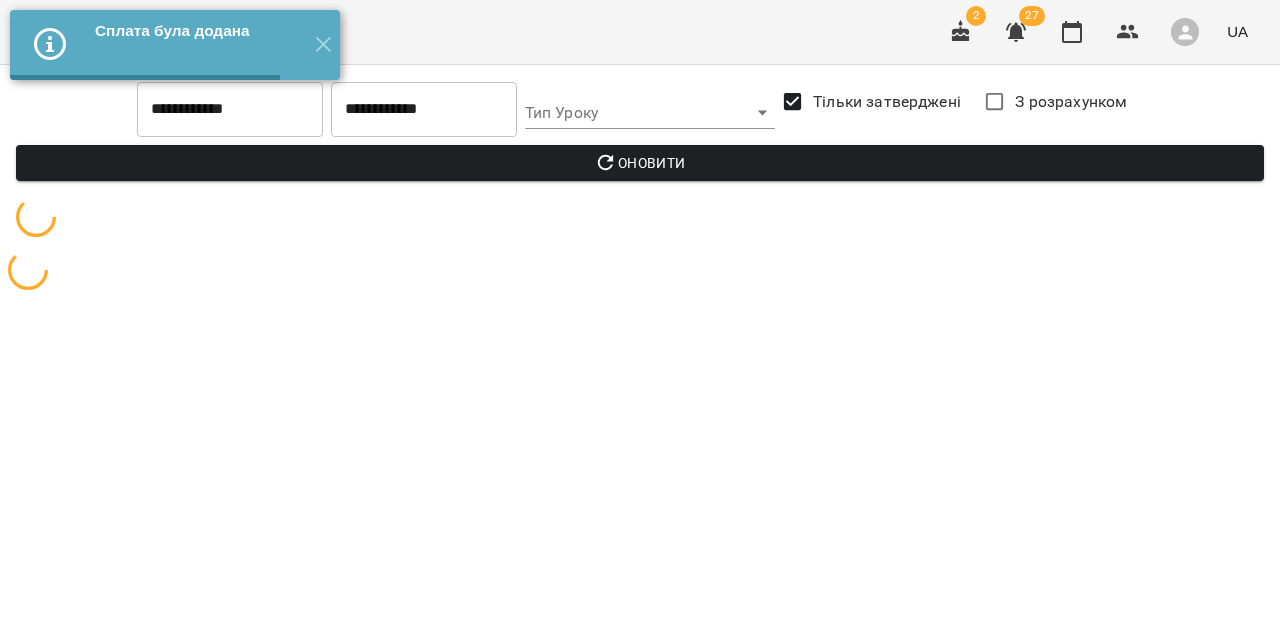 scroll, scrollTop: 0, scrollLeft: 0, axis: both 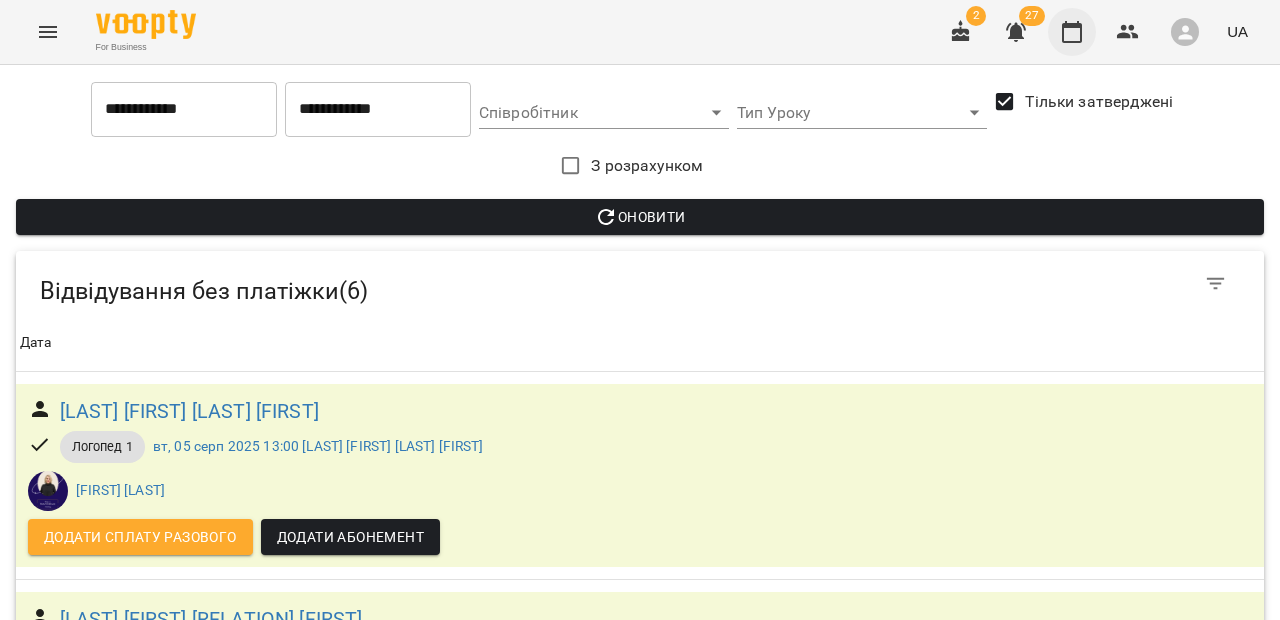 click 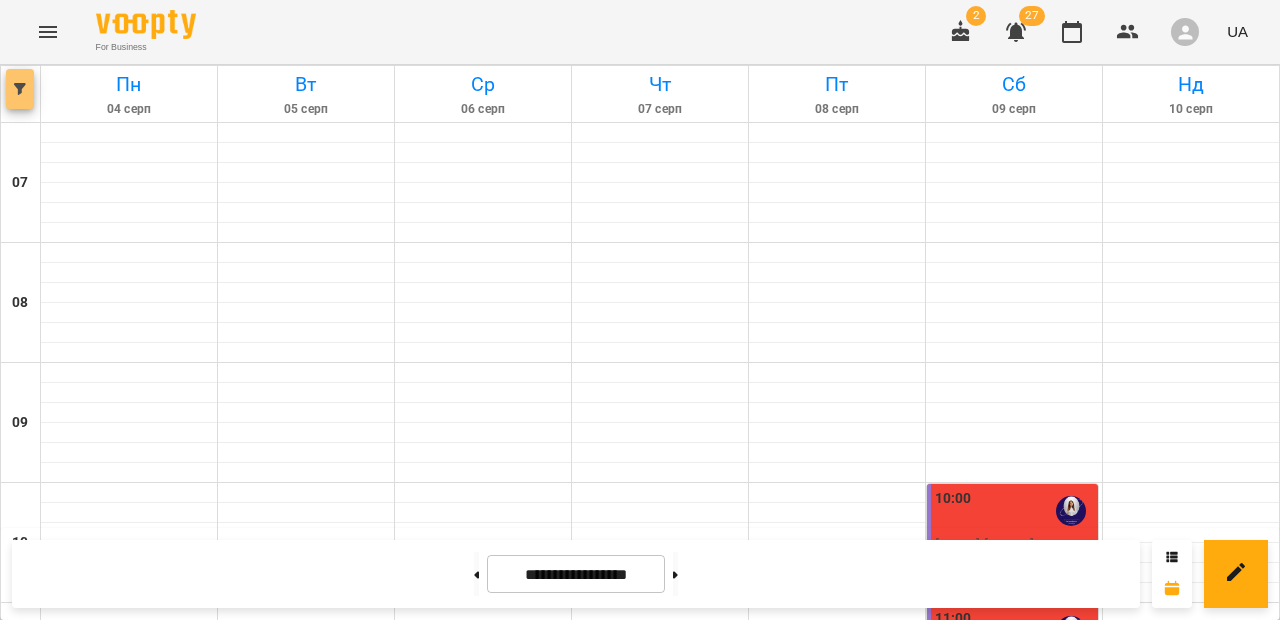 click 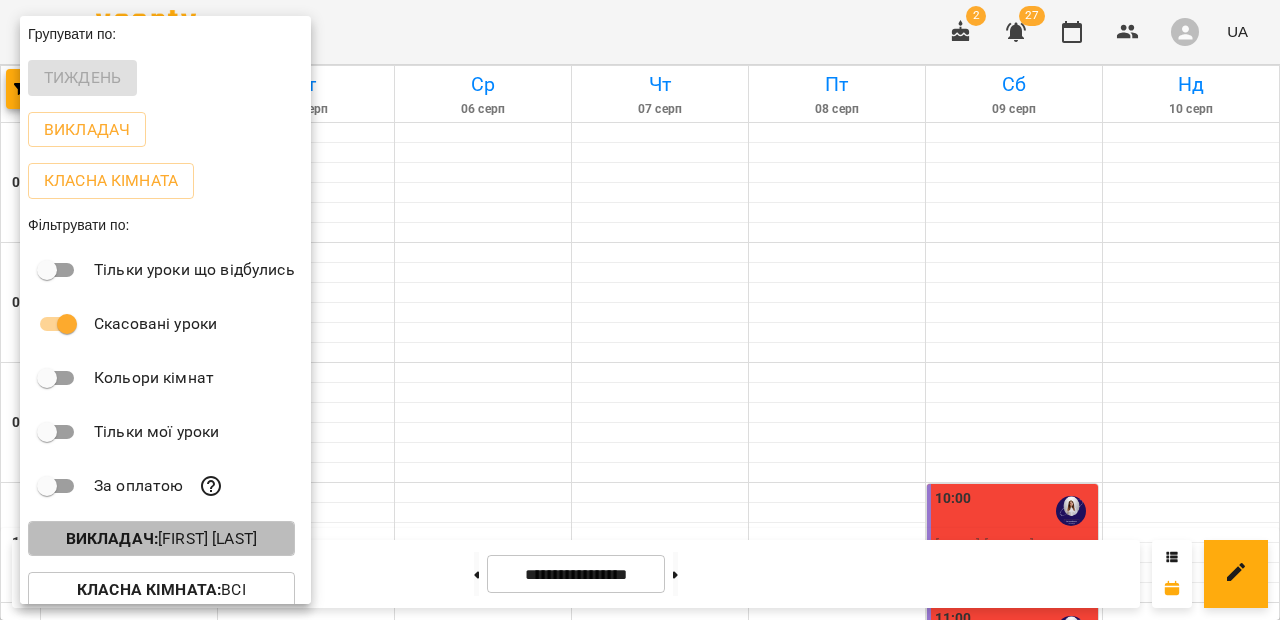 click on "Викладач : [NAME] [LAST]" at bounding box center (161, 539) 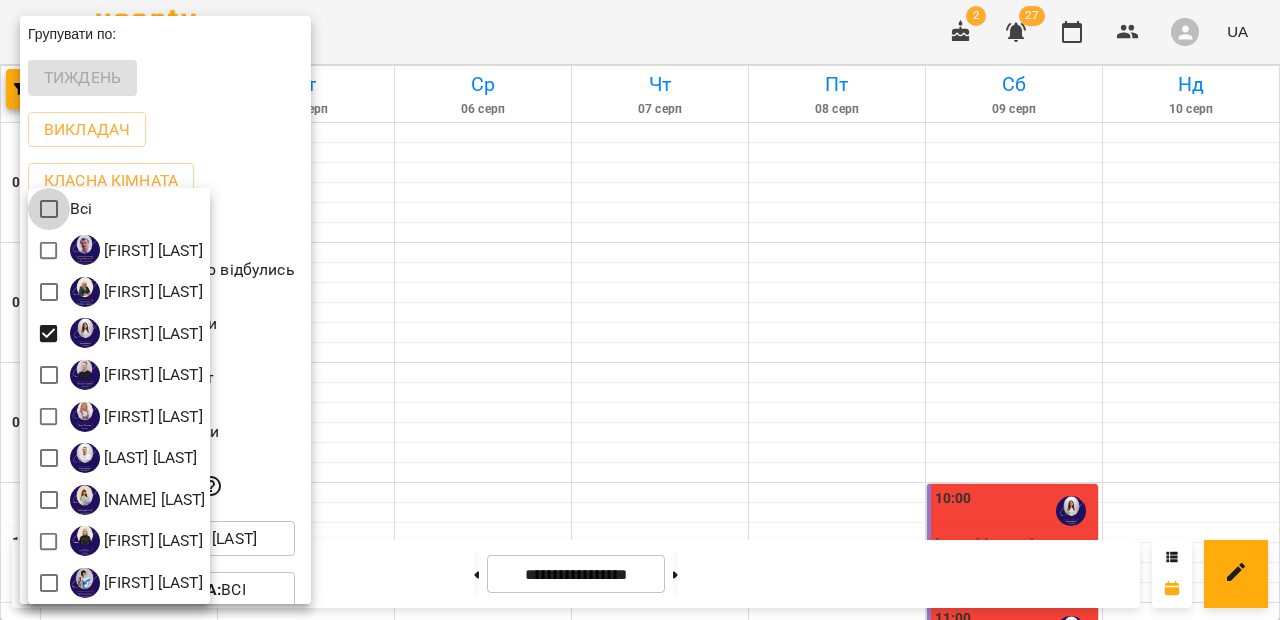 click at bounding box center [640, 310] 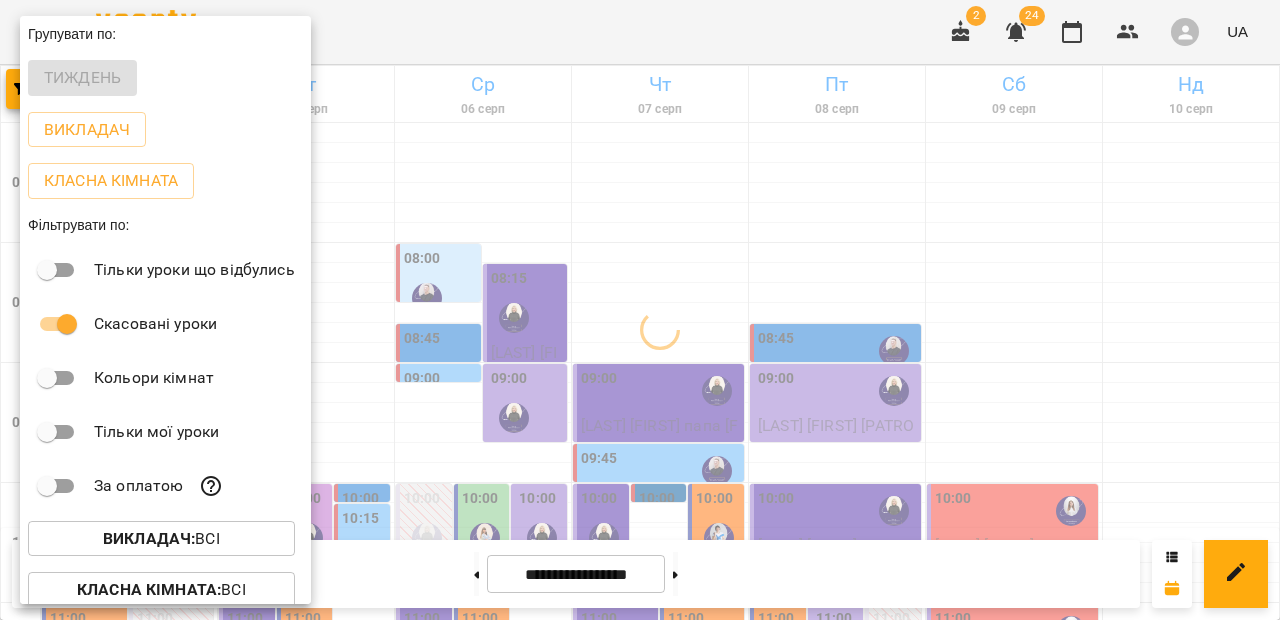 click at bounding box center [640, 310] 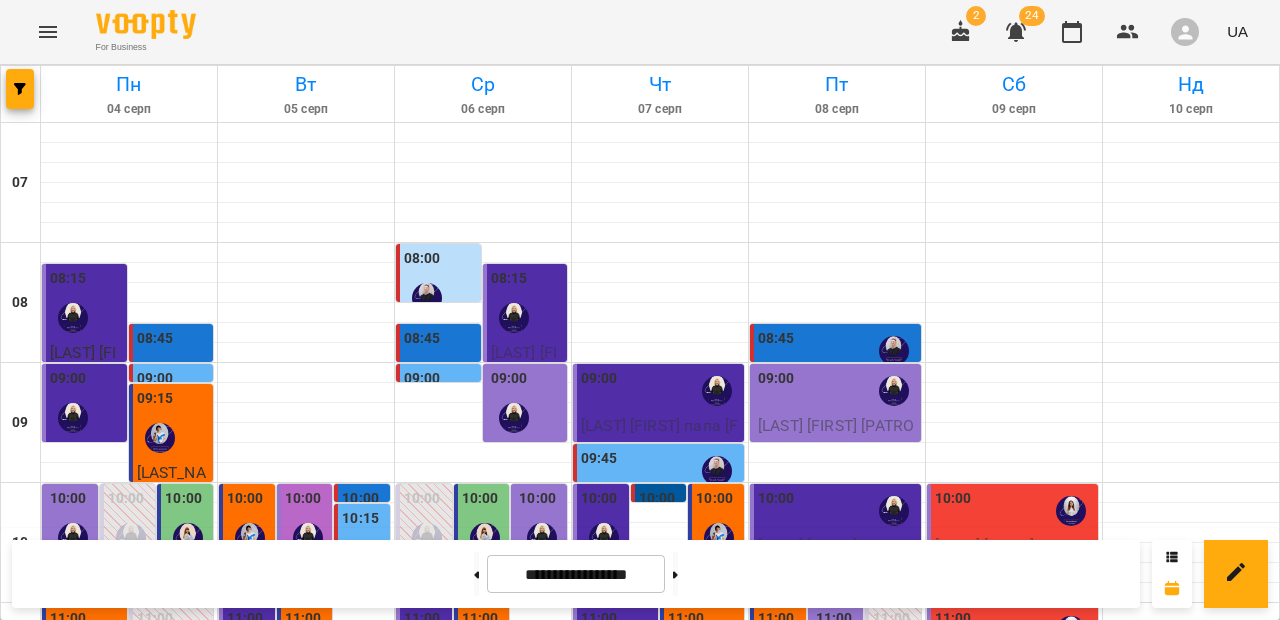 click on "09:45" at bounding box center [660, 471] 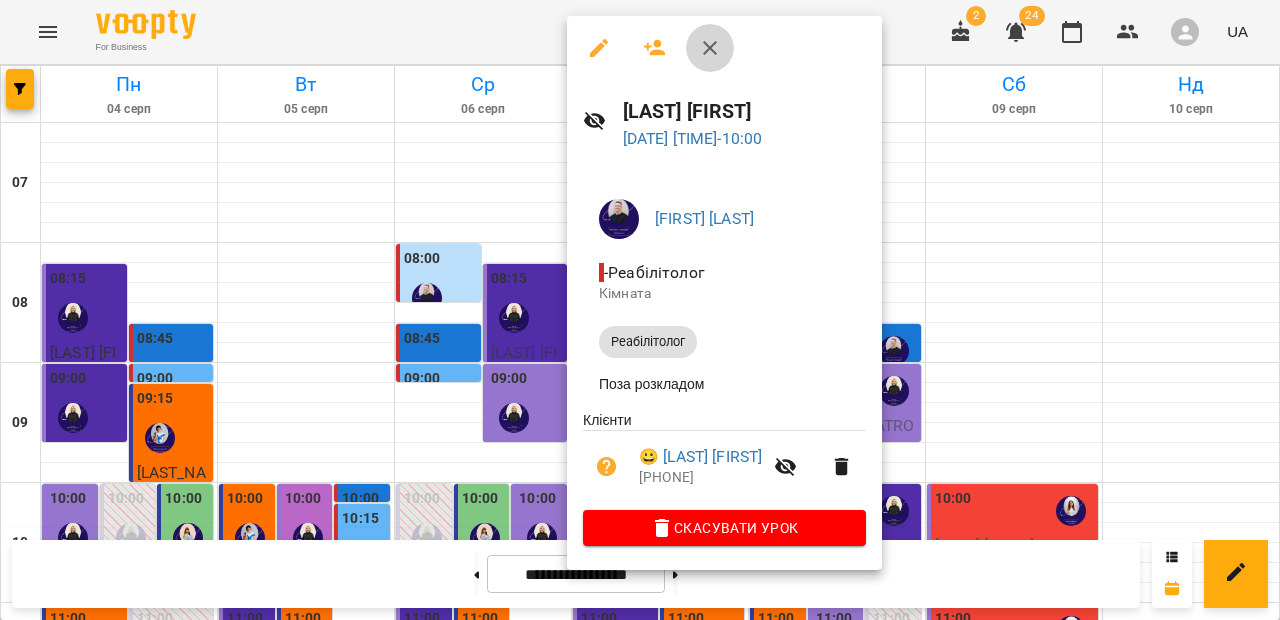 click 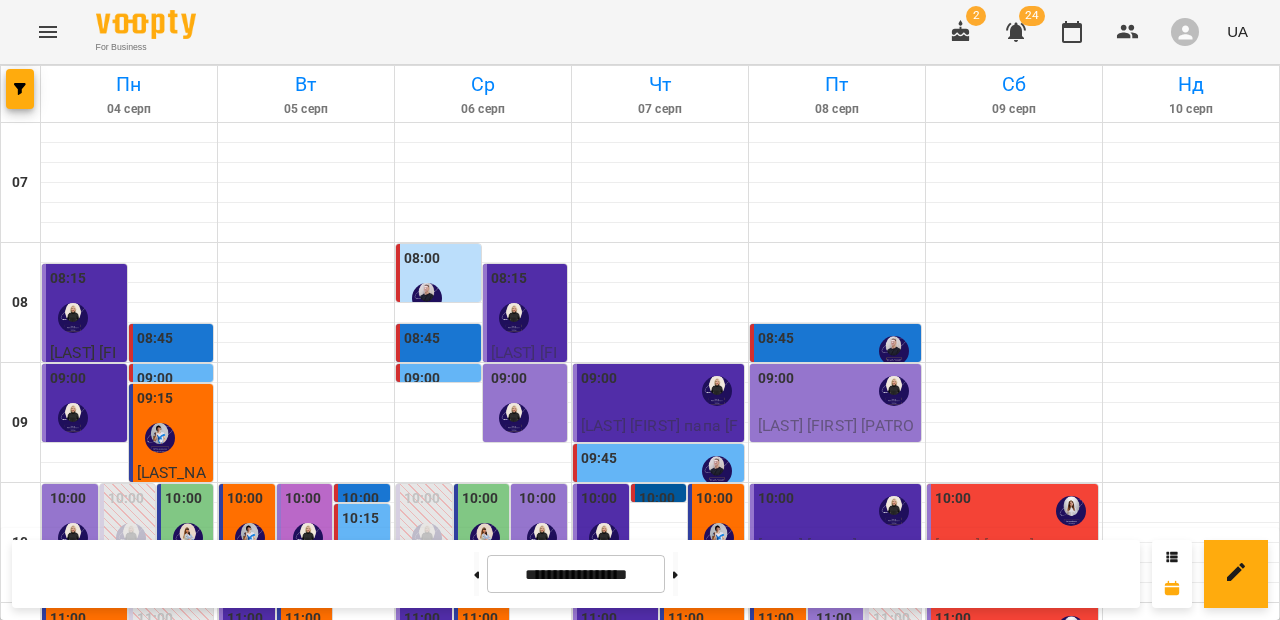 click on "08:00" at bounding box center (440, 284) 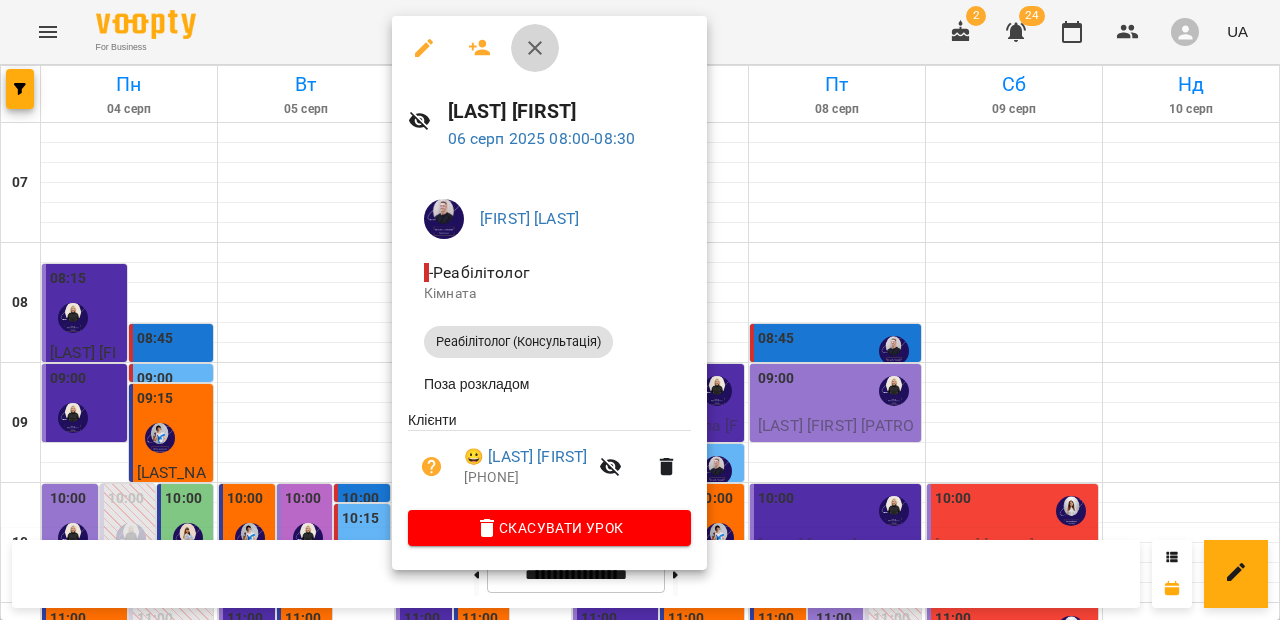click at bounding box center [535, 48] 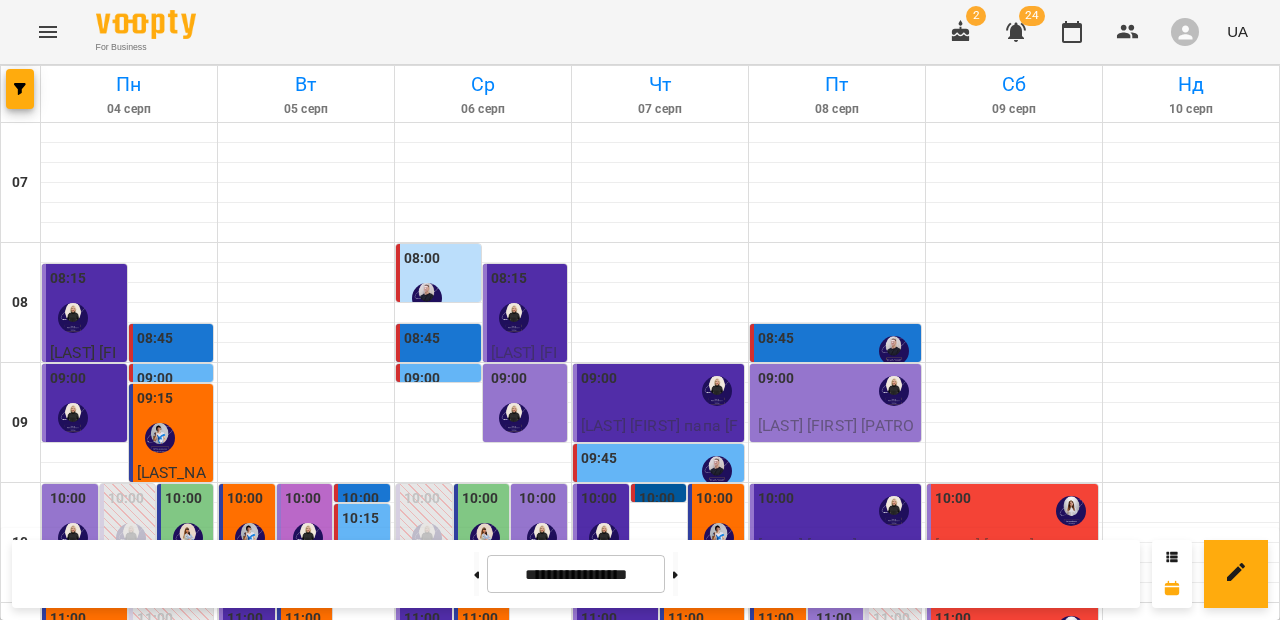 scroll, scrollTop: 149, scrollLeft: 0, axis: vertical 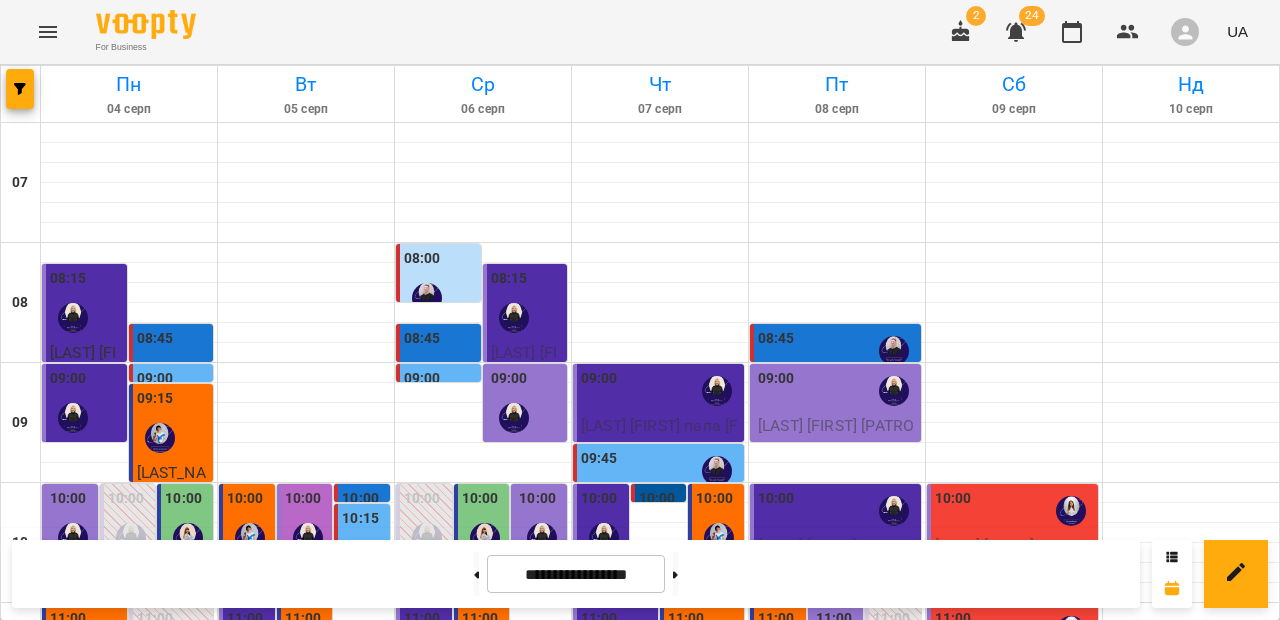 click on "10:00" at bounding box center (657, 499) 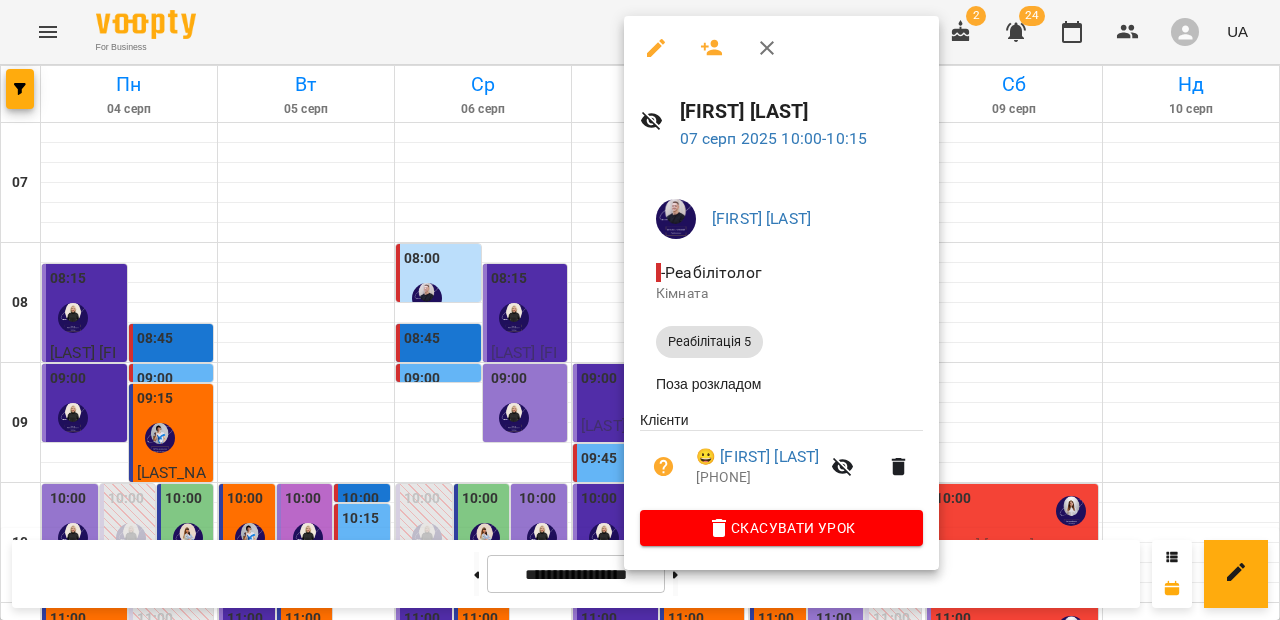 click 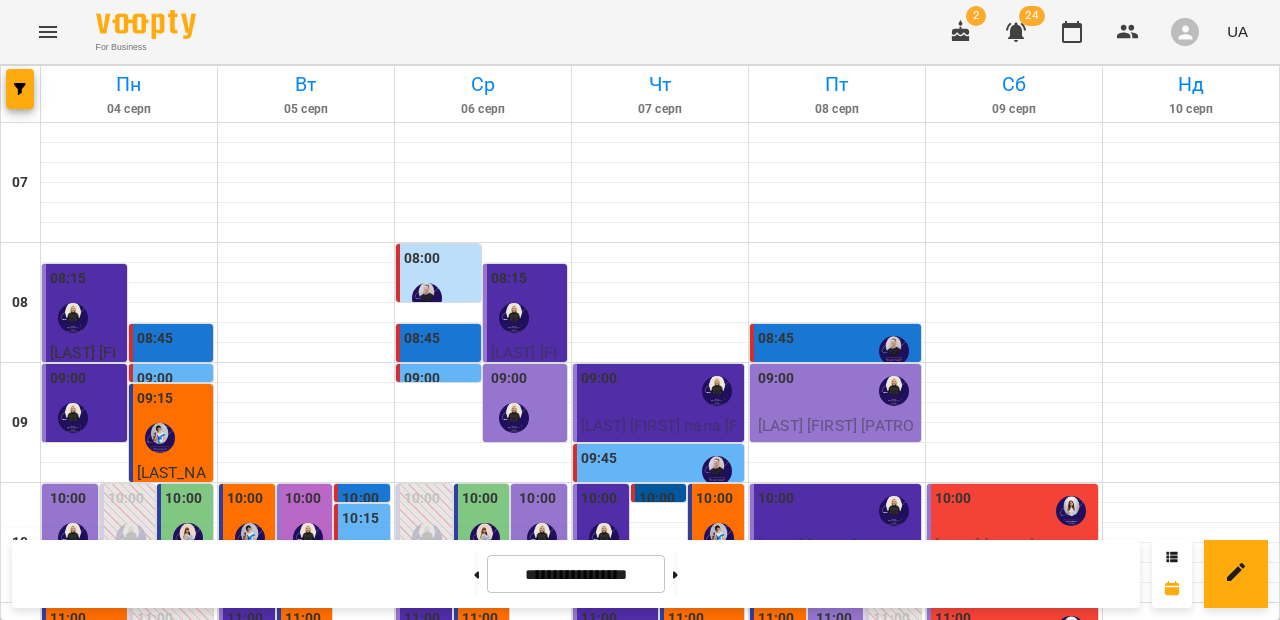 scroll, scrollTop: 15, scrollLeft: 0, axis: vertical 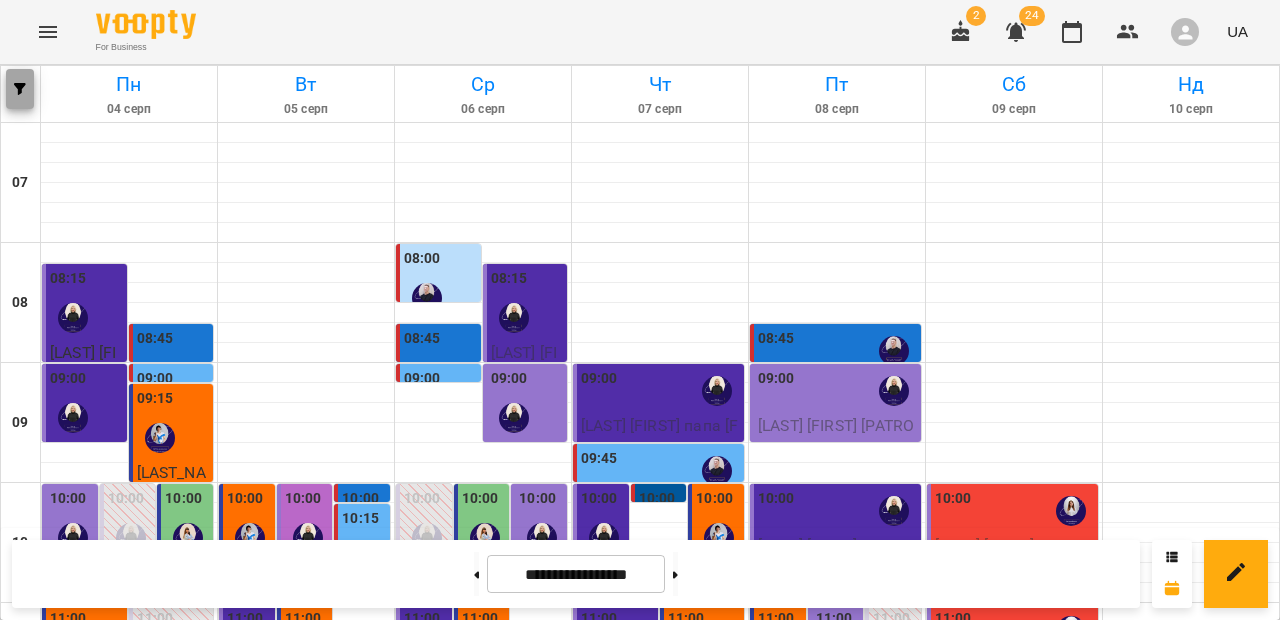 click at bounding box center [20, 89] 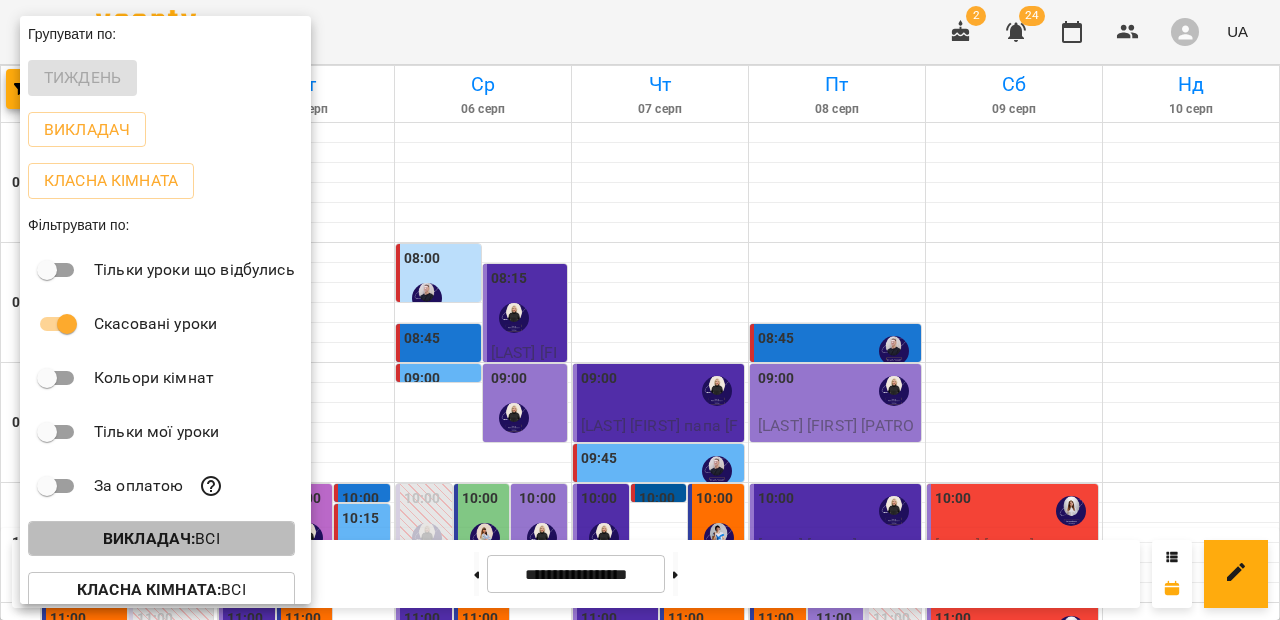 click on "Викладач :  Всі" at bounding box center (161, 539) 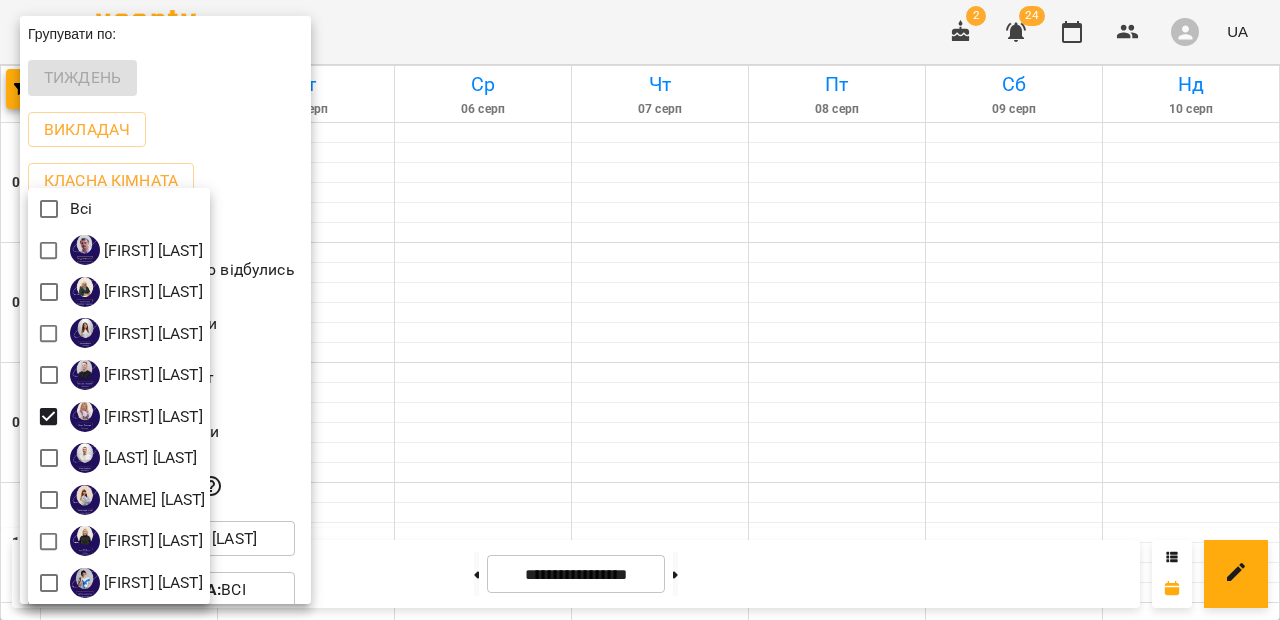 click at bounding box center (640, 310) 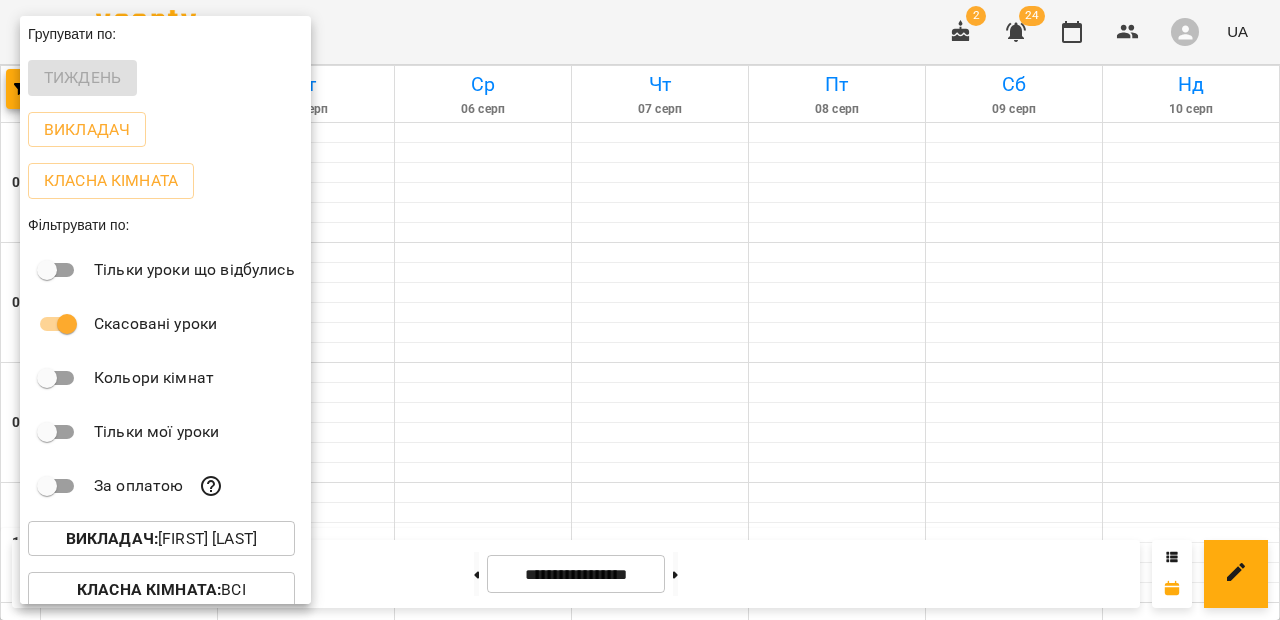 click at bounding box center (640, 310) 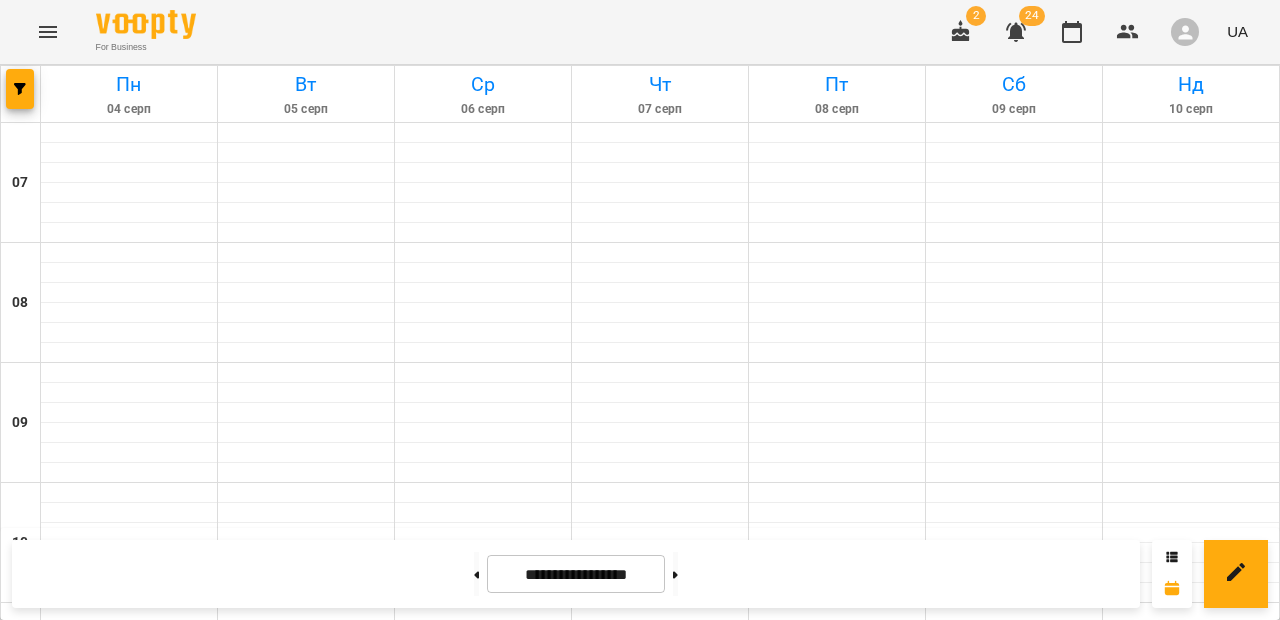 scroll, scrollTop: 793, scrollLeft: 0, axis: vertical 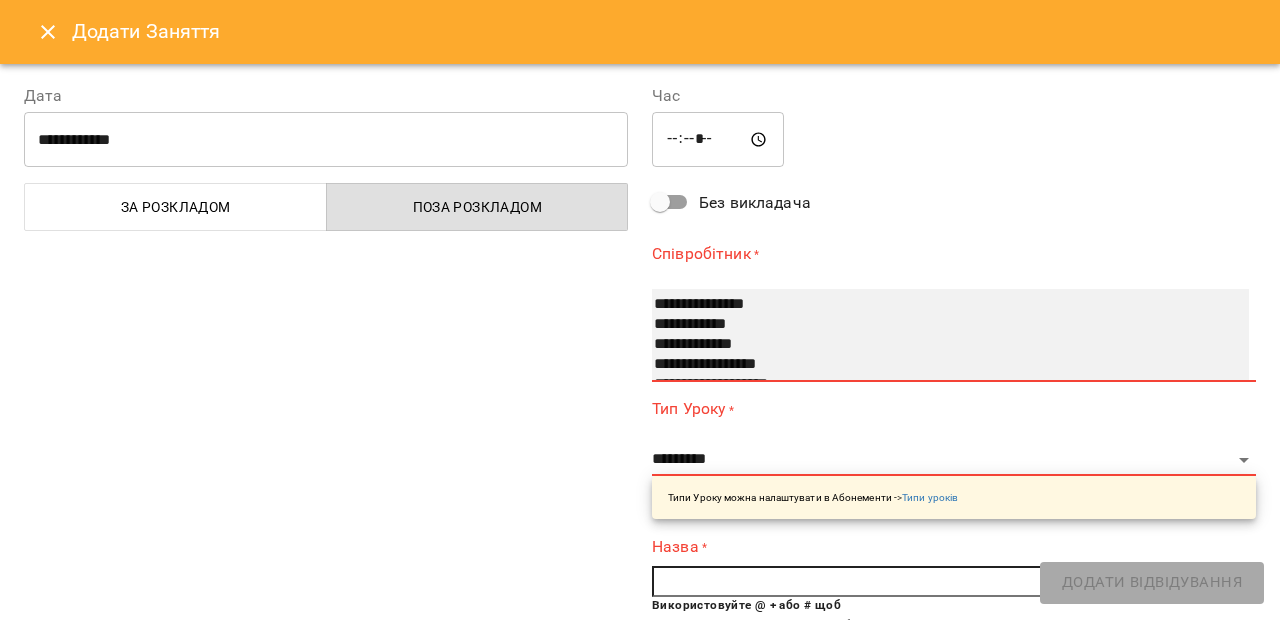 select on "**********" 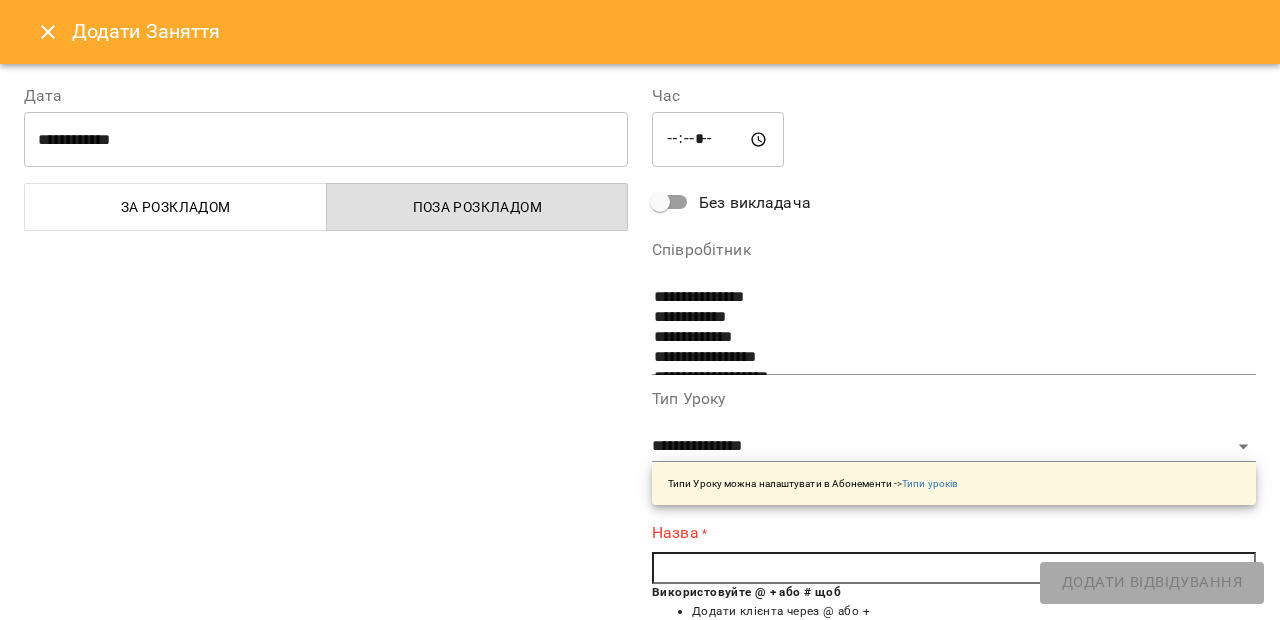click at bounding box center [954, 568] 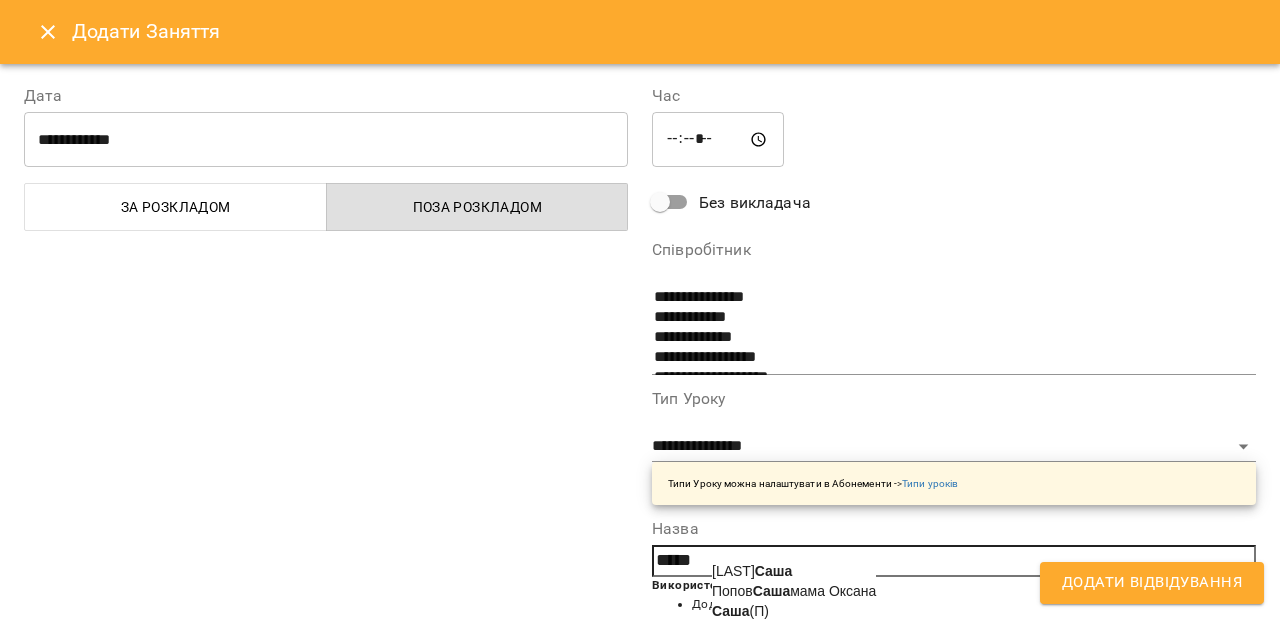 click on "[FIRST] (П)" at bounding box center [740, 611] 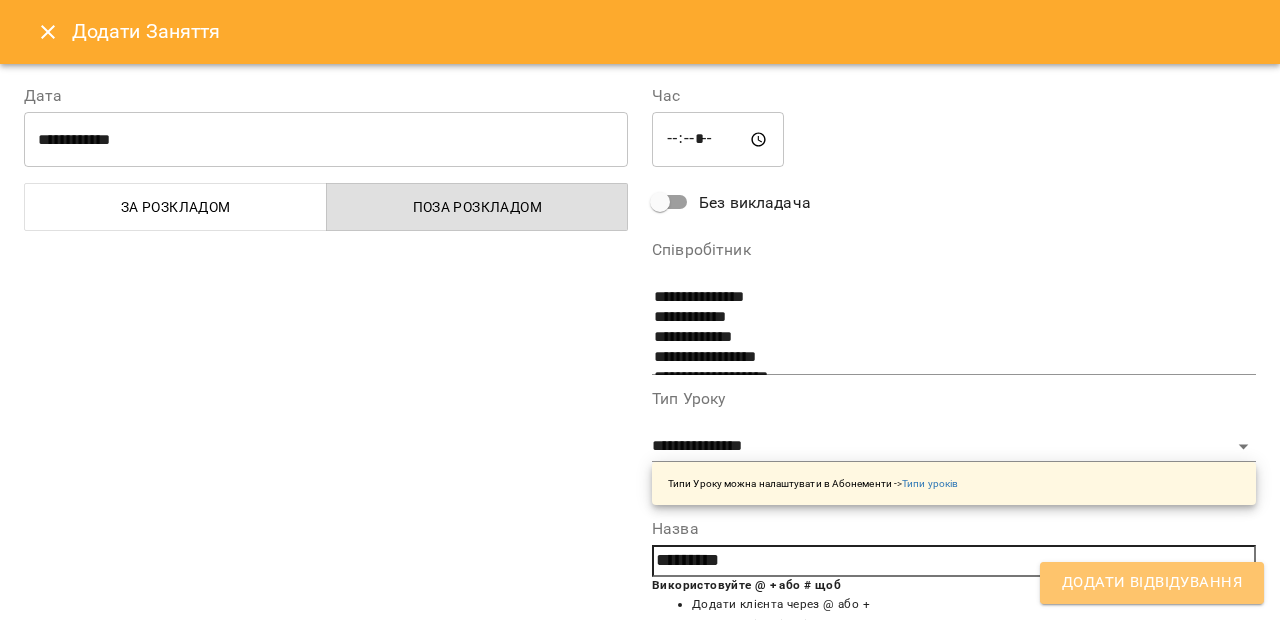 click on "Додати Відвідування" at bounding box center [1152, 583] 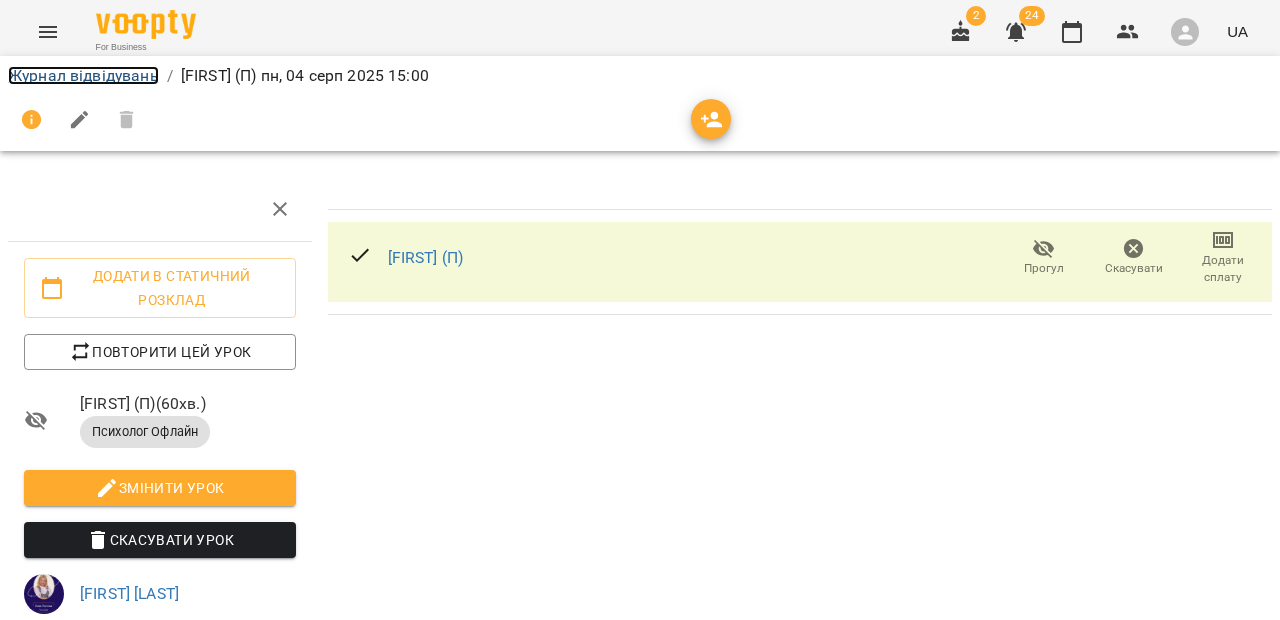 click on "Журнал відвідувань" at bounding box center (83, 75) 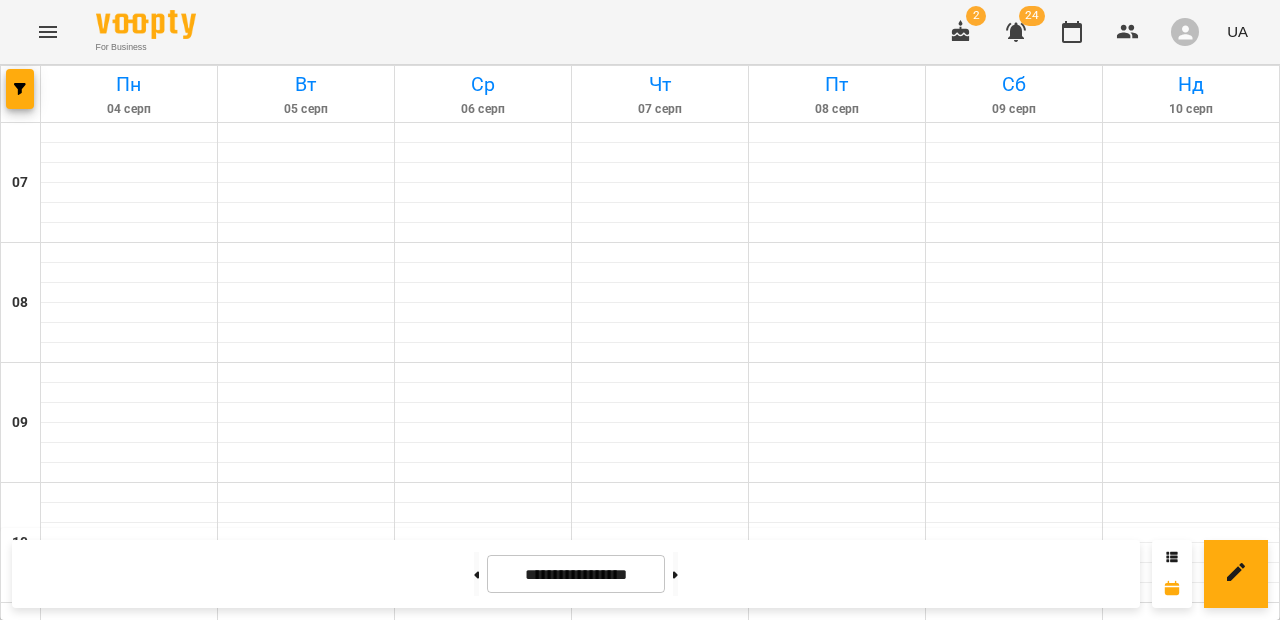 scroll, scrollTop: 948, scrollLeft: 0, axis: vertical 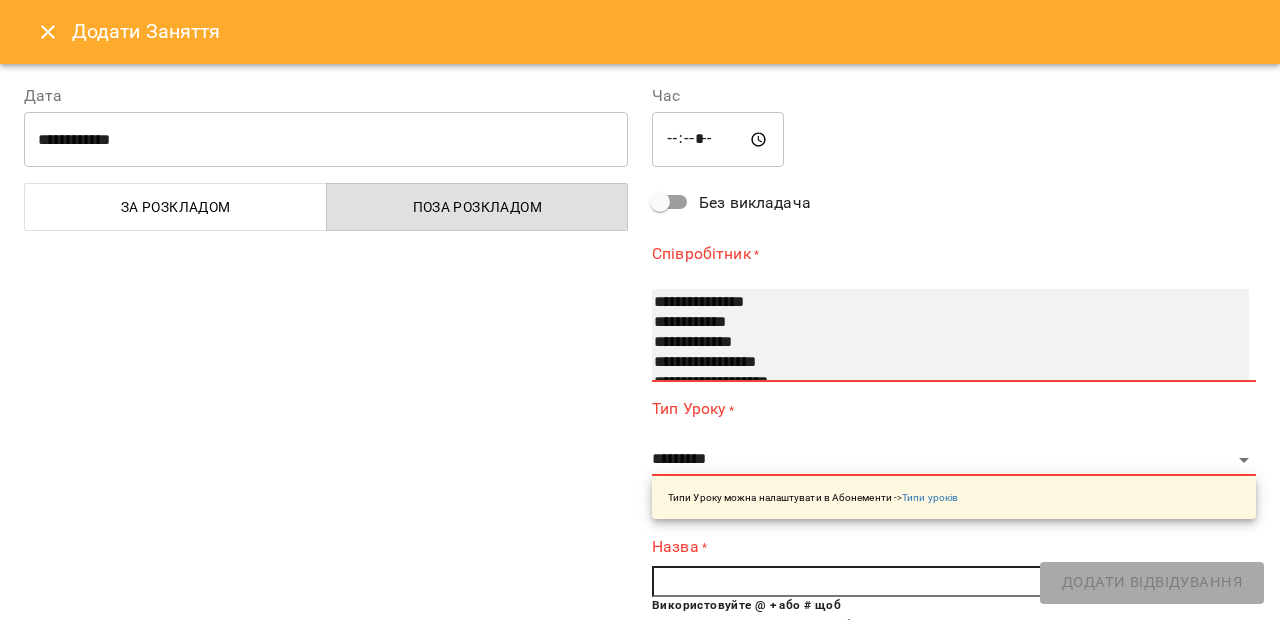 select on "**********" 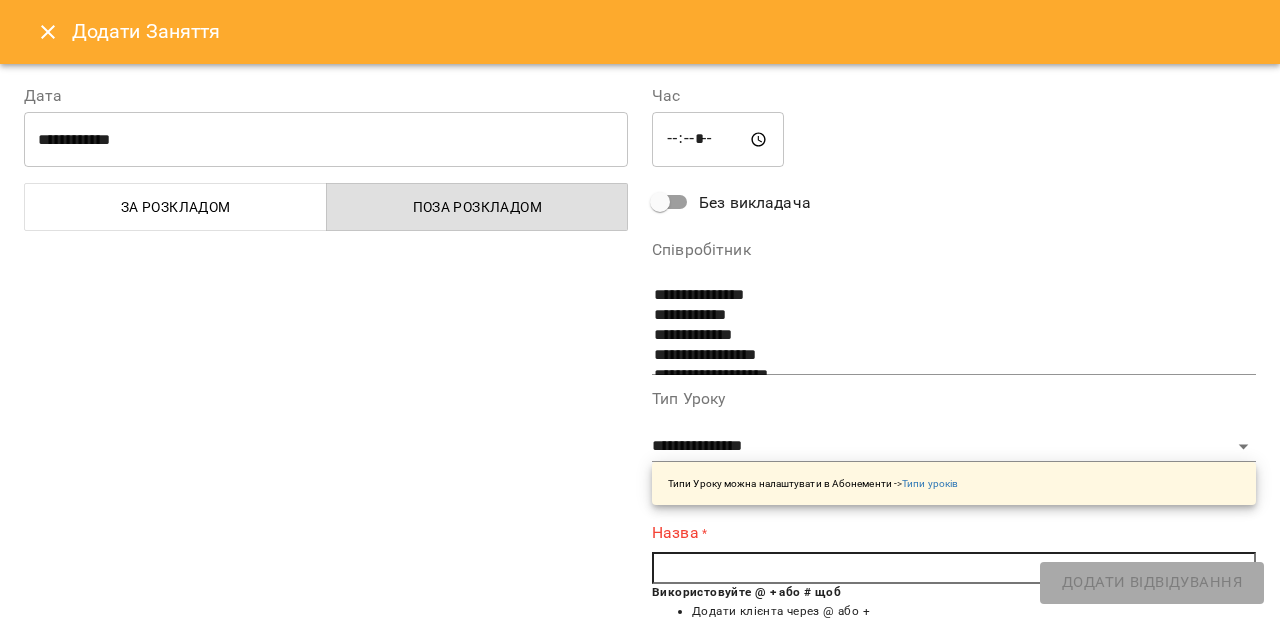 click at bounding box center [954, 568] 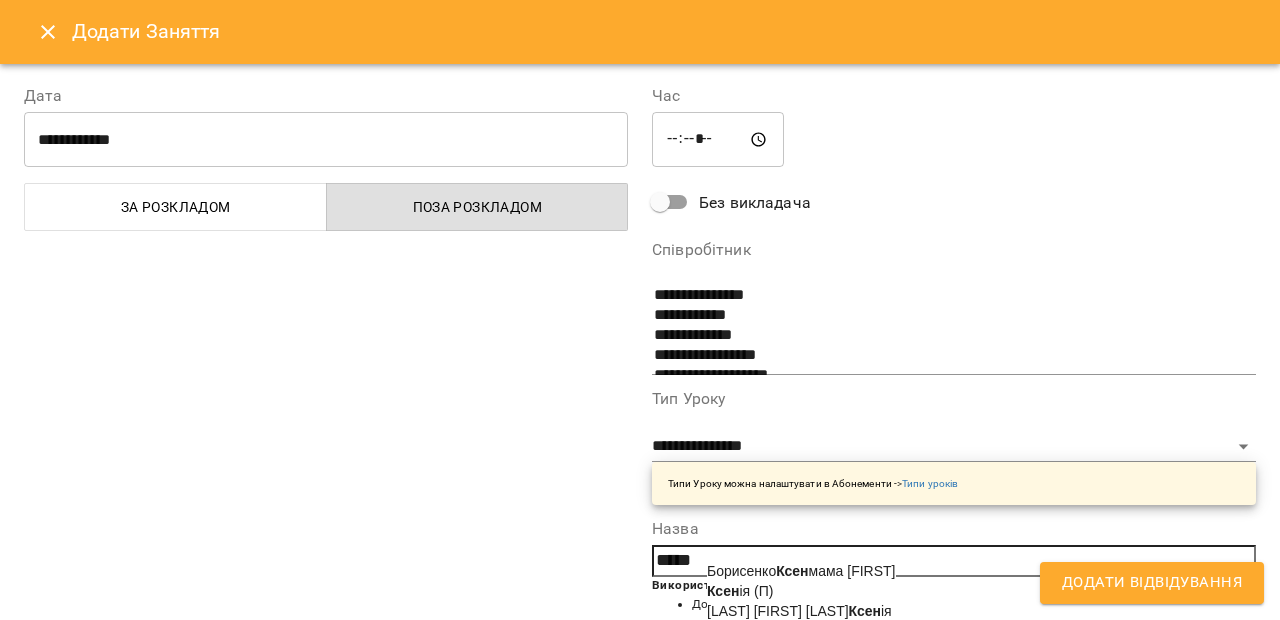 click on "[FIRST] (П)" at bounding box center [740, 591] 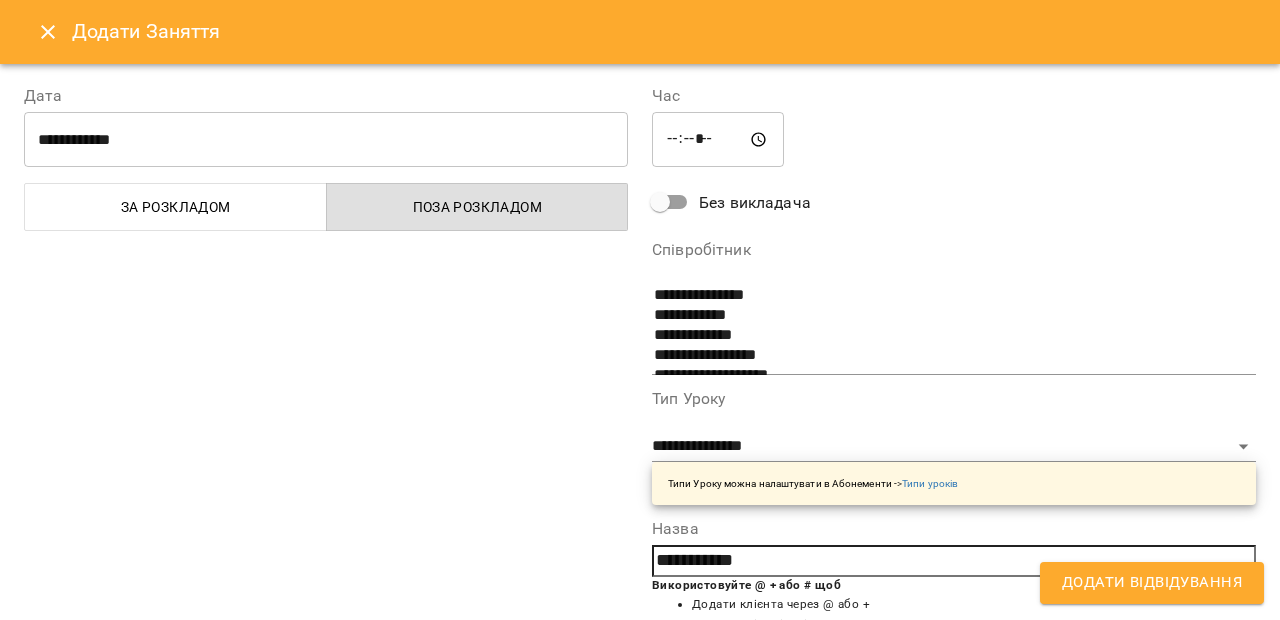 click on "Додати Відвідування" at bounding box center [1152, 583] 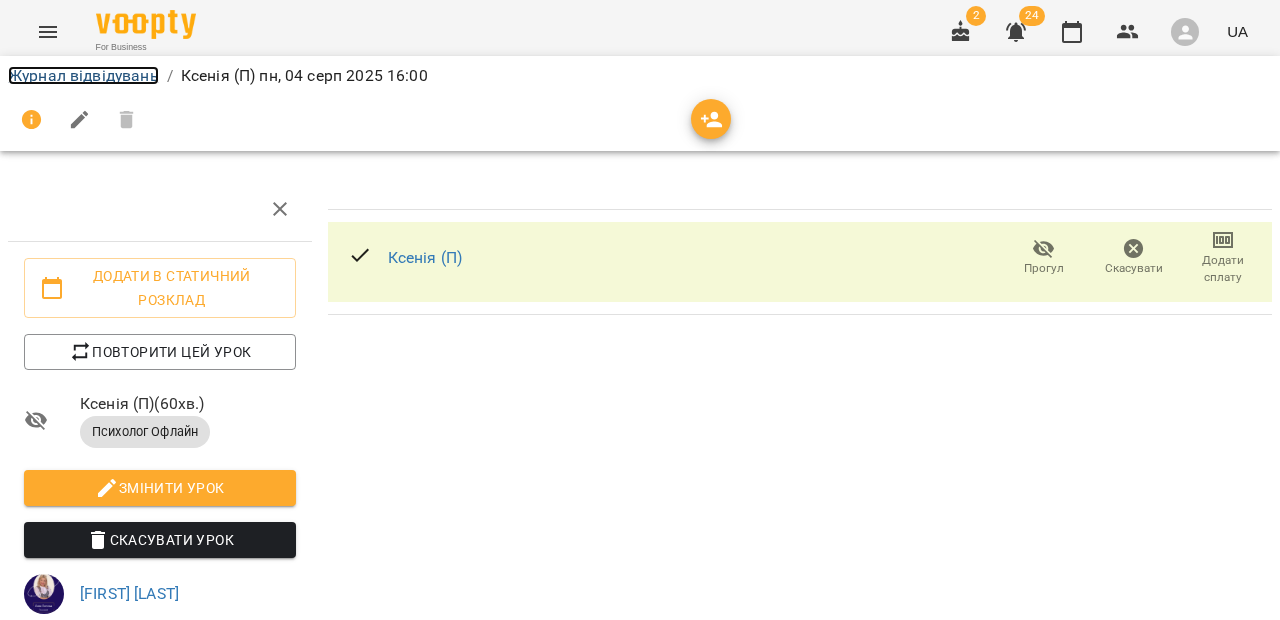 click on "Журнал відвідувань" at bounding box center [83, 75] 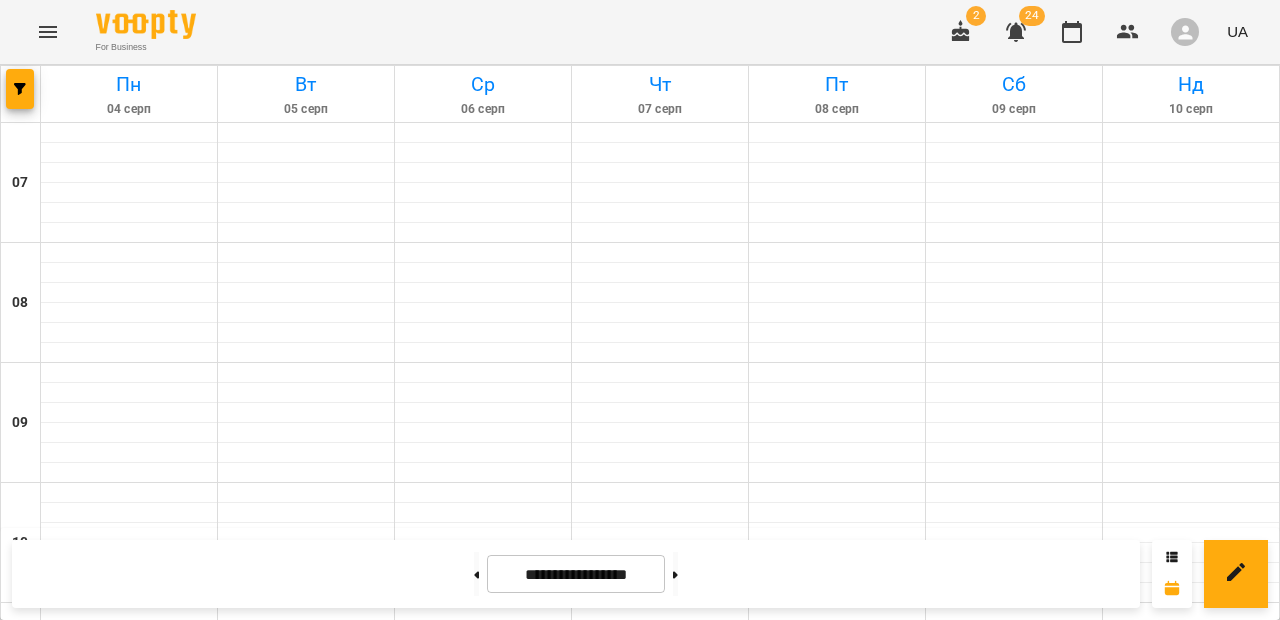 scroll, scrollTop: 930, scrollLeft: 0, axis: vertical 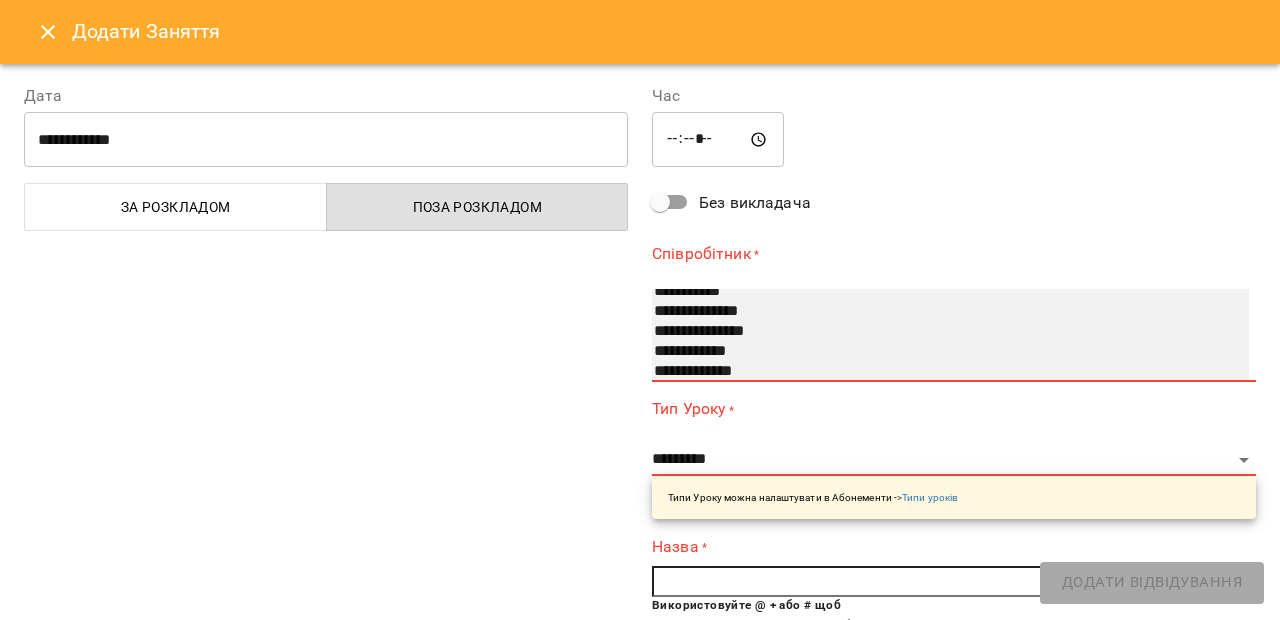 select on "**********" 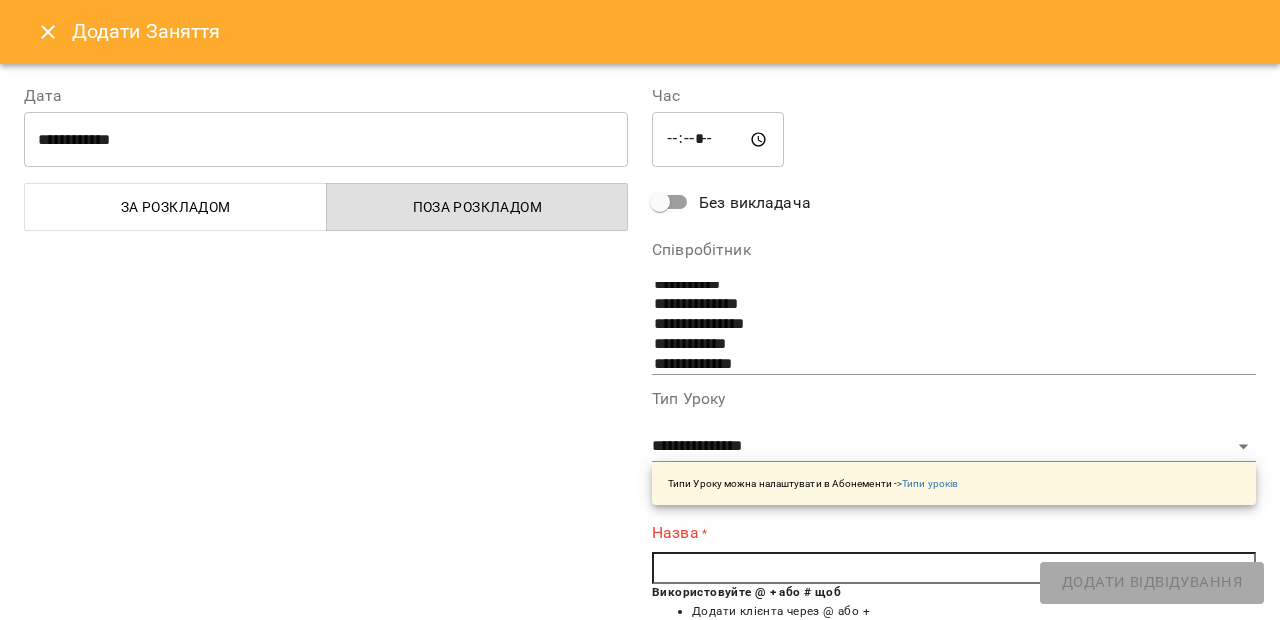 click at bounding box center [954, 568] 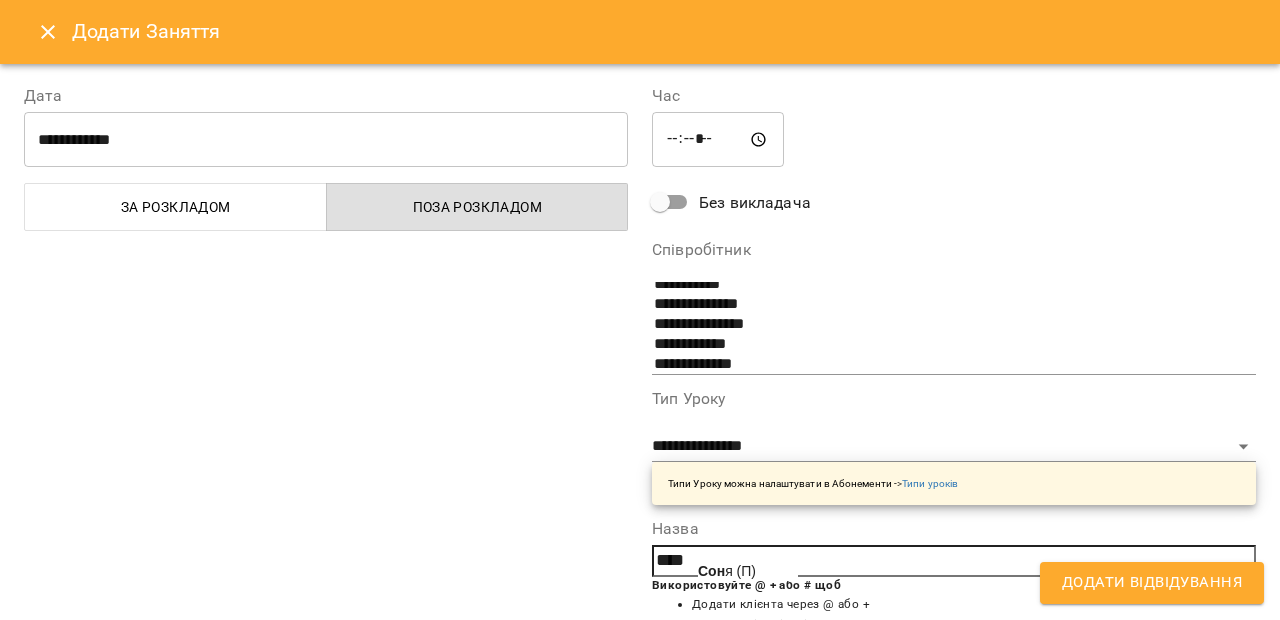 click on "[LAST] я (П)" at bounding box center [727, 571] 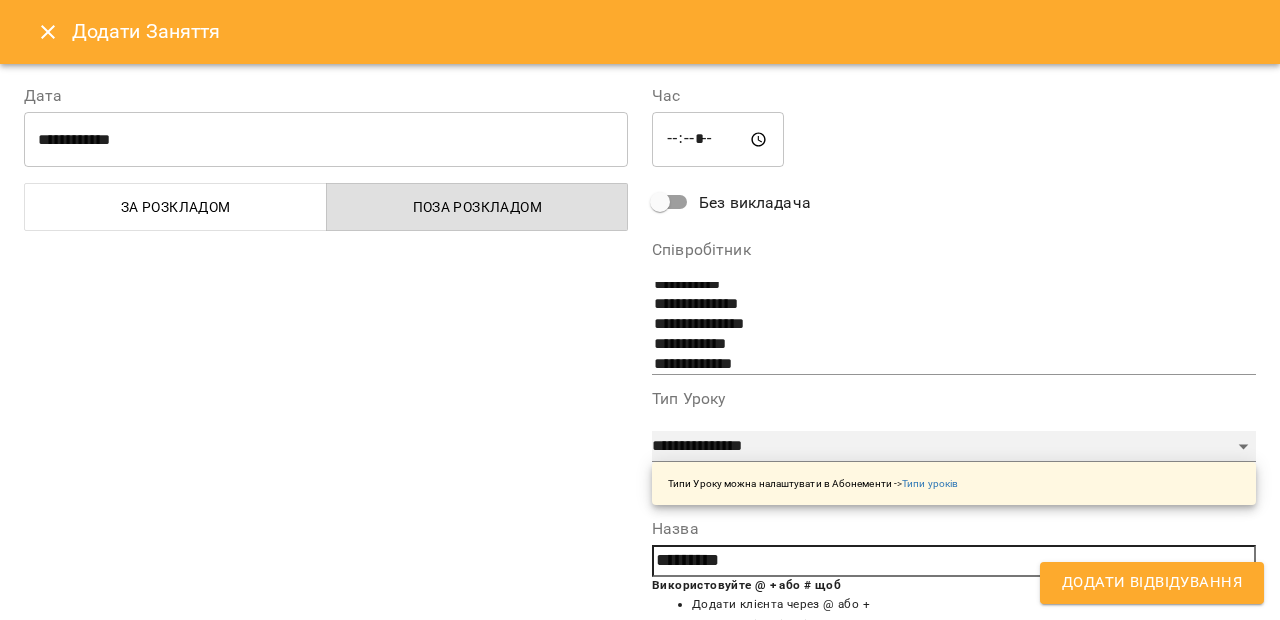 click on "**********" at bounding box center [954, 447] 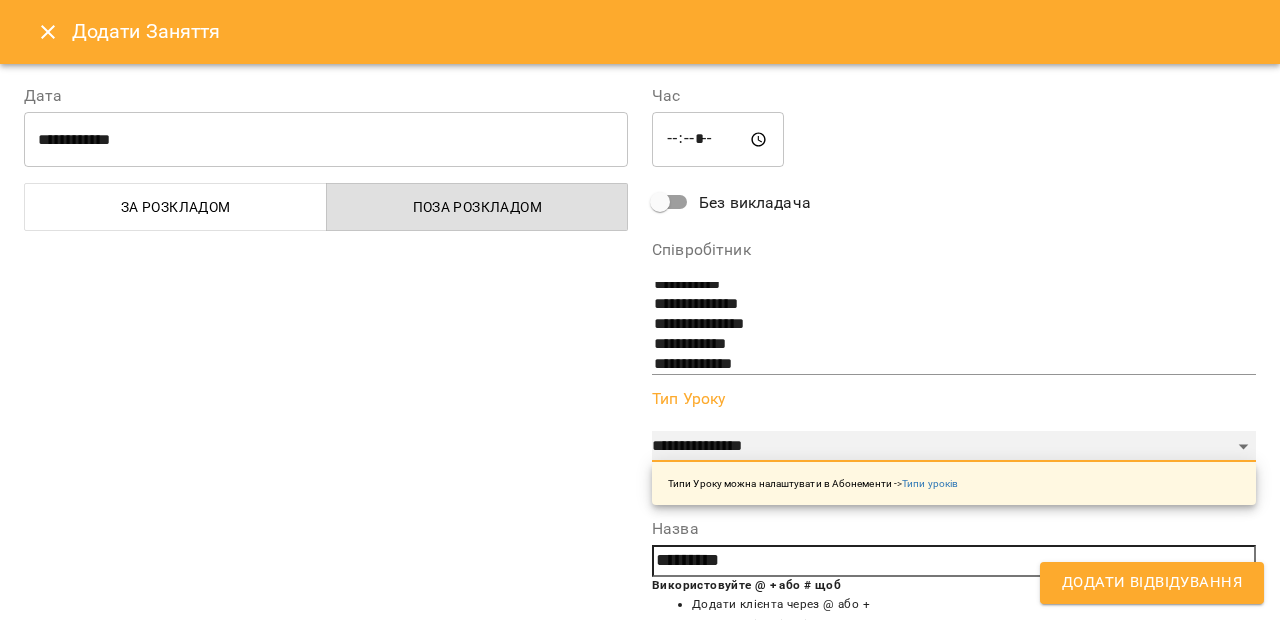 select on "**********" 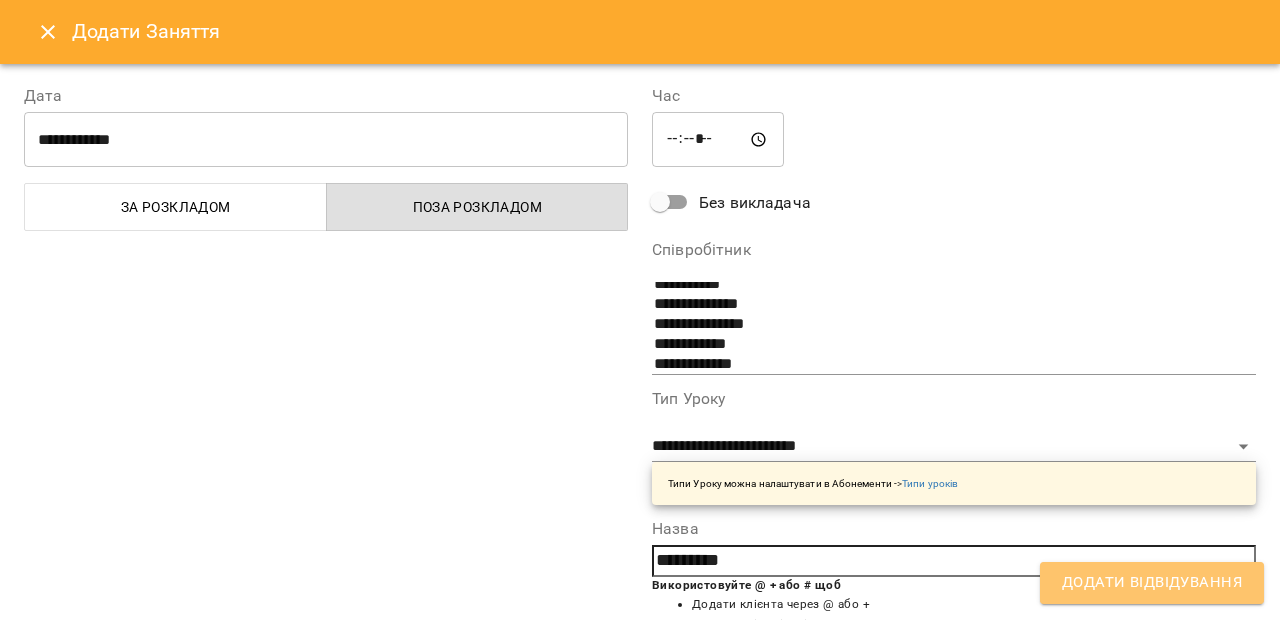 click on "Додати Відвідування" at bounding box center [1152, 583] 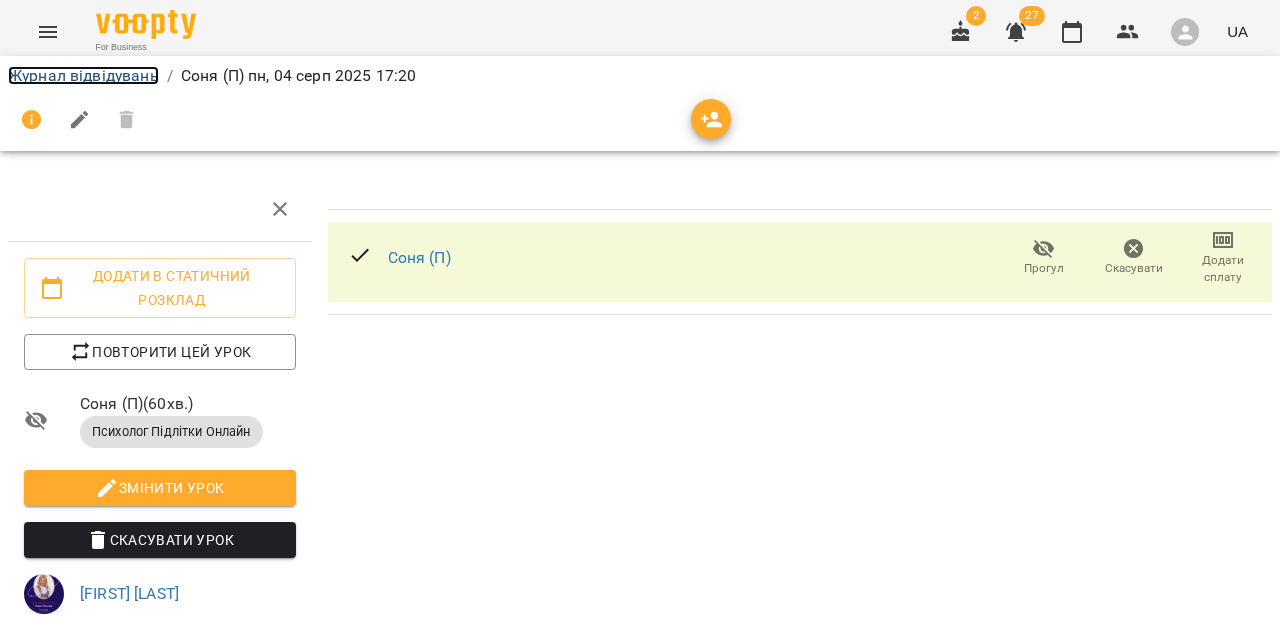 click on "Журнал відвідувань" at bounding box center [83, 75] 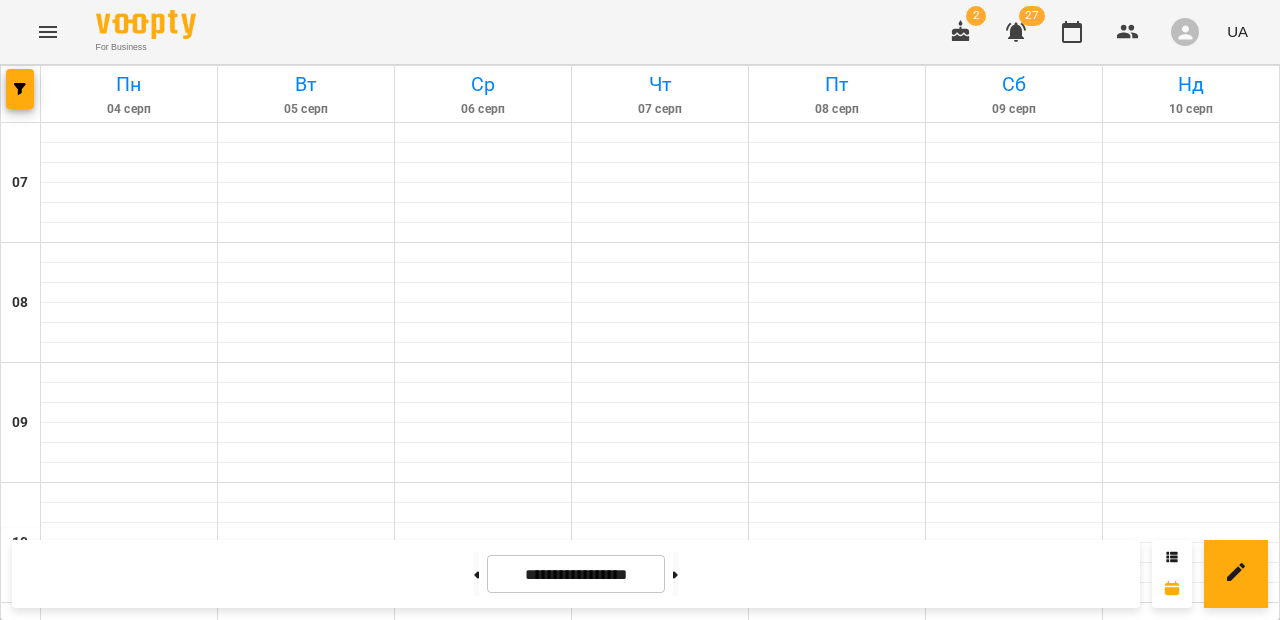 scroll, scrollTop: 1153, scrollLeft: 0, axis: vertical 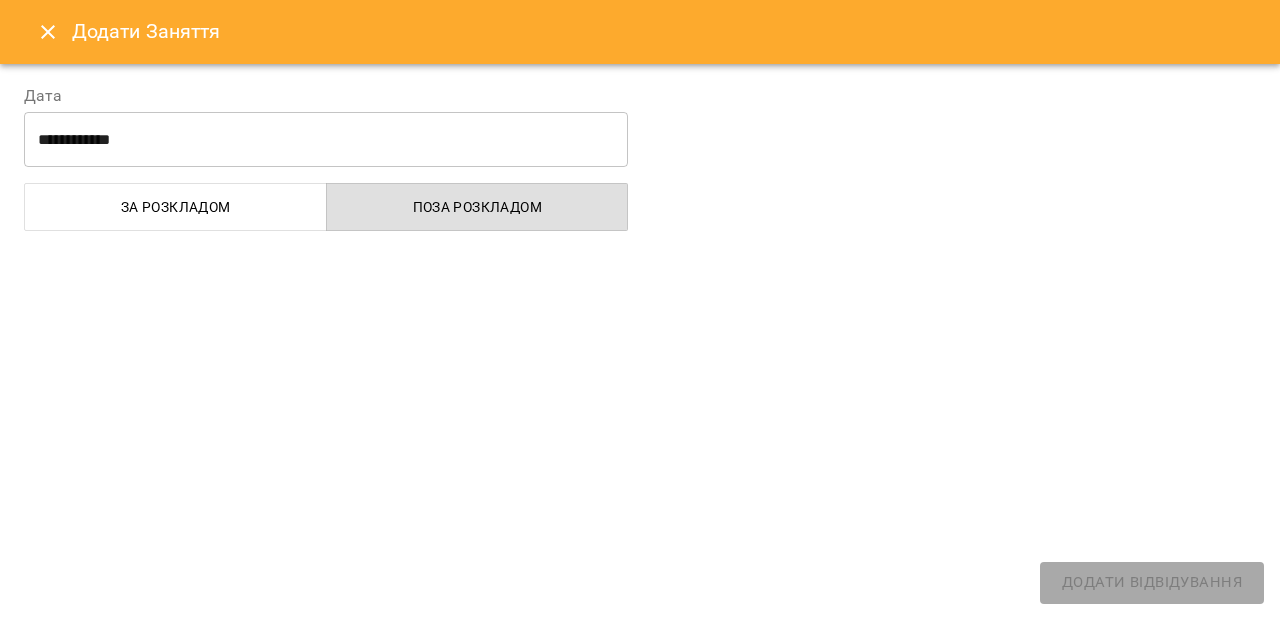 select 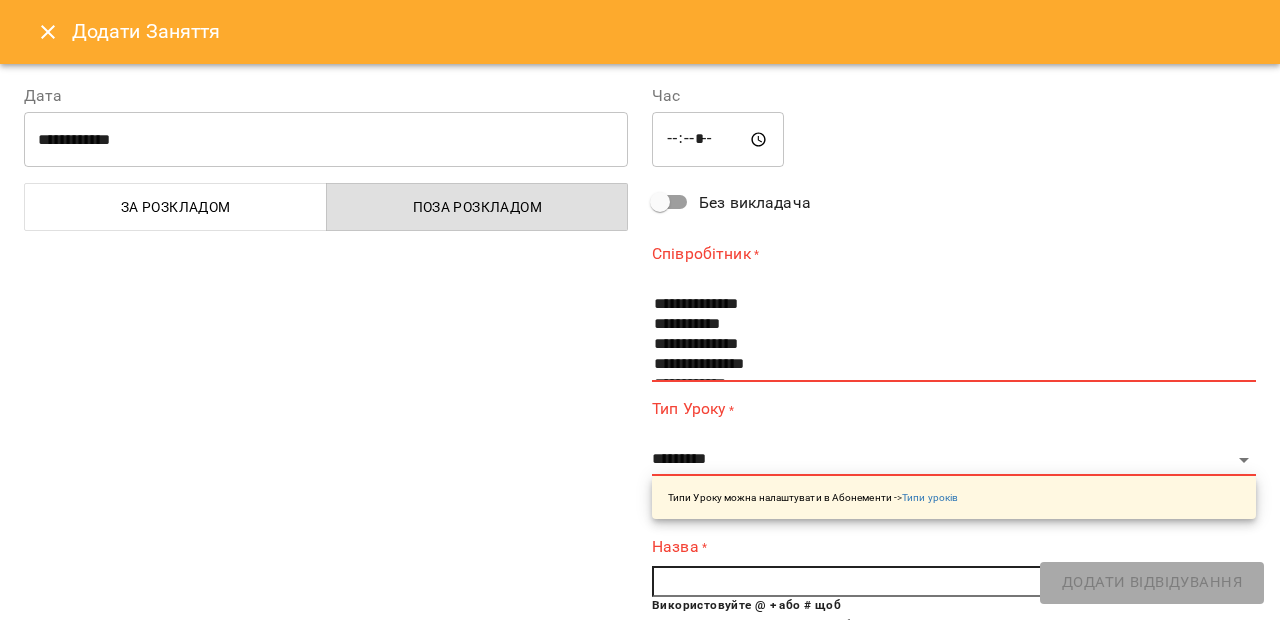 click on "*****" at bounding box center (718, 140) 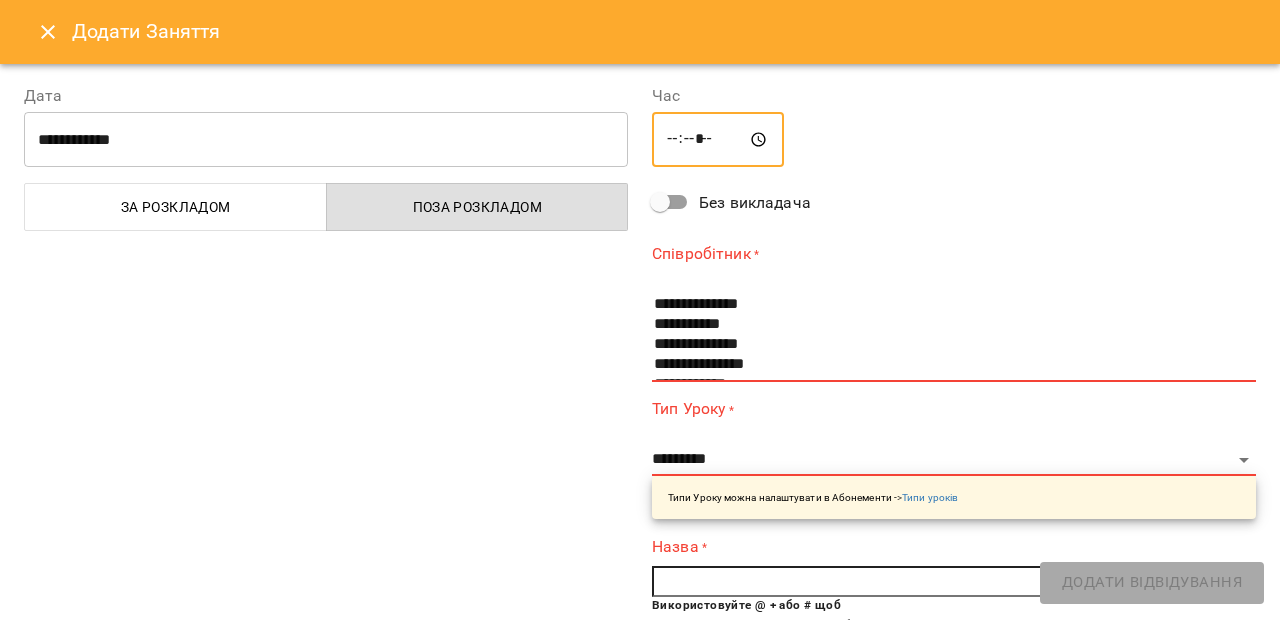 click on "*****" at bounding box center [718, 140] 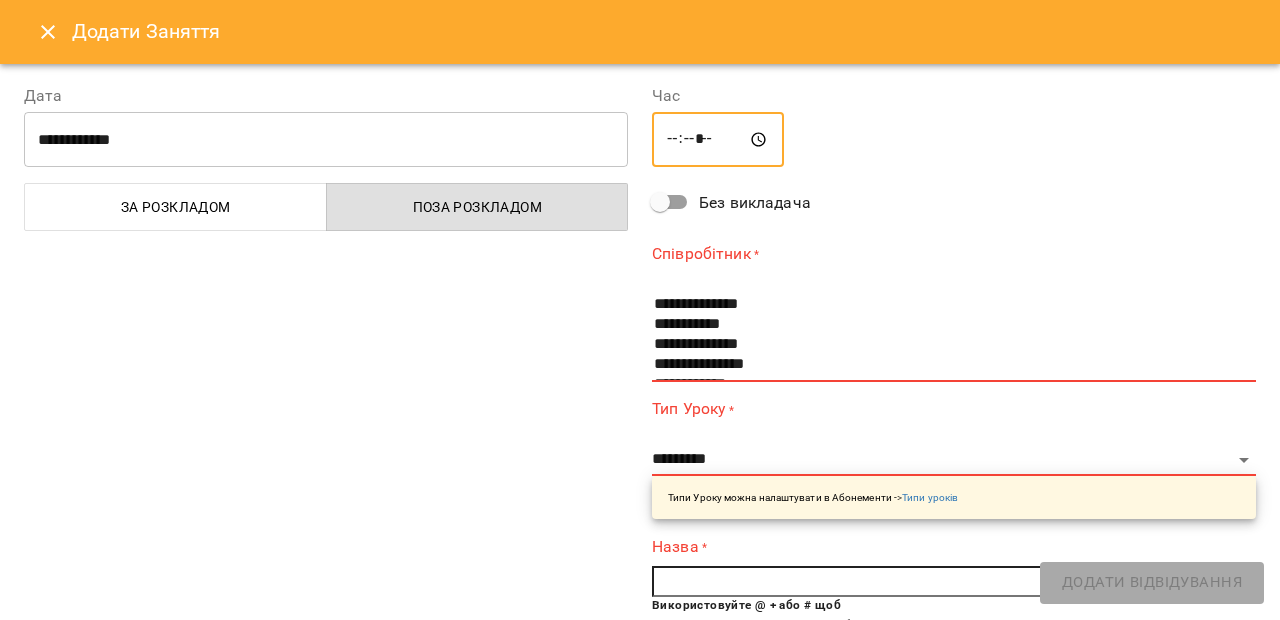 type on "*****" 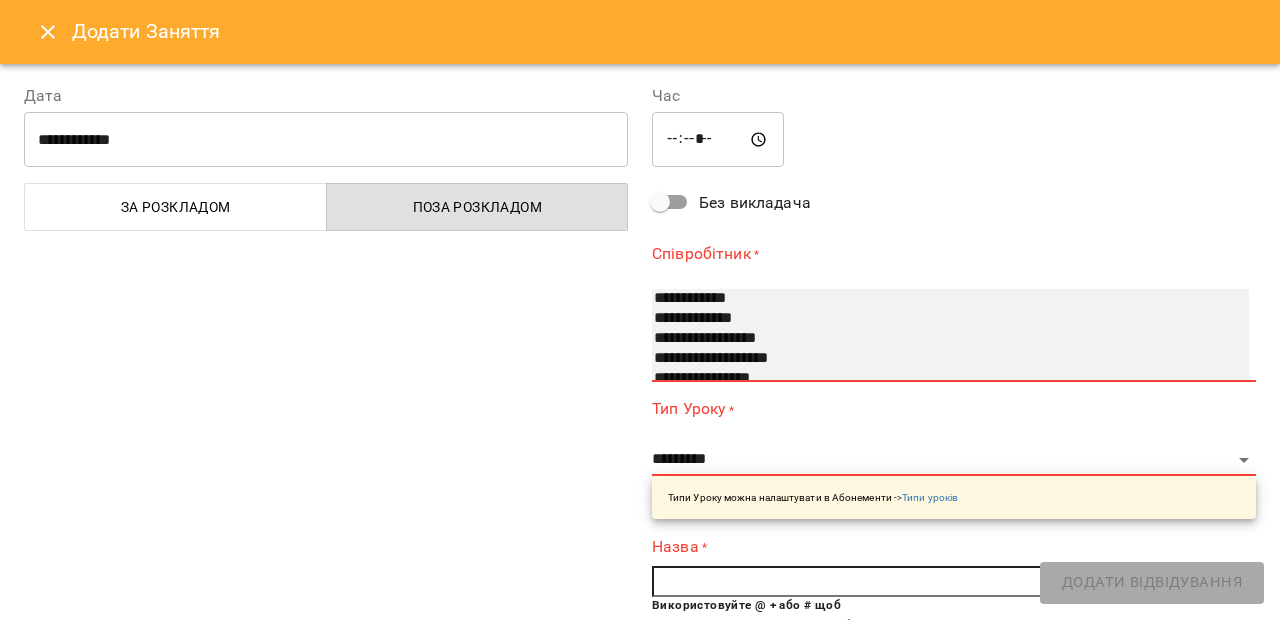 scroll, scrollTop: 100, scrollLeft: 0, axis: vertical 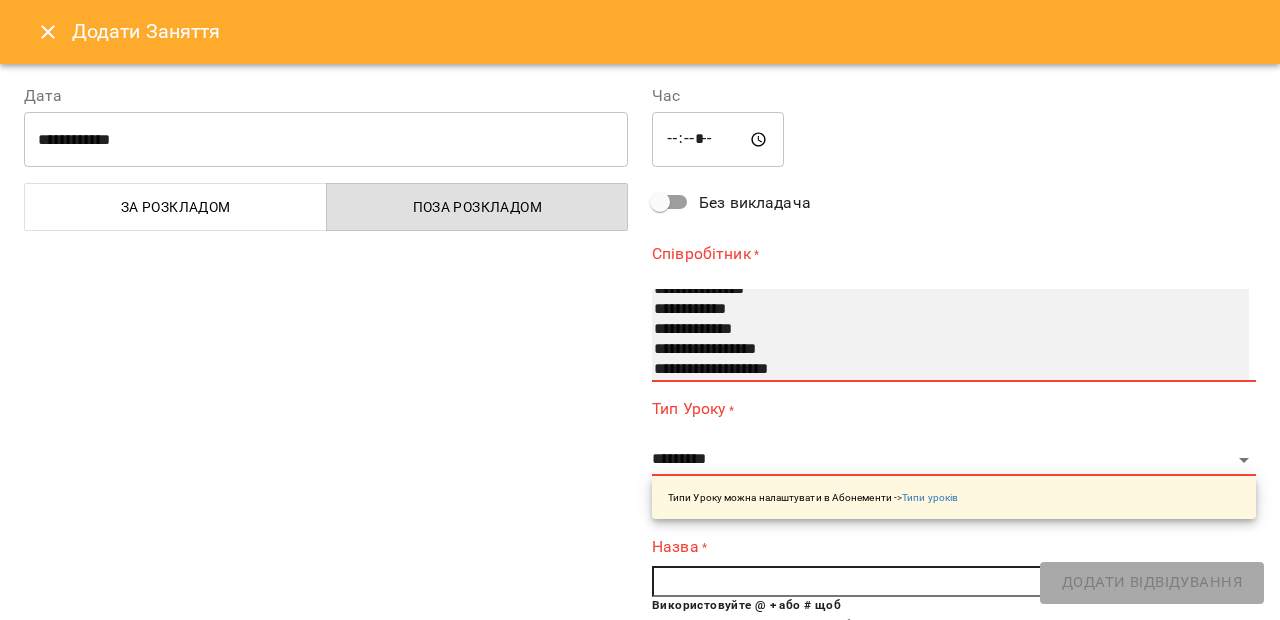 select on "**********" 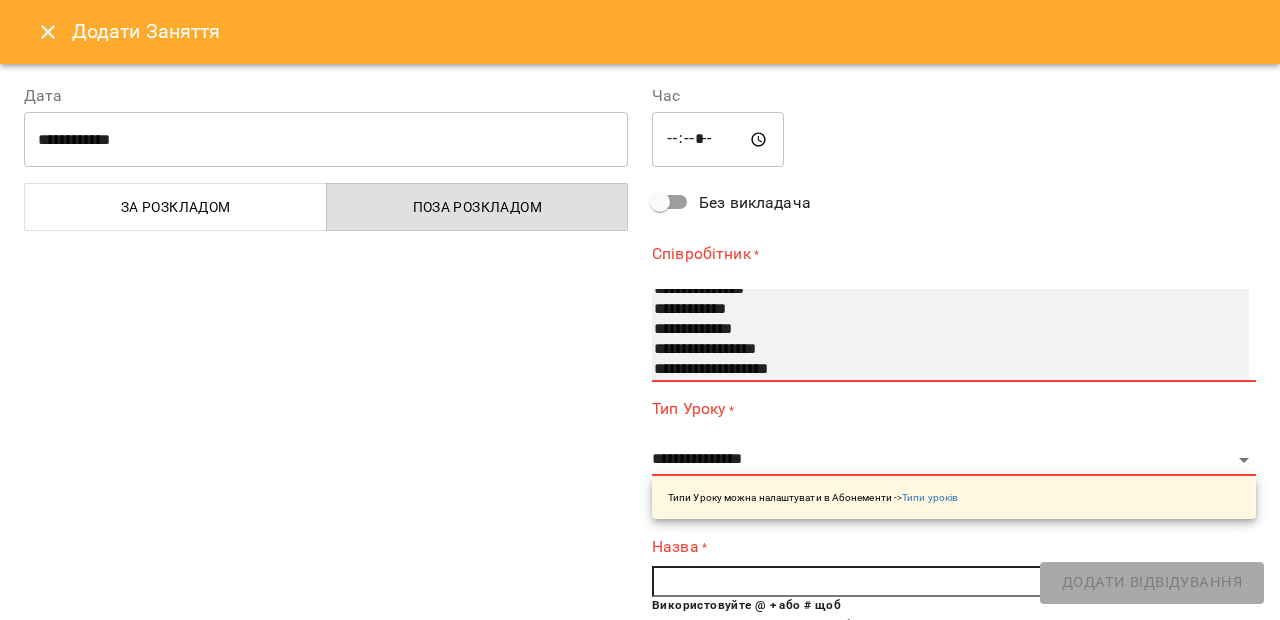 scroll, scrollTop: 72, scrollLeft: 0, axis: vertical 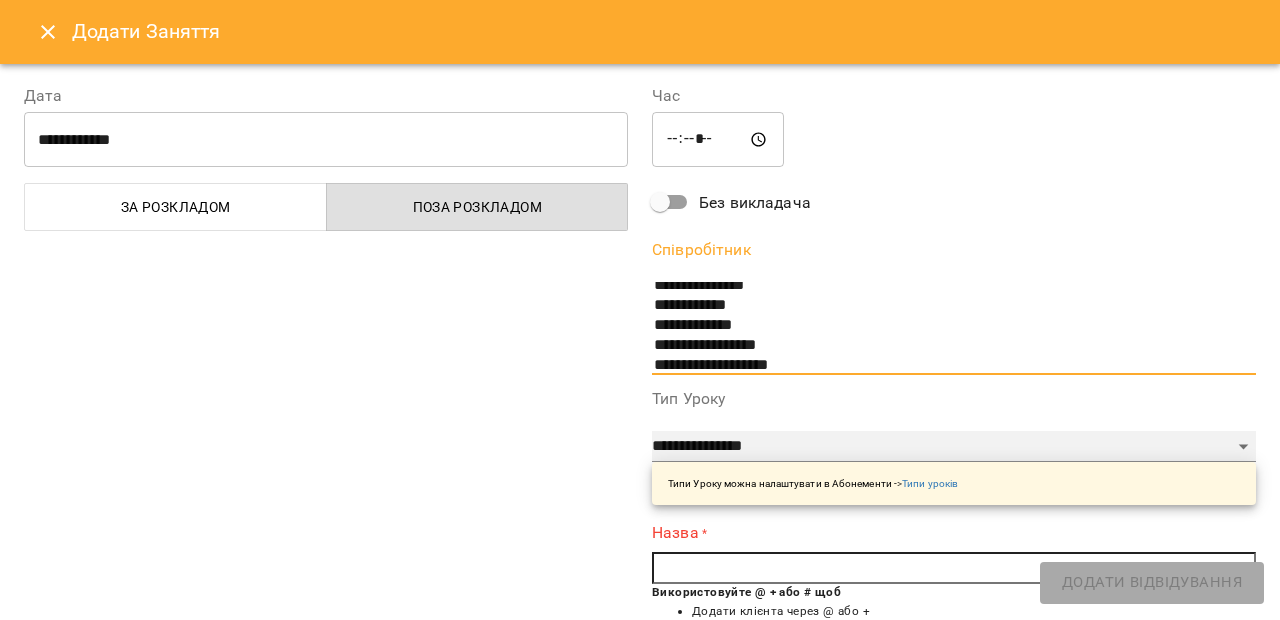 click on "**********" at bounding box center [954, 447] 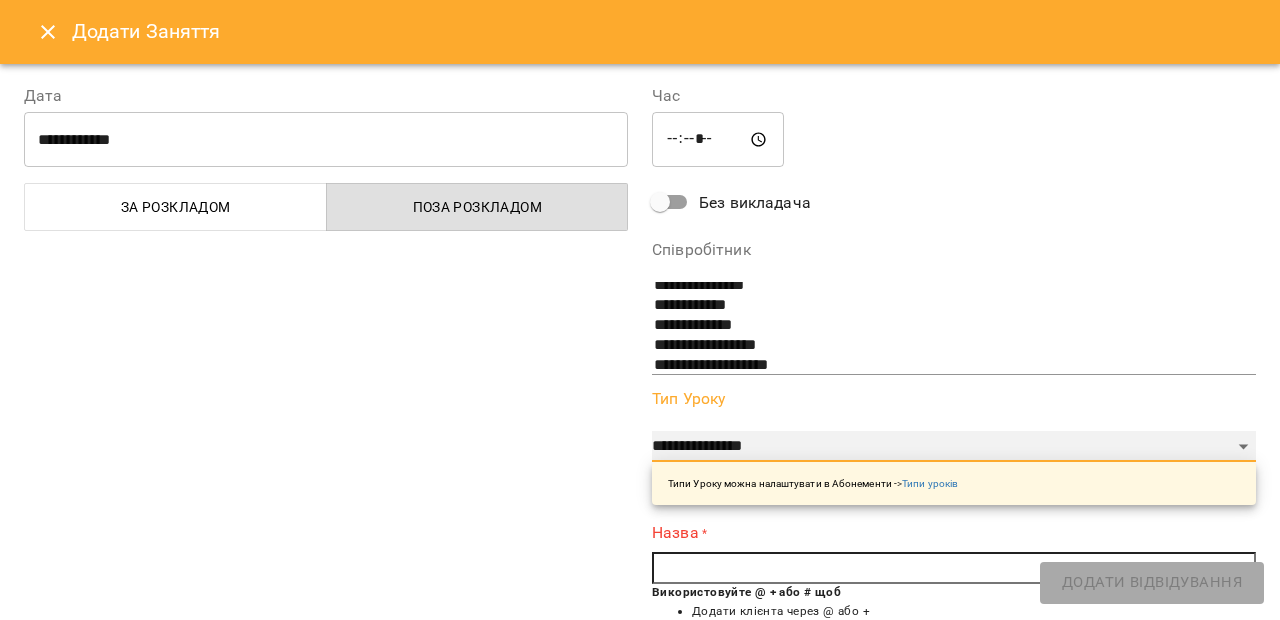 select on "**********" 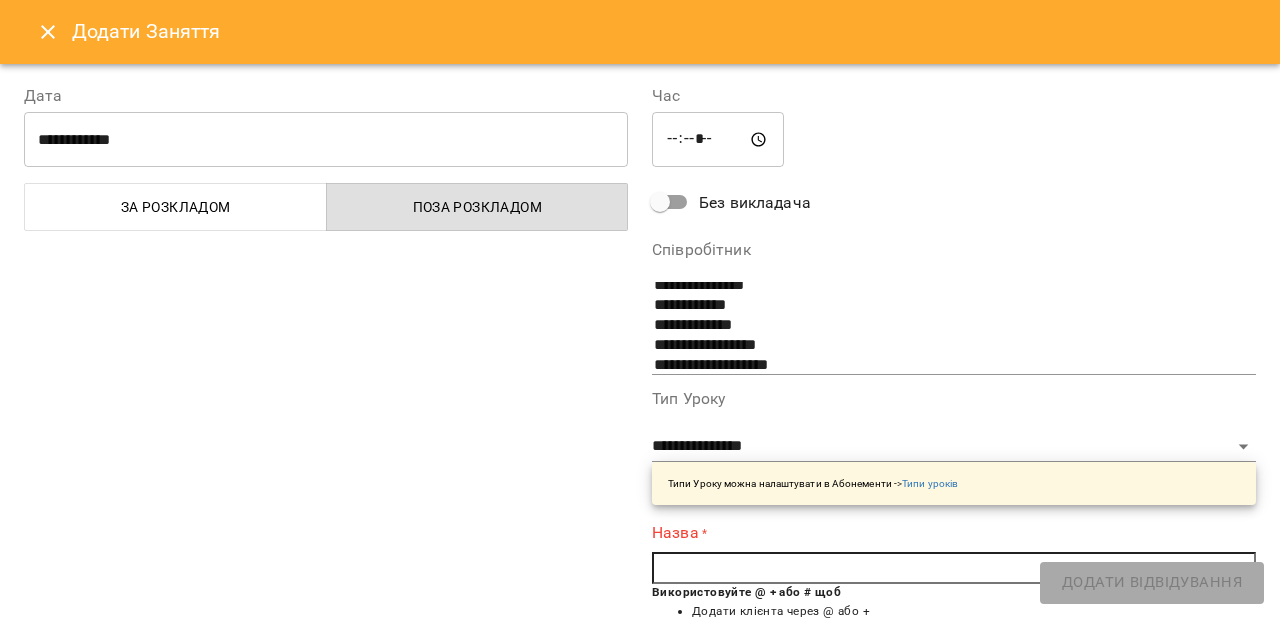click at bounding box center [954, 568] 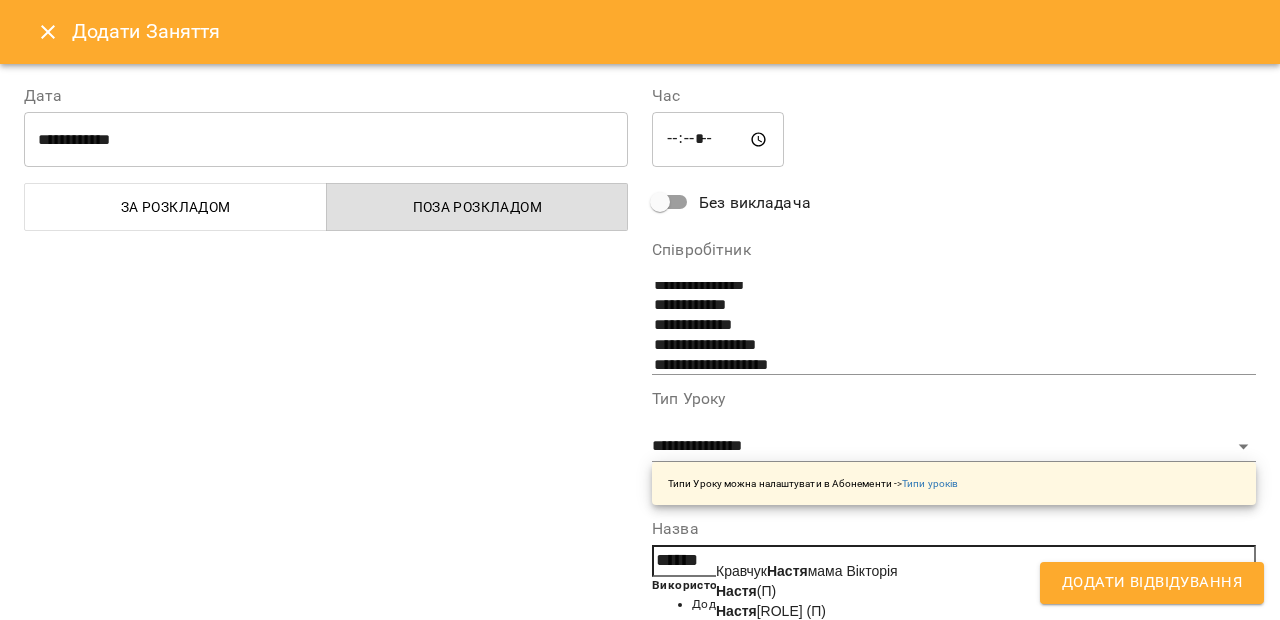 click on "Настя" 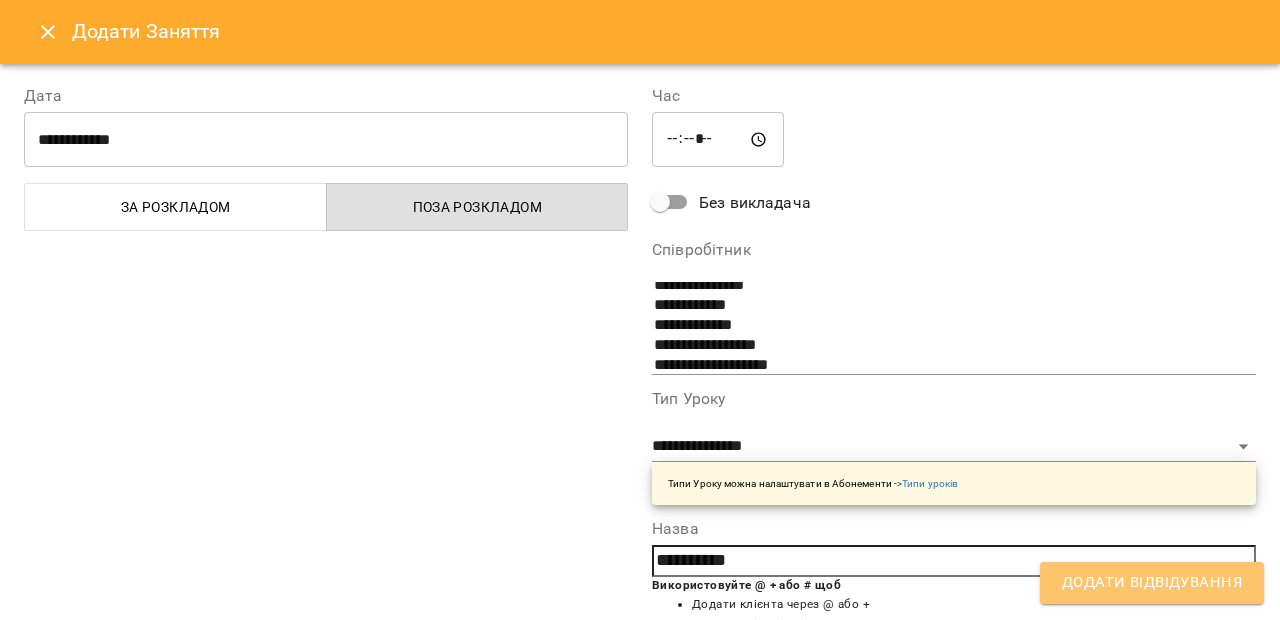 click on "Додати Відвідування" at bounding box center (1152, 583) 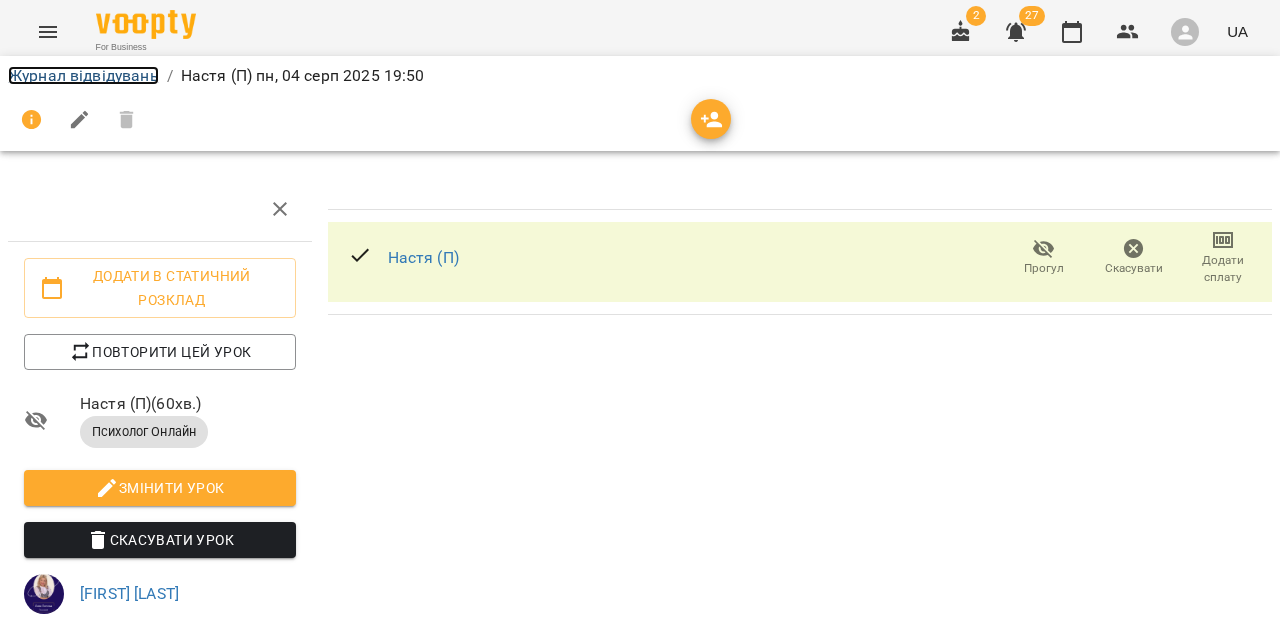 click on "Журнал відвідувань" at bounding box center [83, 75] 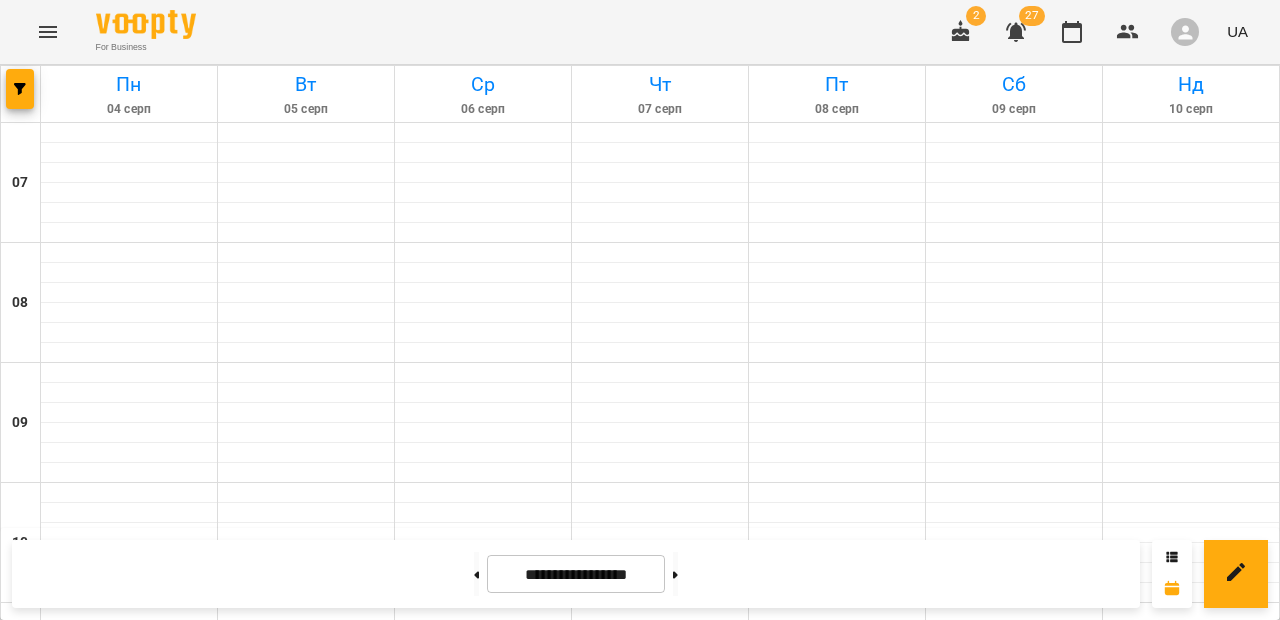 scroll, scrollTop: 0, scrollLeft: 0, axis: both 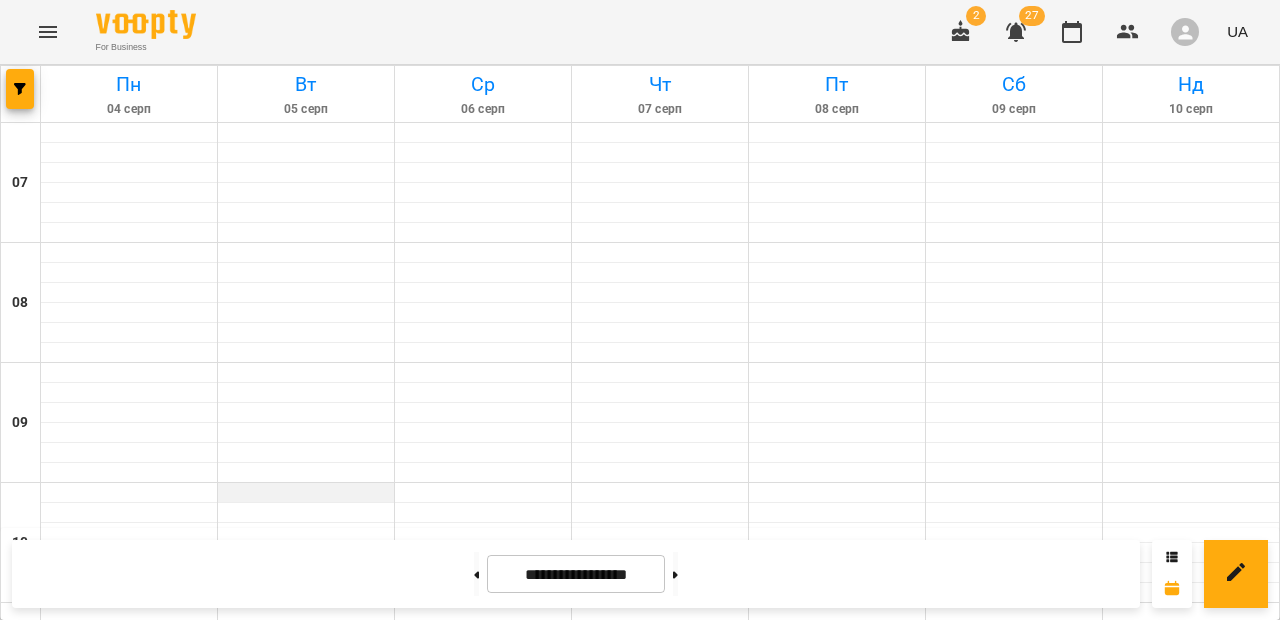 click at bounding box center (306, 493) 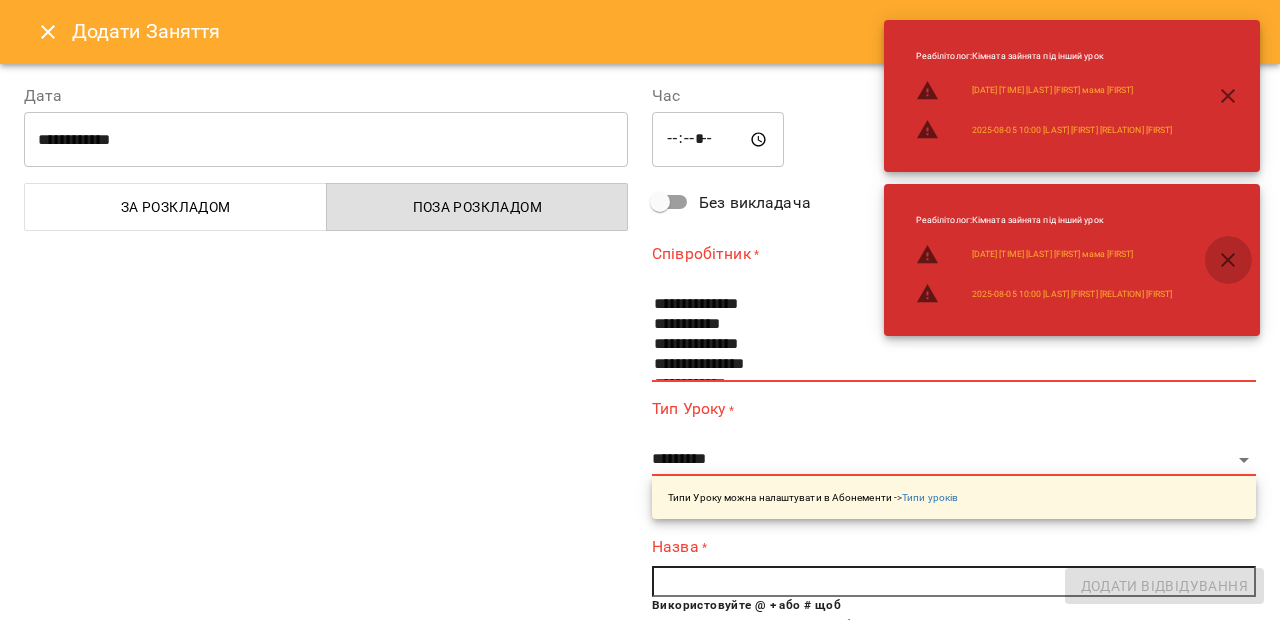 click 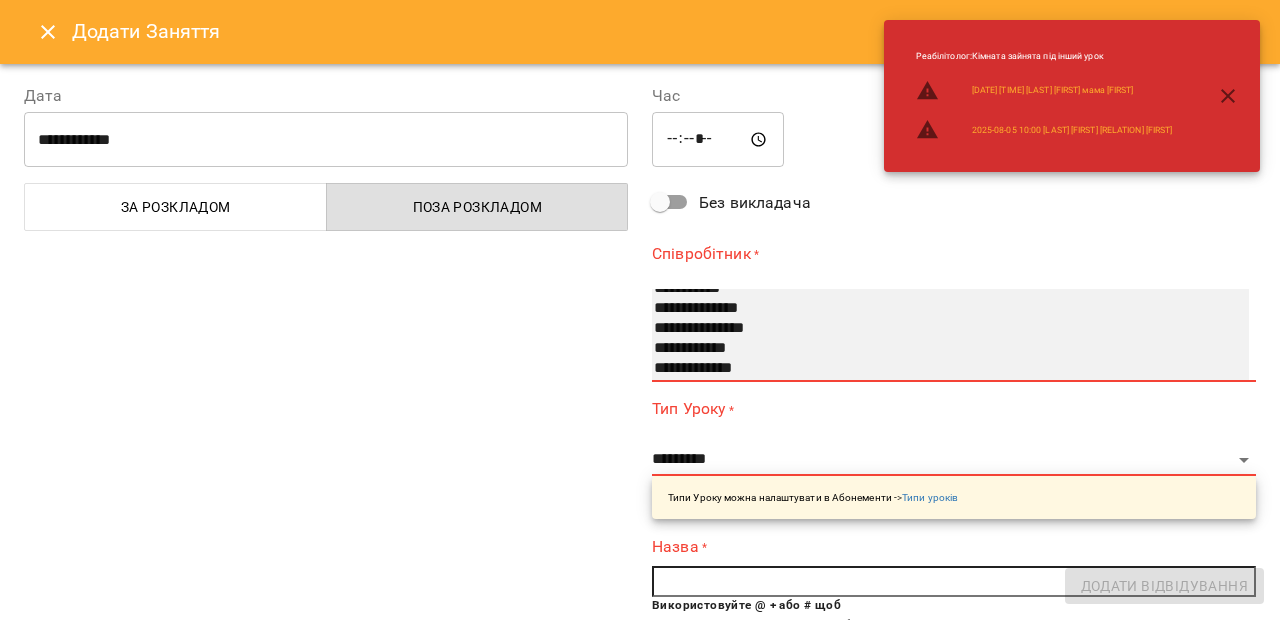 scroll, scrollTop: 42, scrollLeft: 0, axis: vertical 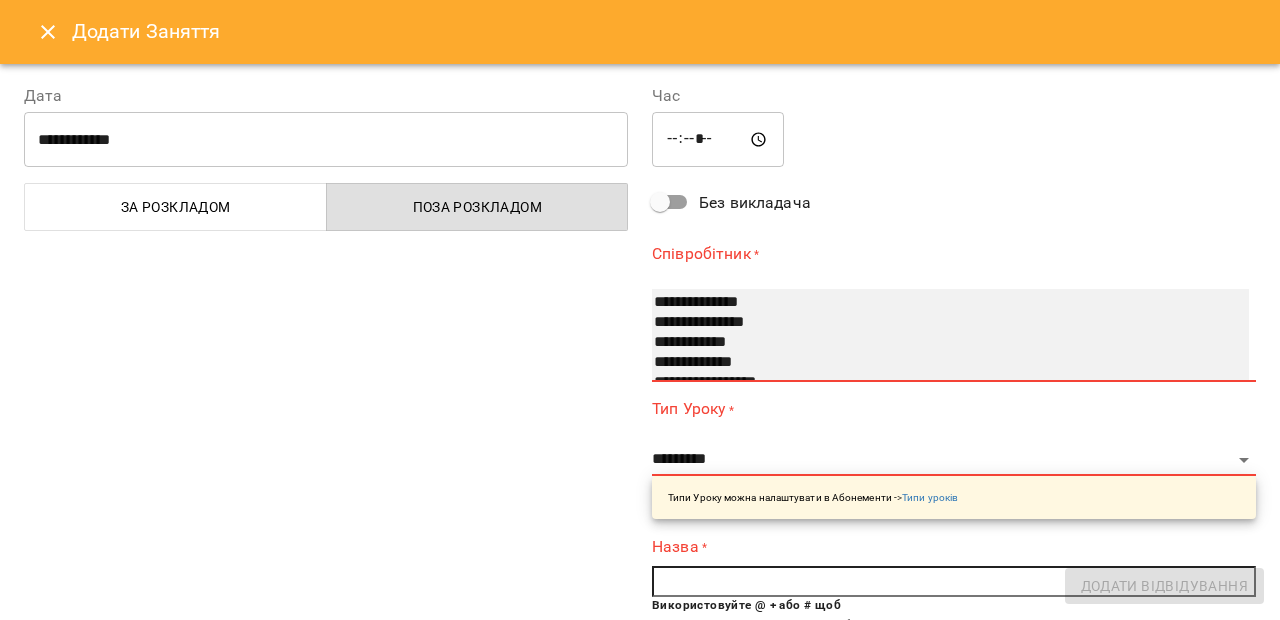 select on "**********" 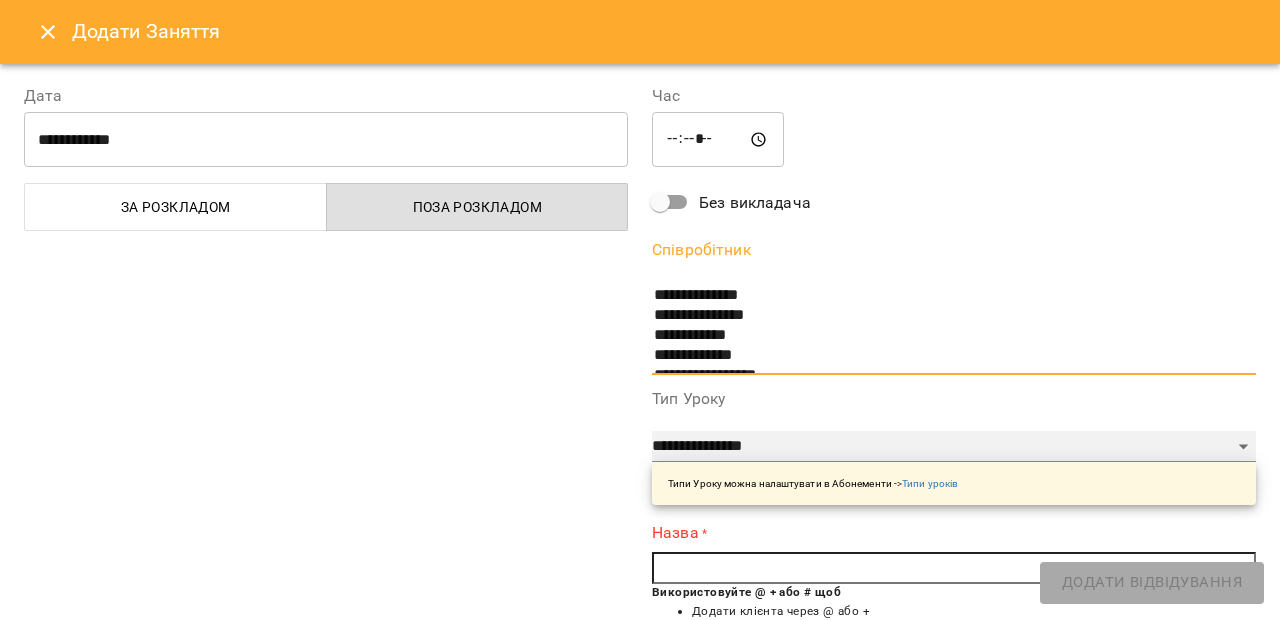 click on "**********" at bounding box center (954, 447) 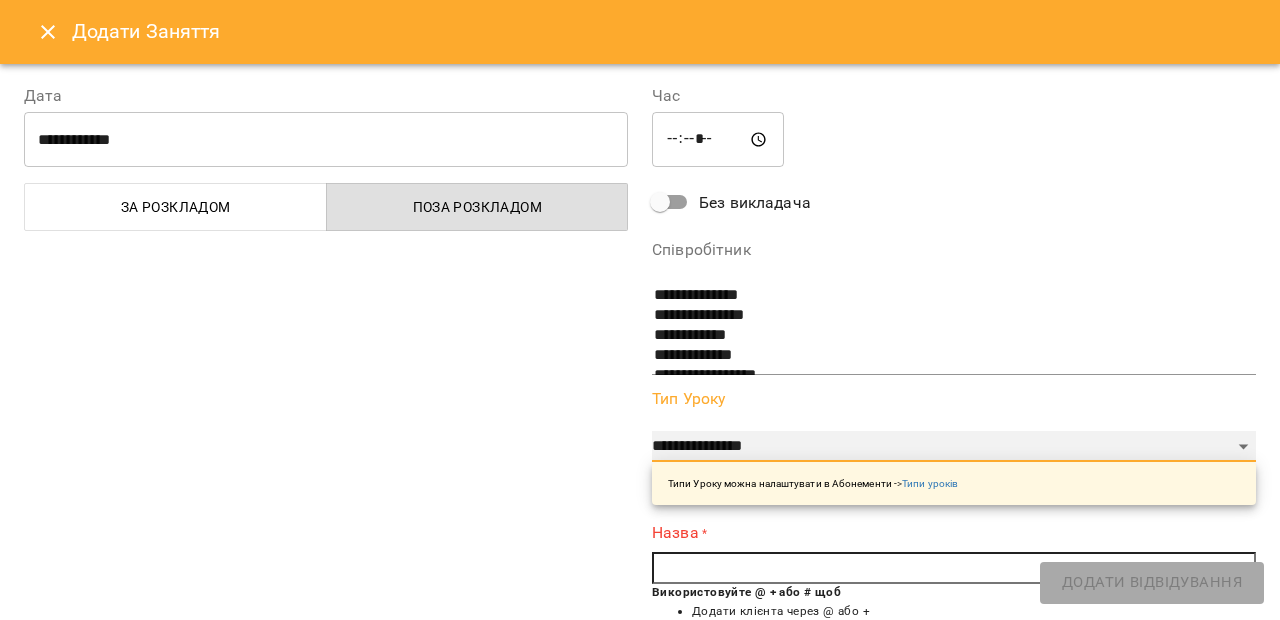 select on "**********" 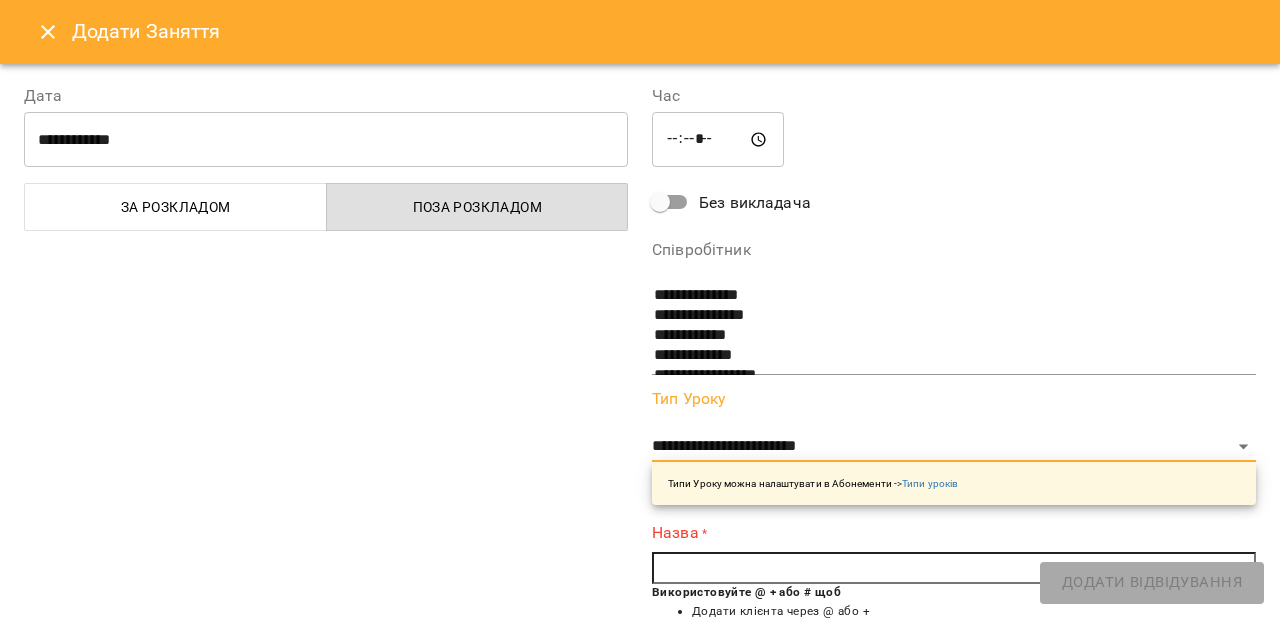 click at bounding box center (954, 568) 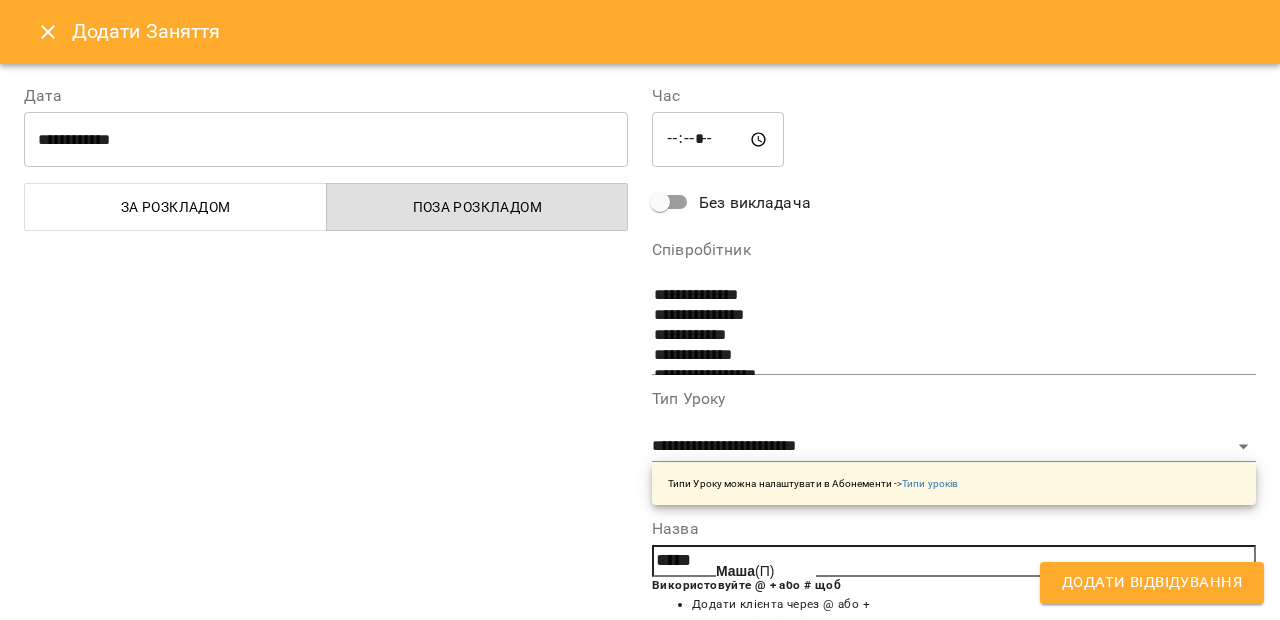 click on "Маша" 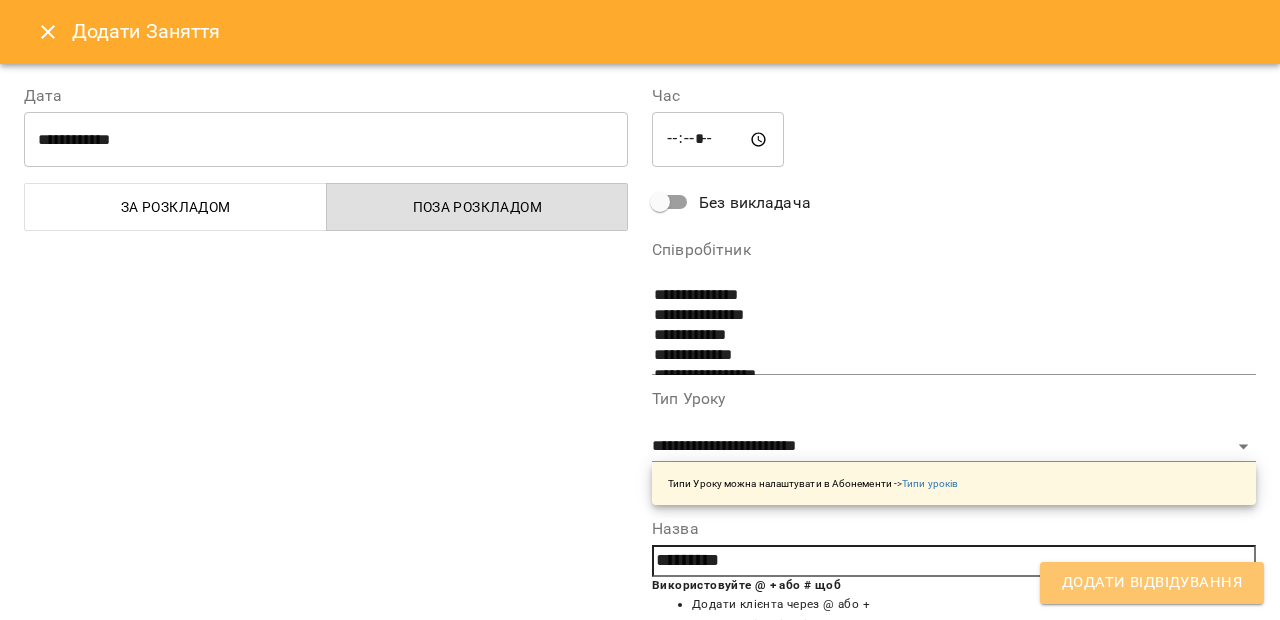 click on "Додати Відвідування" at bounding box center (1152, 583) 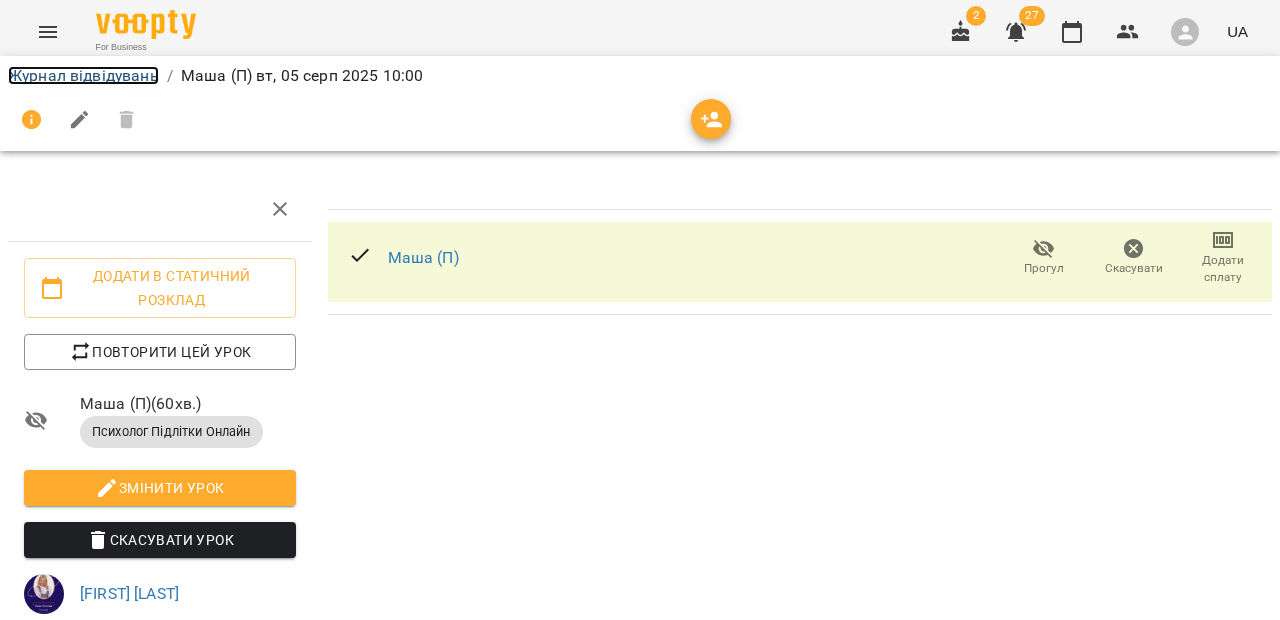click on "Журнал відвідувань" at bounding box center (83, 75) 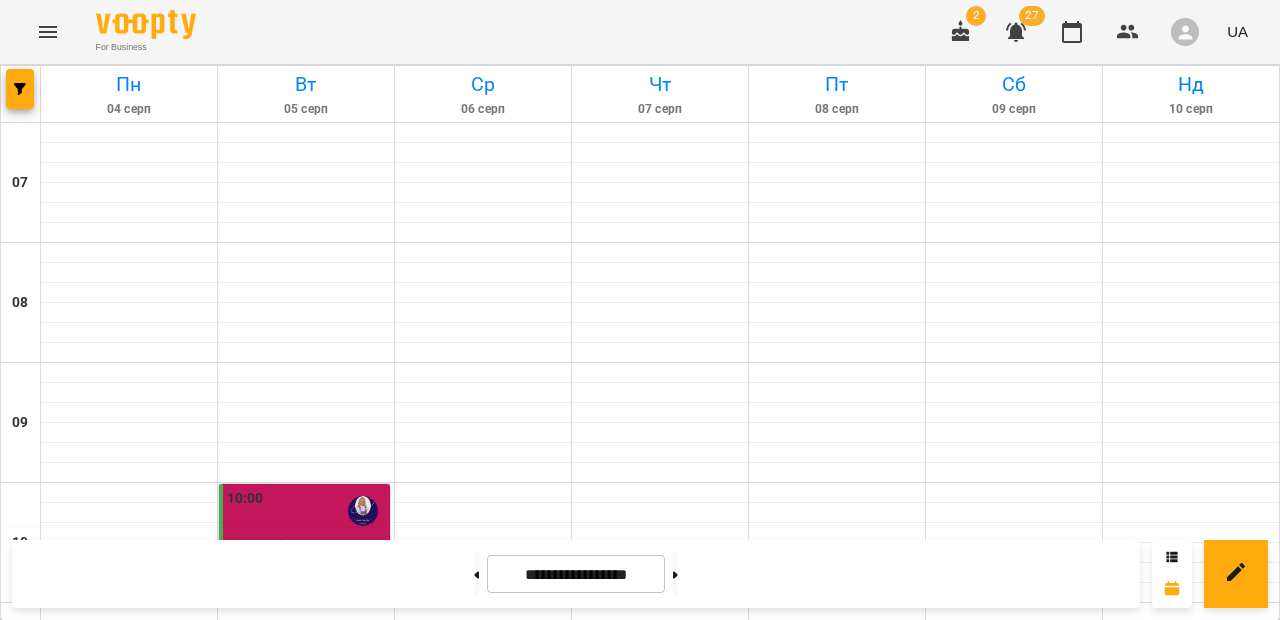 scroll, scrollTop: 405, scrollLeft: 0, axis: vertical 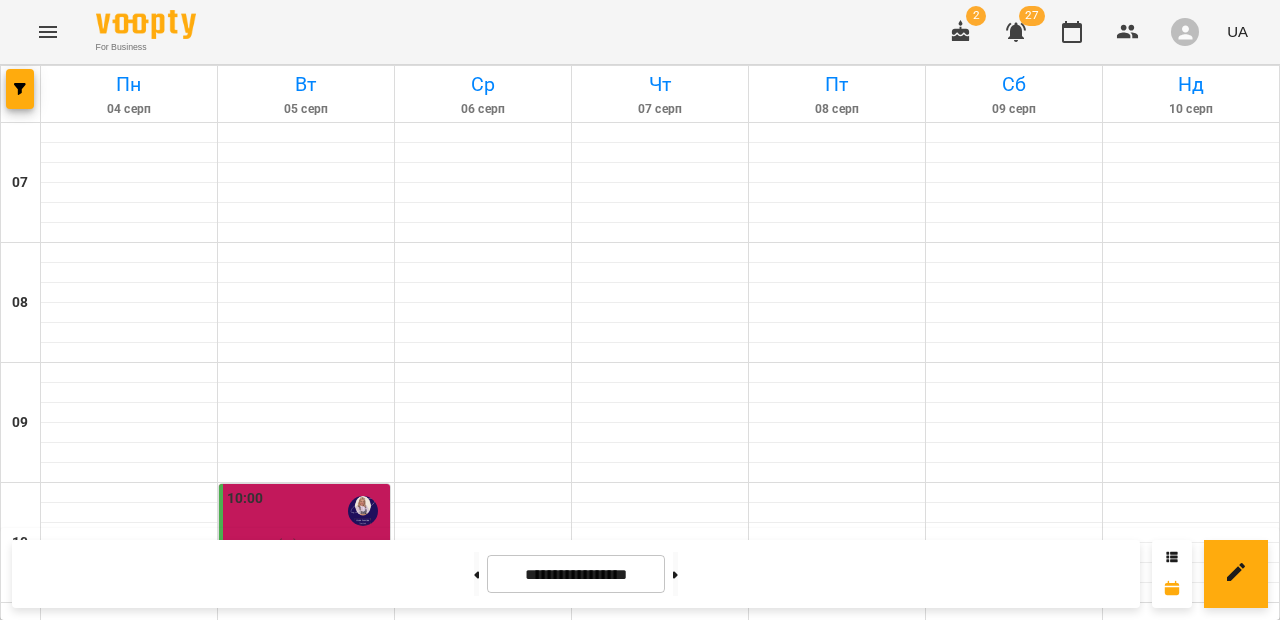 click at bounding box center [306, 1013] 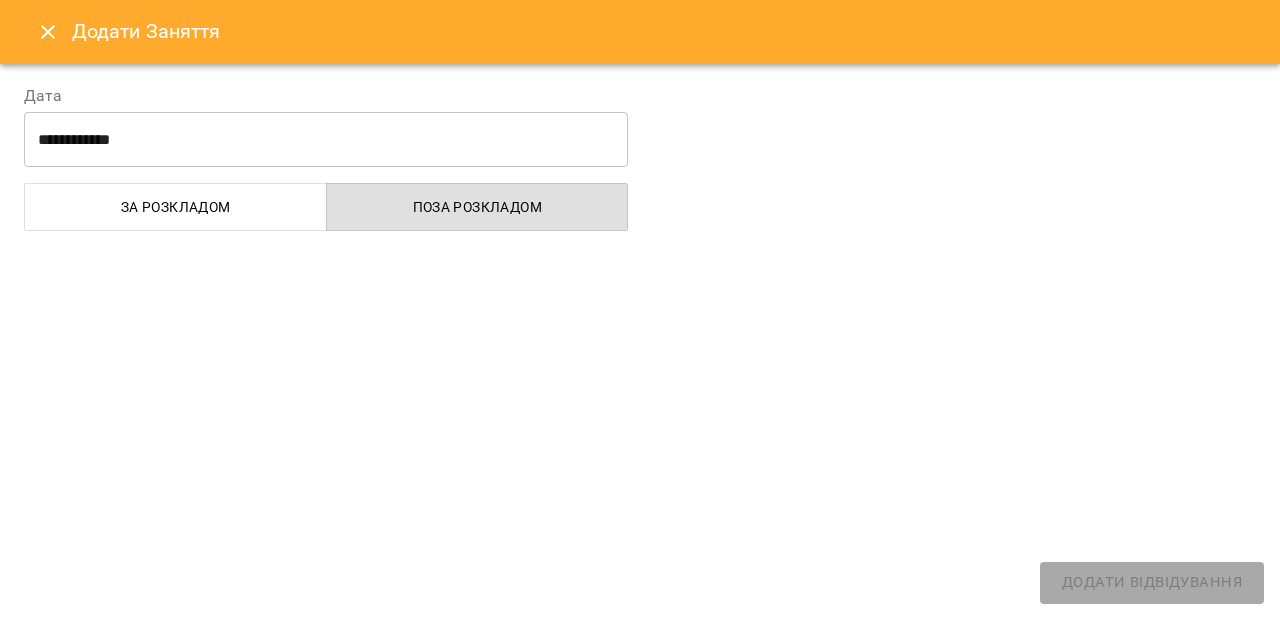 select 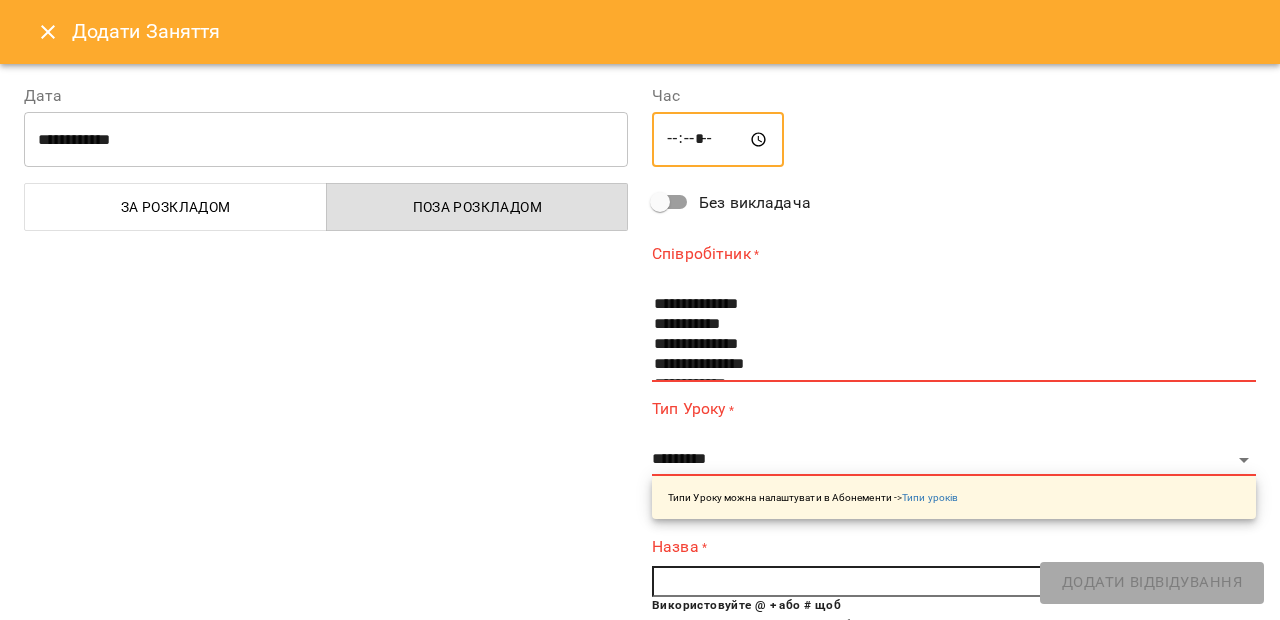 click on "*****" at bounding box center (718, 140) 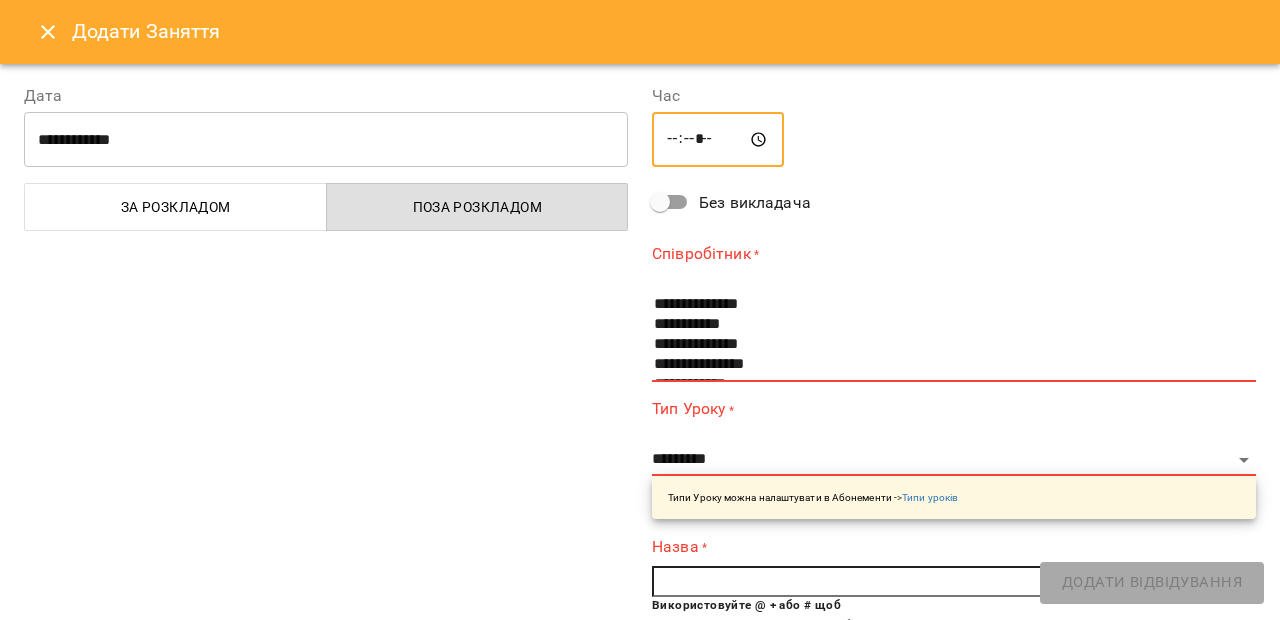 type on "*****" 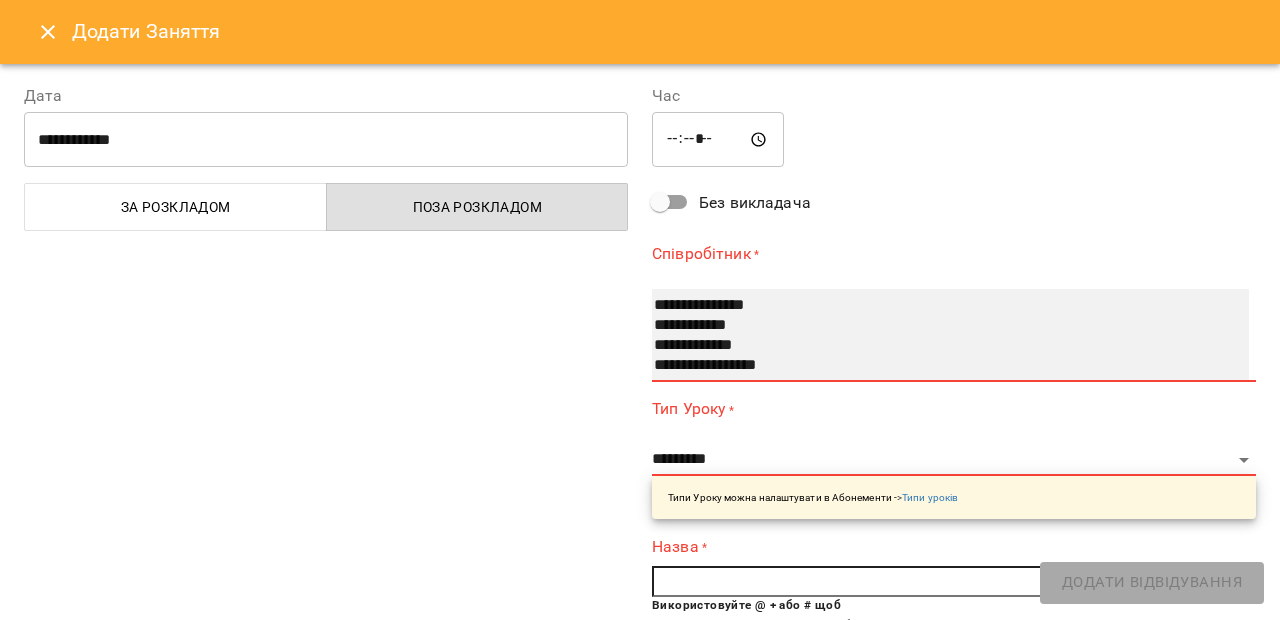 scroll, scrollTop: 73, scrollLeft: 0, axis: vertical 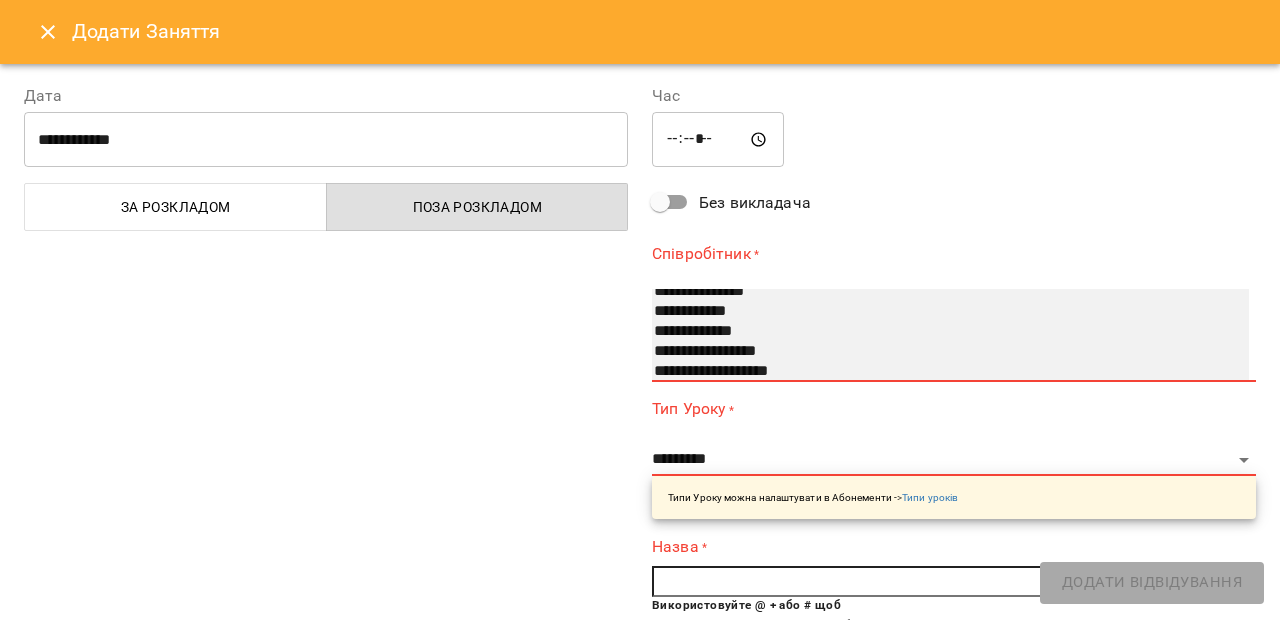 select on "**********" 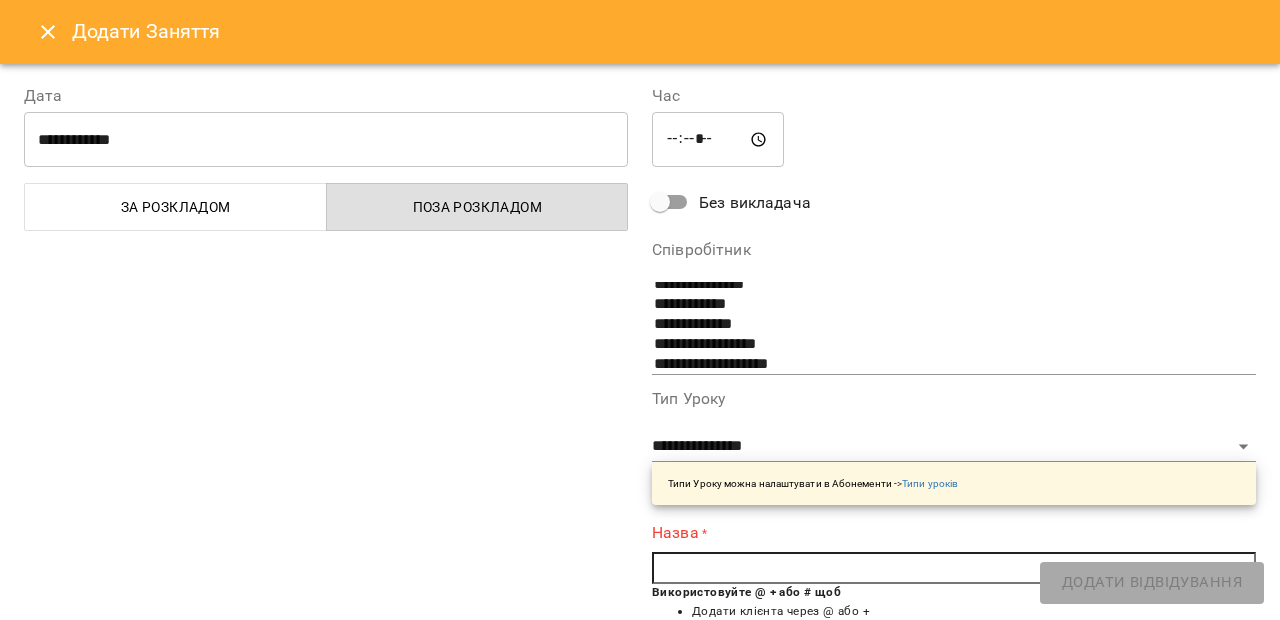 click at bounding box center (954, 568) 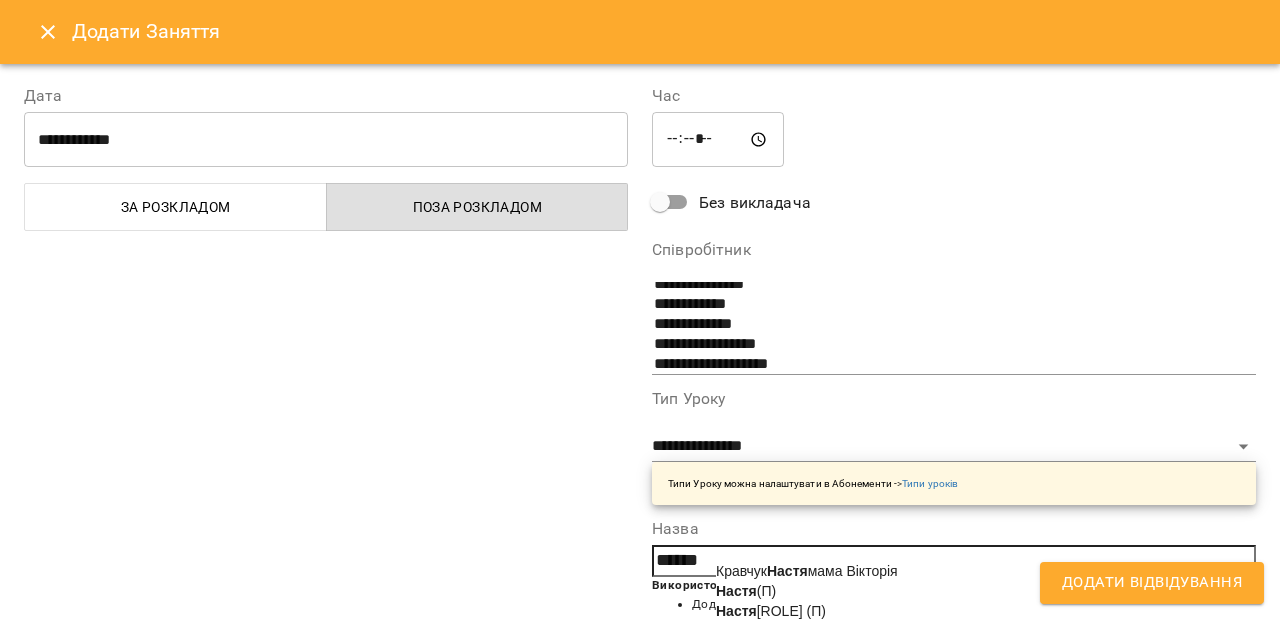 click on "[LAST]  (П)" at bounding box center [746, 591] 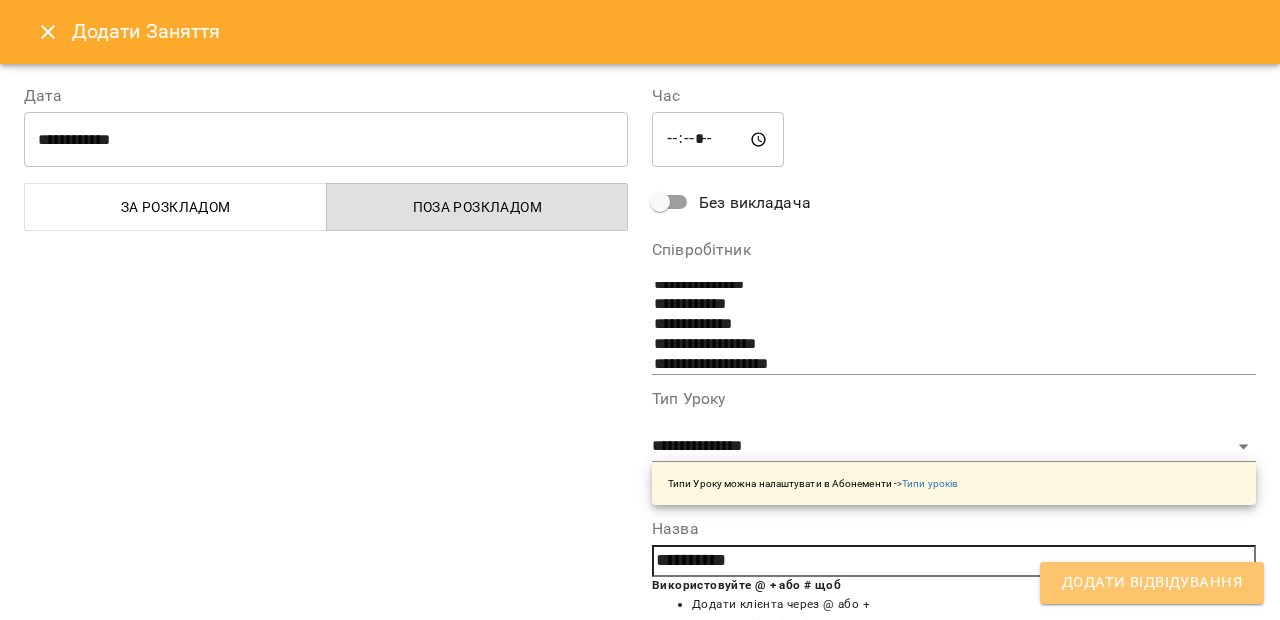 click on "Додати Відвідування" at bounding box center [1152, 583] 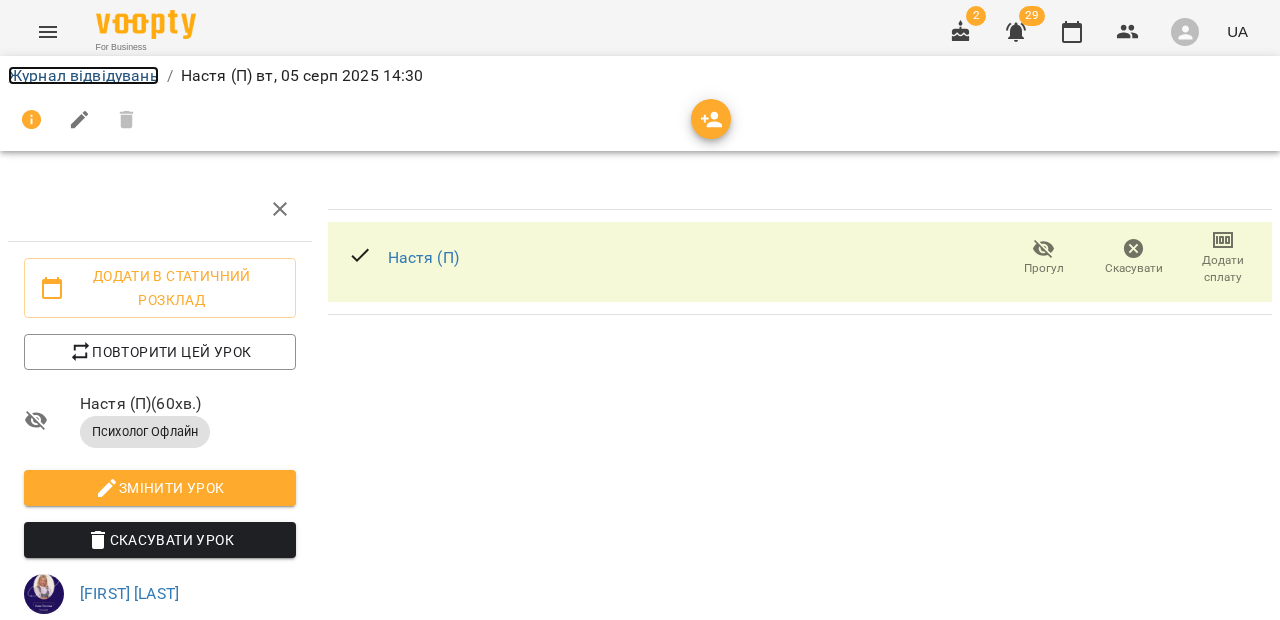 click on "Журнал відвідувань" at bounding box center (83, 75) 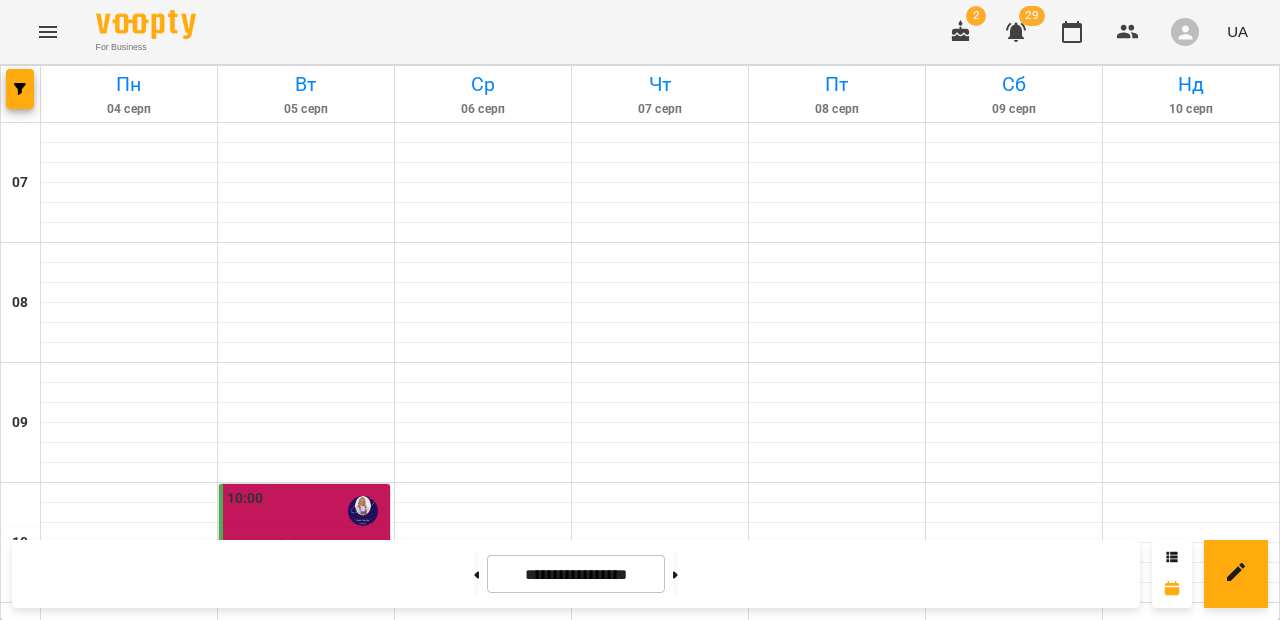 scroll, scrollTop: 849, scrollLeft: 0, axis: vertical 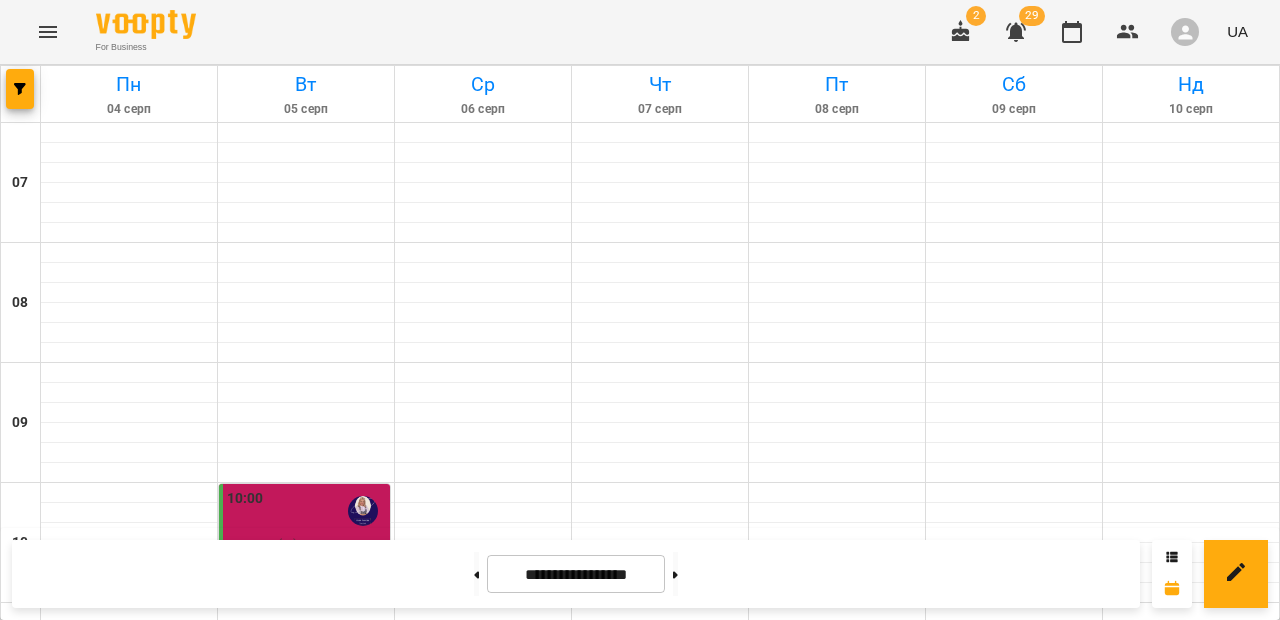 click at bounding box center (306, 1213) 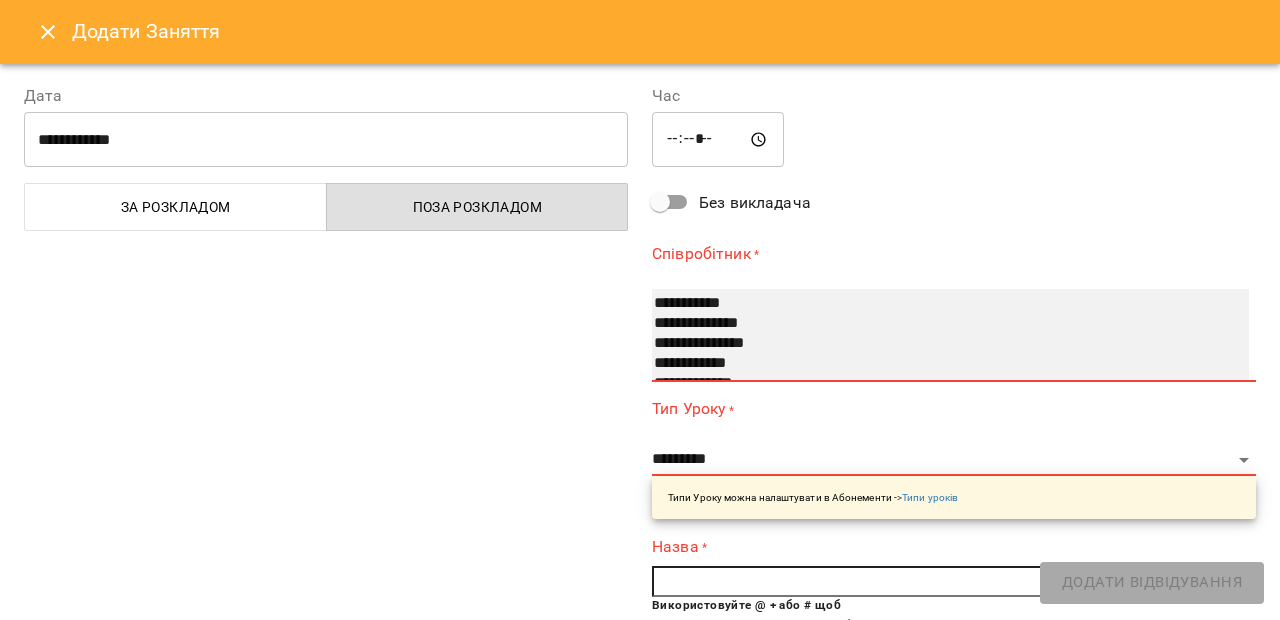 scroll, scrollTop: 46, scrollLeft: 0, axis: vertical 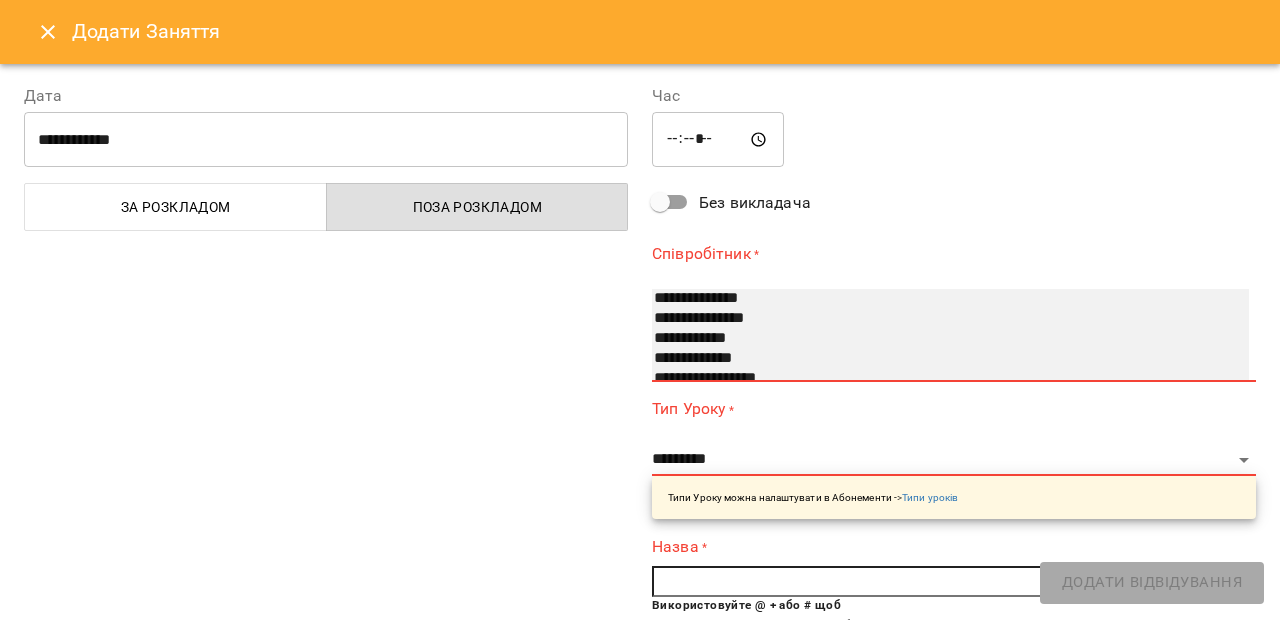 select on "**********" 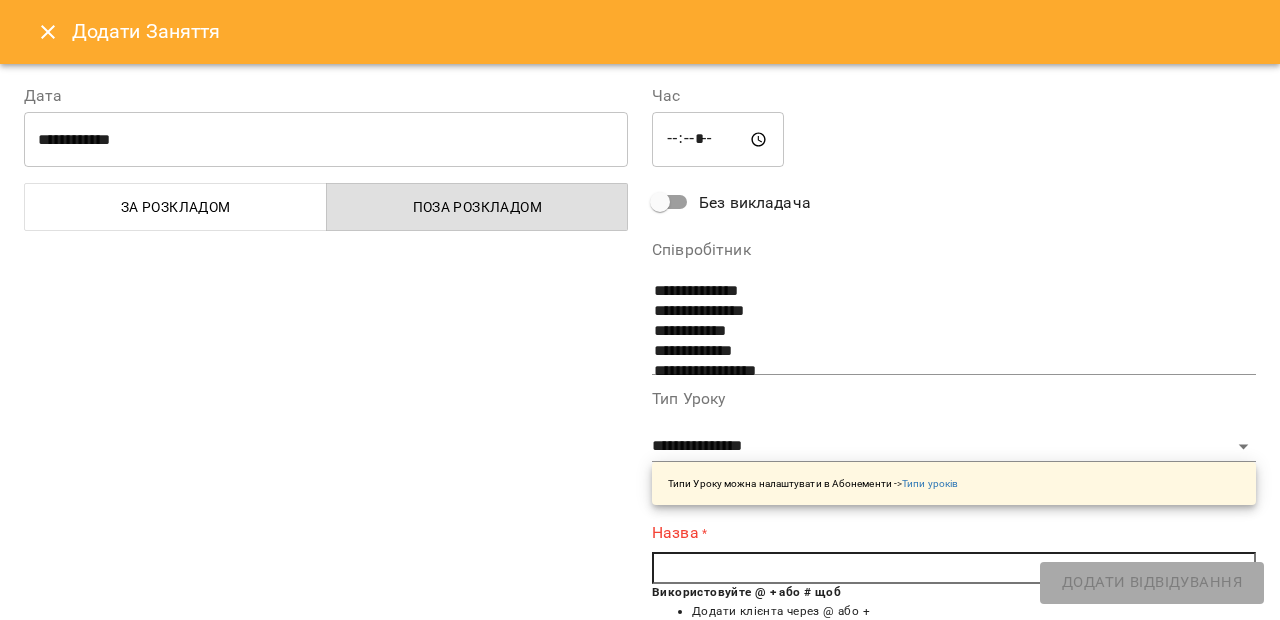 click at bounding box center [954, 568] 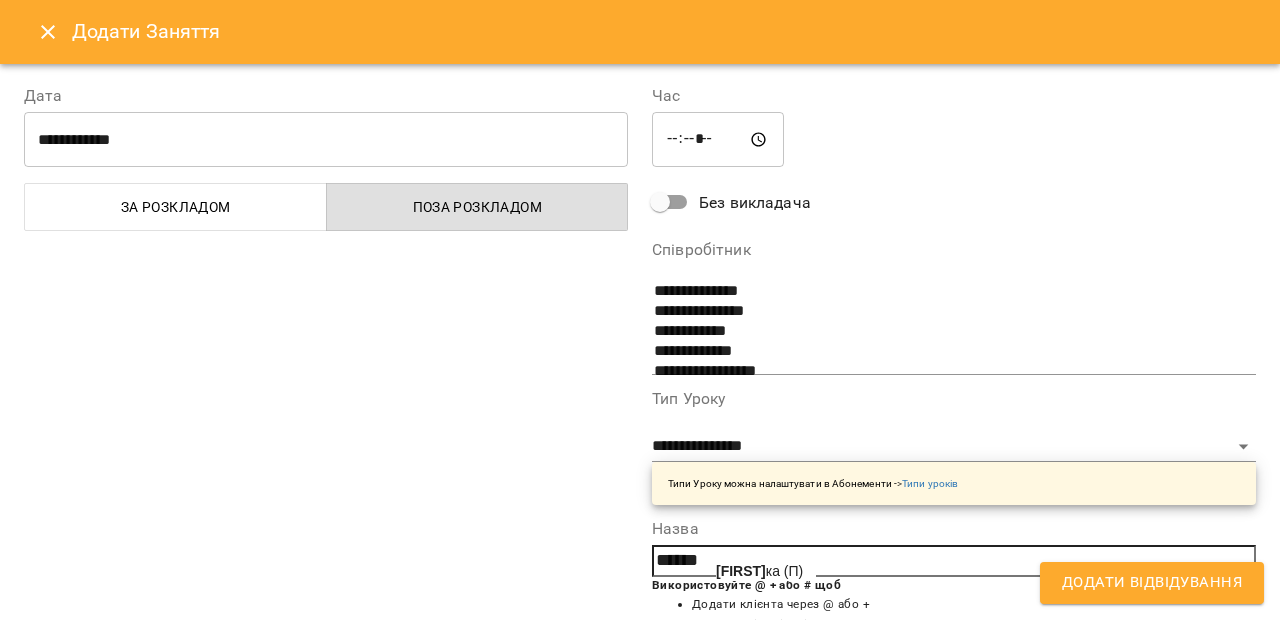 click on "[LAST] [FIRST] (П)" at bounding box center (759, 571) 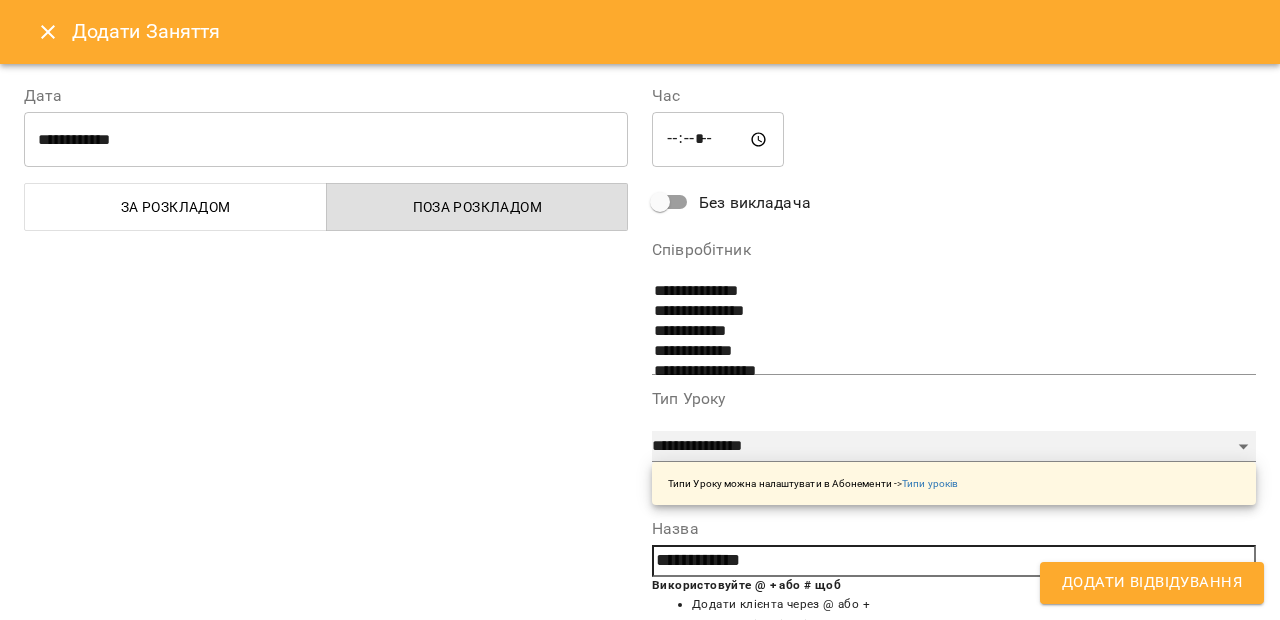 click on "**********" at bounding box center [954, 447] 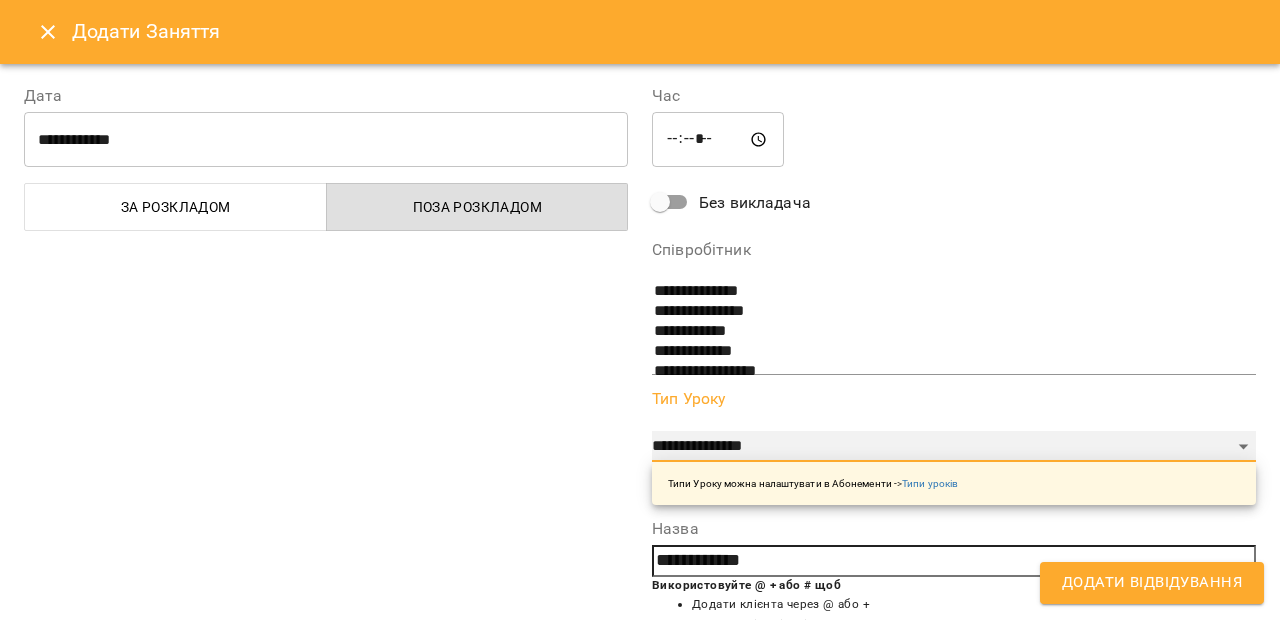 select on "**********" 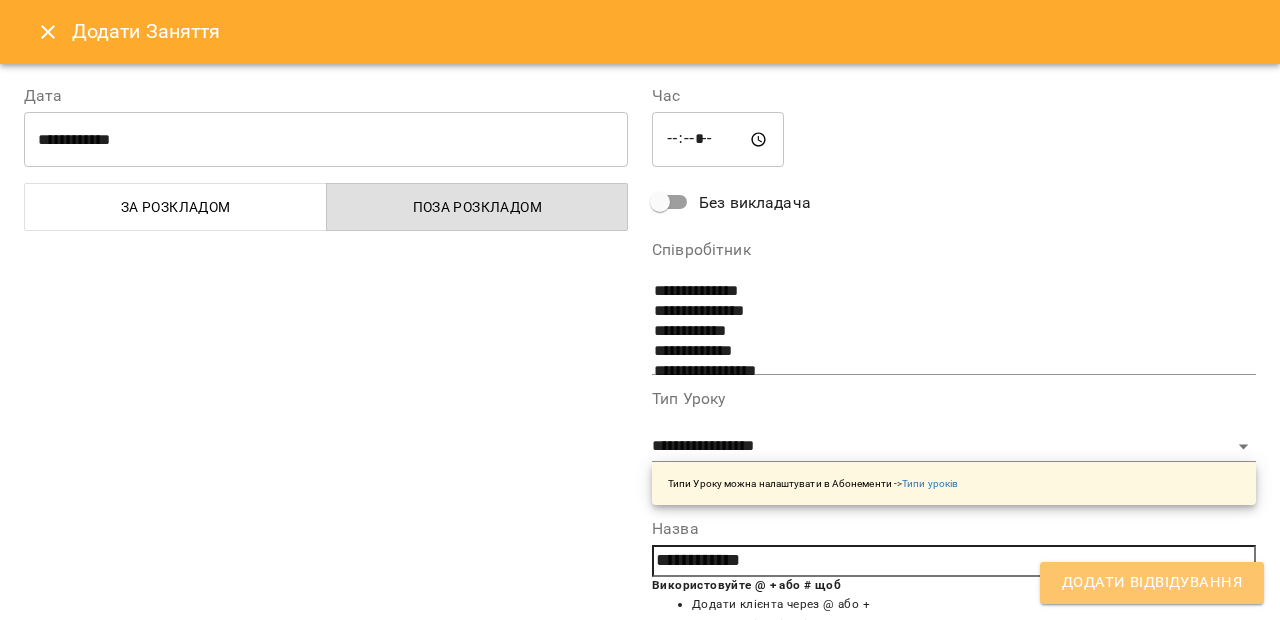 click on "Додати Відвідування" at bounding box center (1152, 583) 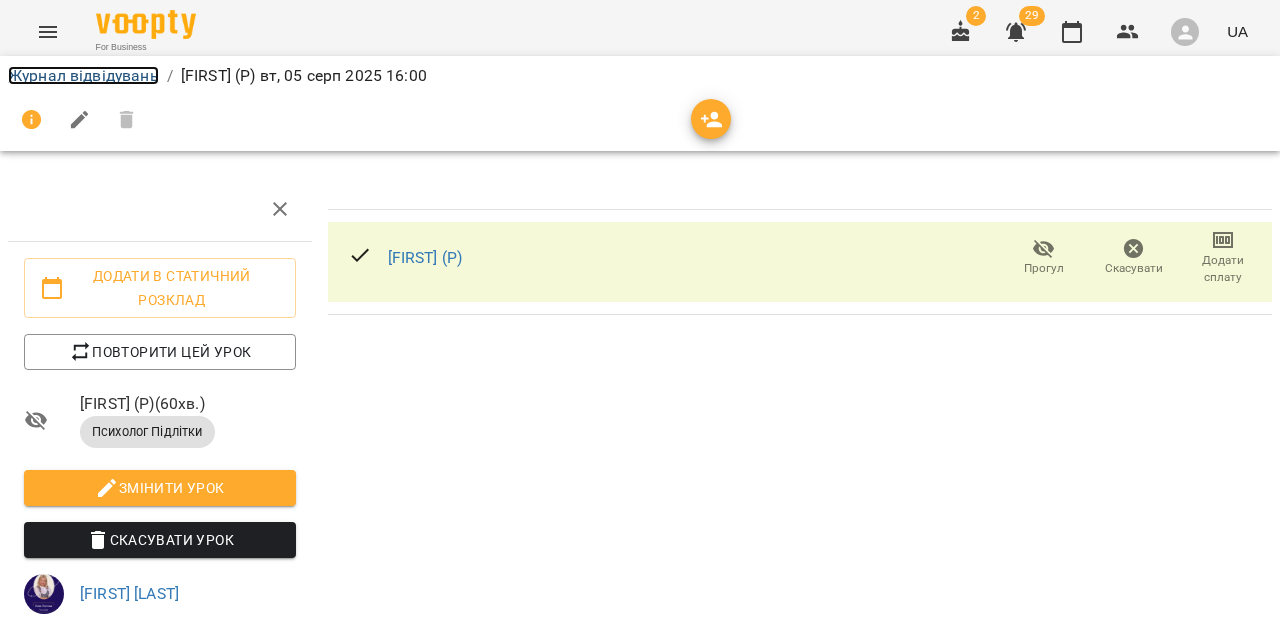 click on "Журнал відвідувань" at bounding box center [83, 75] 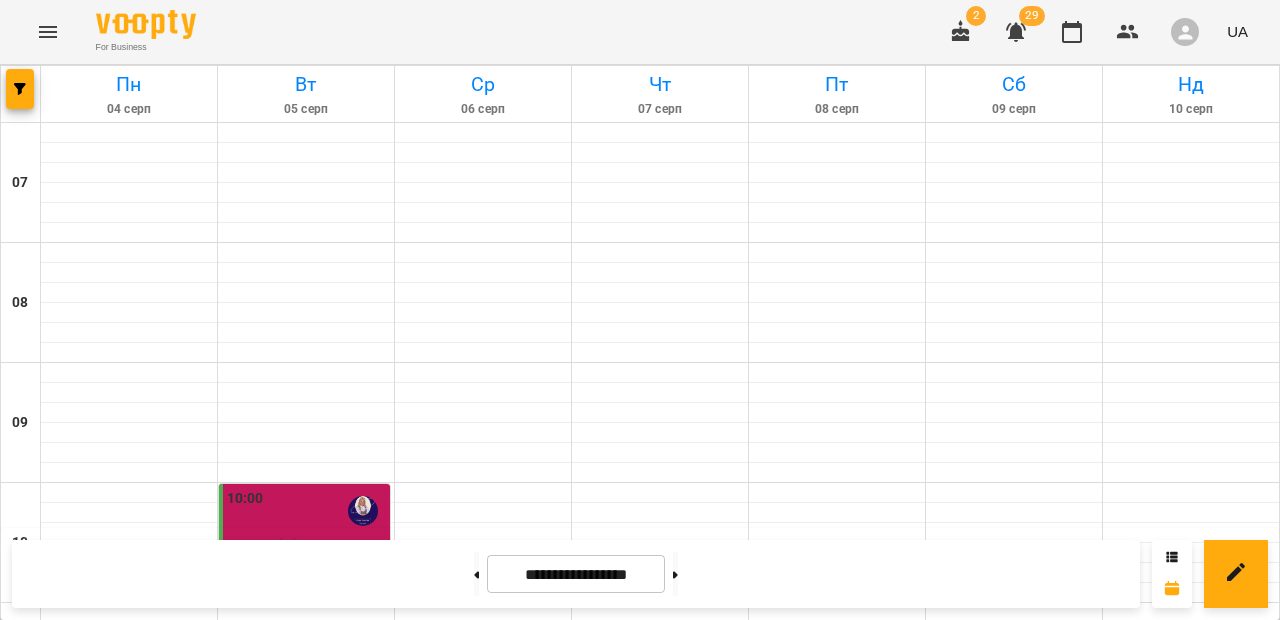 scroll, scrollTop: 519, scrollLeft: 0, axis: vertical 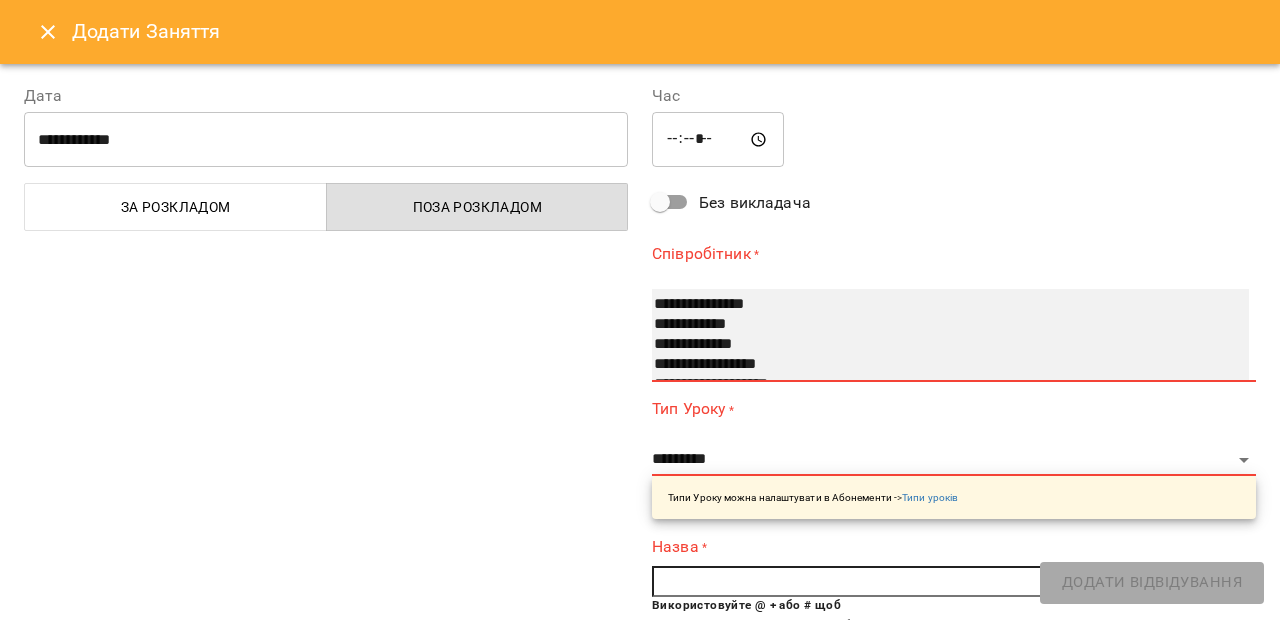 select on "**********" 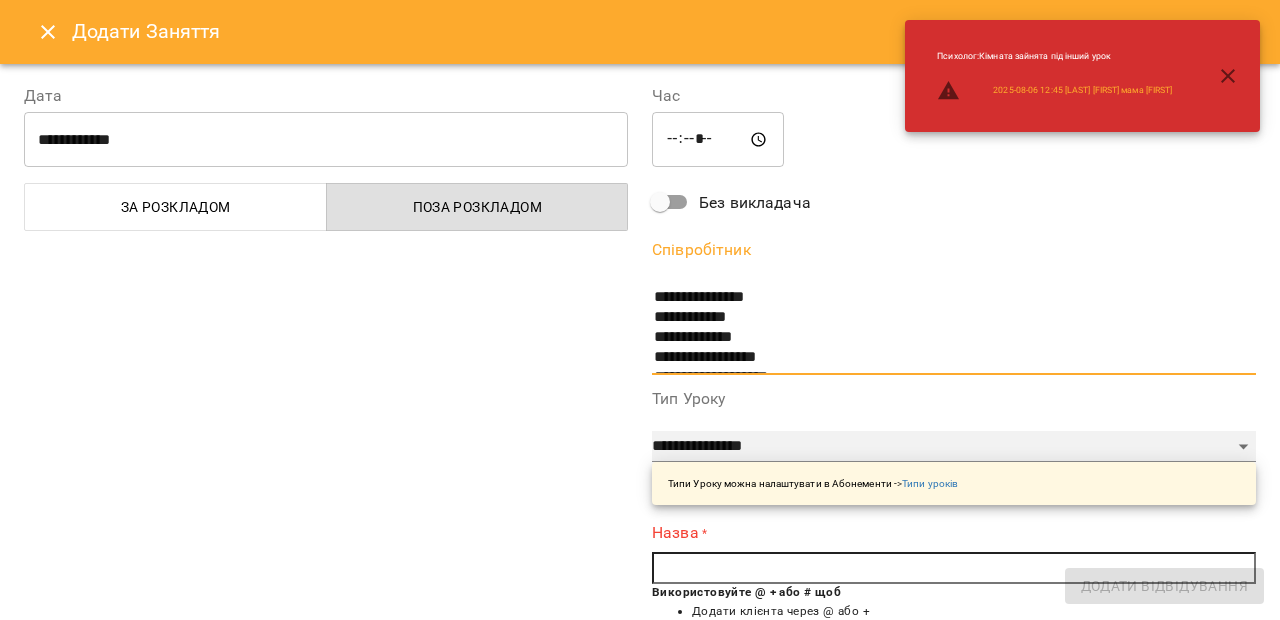 click on "**********" at bounding box center [954, 447] 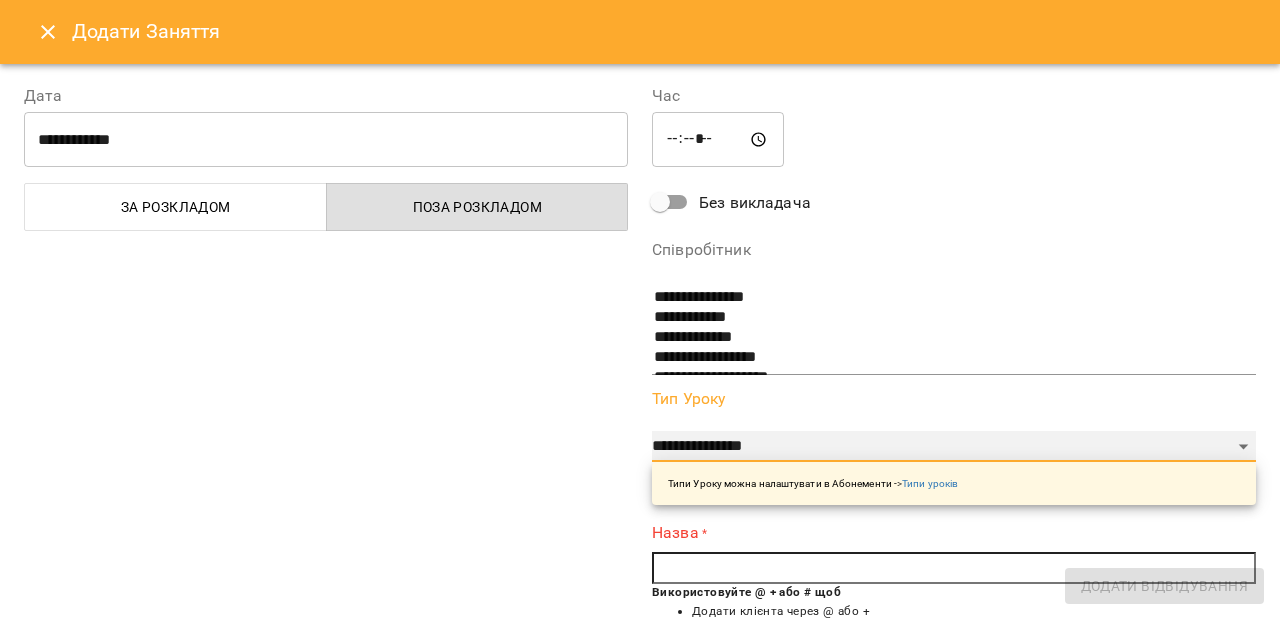 click on "**********" at bounding box center (954, 447) 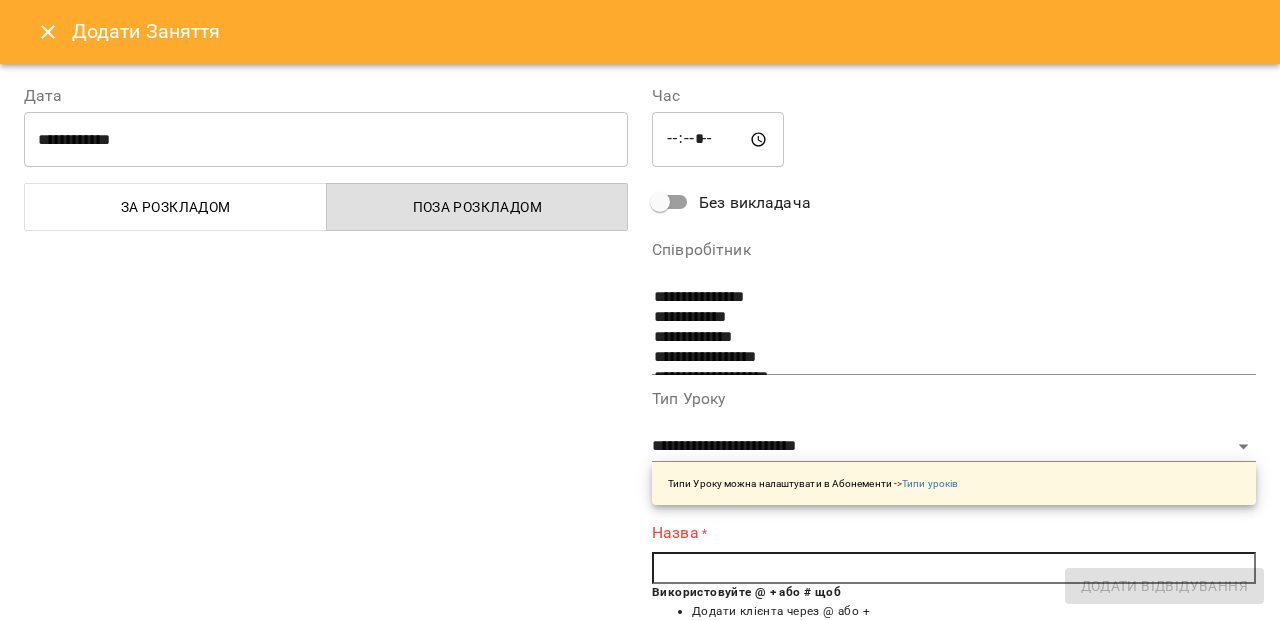 click at bounding box center [954, 568] 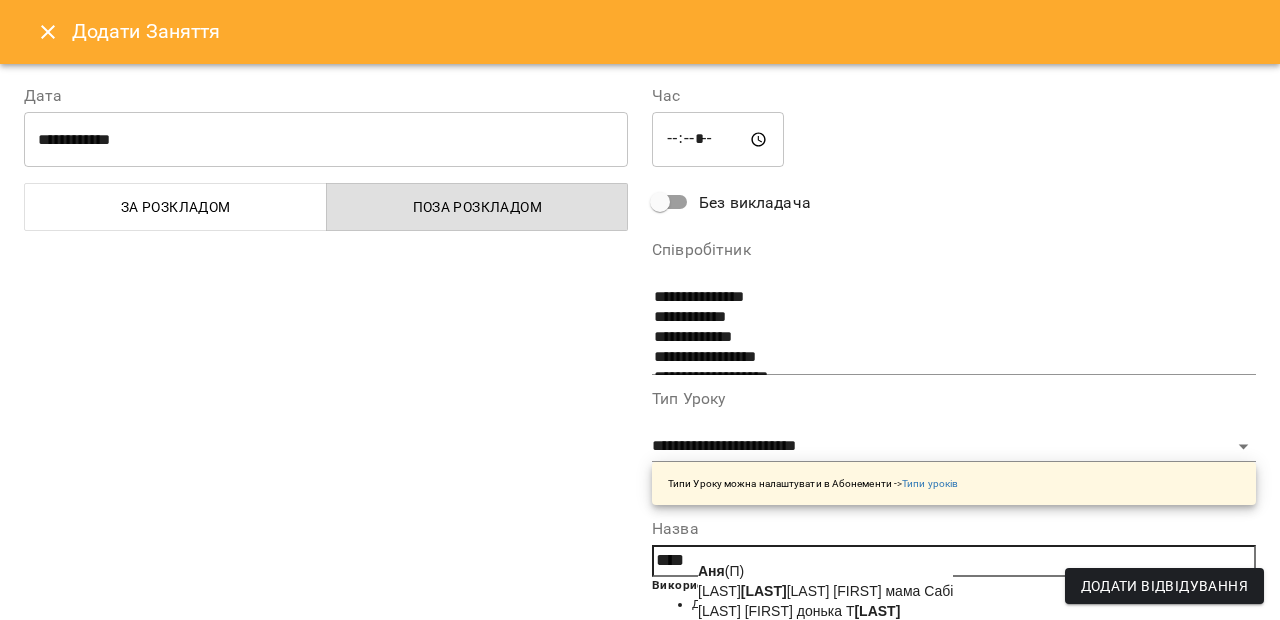 click on "Аня" 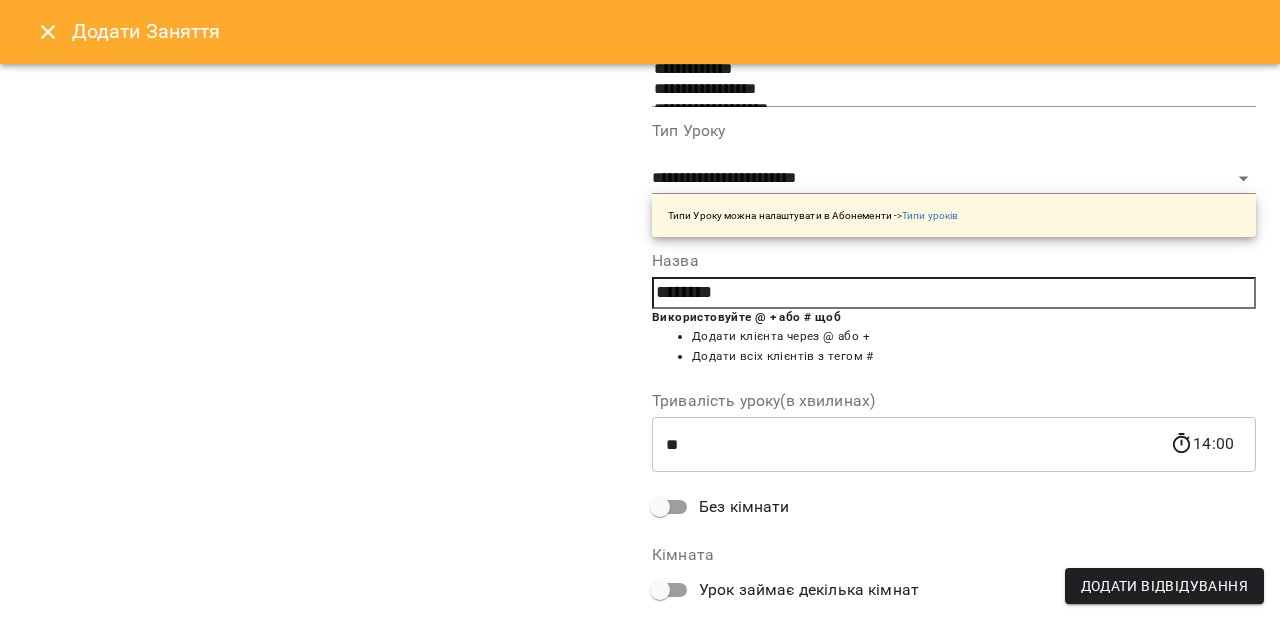 scroll, scrollTop: 377, scrollLeft: 0, axis: vertical 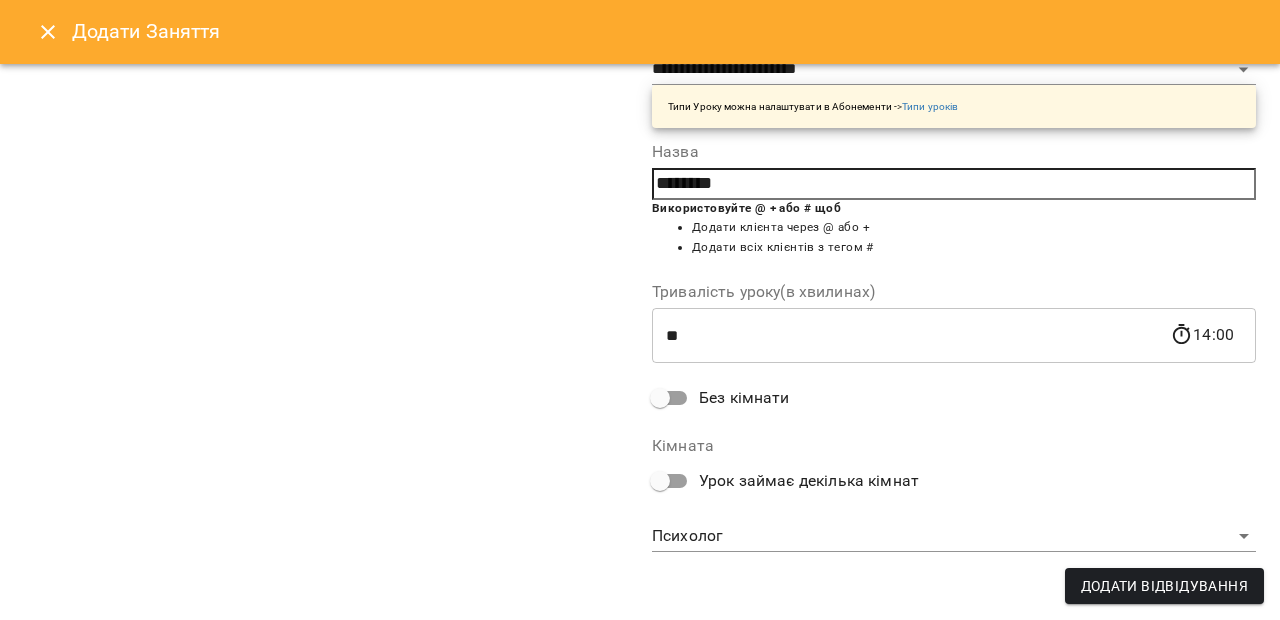 click on "**********" at bounding box center [640, 886] 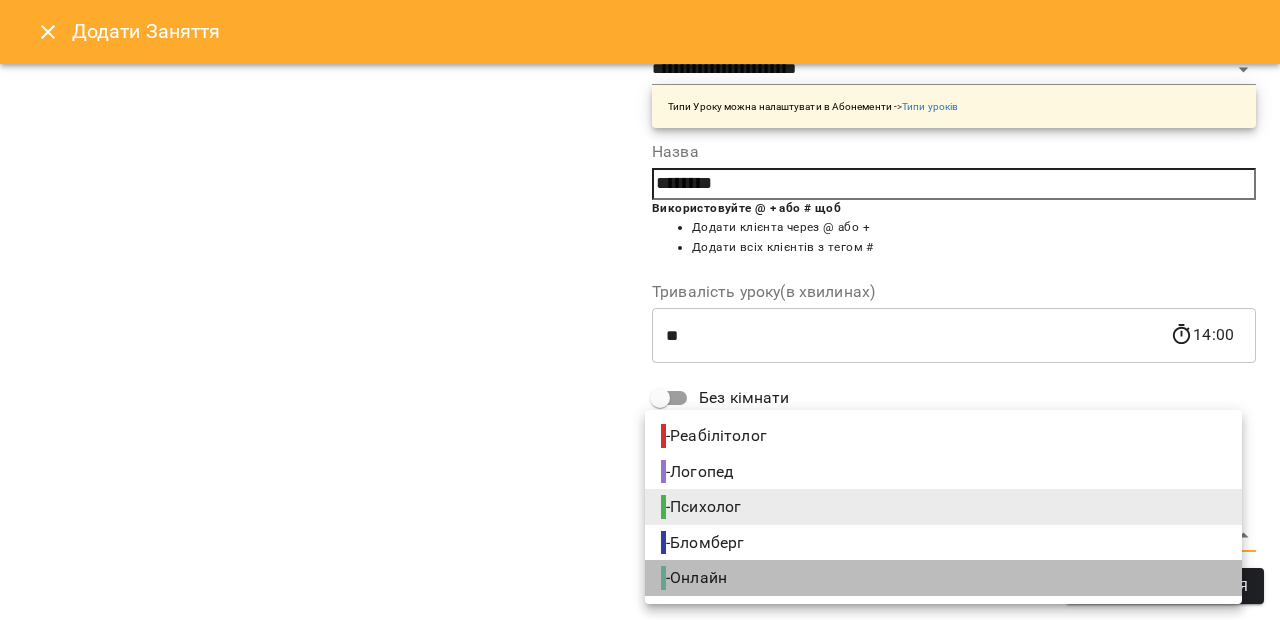 click on "-  Онлайн" at bounding box center (943, 578) 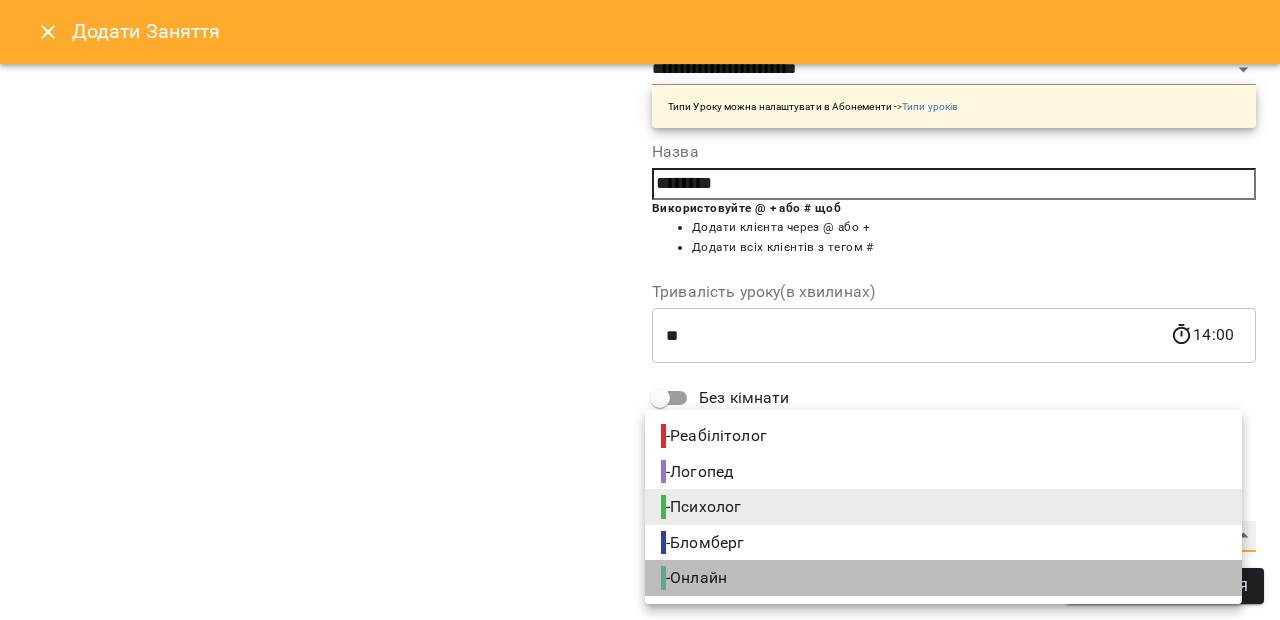 type on "**********" 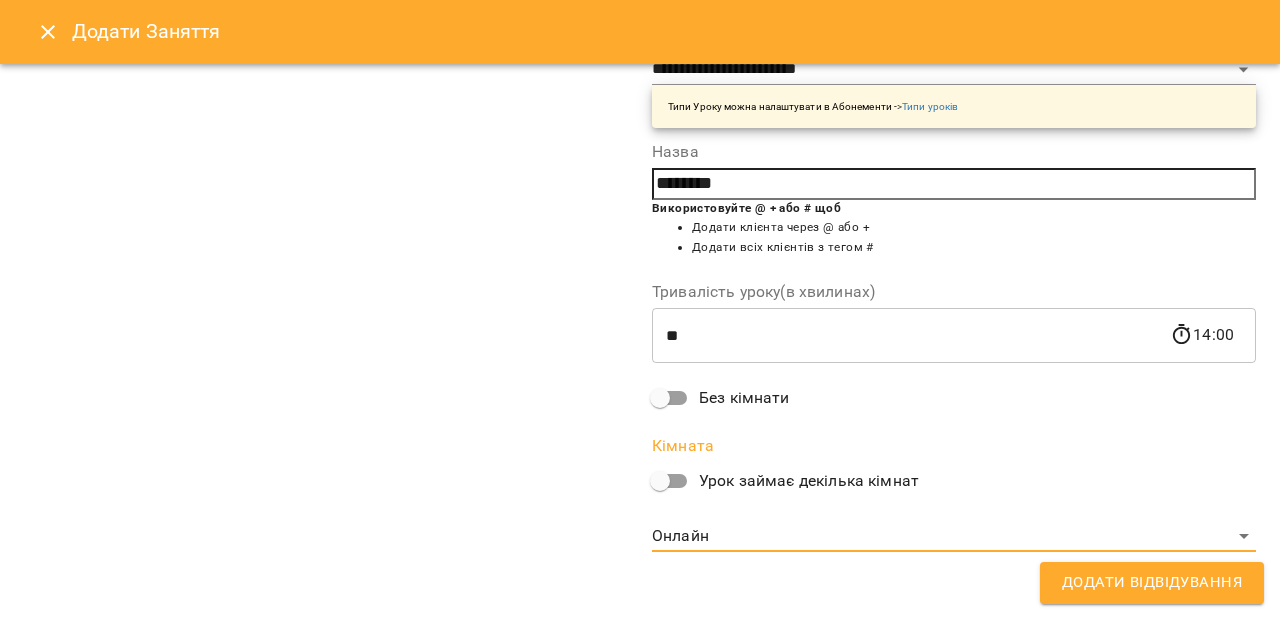 click on "Додати Відвідування" at bounding box center (1152, 583) 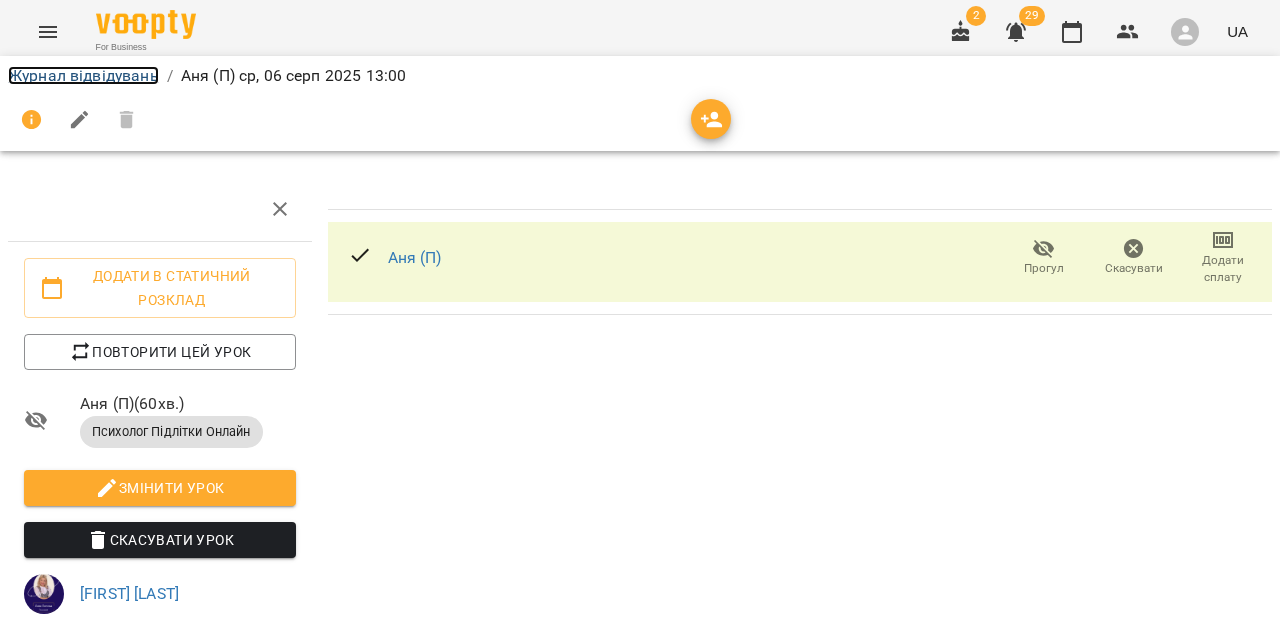 click on "Журнал відвідувань" at bounding box center [83, 75] 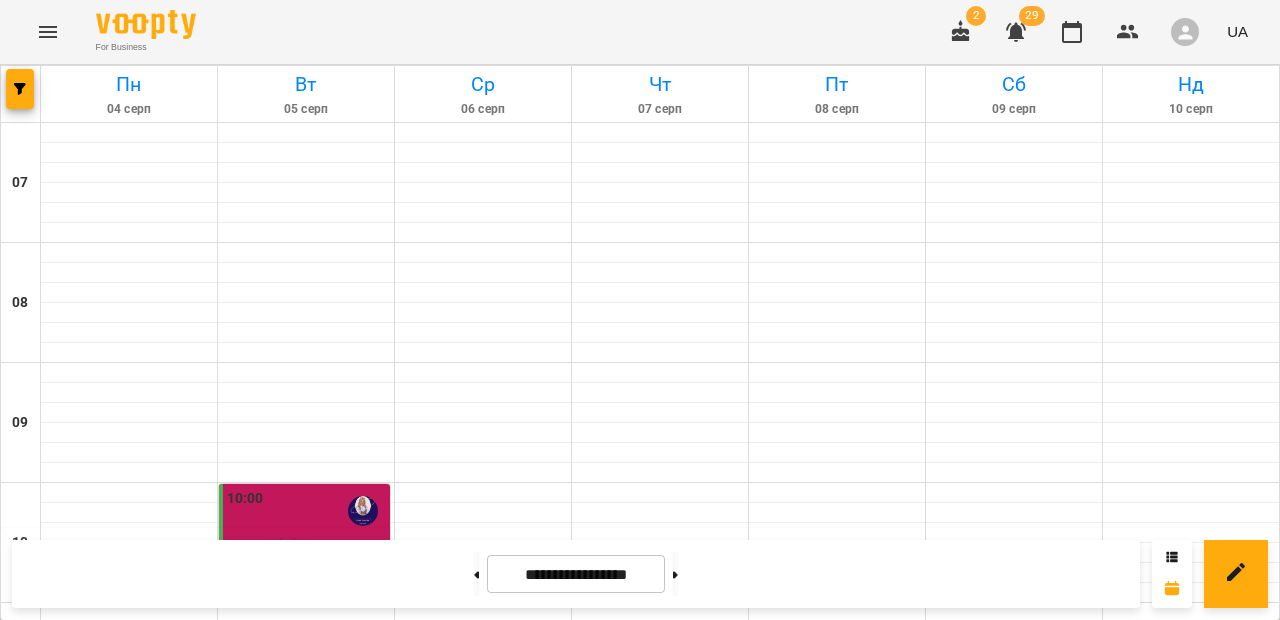 scroll, scrollTop: 711, scrollLeft: 0, axis: vertical 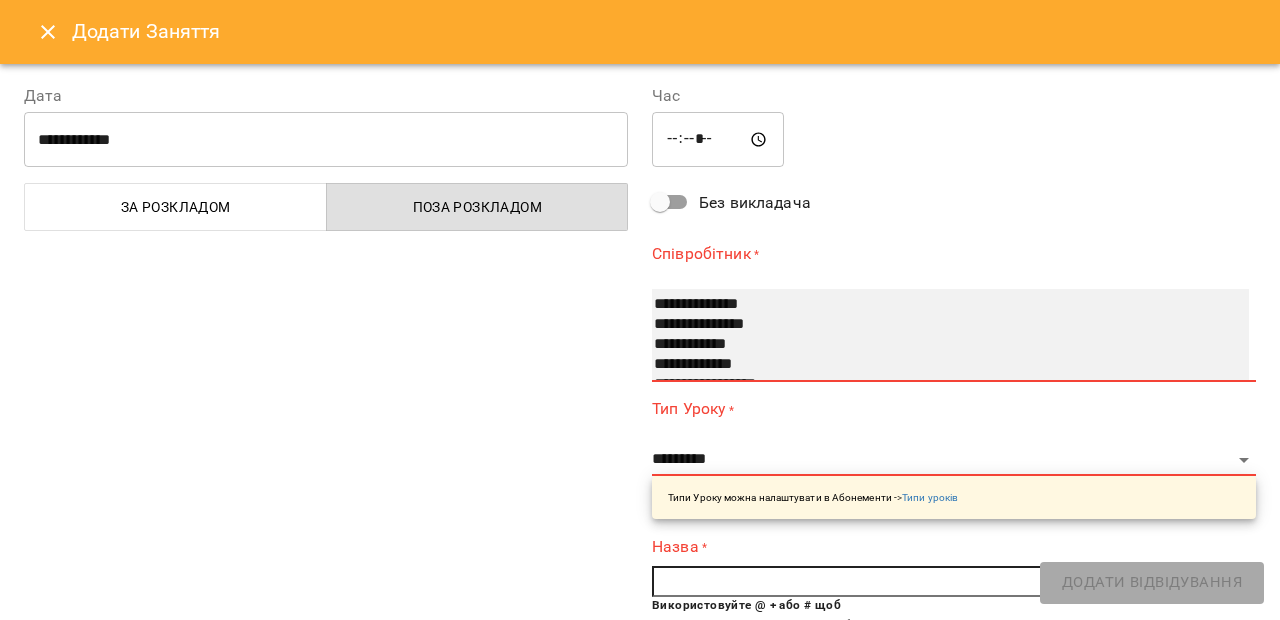 select on "**********" 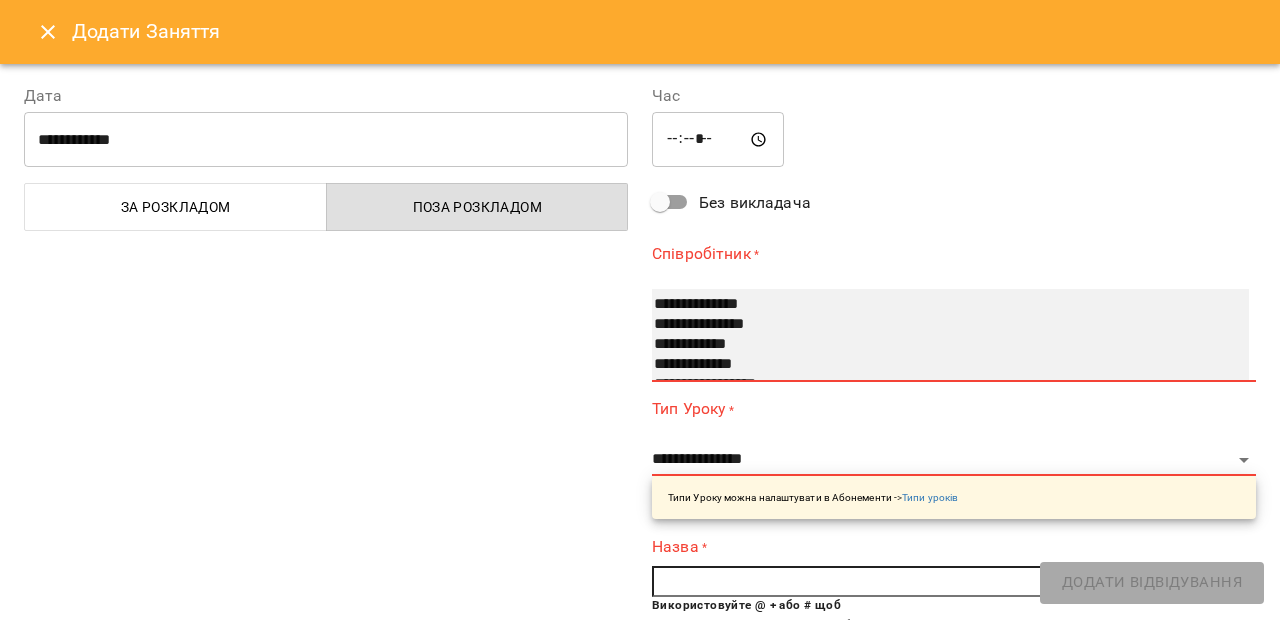type on "**********" 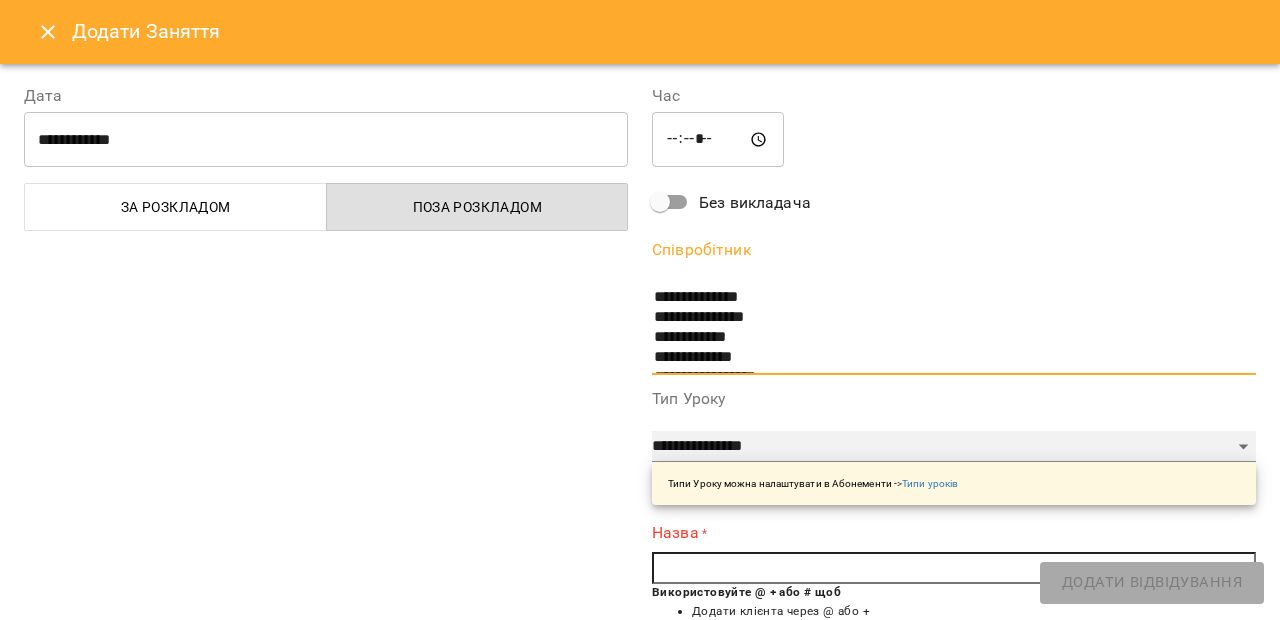 click on "**********" at bounding box center (954, 447) 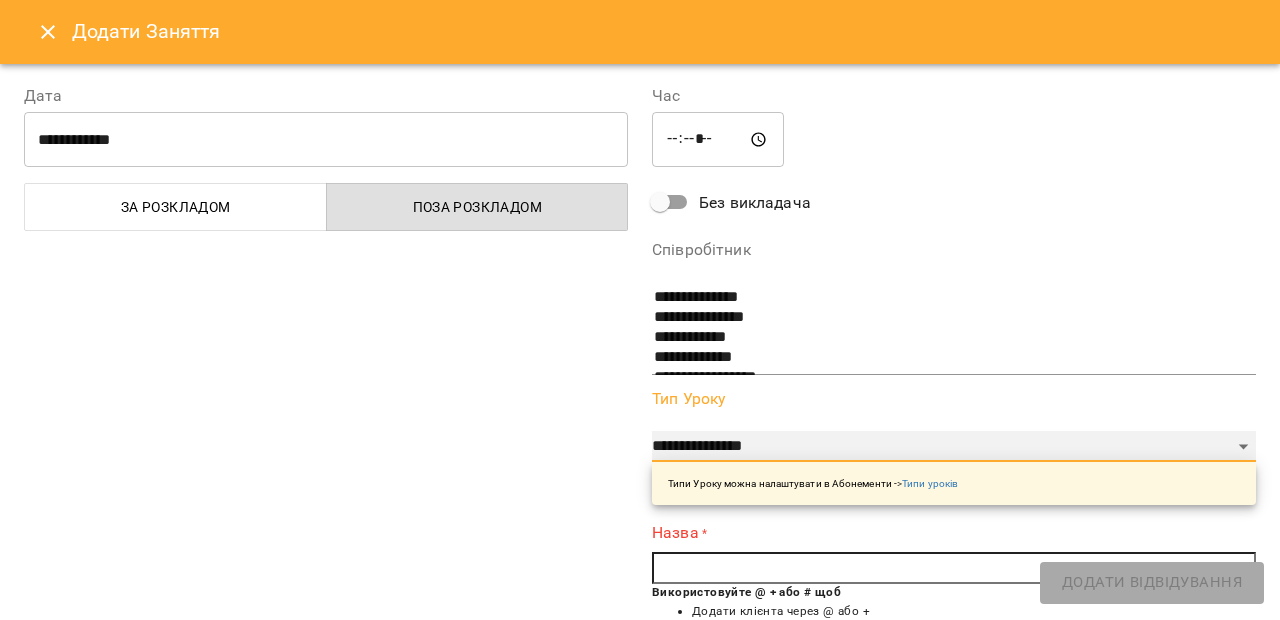 select on "**********" 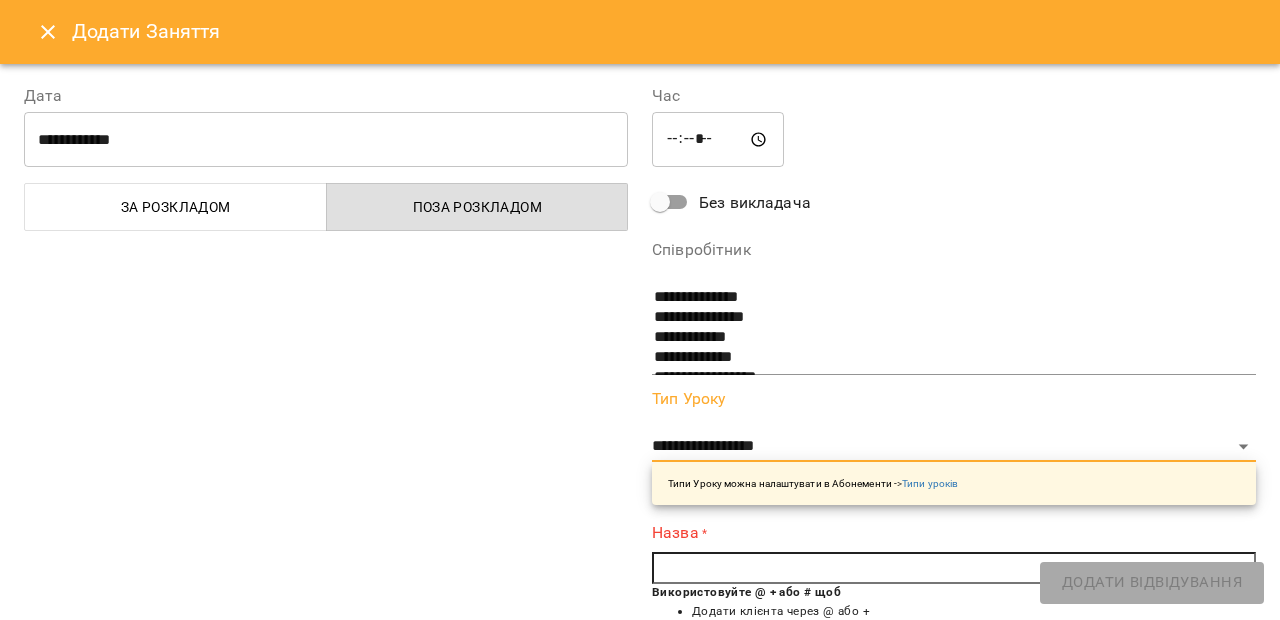 click at bounding box center [954, 568] 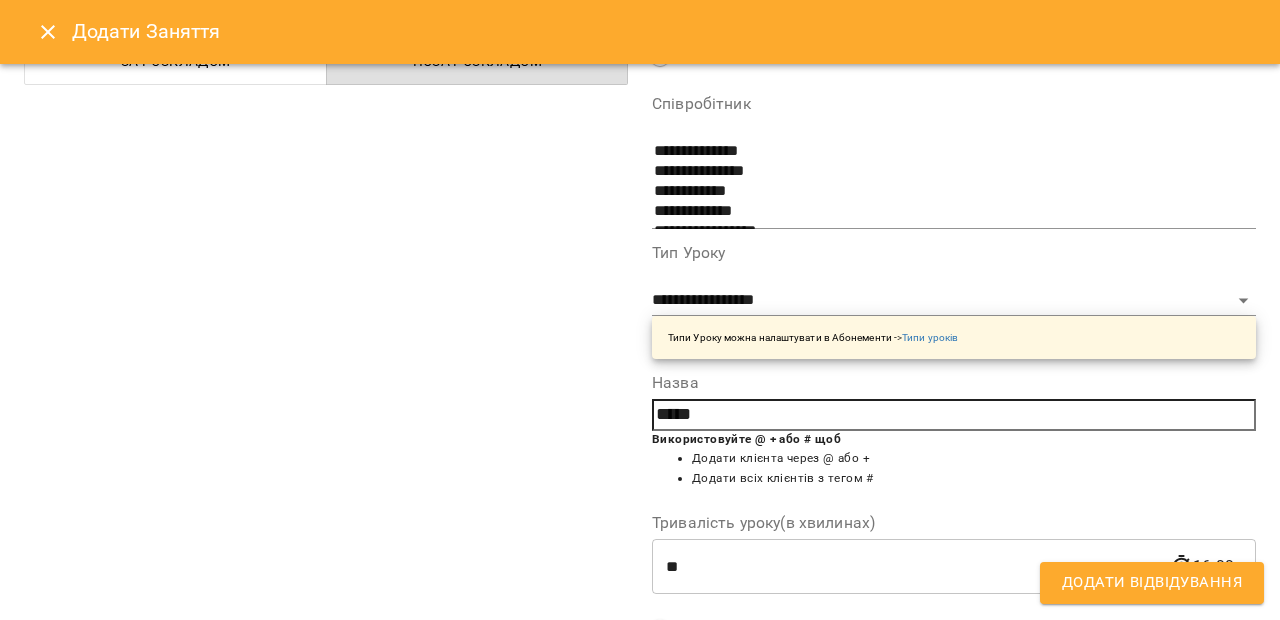 scroll, scrollTop: 143, scrollLeft: 0, axis: vertical 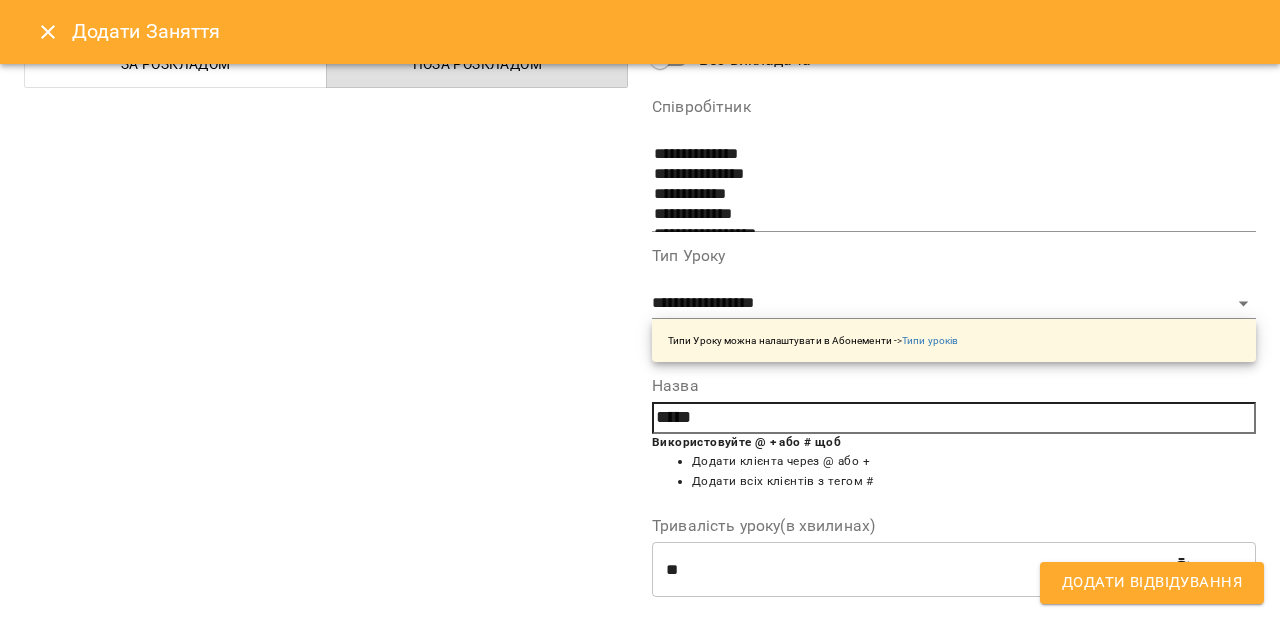 click on "*****" at bounding box center (954, 418) 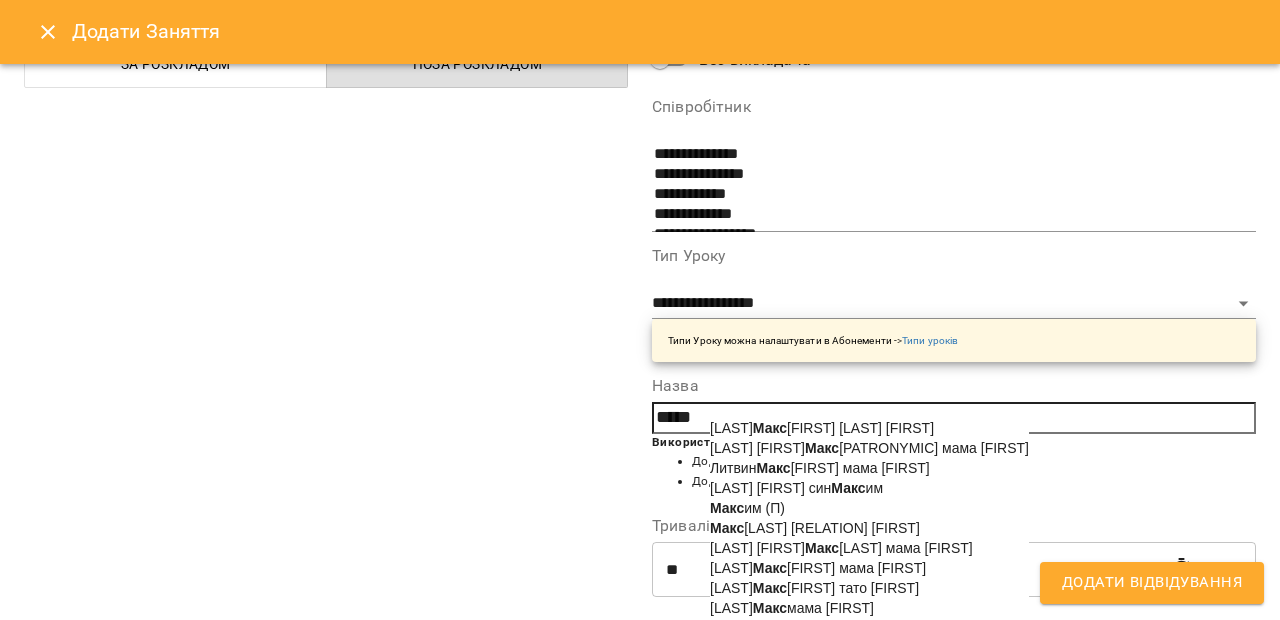 click on "[FIRST] [P]" at bounding box center (747, 508) 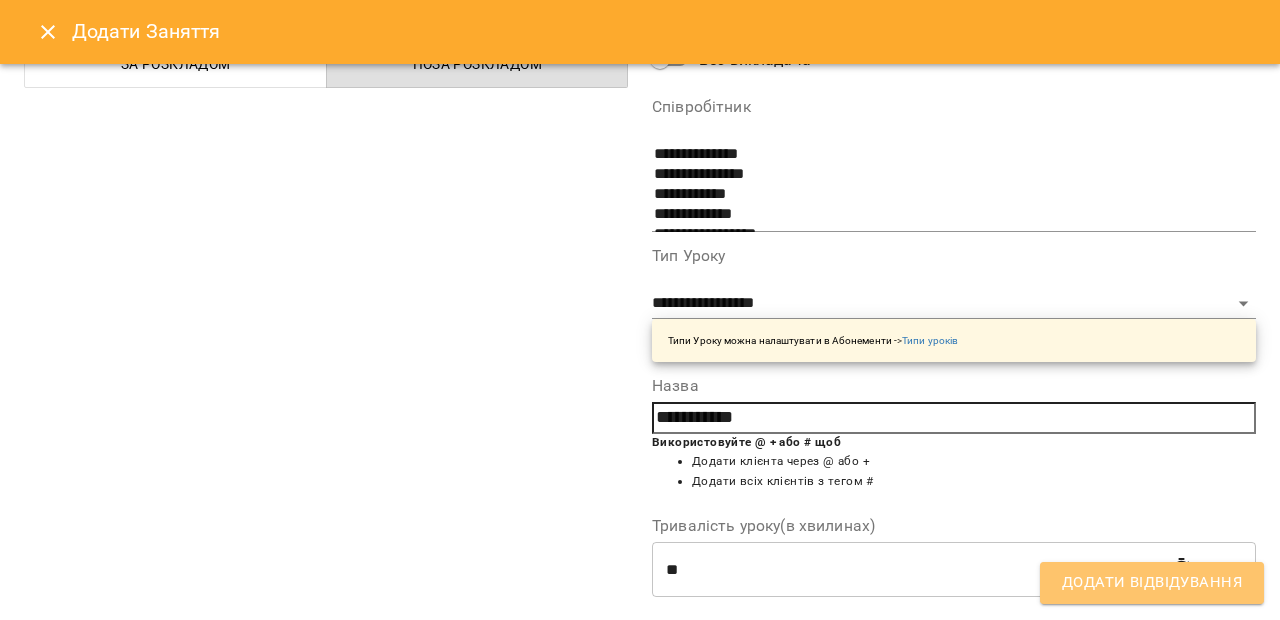 click on "Додати Відвідування" at bounding box center [1152, 583] 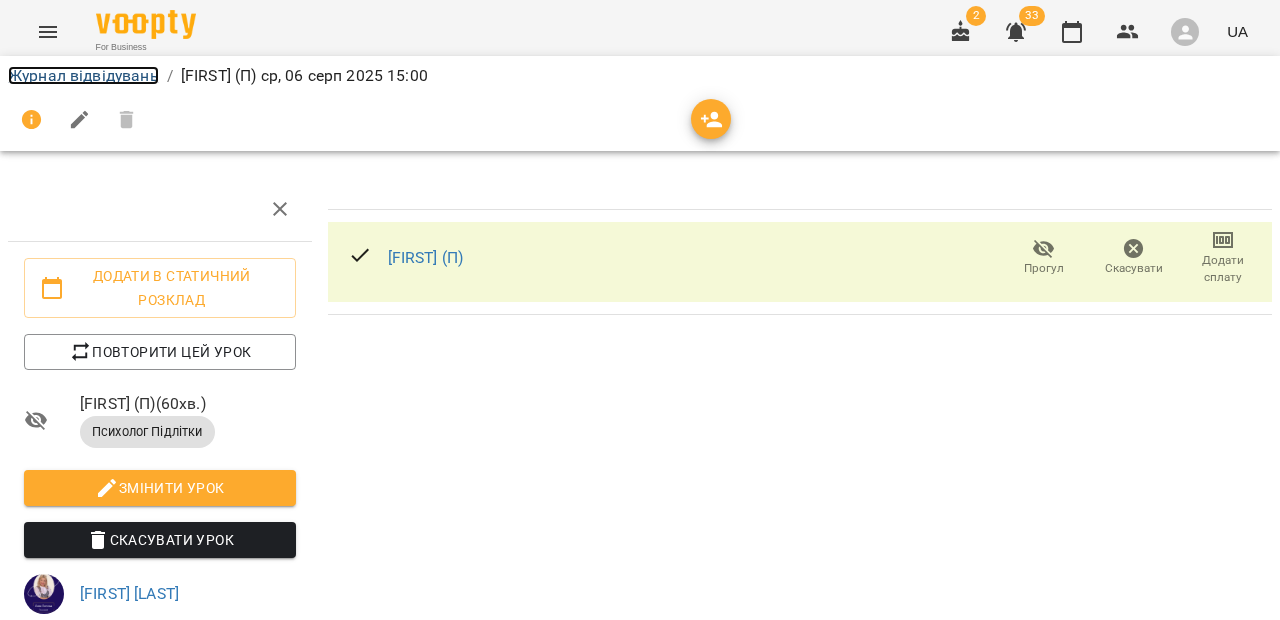 click on "Журнал відвідувань" at bounding box center (83, 75) 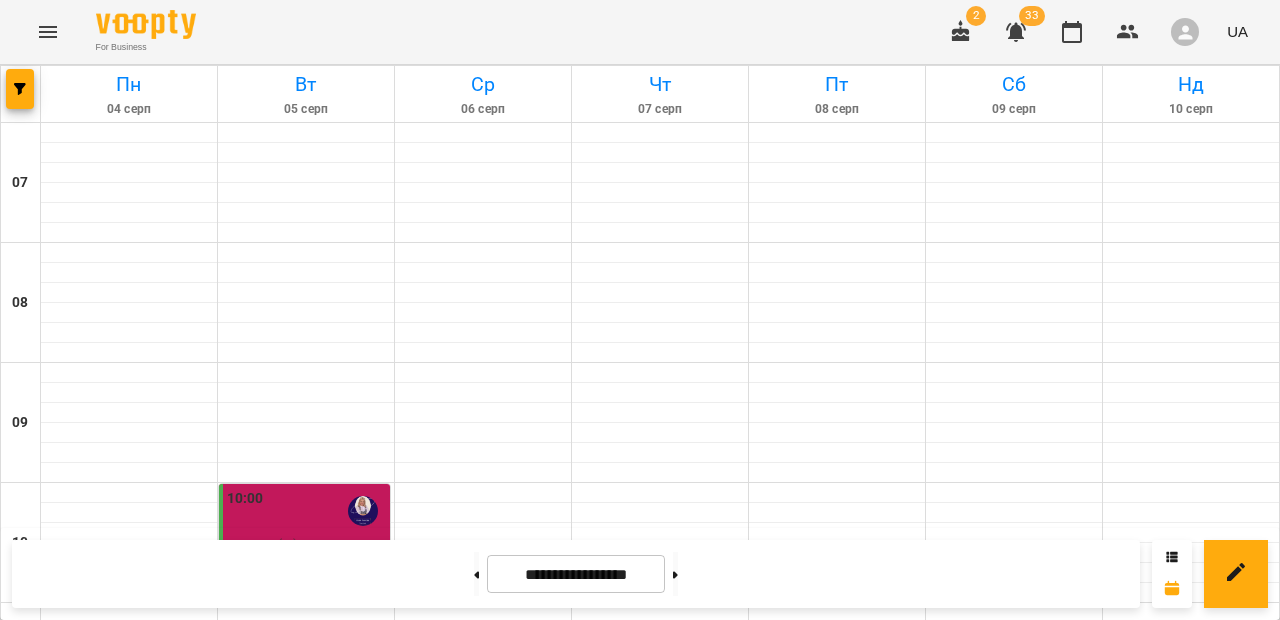 scroll, scrollTop: 675, scrollLeft: 0, axis: vertical 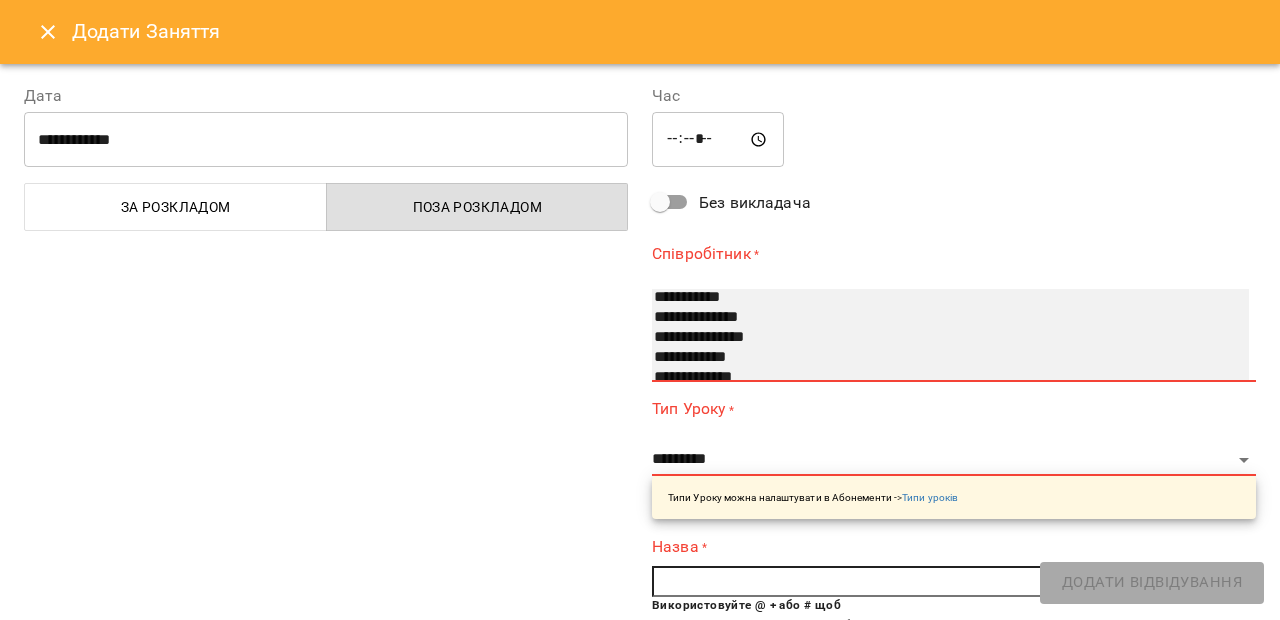 select on "**********" 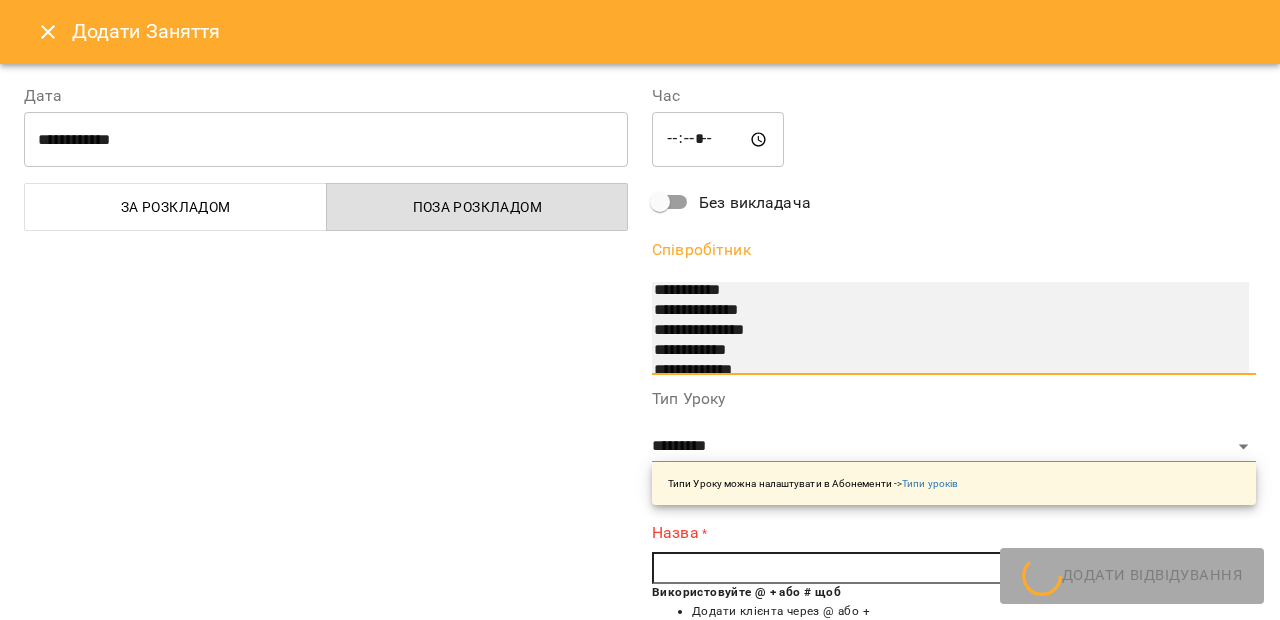 select on "**********" 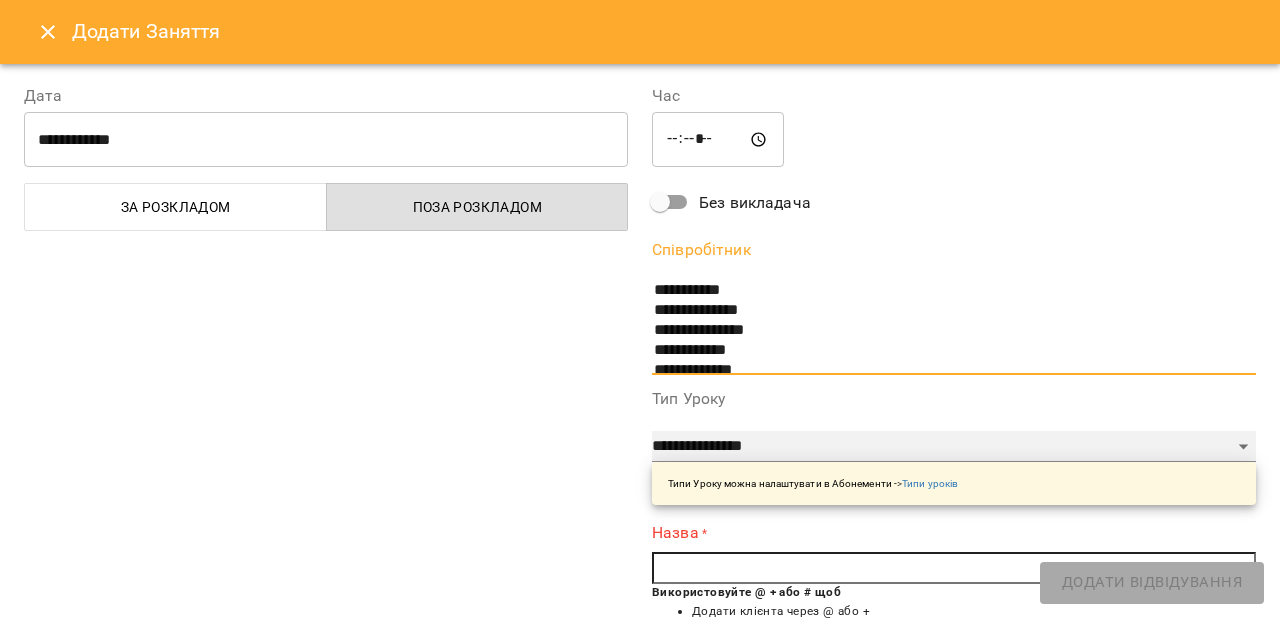 click on "**********" at bounding box center (954, 447) 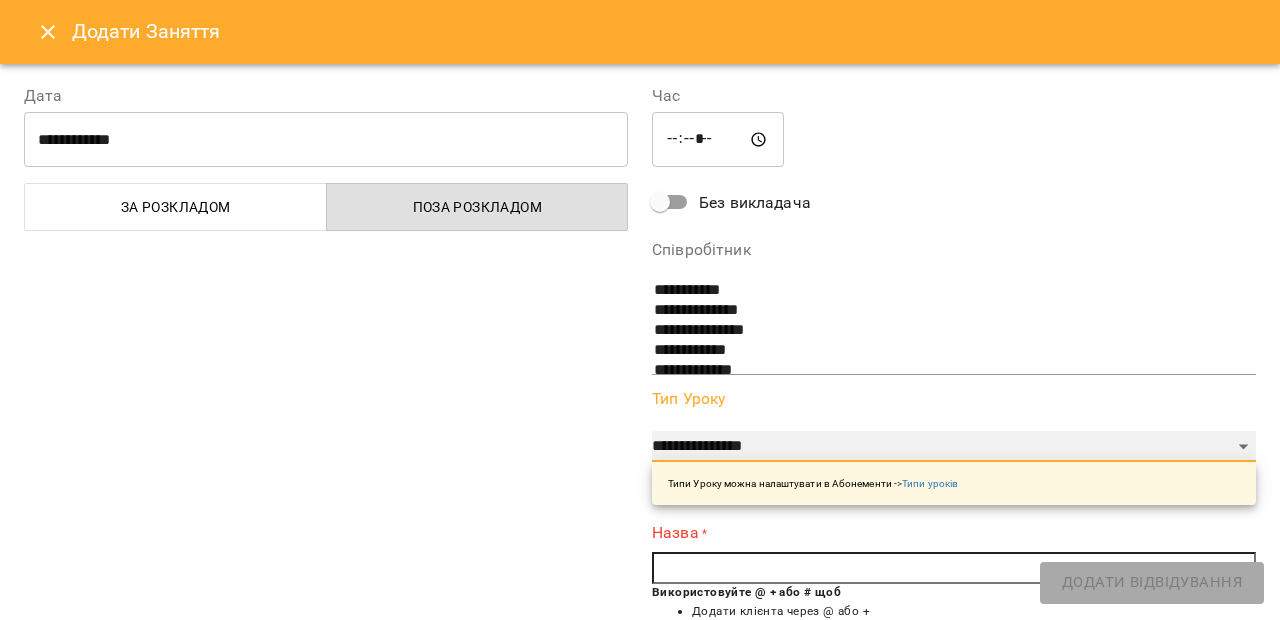 select on "**********" 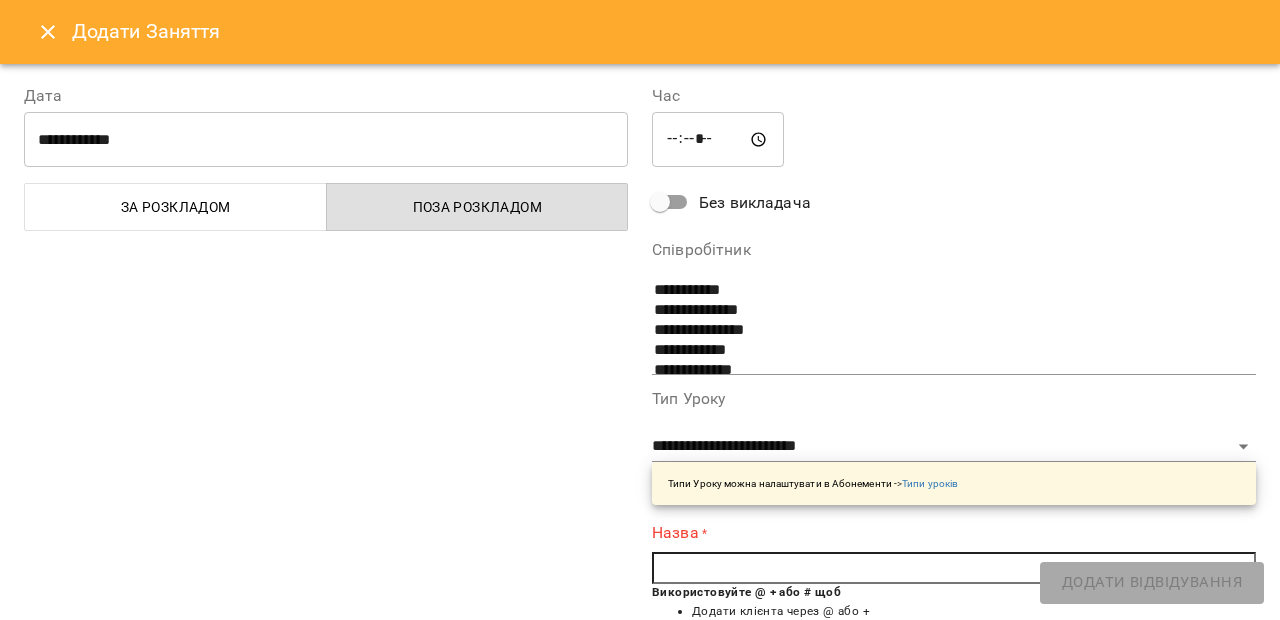 click at bounding box center [954, 568] 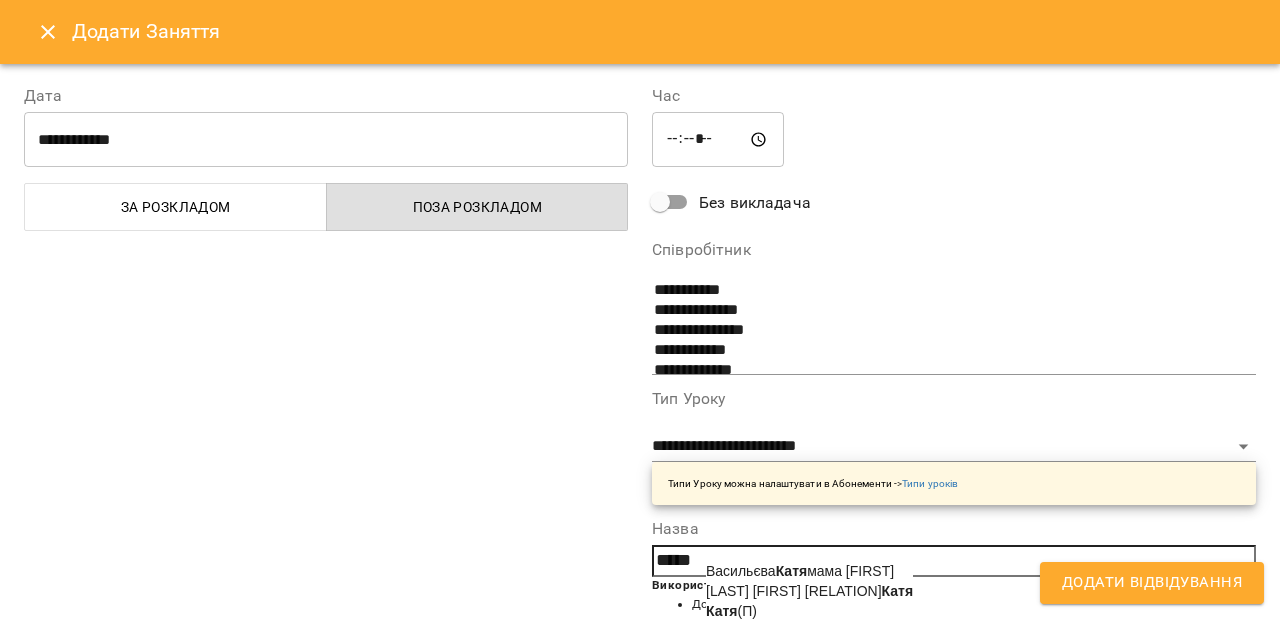 click on "[FIRST] (П)" at bounding box center [731, 611] 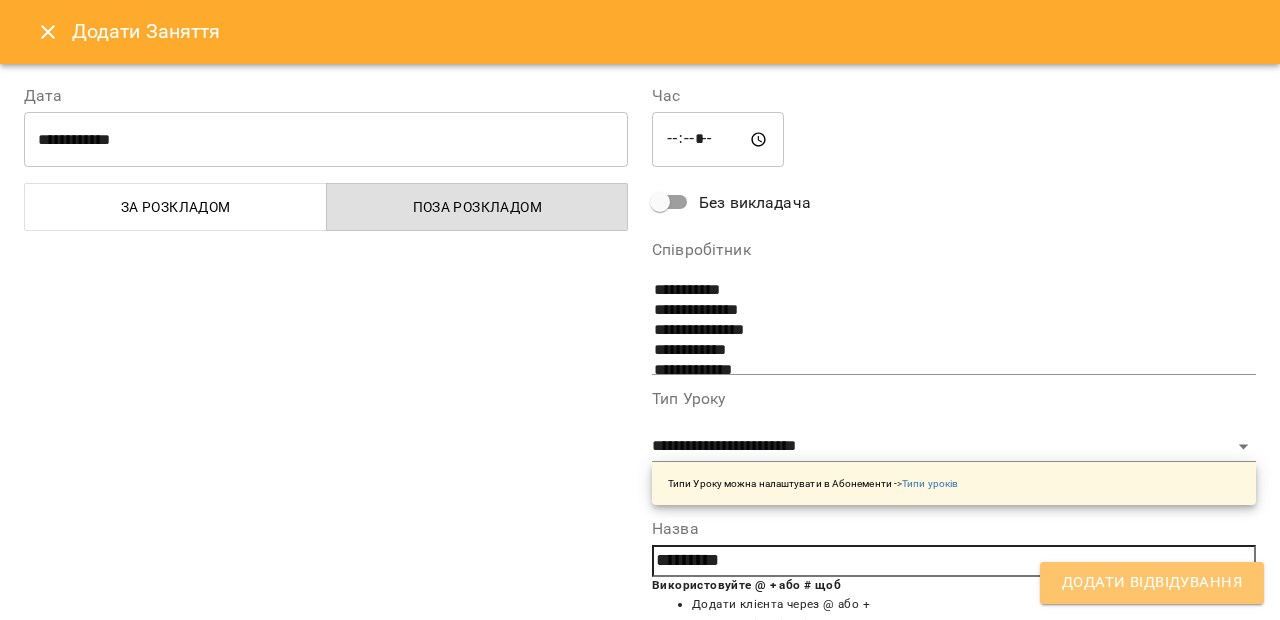 click on "Додати Відвідування" at bounding box center (1152, 583) 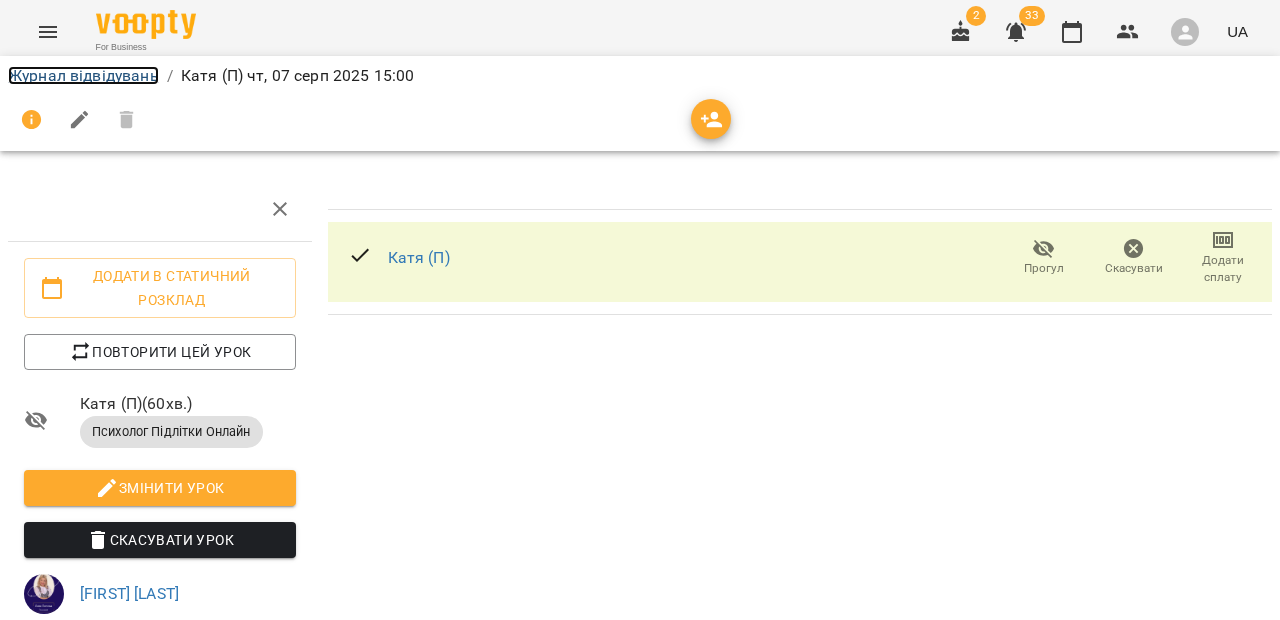 click on "Журнал відвідувань" at bounding box center [83, 75] 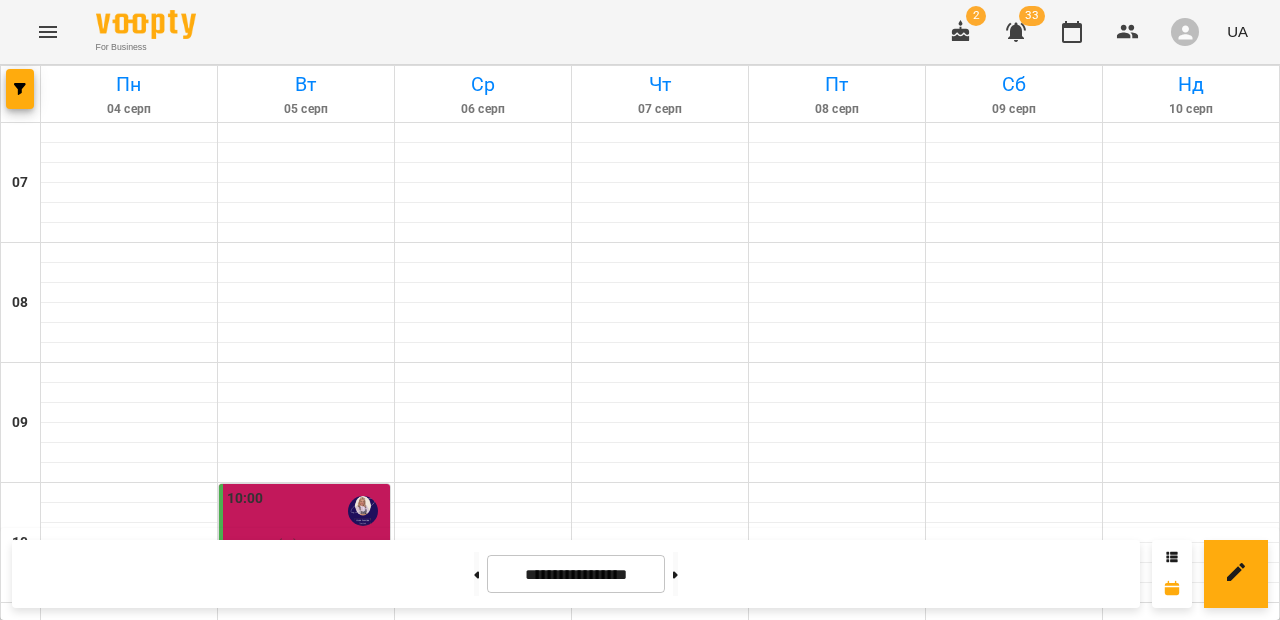 scroll, scrollTop: 1153, scrollLeft: 0, axis: vertical 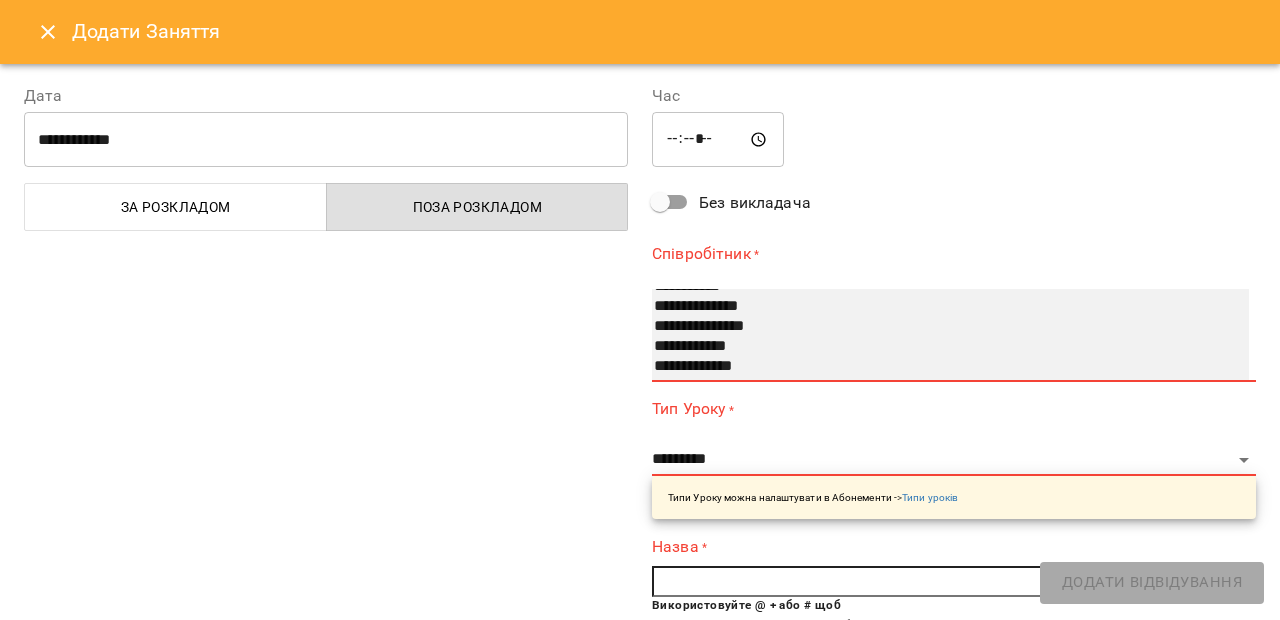 select on "**********" 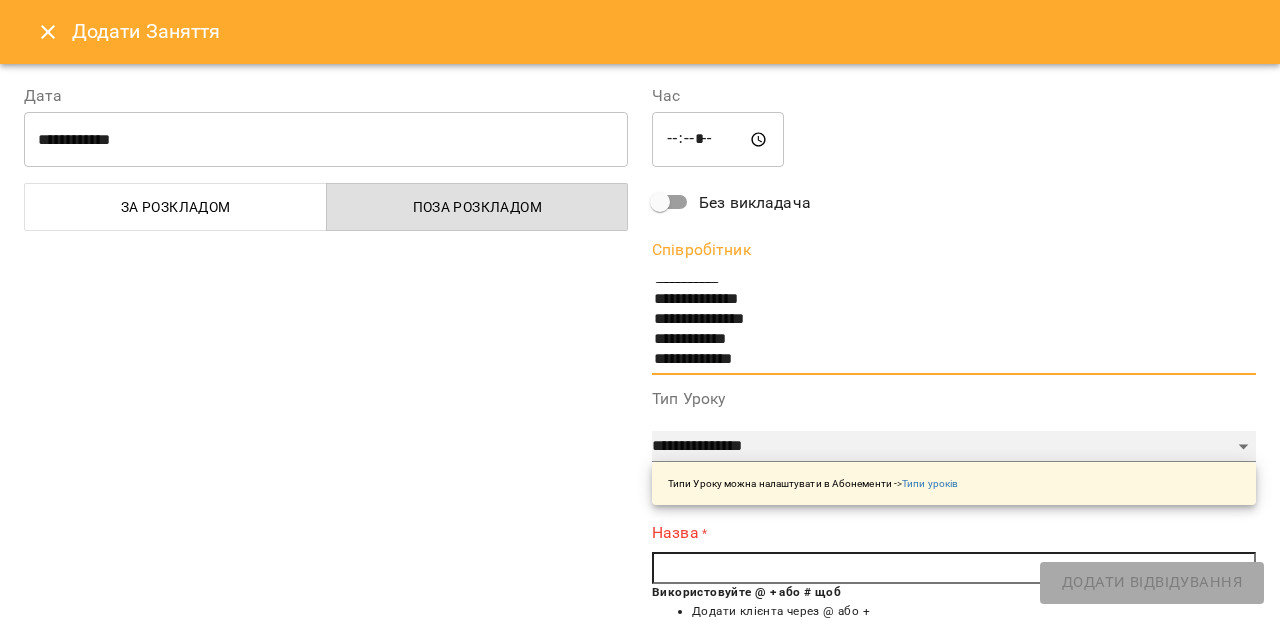 click on "**********" at bounding box center (954, 447) 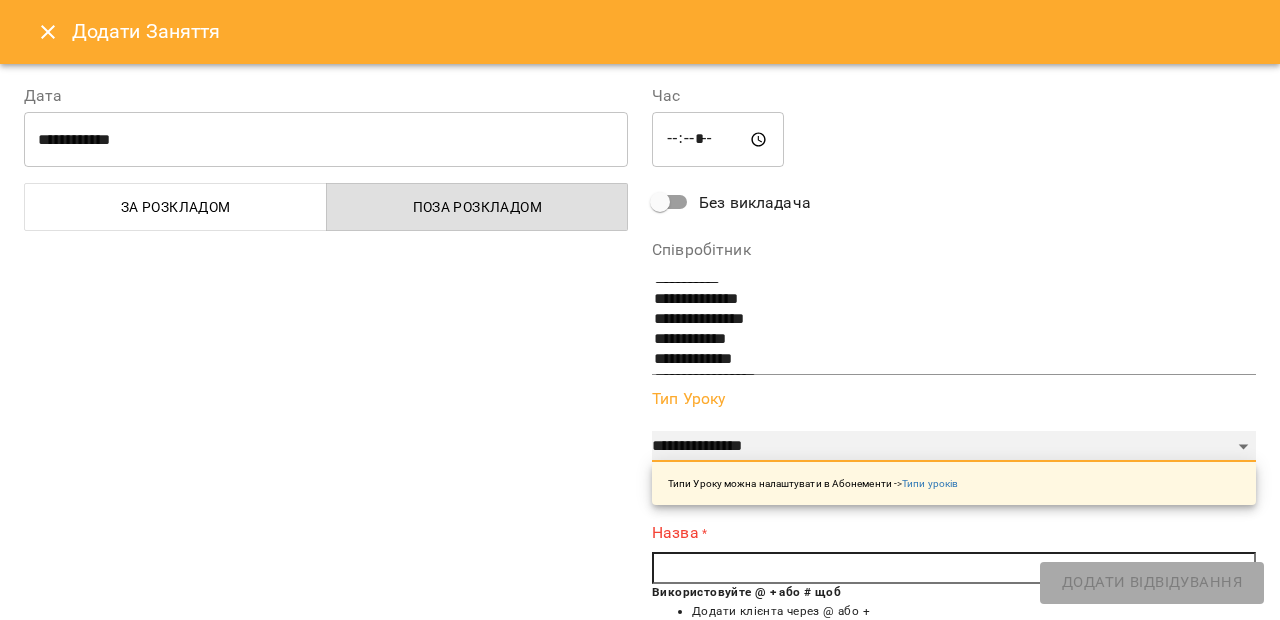 select on "**********" 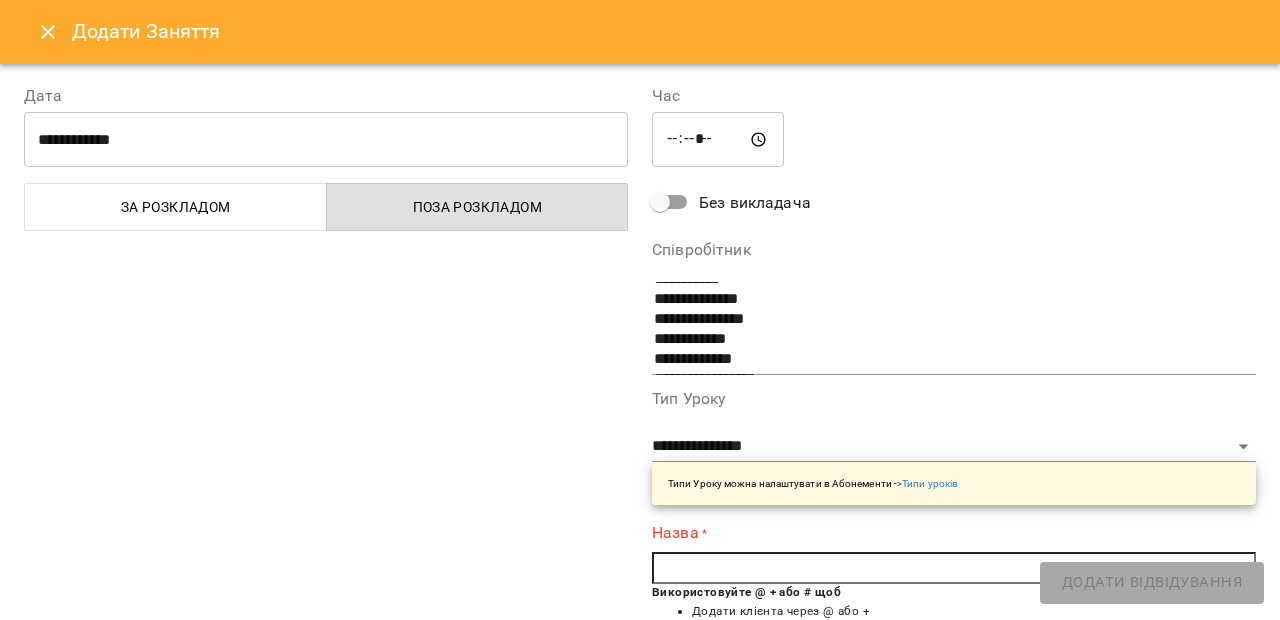 click at bounding box center (954, 568) 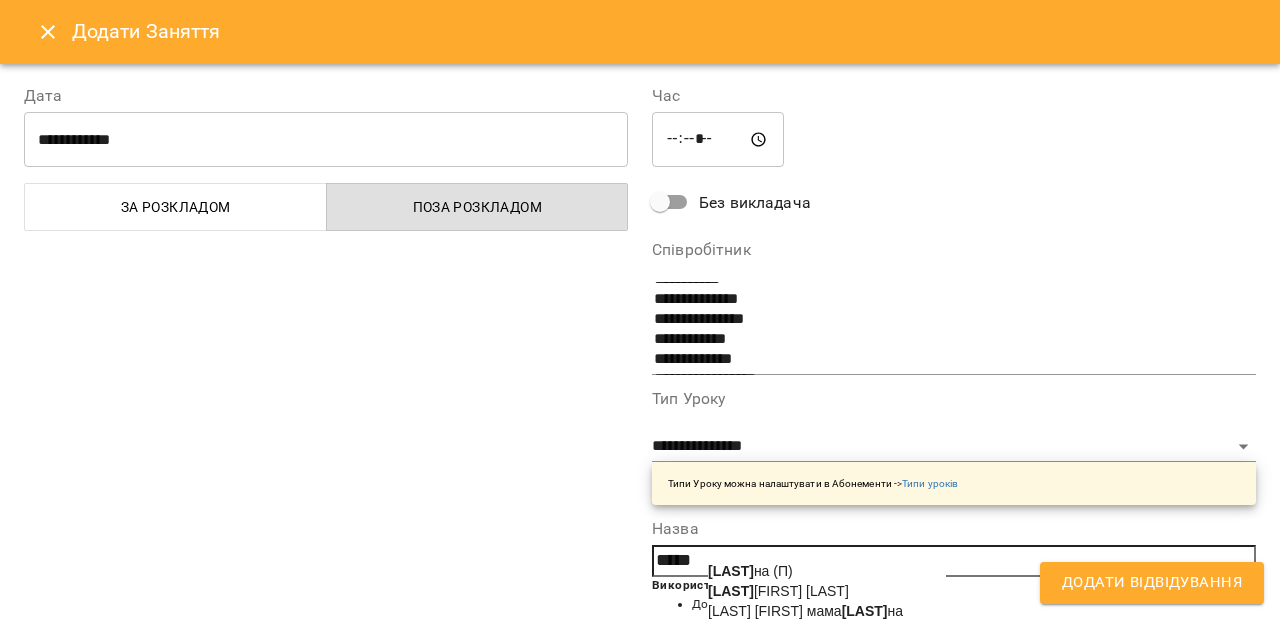 click on "[FIRST] (П)" at bounding box center (750, 571) 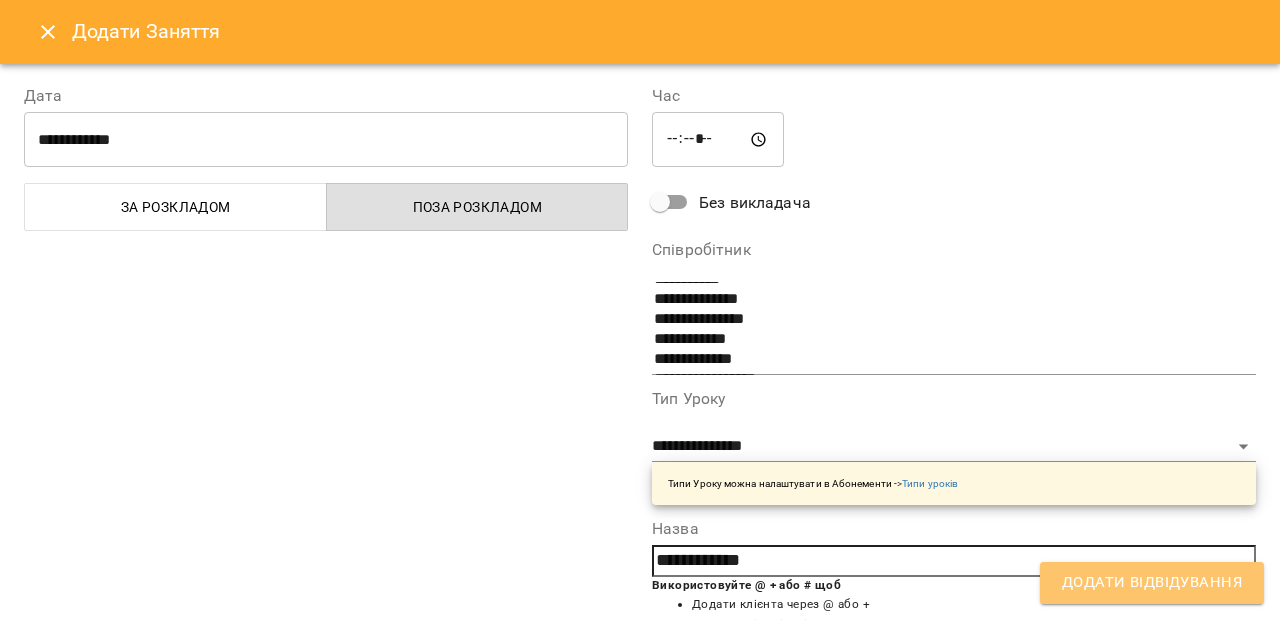 click on "Додати Відвідування" at bounding box center (1152, 583) 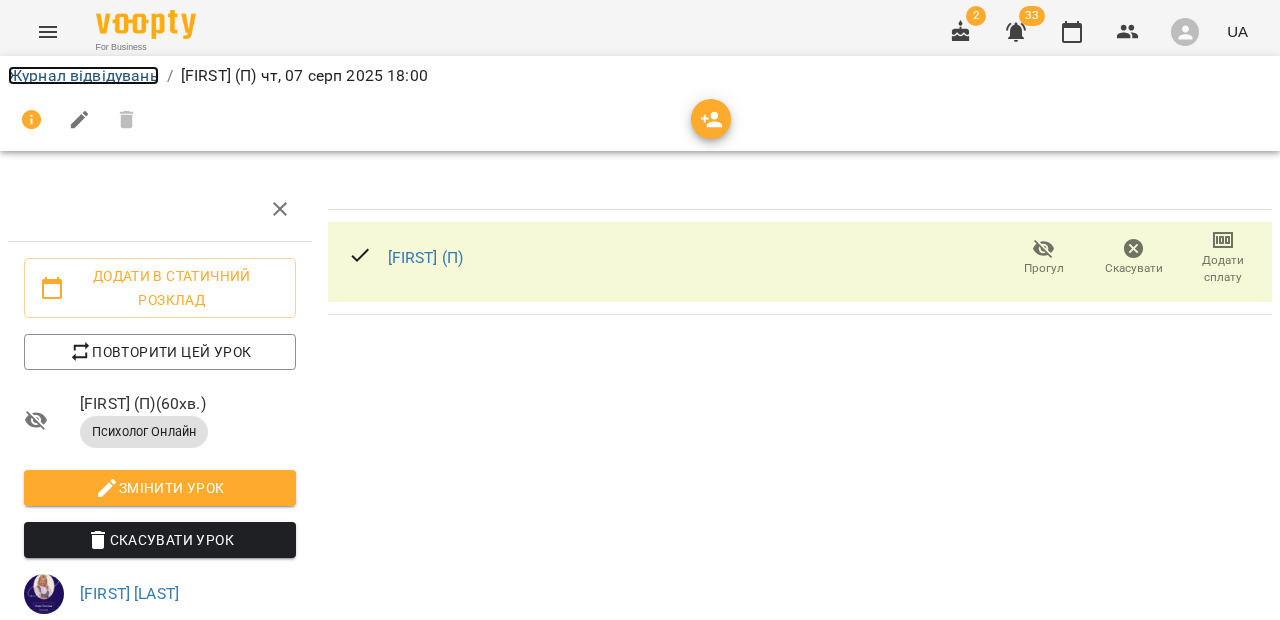 click on "Журнал відвідувань" at bounding box center (83, 75) 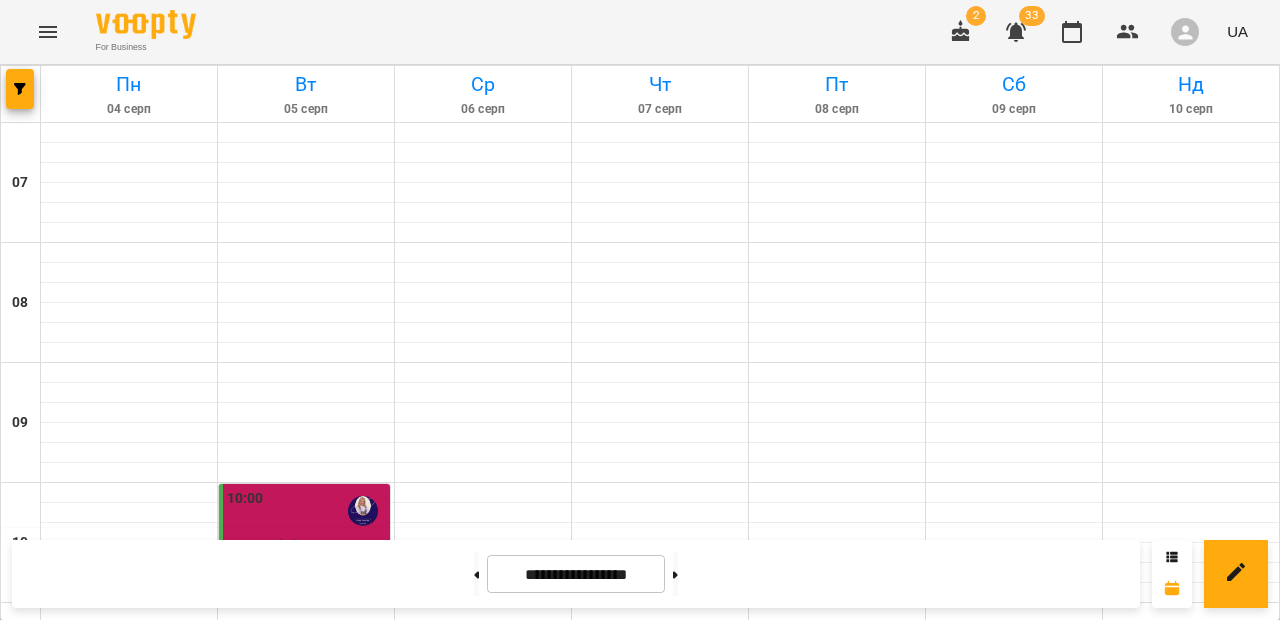 scroll, scrollTop: 1115, scrollLeft: 0, axis: vertical 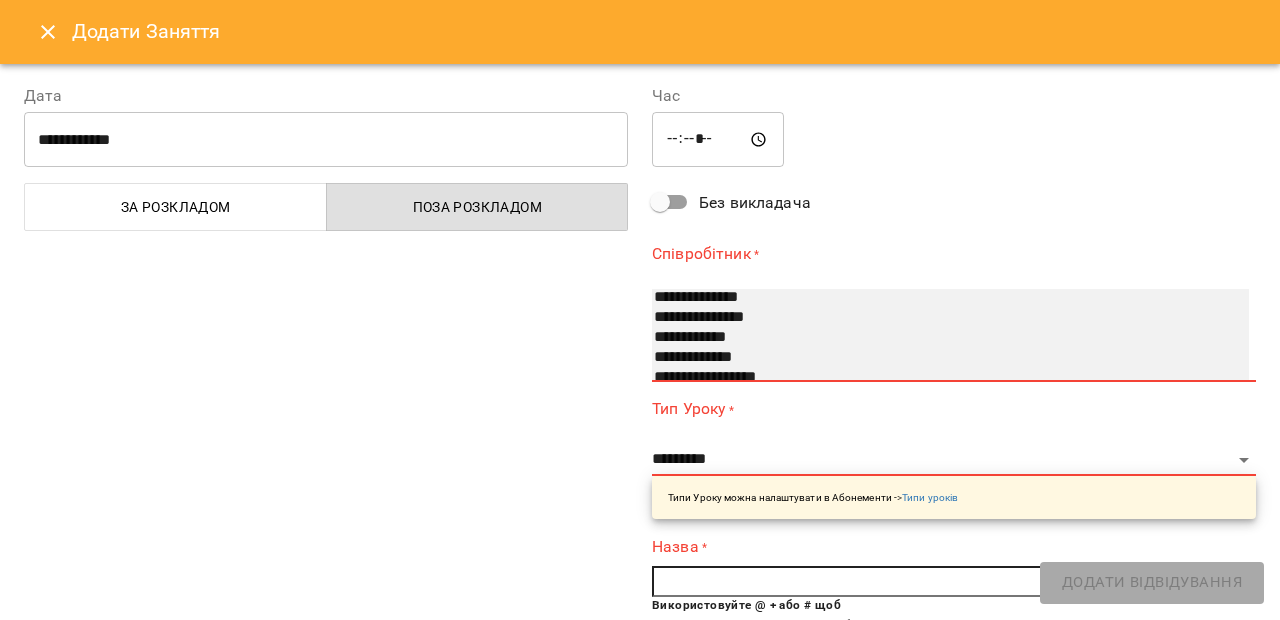select on "**********" 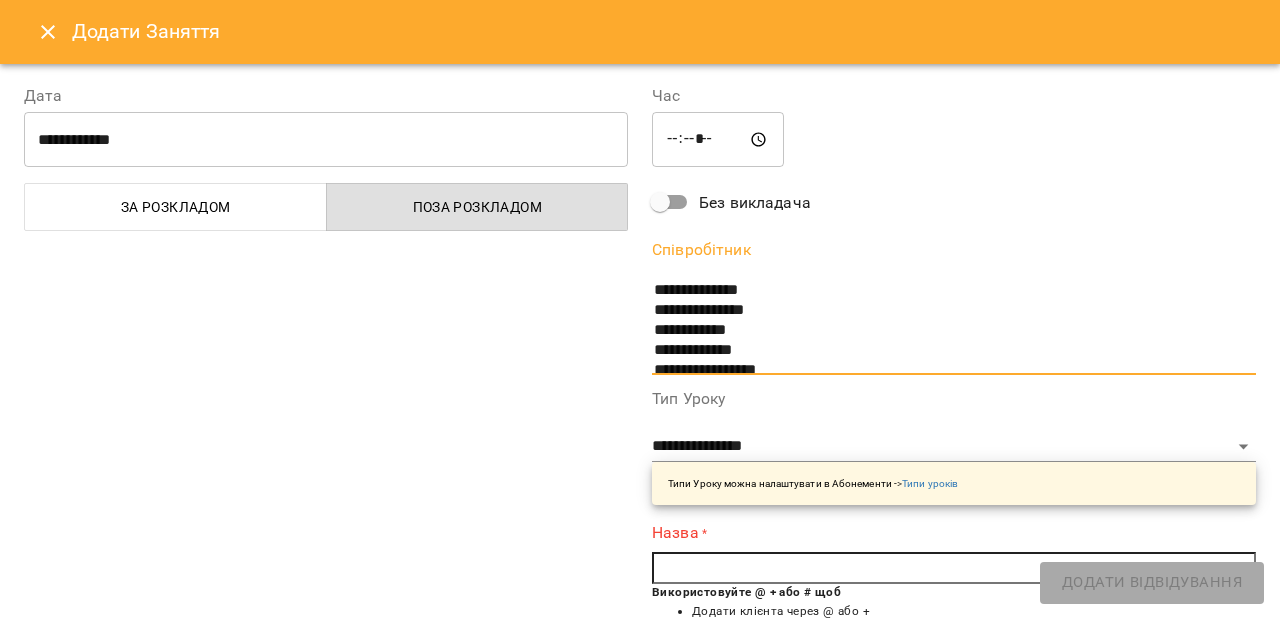 click on "Назва   *" at bounding box center [954, 532] 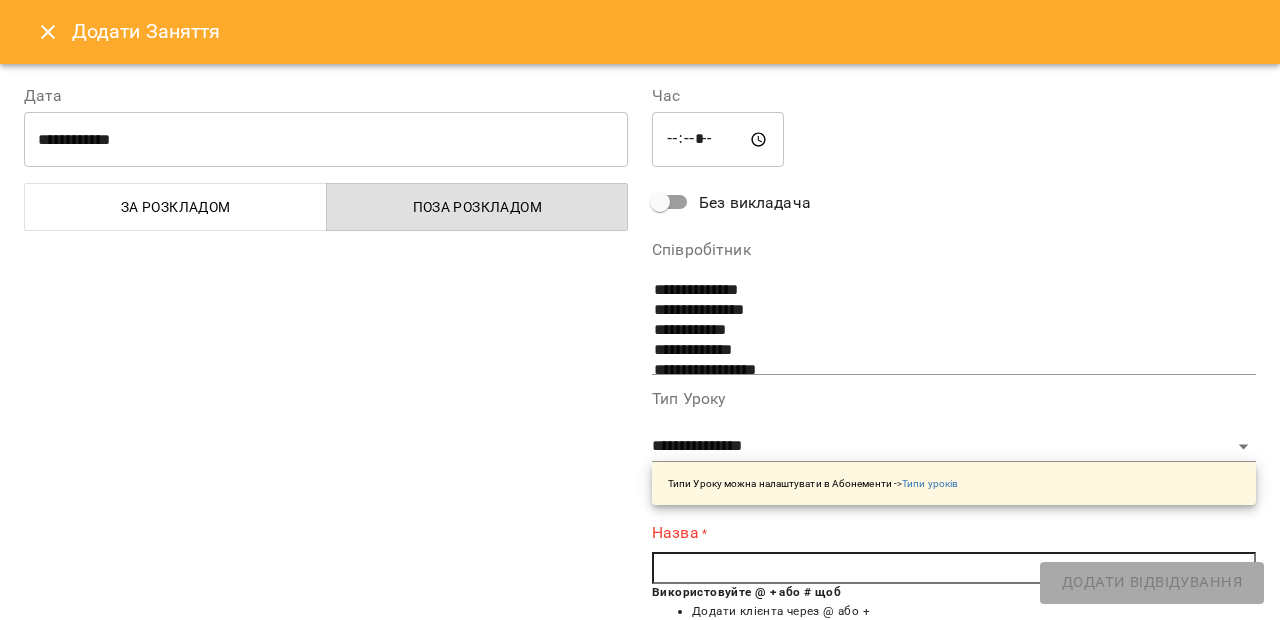 click at bounding box center (954, 568) 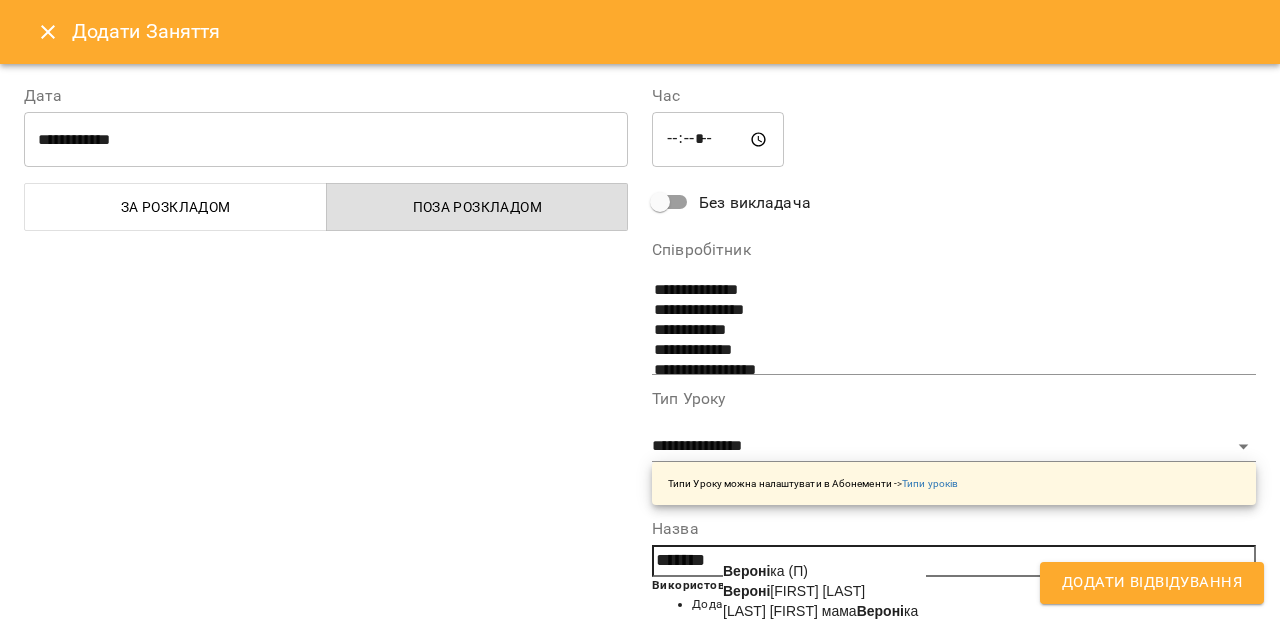 click on "Вероні" 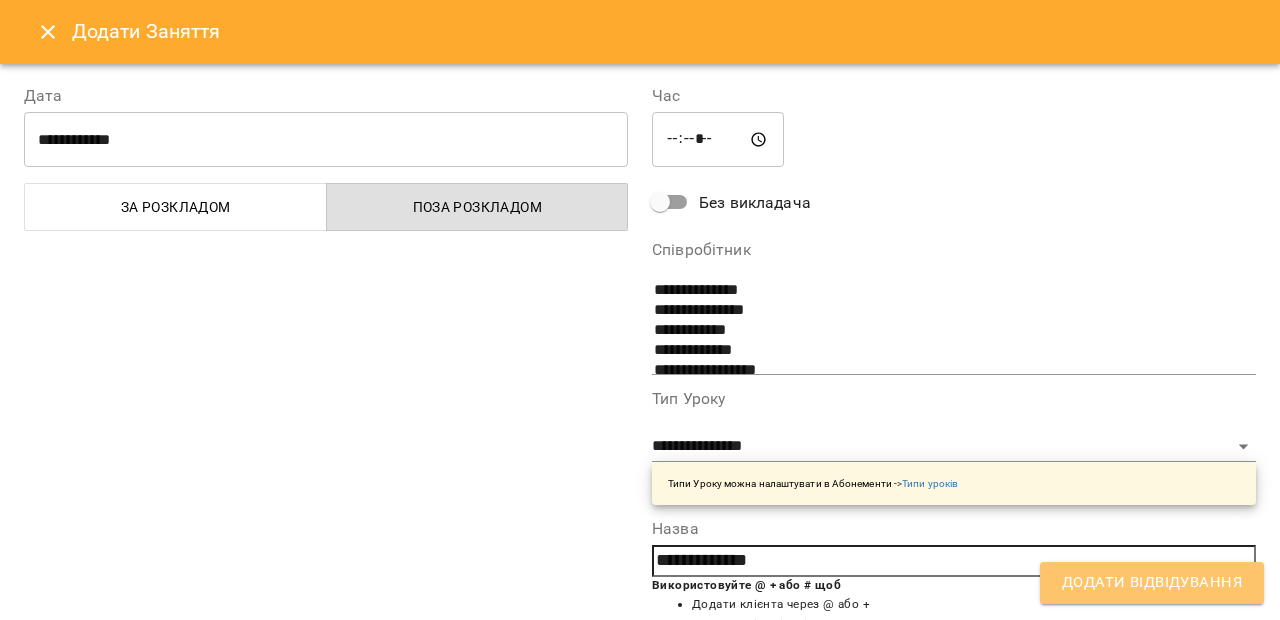 click on "Додати Відвідування" at bounding box center [1152, 583] 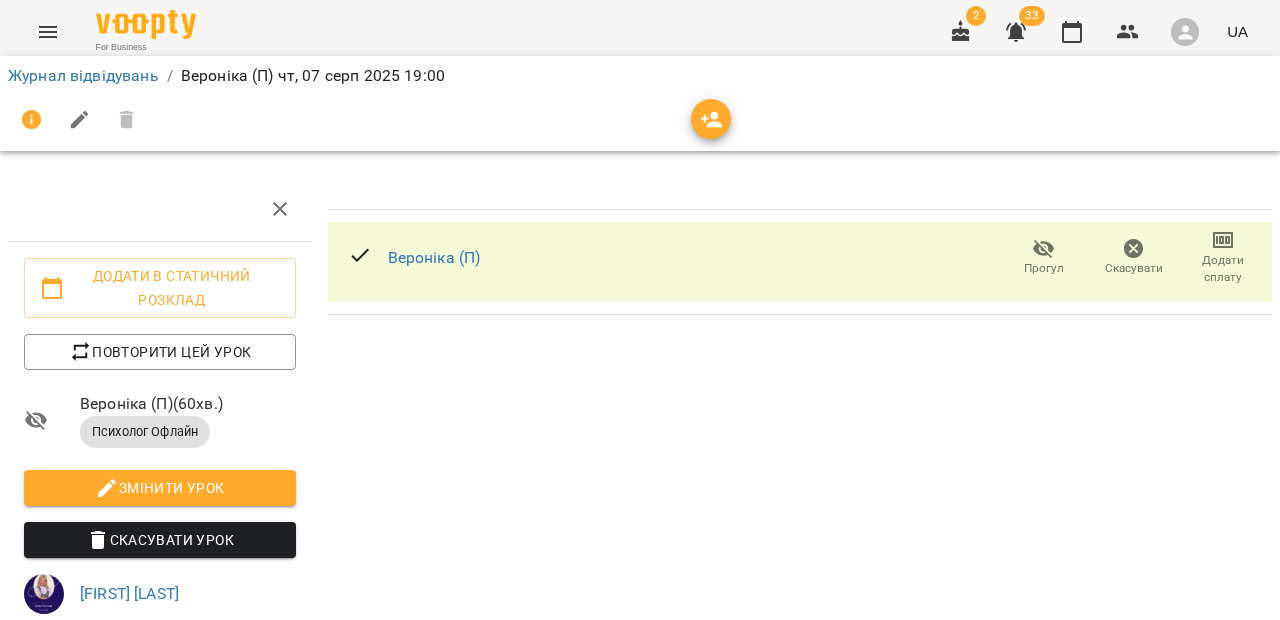 click on "Журнал відвідувань / [FIRST] (П)    чт, 07 серп 2025 19:00" at bounding box center (640, 76) 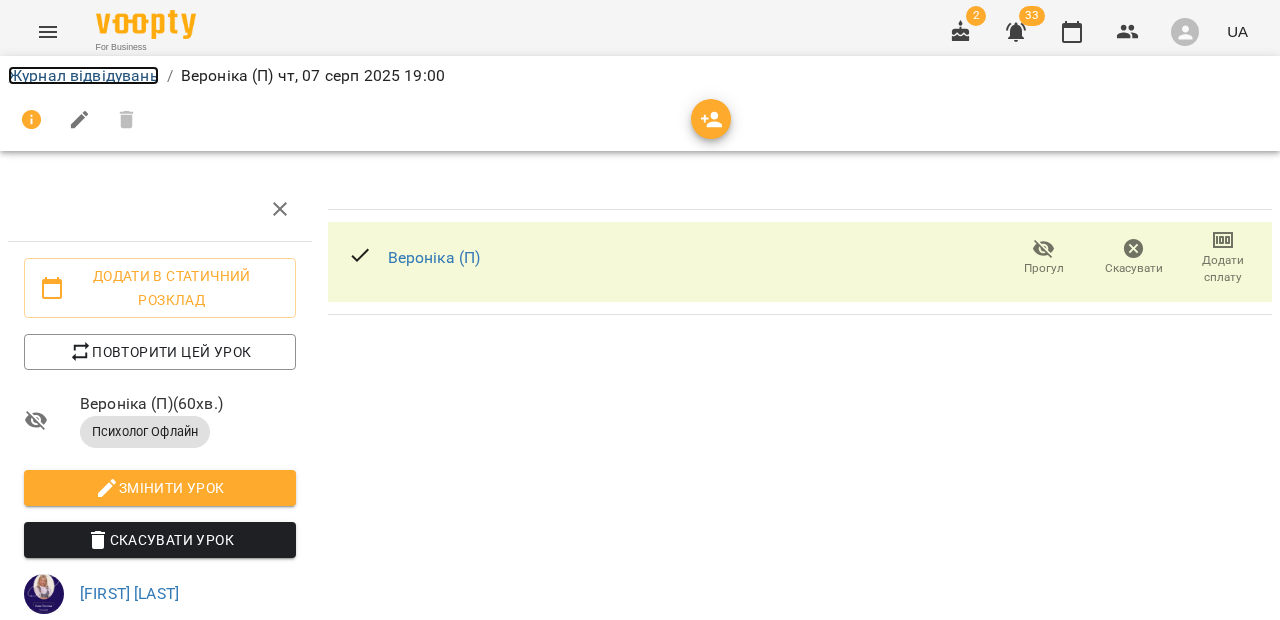 click on "Журнал відвідувань" at bounding box center (83, 75) 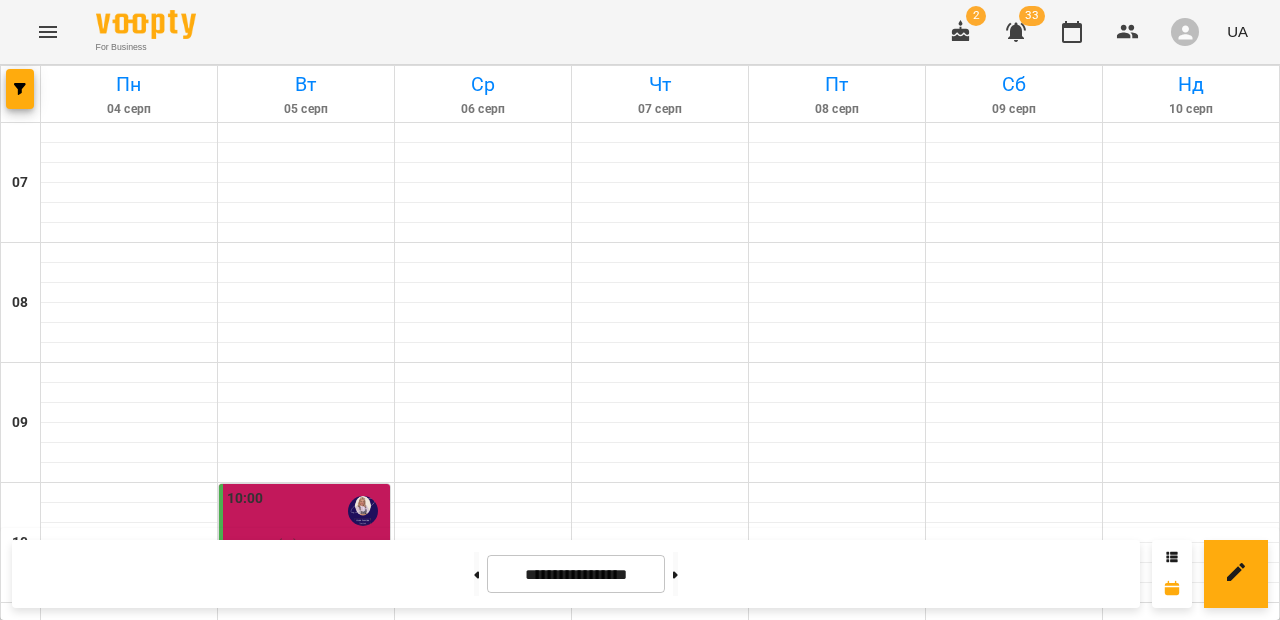 scroll, scrollTop: 220, scrollLeft: 0, axis: vertical 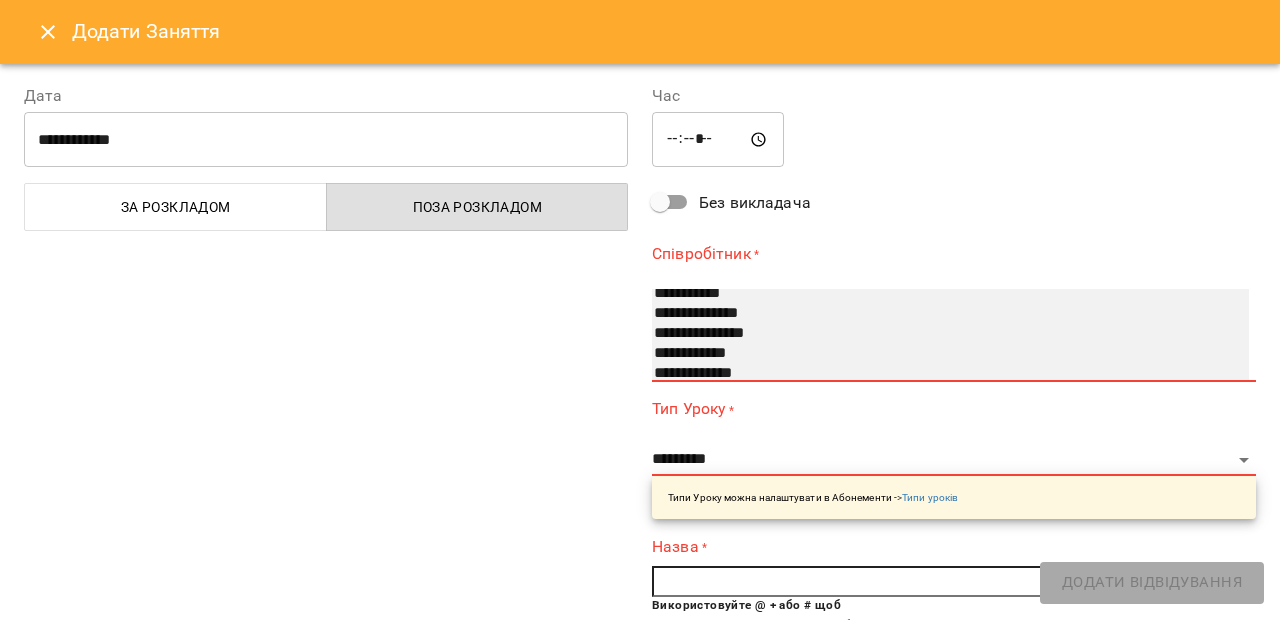 select on "**********" 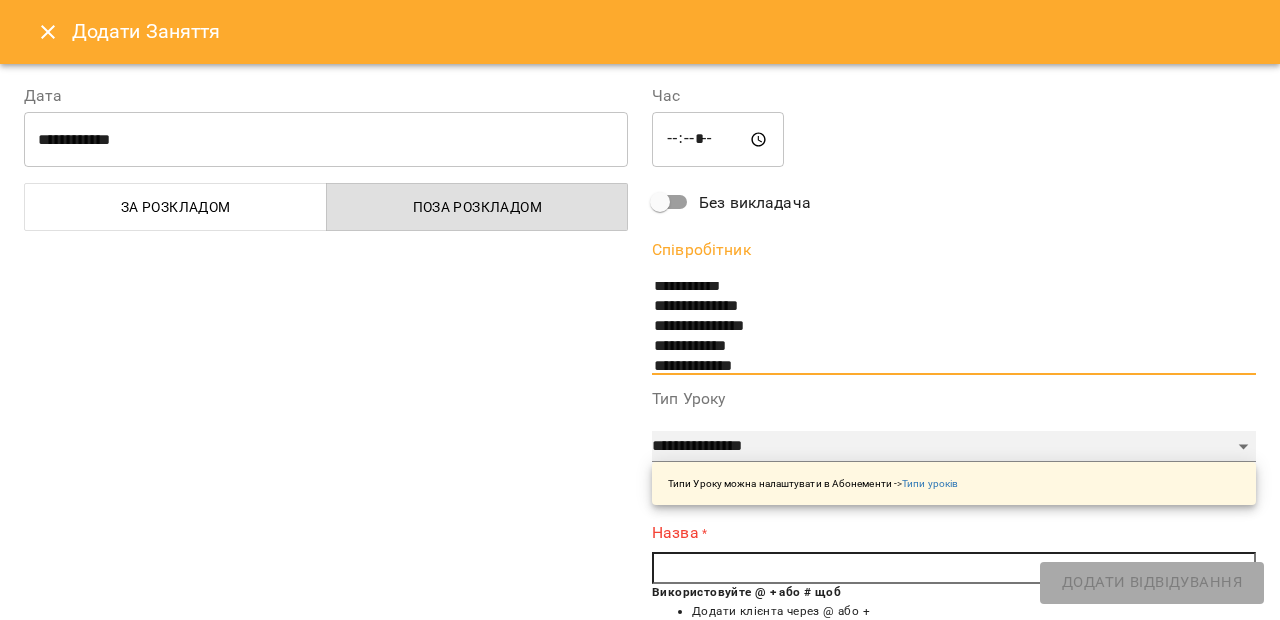 click on "**********" at bounding box center [954, 447] 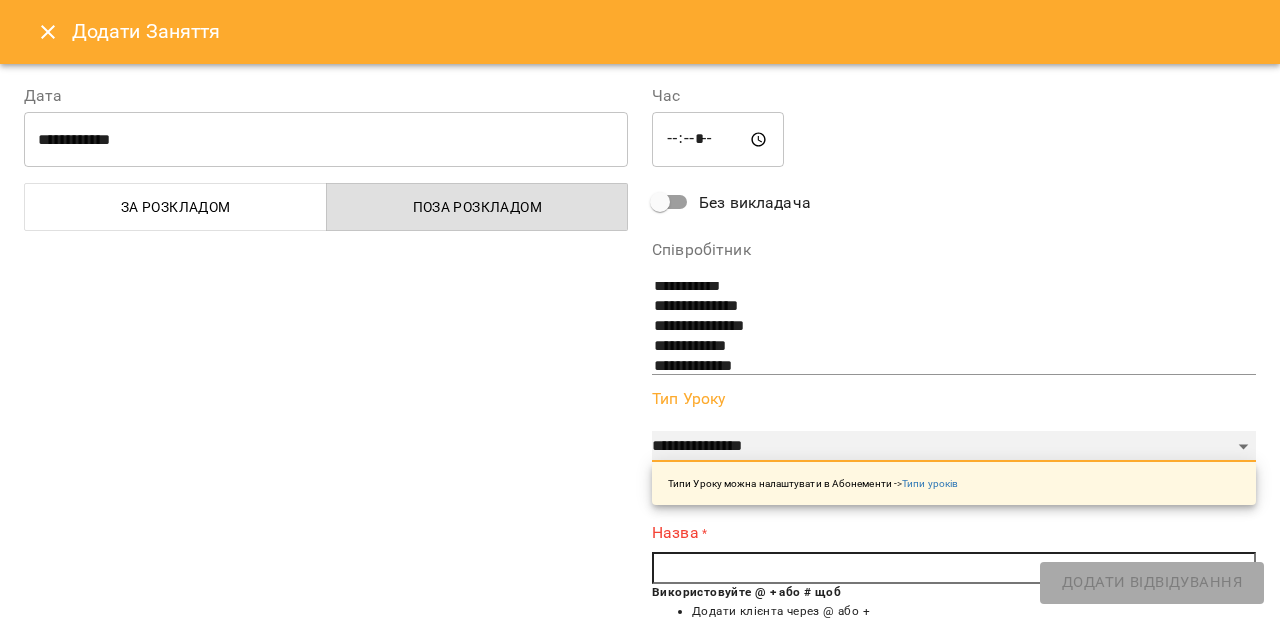 select on "**********" 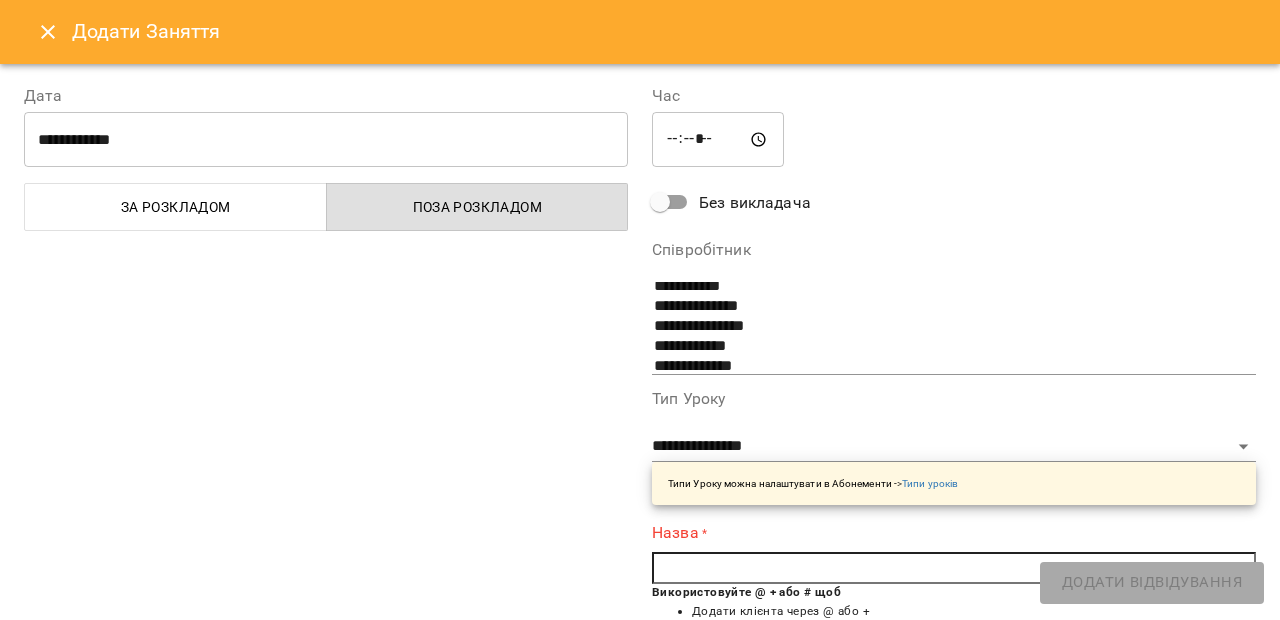 click on "Використовуйте @ + або # щоб" at bounding box center [746, 592] 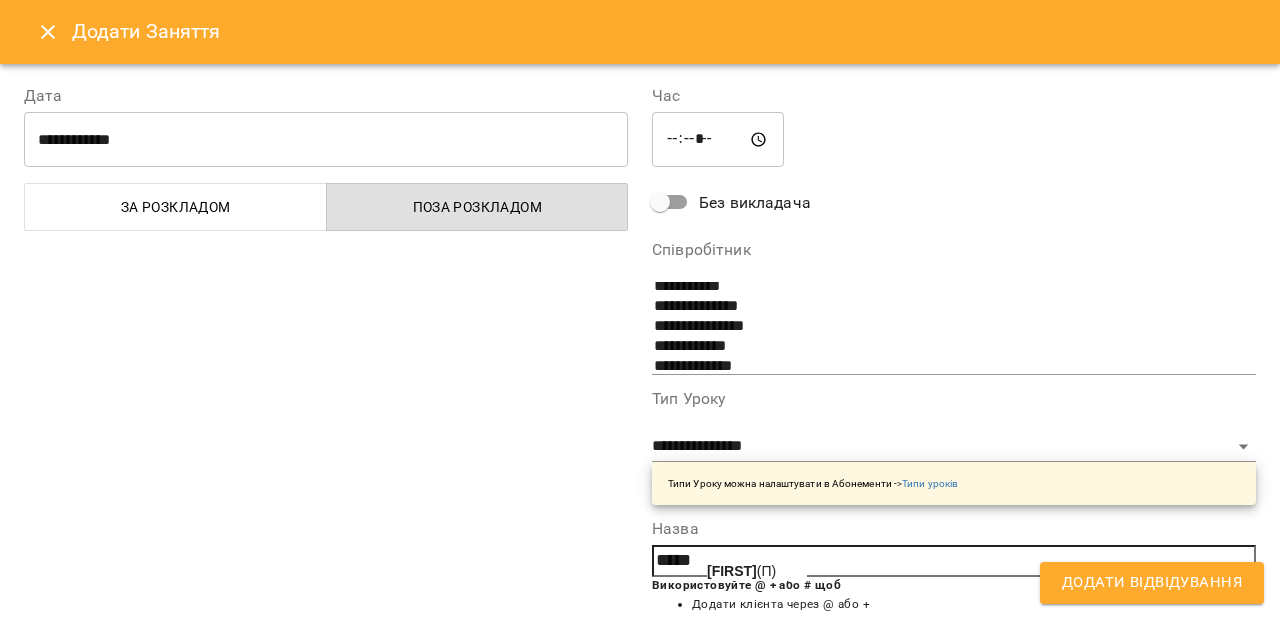 click on "[FIRST]  (П)" at bounding box center (741, 571) 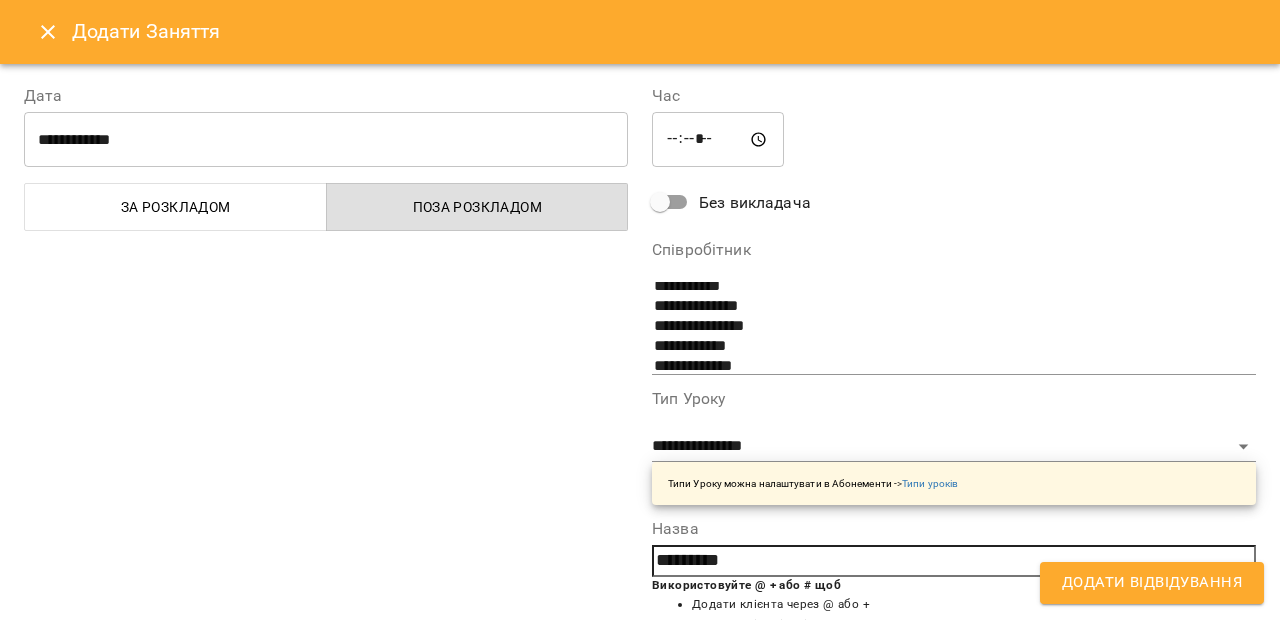 click on "Додати Відвідування" at bounding box center [1152, 583] 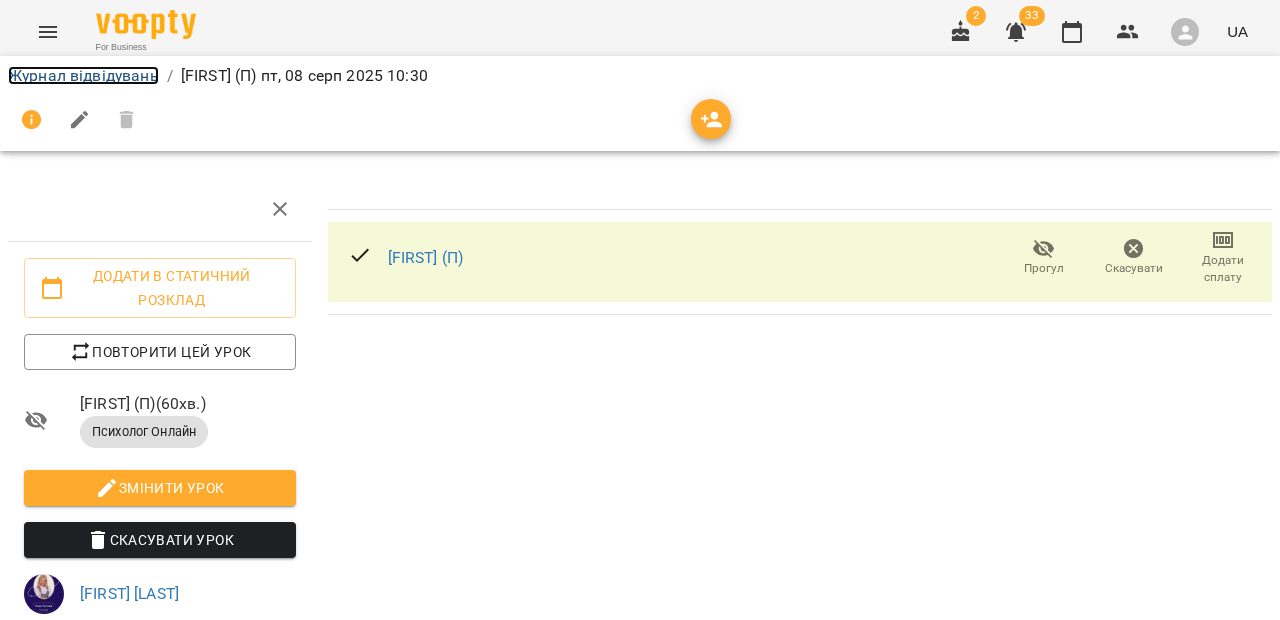 click on "Журнал відвідувань" at bounding box center (83, 75) 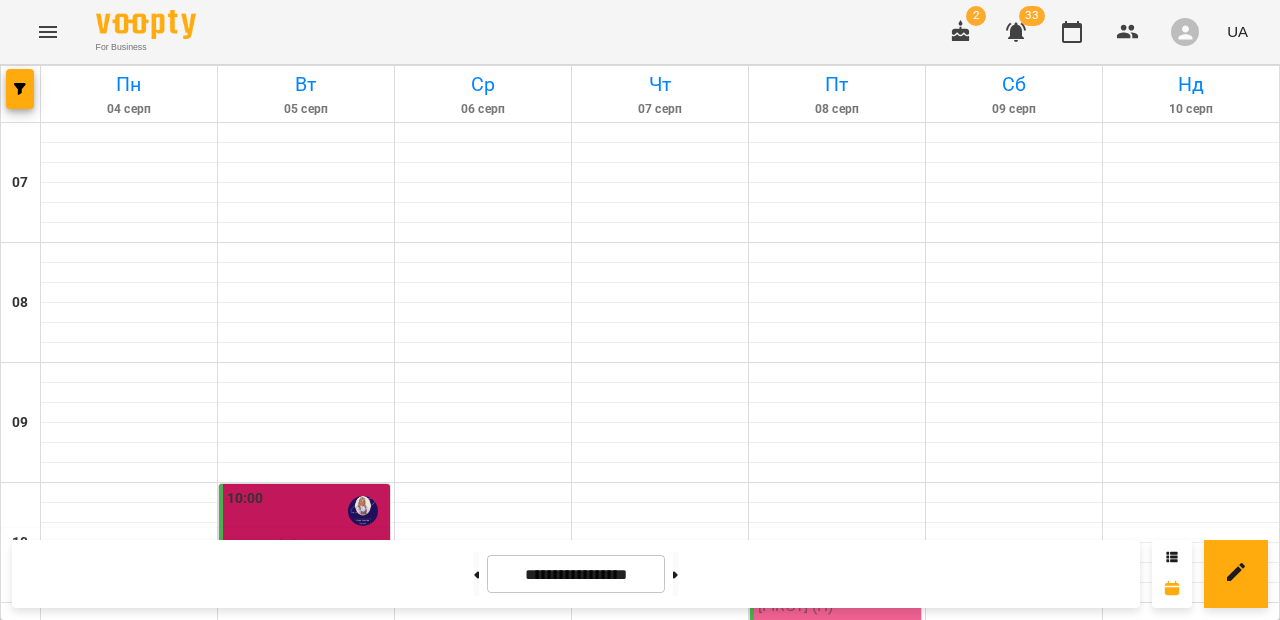 scroll, scrollTop: 538, scrollLeft: 0, axis: vertical 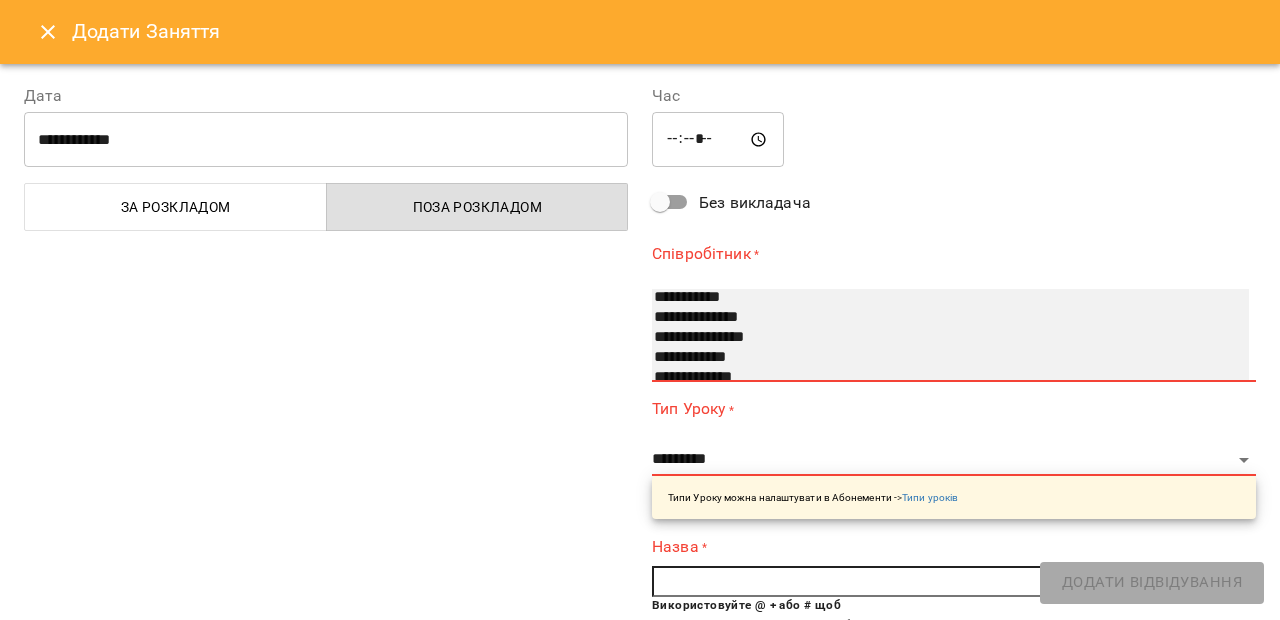 select on "**********" 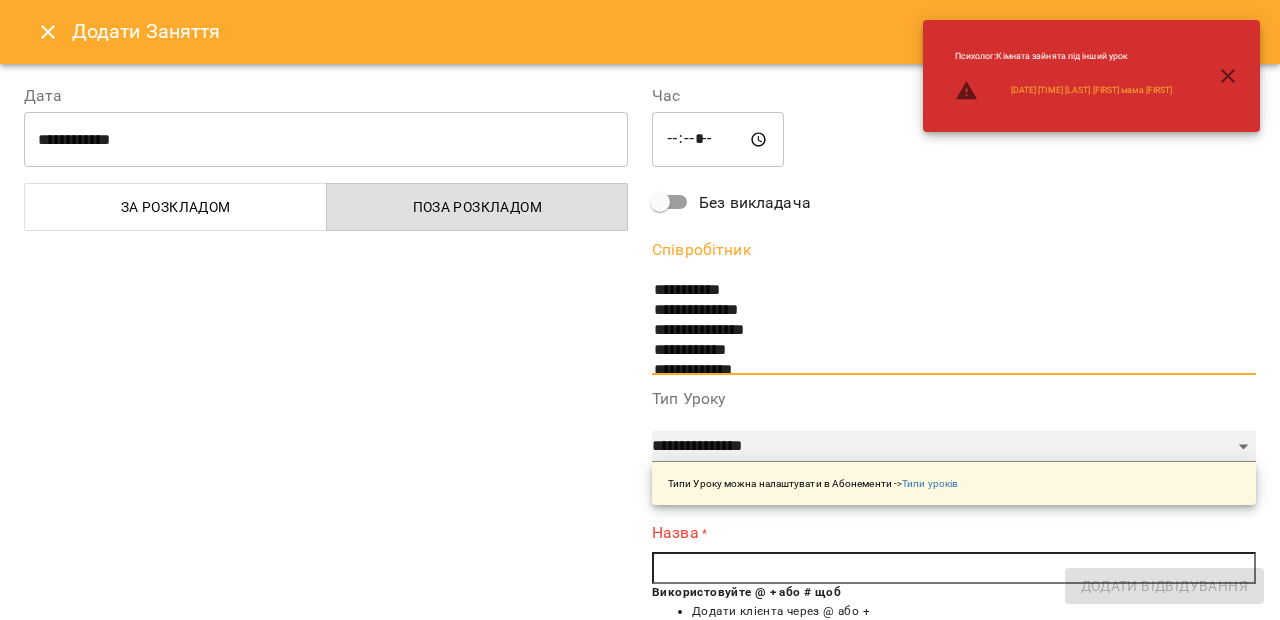 click on "**********" at bounding box center (954, 447) 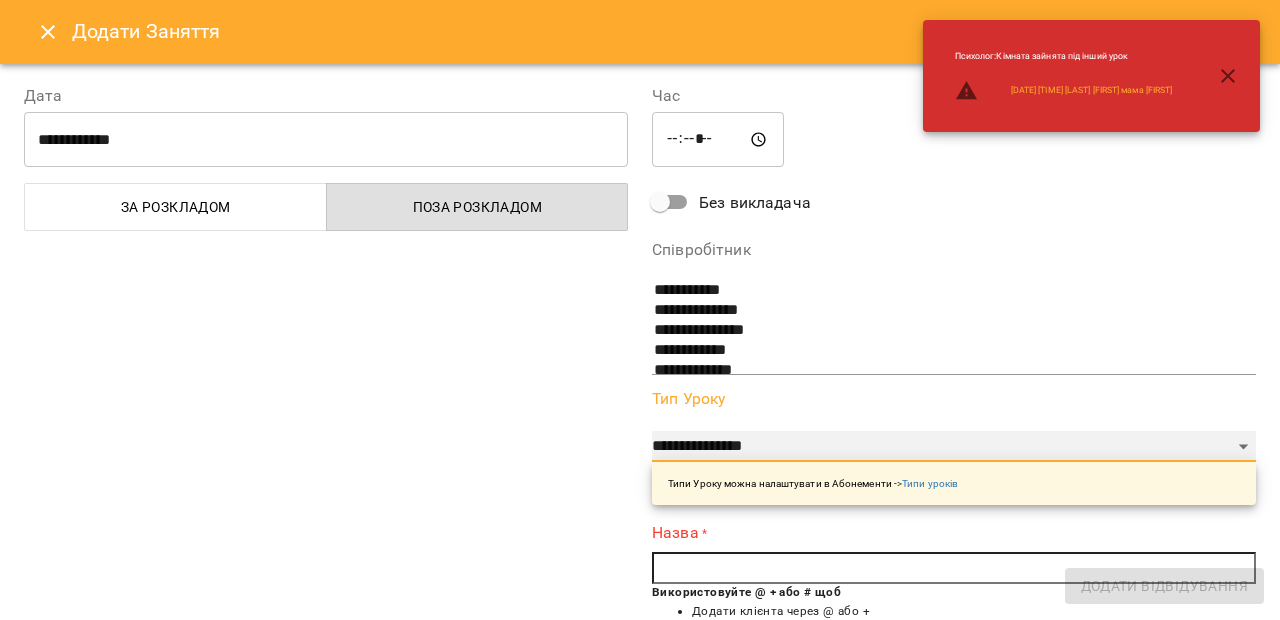 select on "**********" 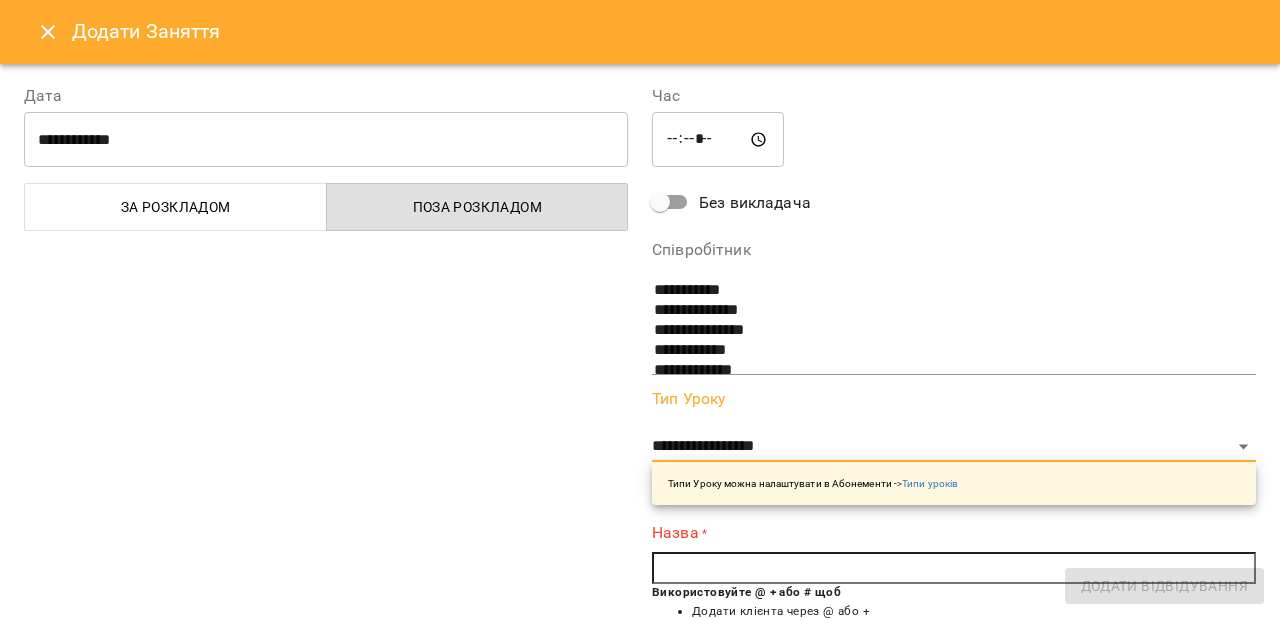 click at bounding box center (954, 568) 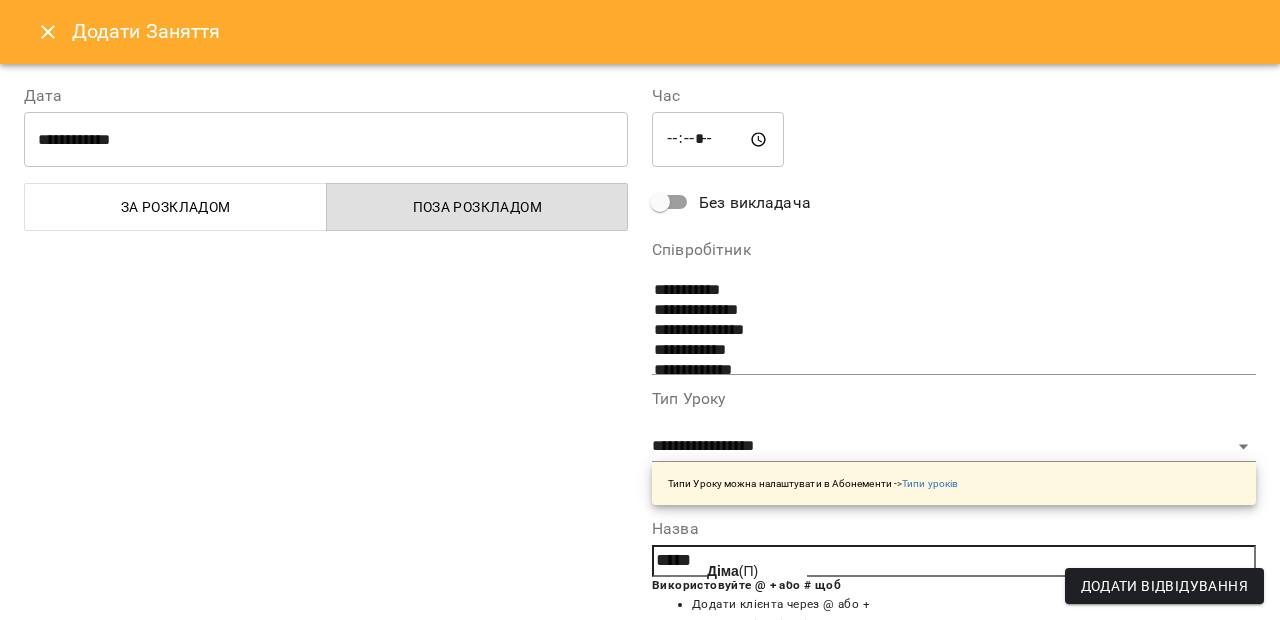 click on "[FIRST] (П)" at bounding box center (732, 571) 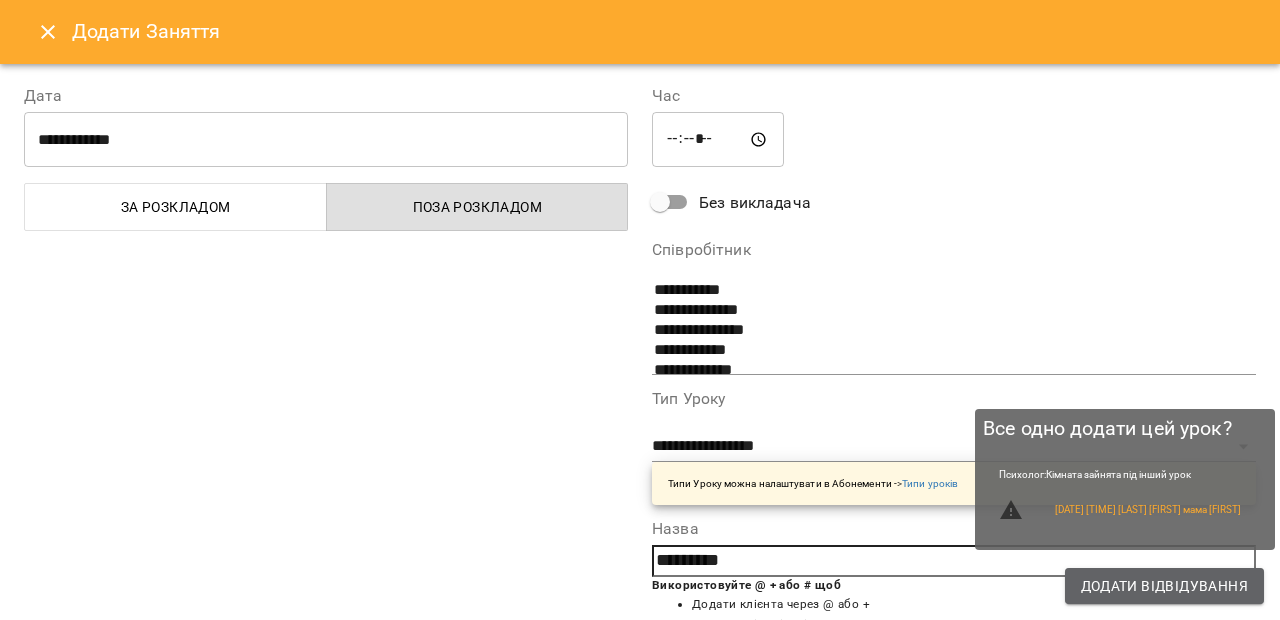click on "Додати Відвідування" at bounding box center (1164, 586) 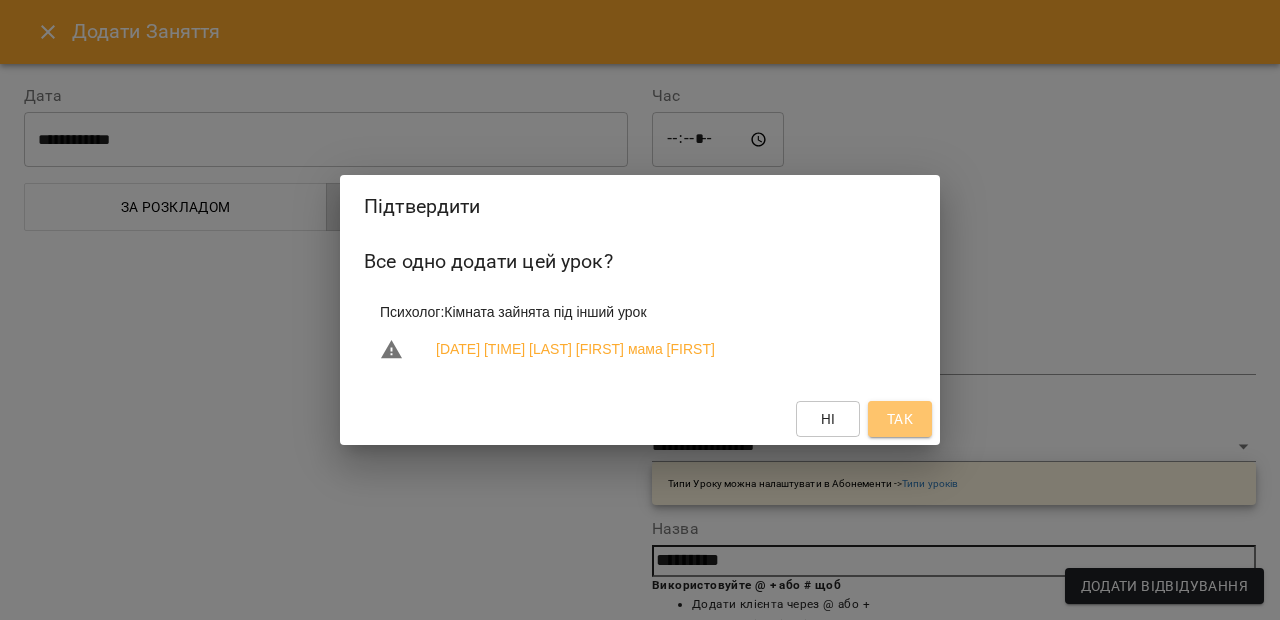 click on "Так" at bounding box center [900, 419] 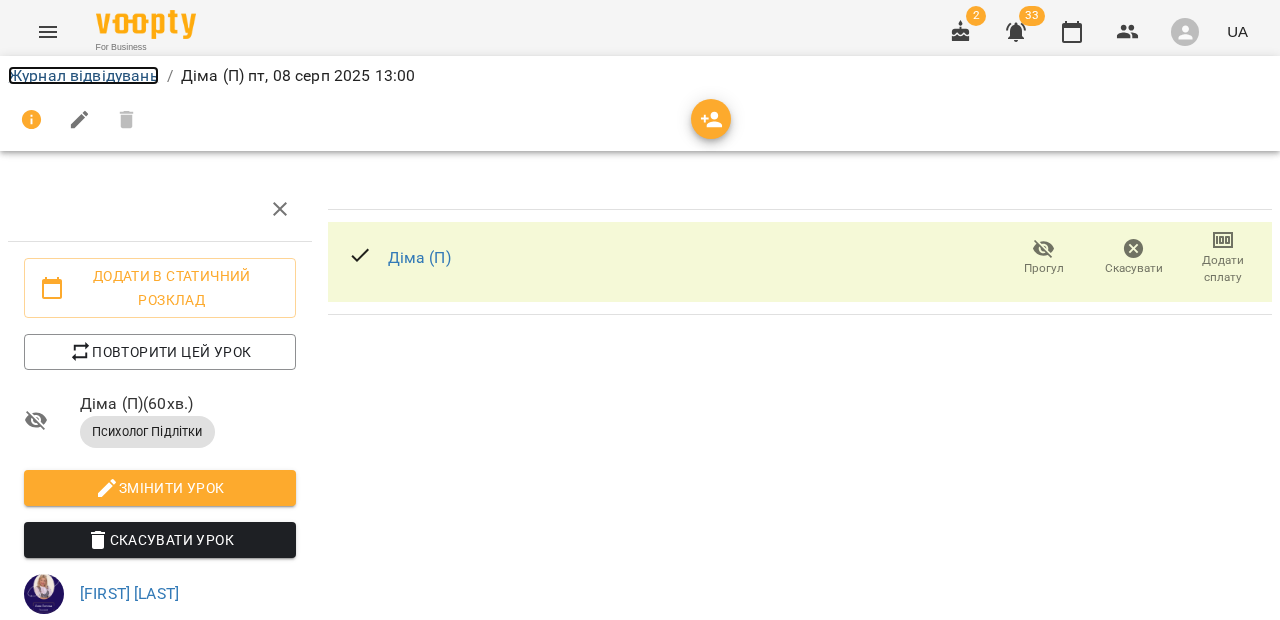 click on "Журнал відвідувань" at bounding box center (83, 75) 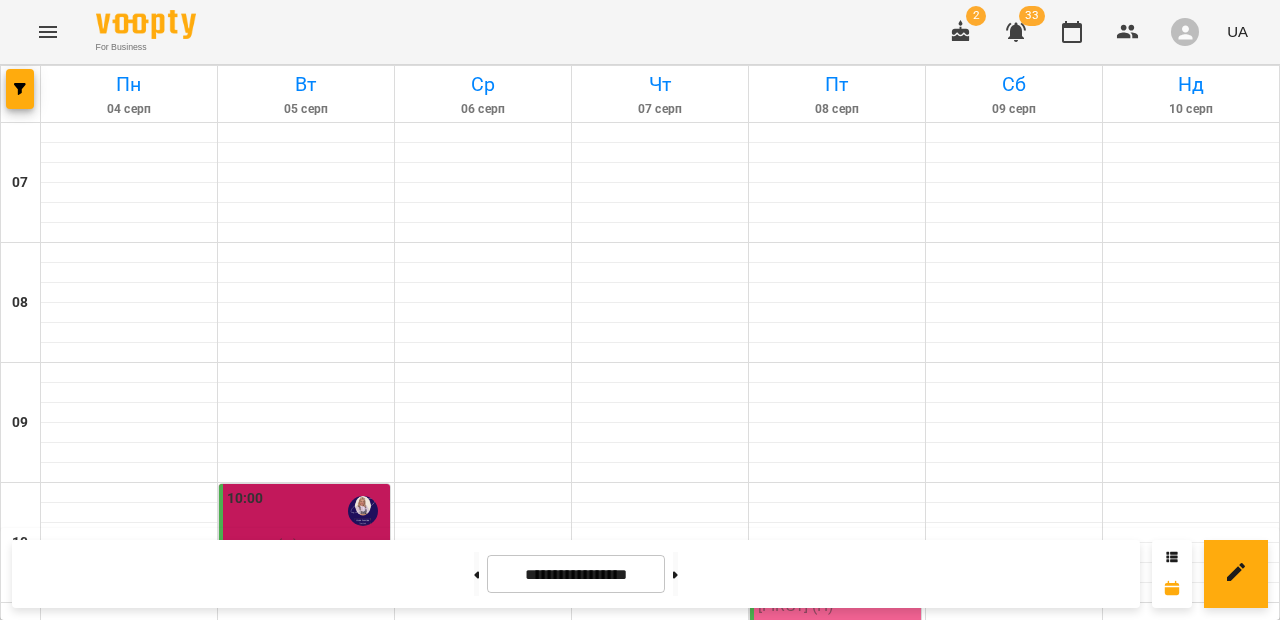 scroll, scrollTop: 68, scrollLeft: 0, axis: vertical 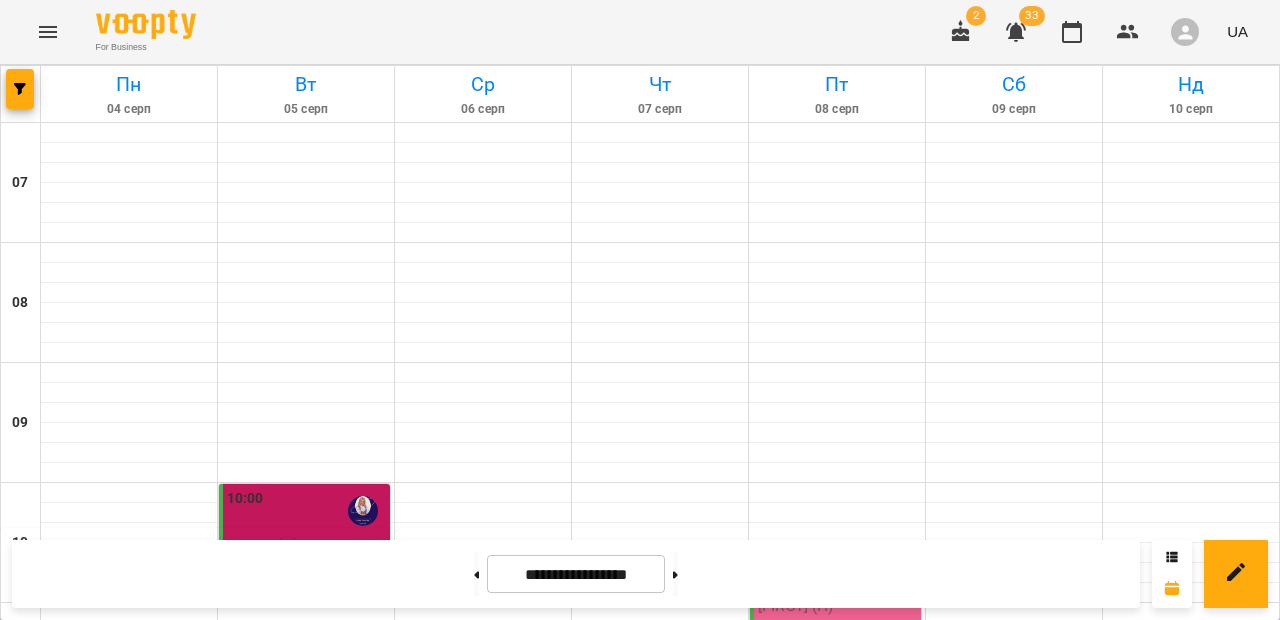 click at bounding box center [1014, 853] 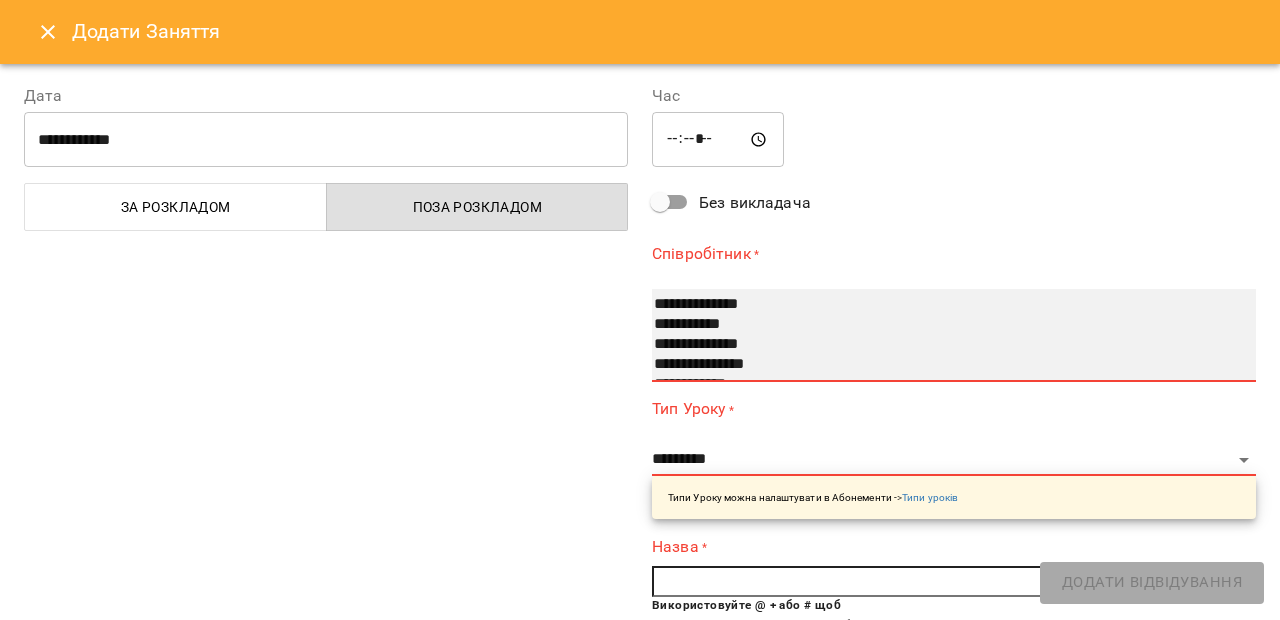 scroll, scrollTop: 30, scrollLeft: 0, axis: vertical 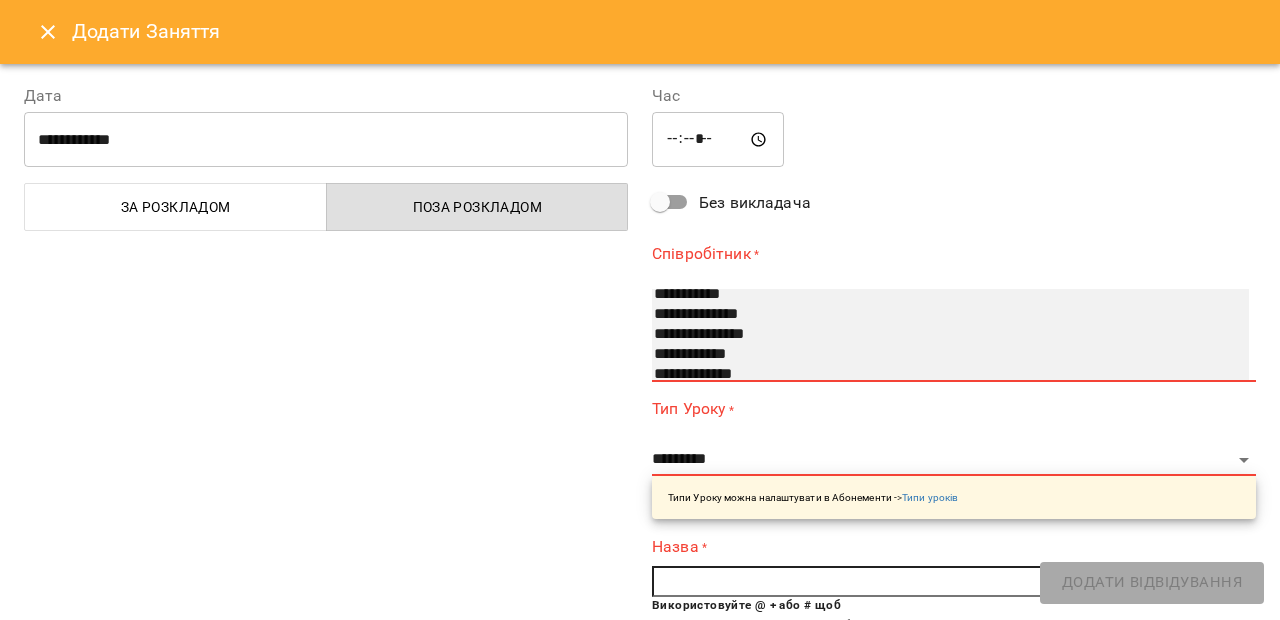select on "**********" 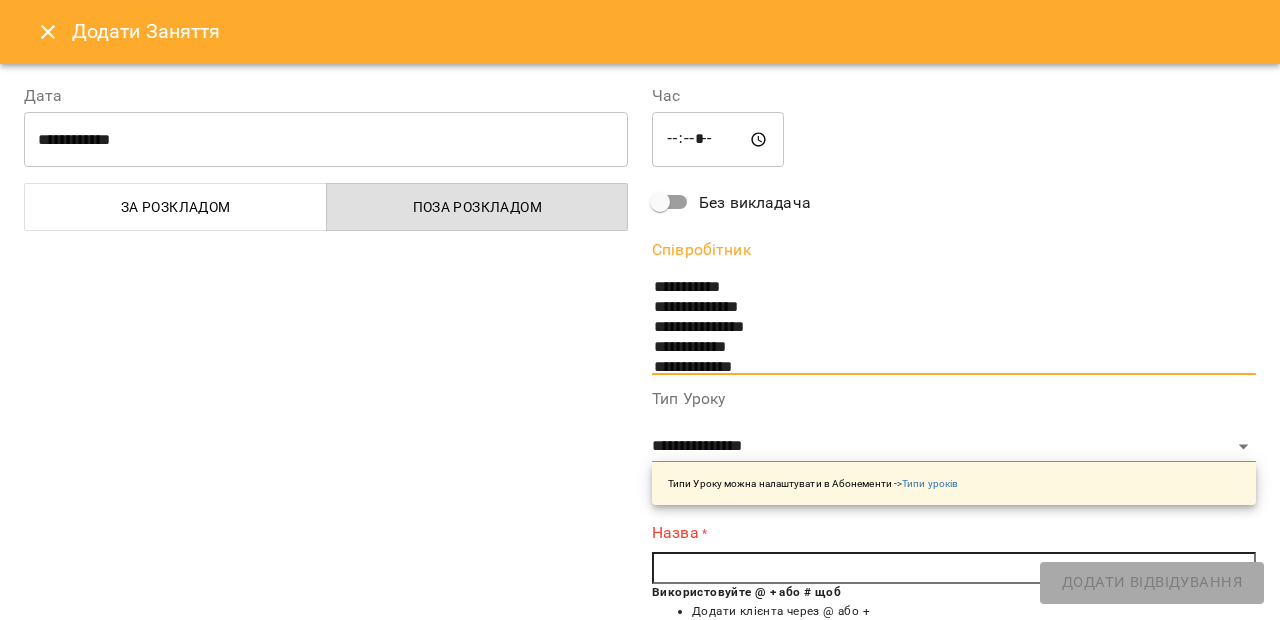 click at bounding box center [954, 568] 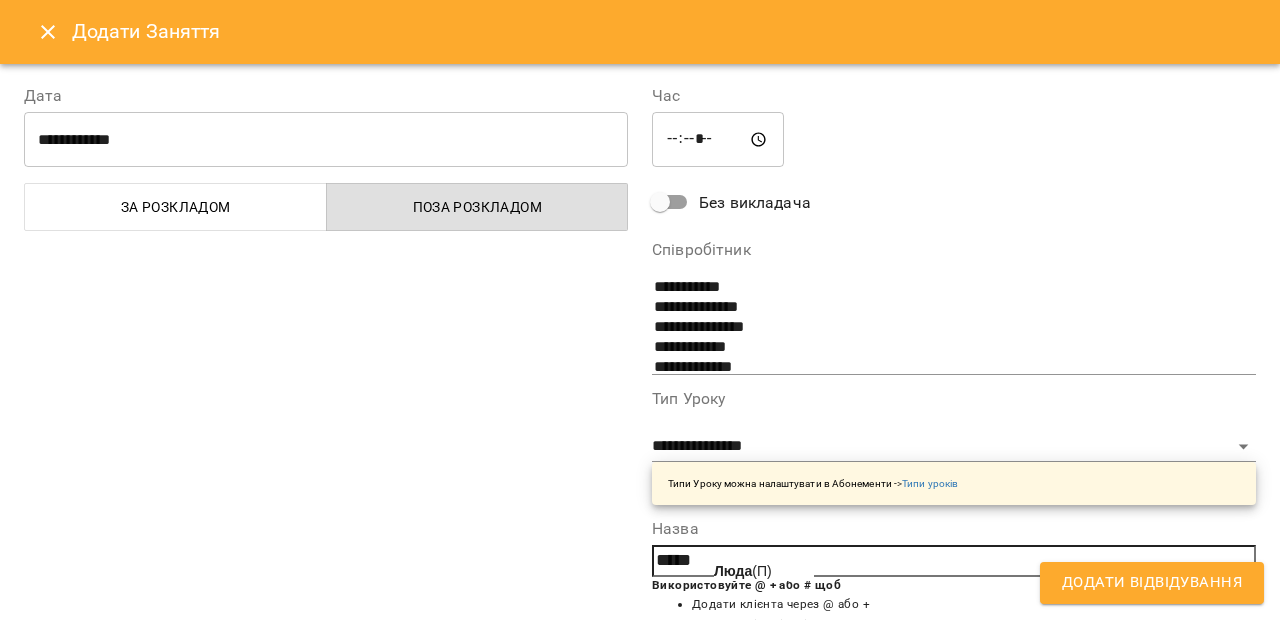 click on "Люда" 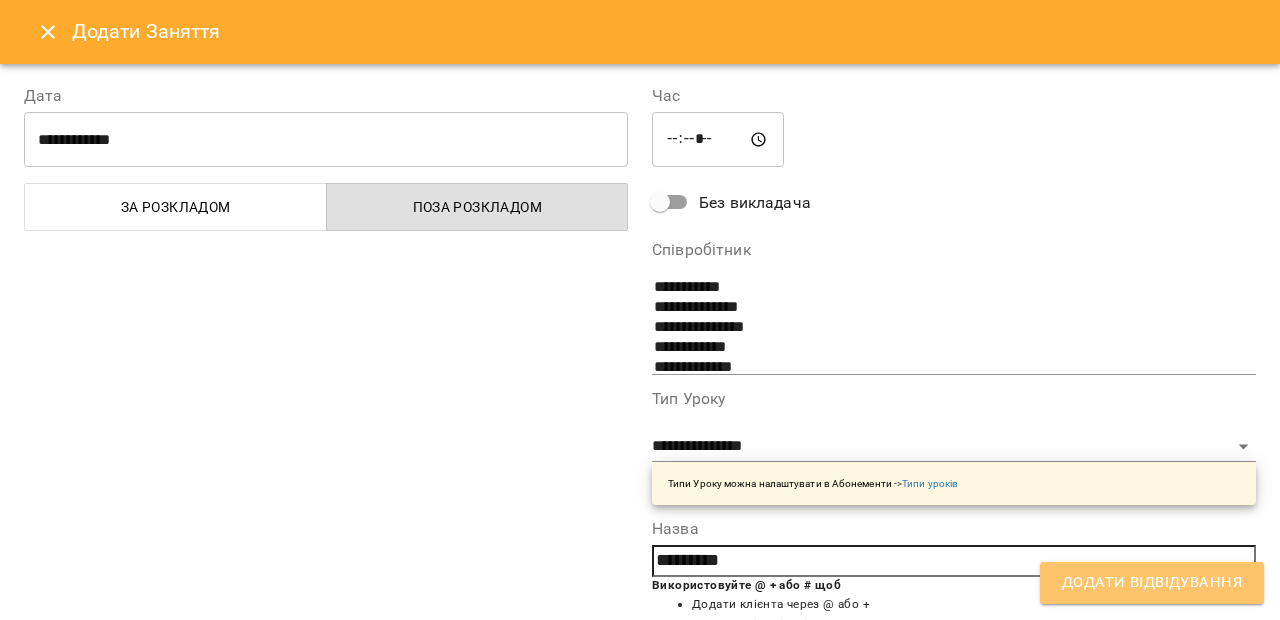 click on "Додати Відвідування" at bounding box center [1152, 583] 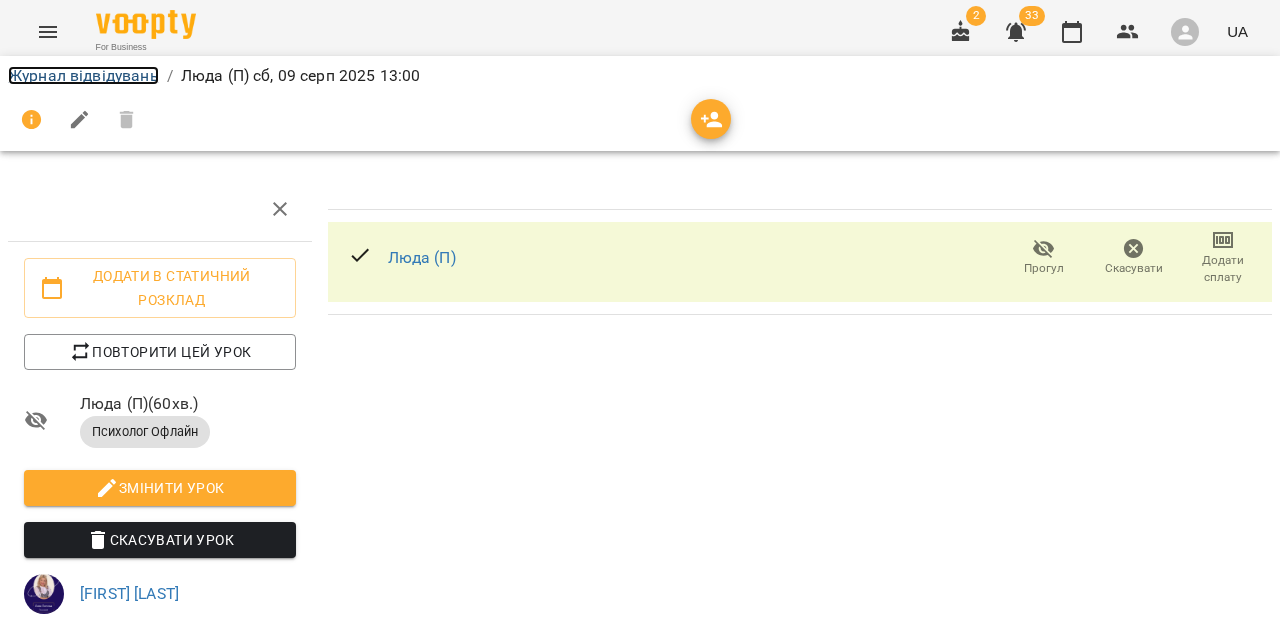 click on "Журнал відвідувань" at bounding box center (83, 75) 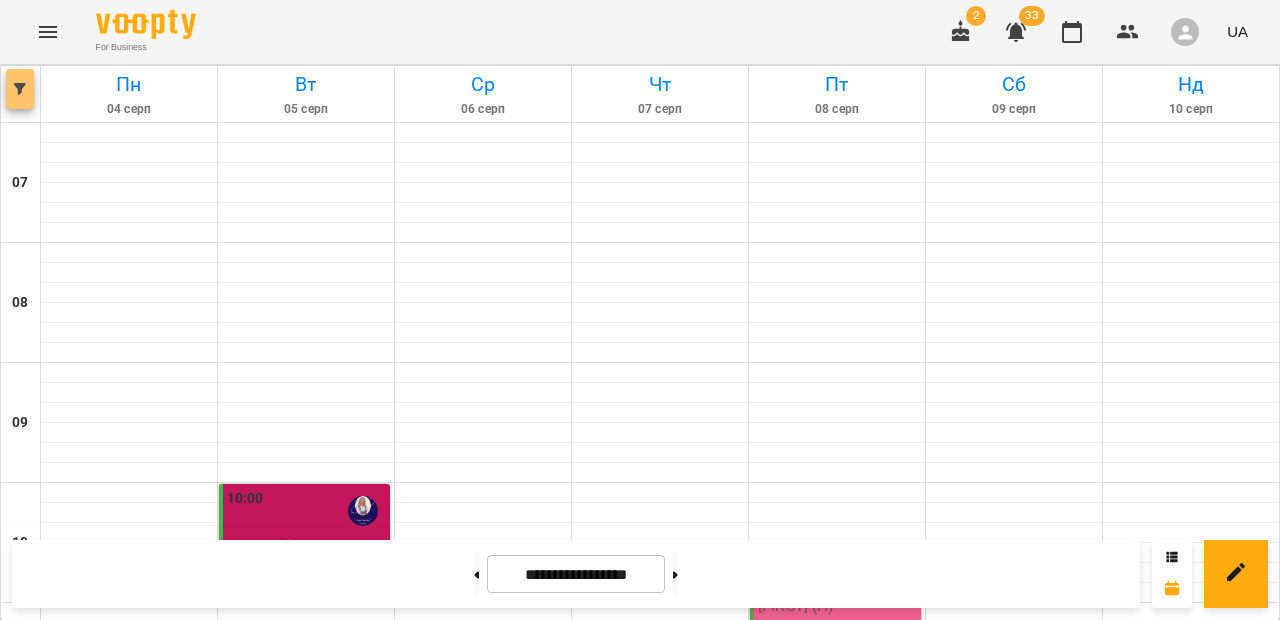 click at bounding box center [20, 89] 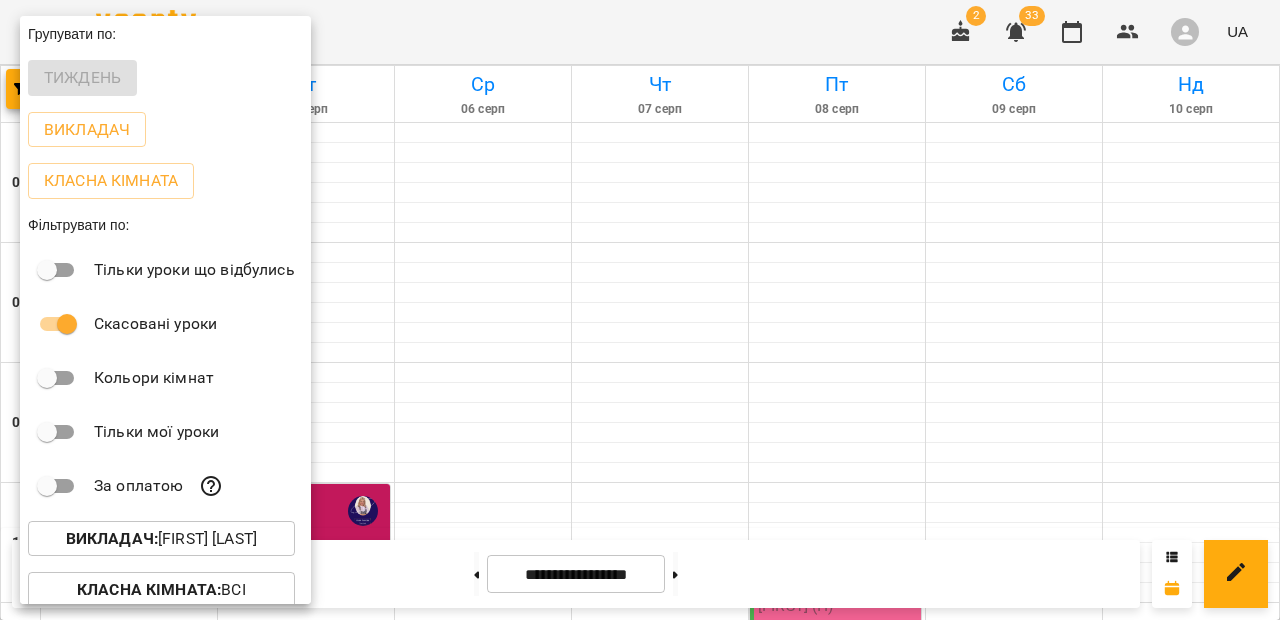 click on "Викладач : [NAME]" at bounding box center (161, 539) 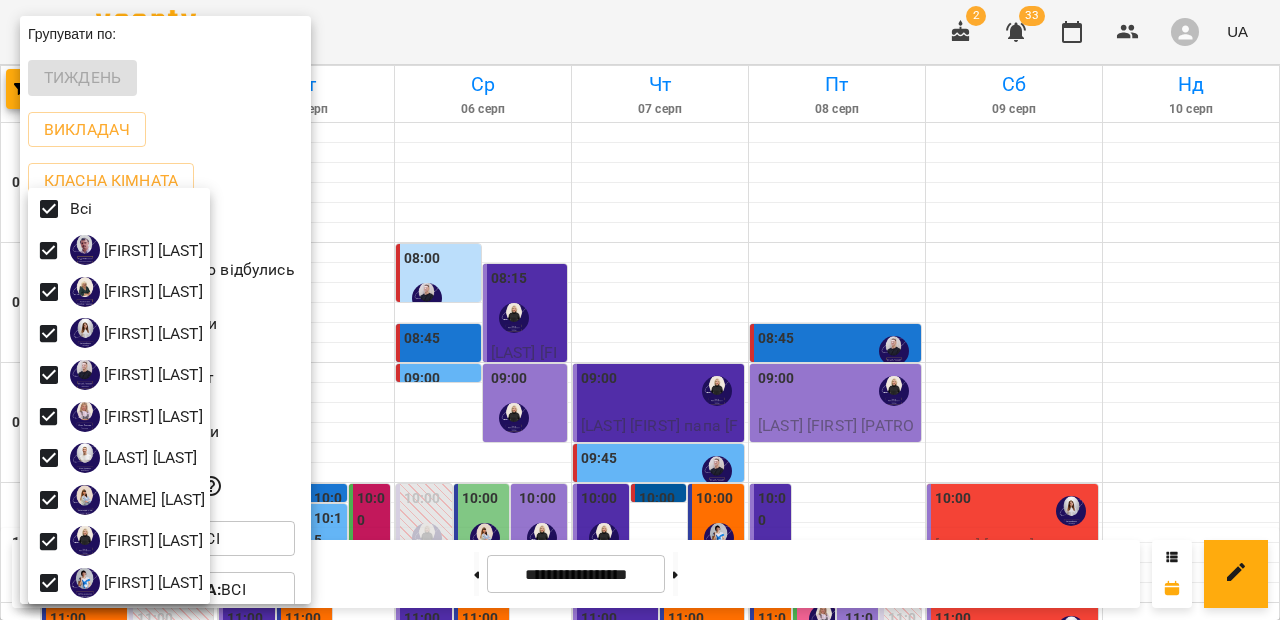 click at bounding box center [640, 310] 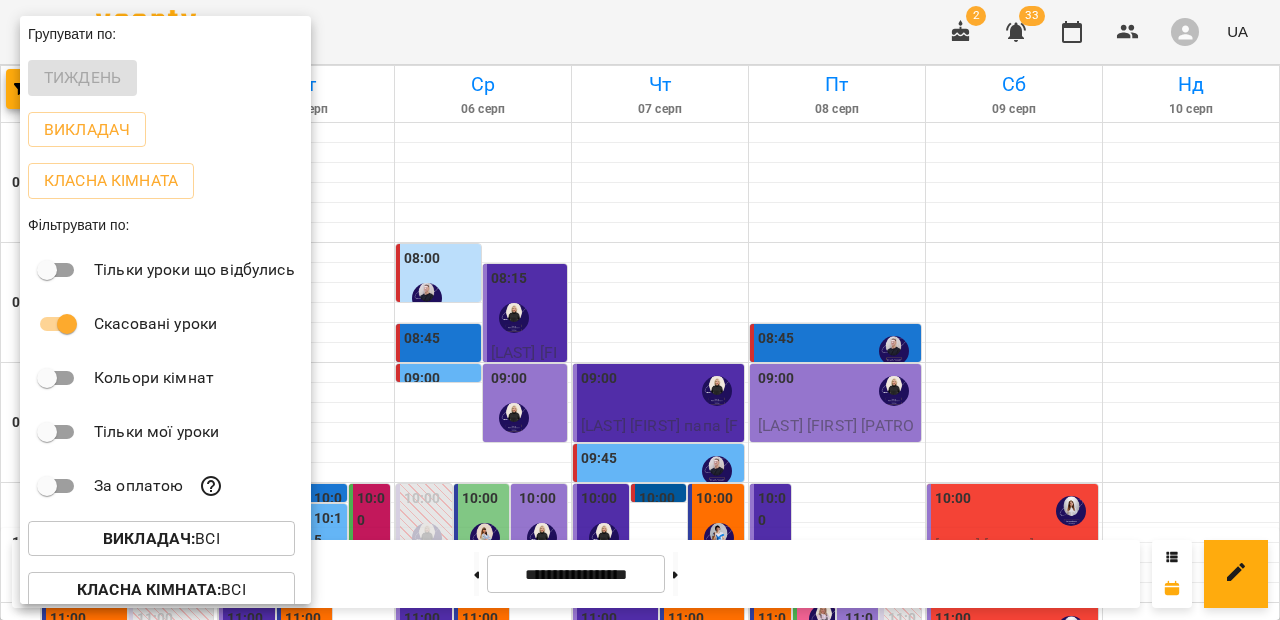 click at bounding box center [640, 310] 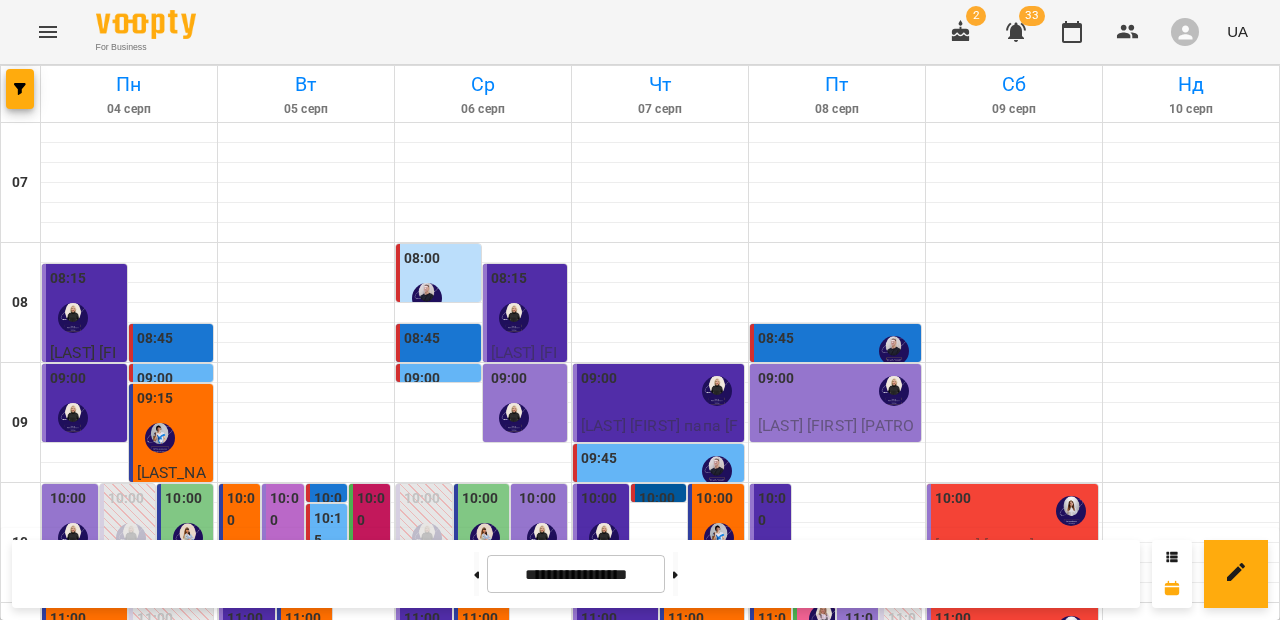 scroll, scrollTop: 479, scrollLeft: 0, axis: vertical 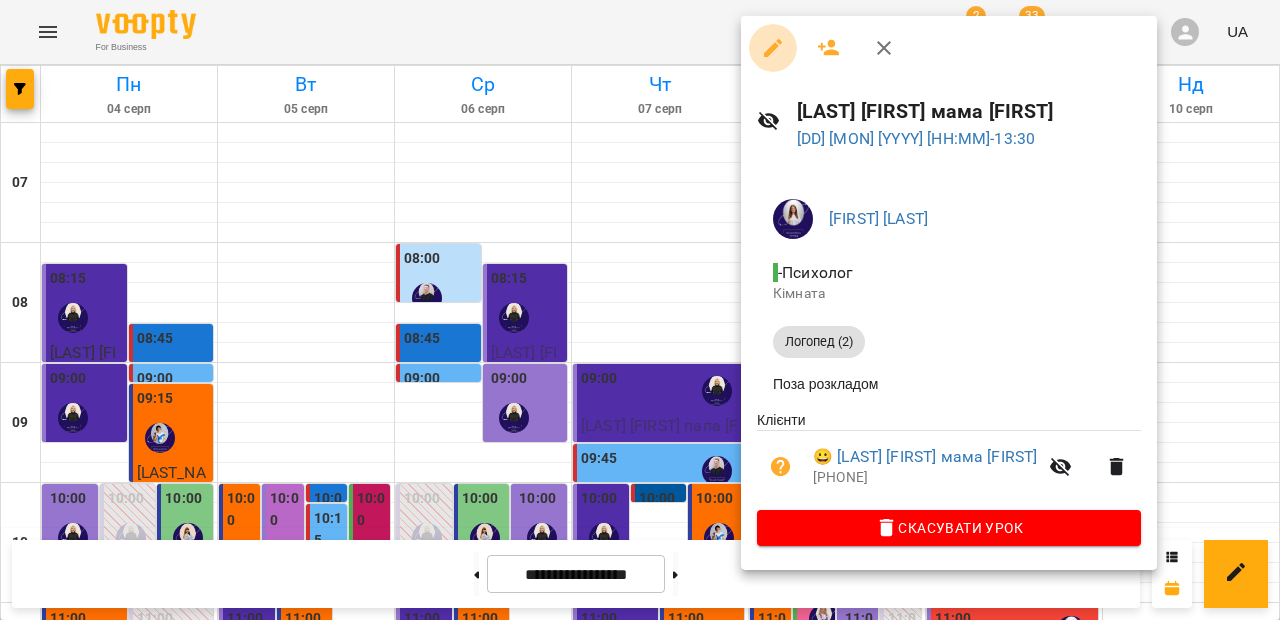click 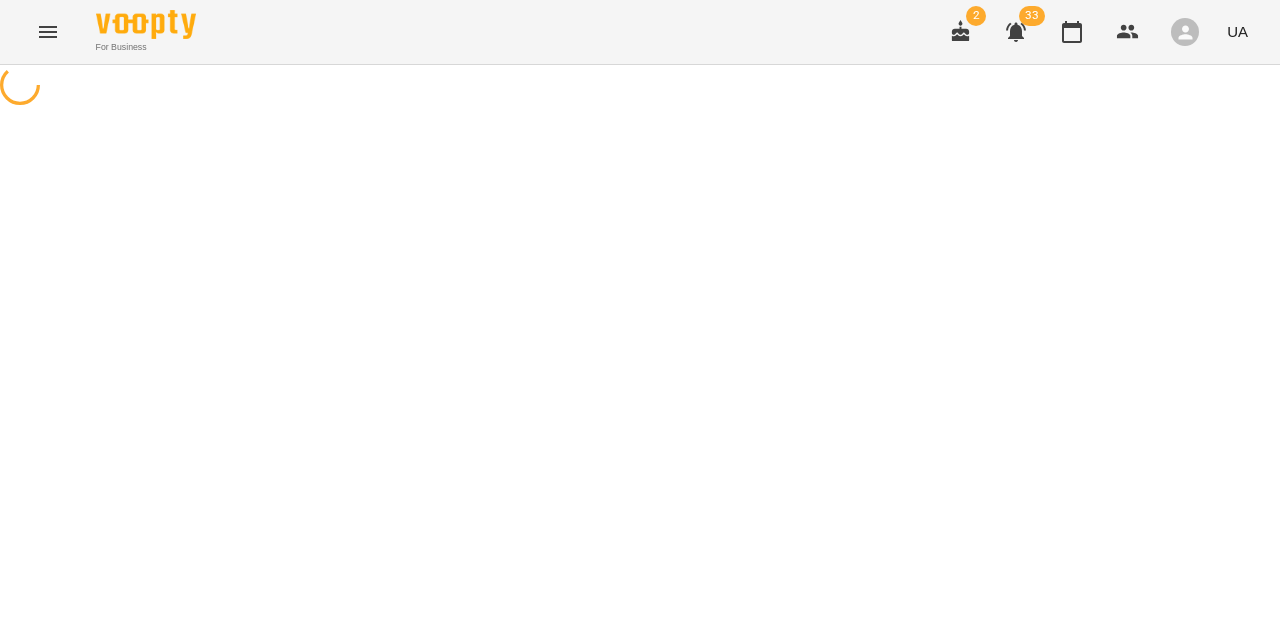 select on "**********" 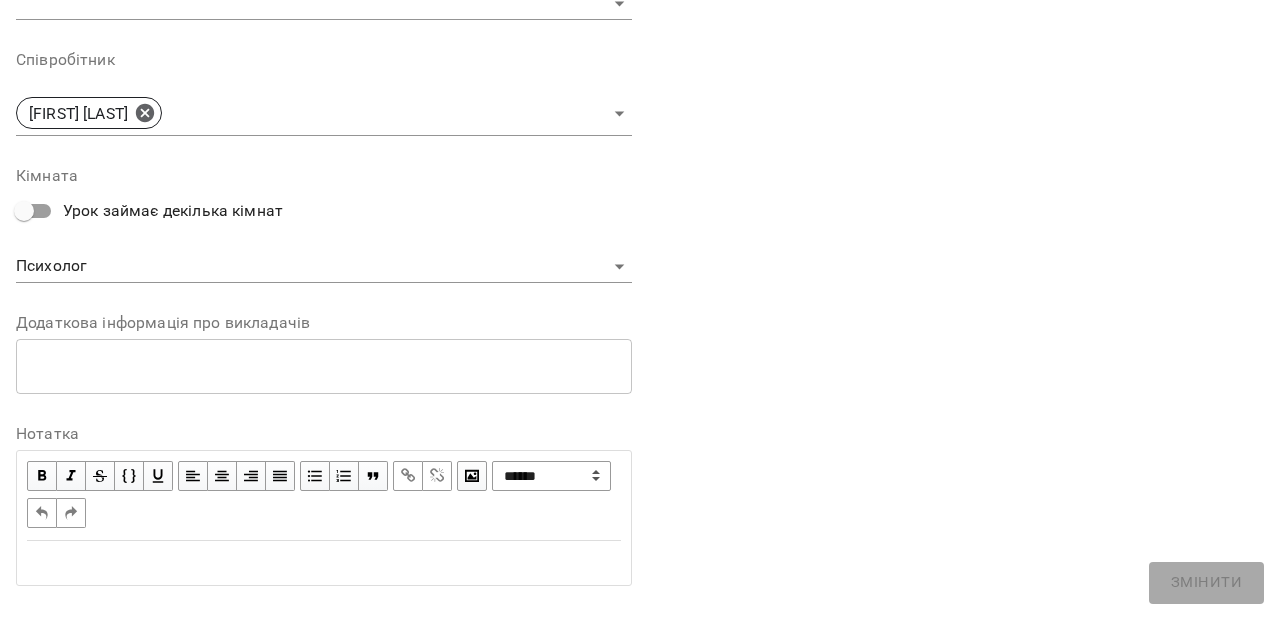 scroll, scrollTop: 689, scrollLeft: 0, axis: vertical 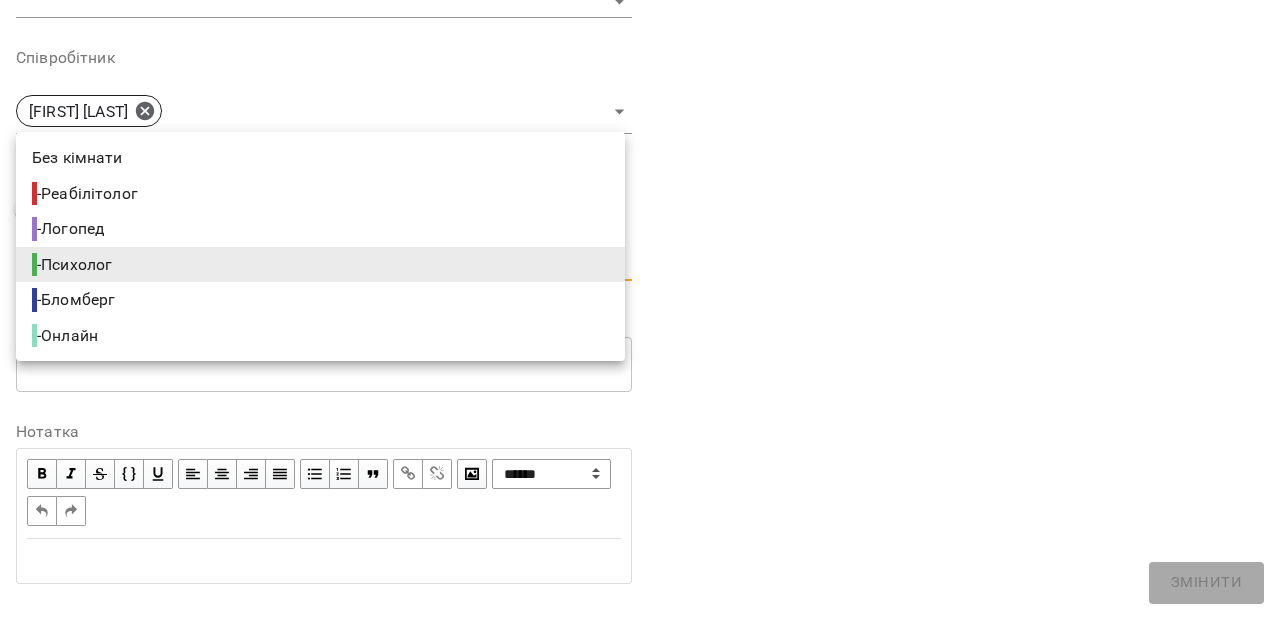 click on "**********" at bounding box center [640, 422] 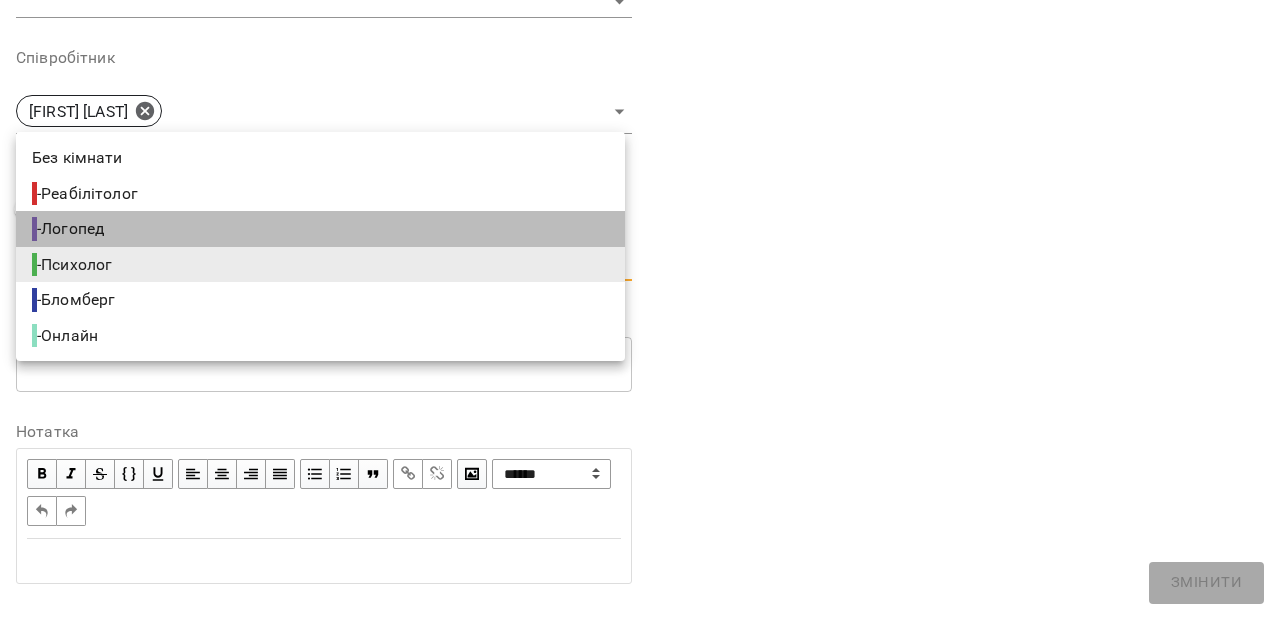 click on "- Логопед" at bounding box center [320, 229] 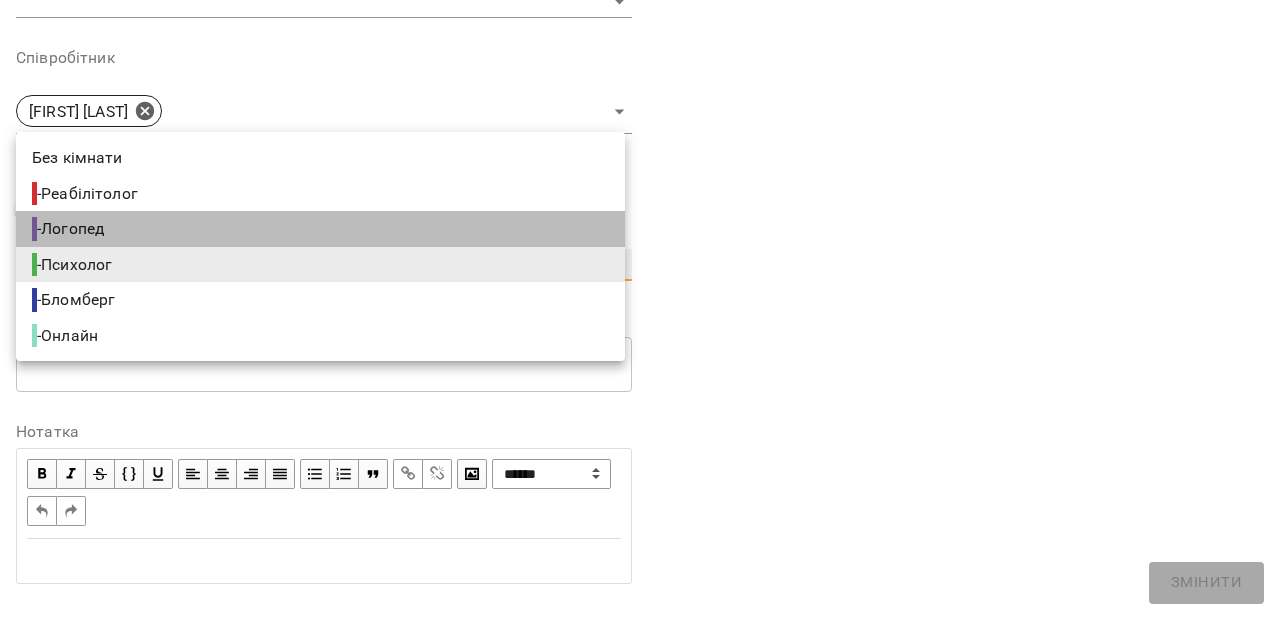 type on "**********" 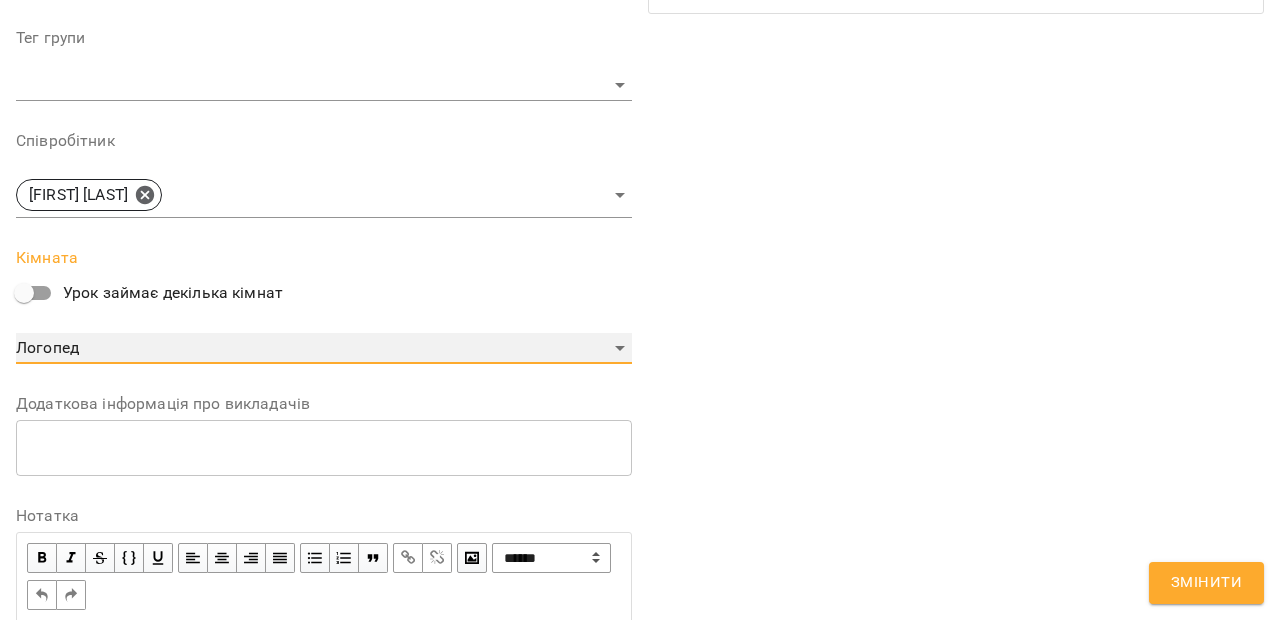 scroll, scrollTop: 773, scrollLeft: 0, axis: vertical 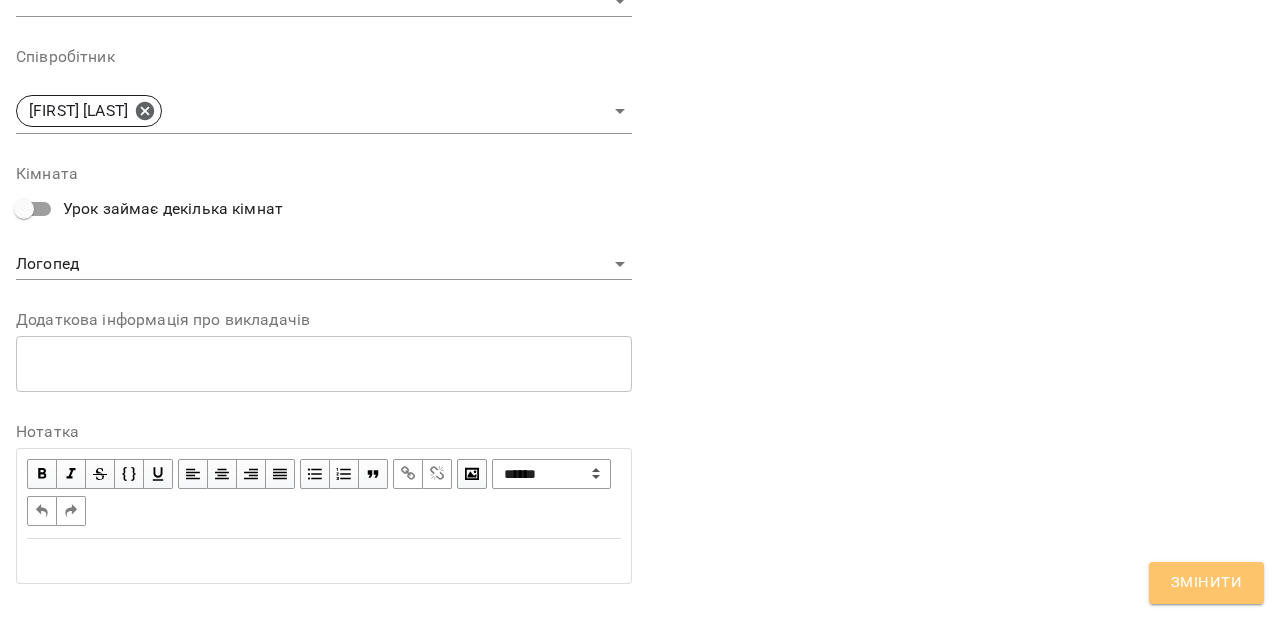 click on "Змінити" at bounding box center [1206, 583] 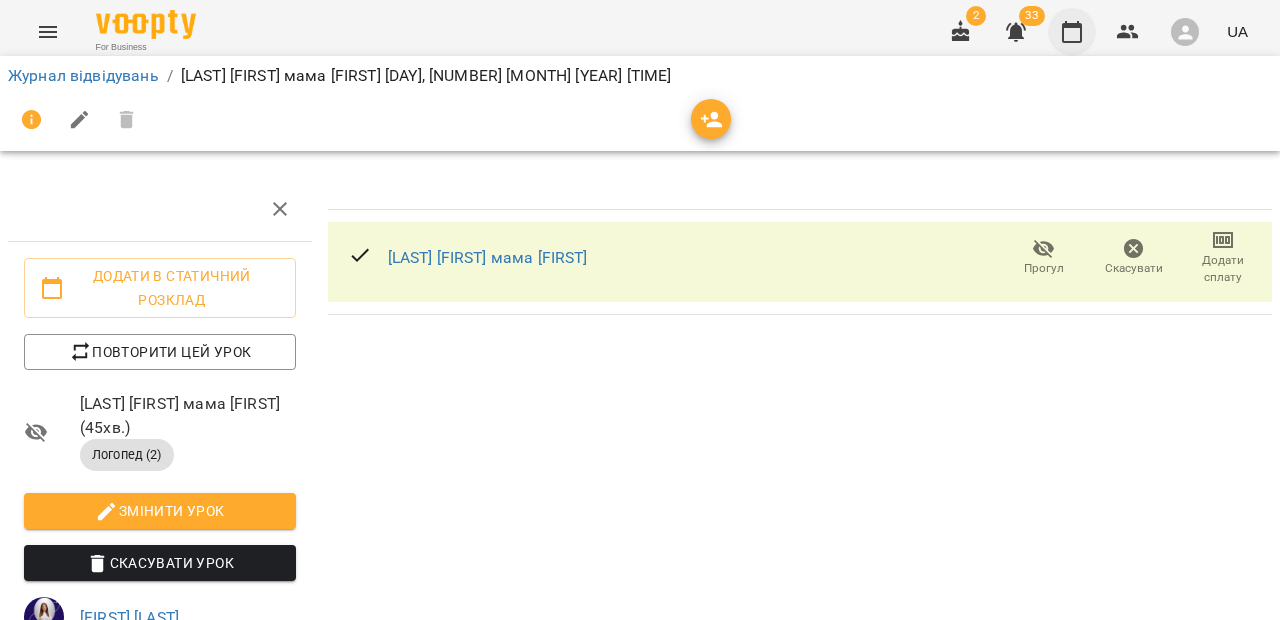 click 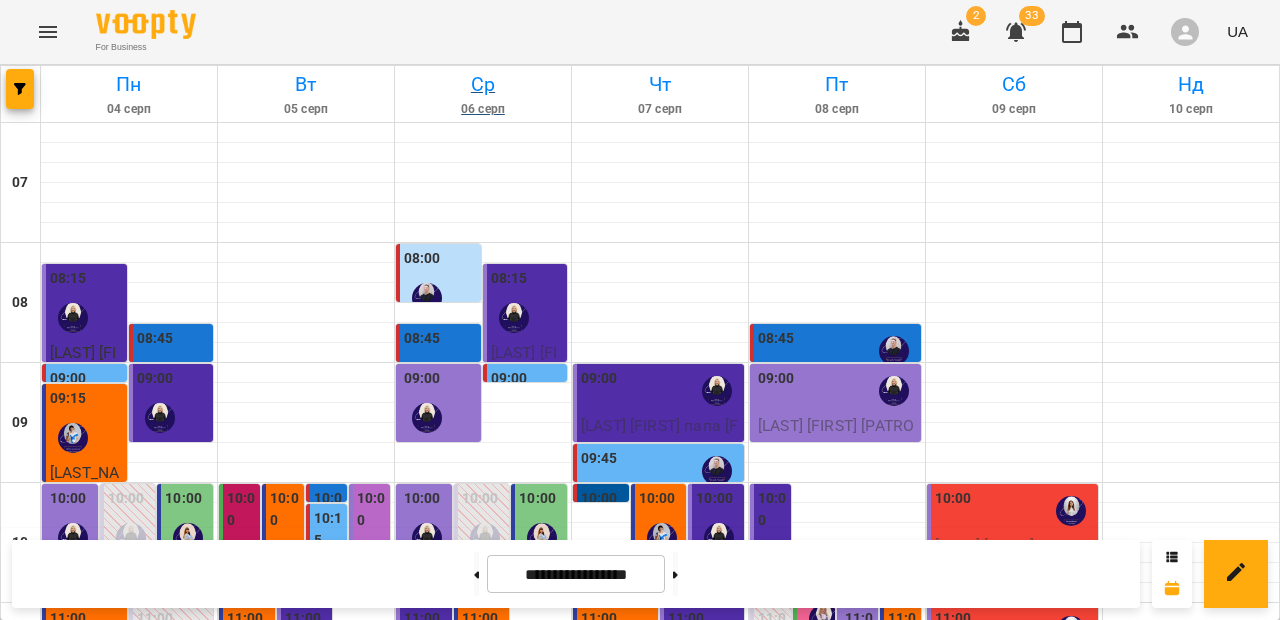 click on "Ср" at bounding box center (483, 84) 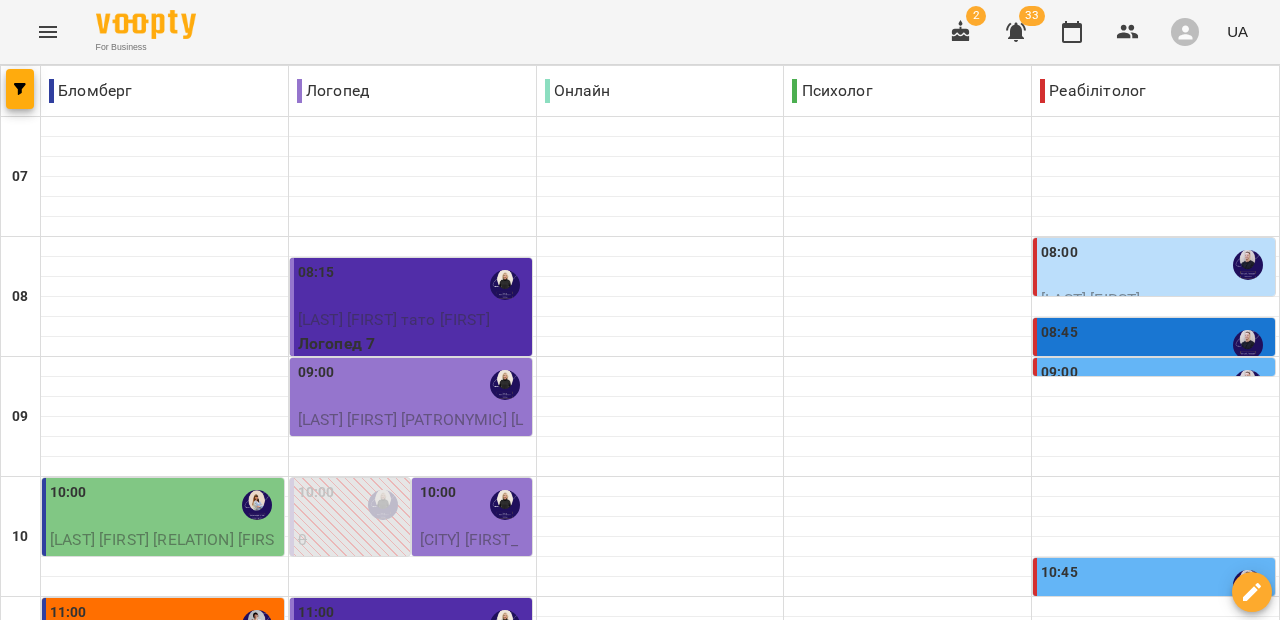 scroll, scrollTop: 14, scrollLeft: 0, axis: vertical 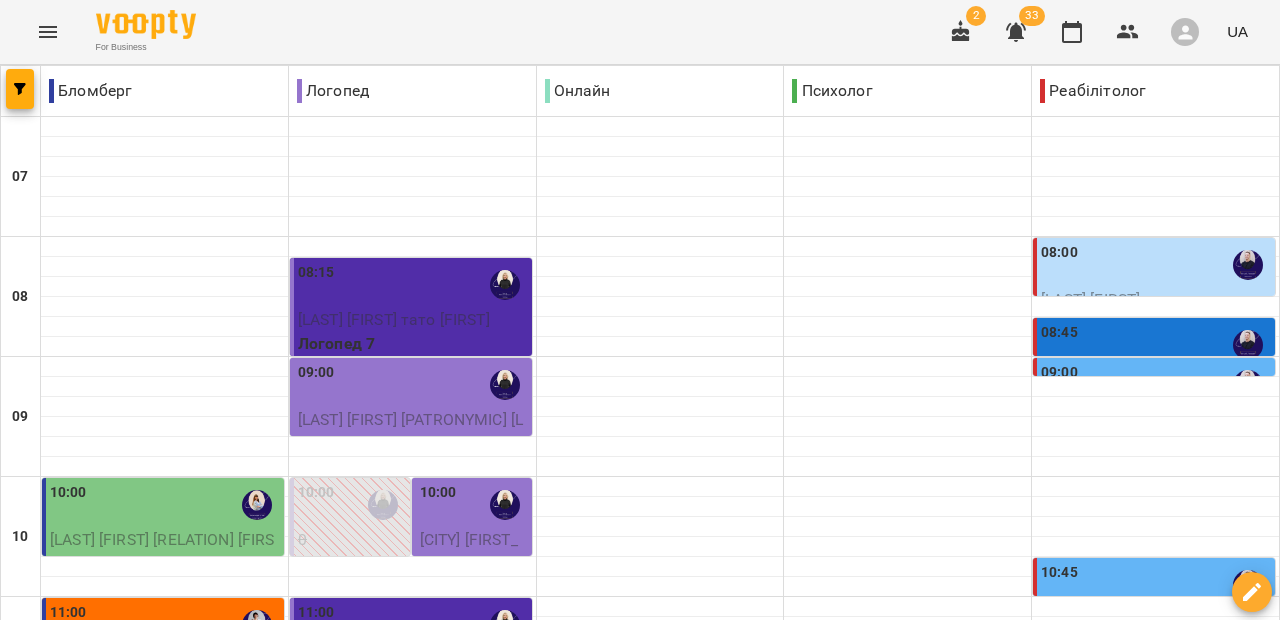 click on "08:45" at bounding box center [1156, 345] 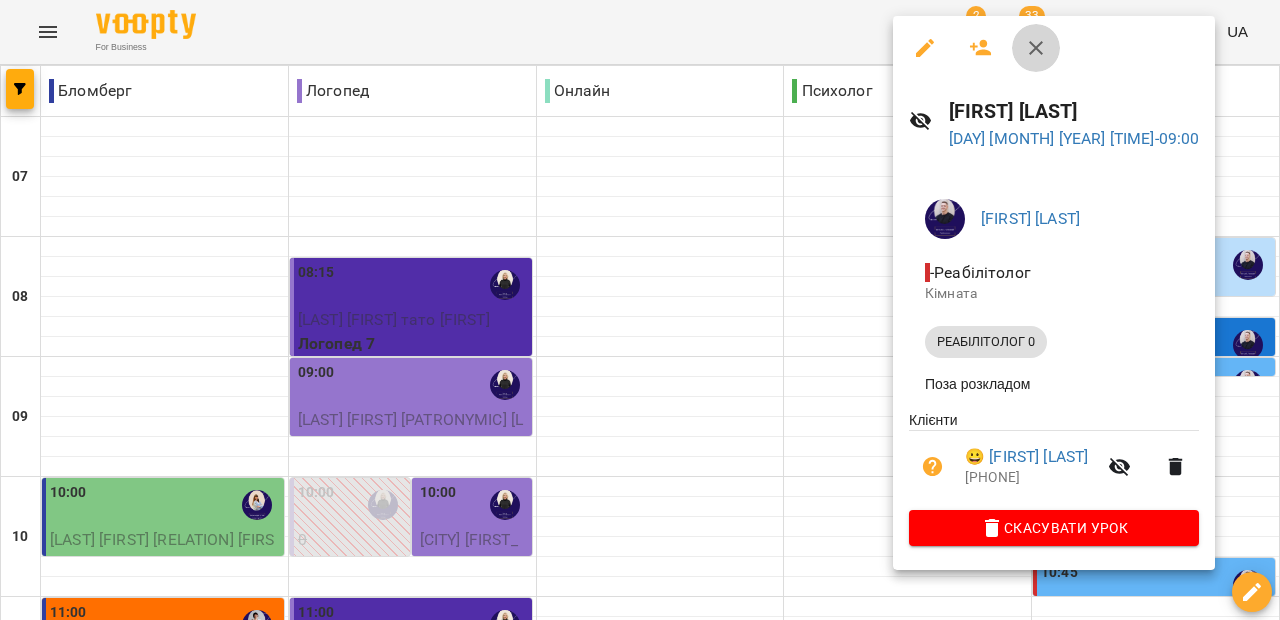 click at bounding box center (1036, 48) 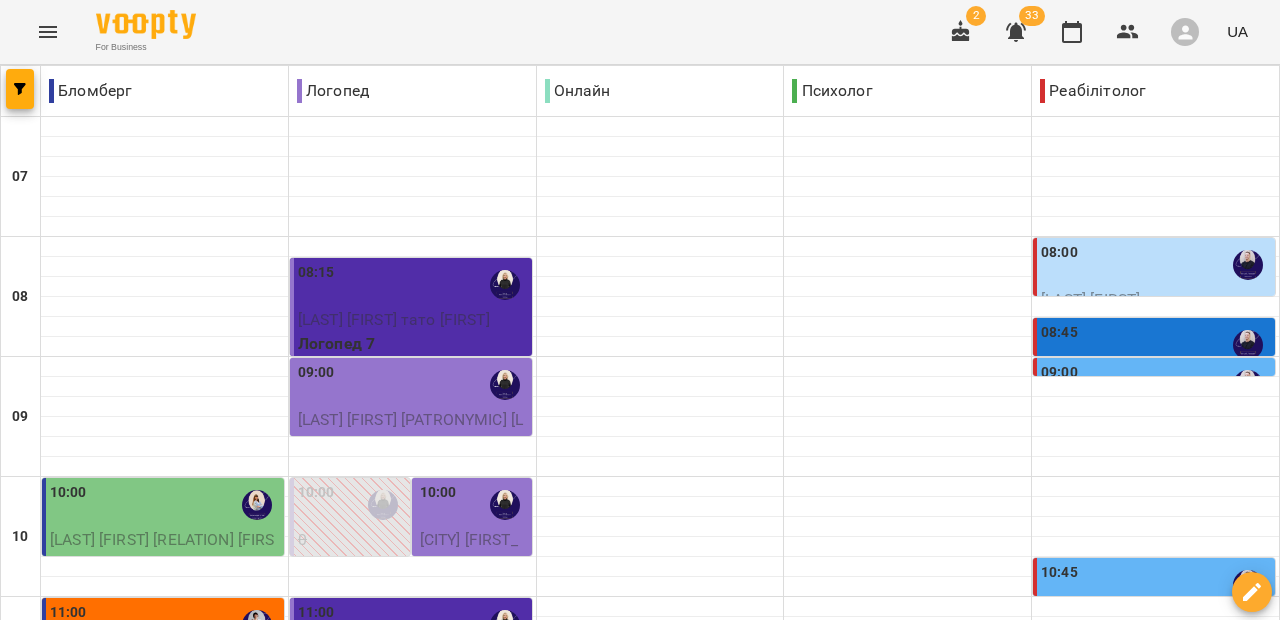 click on "09:00" at bounding box center [1156, 385] 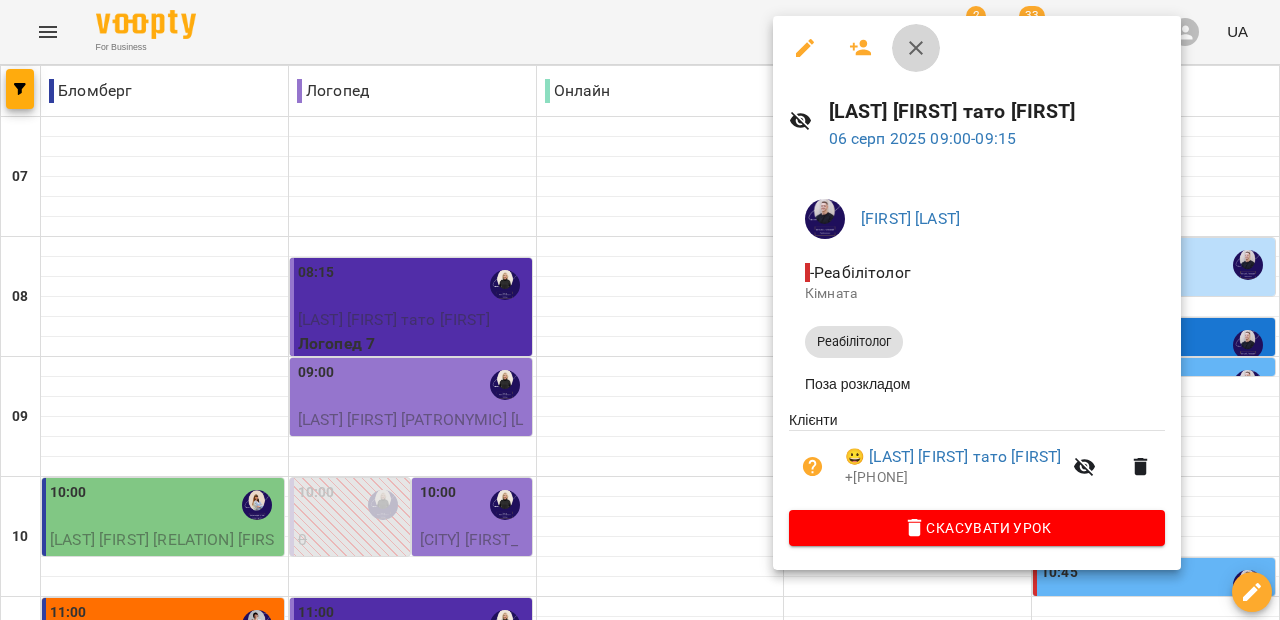 click 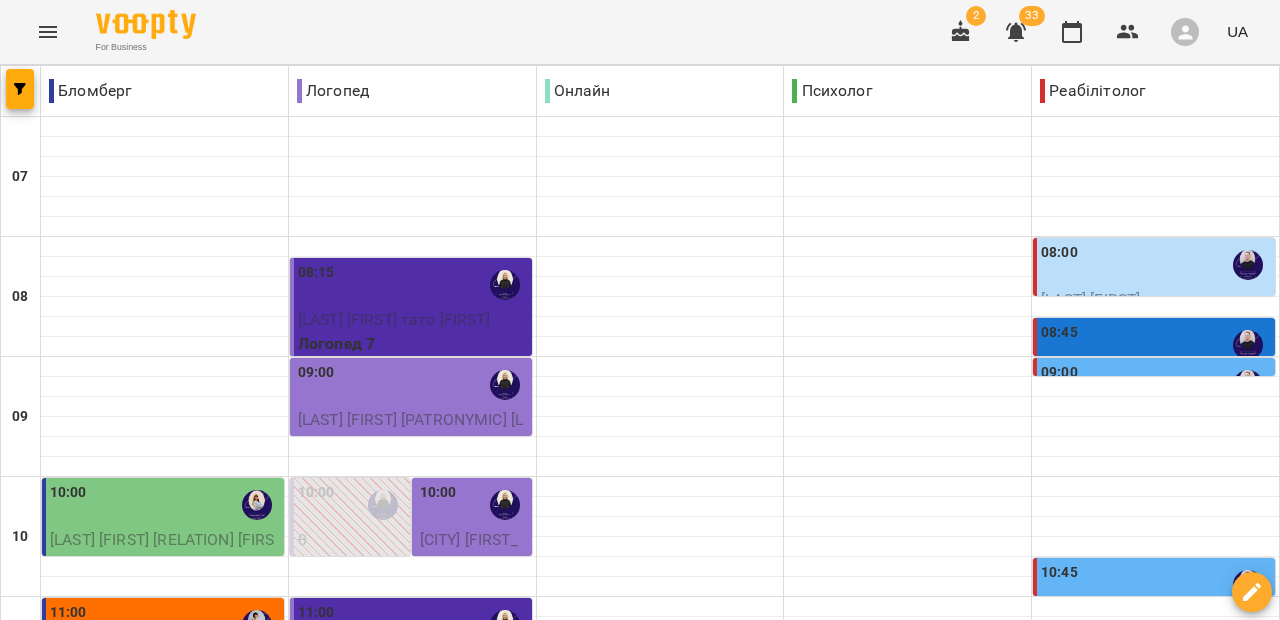 scroll, scrollTop: 288, scrollLeft: 0, axis: vertical 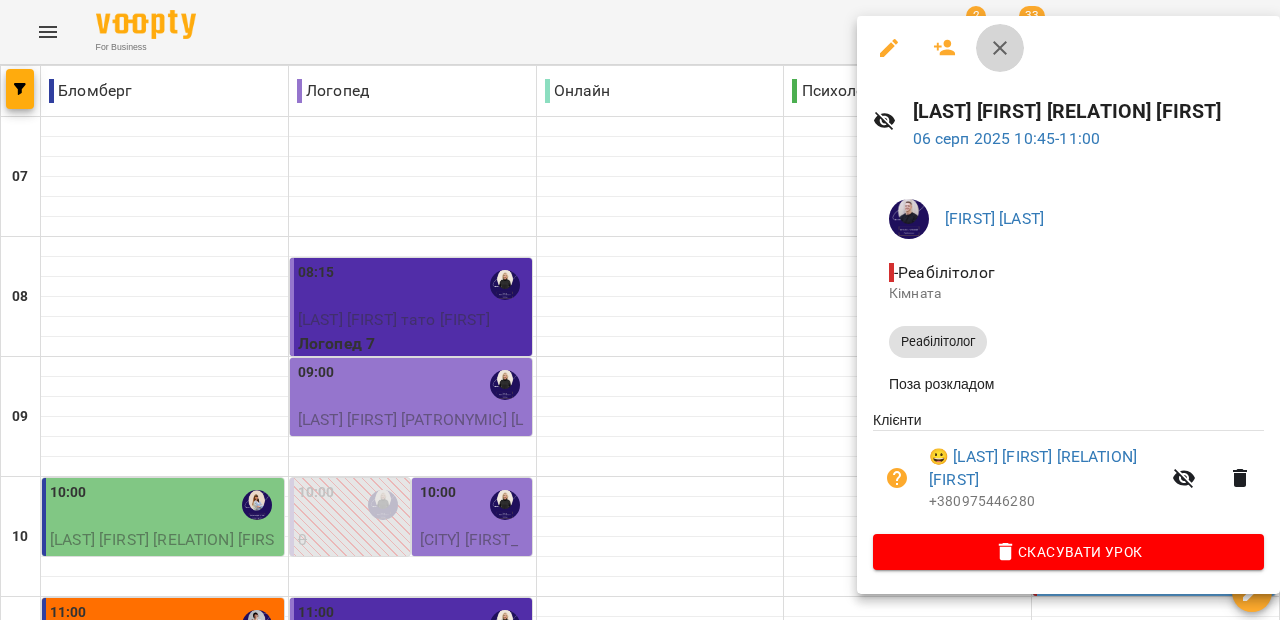 click at bounding box center [1000, 48] 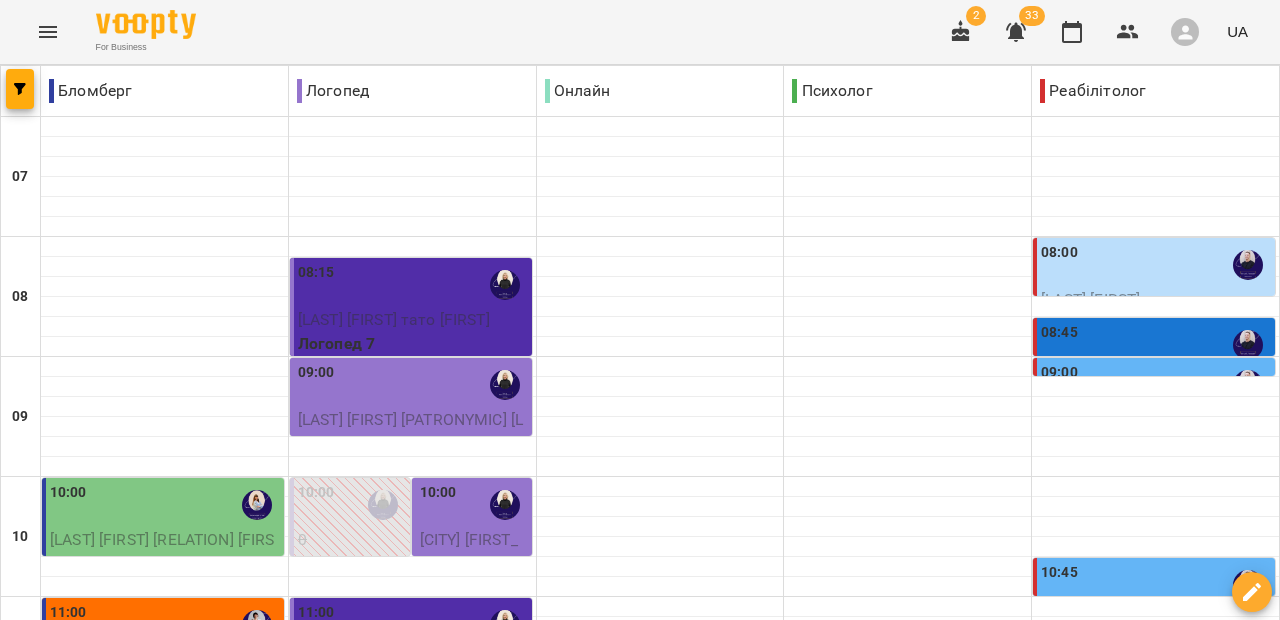 scroll, scrollTop: 362, scrollLeft: 0, axis: vertical 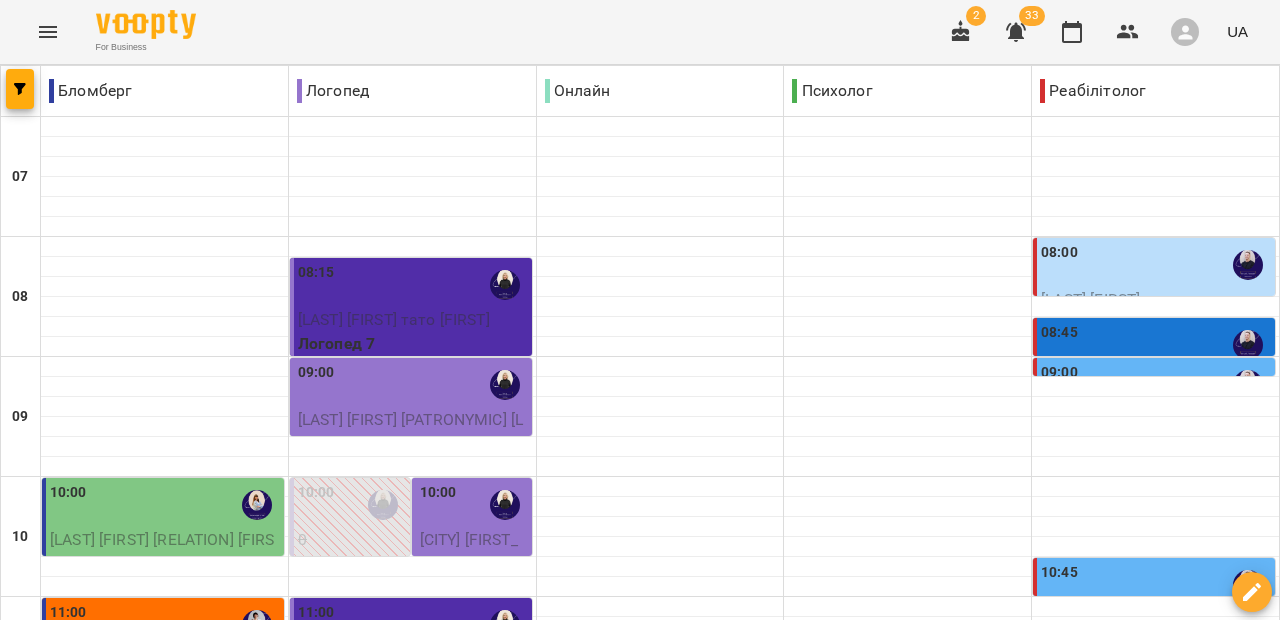 click on "[HH:MM] [LAST] [FIRST] мама [FIRST] Реабілітолог" at bounding box center (1154, 708) 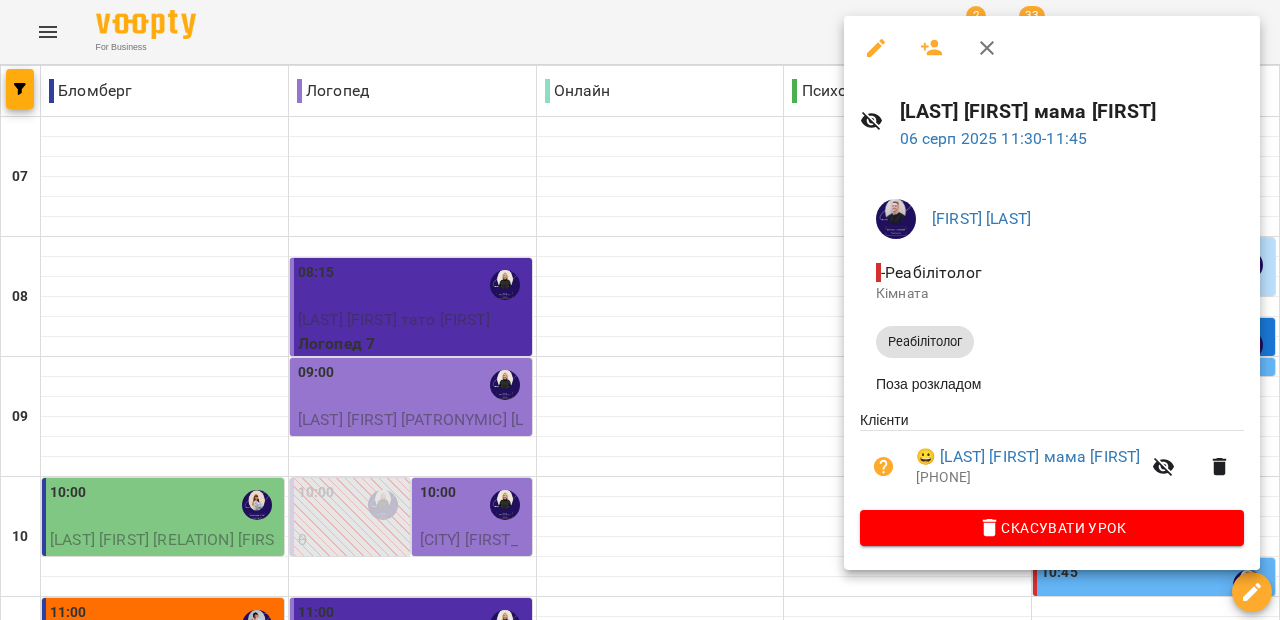 click at bounding box center (1052, 48) 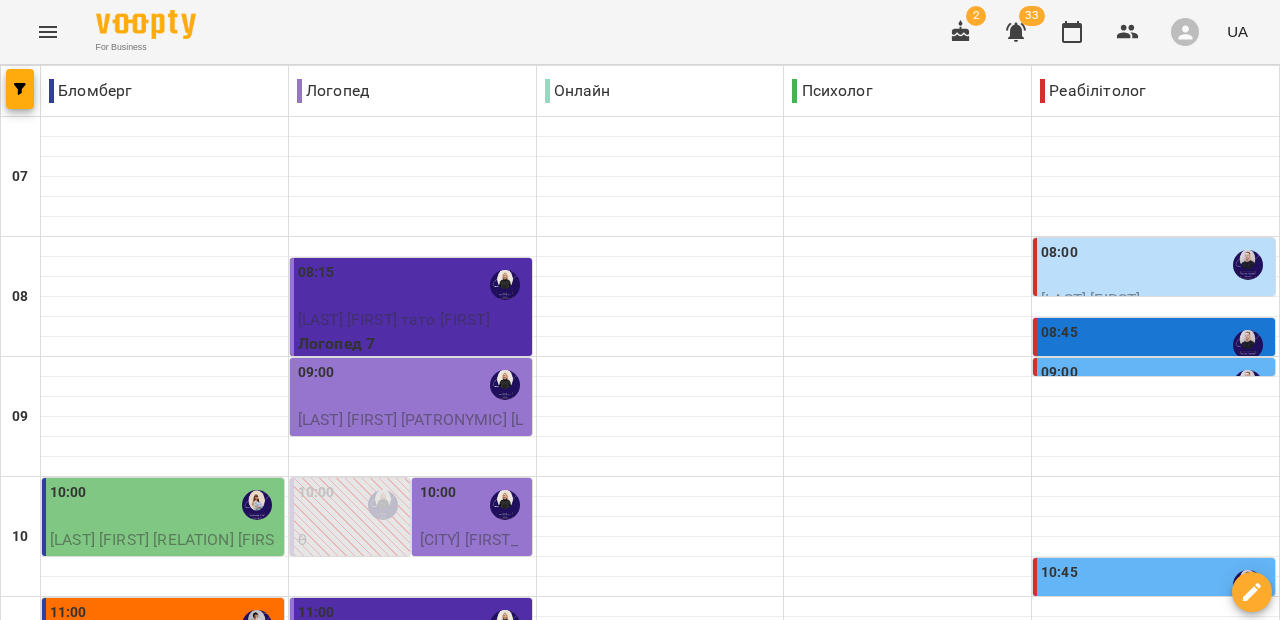 scroll, scrollTop: 387, scrollLeft: 0, axis: vertical 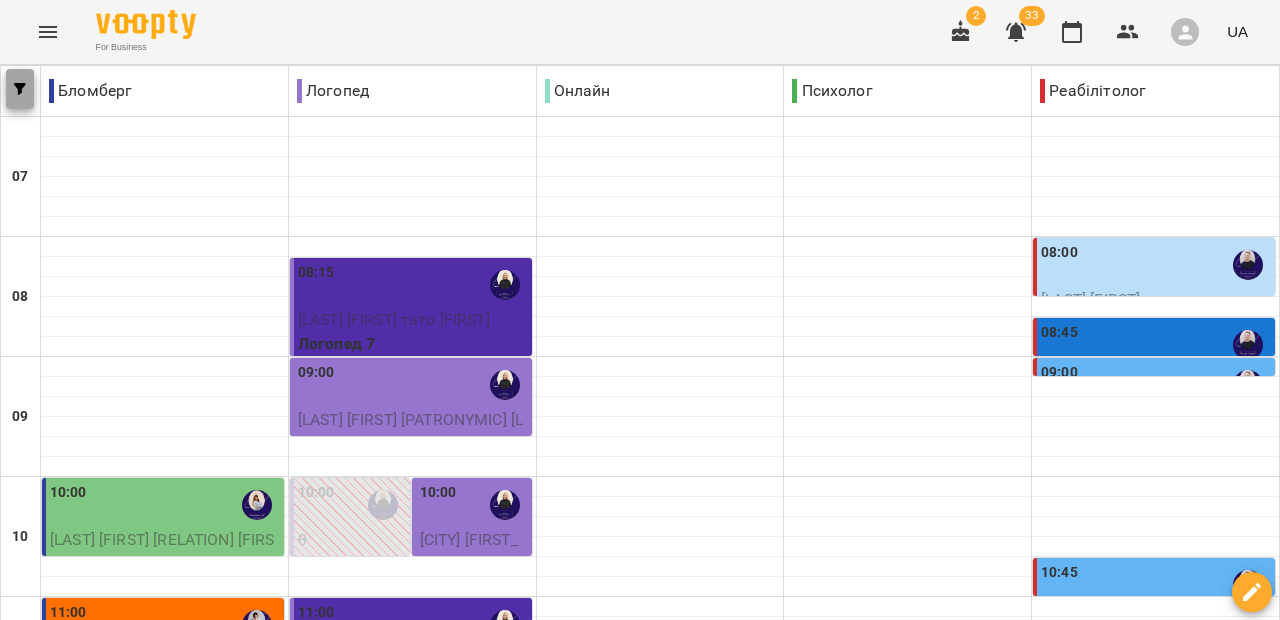 click at bounding box center (20, 89) 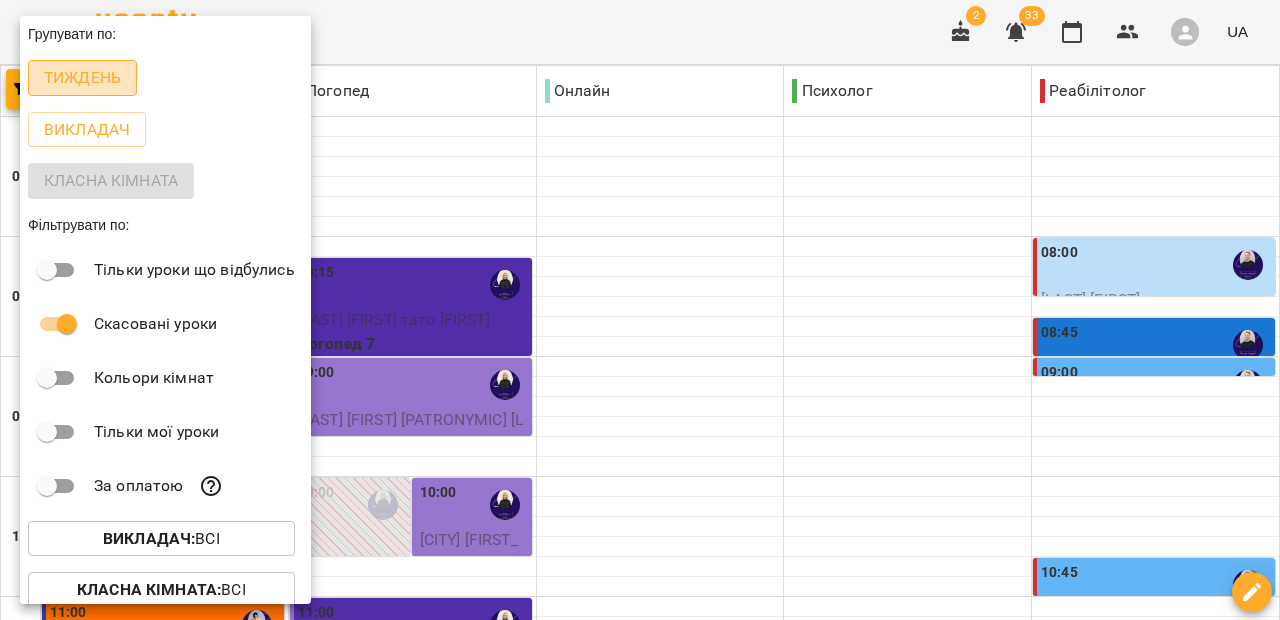 click on "Тиждень" at bounding box center [82, 78] 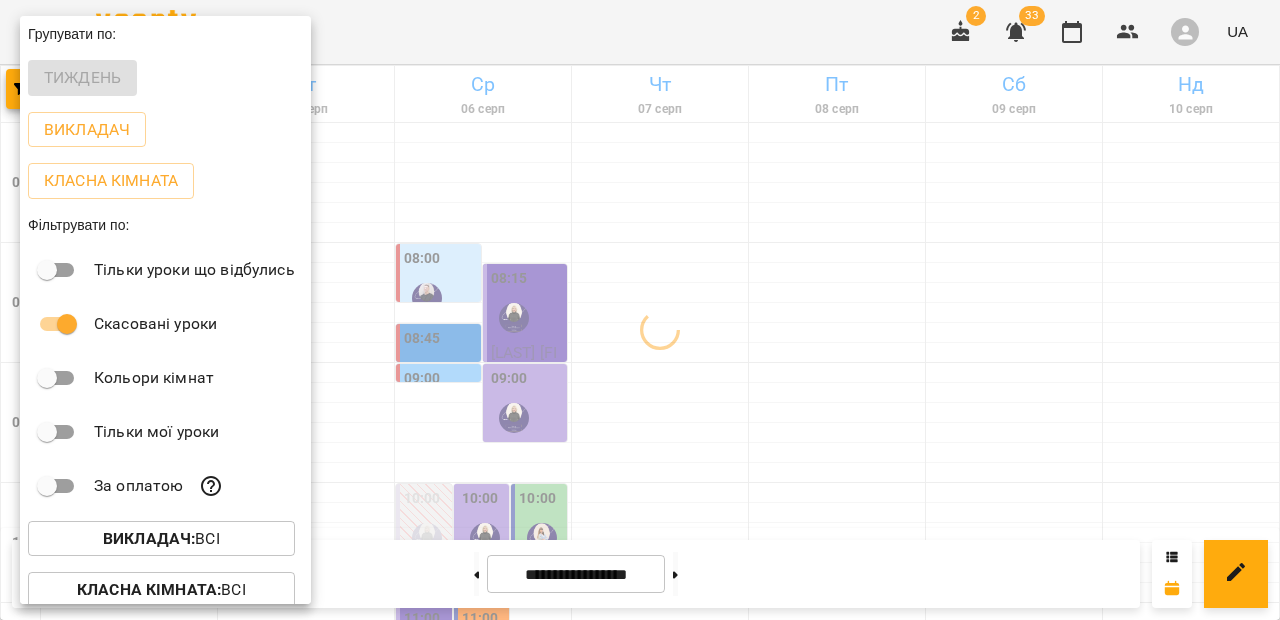 click at bounding box center [640, 310] 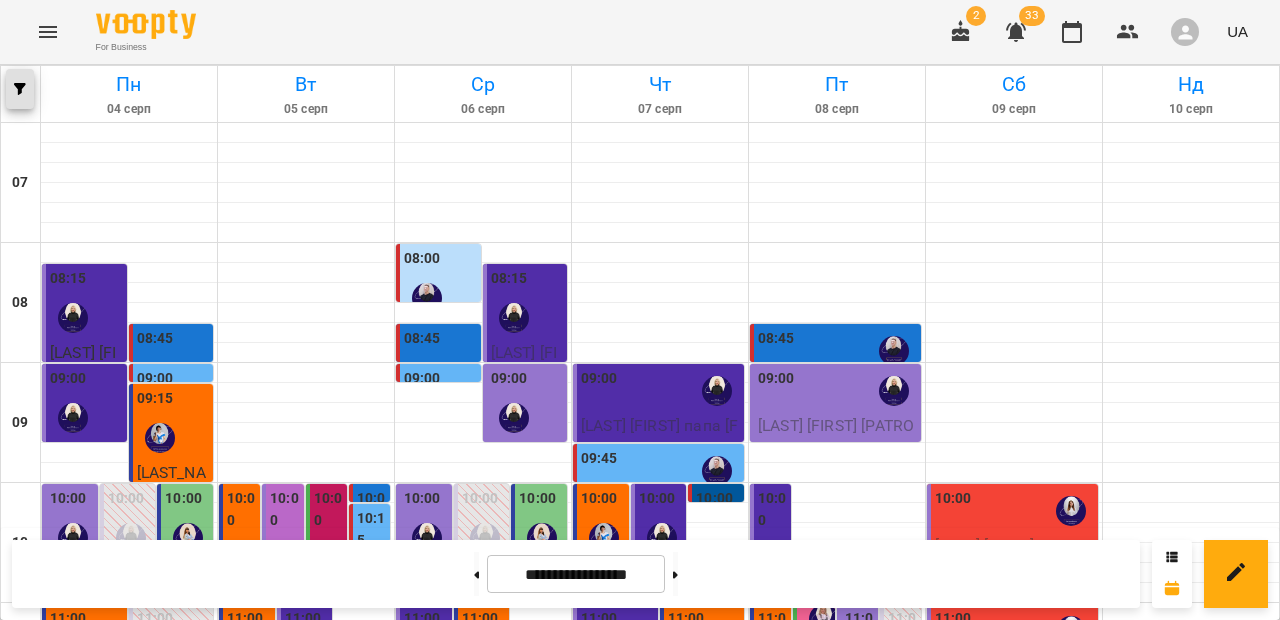click 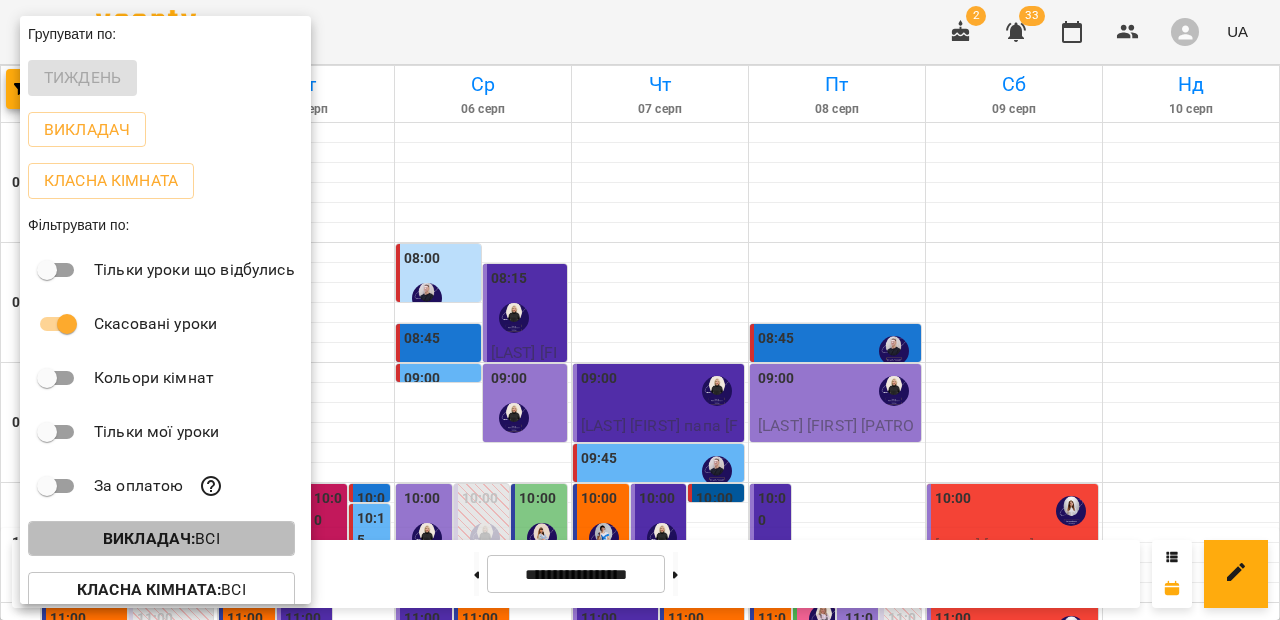 click on "Викладач :  Всі" at bounding box center (161, 539) 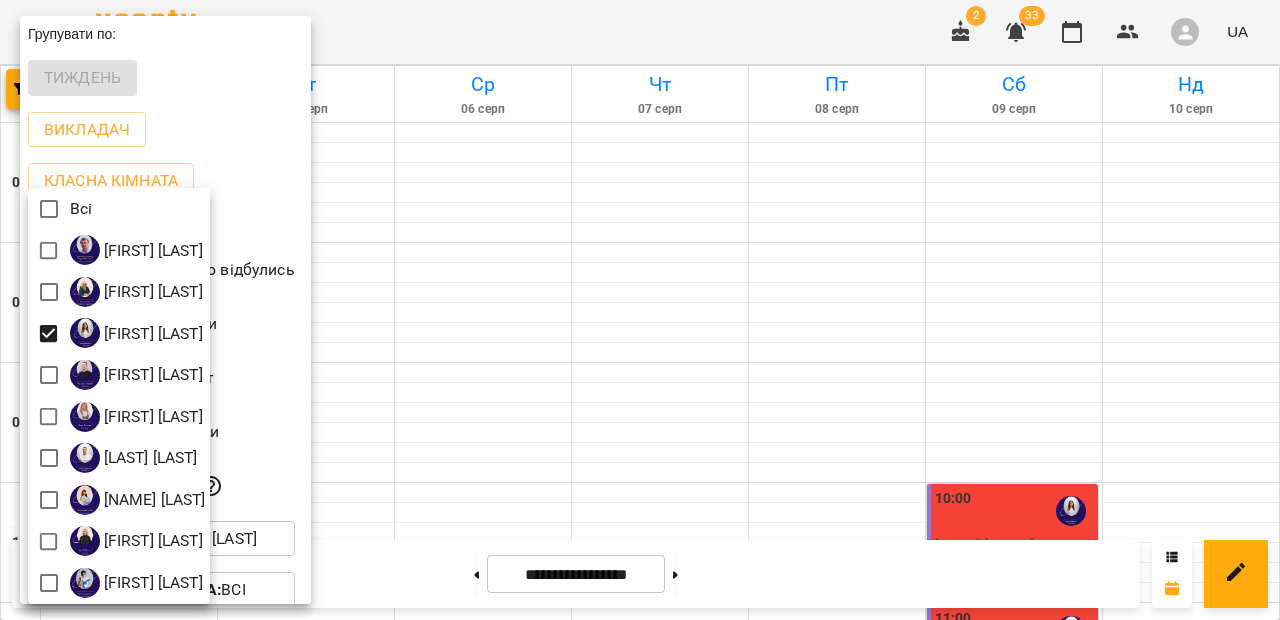 click at bounding box center [640, 310] 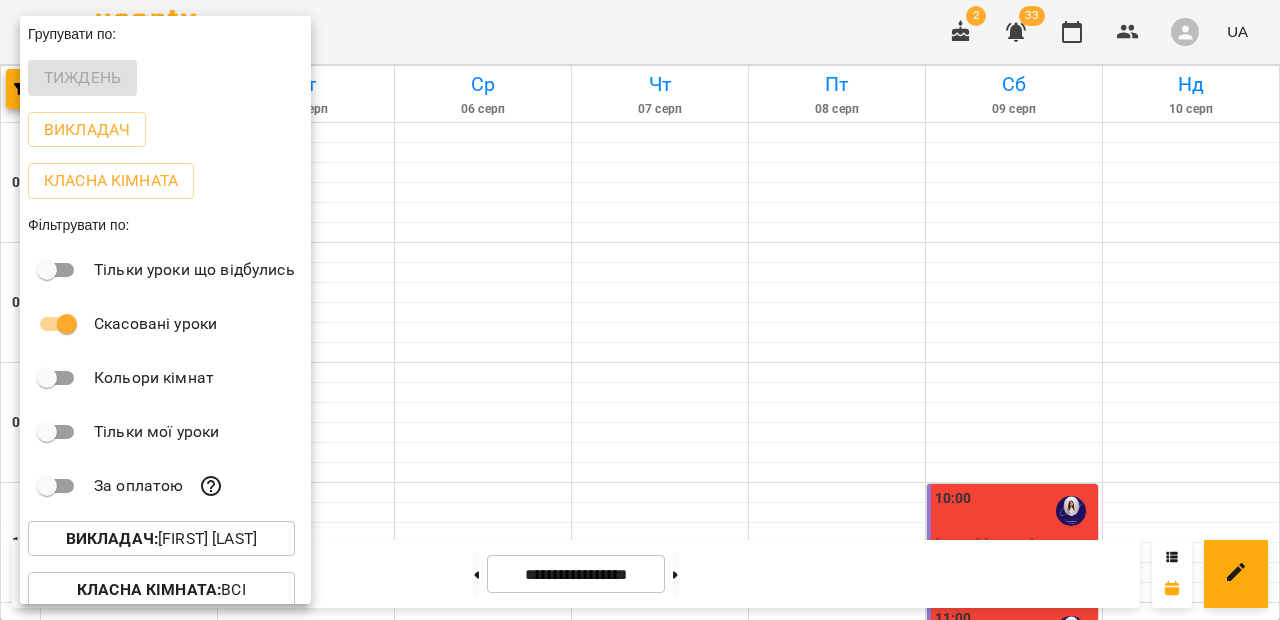 click at bounding box center (640, 310) 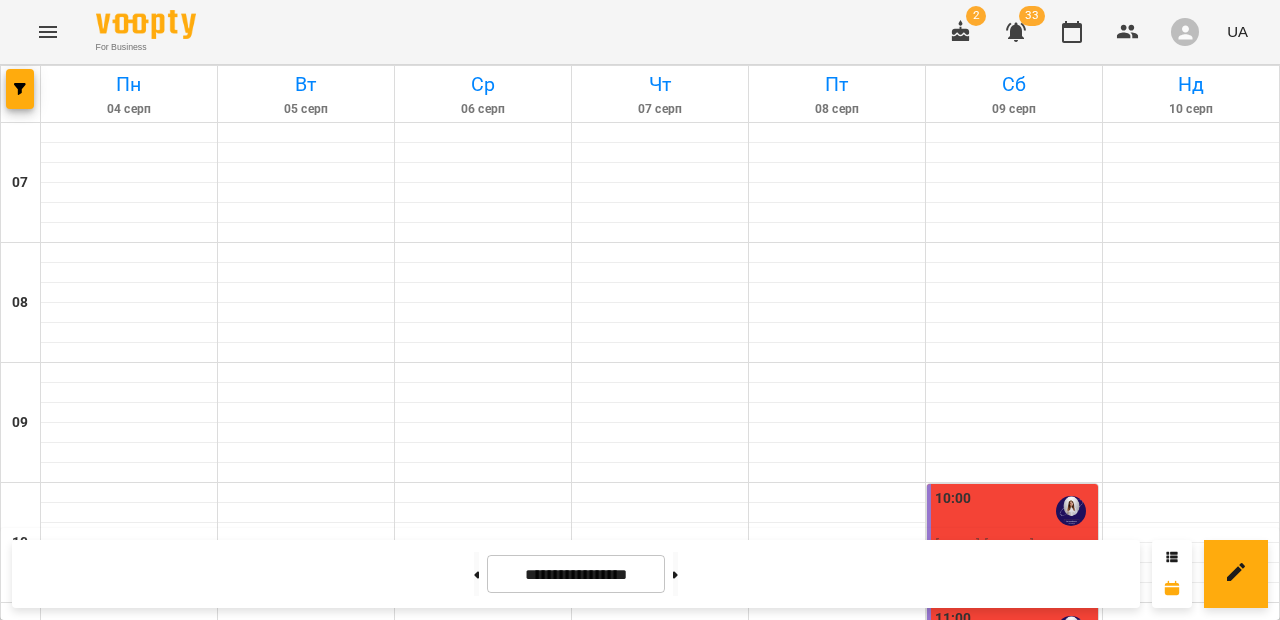 scroll, scrollTop: 1153, scrollLeft: 0, axis: vertical 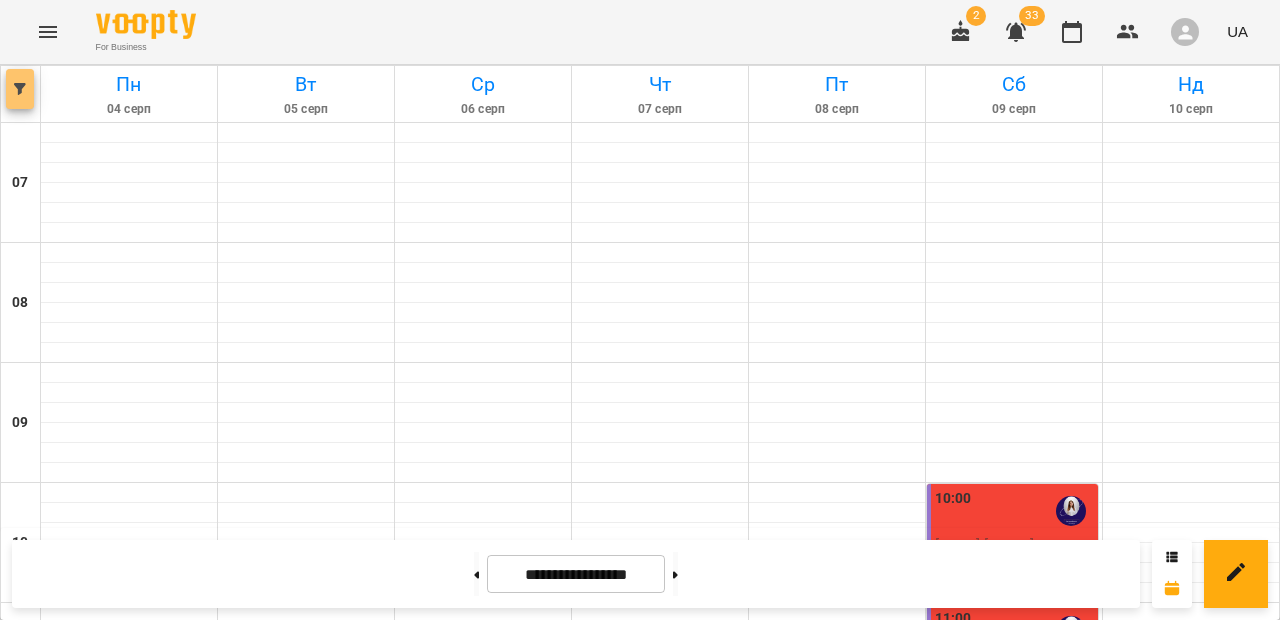 click at bounding box center [20, 89] 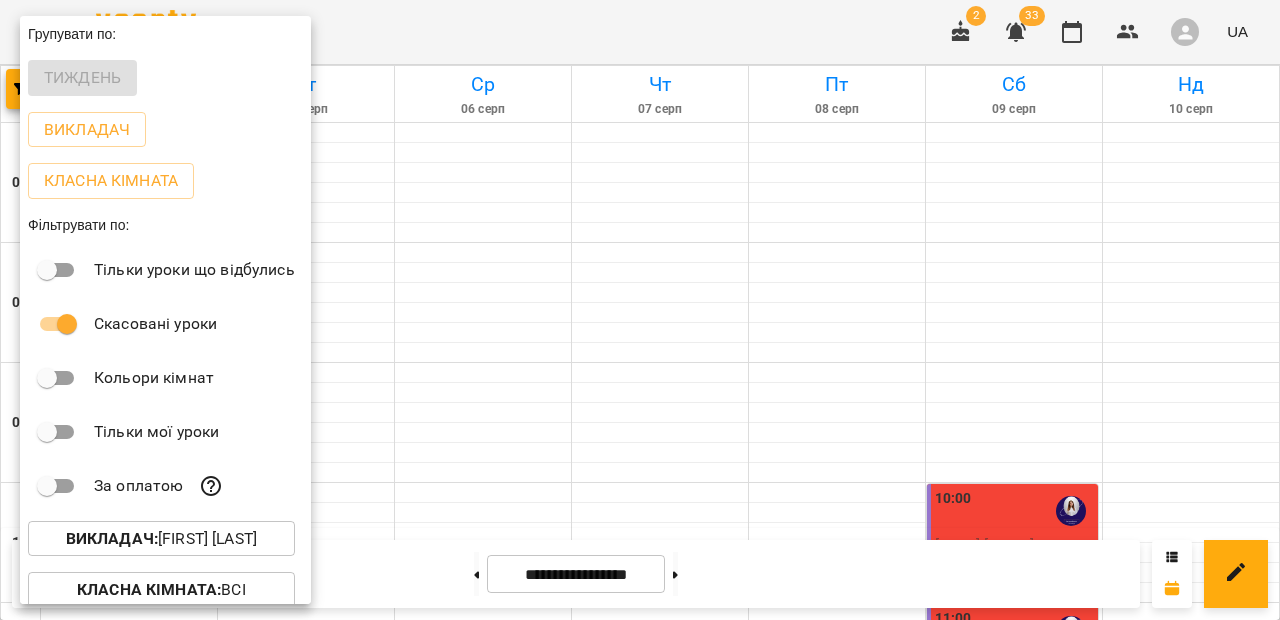 click on "Викладач : [NAME] [LAST]" at bounding box center [161, 539] 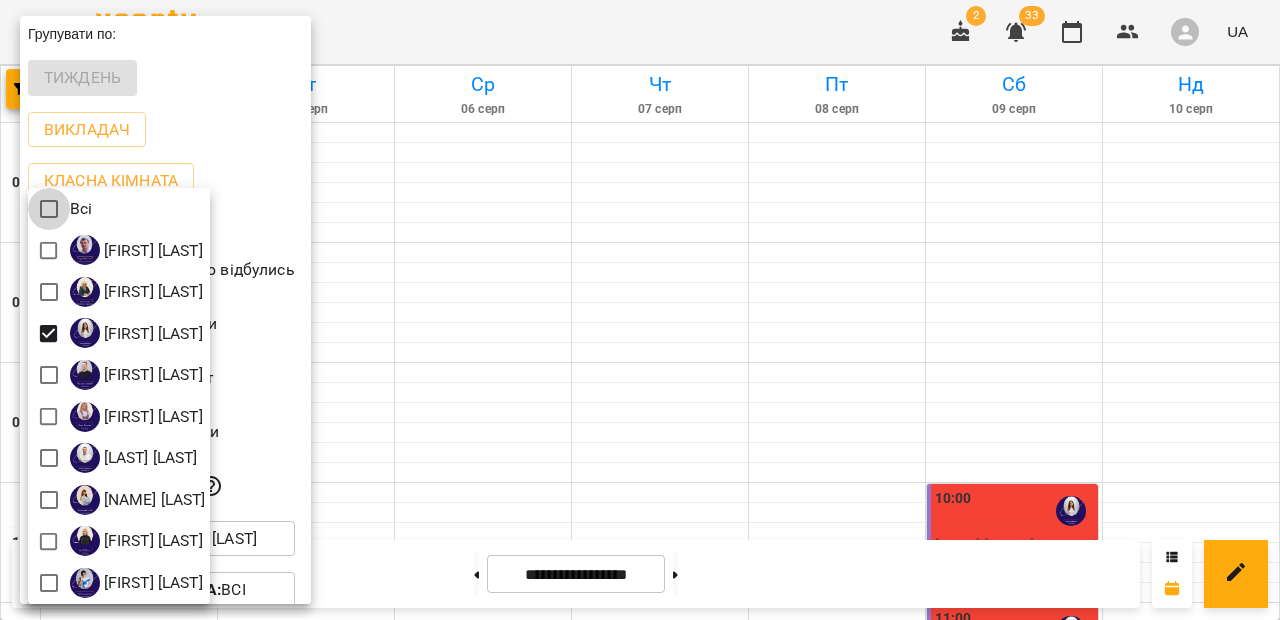 click at bounding box center (640, 310) 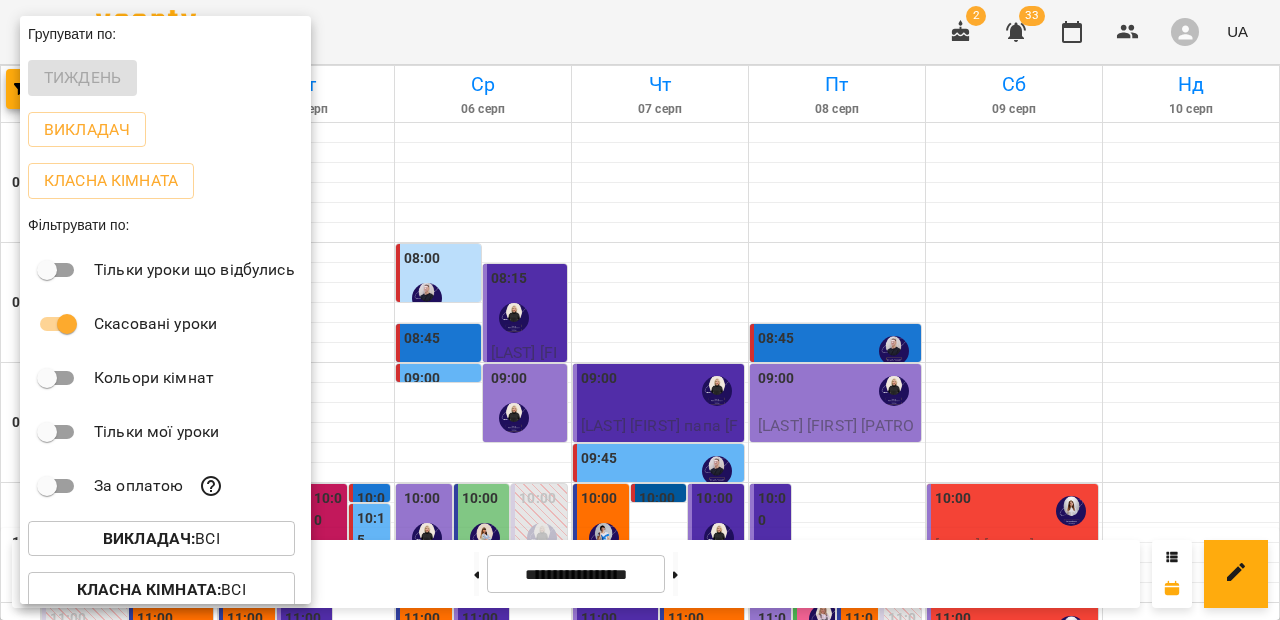 click at bounding box center [640, 310] 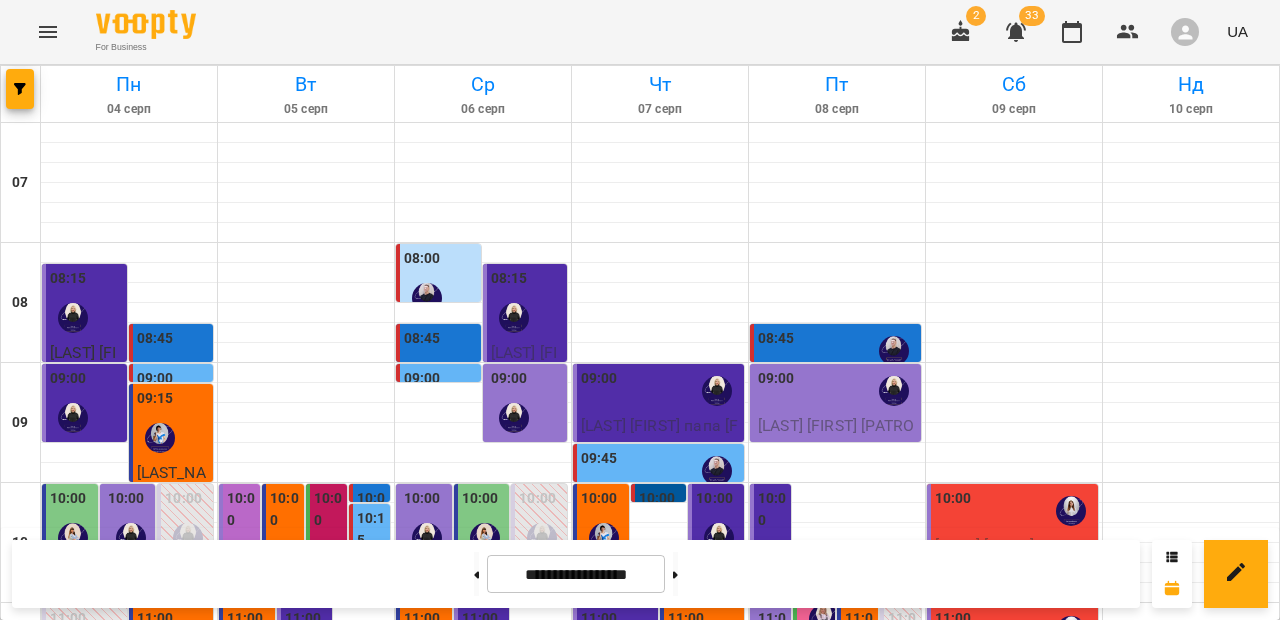 scroll, scrollTop: 0, scrollLeft: 0, axis: both 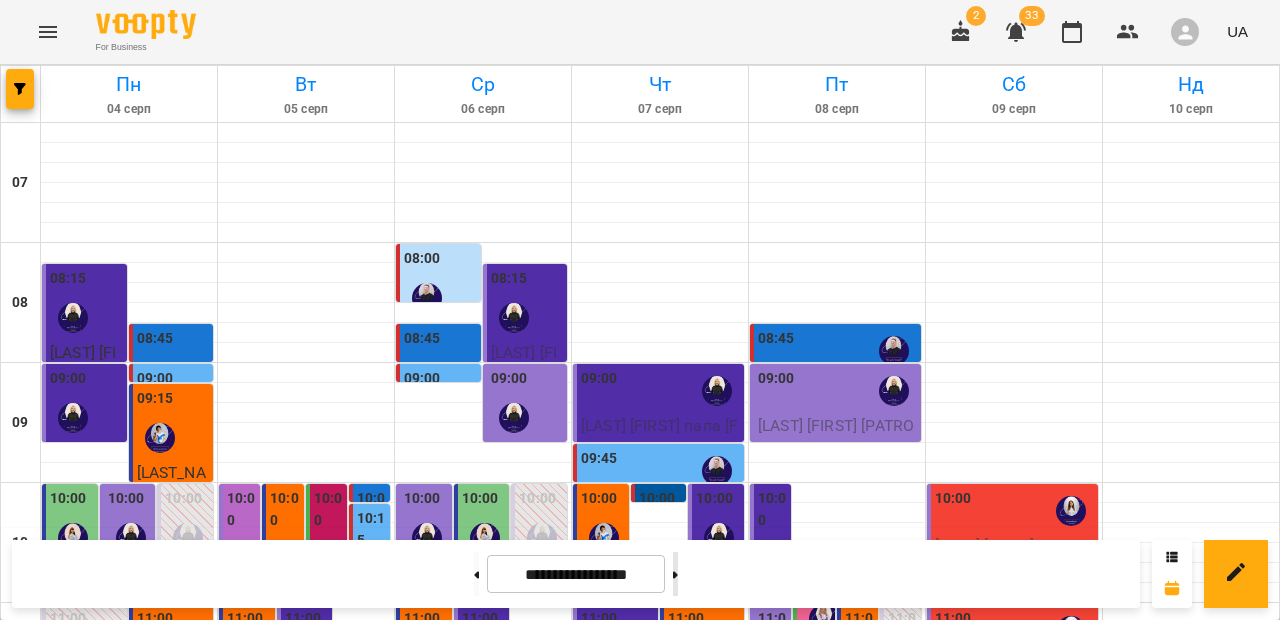 click at bounding box center [675, 574] 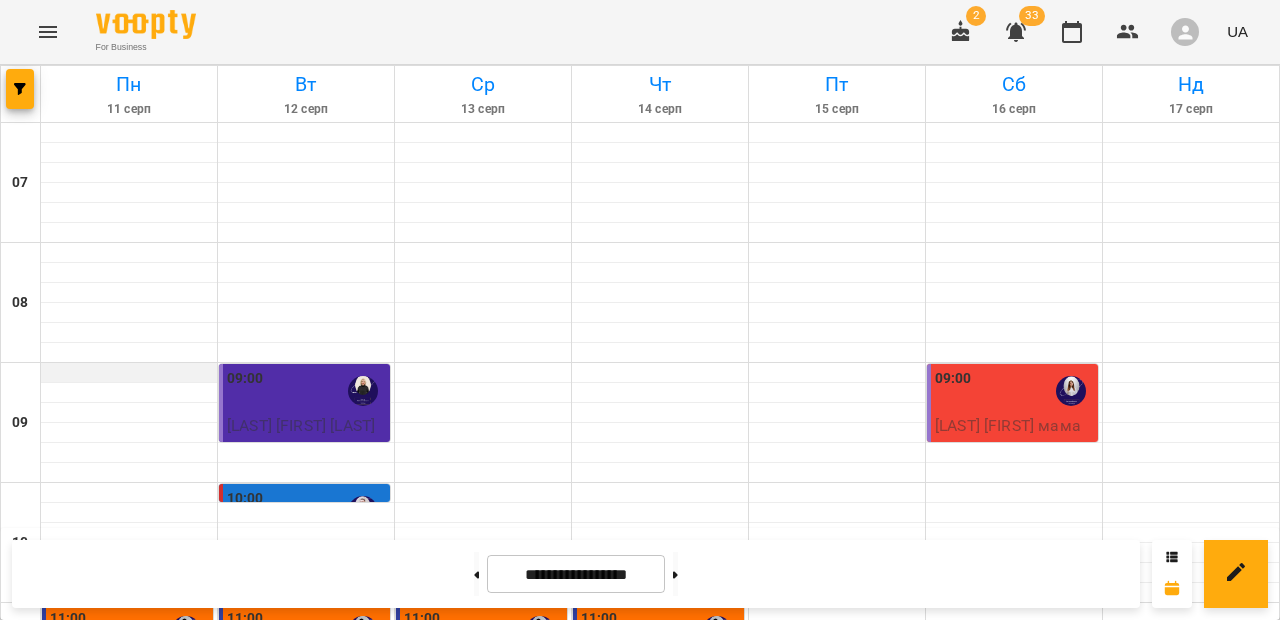 click at bounding box center [129, 373] 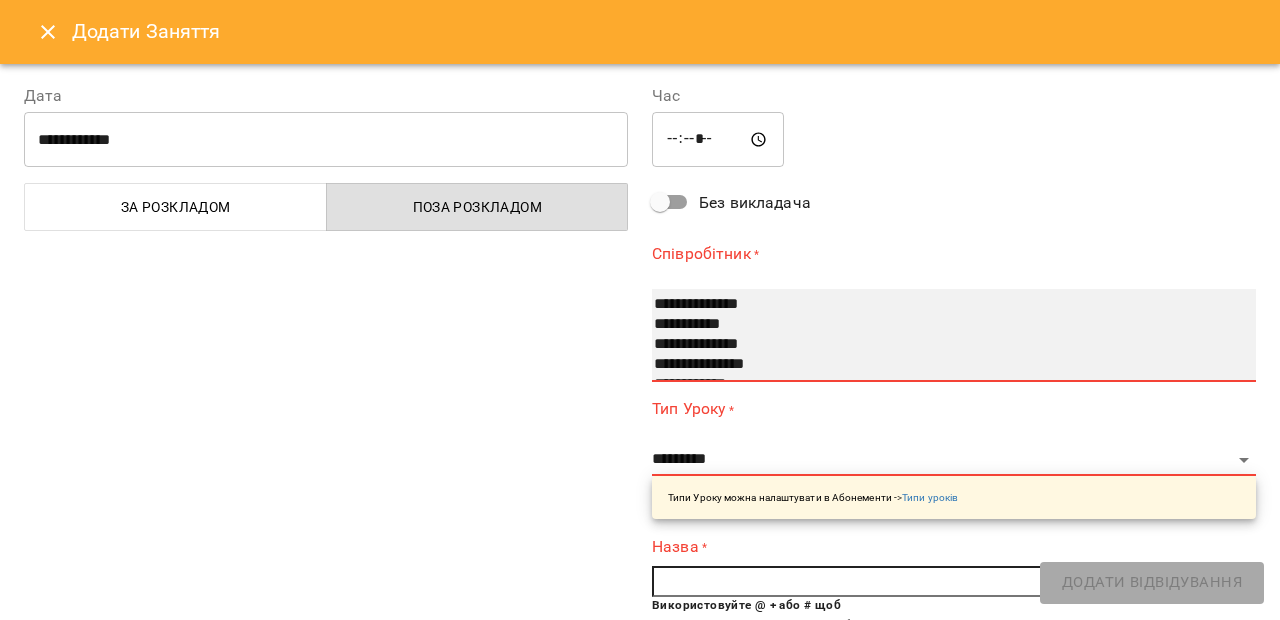 scroll, scrollTop: 100, scrollLeft: 0, axis: vertical 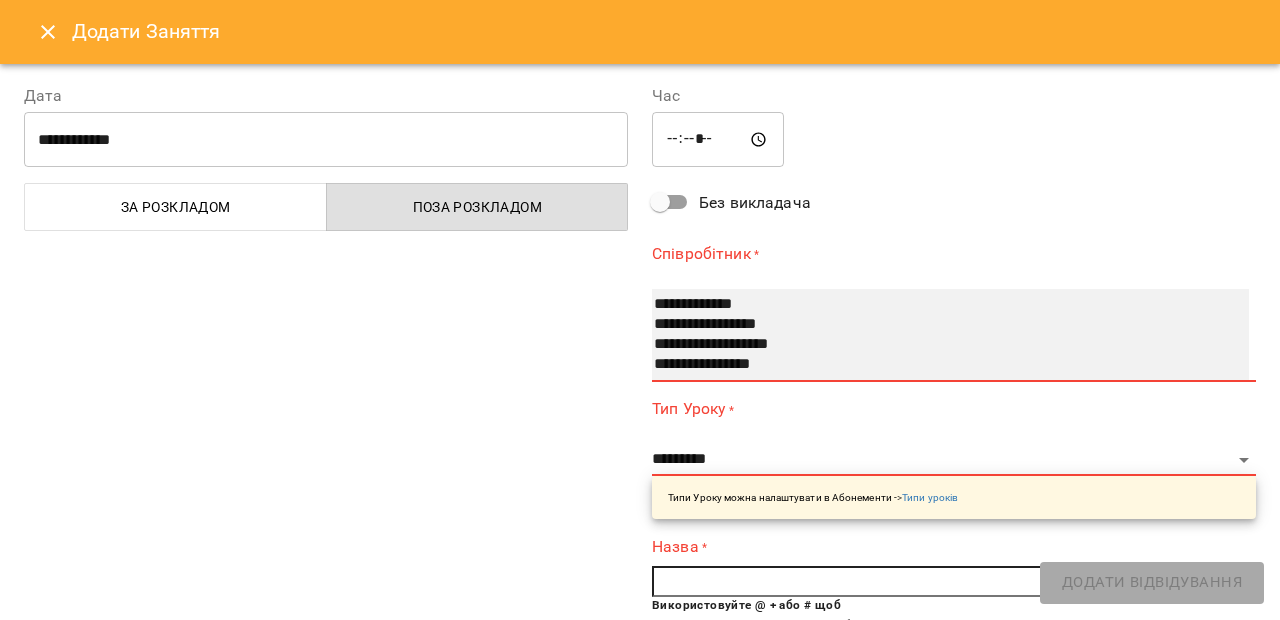 select on "**********" 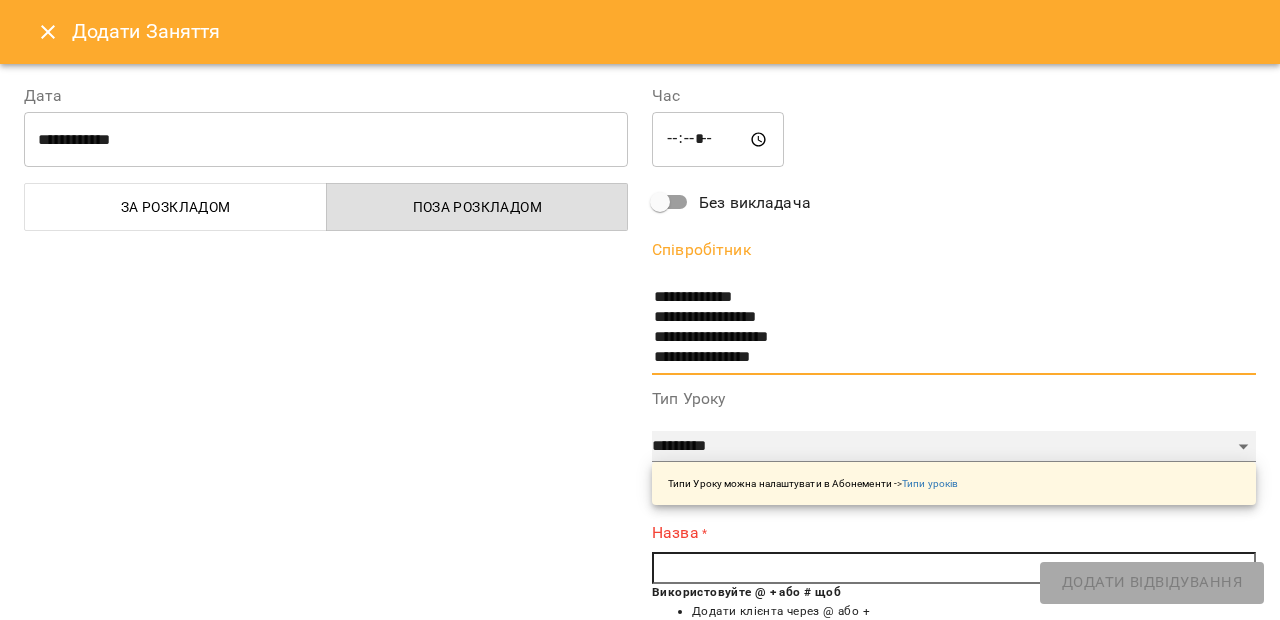 click on "**********" at bounding box center (954, 447) 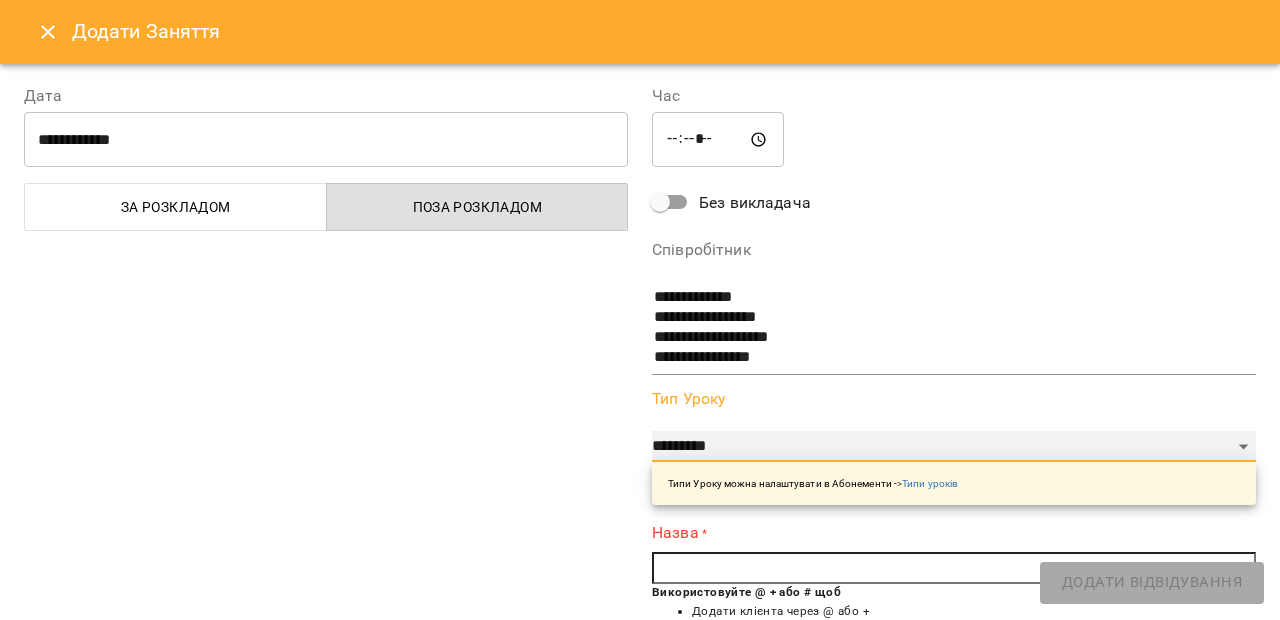 select on "*********" 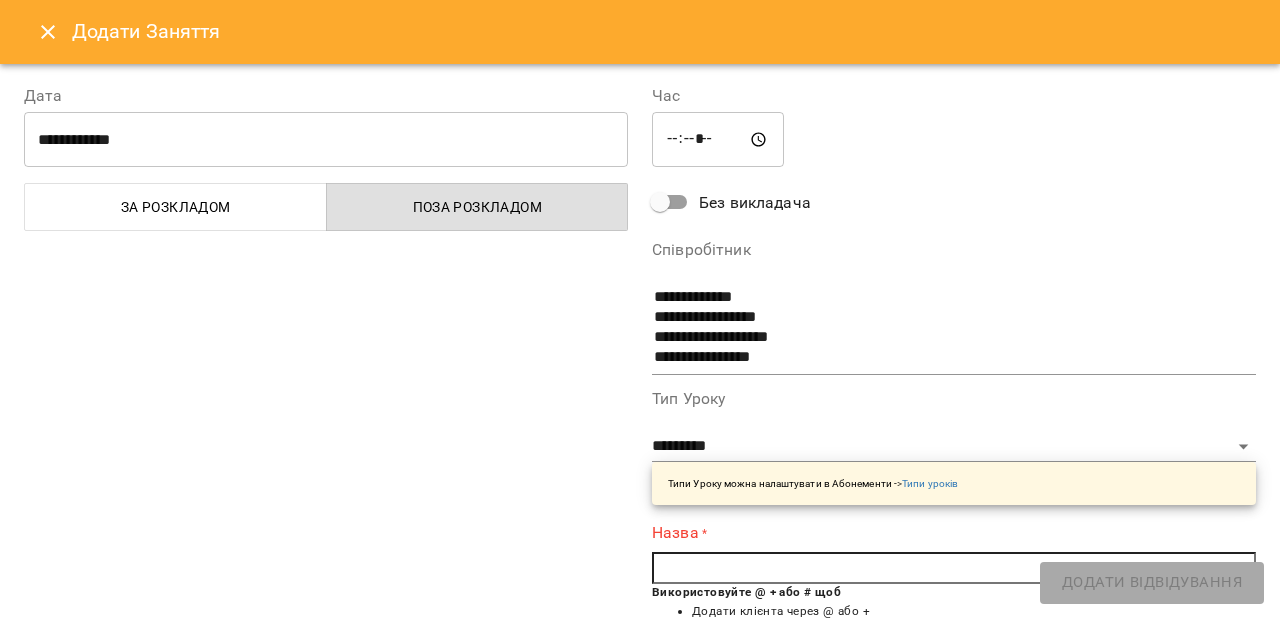 click at bounding box center (954, 568) 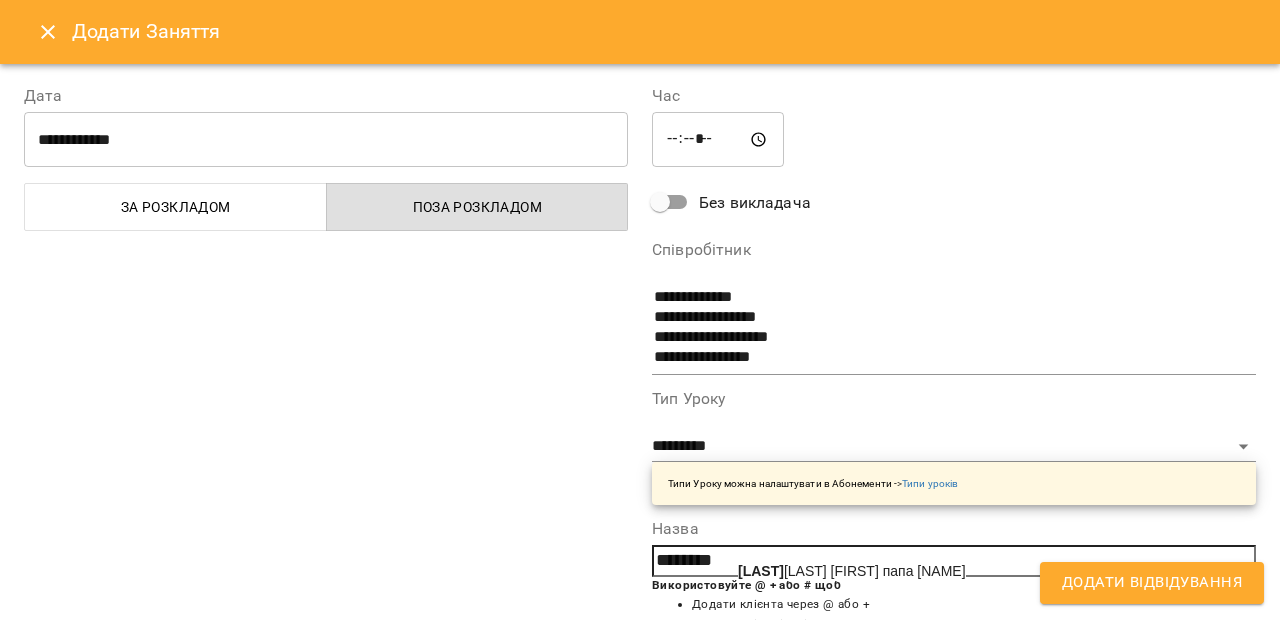 click on "[LAST] [FIRST] [PATRONYMIC] папа [FIRST]" at bounding box center [852, 571] 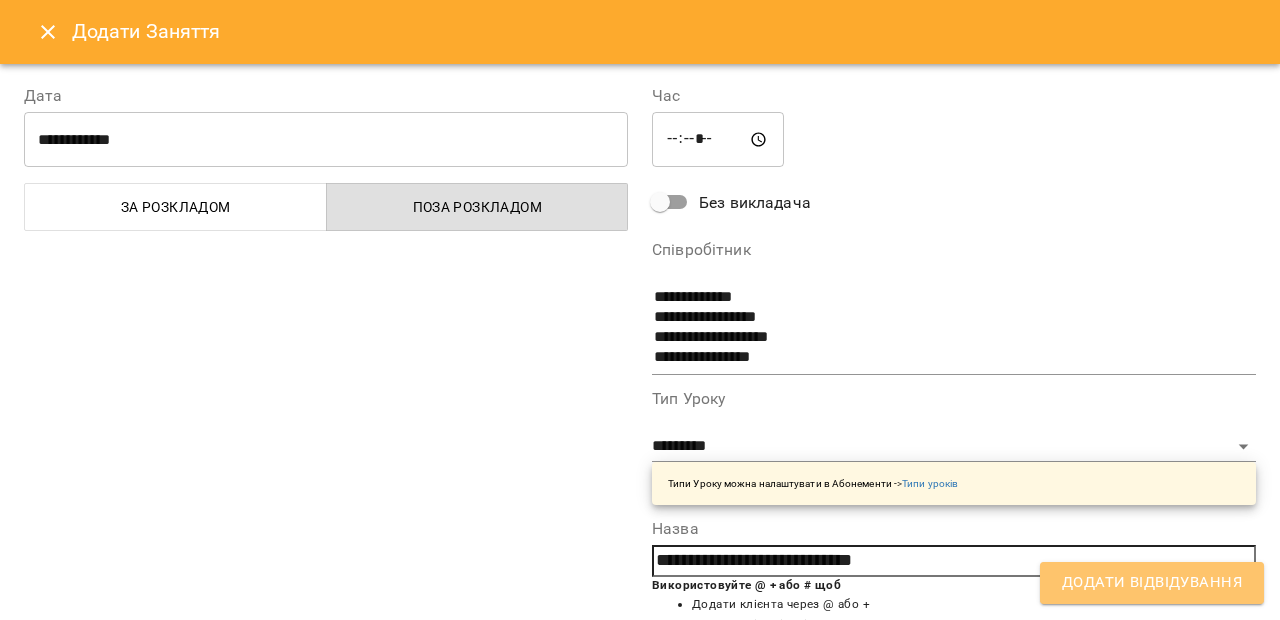 click on "Додати Відвідування" at bounding box center (1152, 583) 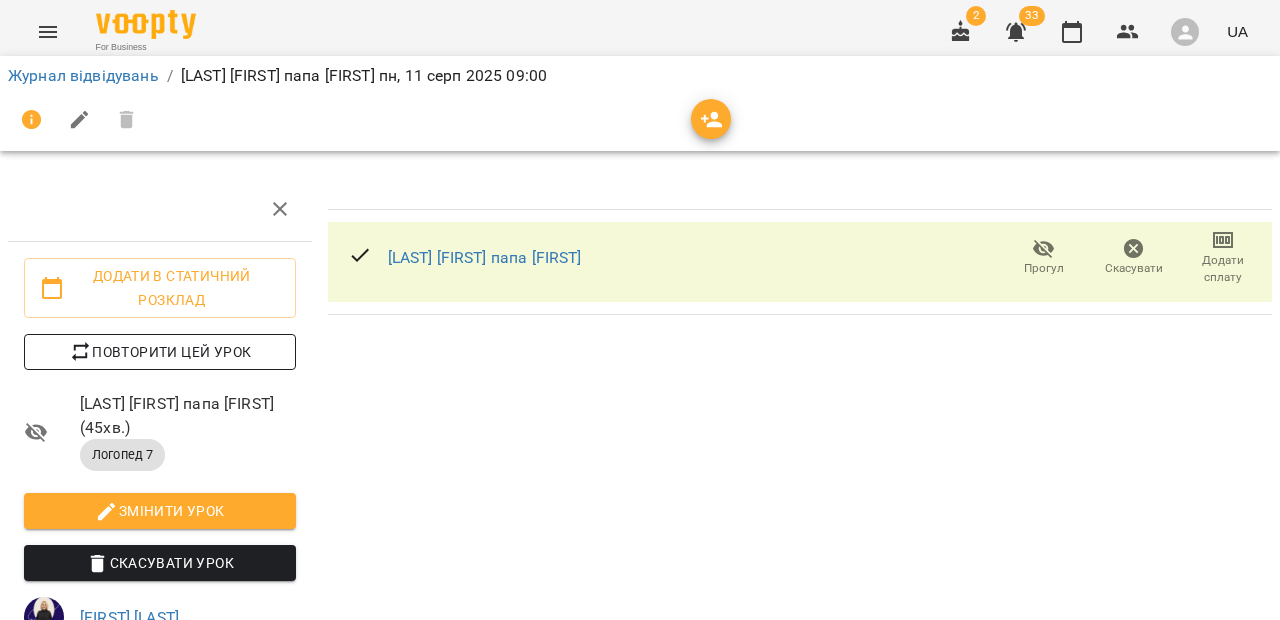 click on "Повторити цей урок" at bounding box center (160, 352) 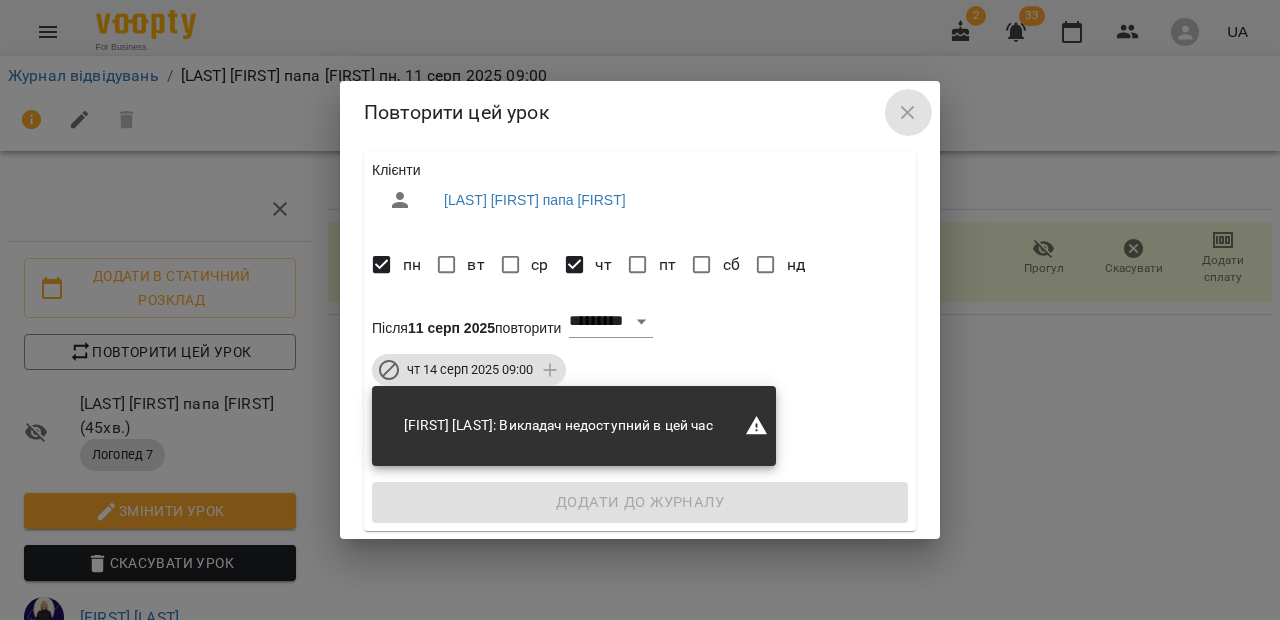 click 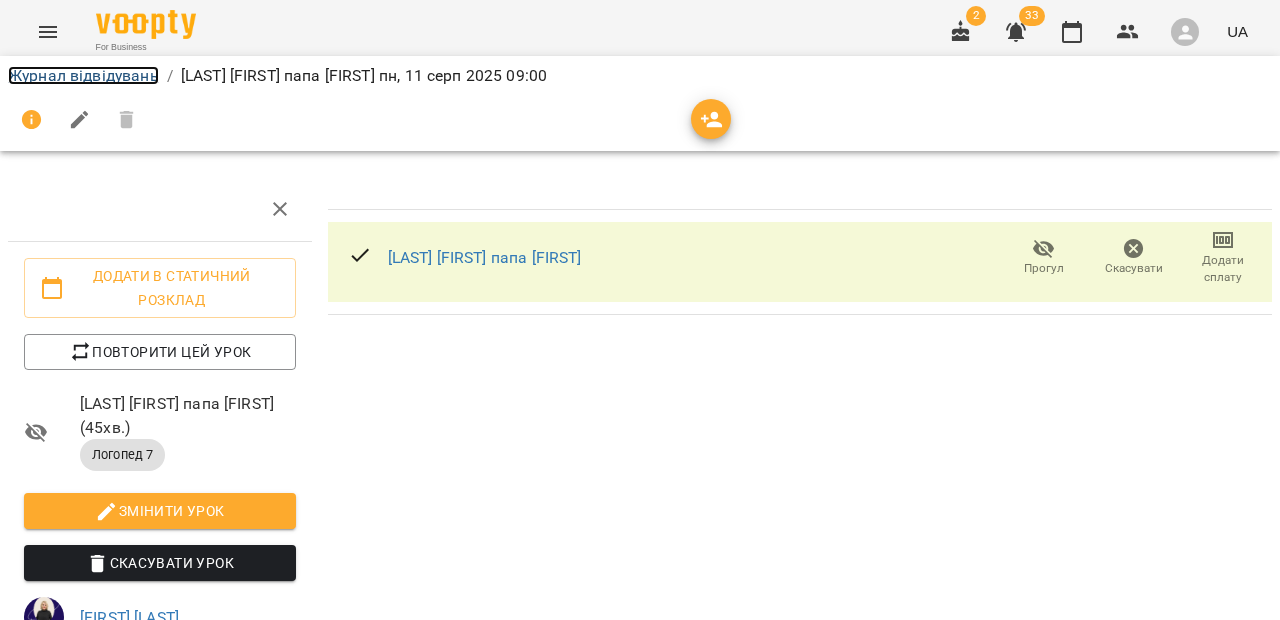 click on "Журнал відвідувань" at bounding box center [83, 75] 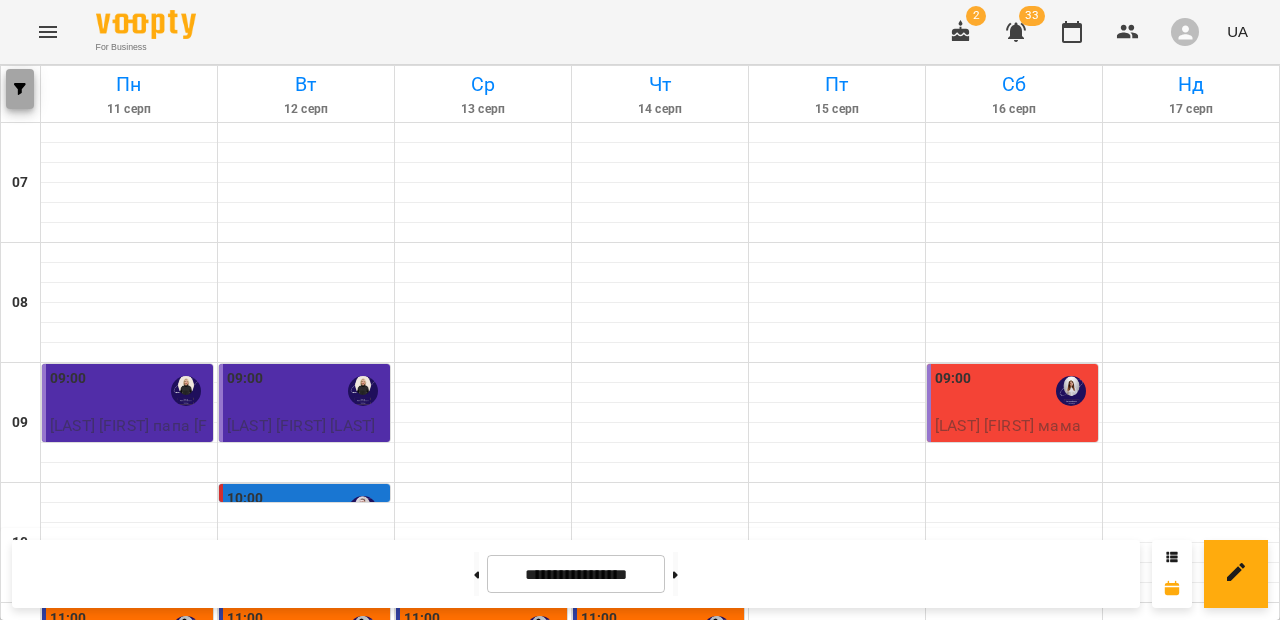 click 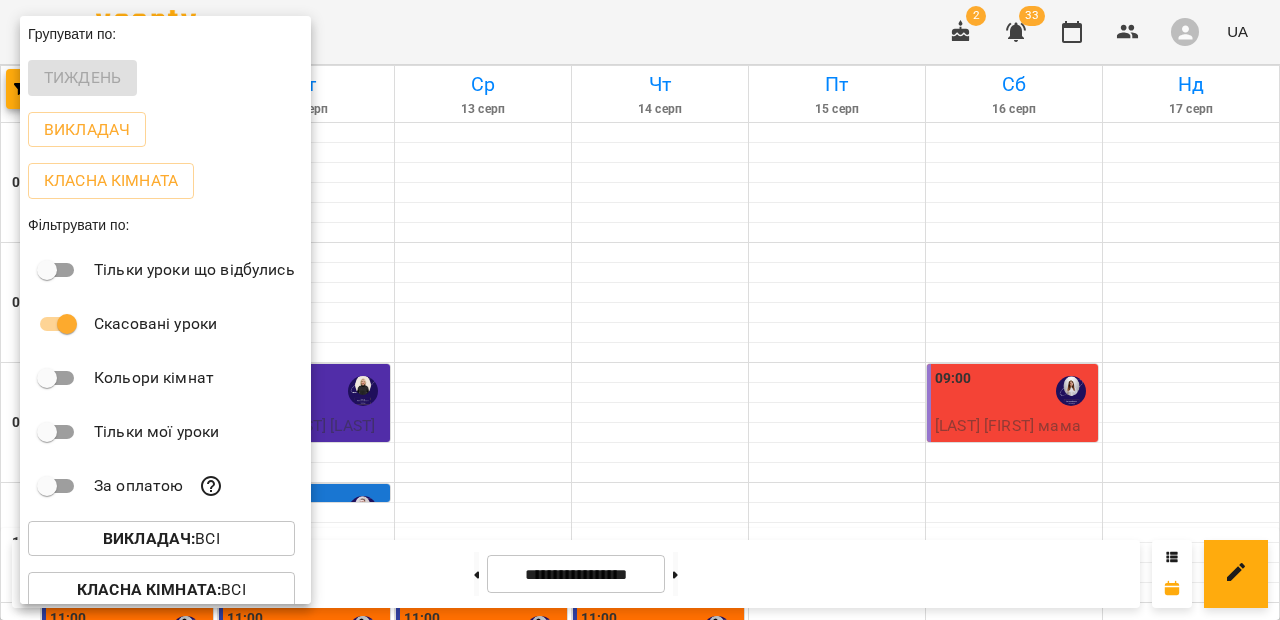 click on "Викладач :  Всі" at bounding box center [161, 539] 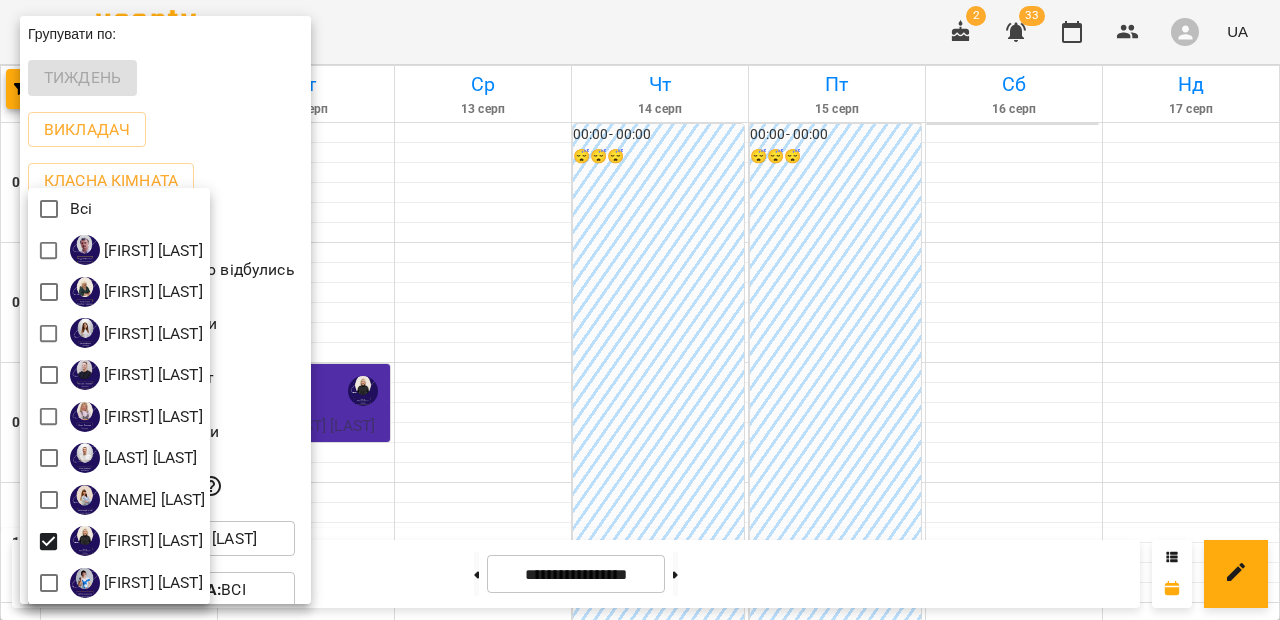 click at bounding box center [640, 310] 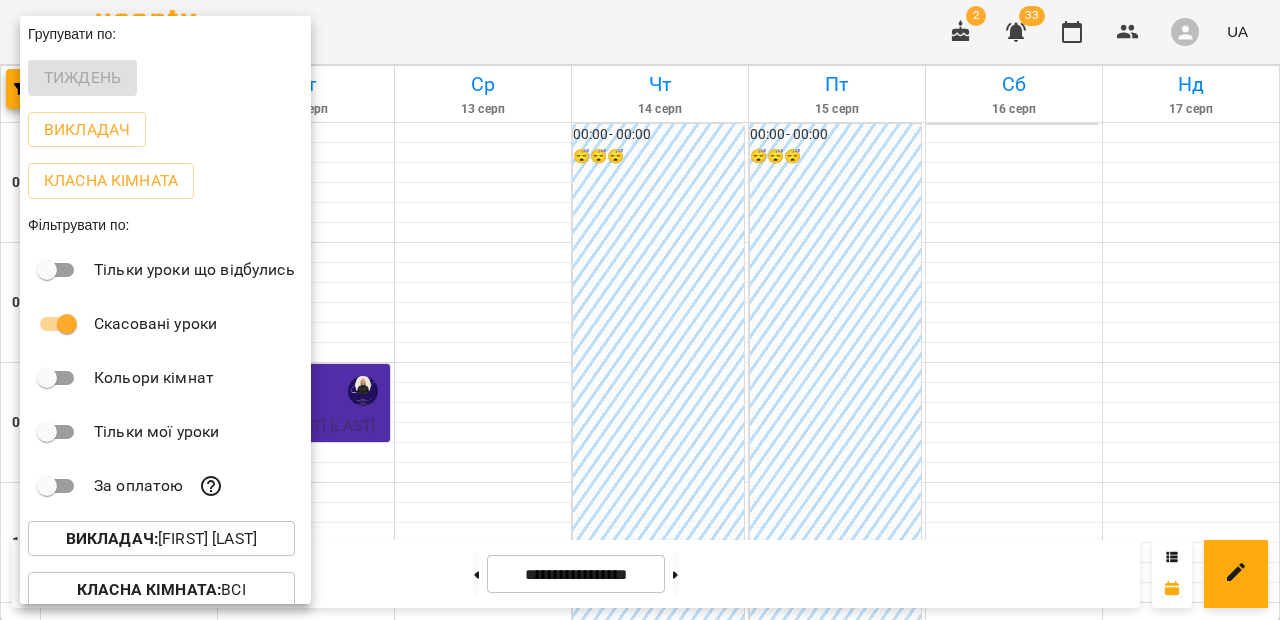 click at bounding box center (640, 310) 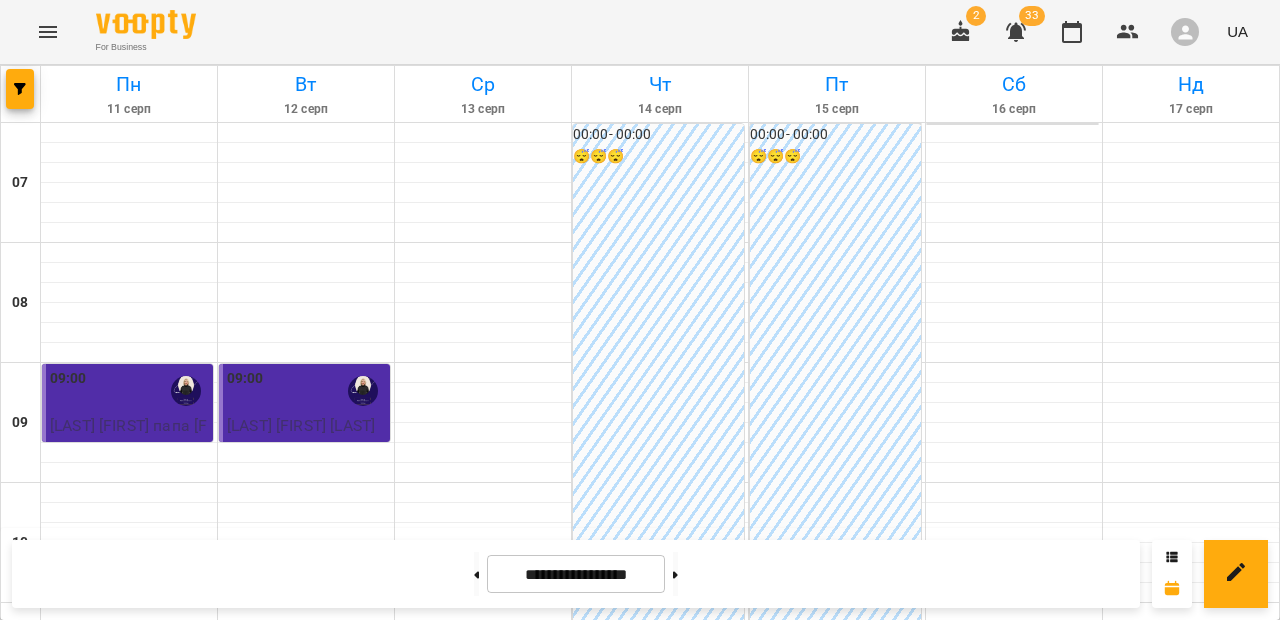 scroll, scrollTop: 190, scrollLeft: 0, axis: vertical 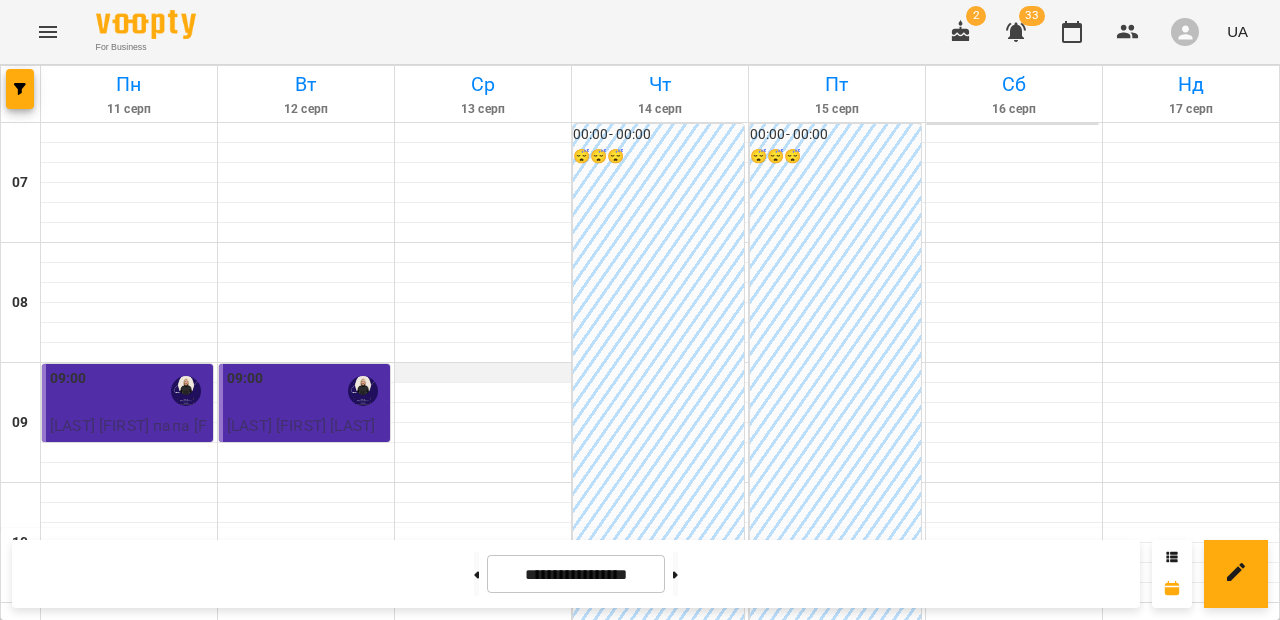 click at bounding box center (483, 373) 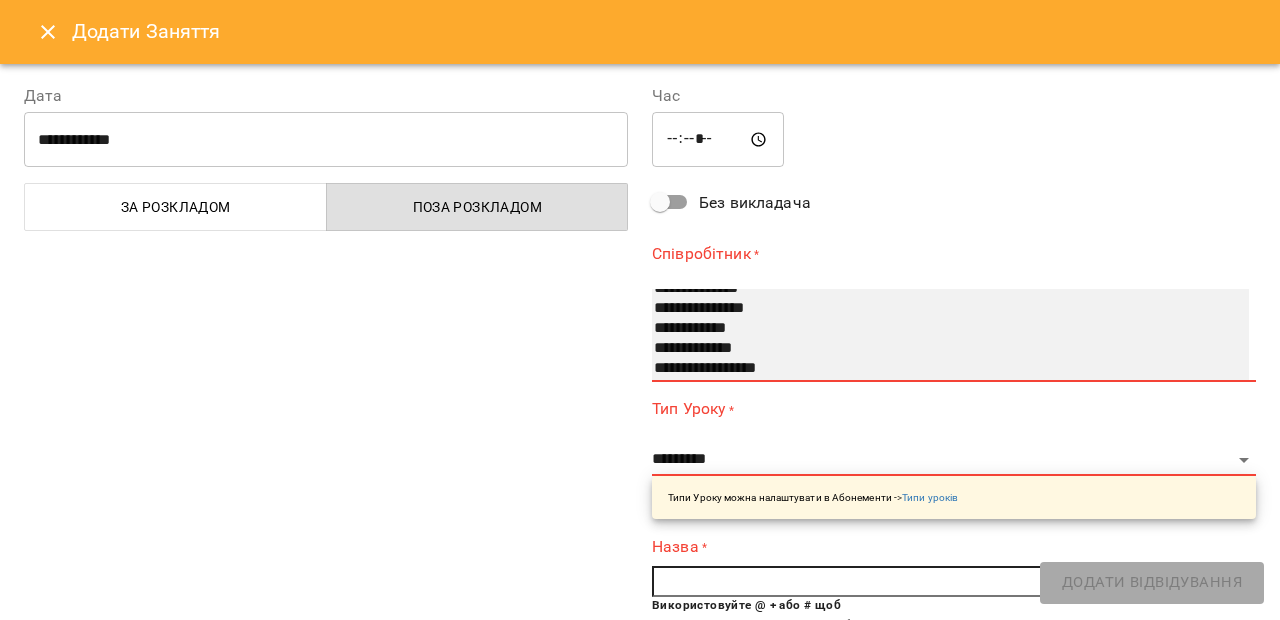 scroll, scrollTop: 100, scrollLeft: 0, axis: vertical 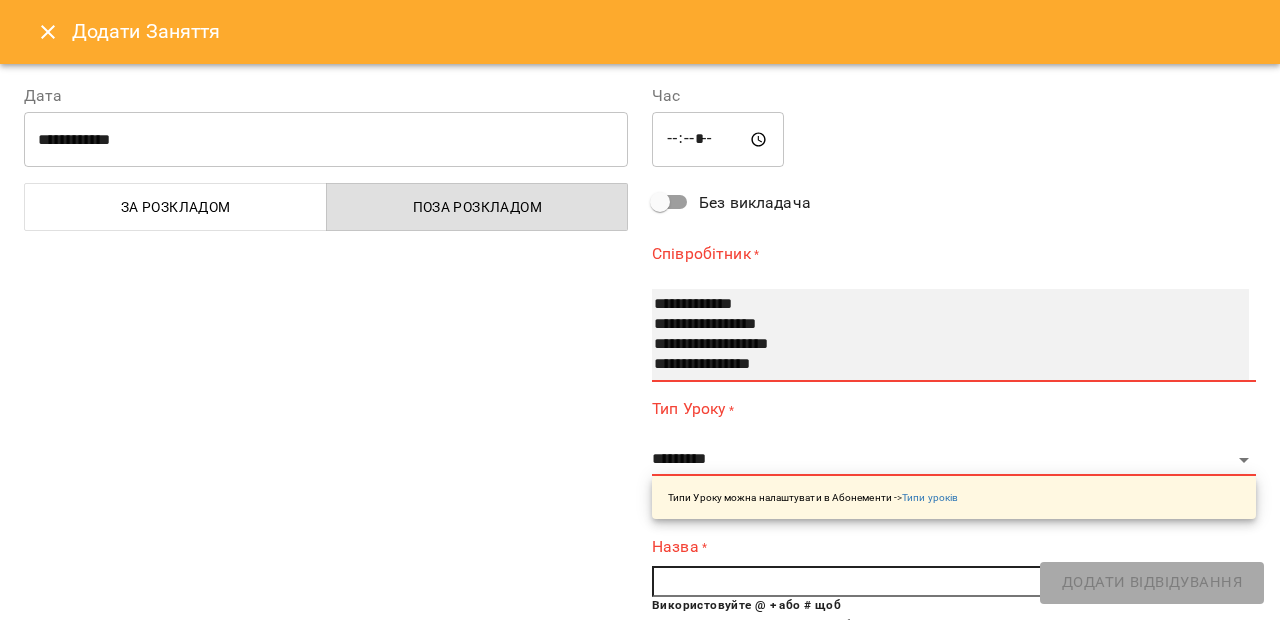 select on "**********" 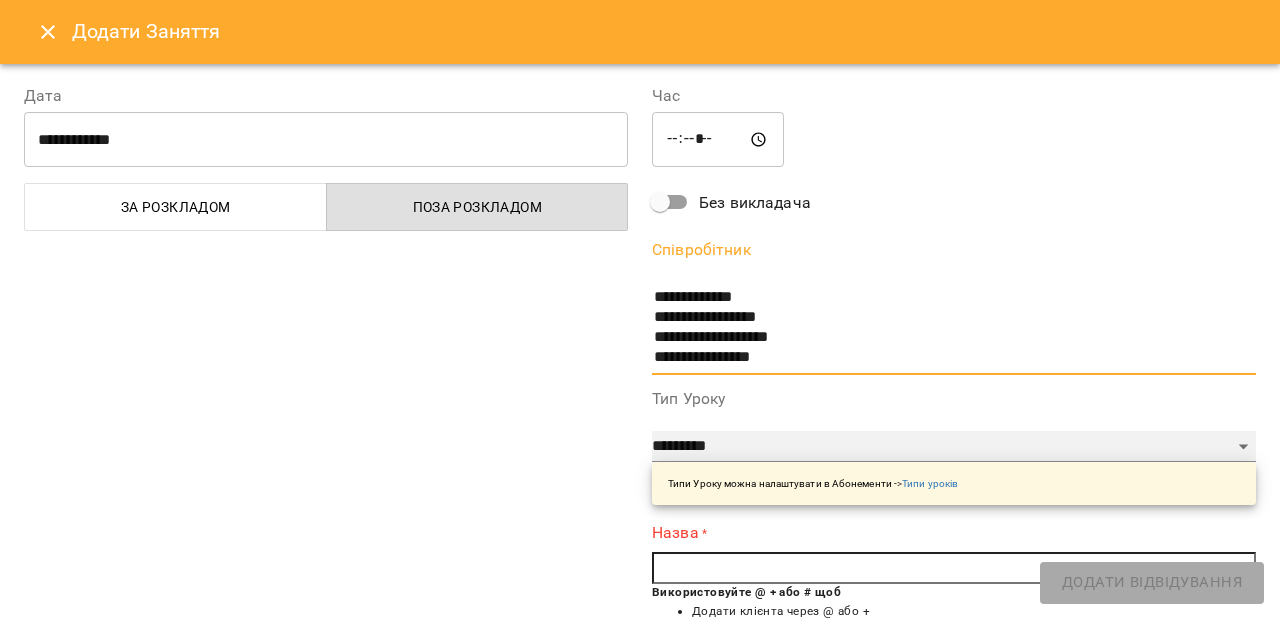 click on "**********" at bounding box center (954, 447) 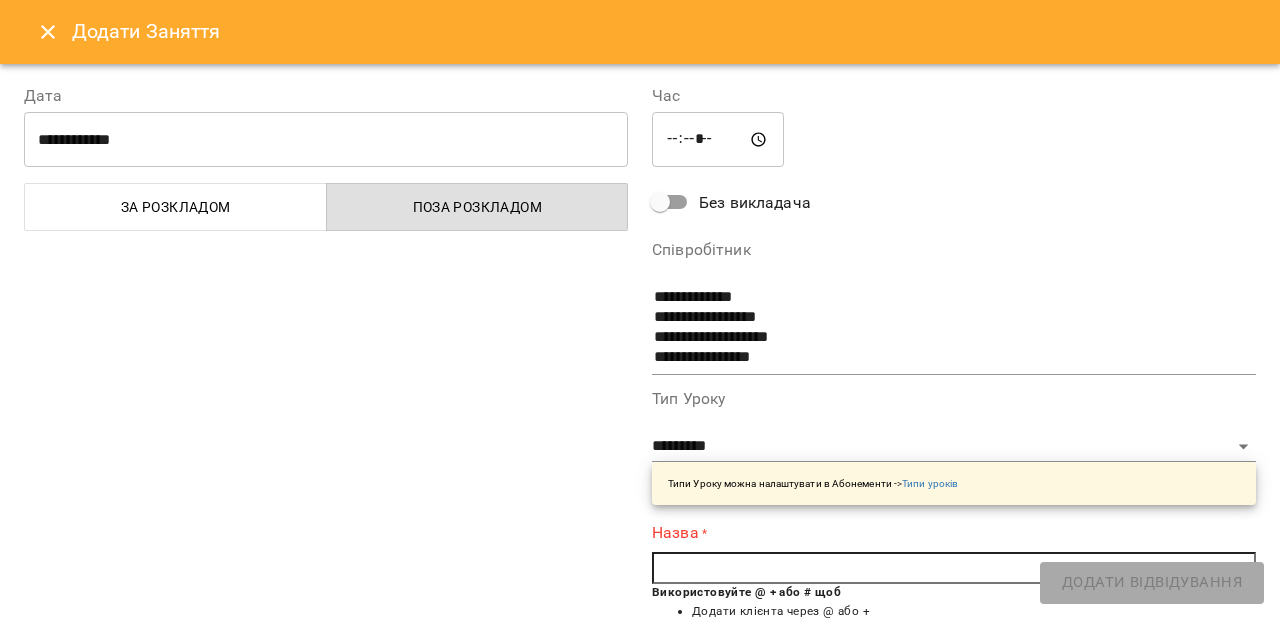 click at bounding box center [954, 568] 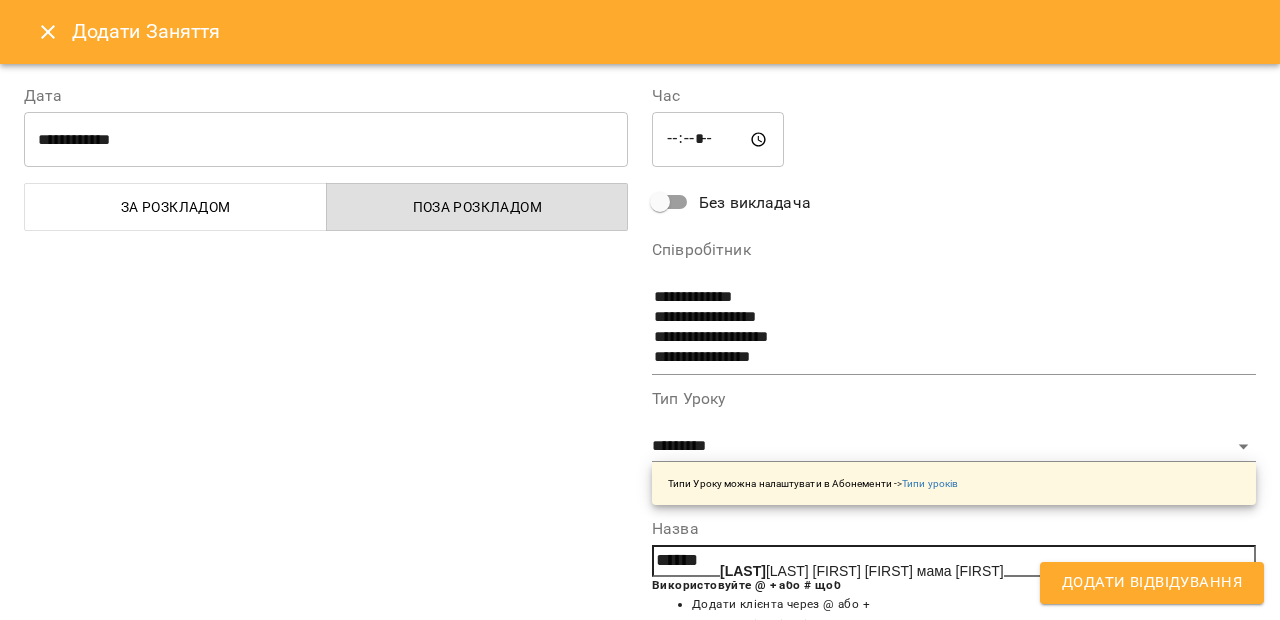 click on "[LAST] [FIRST] [PATRONYMIC] [RELATION] [FIRST]" at bounding box center (862, 571) 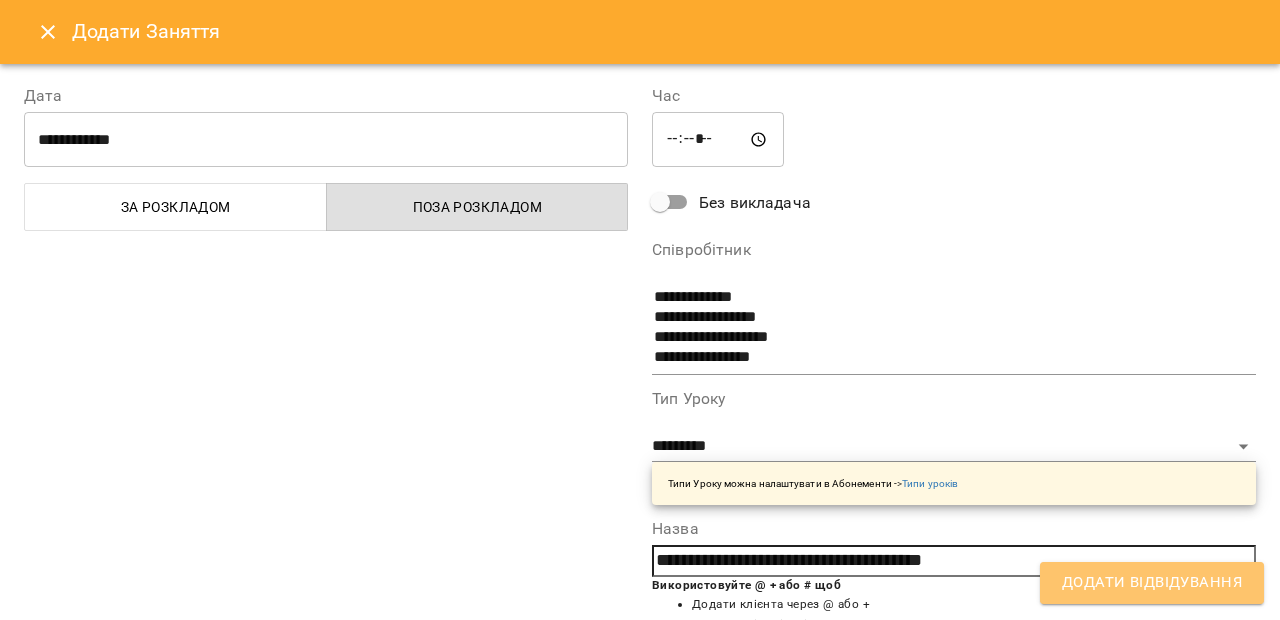 click on "Додати Відвідування" at bounding box center [1152, 583] 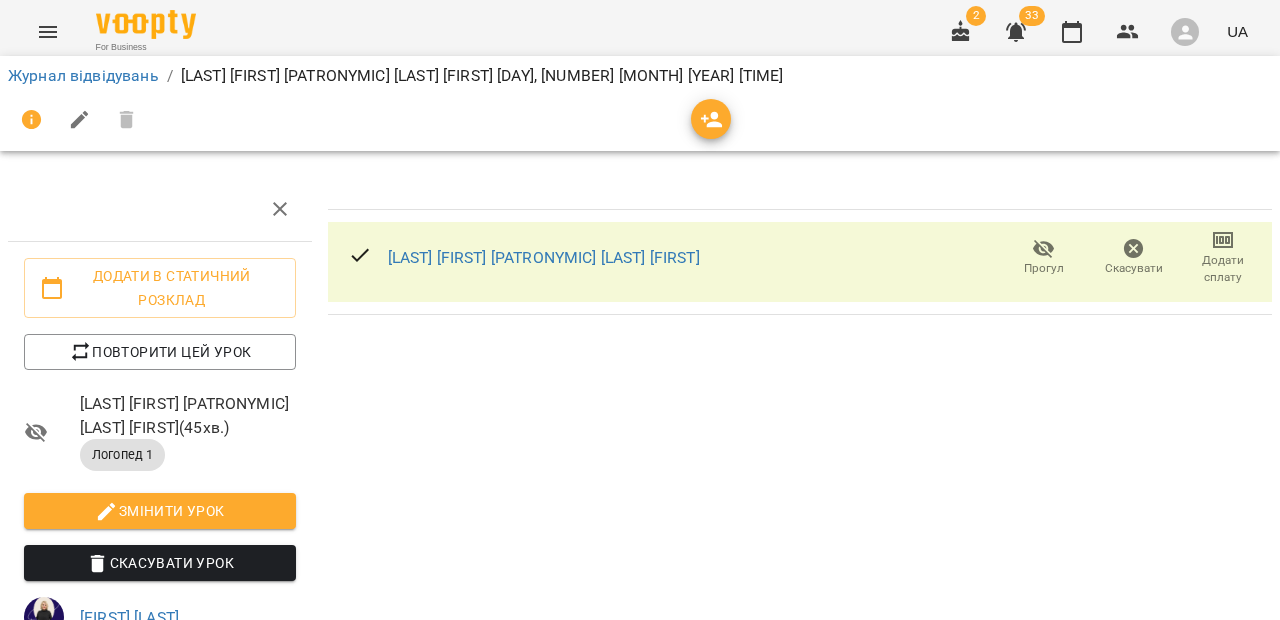 click on "Журнал відвідувань" at bounding box center [83, 76] 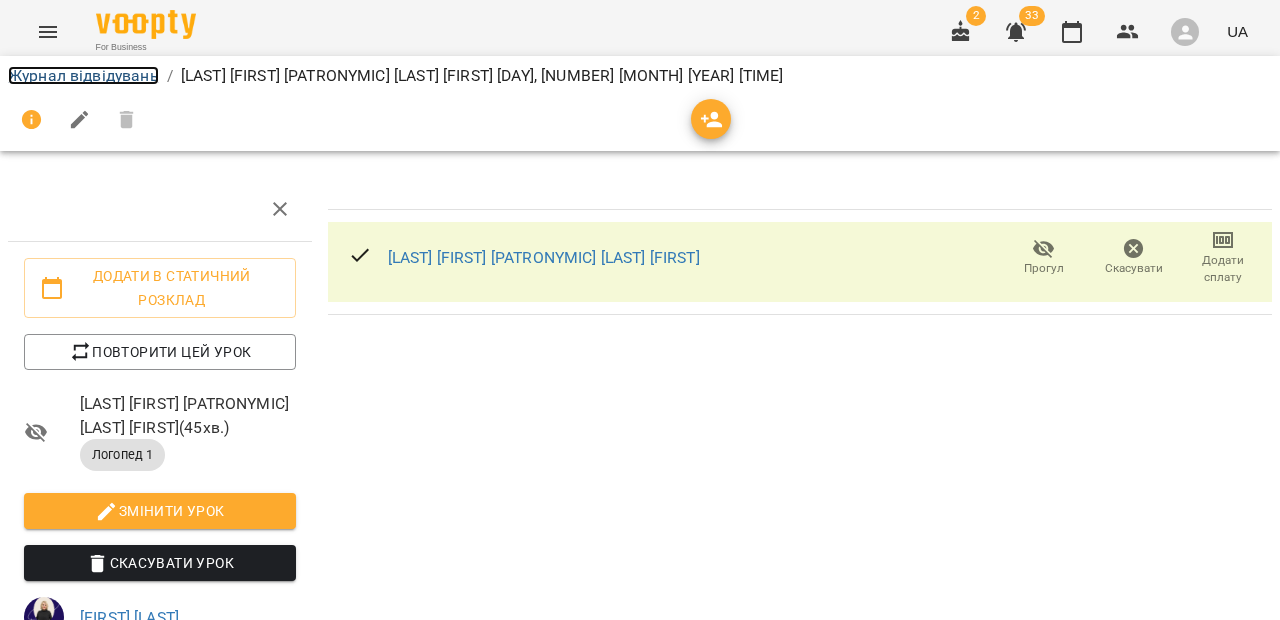 click on "Журнал відвідувань" at bounding box center (83, 75) 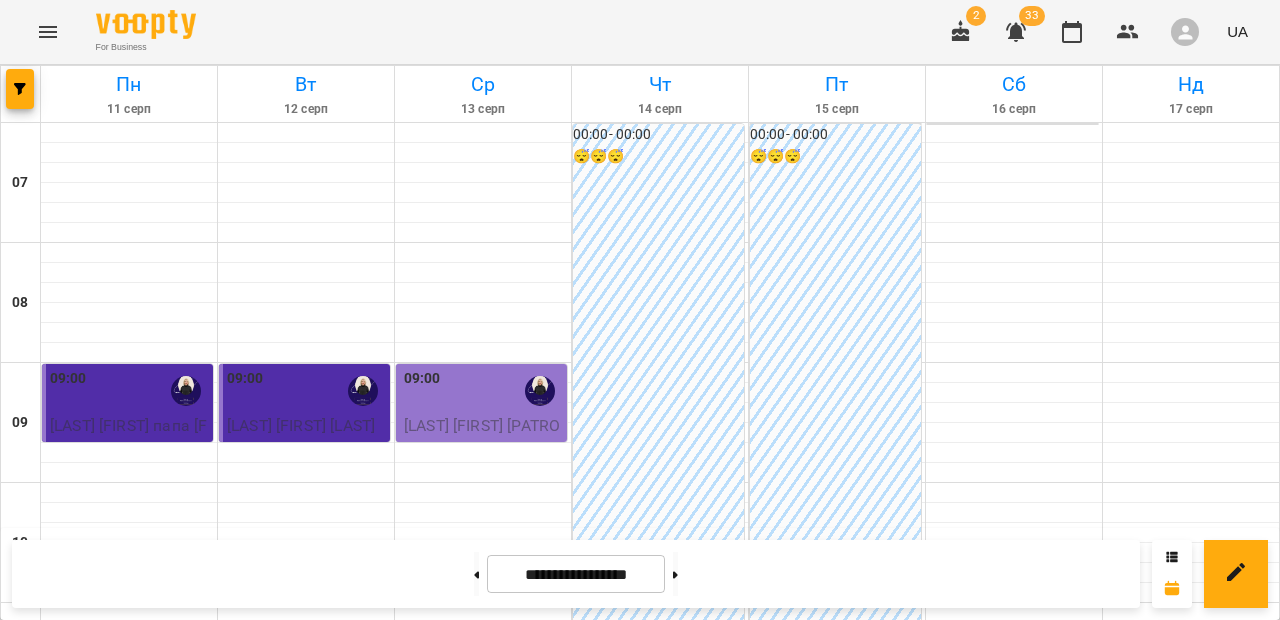 scroll, scrollTop: 112, scrollLeft: 0, axis: vertical 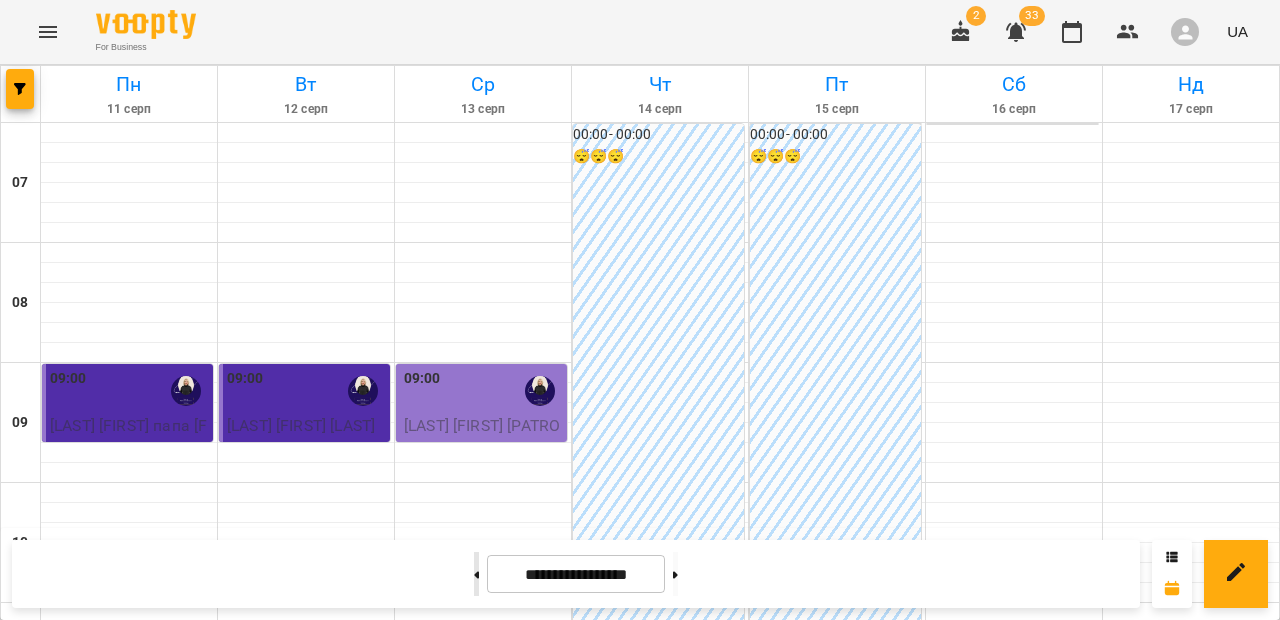 click at bounding box center [476, 574] 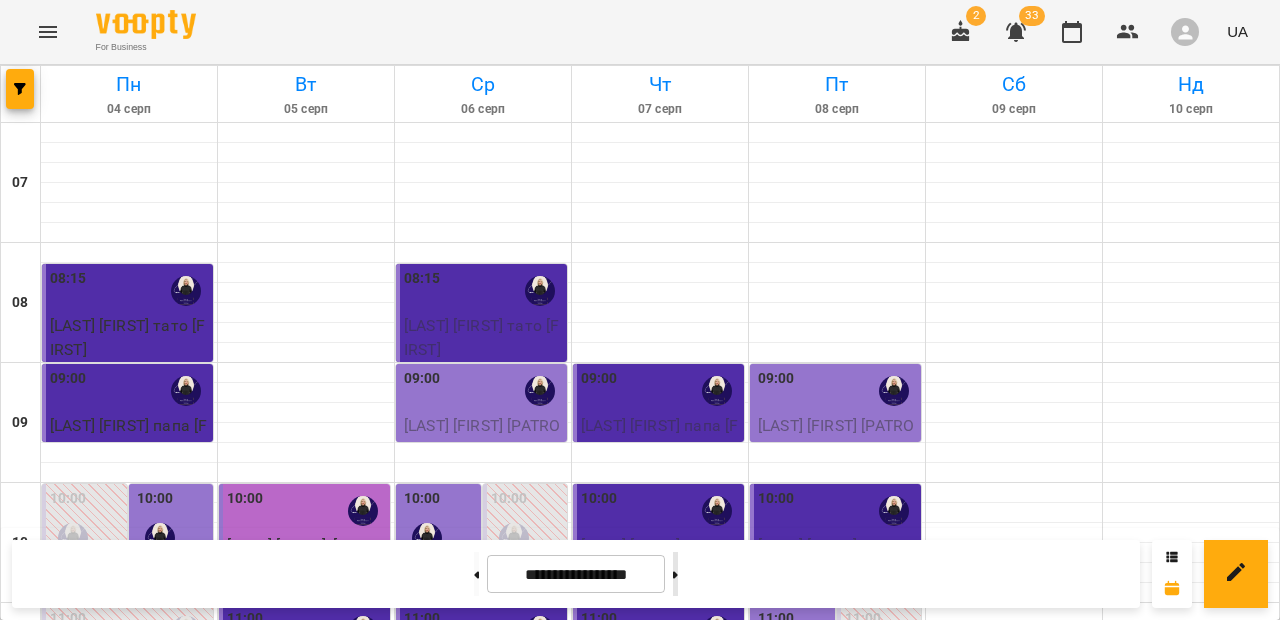 click at bounding box center (675, 574) 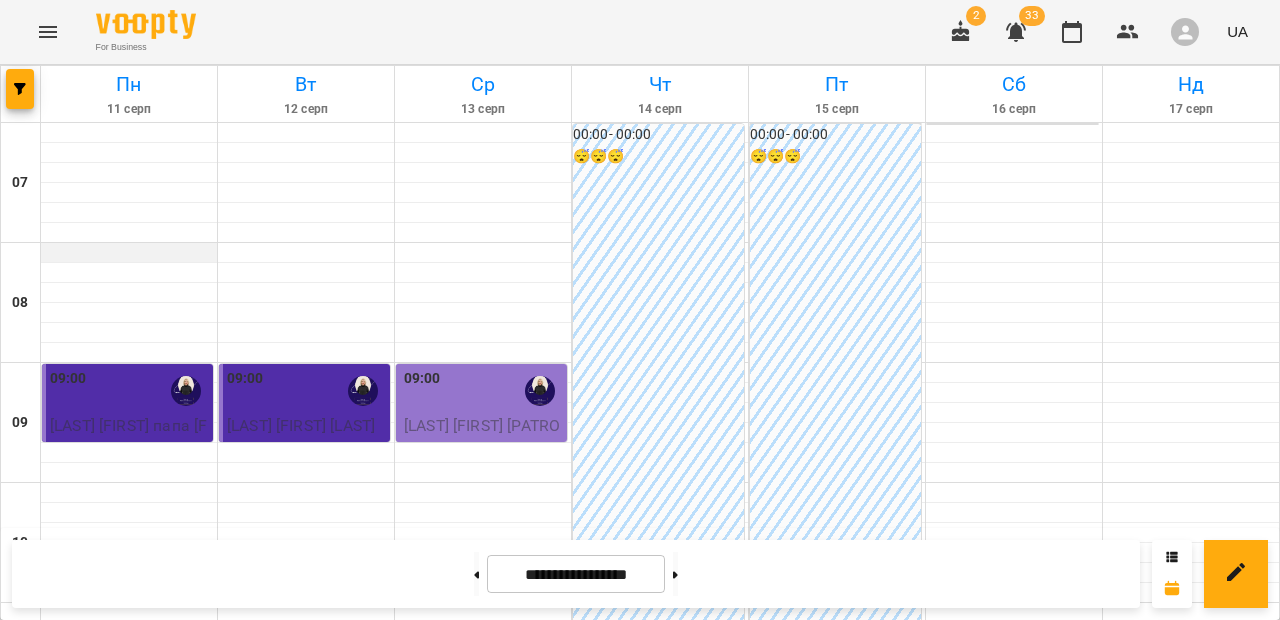 click at bounding box center [129, 253] 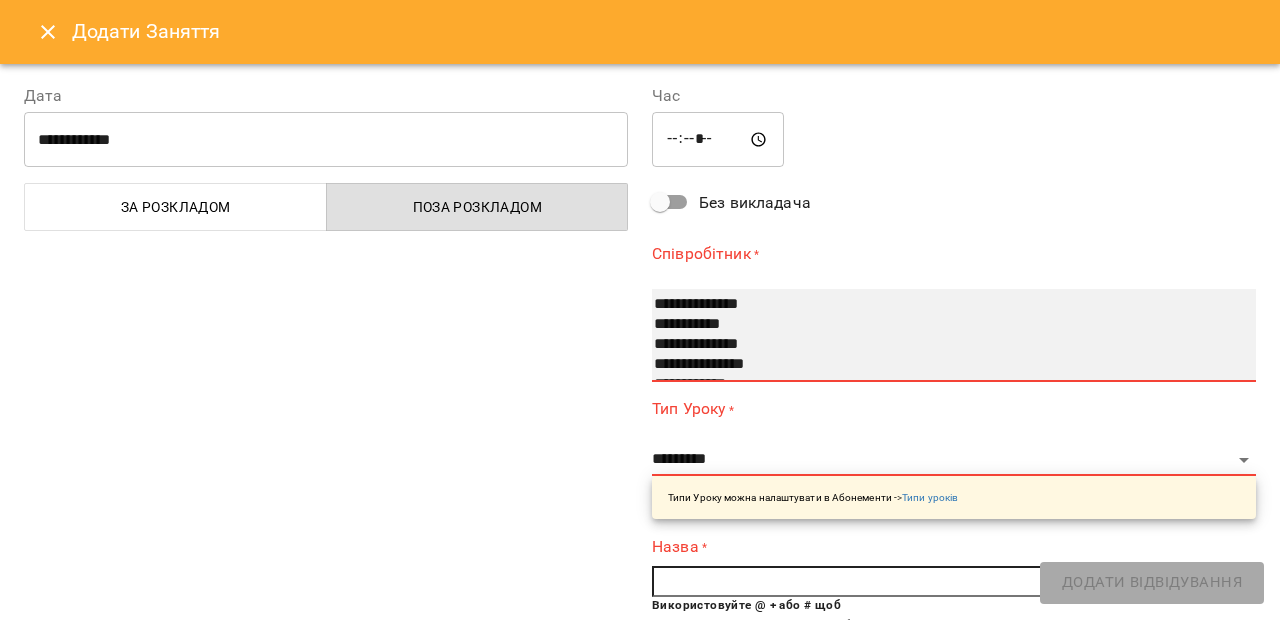 scroll, scrollTop: 100, scrollLeft: 0, axis: vertical 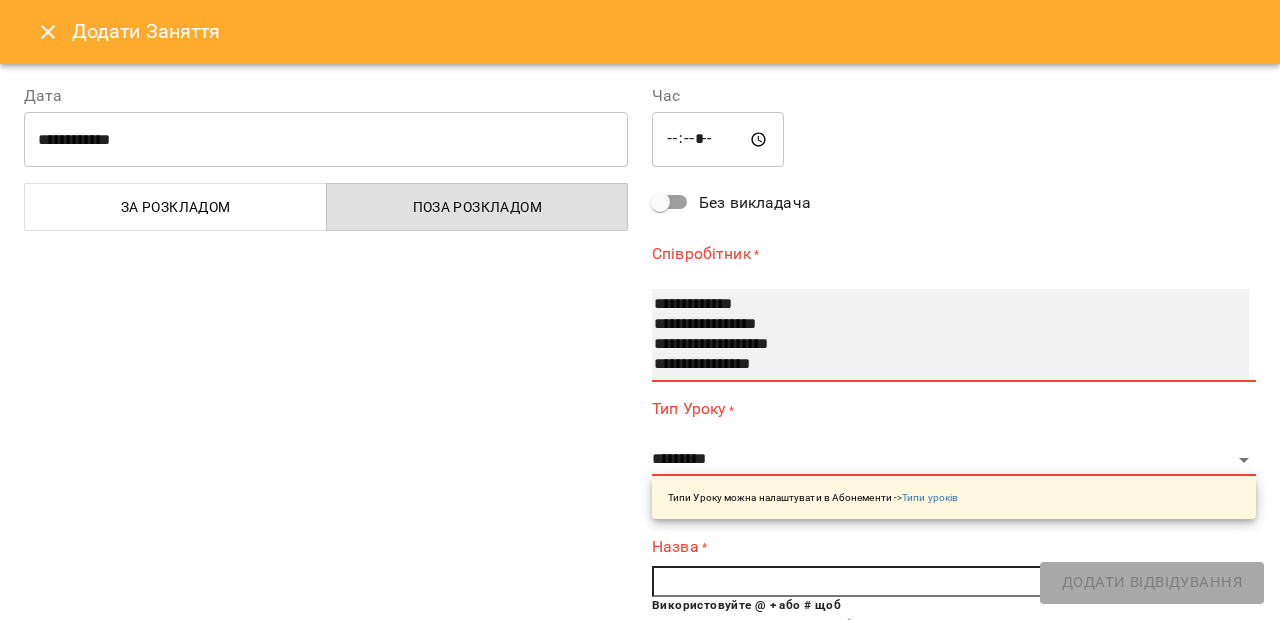 select on "**********" 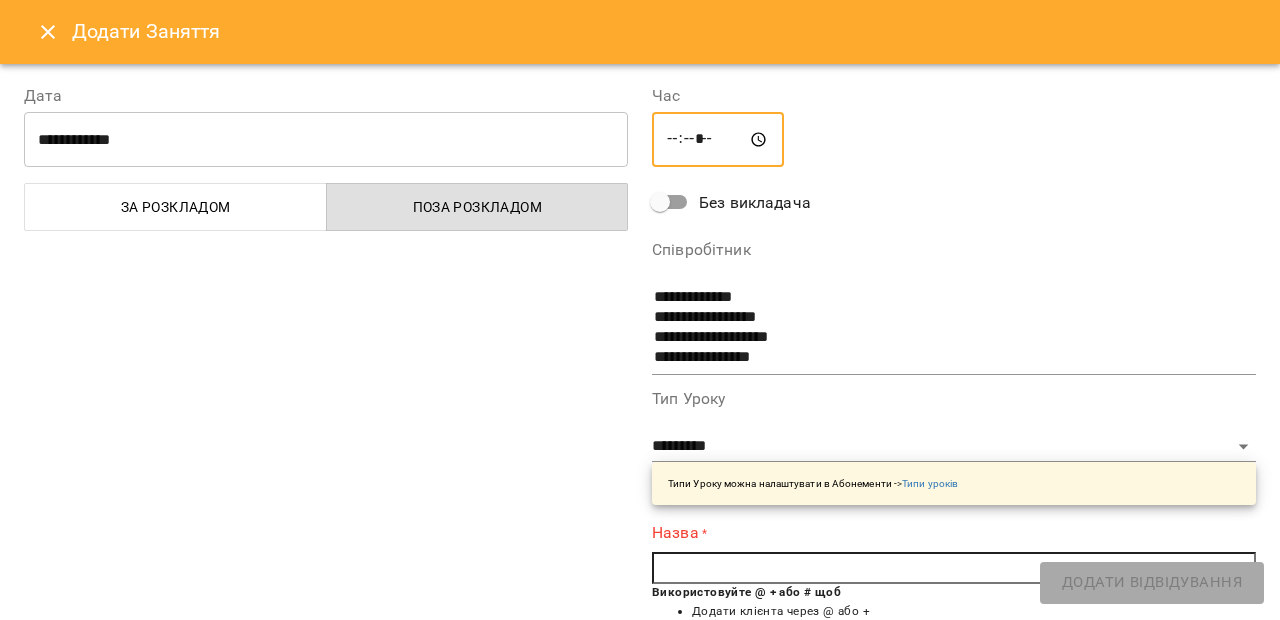 click on "*****" at bounding box center [718, 140] 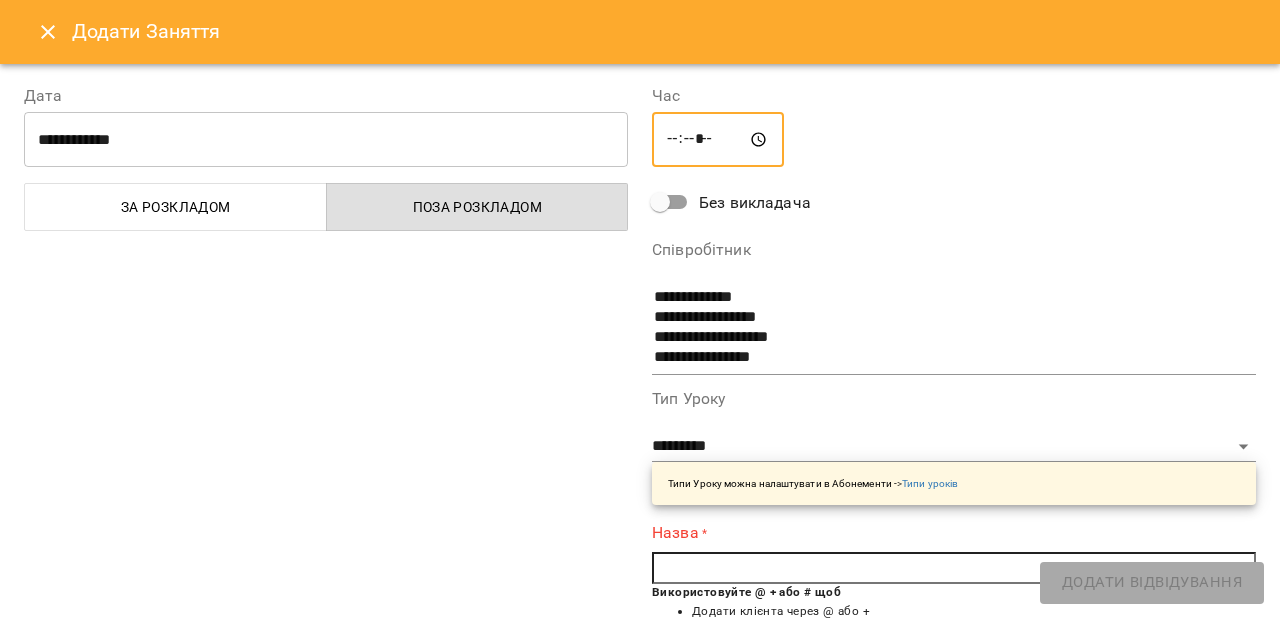 type on "*****" 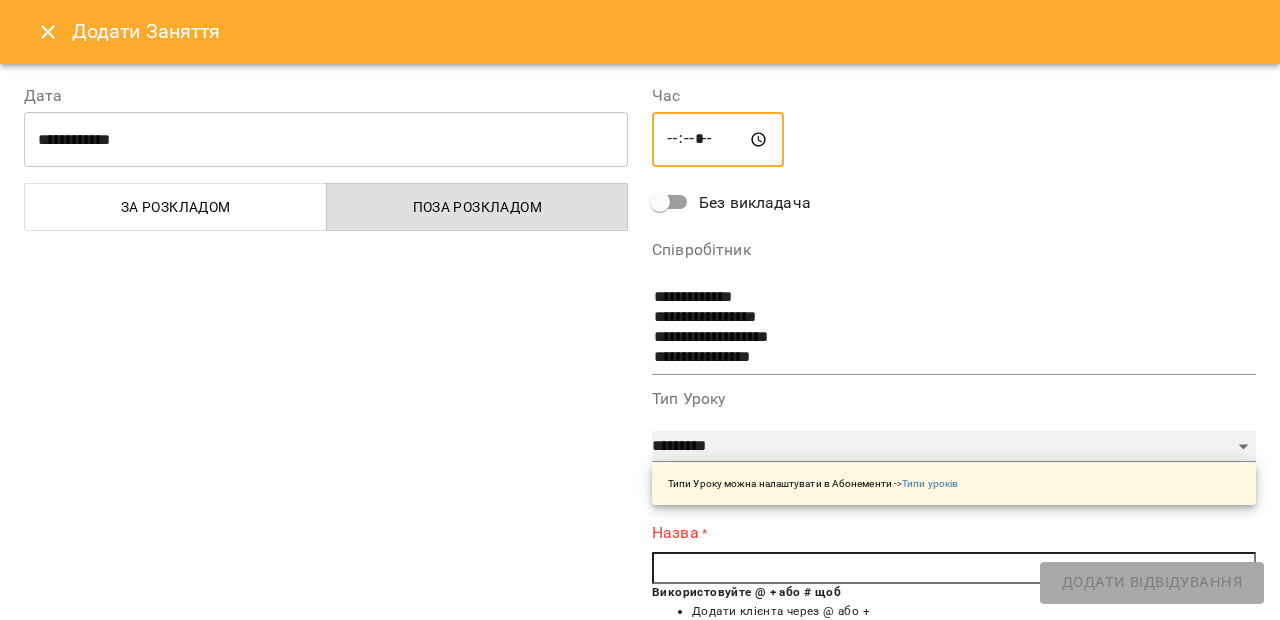 click on "**********" at bounding box center [954, 447] 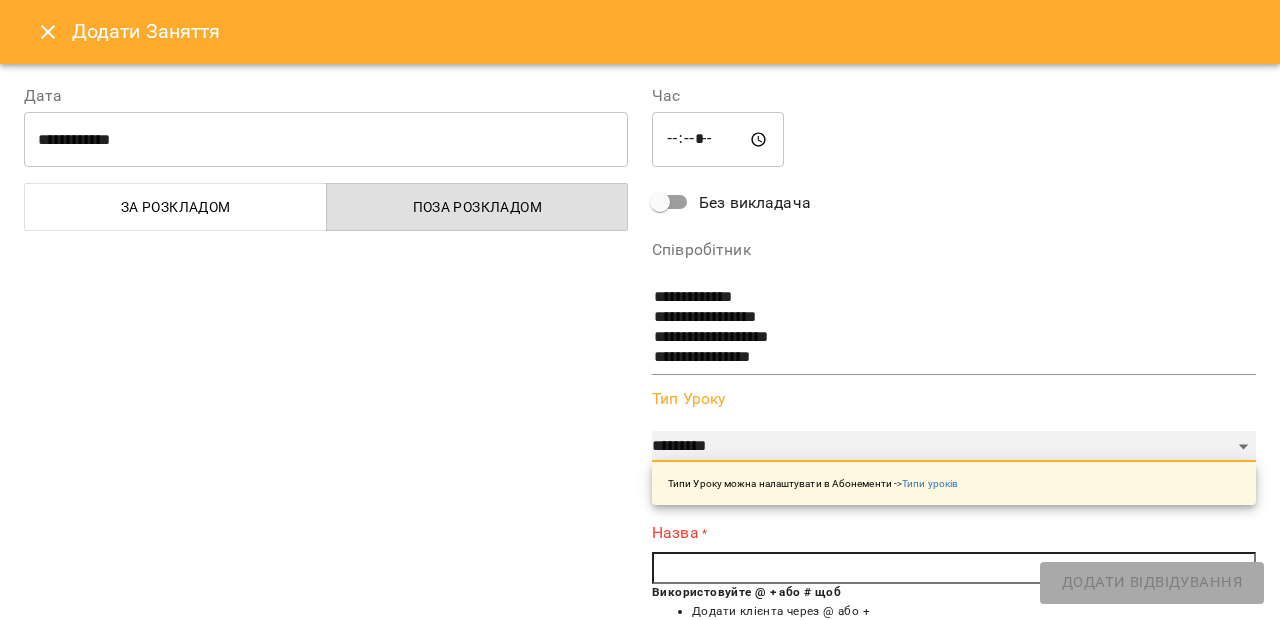 select on "*********" 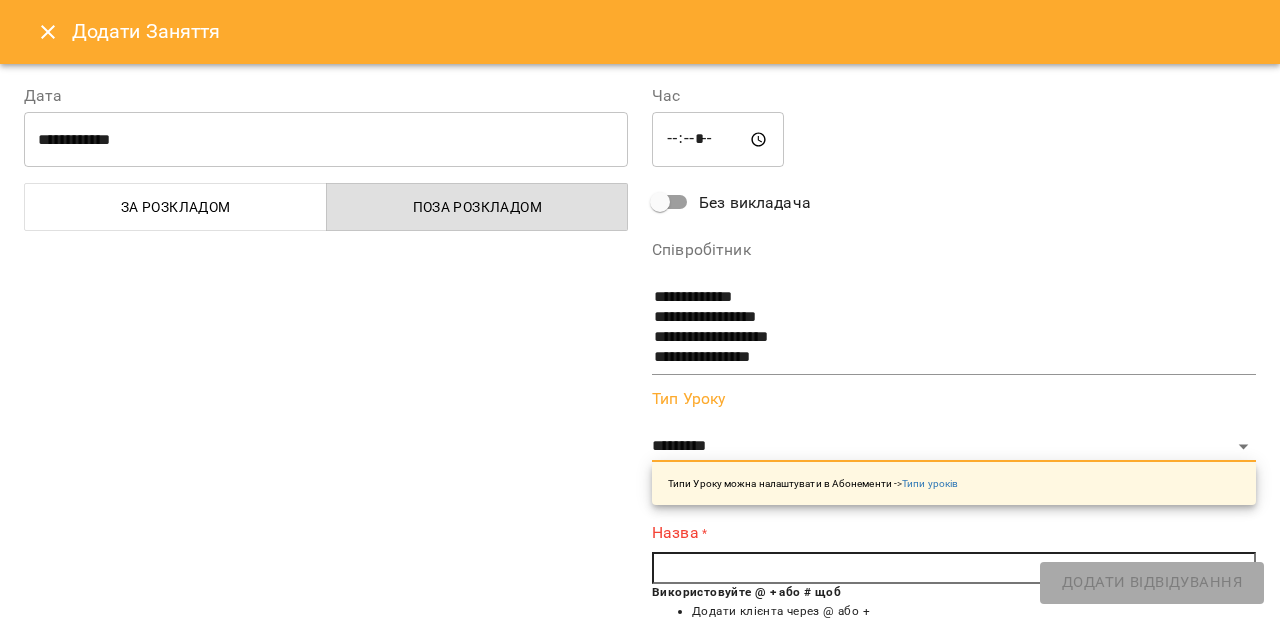 click at bounding box center [954, 568] 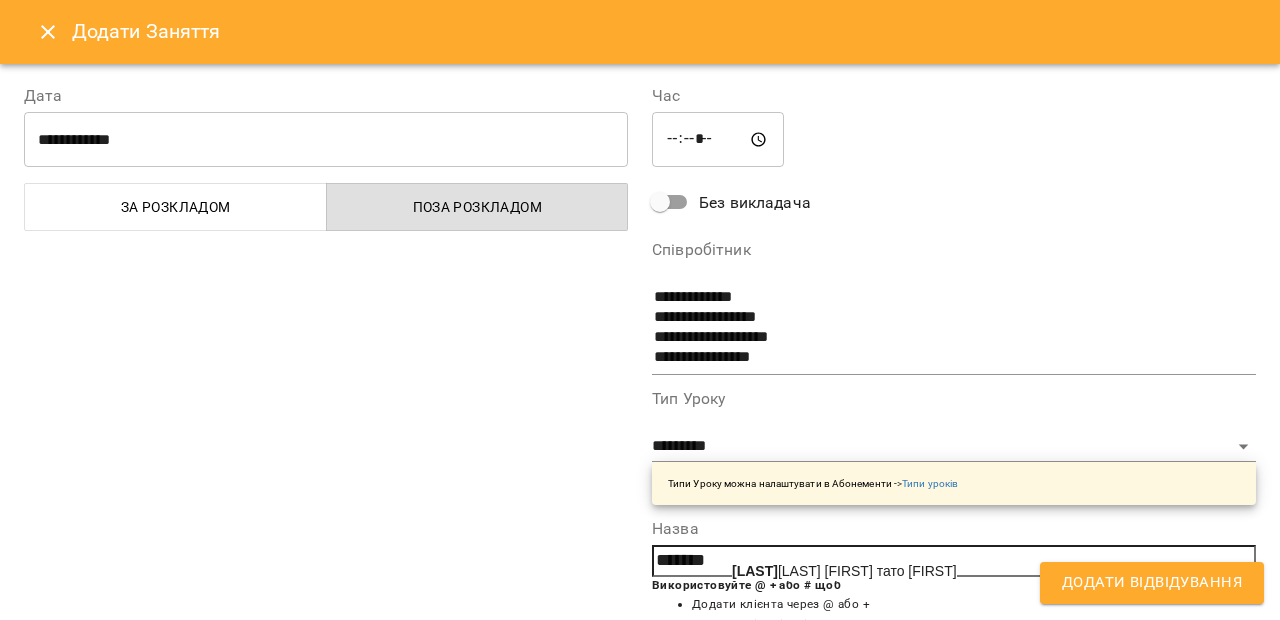 click on "[LAST]" 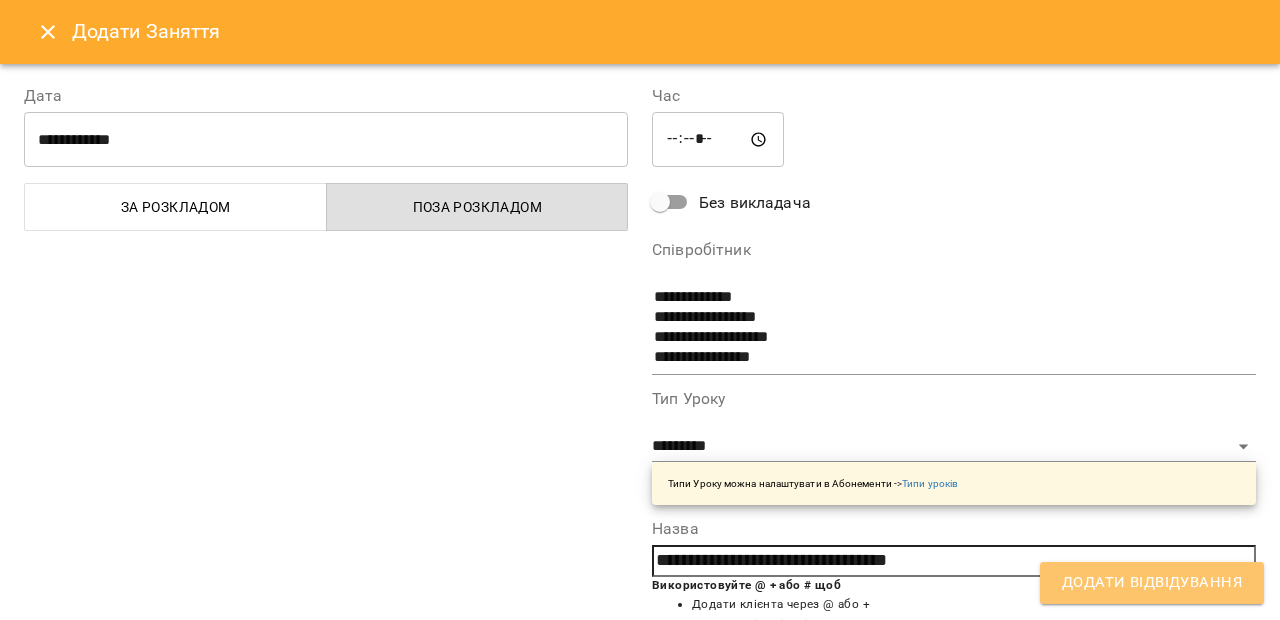 click on "Додати Відвідування" at bounding box center (1152, 583) 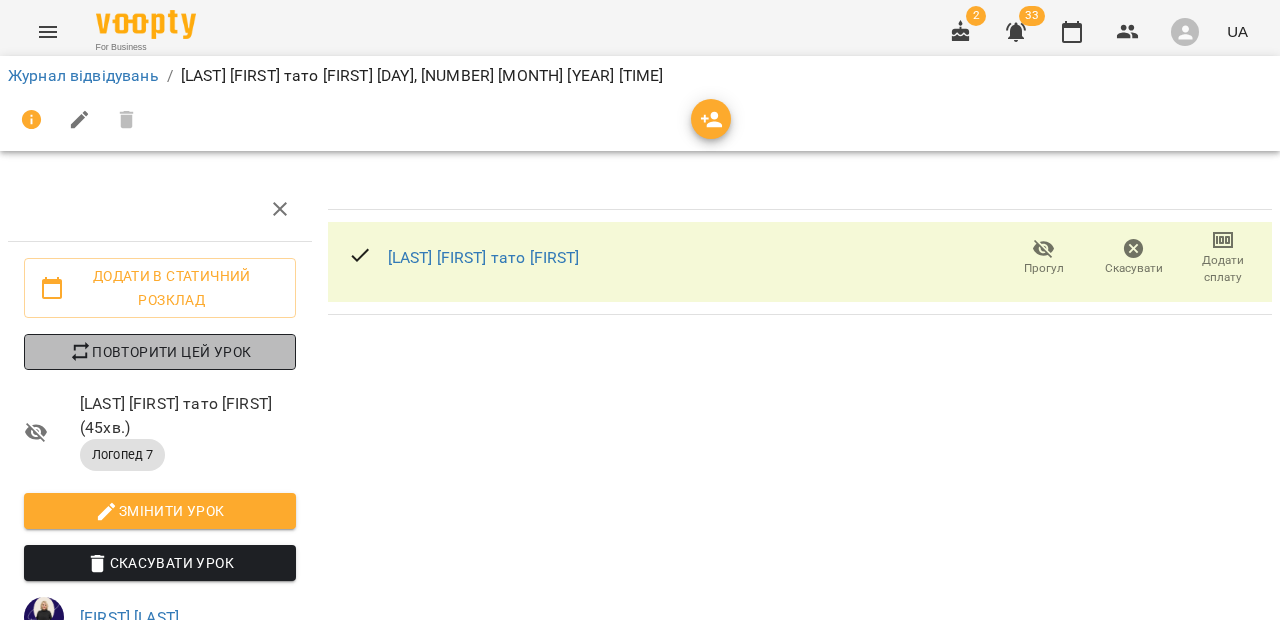 click on "Повторити цей урок" at bounding box center (160, 352) 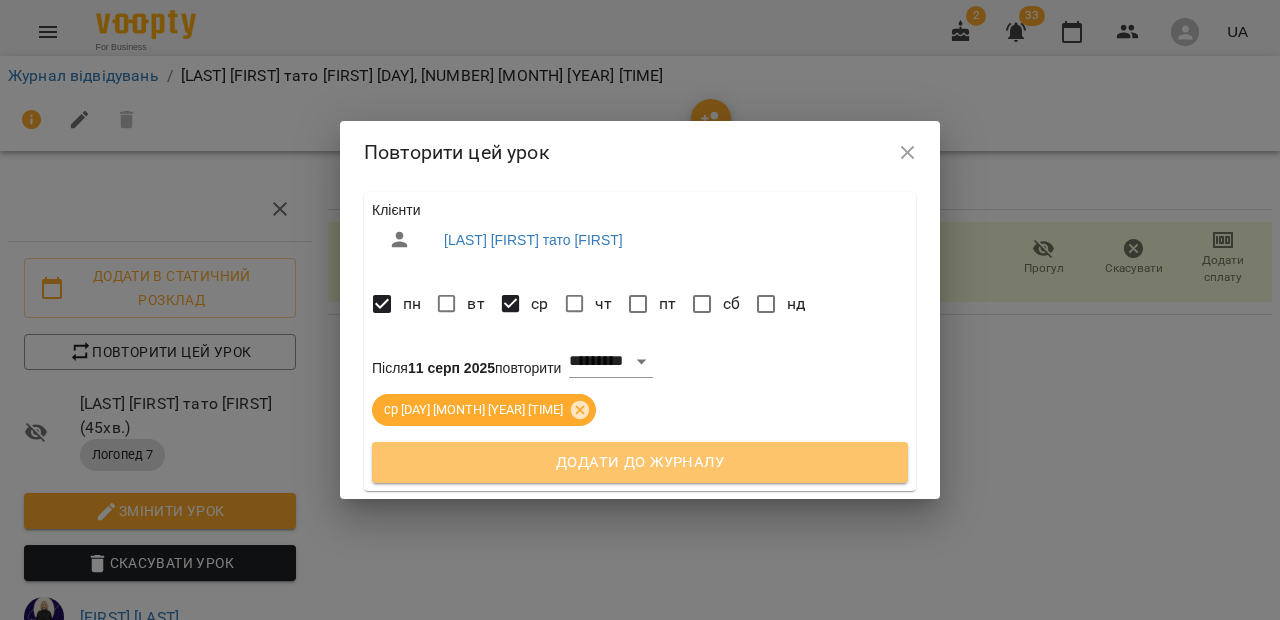 click on "Додати до журналу" at bounding box center [640, 463] 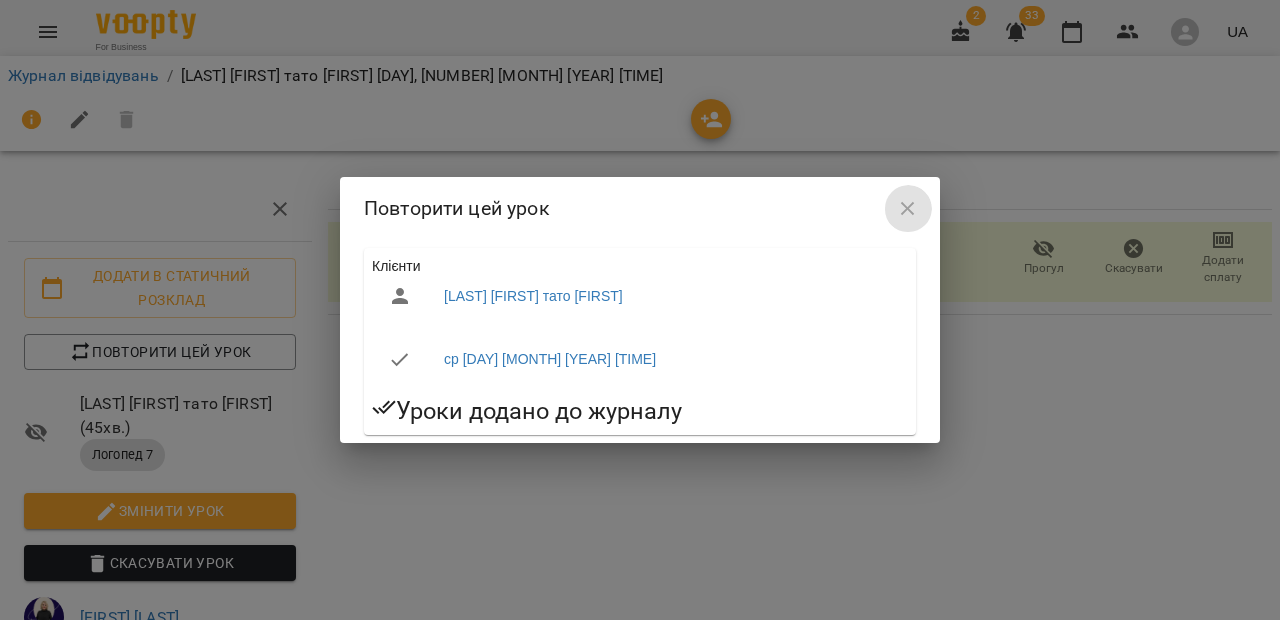 click 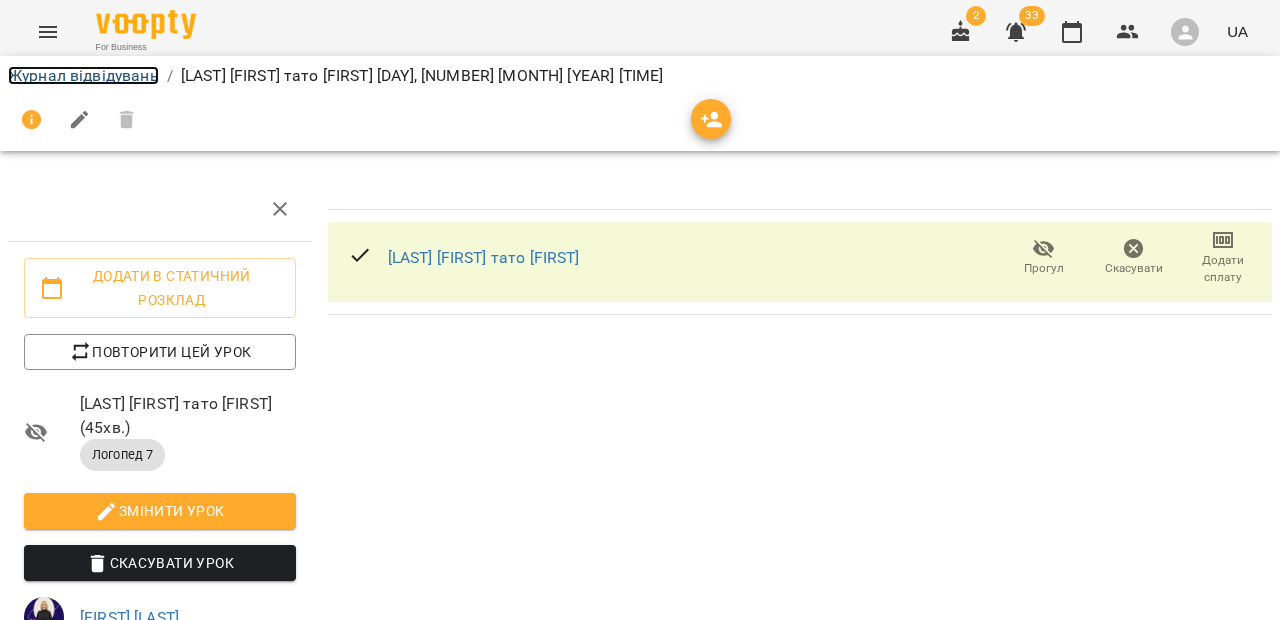 click on "Журнал відвідувань" at bounding box center [83, 75] 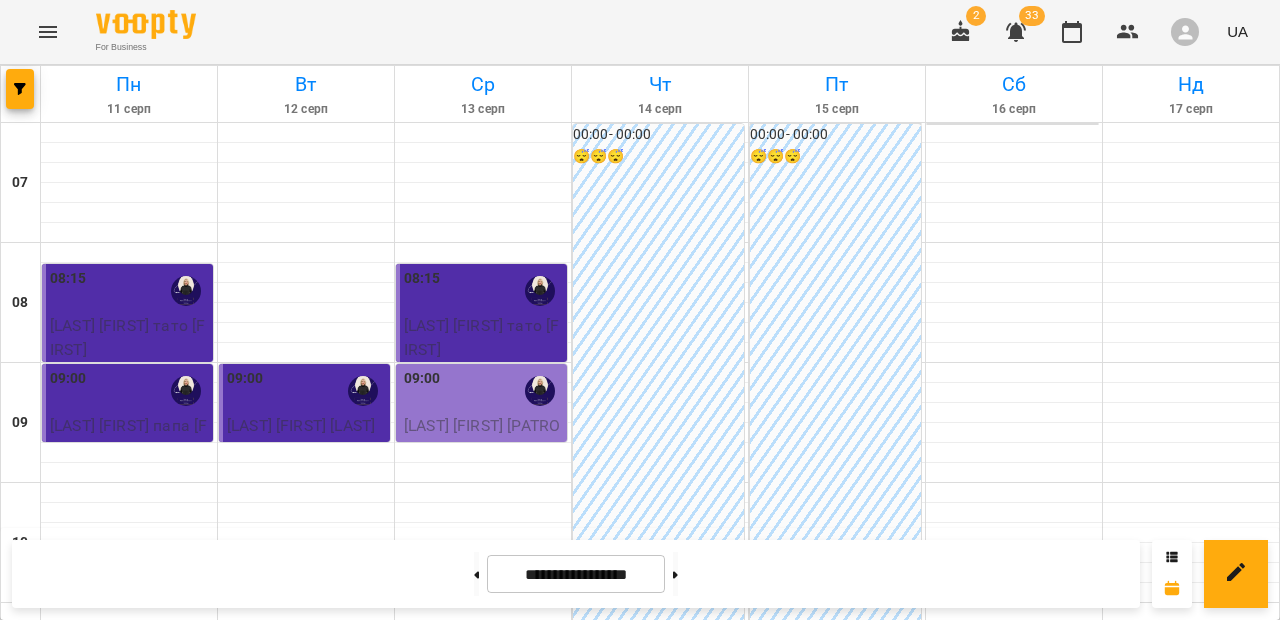 scroll, scrollTop: 147, scrollLeft: 0, axis: vertical 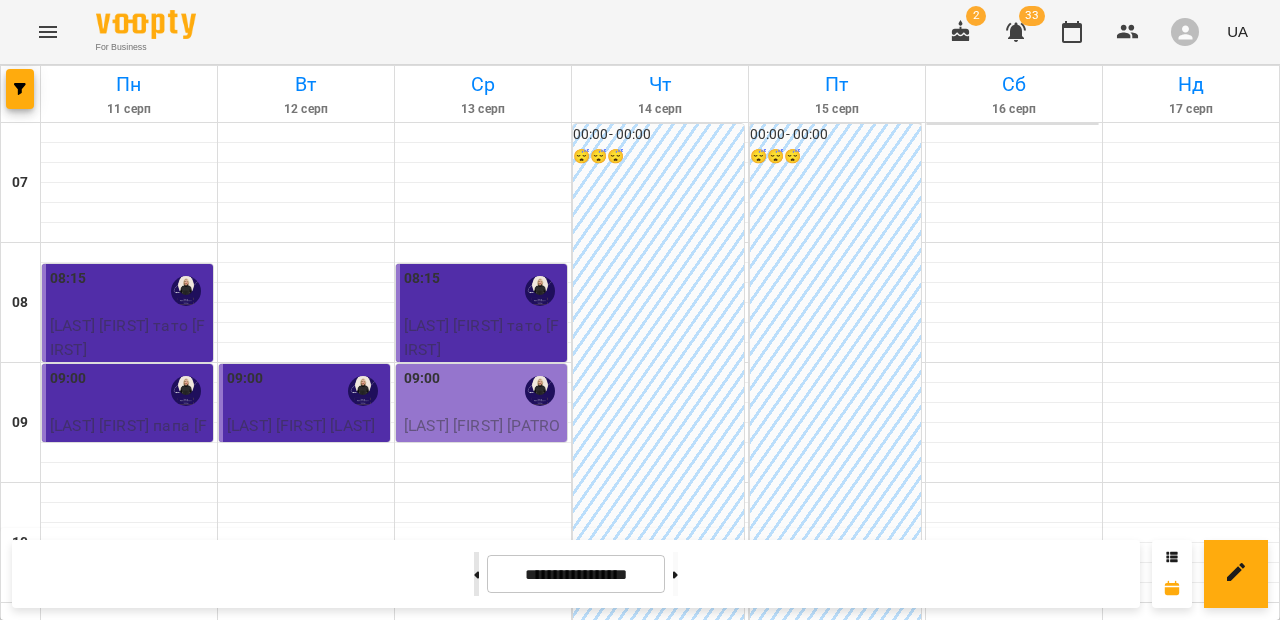 click at bounding box center (476, 574) 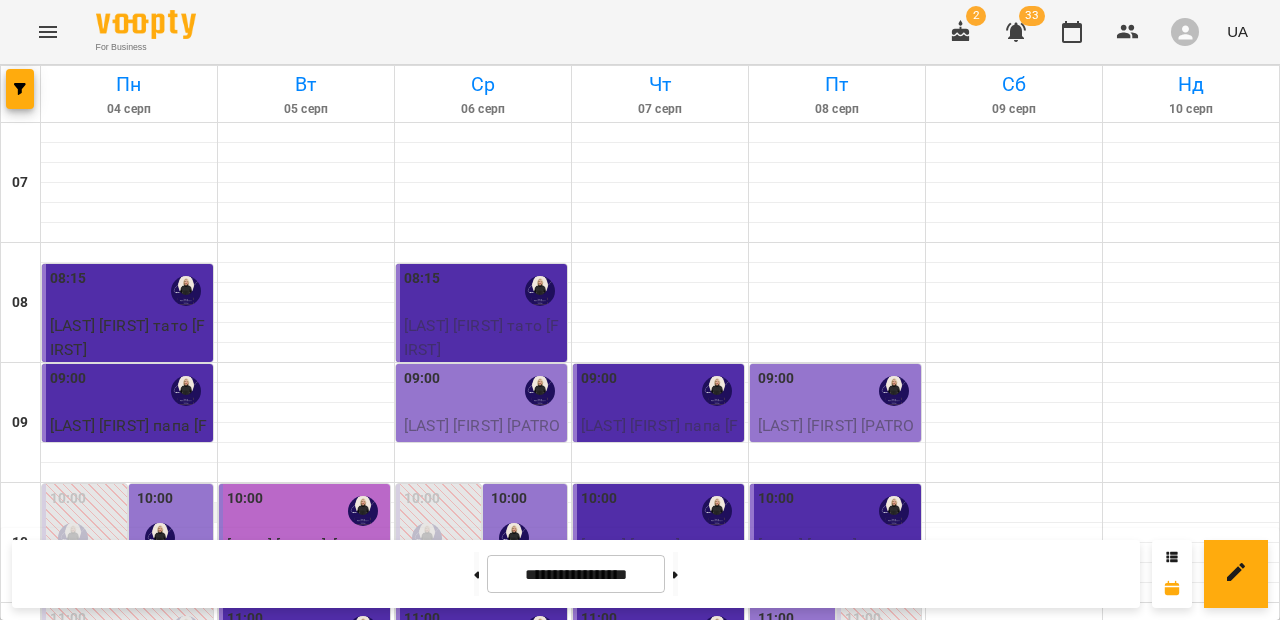click at bounding box center (129, 513) 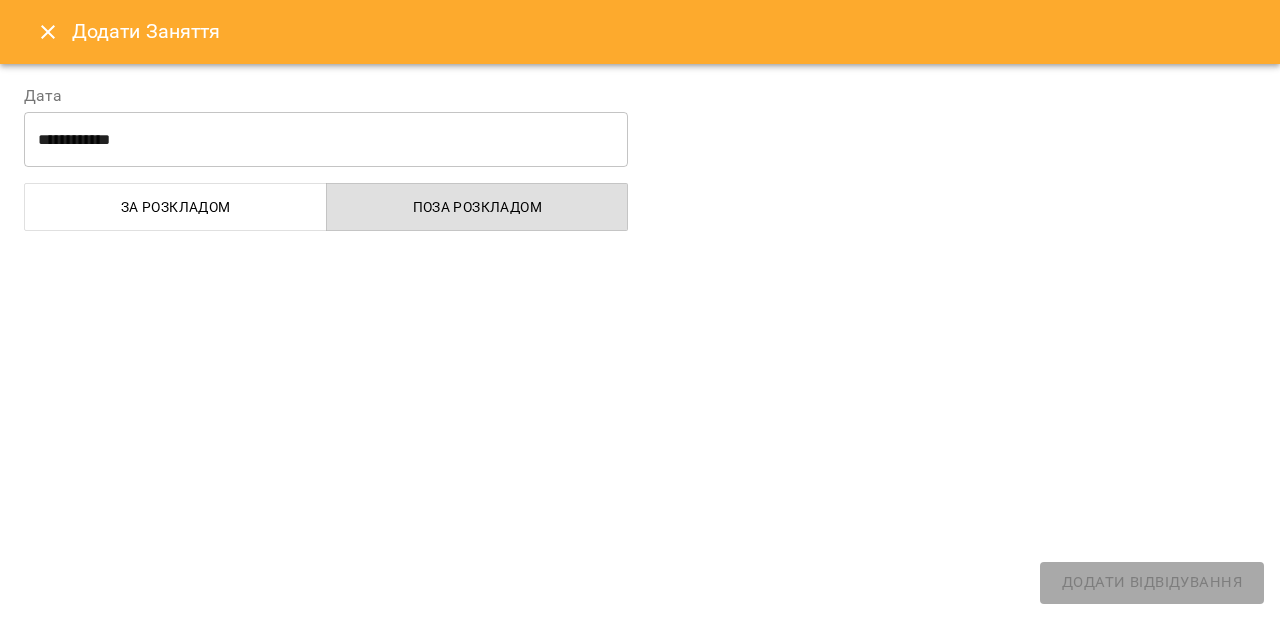 select 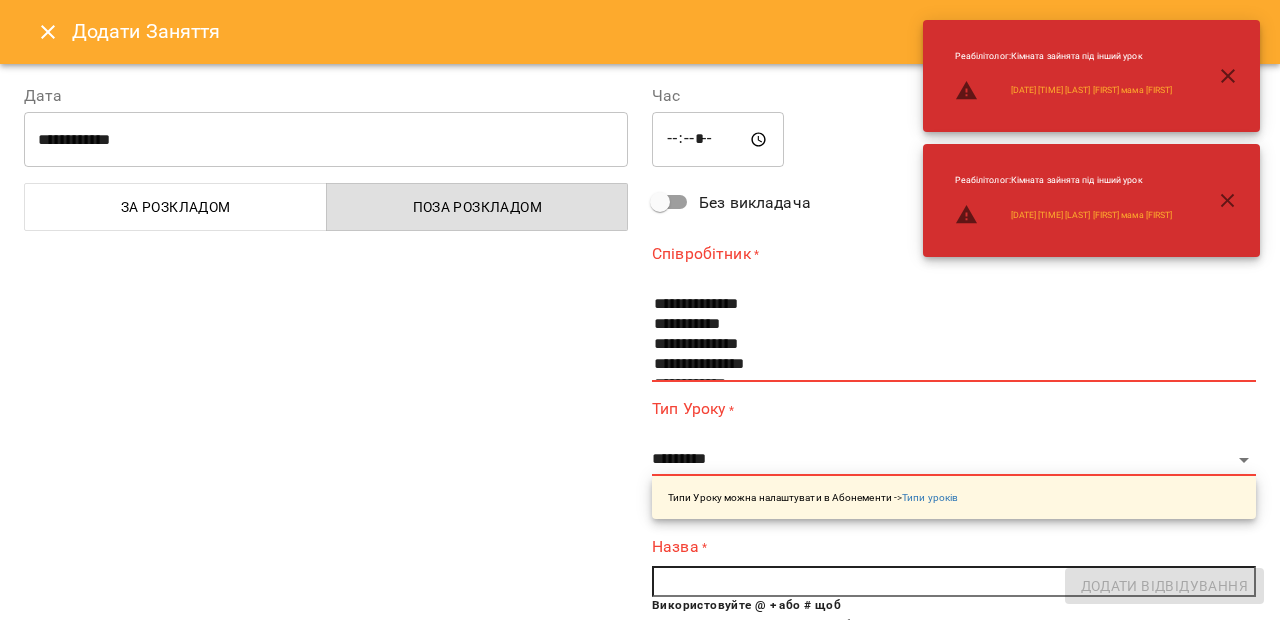 click at bounding box center [48, 32] 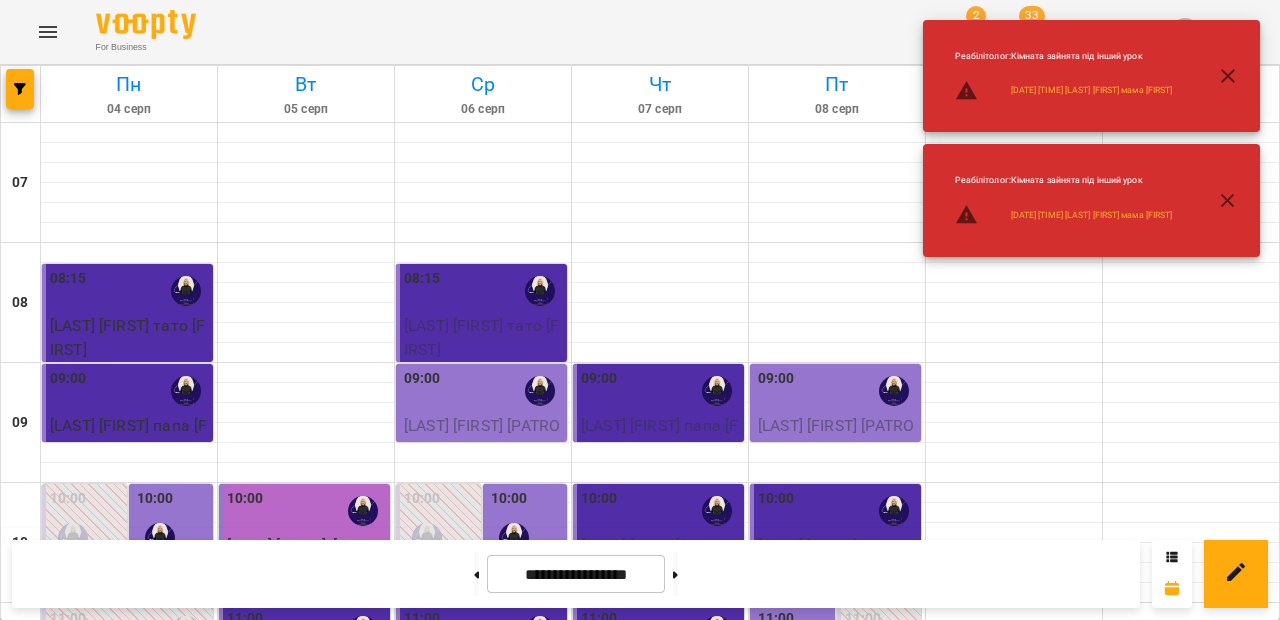 click on "10:00 Хмельницький [FIRST] мама Валентина Логопед 1" at bounding box center (171, 618) 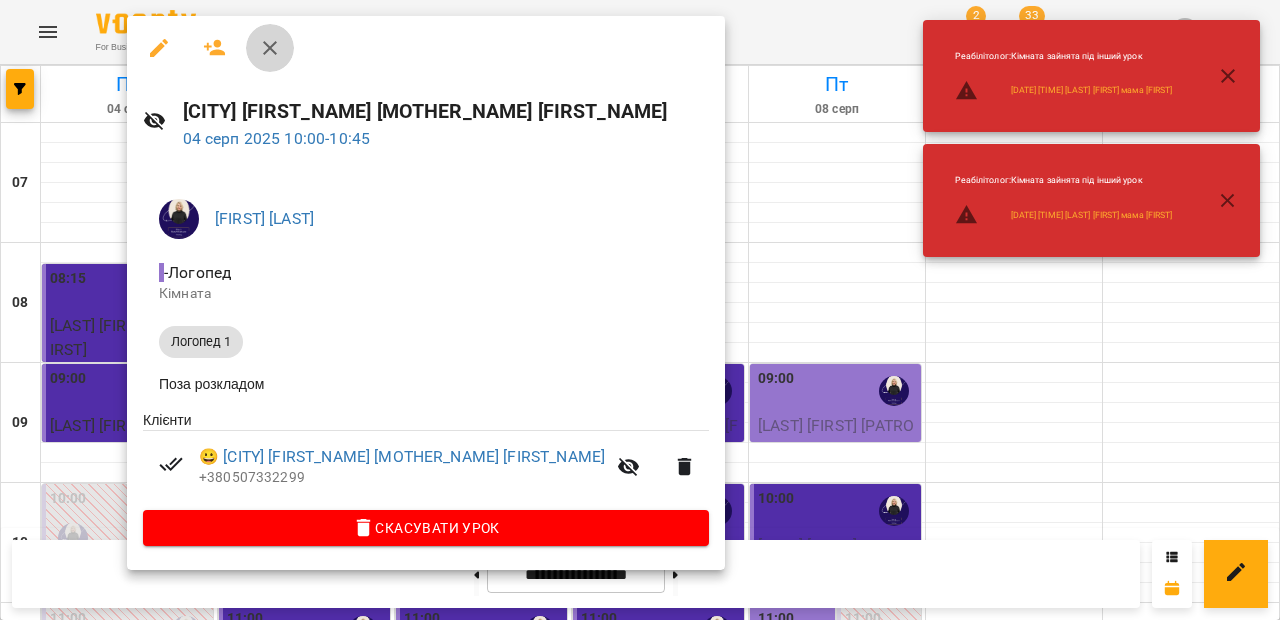 click 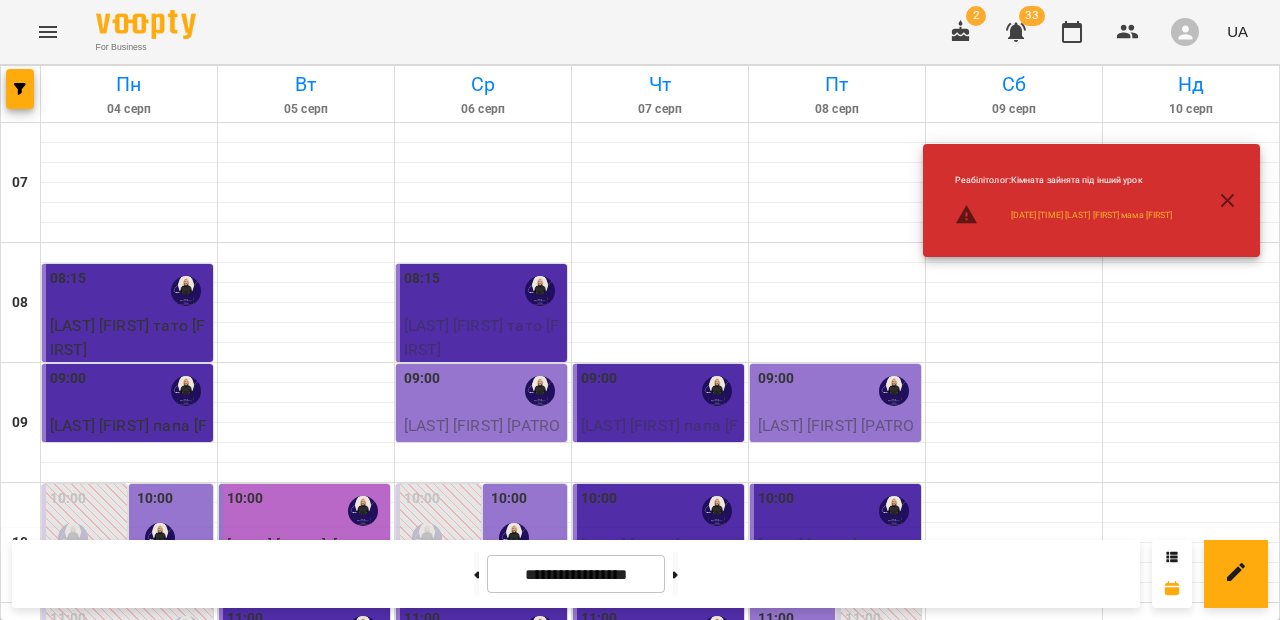 click on "10:00" at bounding box center [509, 499] 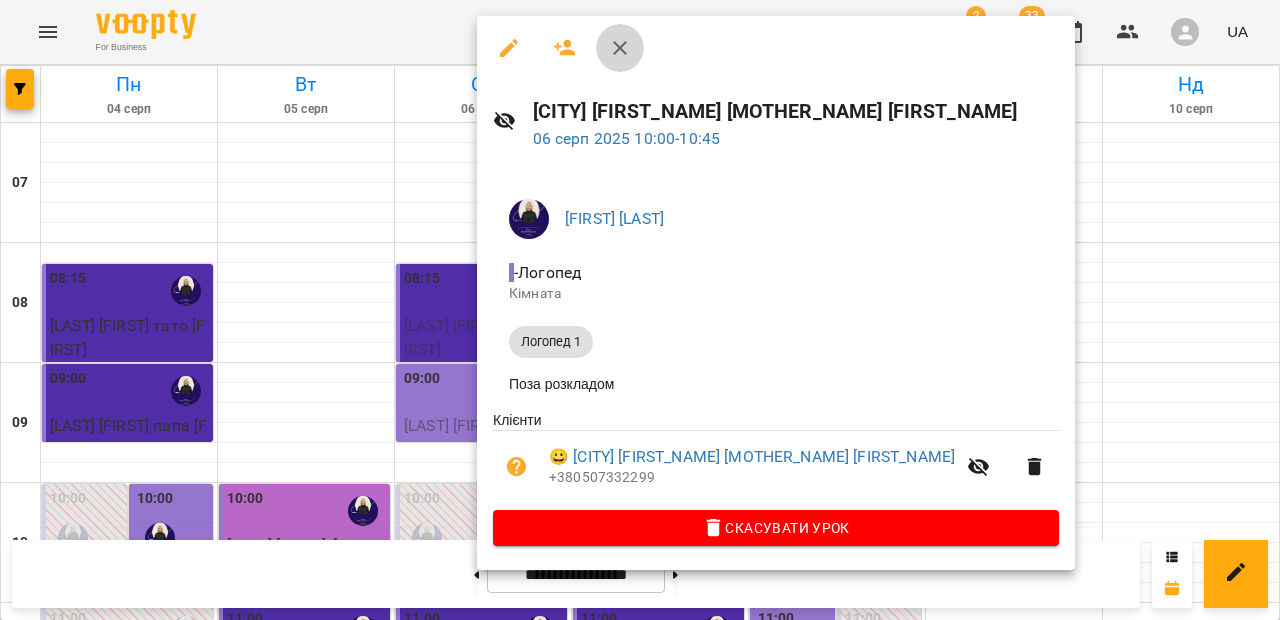 click 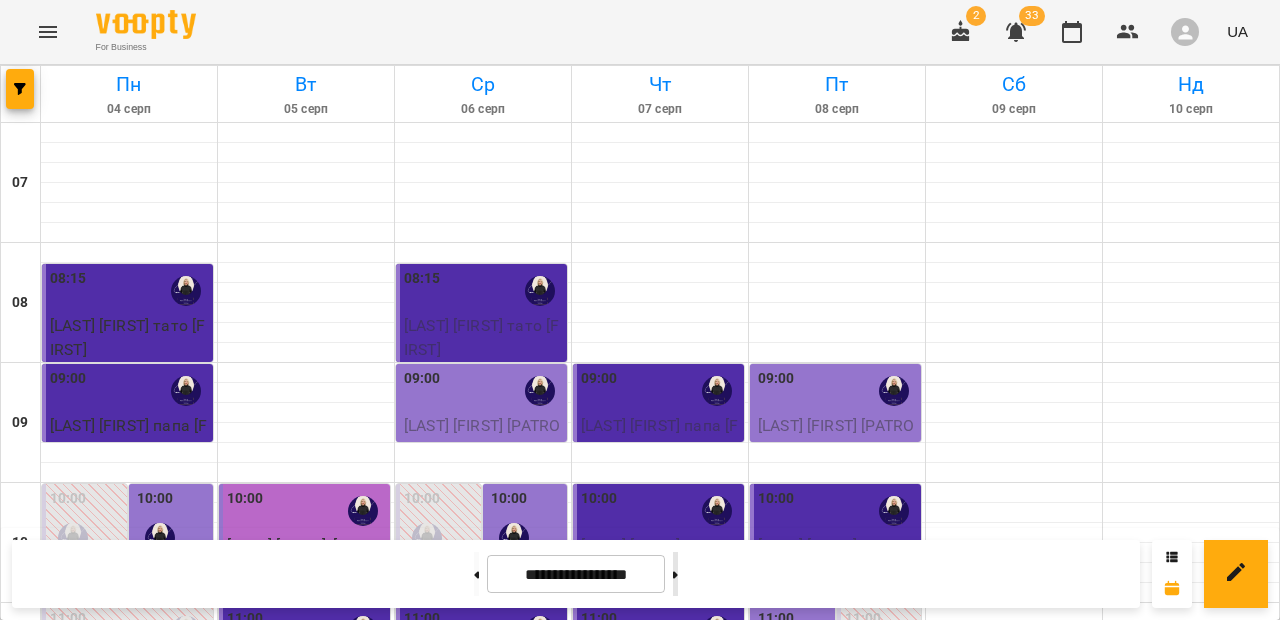 click at bounding box center [675, 574] 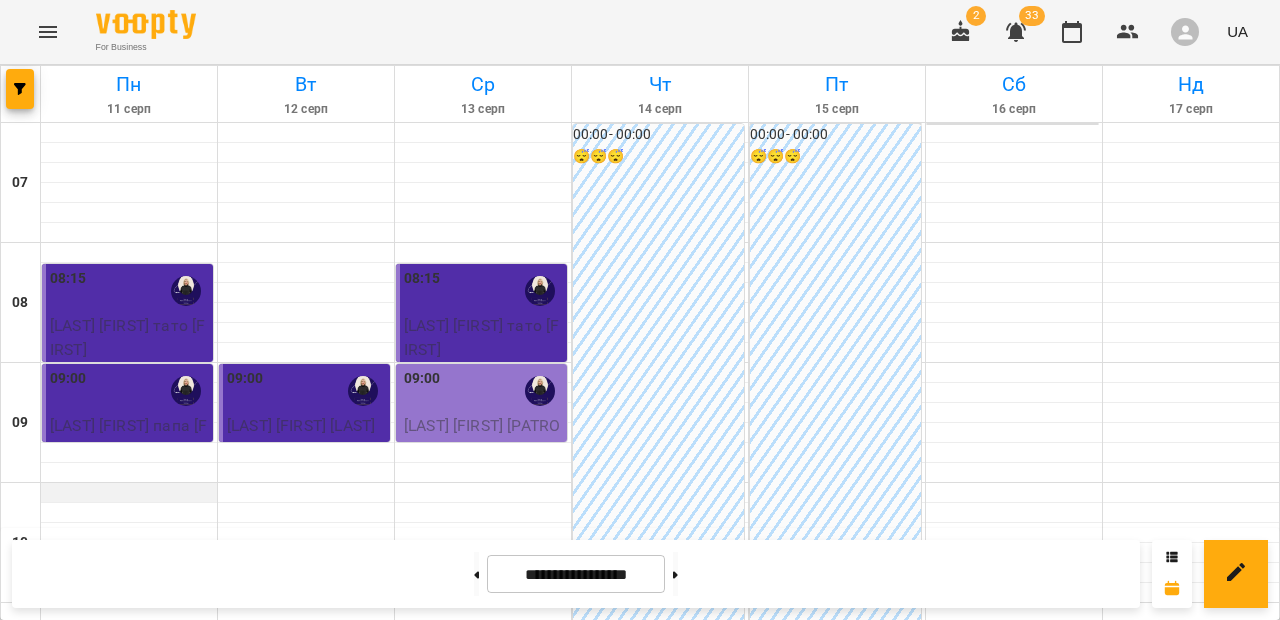 click at bounding box center [129, 493] 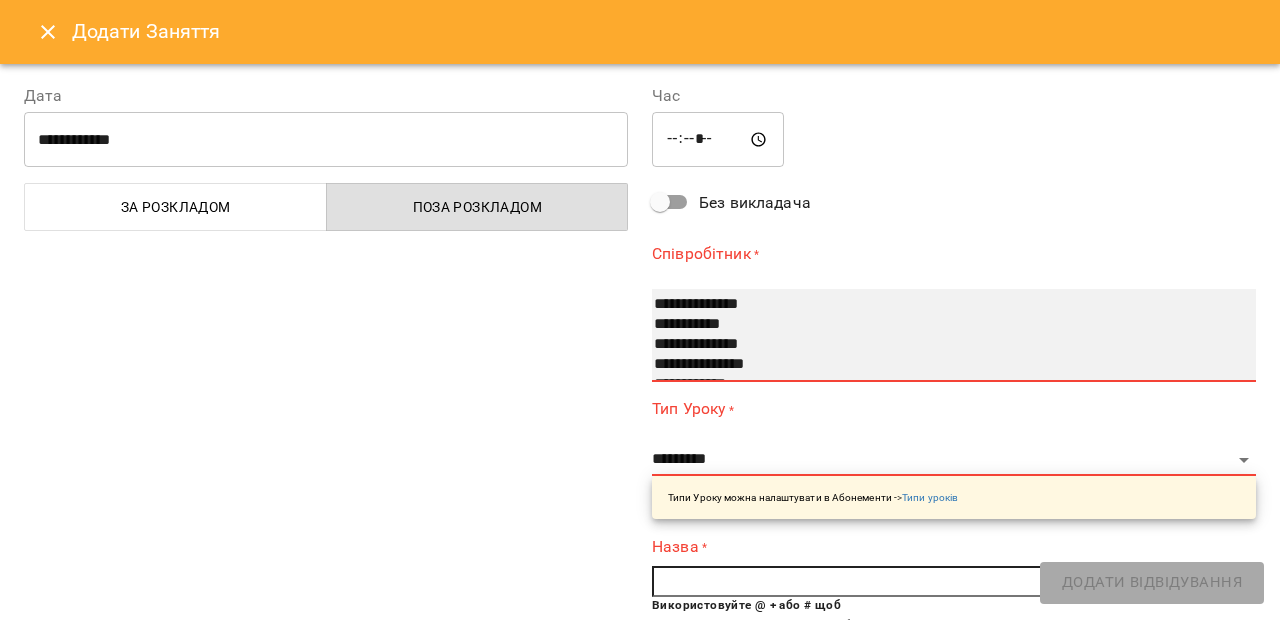 scroll, scrollTop: 100, scrollLeft: 0, axis: vertical 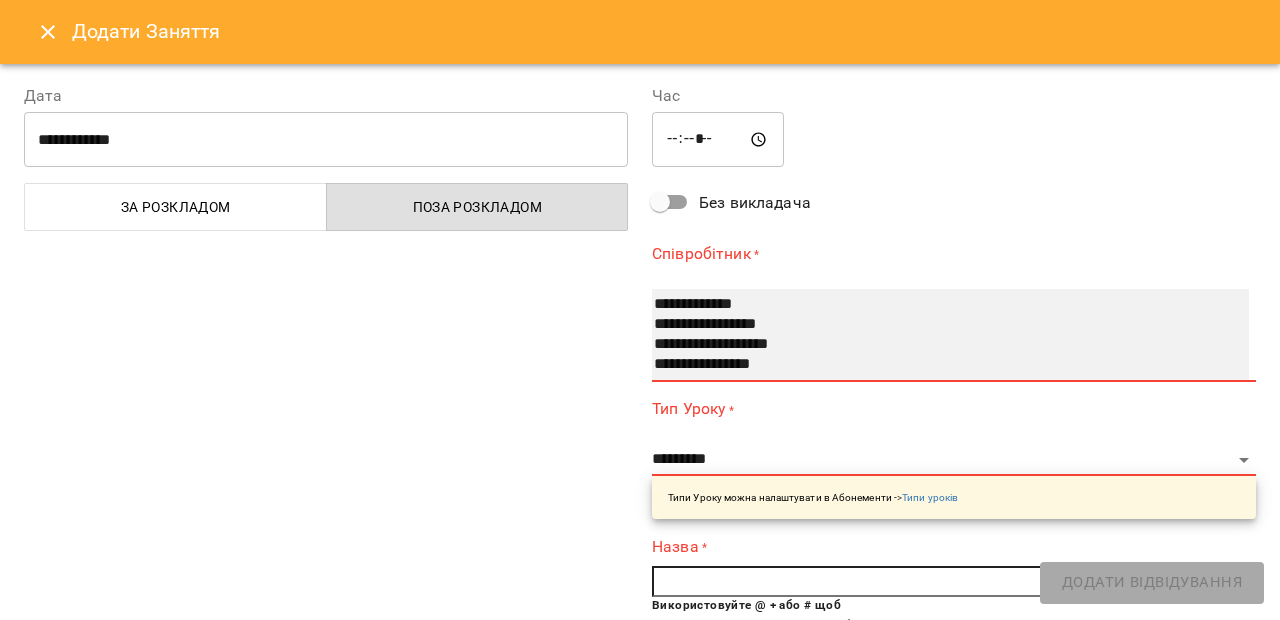 select on "**********" 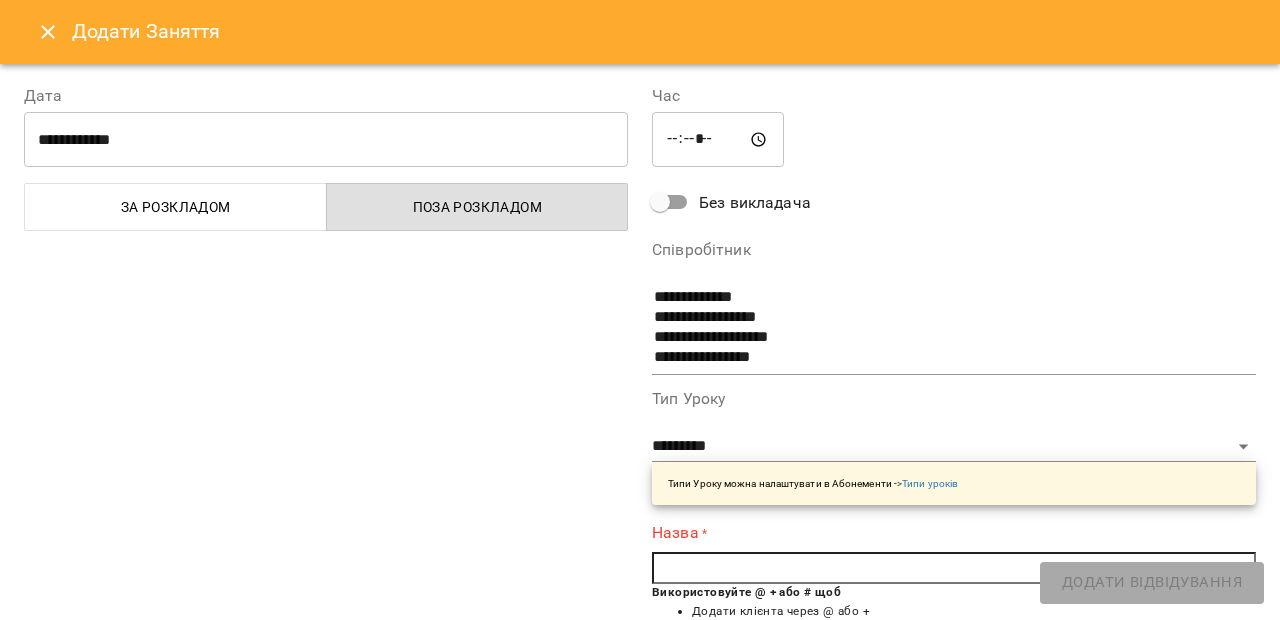 click at bounding box center [954, 568] 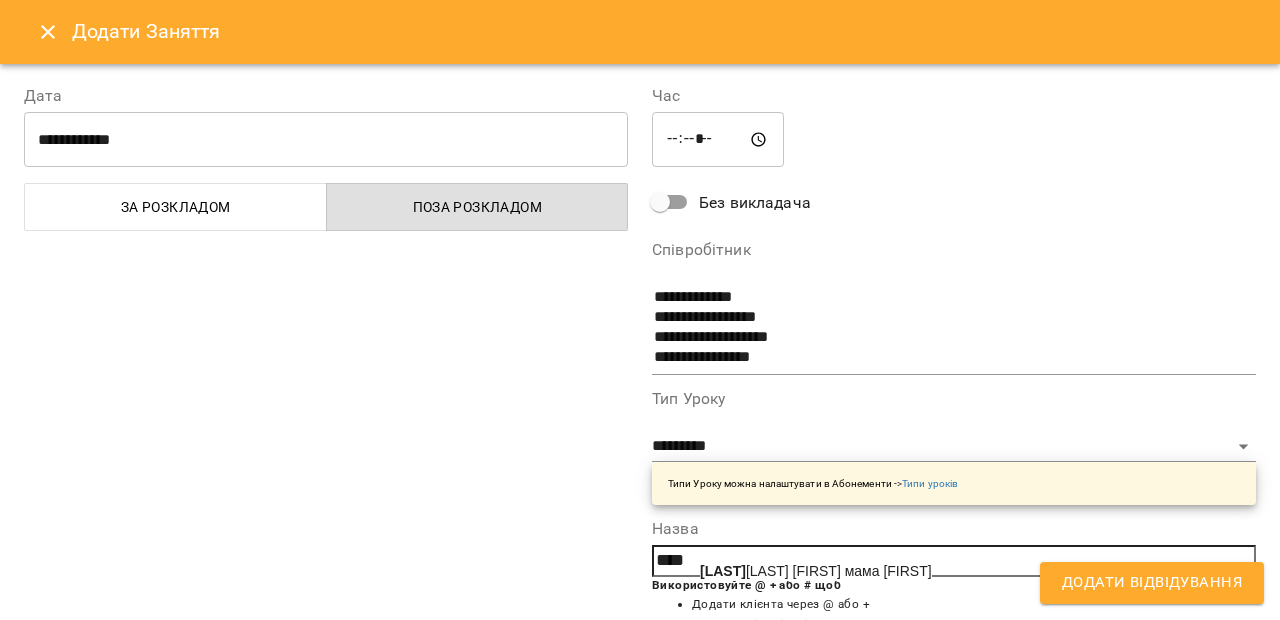 click on "[CITY] [FIRST] мама [NAME]" at bounding box center (816, 571) 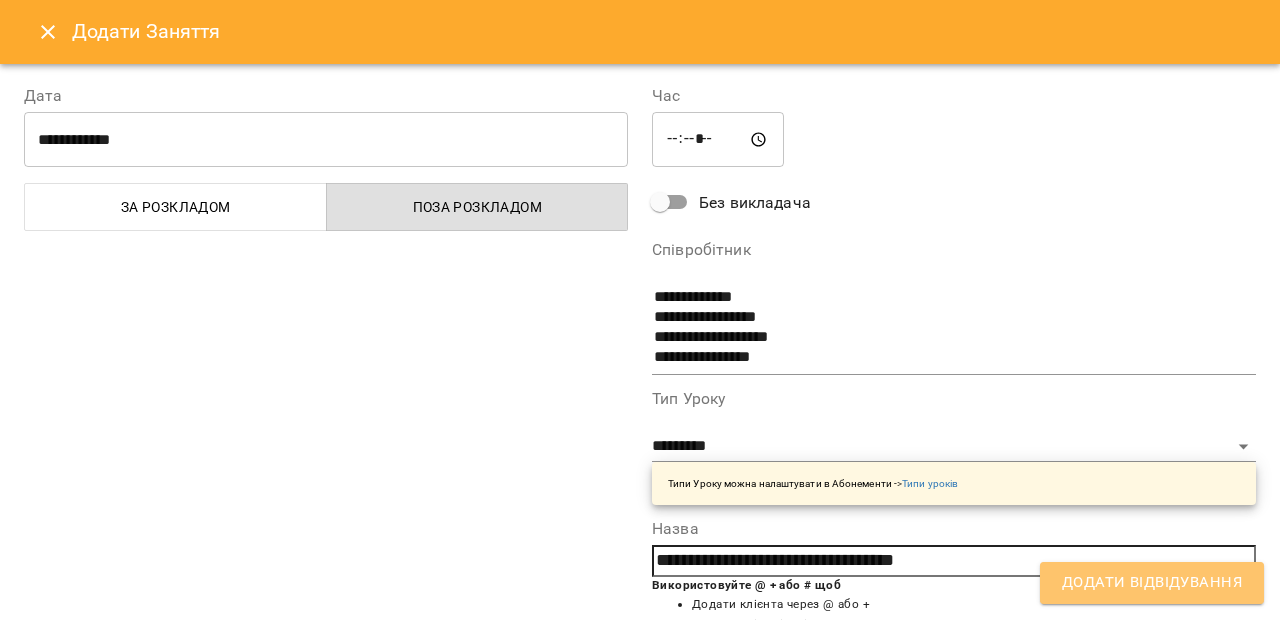 click on "Додати Відвідування" at bounding box center (1152, 583) 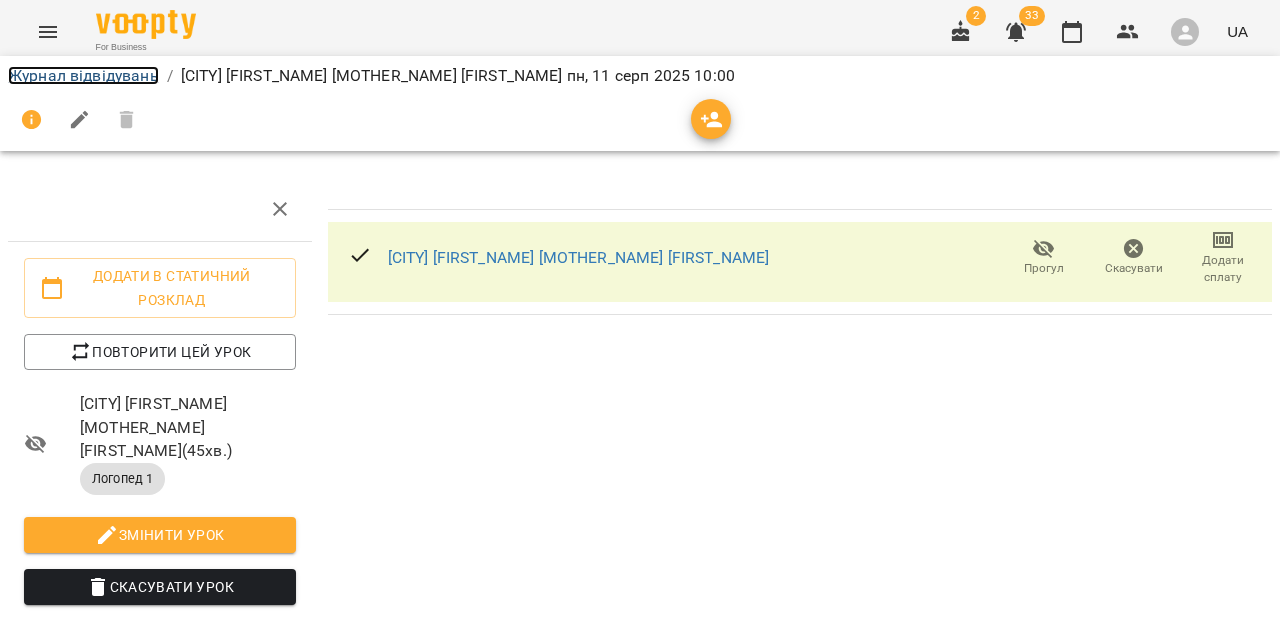 click on "Журнал відвідувань" at bounding box center [83, 75] 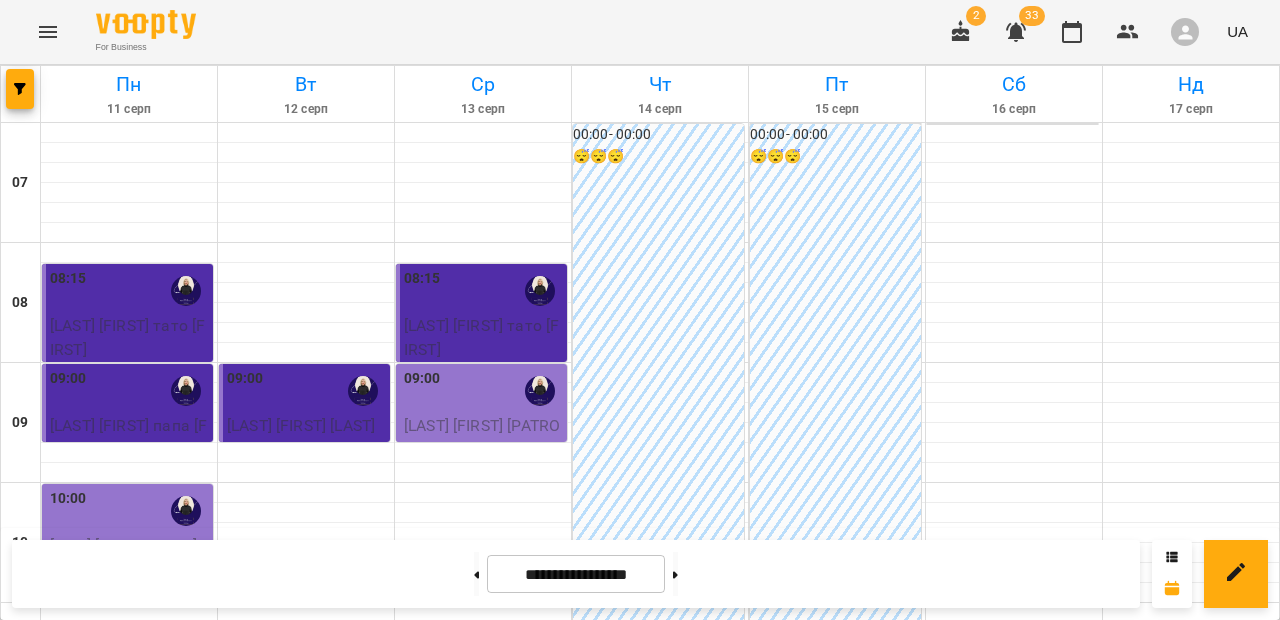 scroll, scrollTop: 274, scrollLeft: 0, axis: vertical 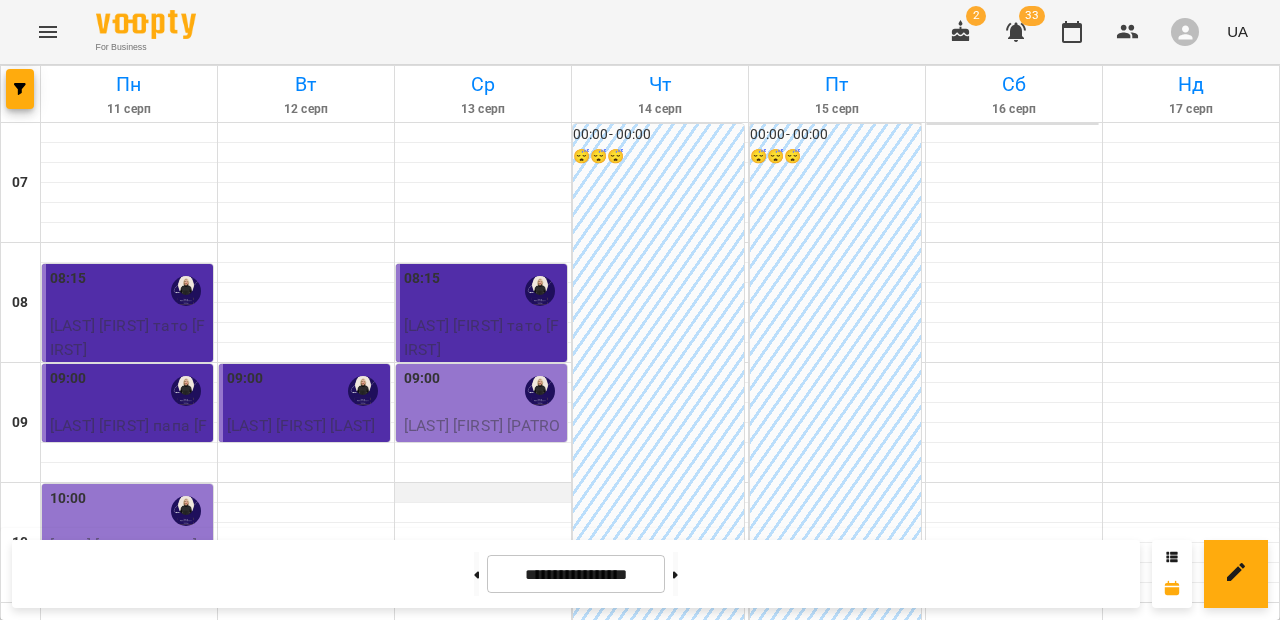 click at bounding box center [483, 493] 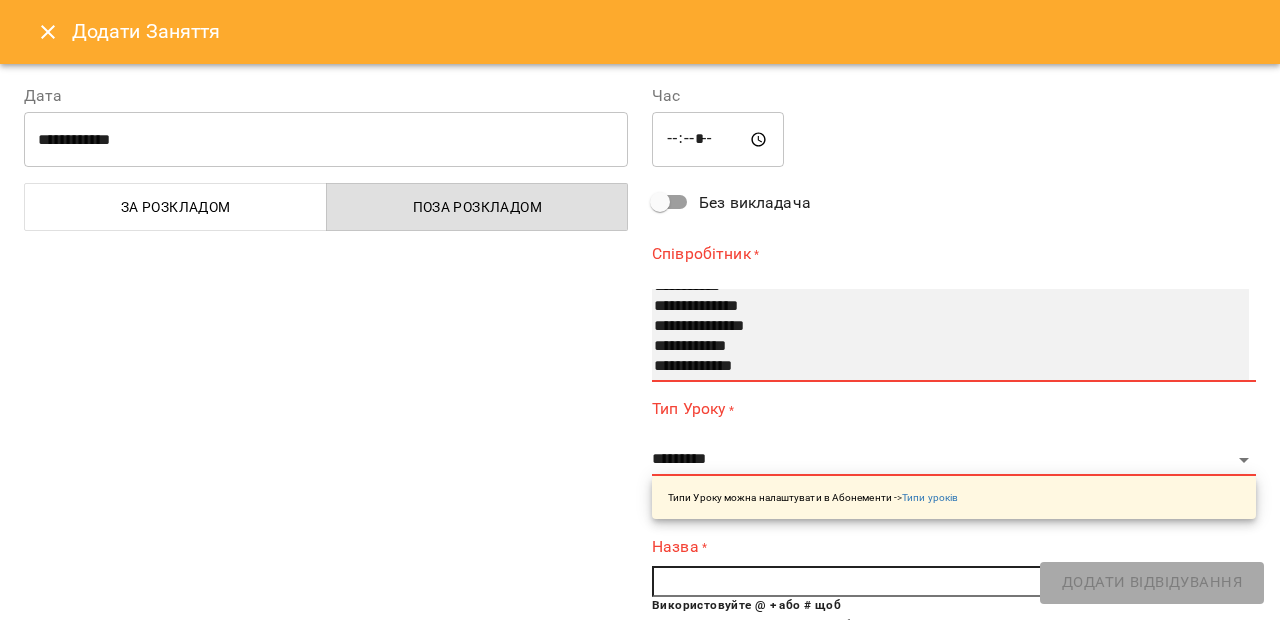scroll, scrollTop: 100, scrollLeft: 0, axis: vertical 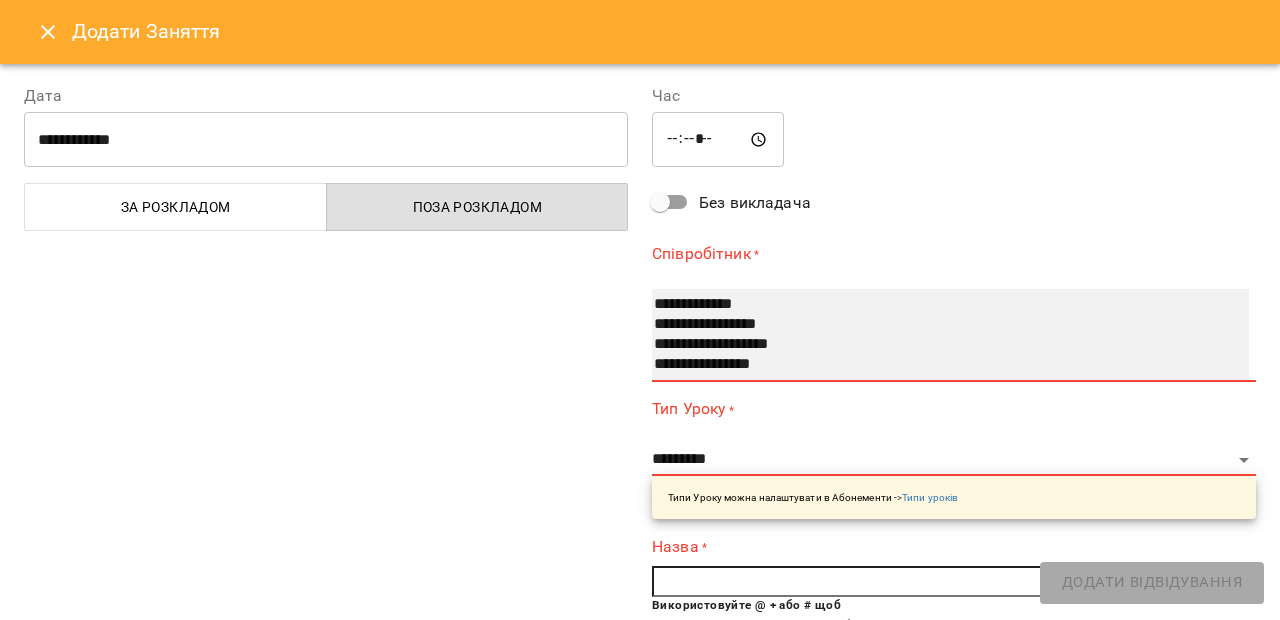 select on "**********" 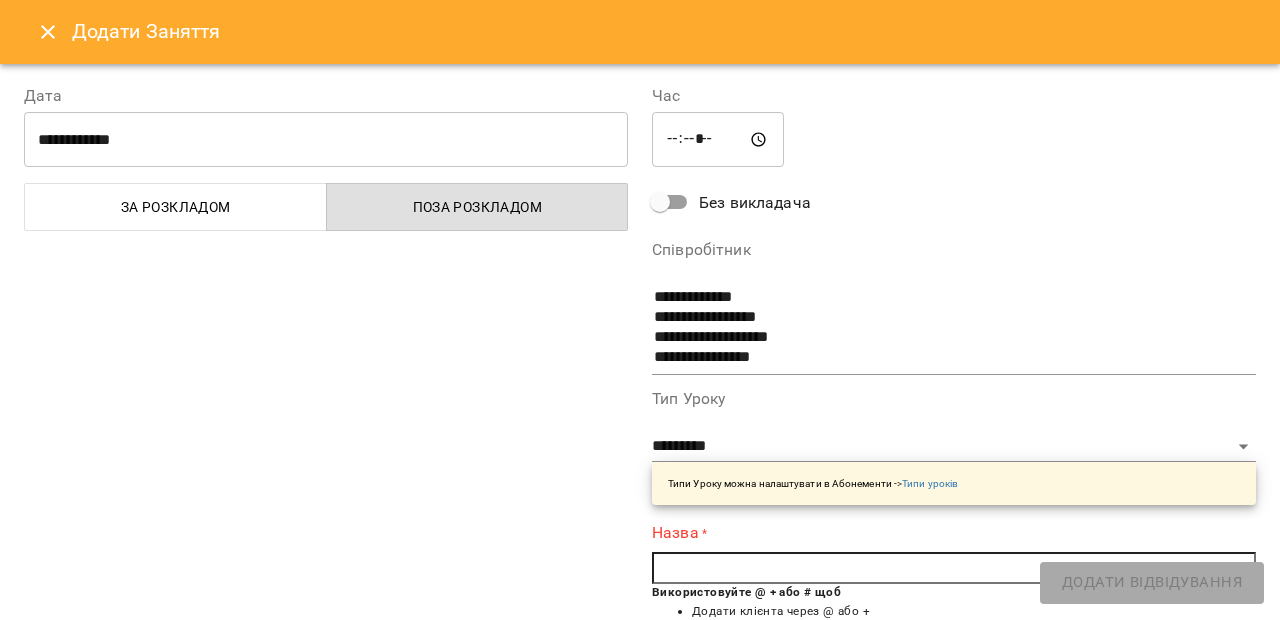 click at bounding box center (954, 568) 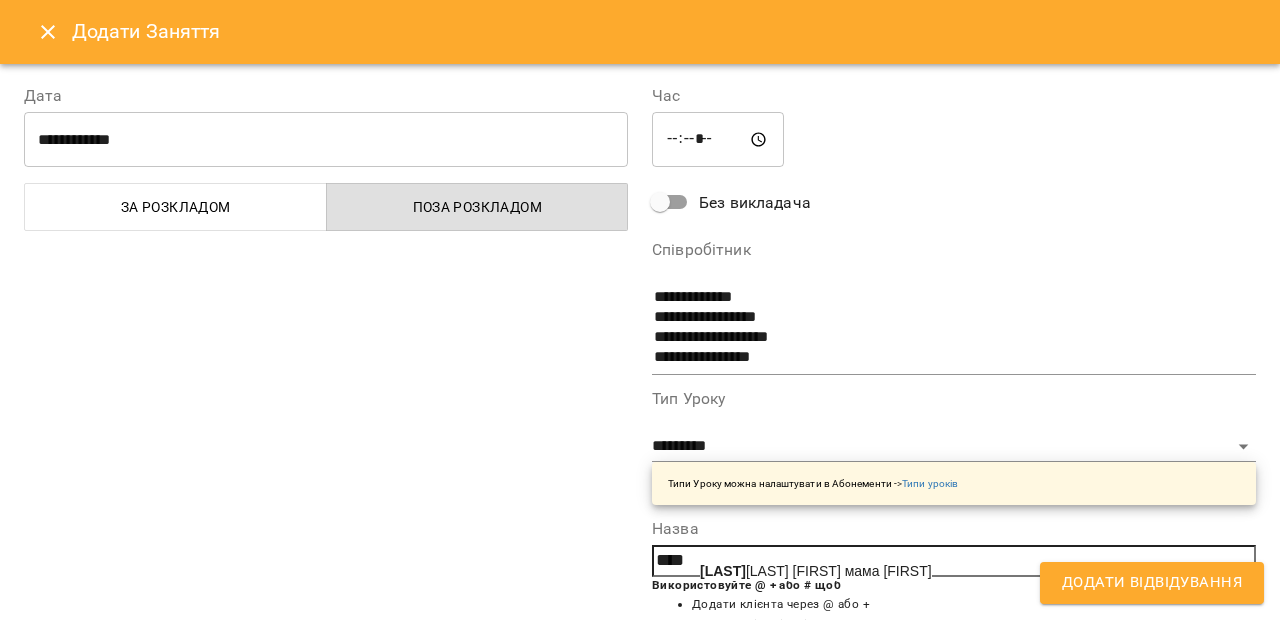click on "[CITY] [FIRST] мама [NAME]" at bounding box center [816, 571] 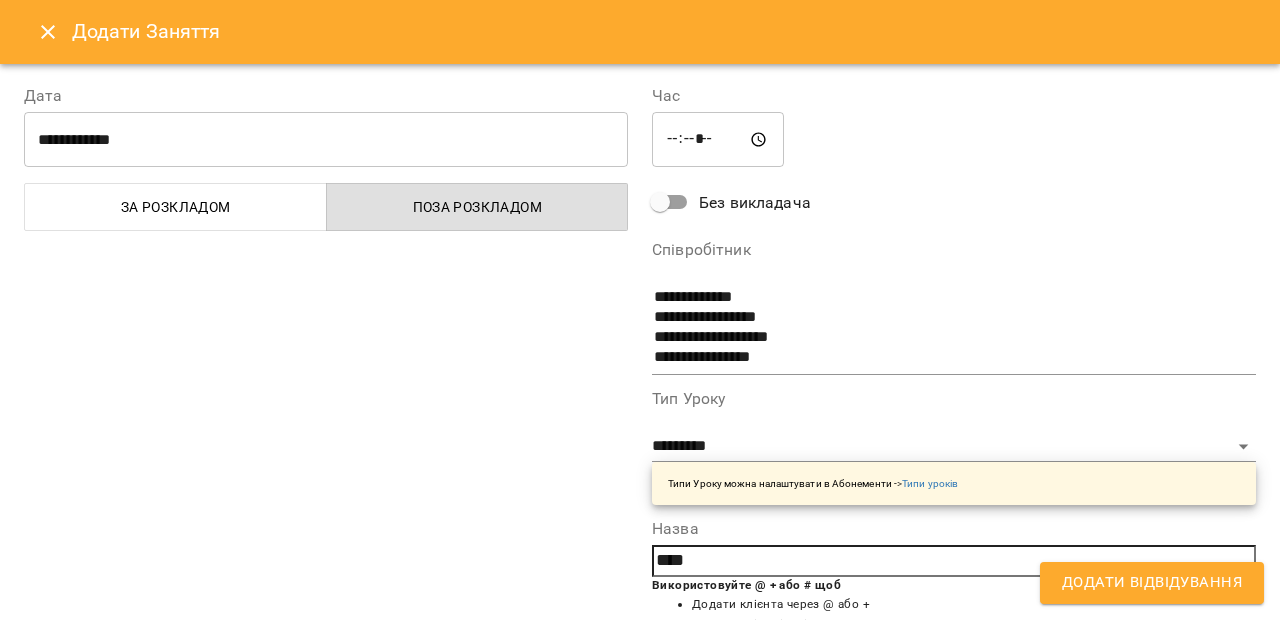 type on "**********" 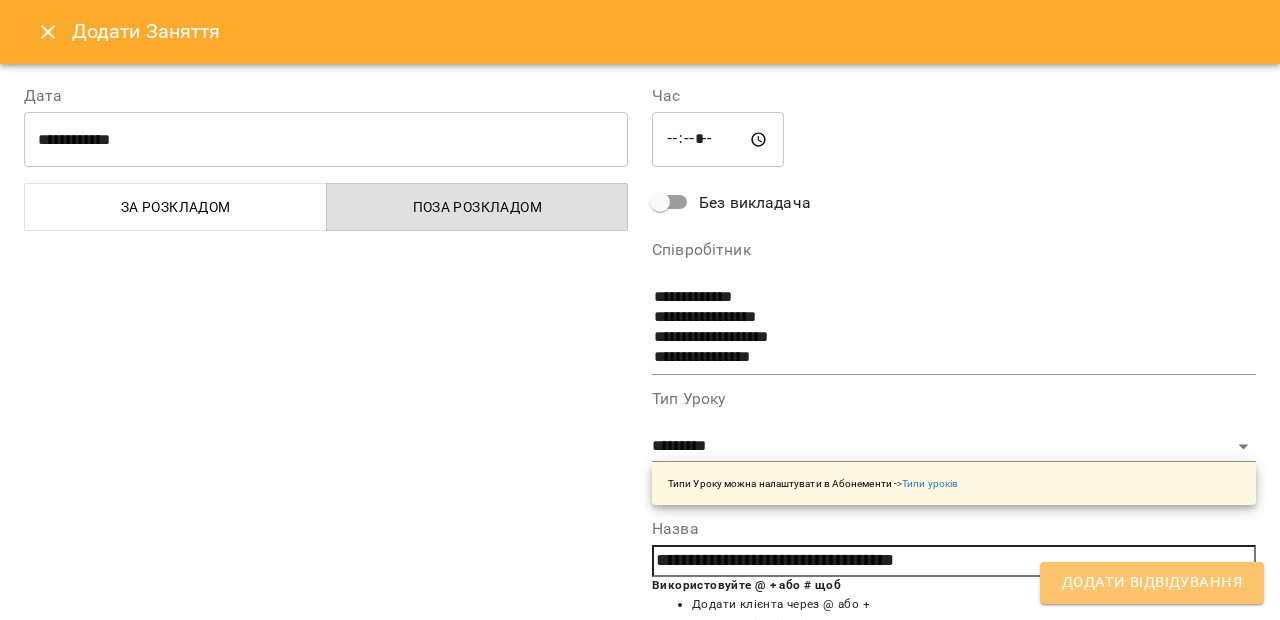 click on "Додати Відвідування" at bounding box center [1152, 583] 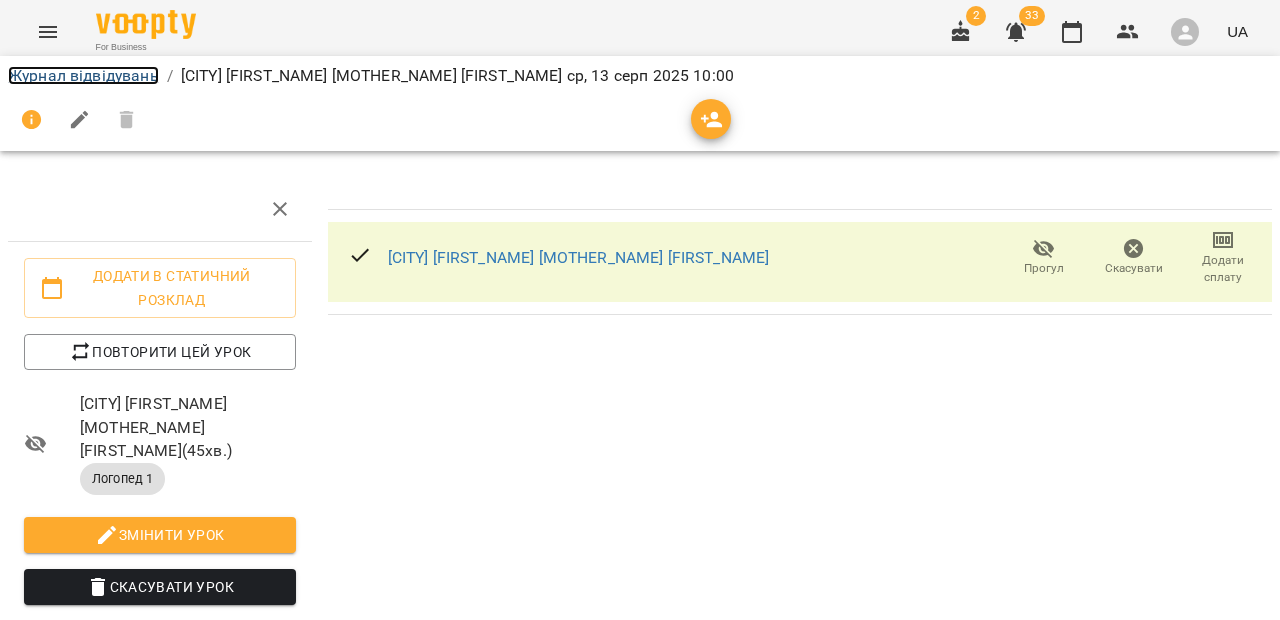 click on "Журнал відвідувань" at bounding box center [83, 75] 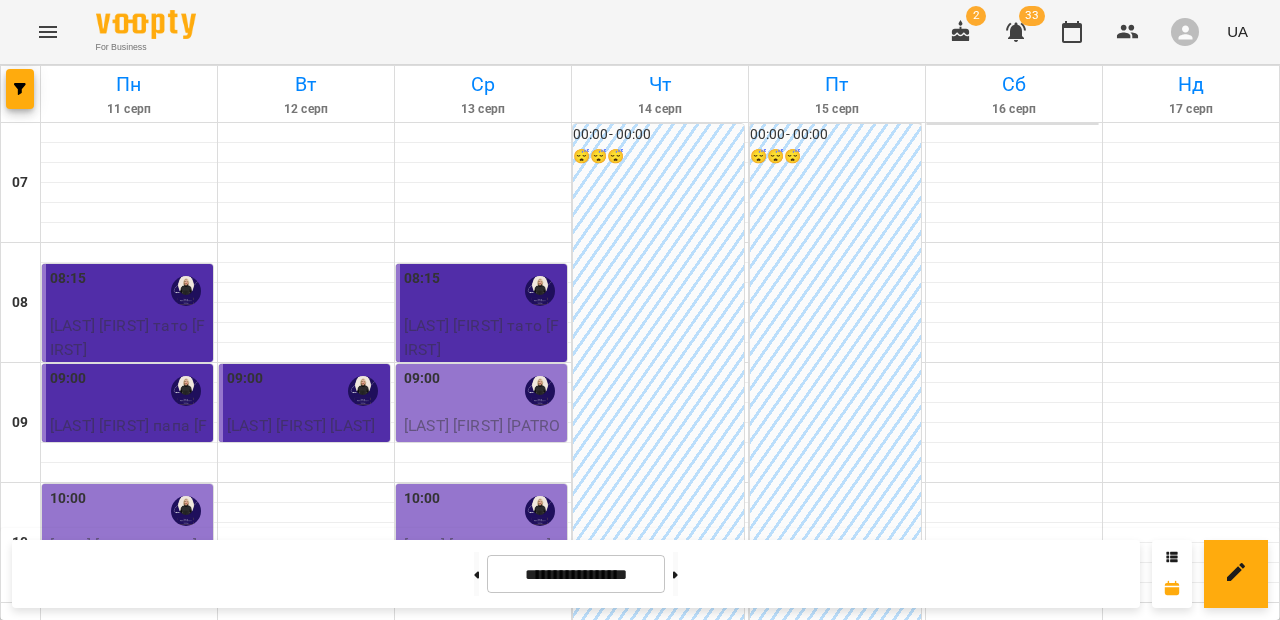 scroll, scrollTop: 142, scrollLeft: 0, axis: vertical 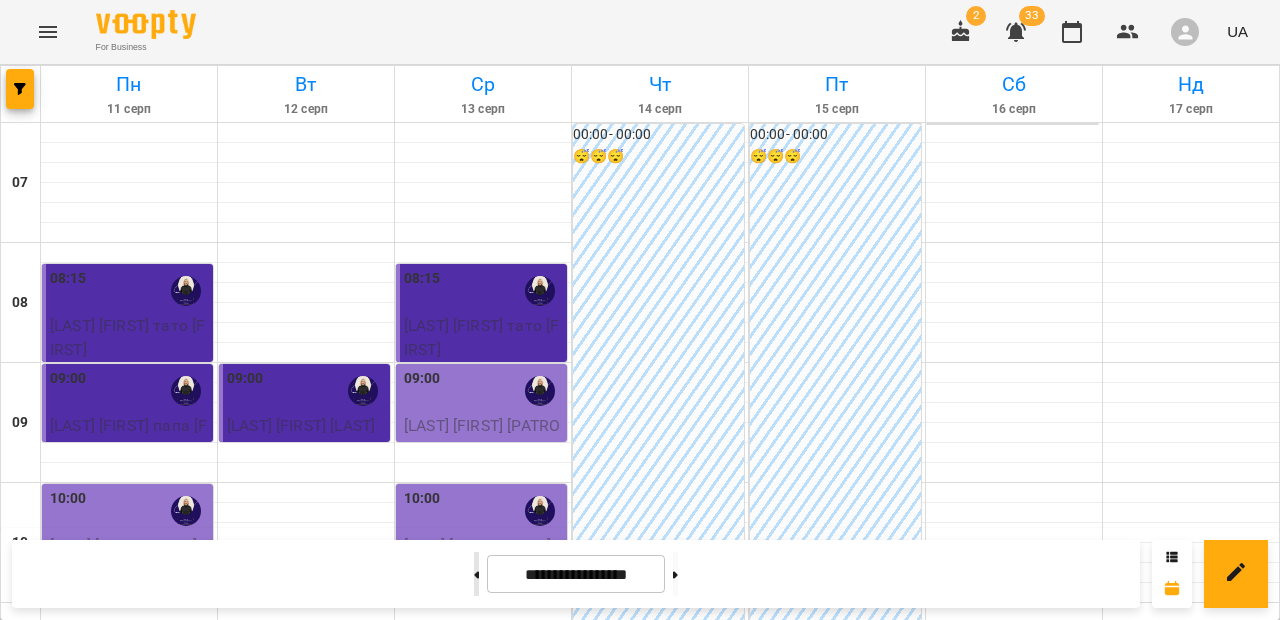 click at bounding box center [476, 574] 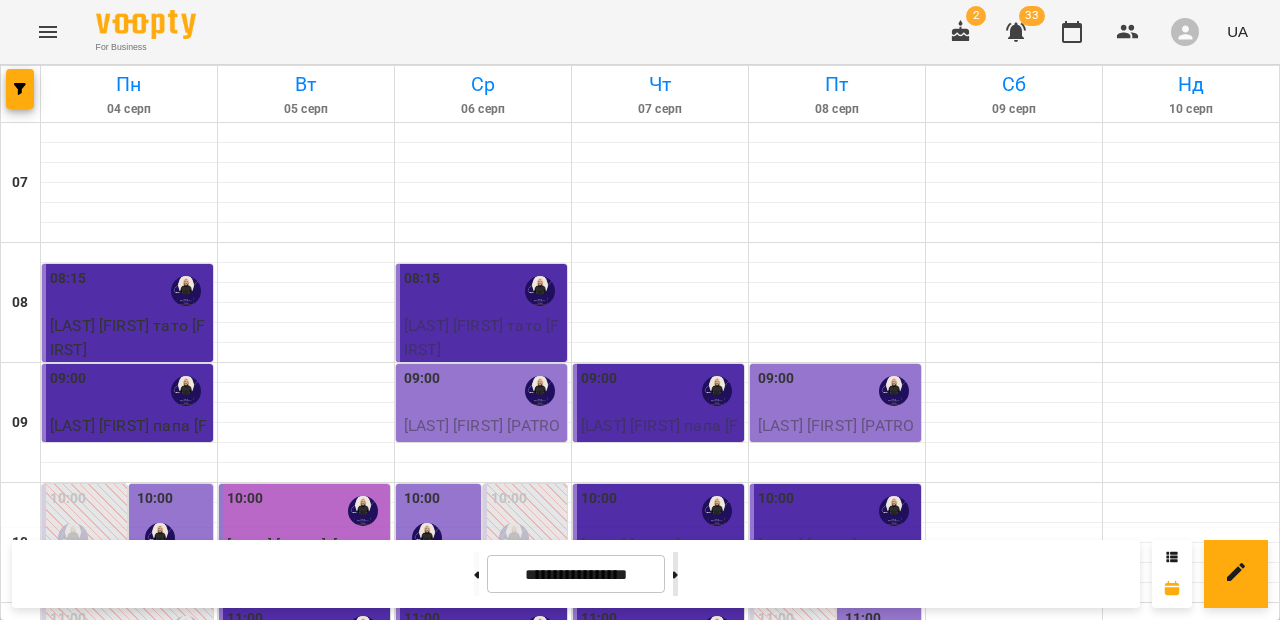 click at bounding box center [675, 574] 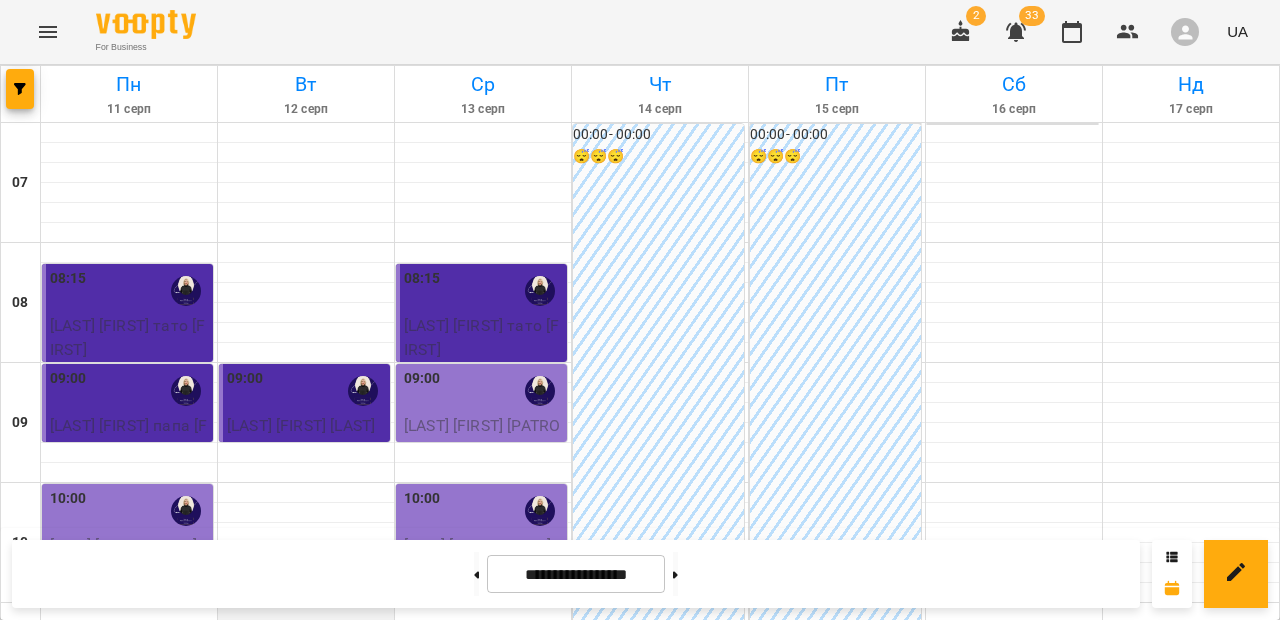 click at bounding box center (306, 613) 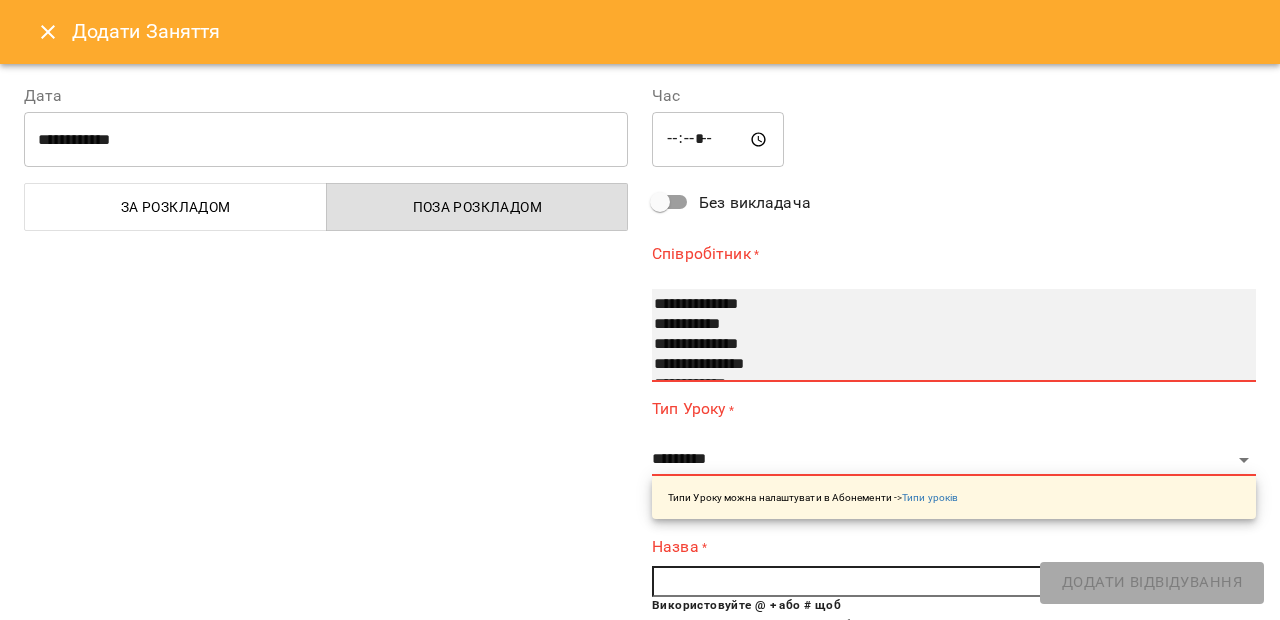 scroll, scrollTop: 100, scrollLeft: 0, axis: vertical 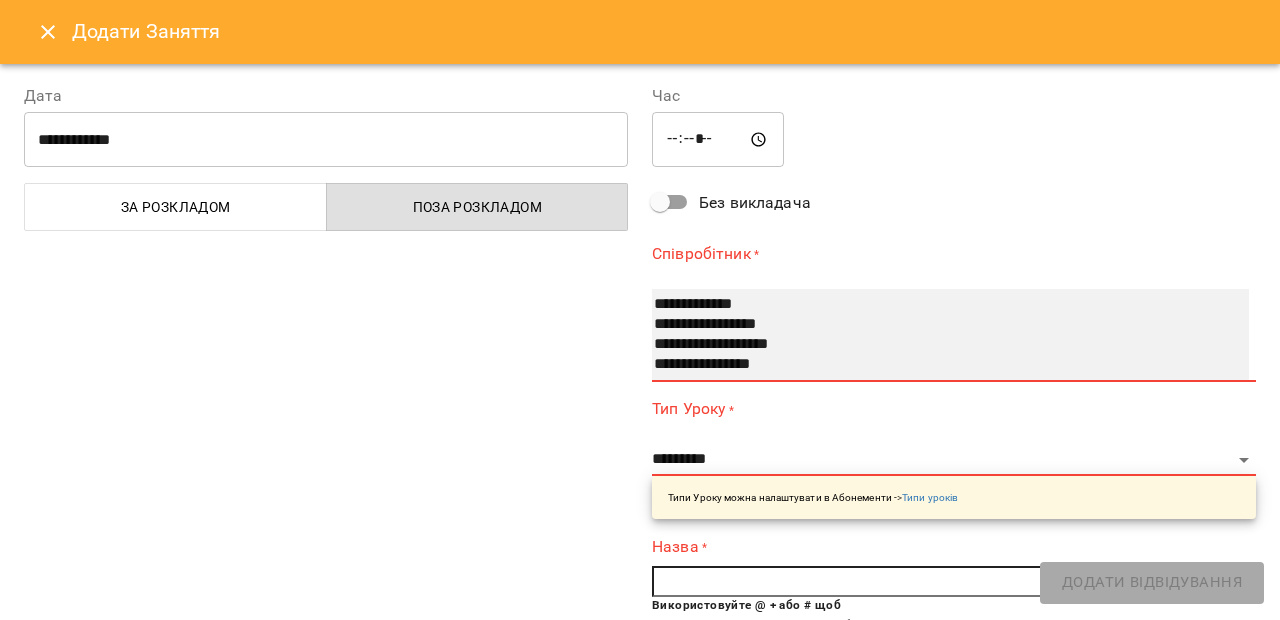 select on "**********" 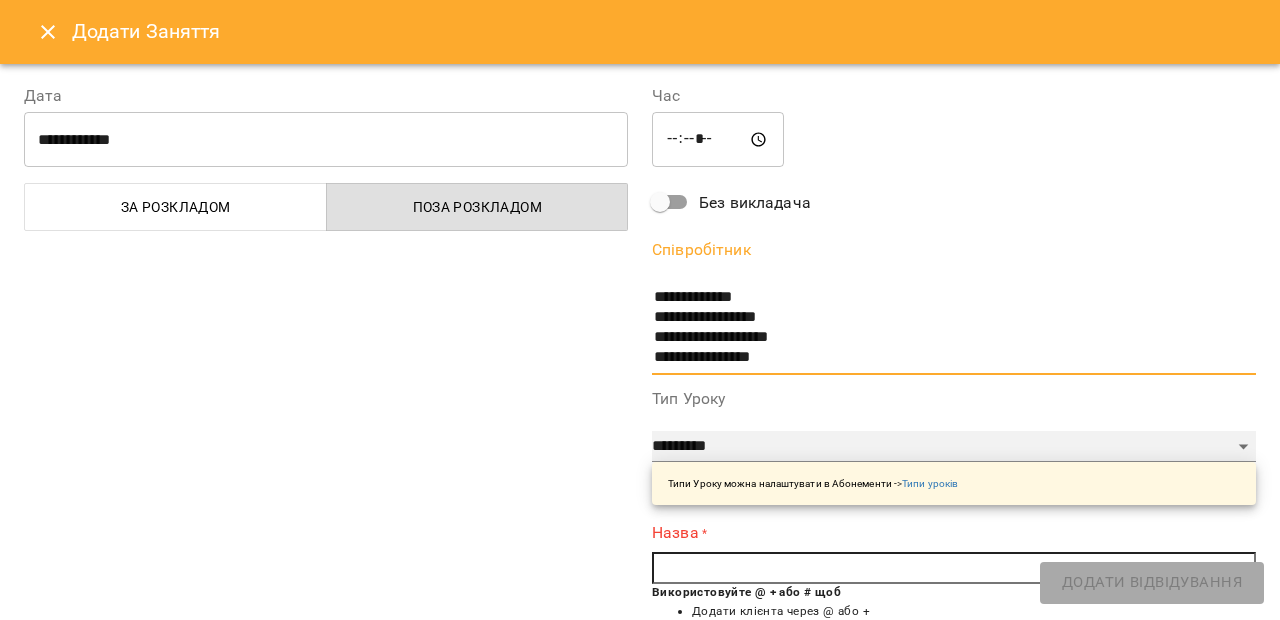 click on "**********" at bounding box center (954, 447) 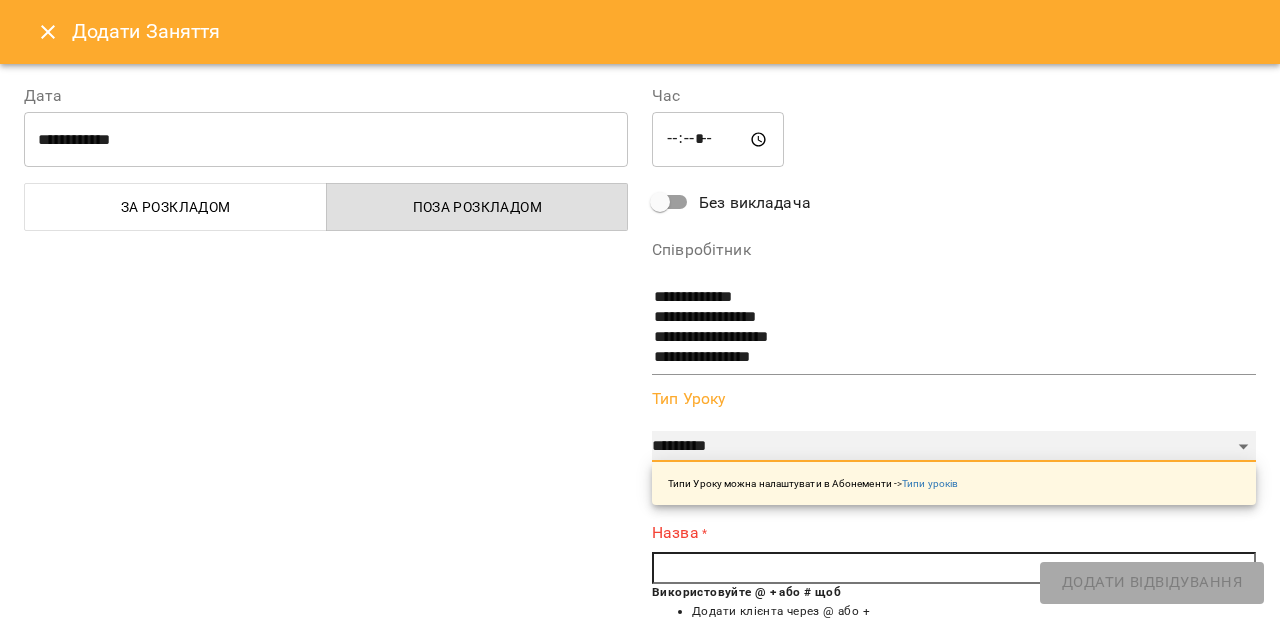 select on "*********" 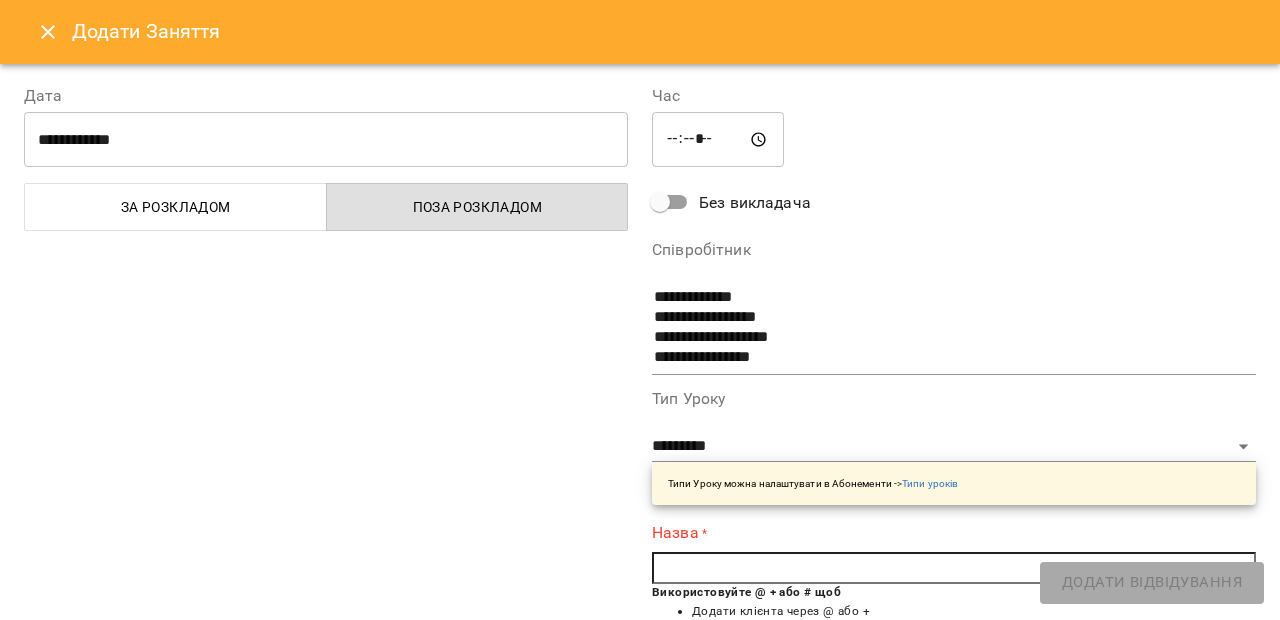 click at bounding box center [954, 568] 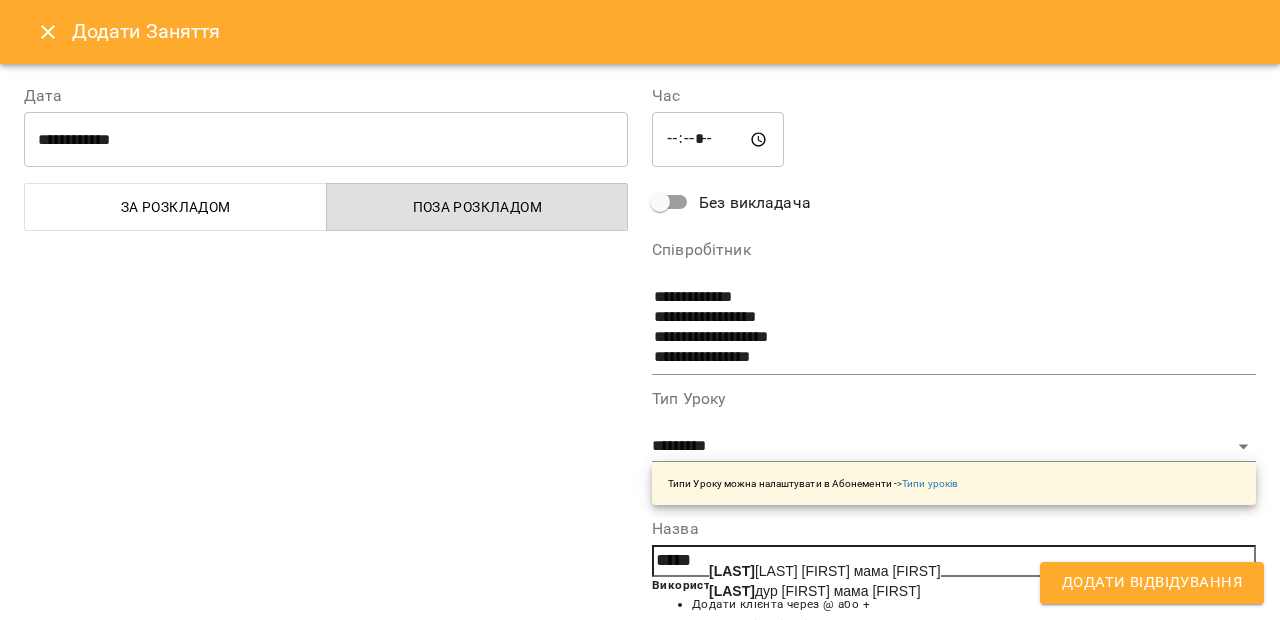 click on "[LAST] [FIRST] мама [FIRST]" at bounding box center (825, 571) 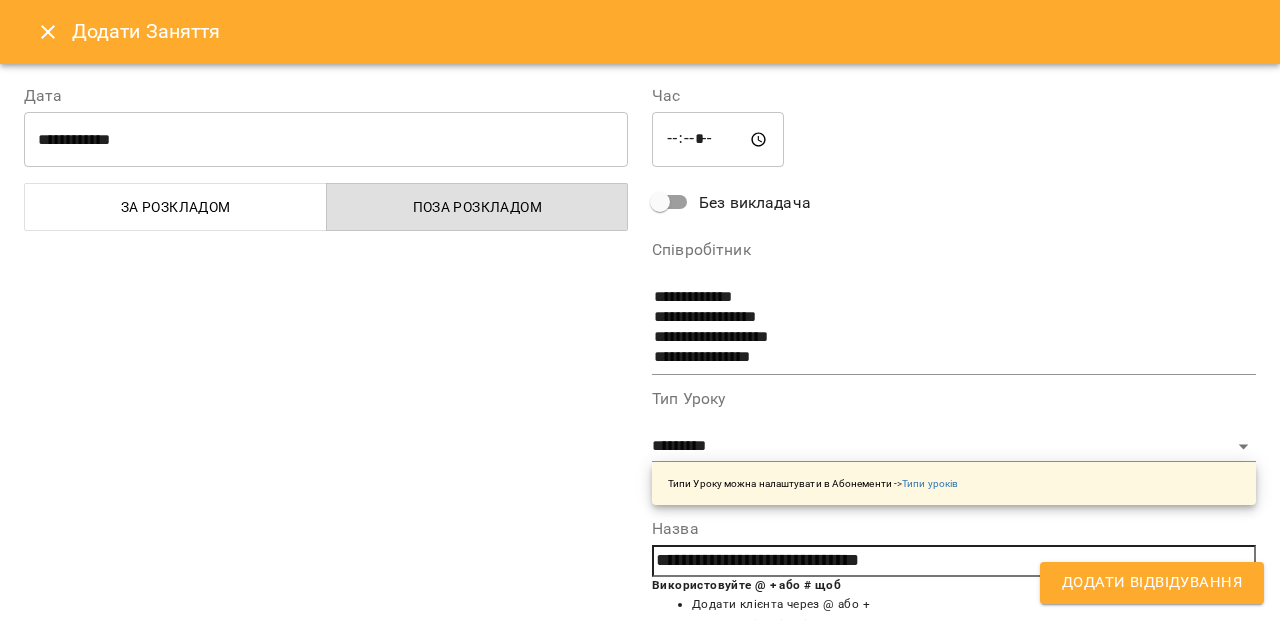 click on "Додати Відвідування" at bounding box center [1152, 583] 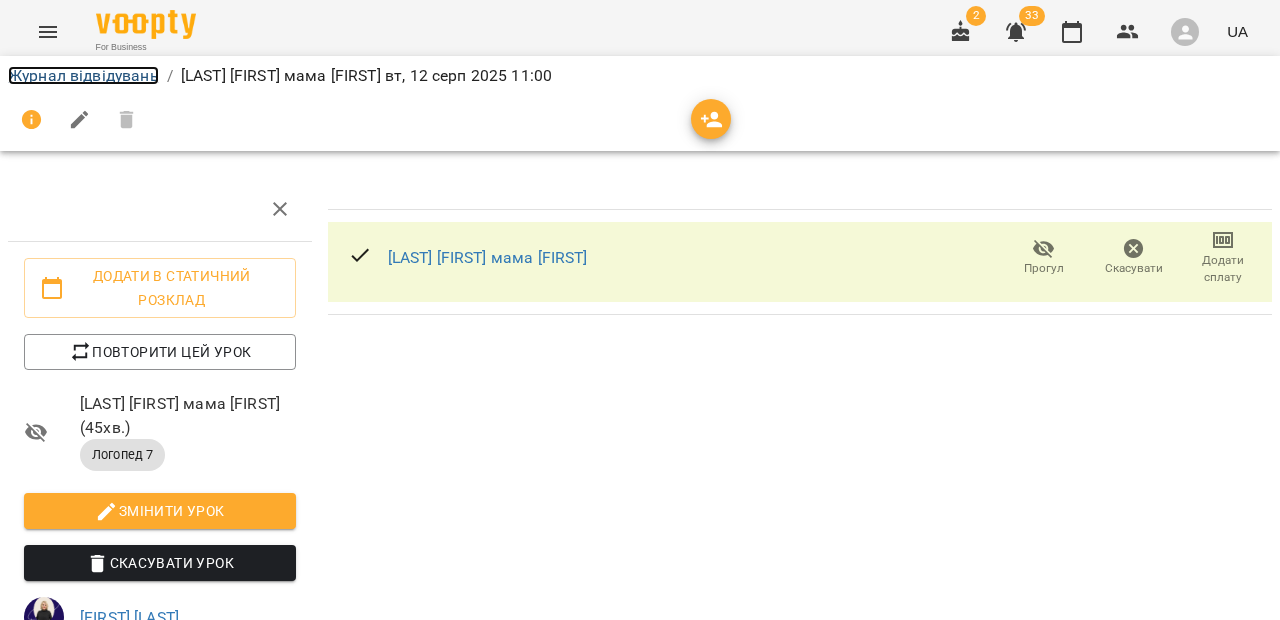 click on "Журнал відвідувань" at bounding box center [83, 75] 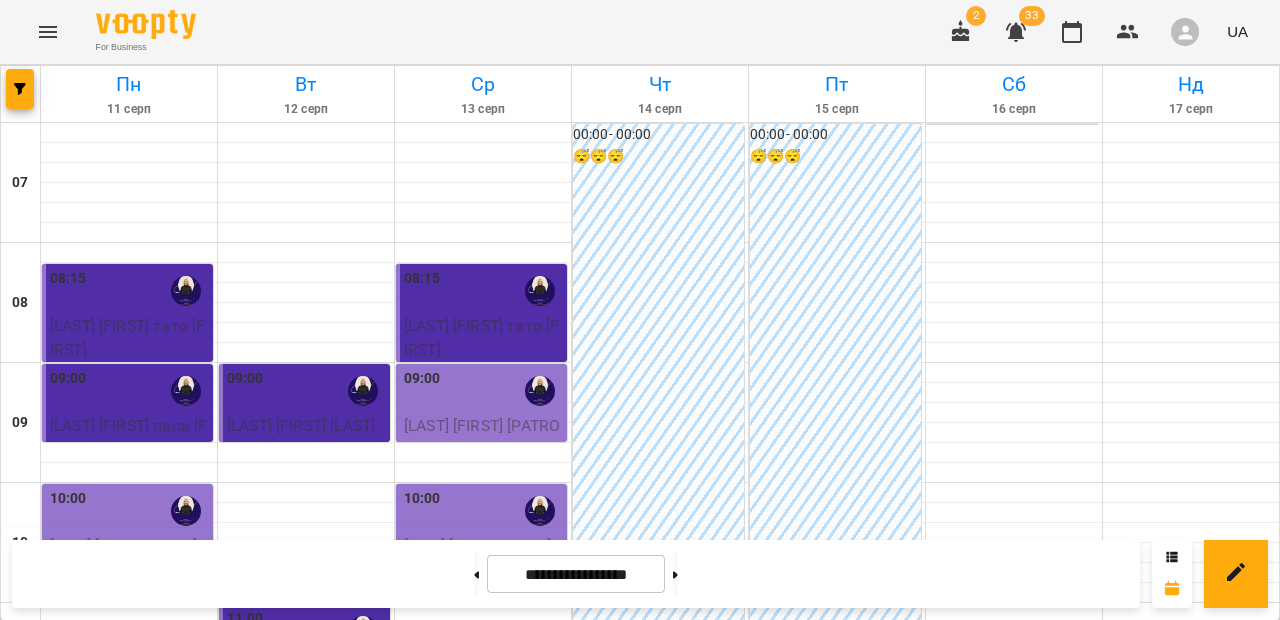 scroll, scrollTop: 324, scrollLeft: 0, axis: vertical 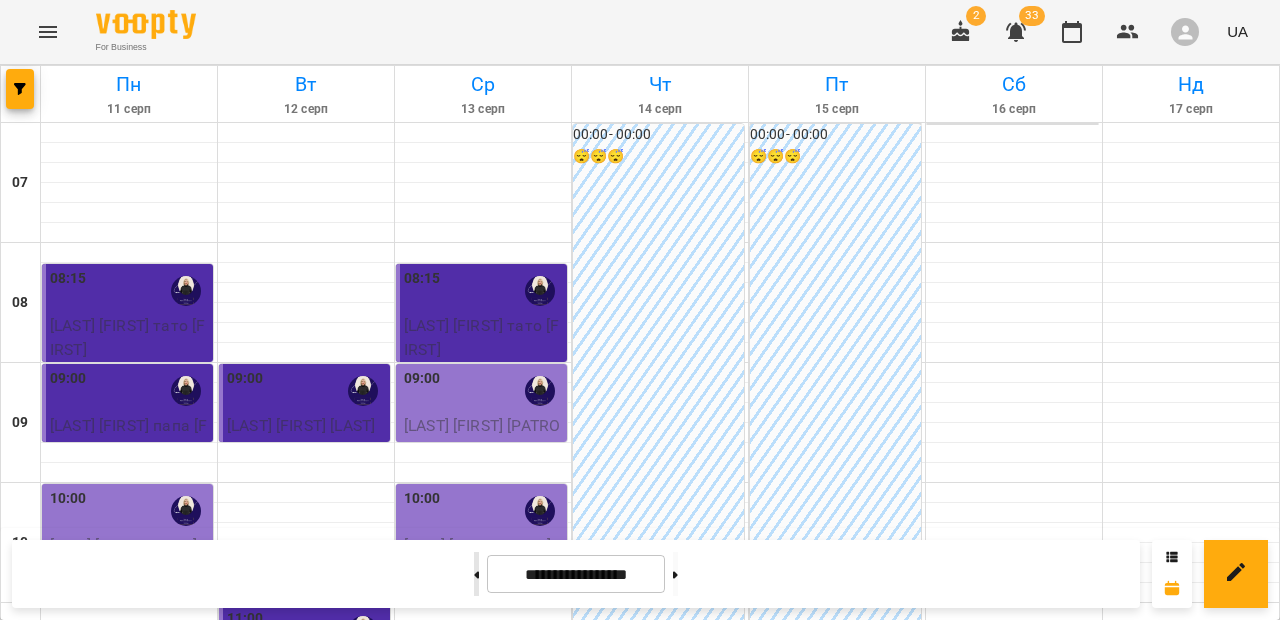 click 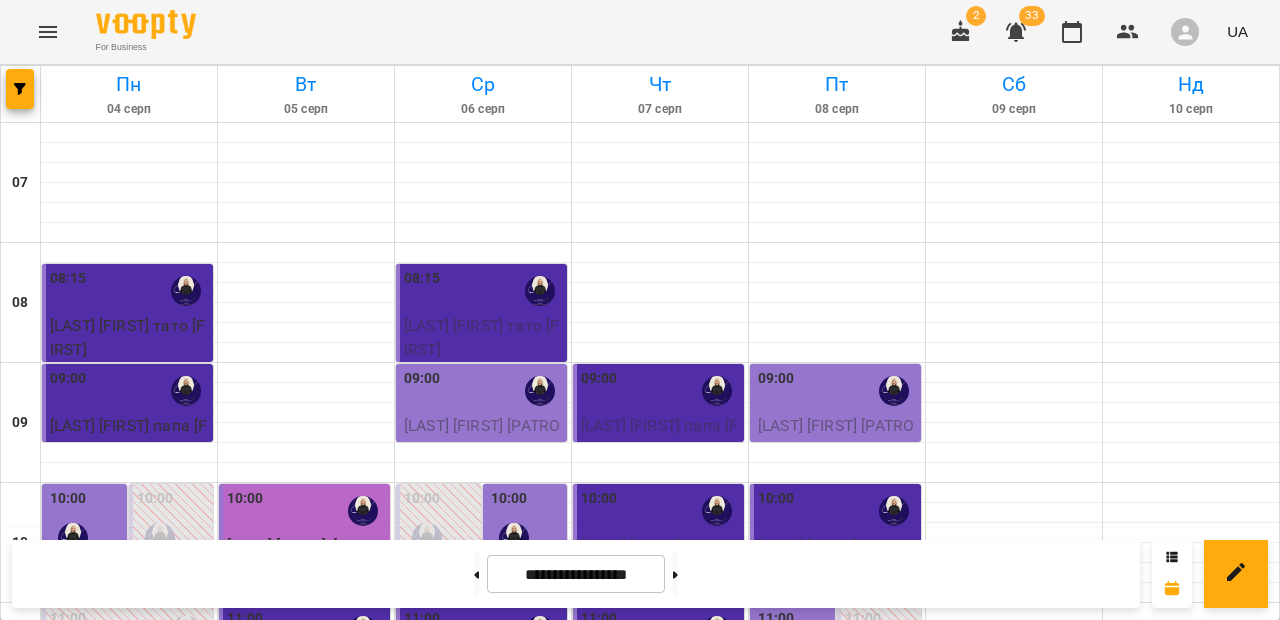 click on "11:00" at bounding box center (129, 631) 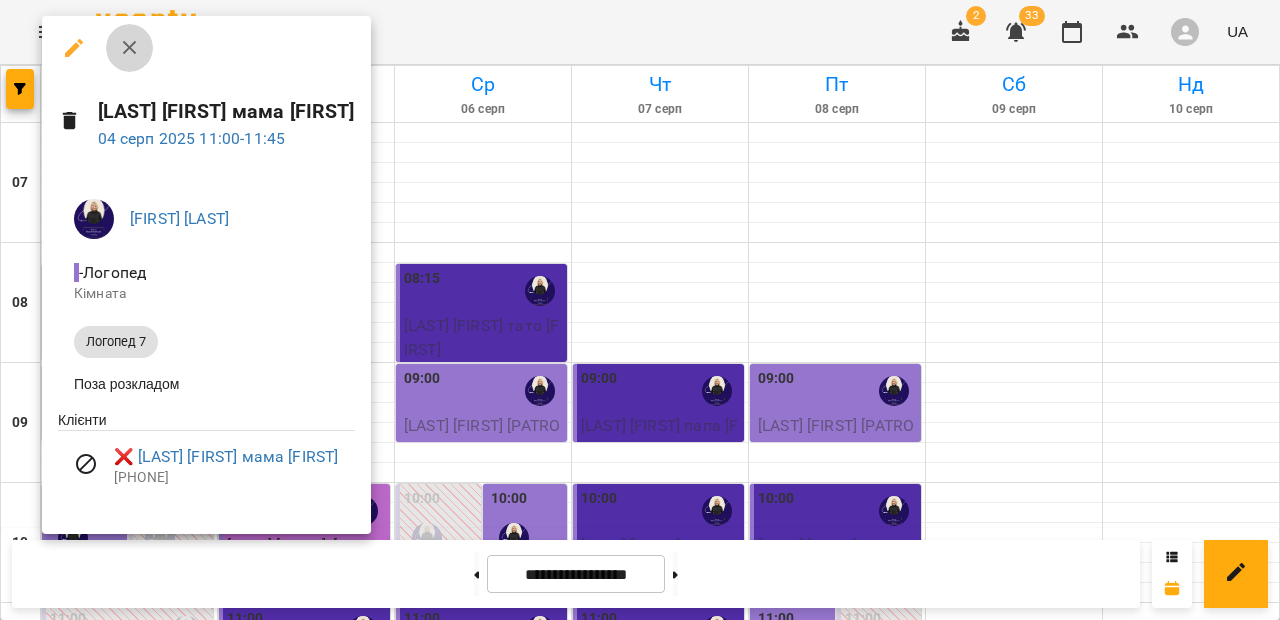 click at bounding box center (130, 48) 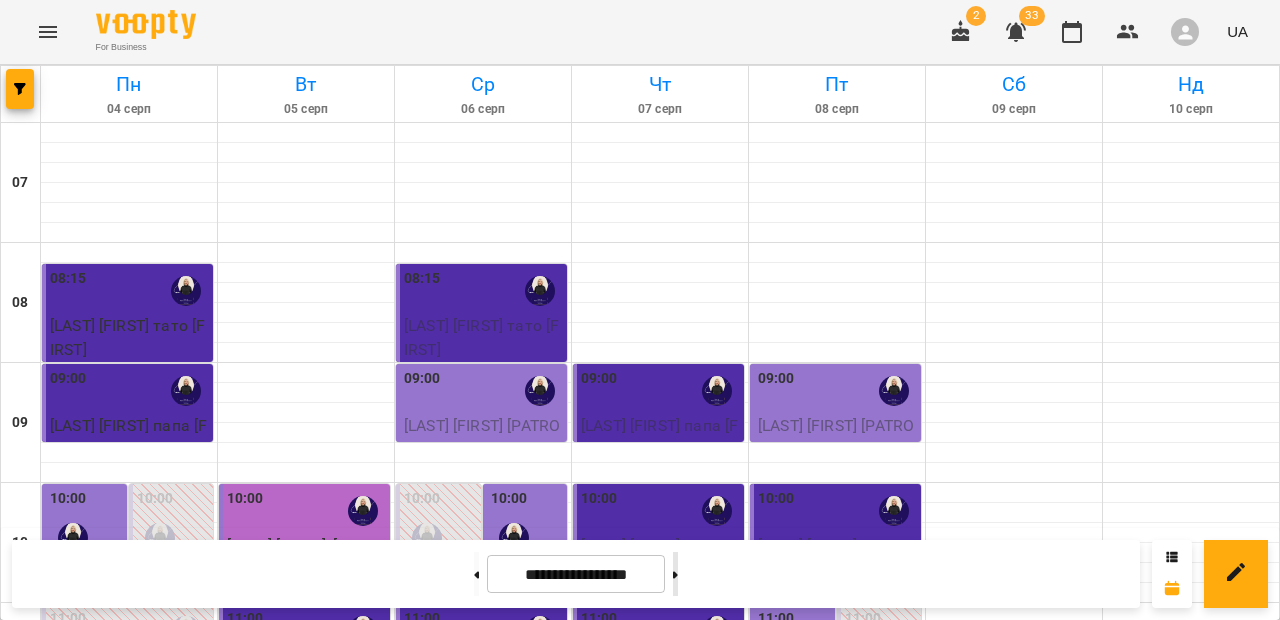 click at bounding box center [675, 574] 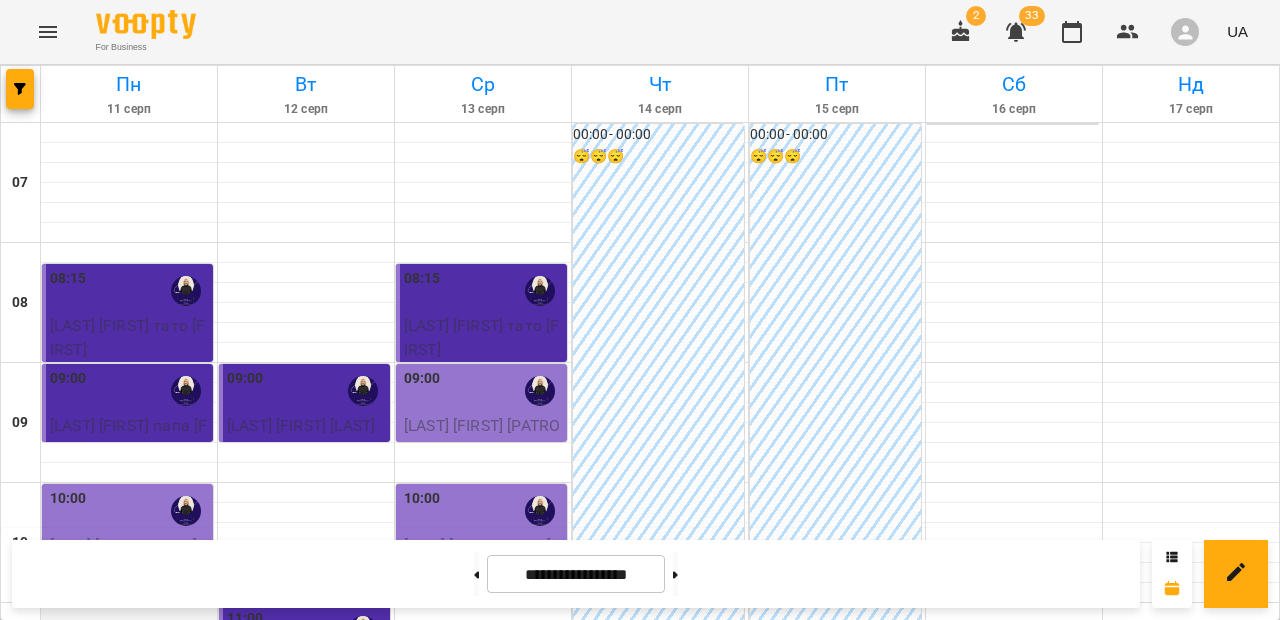 click at bounding box center [129, 613] 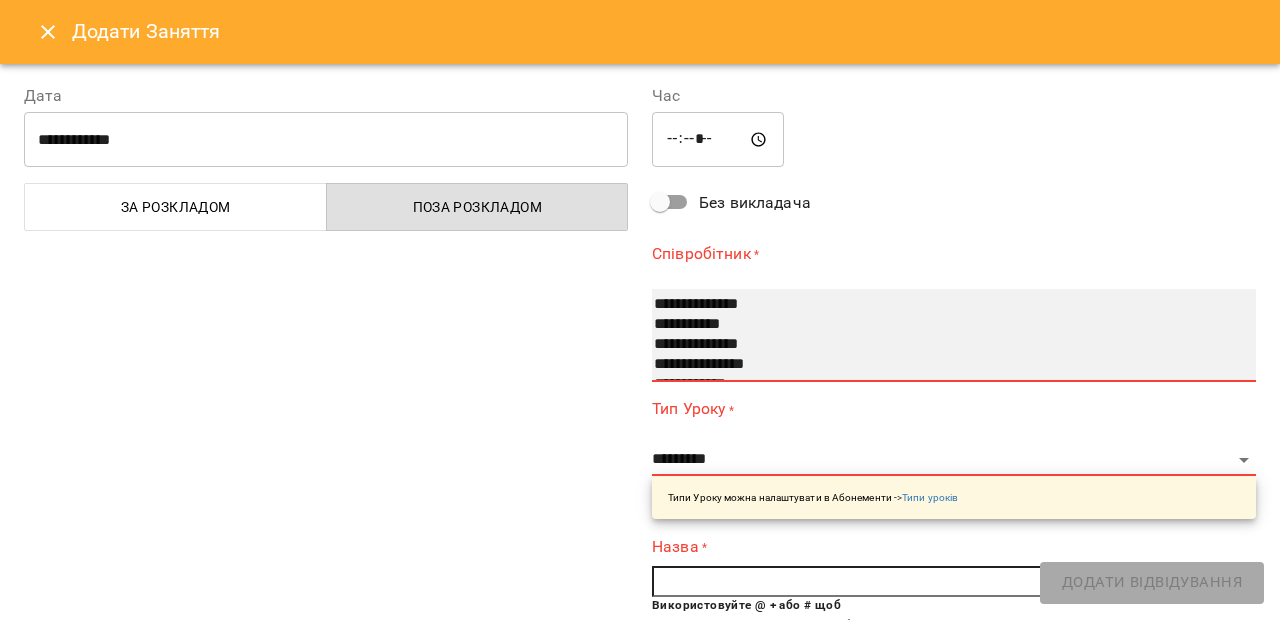 scroll, scrollTop: 100, scrollLeft: 0, axis: vertical 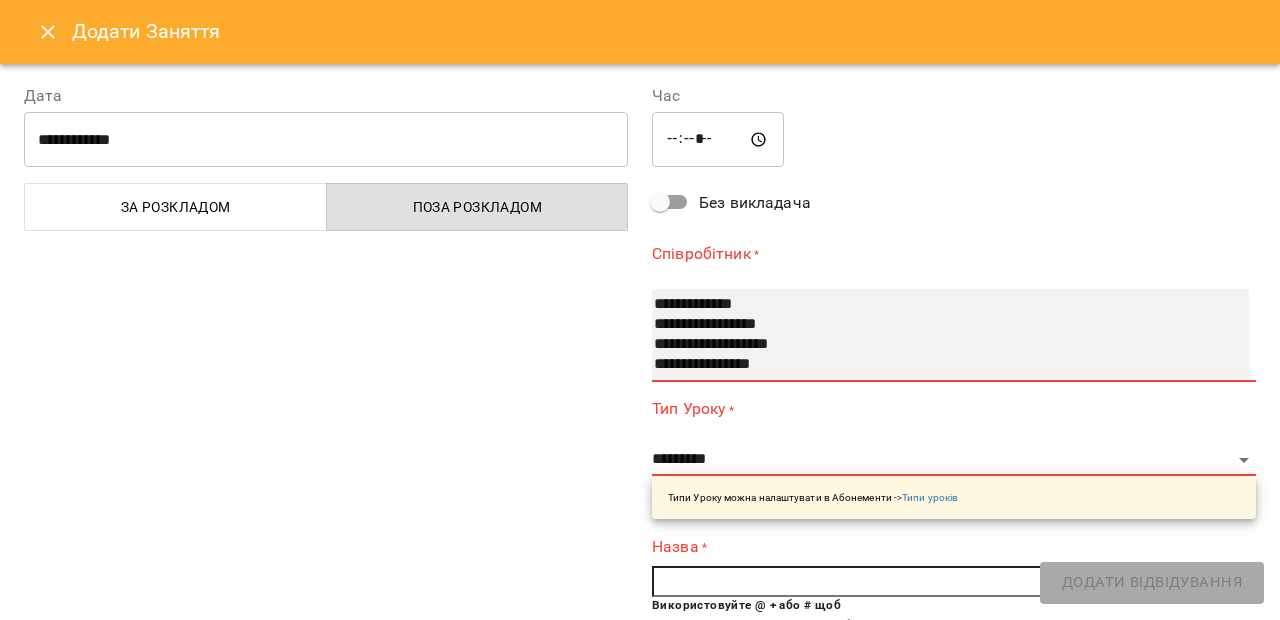 select on "**********" 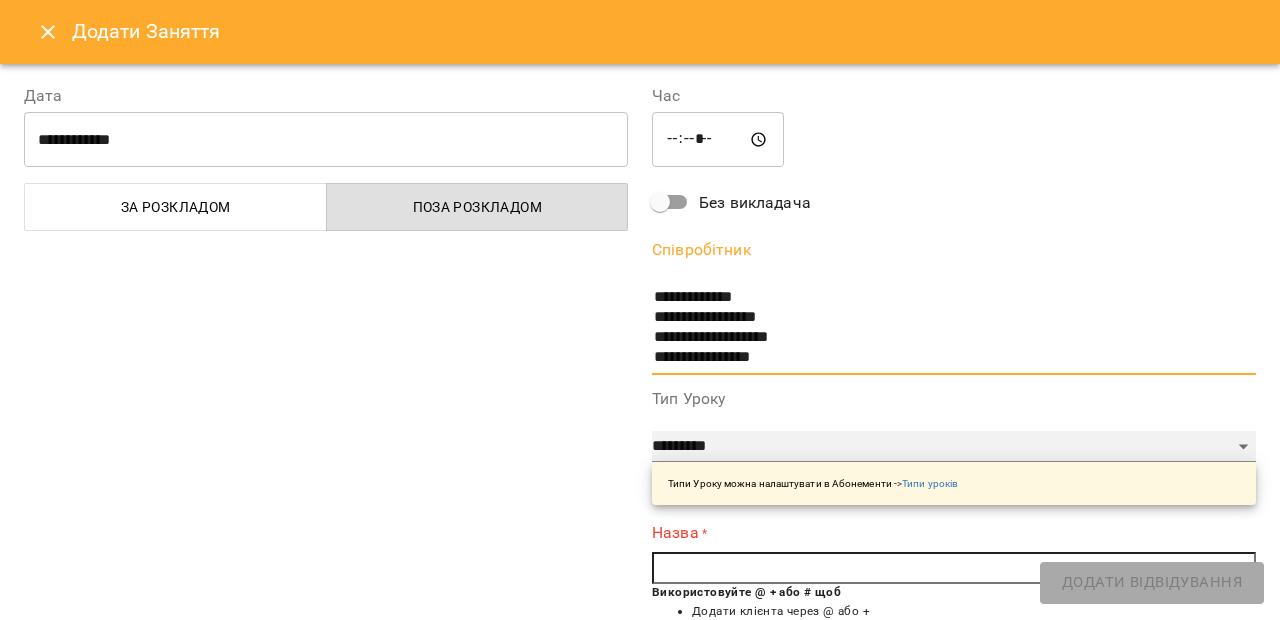 click on "**********" at bounding box center [954, 447] 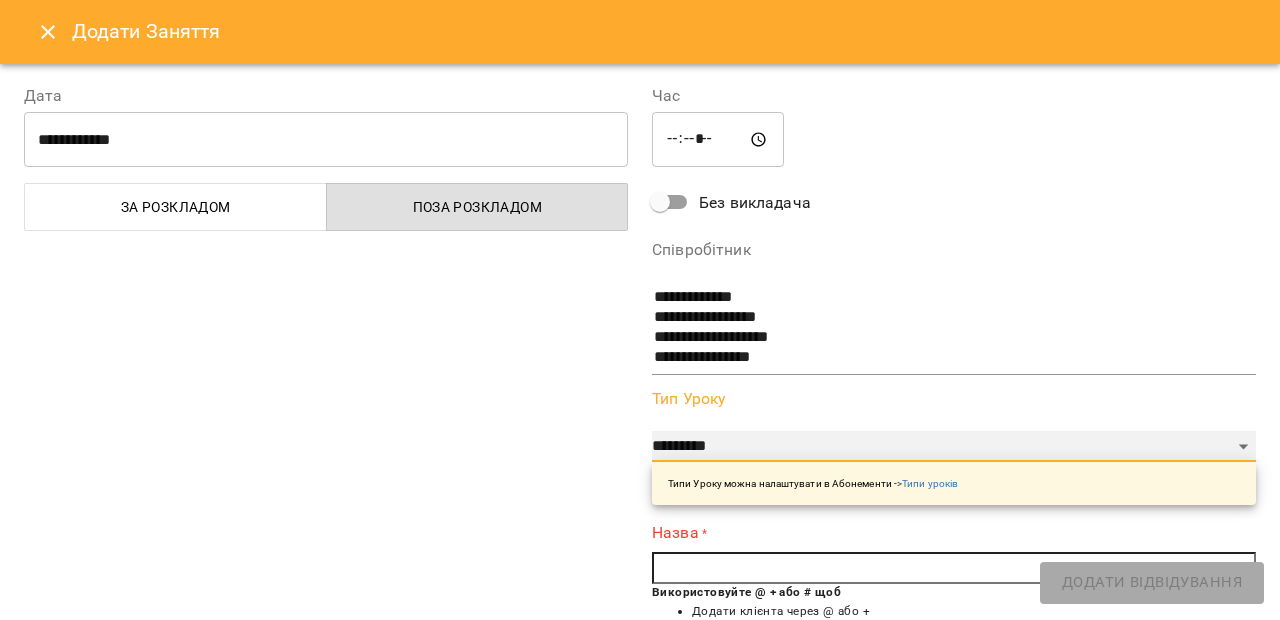 select on "*********" 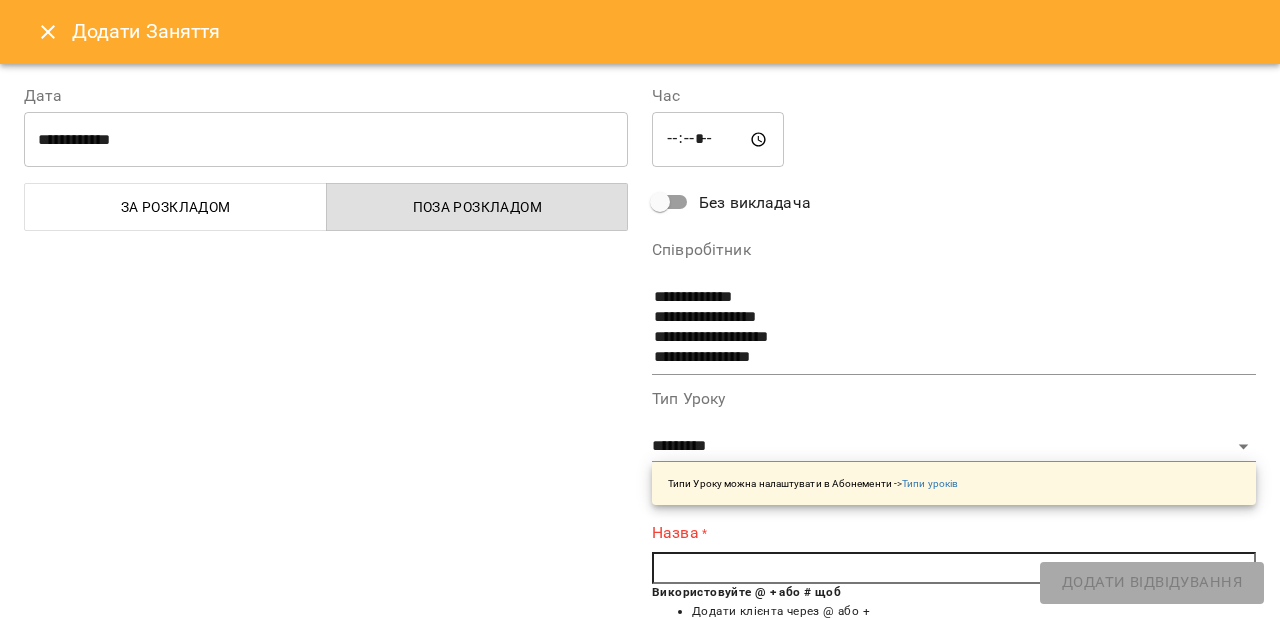 click at bounding box center (954, 568) 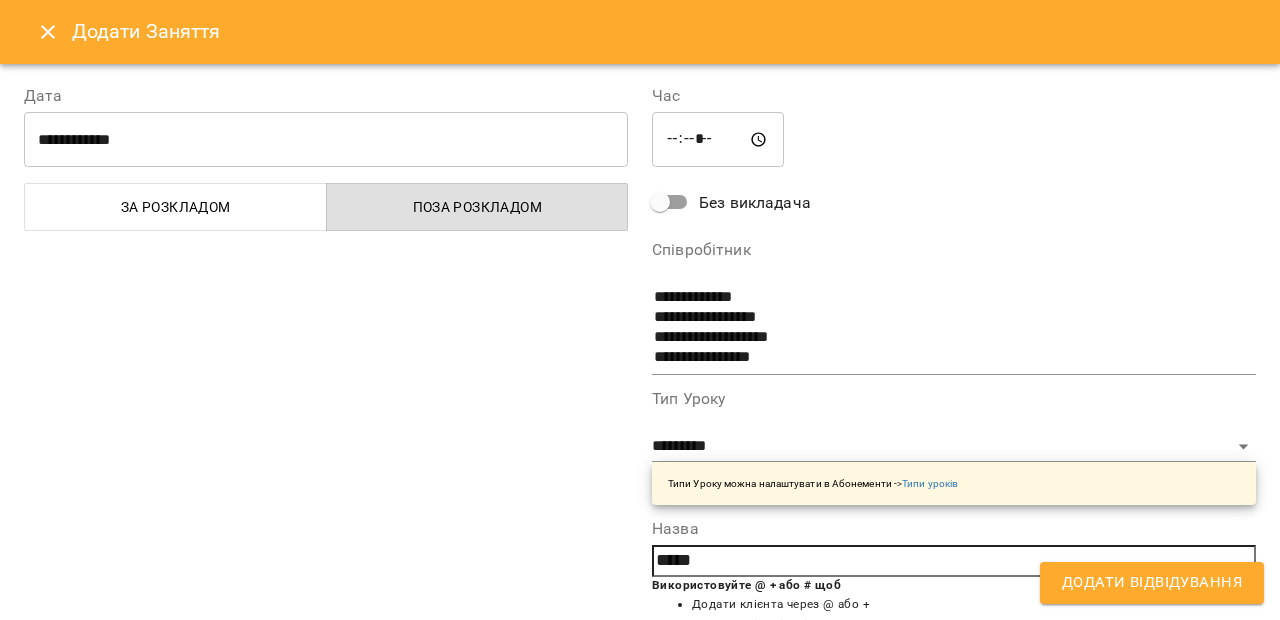 click on "Використовуйте @ + або # щоб Додати клієнта через @ або + Додати всіх клієнтів з тегом #" at bounding box center (954, 610) 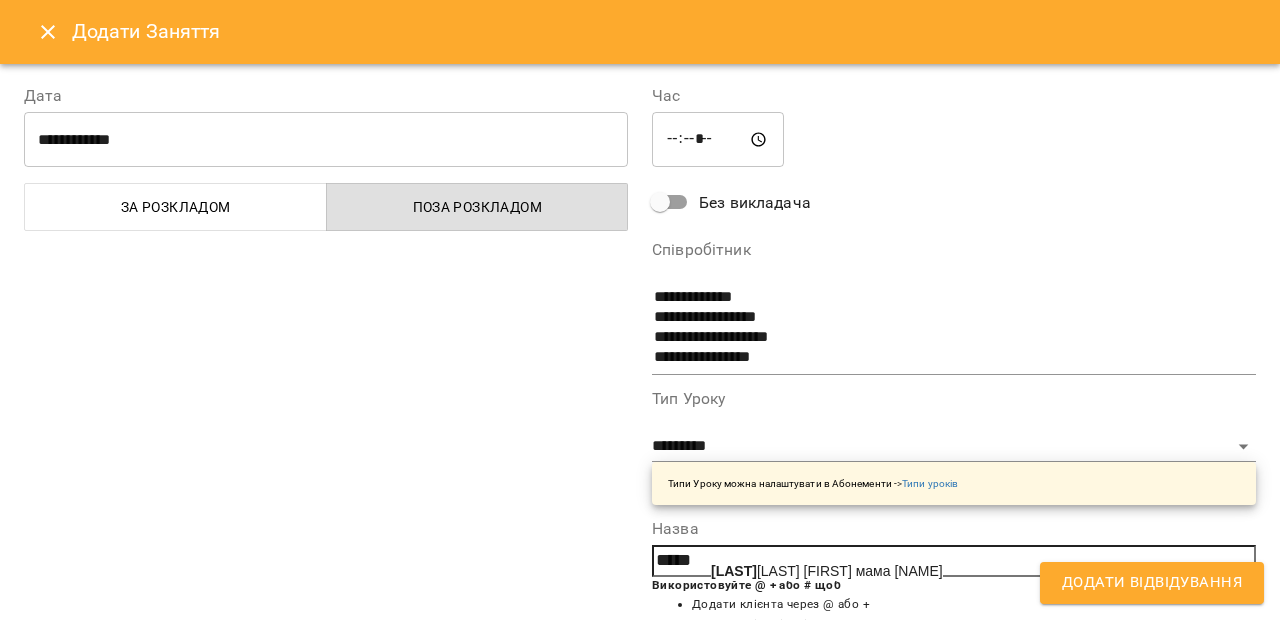 click on "[LAST] [FIRST] мама [FIRST]" at bounding box center (827, 571) 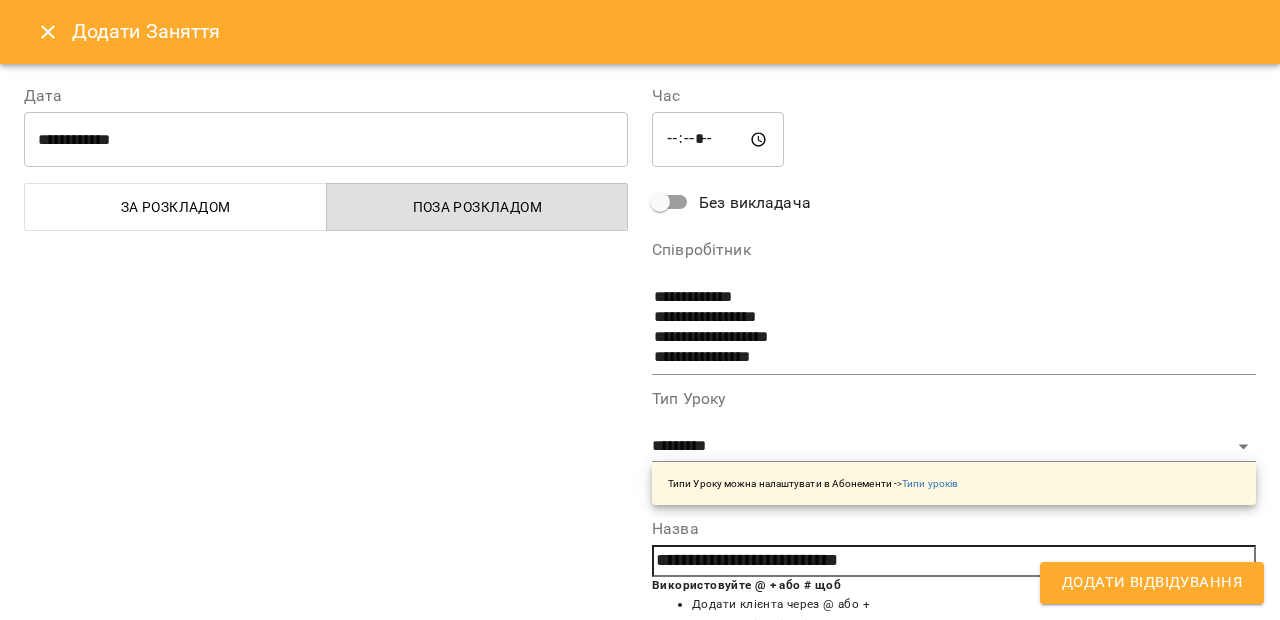 click on "Додати Відвідування" at bounding box center (1152, 583) 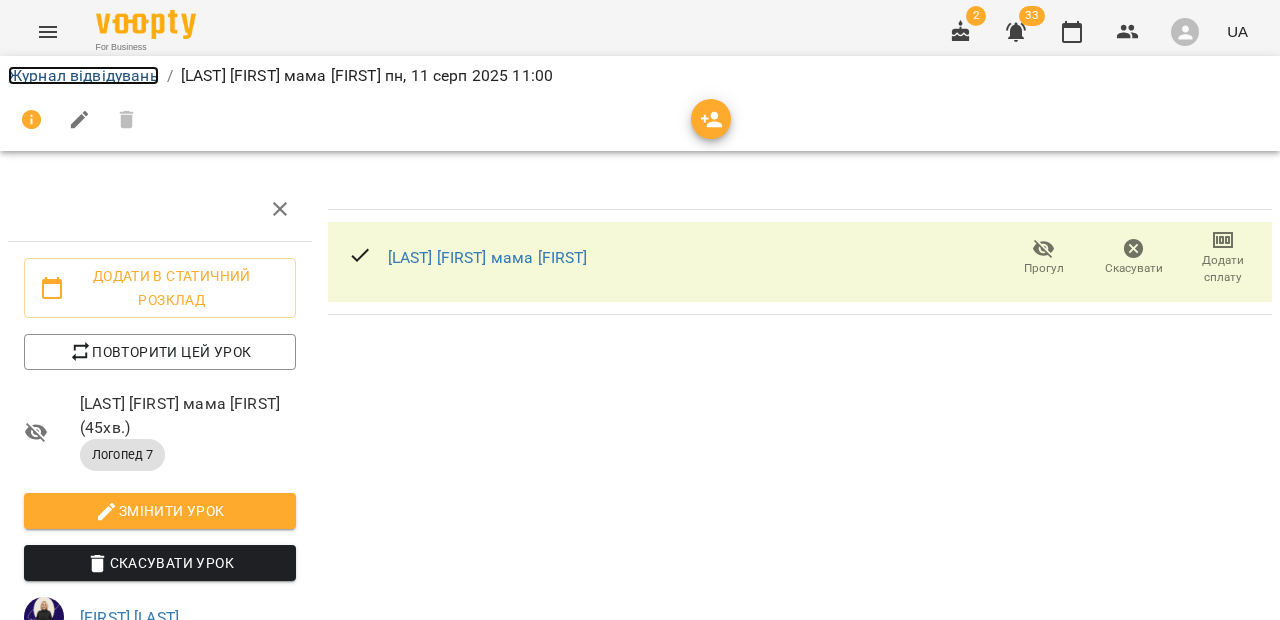 click on "Журнал відвідувань" at bounding box center [83, 75] 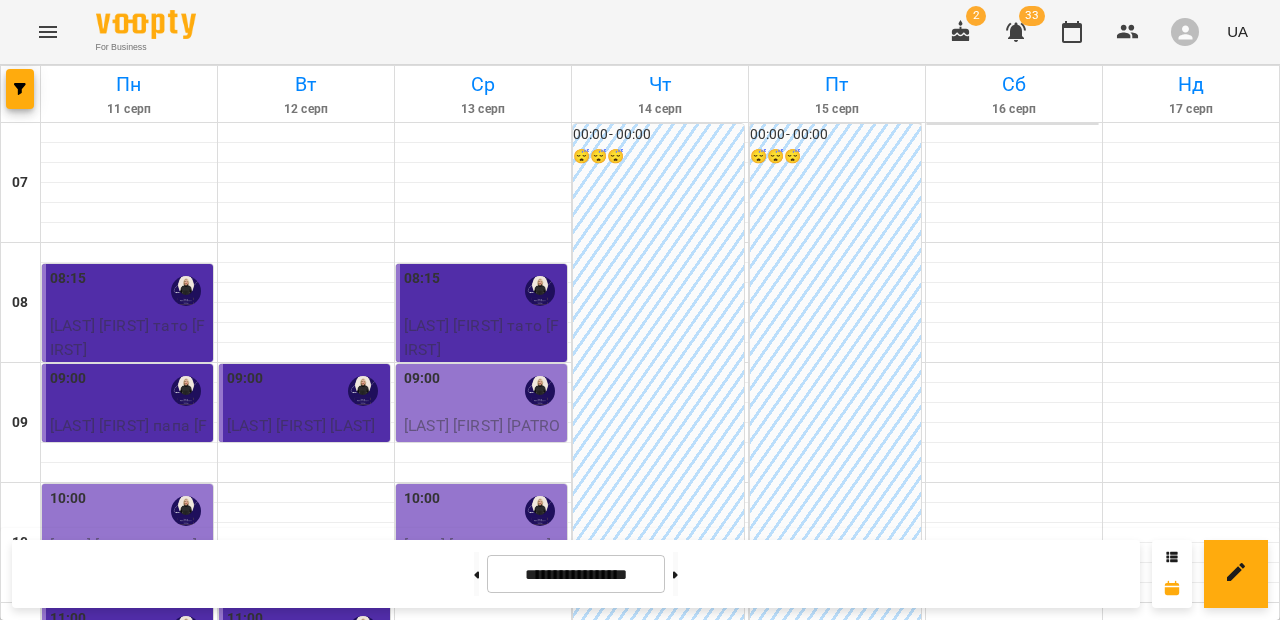 scroll, scrollTop: 321, scrollLeft: 0, axis: vertical 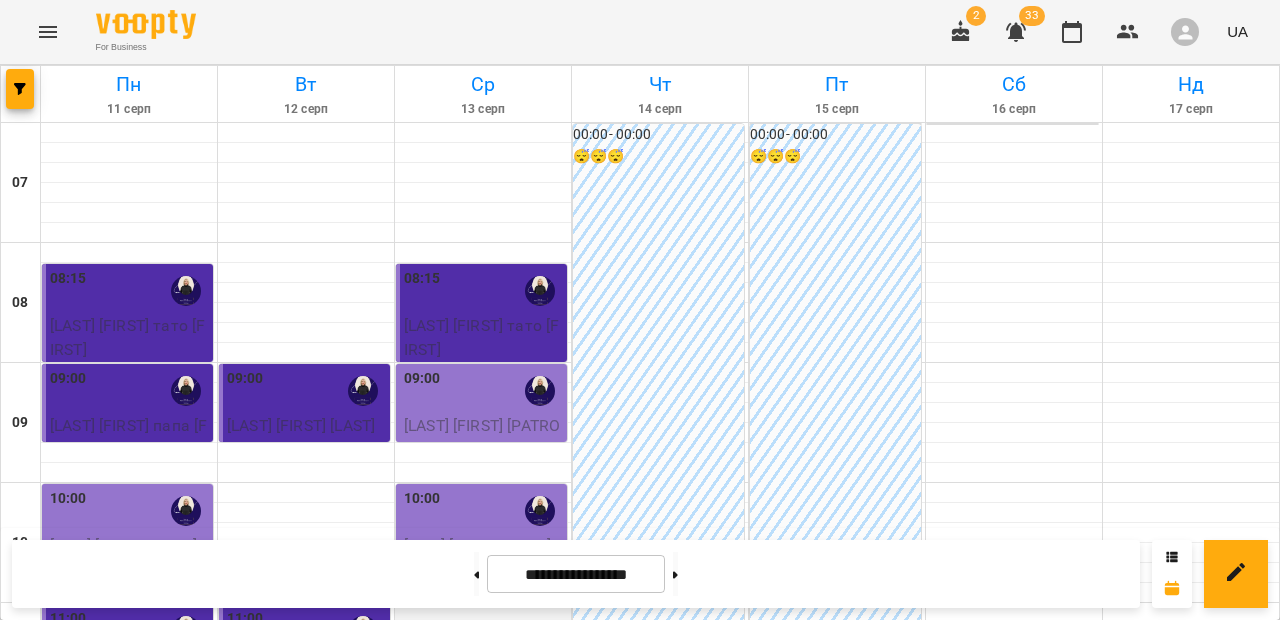 drag, startPoint x: 457, startPoint y: 280, endPoint x: 457, endPoint y: 292, distance: 12 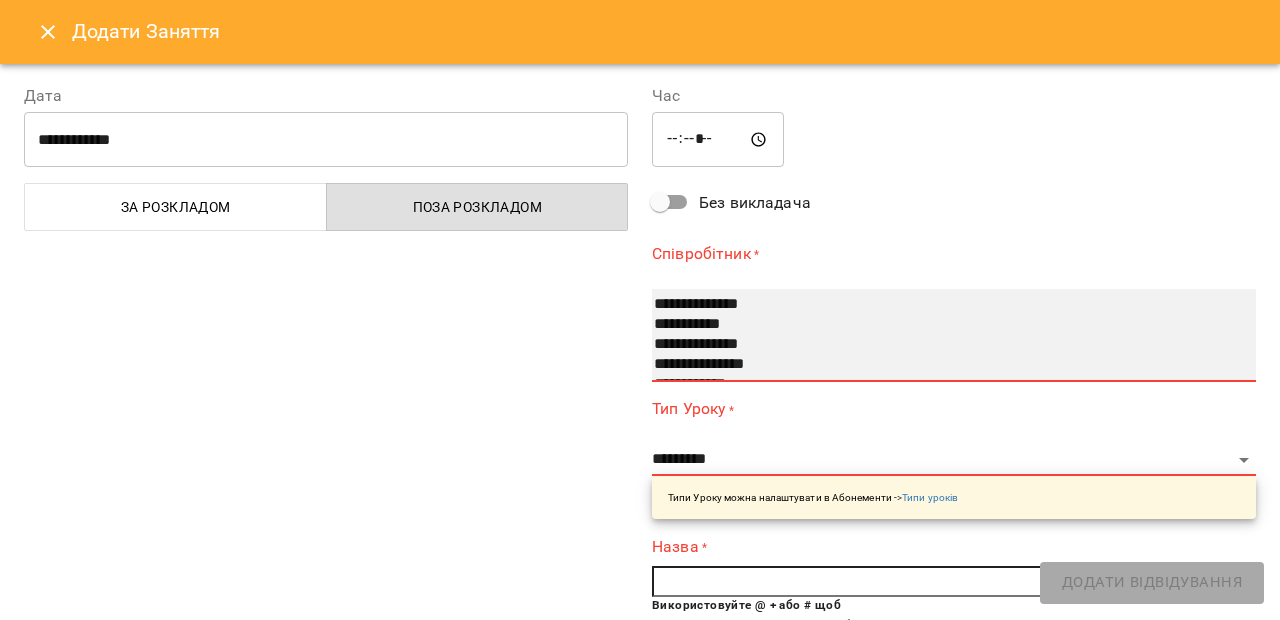 scroll, scrollTop: 100, scrollLeft: 0, axis: vertical 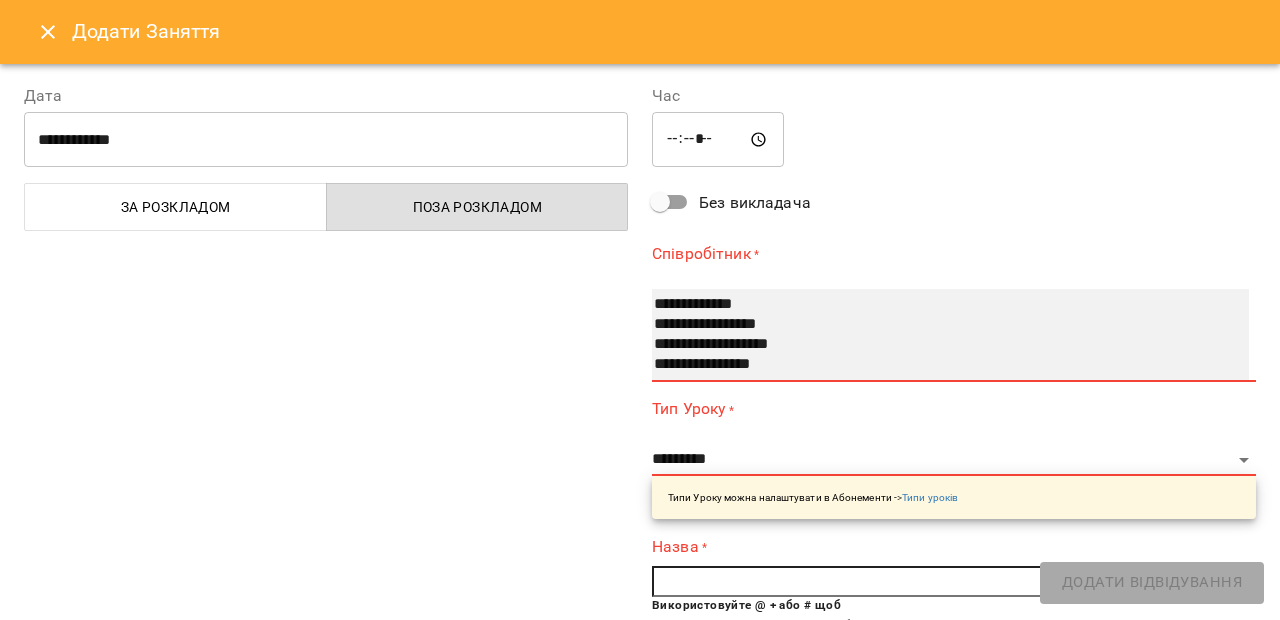 select on "**********" 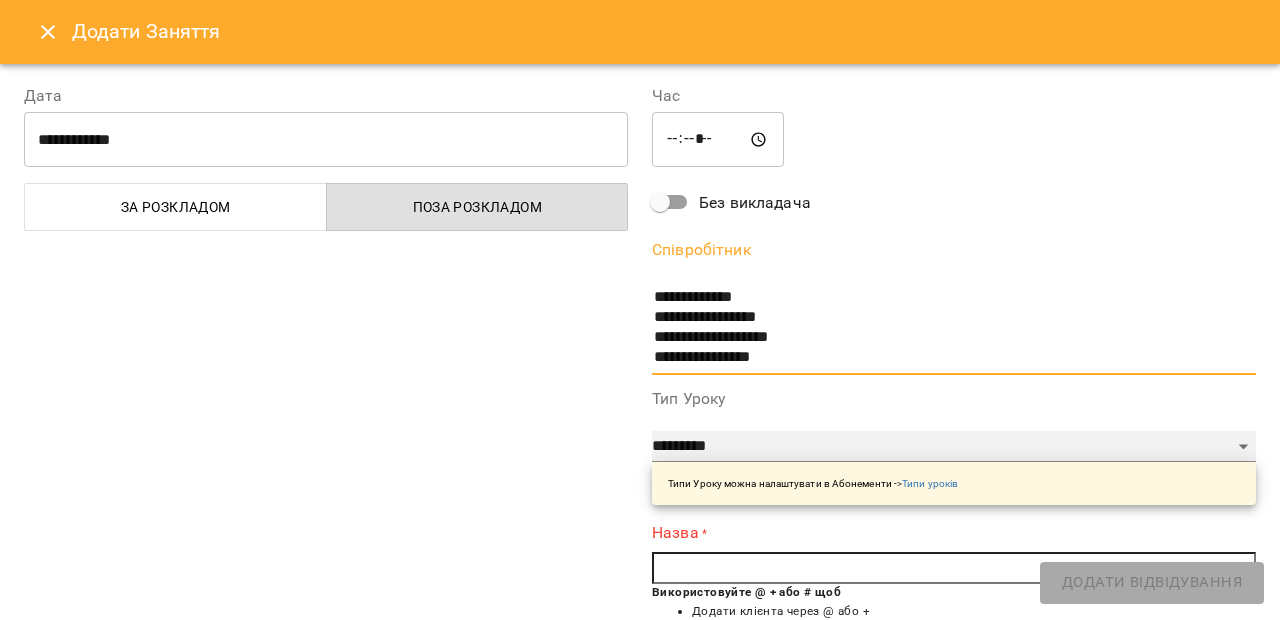click on "**********" at bounding box center (954, 447) 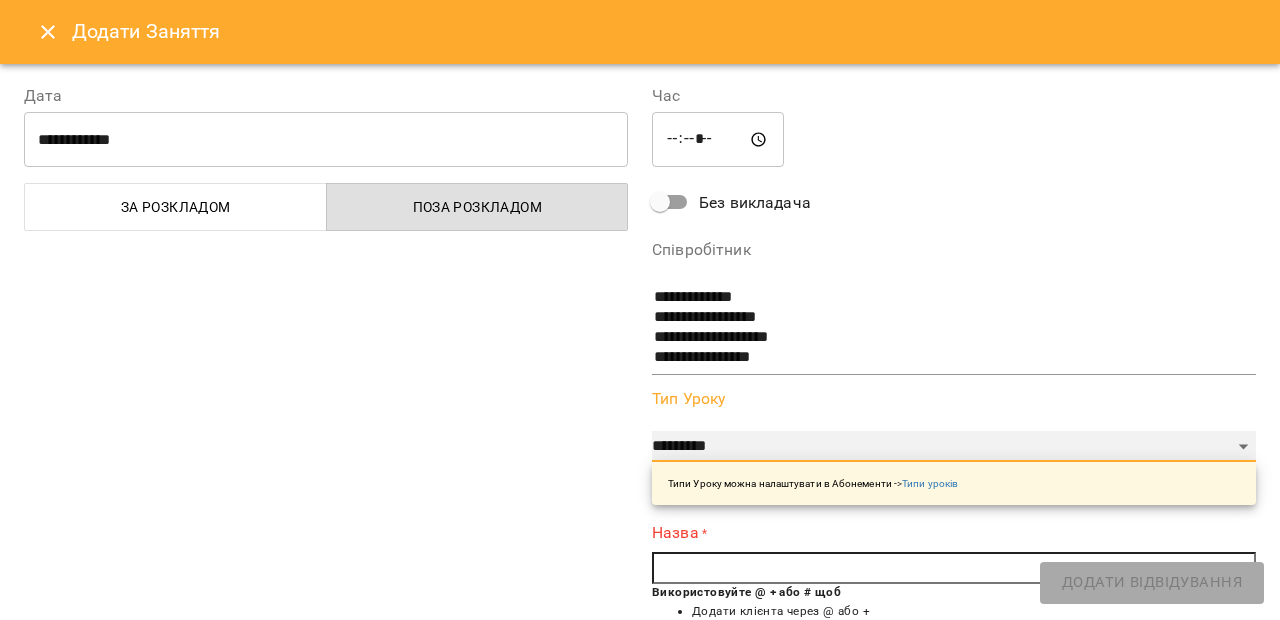 select on "*********" 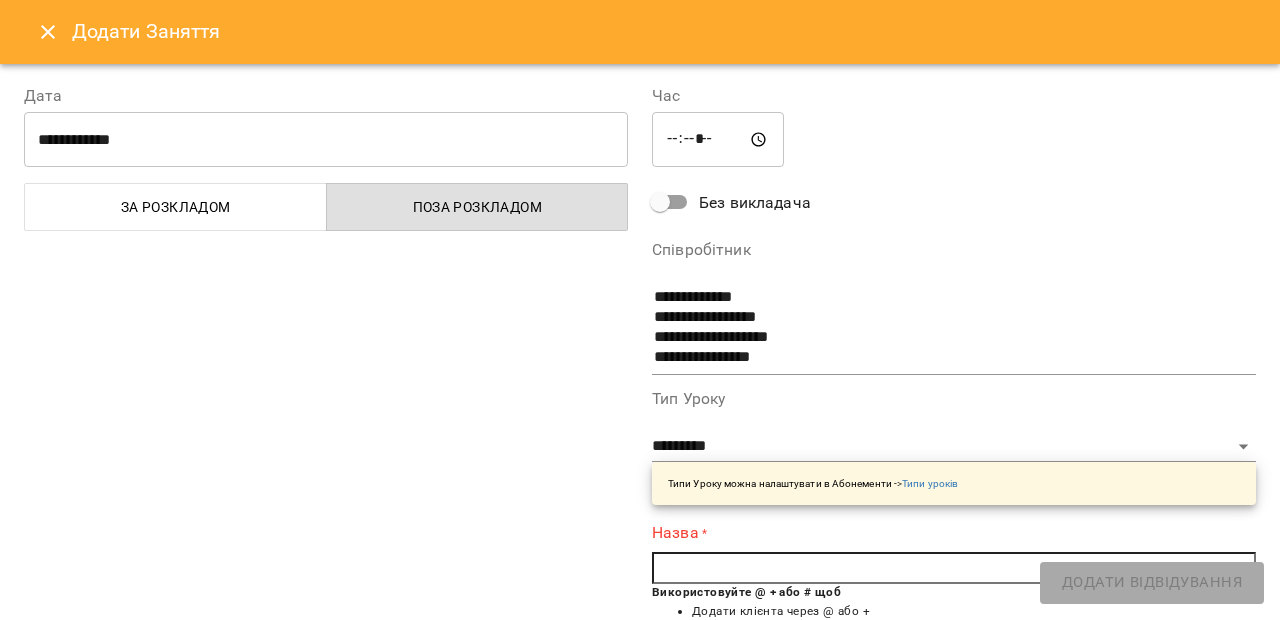 click at bounding box center [954, 568] 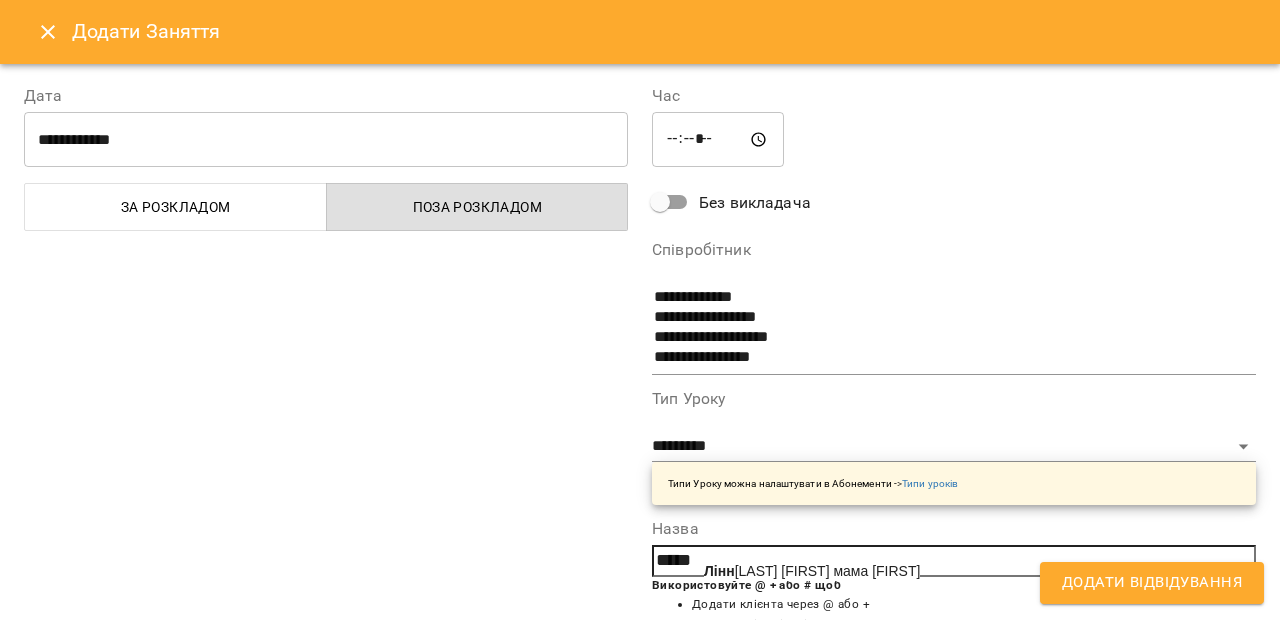 click on "[LAST] [FIRST] мама [FIRST]" at bounding box center [812, 571] 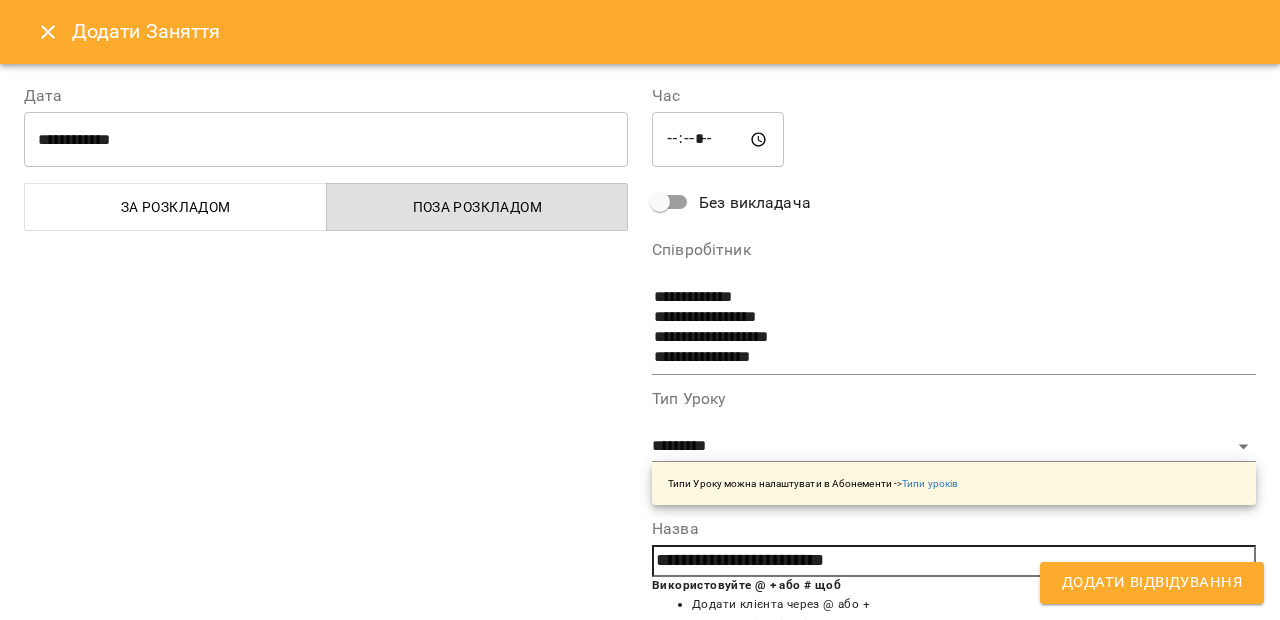 click on "Додати клієнта через @ або +" at bounding box center [974, 605] 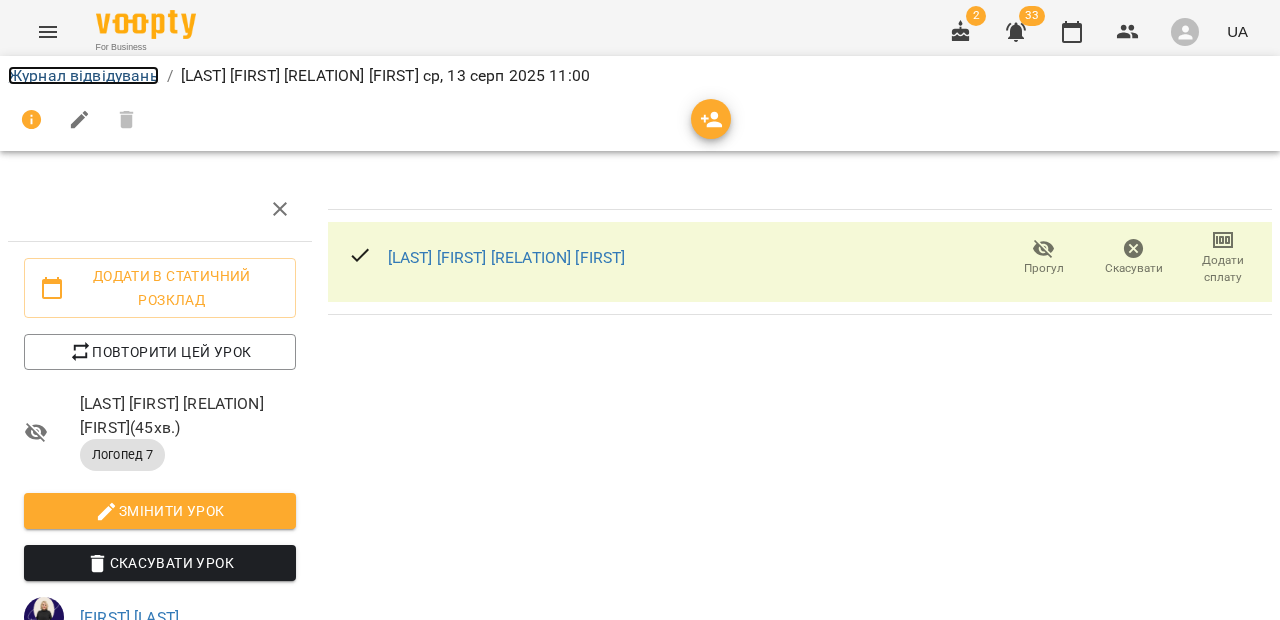 click on "Журнал відвідувань" at bounding box center (83, 75) 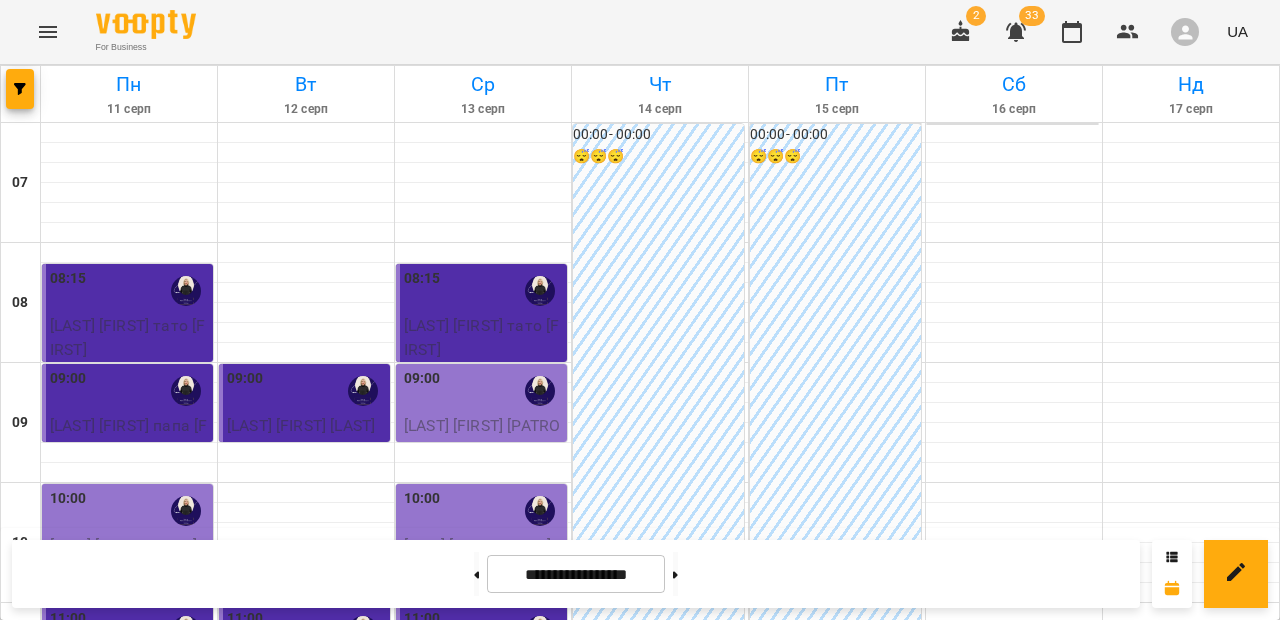 scroll, scrollTop: 480, scrollLeft: 0, axis: vertical 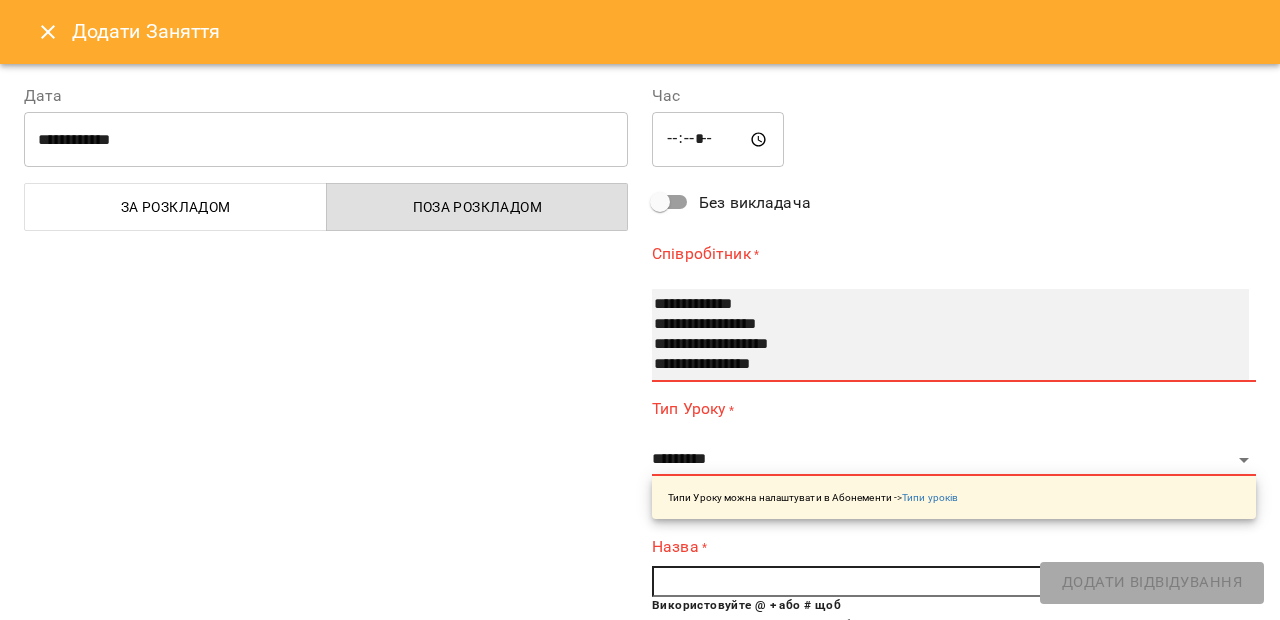 select on "**********" 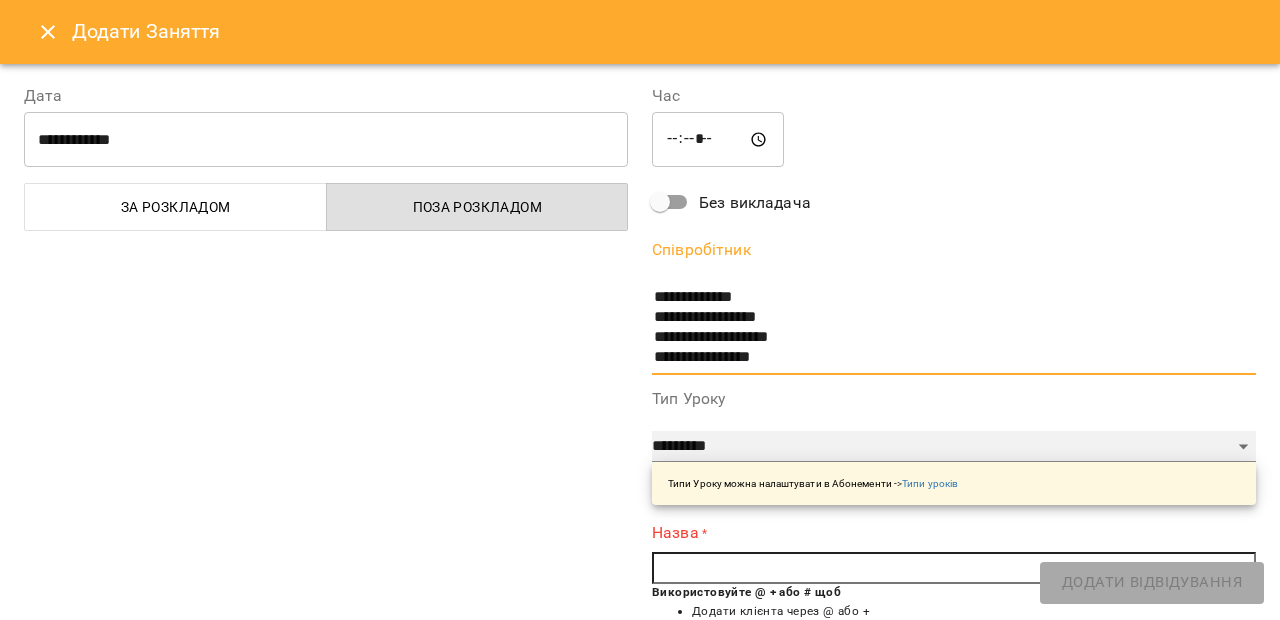 click on "**********" at bounding box center [954, 447] 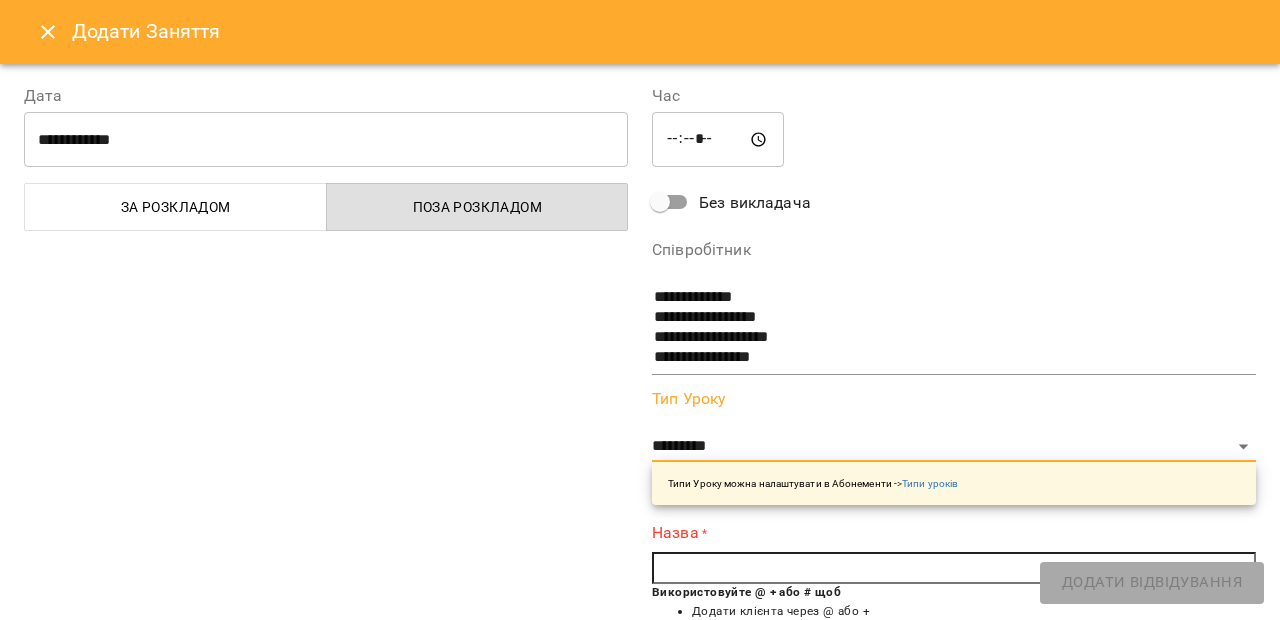 click at bounding box center (954, 568) 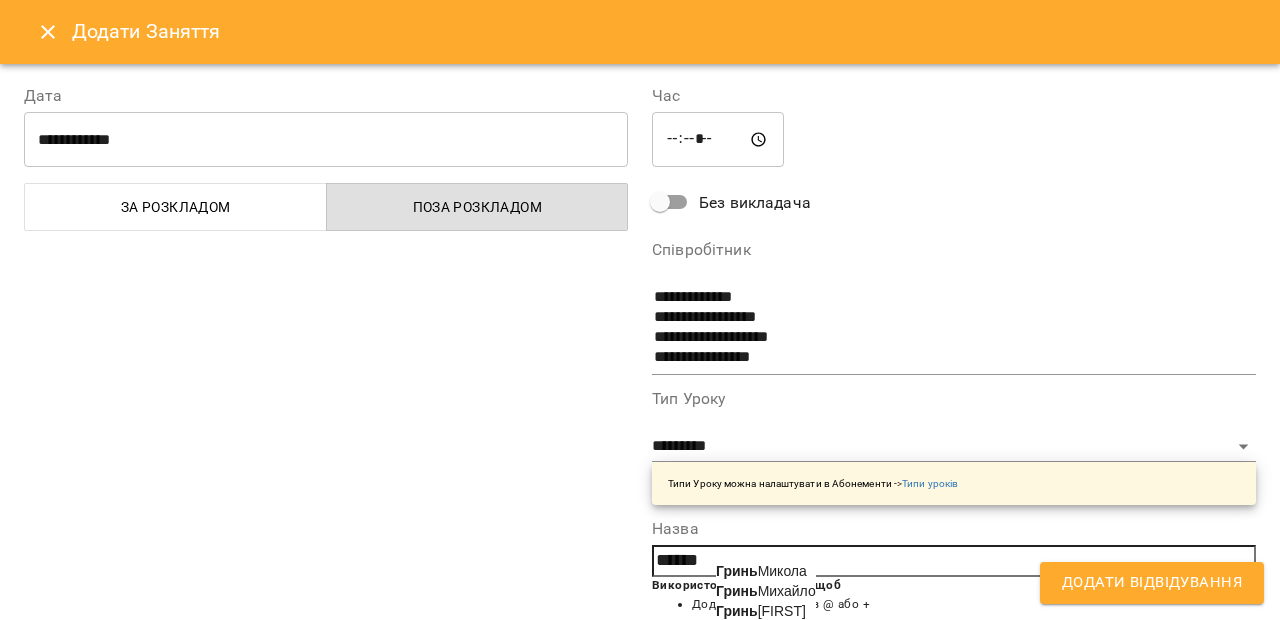 click on "[LAST] [FIRST]" at bounding box center (761, 611) 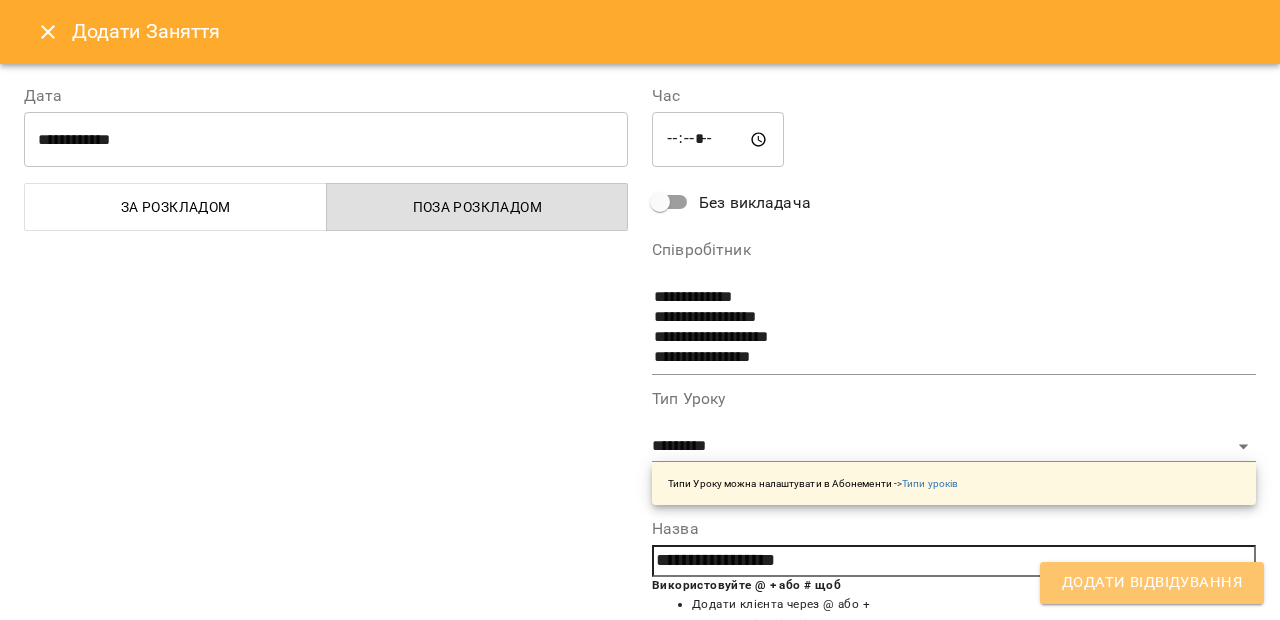 click on "Додати Відвідування" at bounding box center [1152, 583] 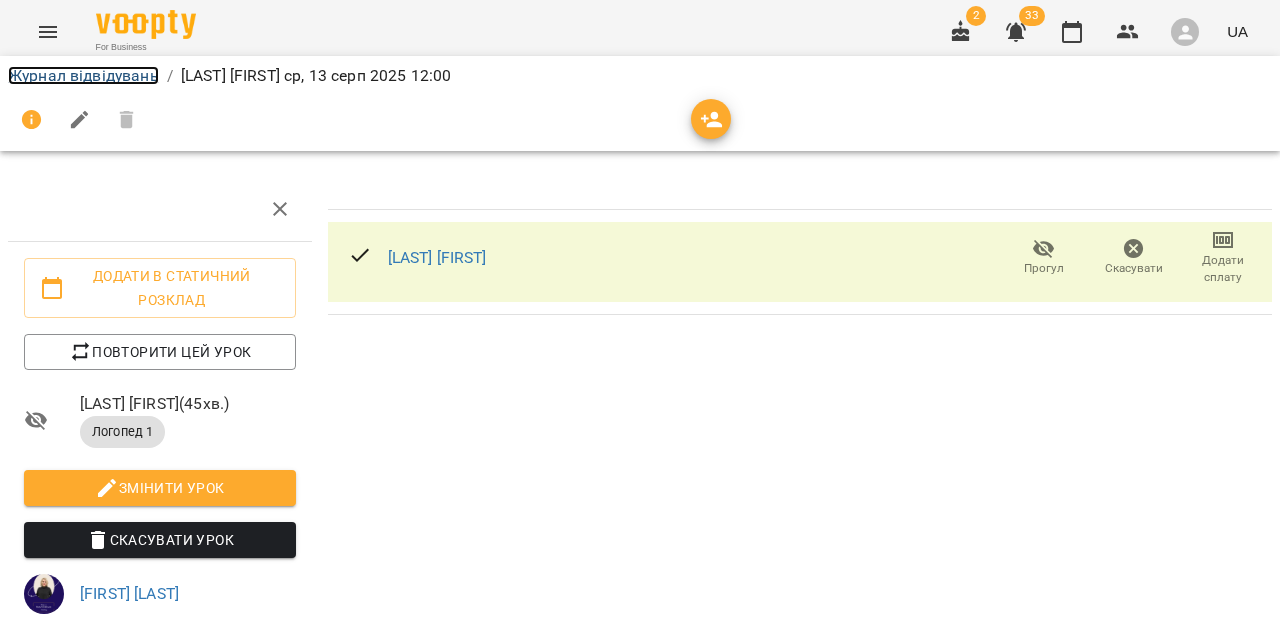 click on "Журнал відвідувань" at bounding box center [83, 75] 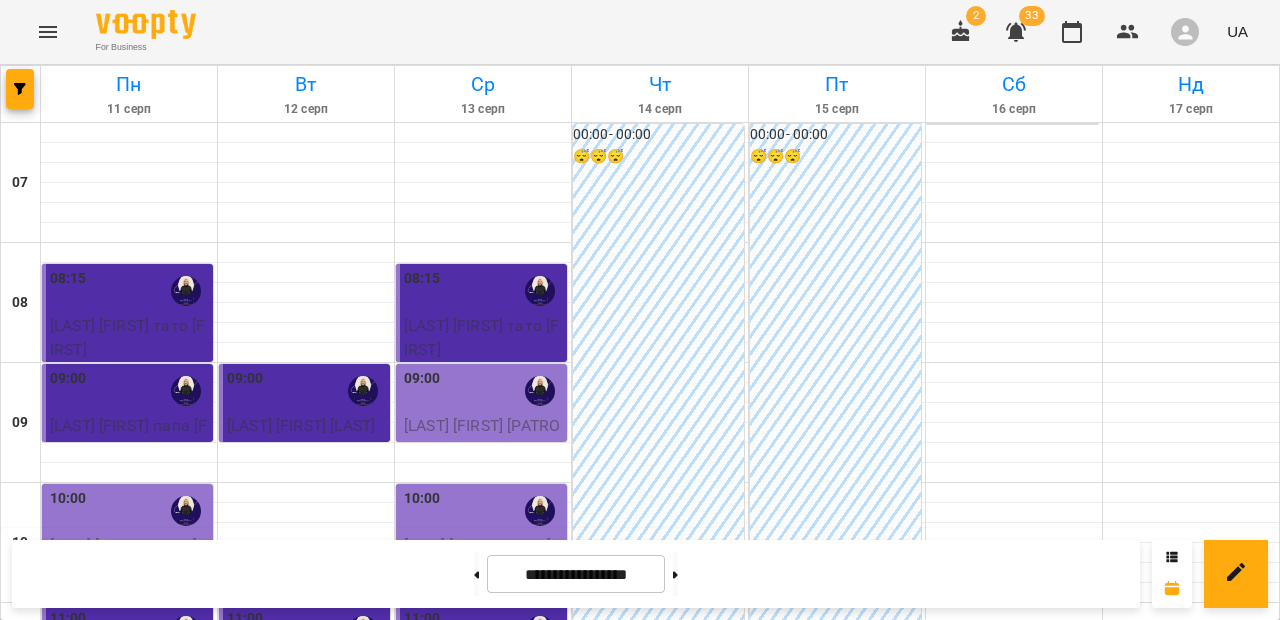 scroll, scrollTop: 362, scrollLeft: 0, axis: vertical 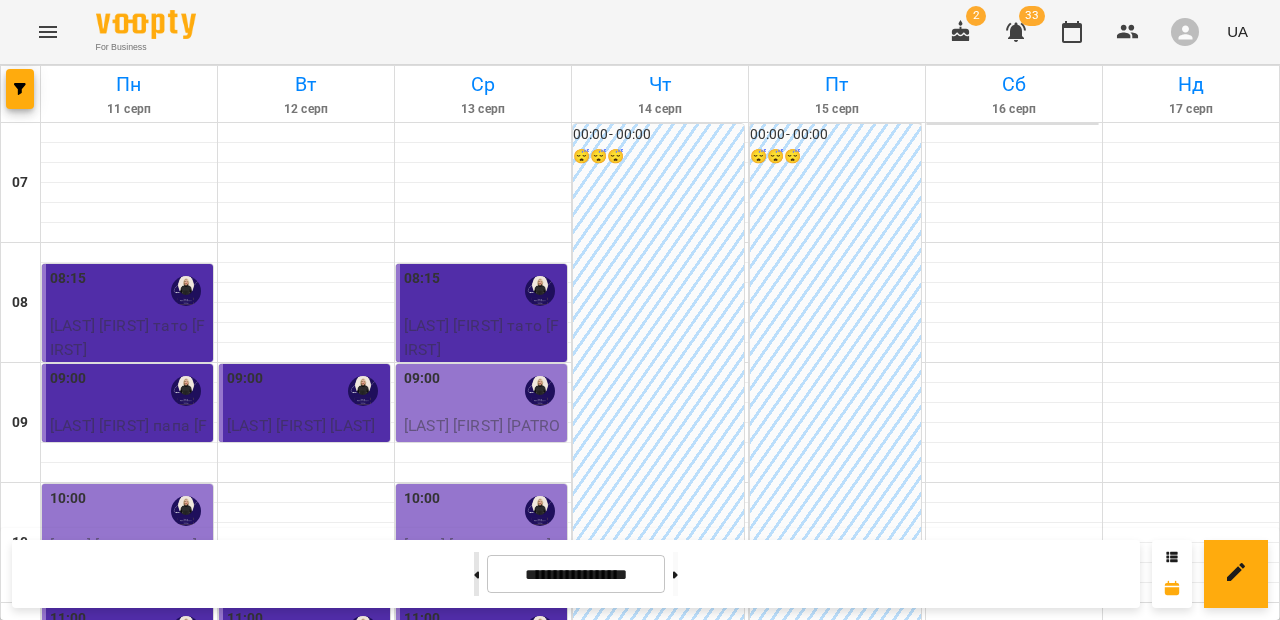 click at bounding box center (476, 574) 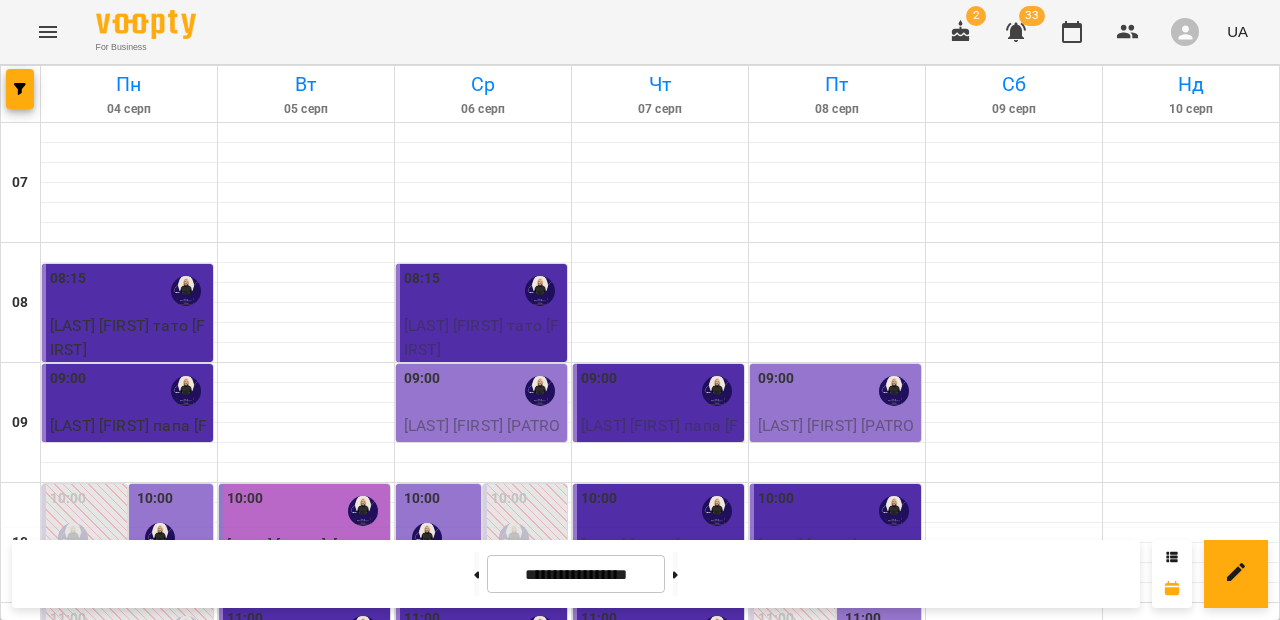 scroll, scrollTop: 411, scrollLeft: 0, axis: vertical 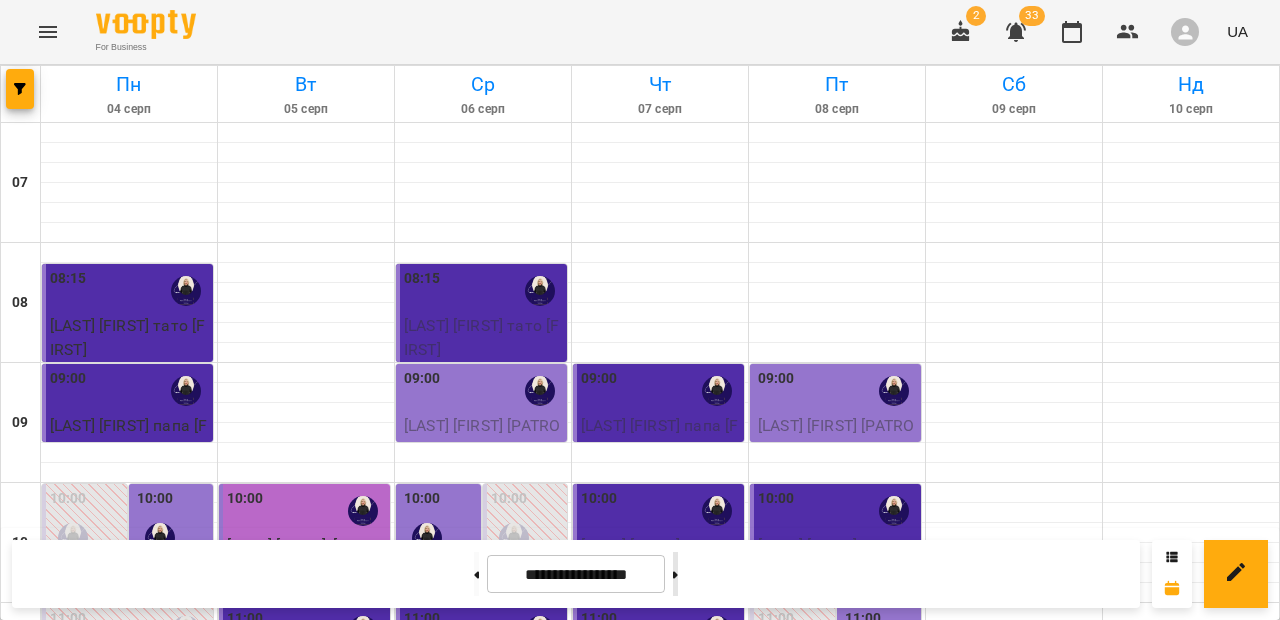 click 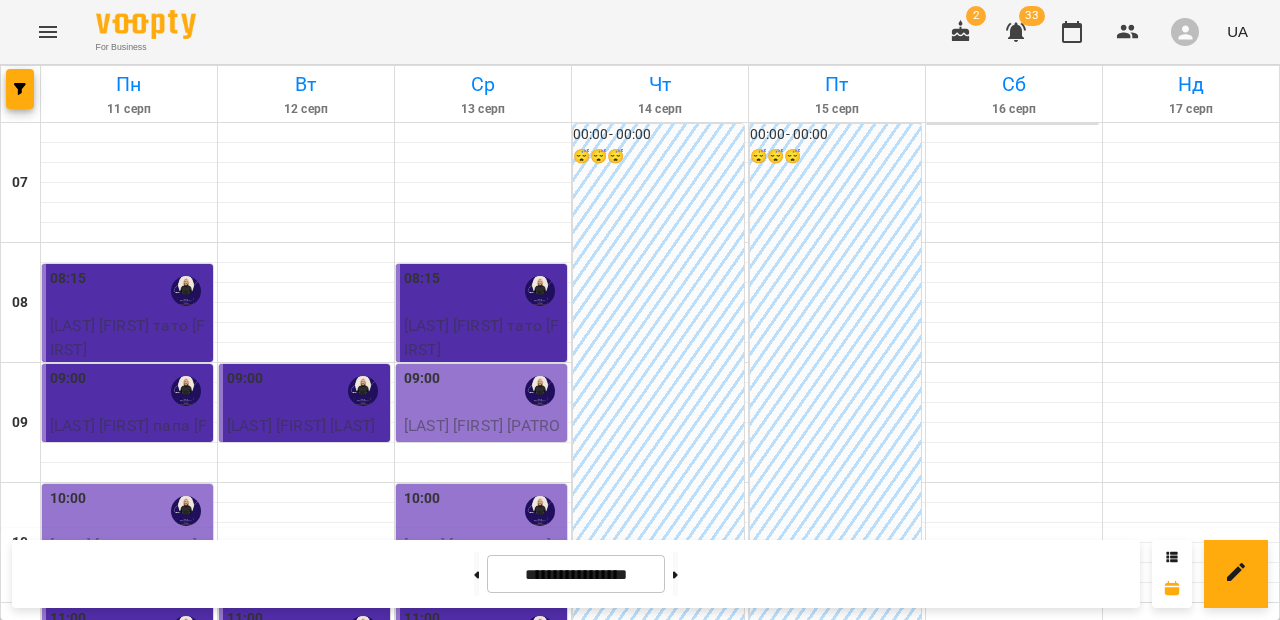 scroll, scrollTop: 693, scrollLeft: 0, axis: vertical 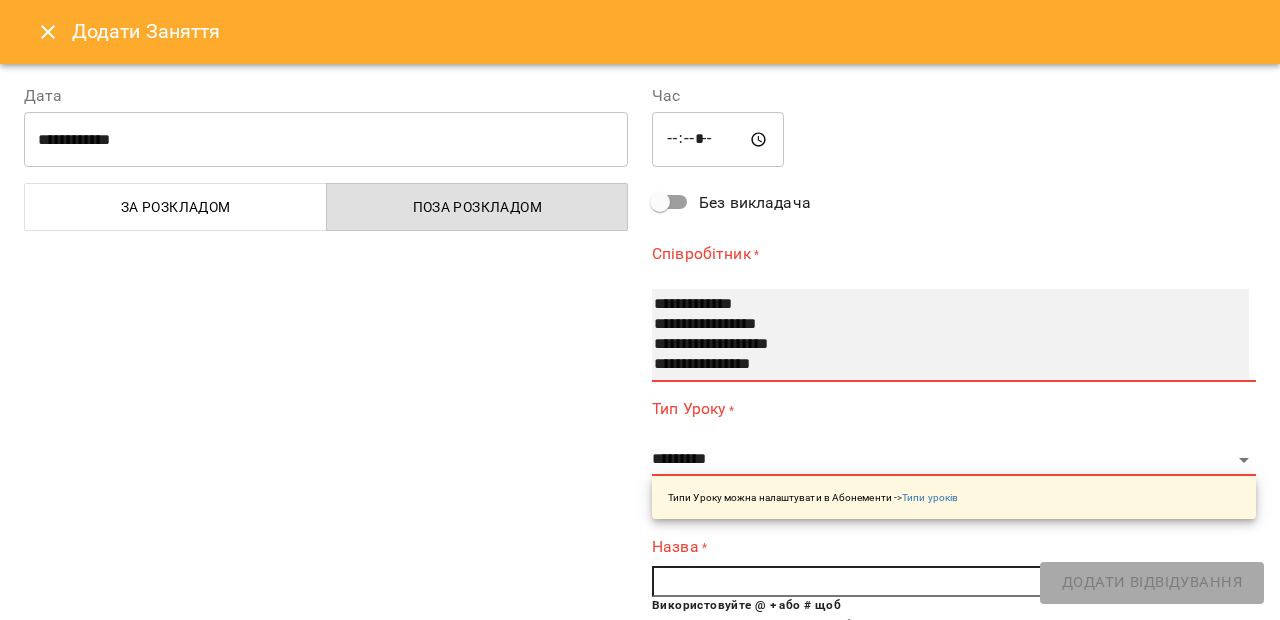 select on "**********" 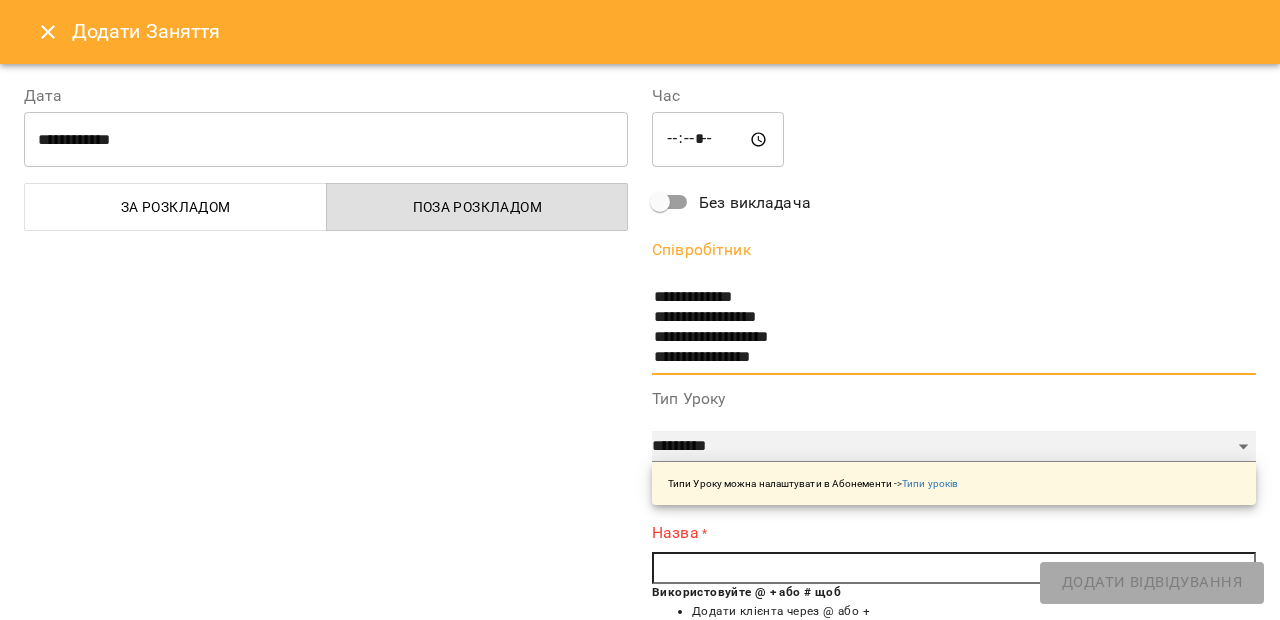 click on "**********" at bounding box center [954, 447] 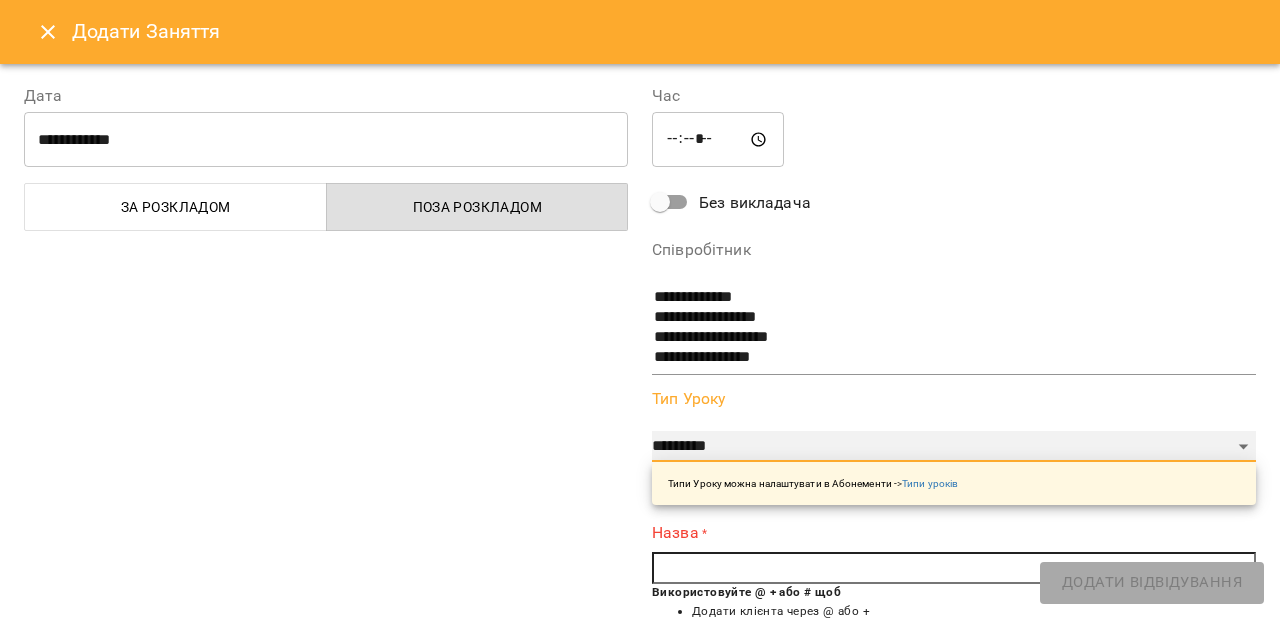select on "*********" 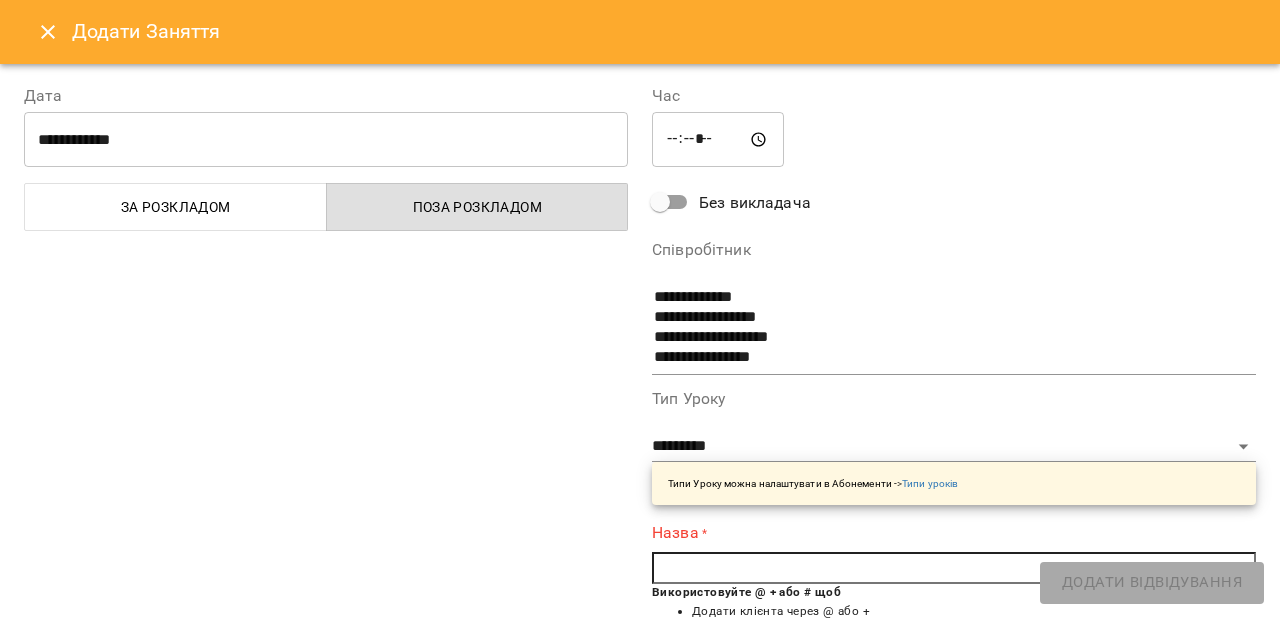 click on "Використовуйте @ + або # щоб" at bounding box center [746, 592] 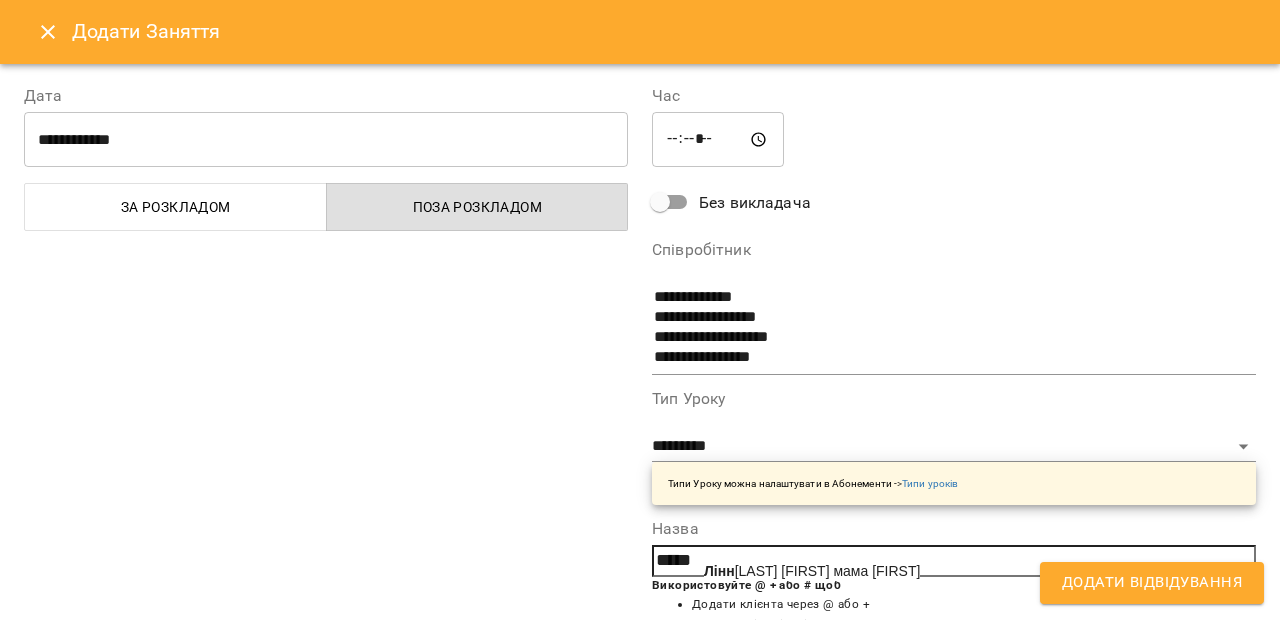 click on "[LAST] [FIRST] мама [FIRST]" at bounding box center [812, 571] 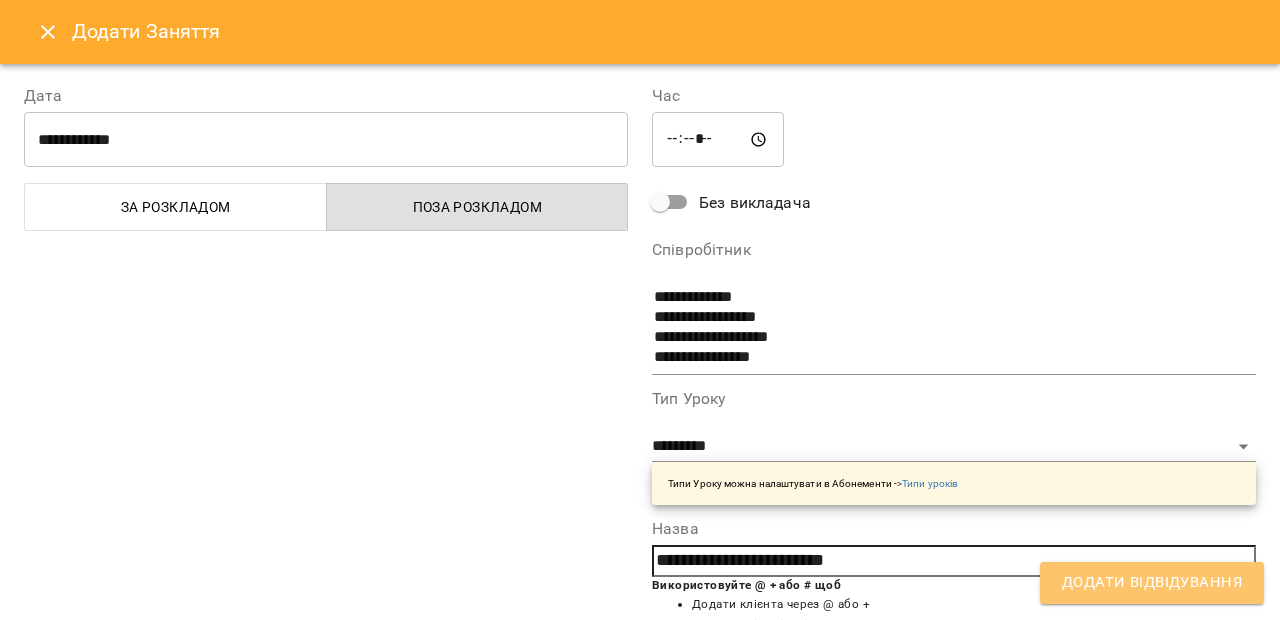 click on "Додати Відвідування" at bounding box center [1152, 583] 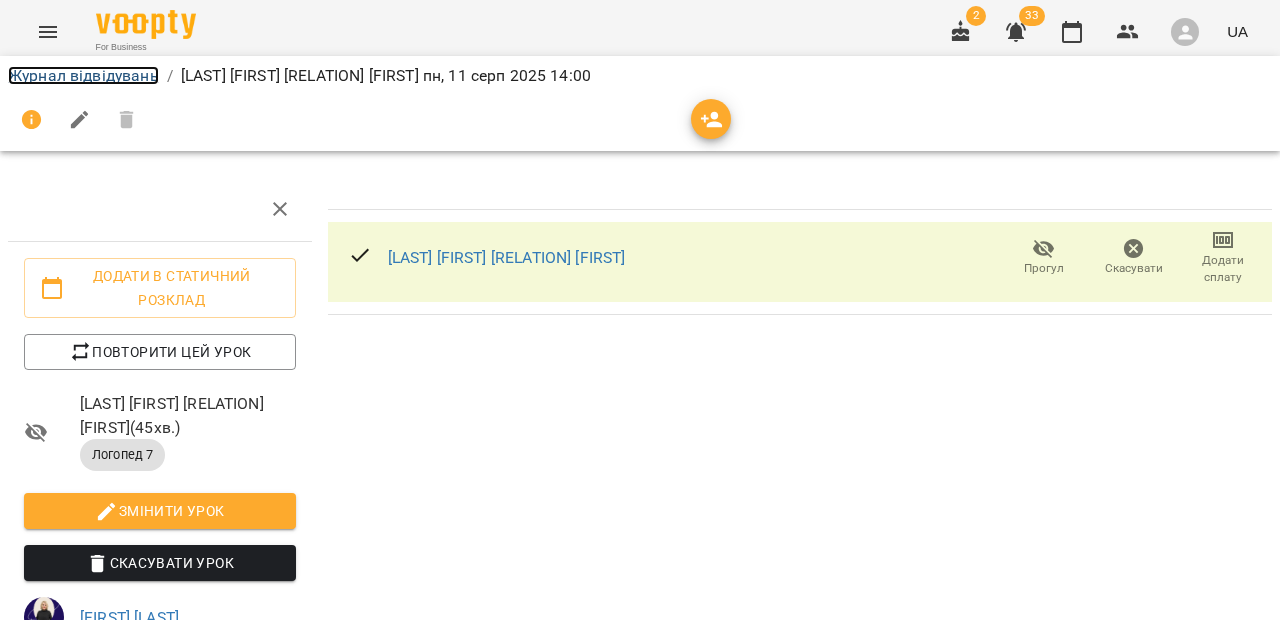 click on "Журнал відвідувань" at bounding box center (83, 75) 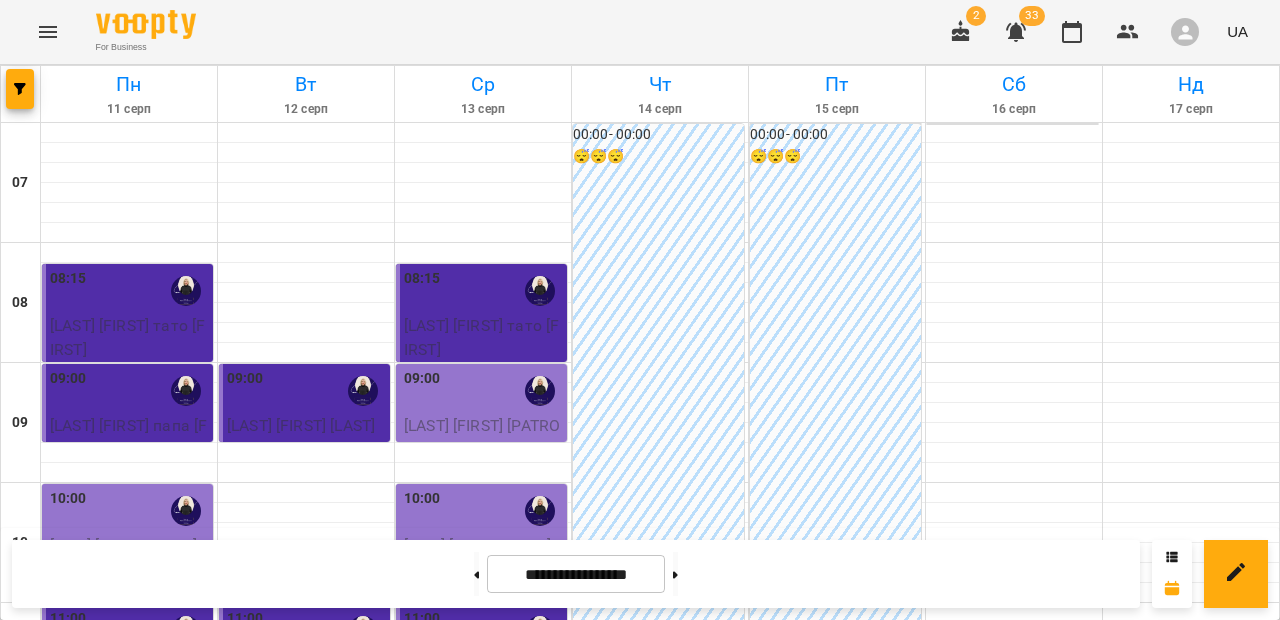 scroll, scrollTop: 827, scrollLeft: 0, axis: vertical 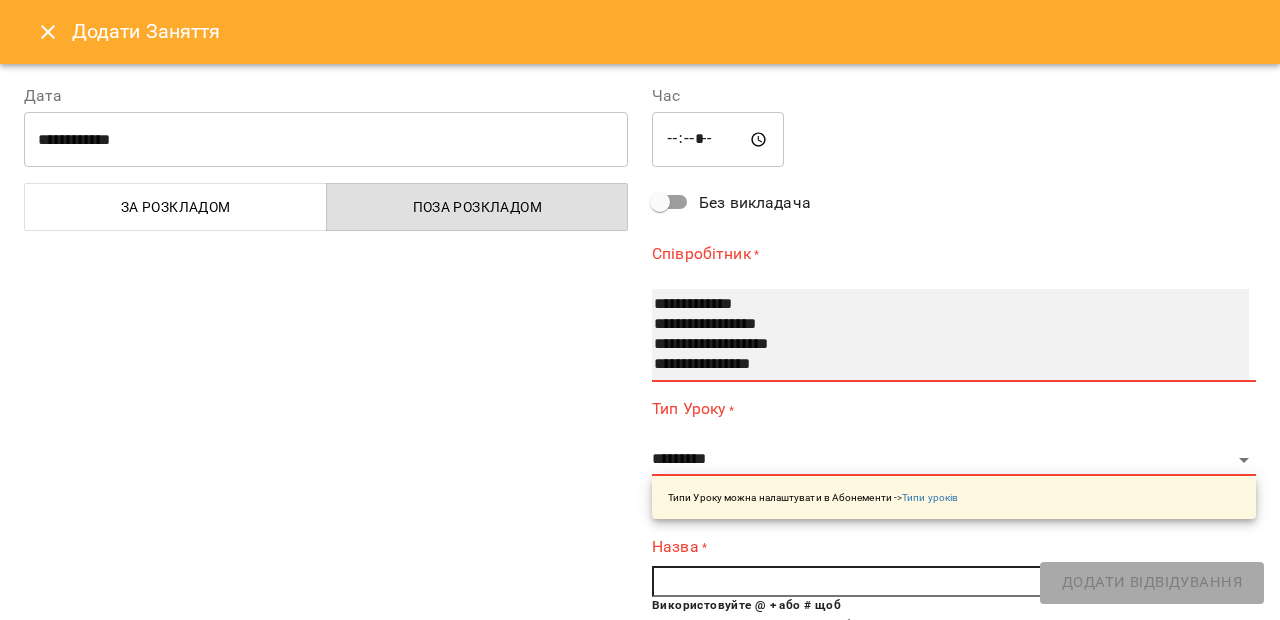select on "**********" 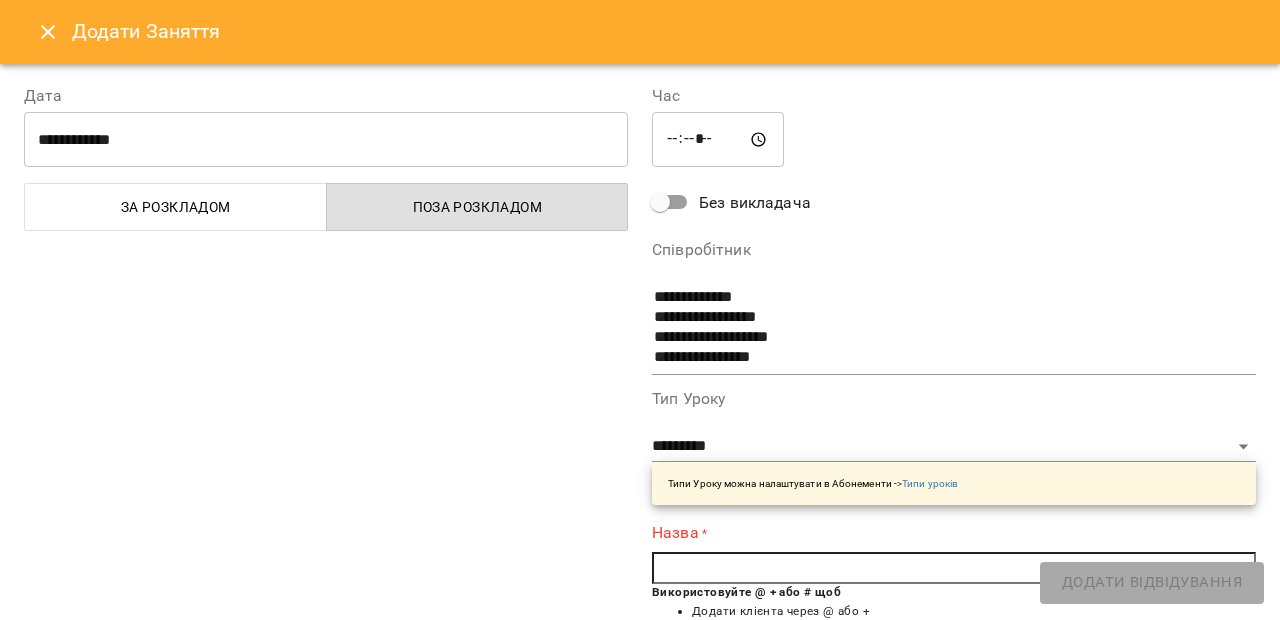 click at bounding box center [954, 568] 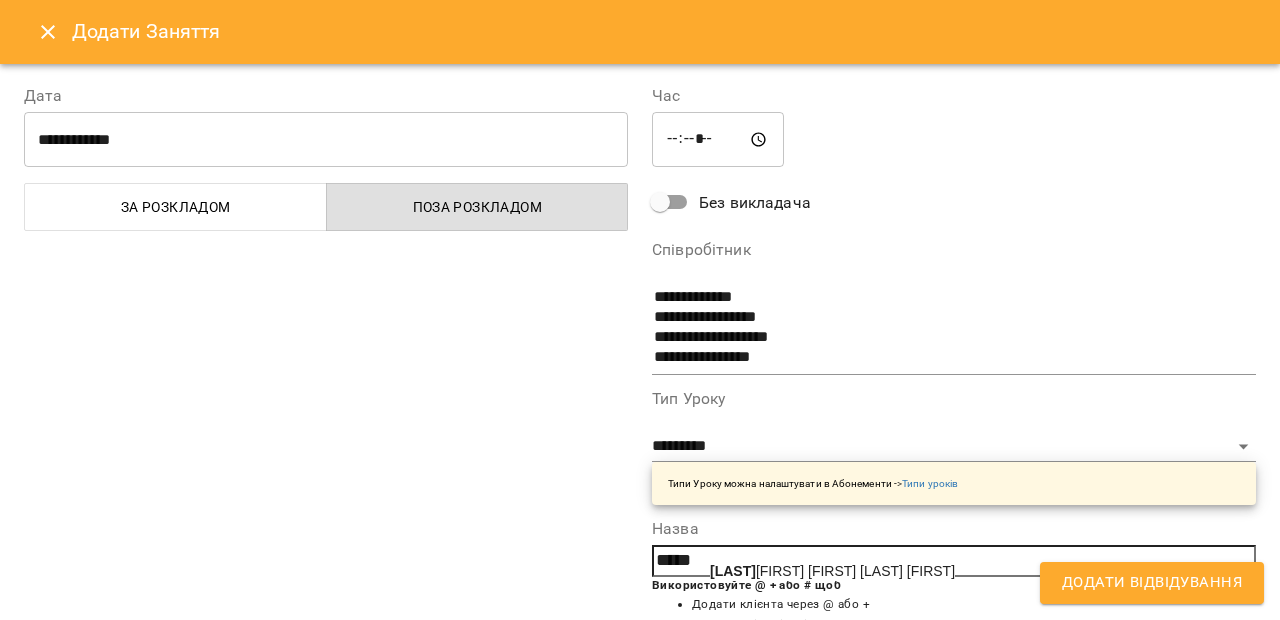 click on "[LAST] [FIRST] [LAST] [FIRST]" at bounding box center [832, 571] 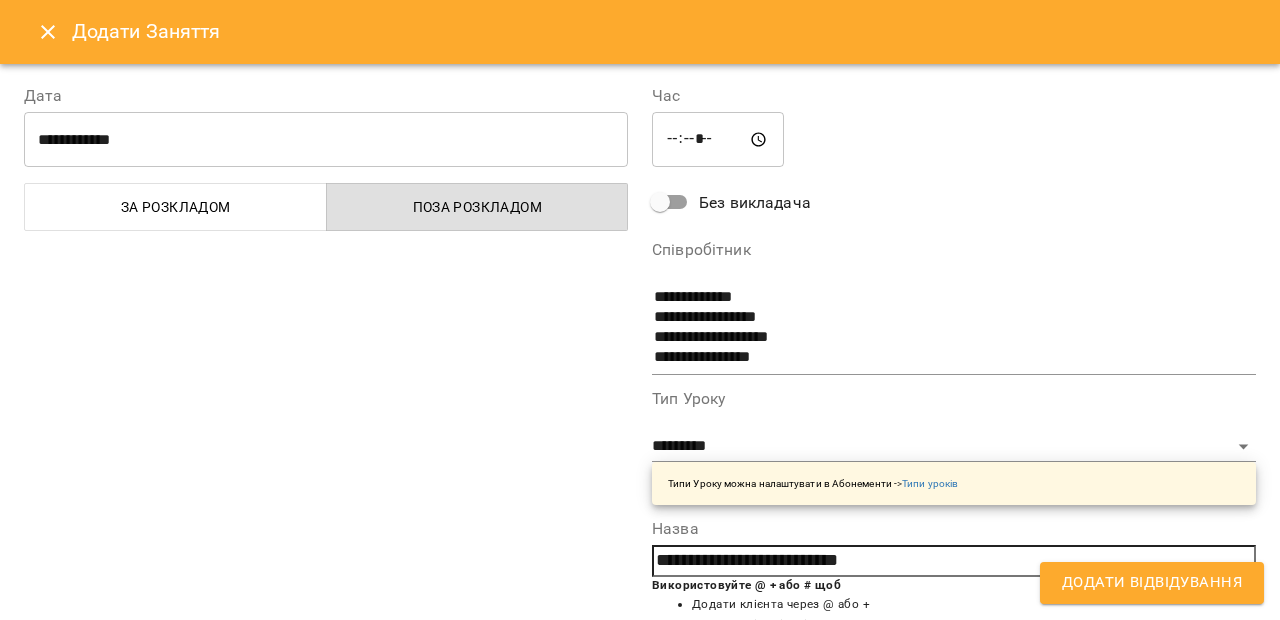 click on "Додати Відвідування" at bounding box center (1152, 583) 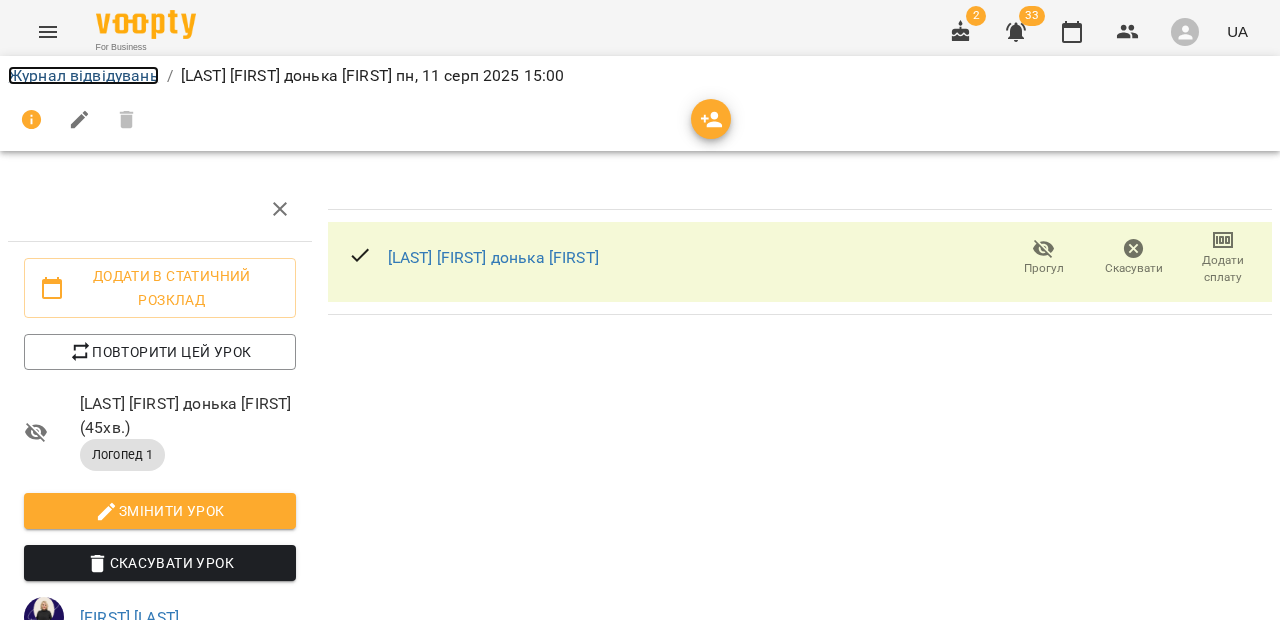 click on "Журнал відвідувань" at bounding box center [83, 75] 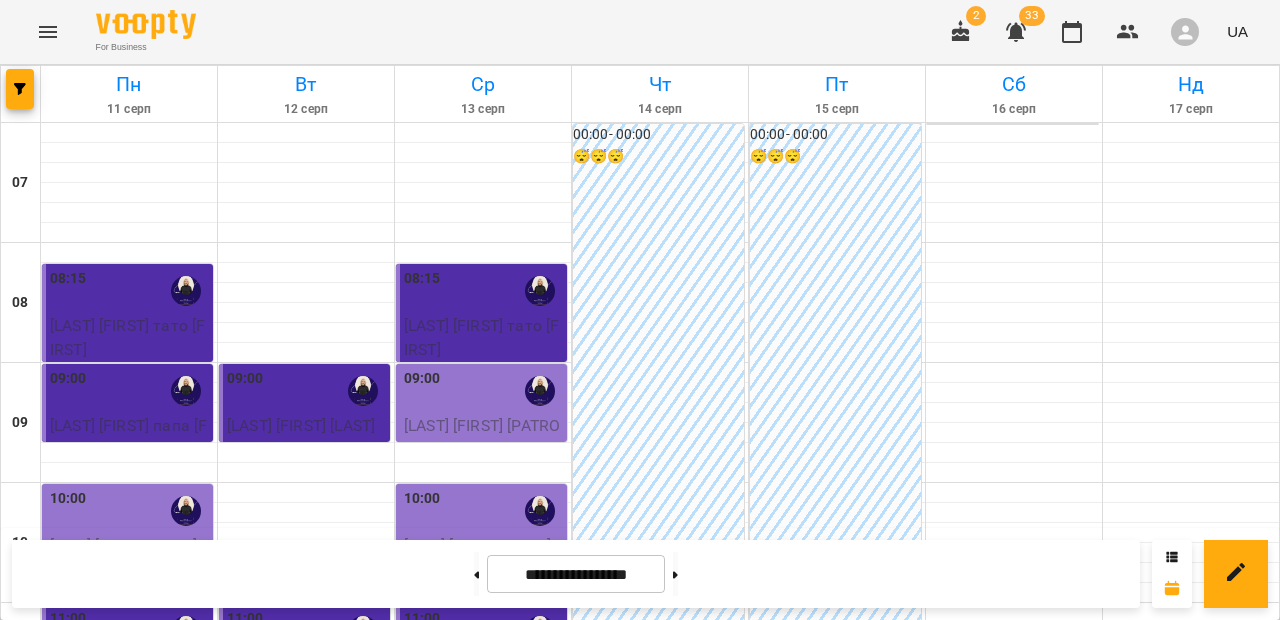 scroll, scrollTop: 455, scrollLeft: 0, axis: vertical 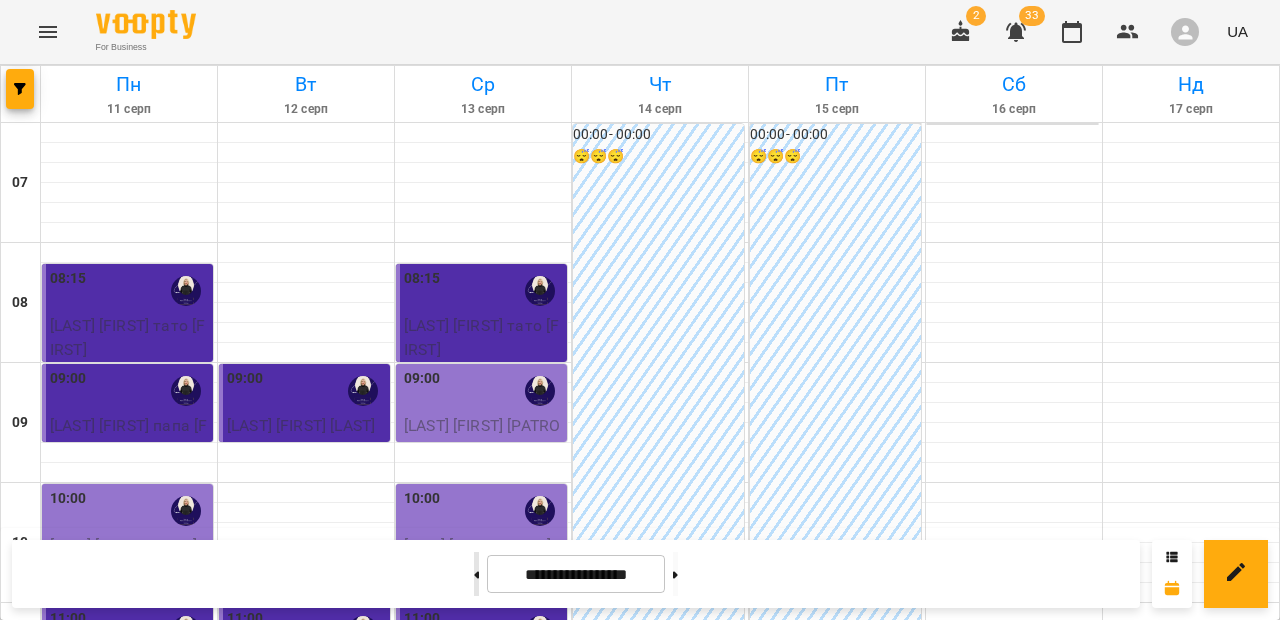 click at bounding box center [476, 574] 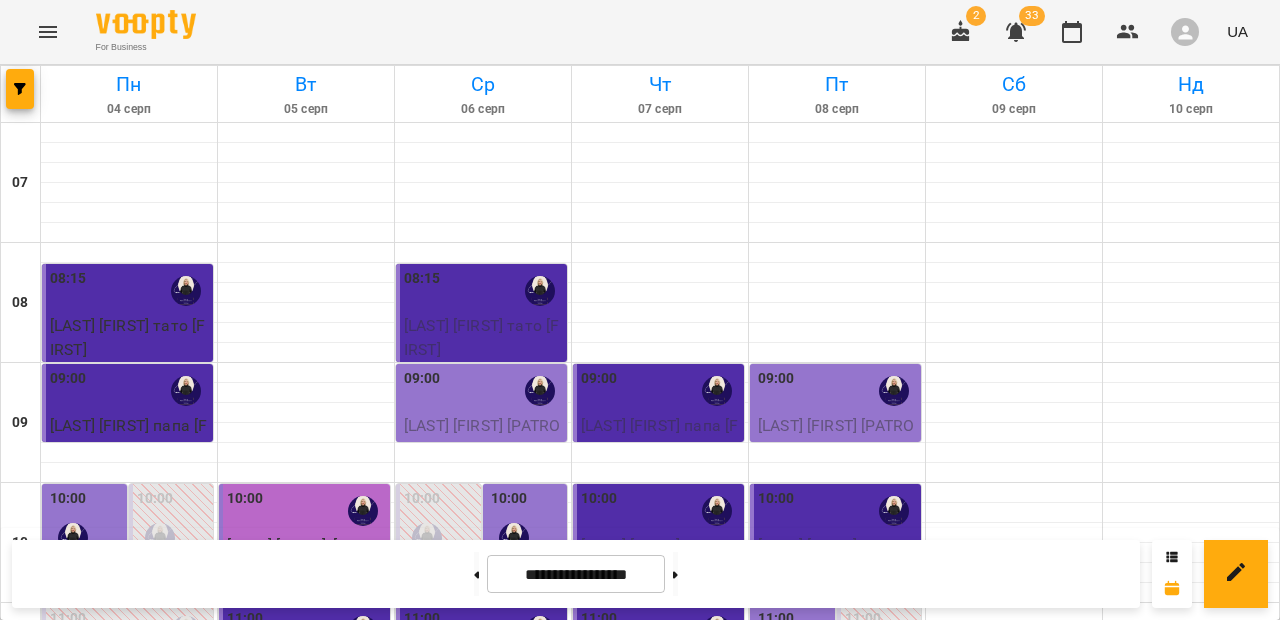click on "12:00" at bounding box center (263, 764) 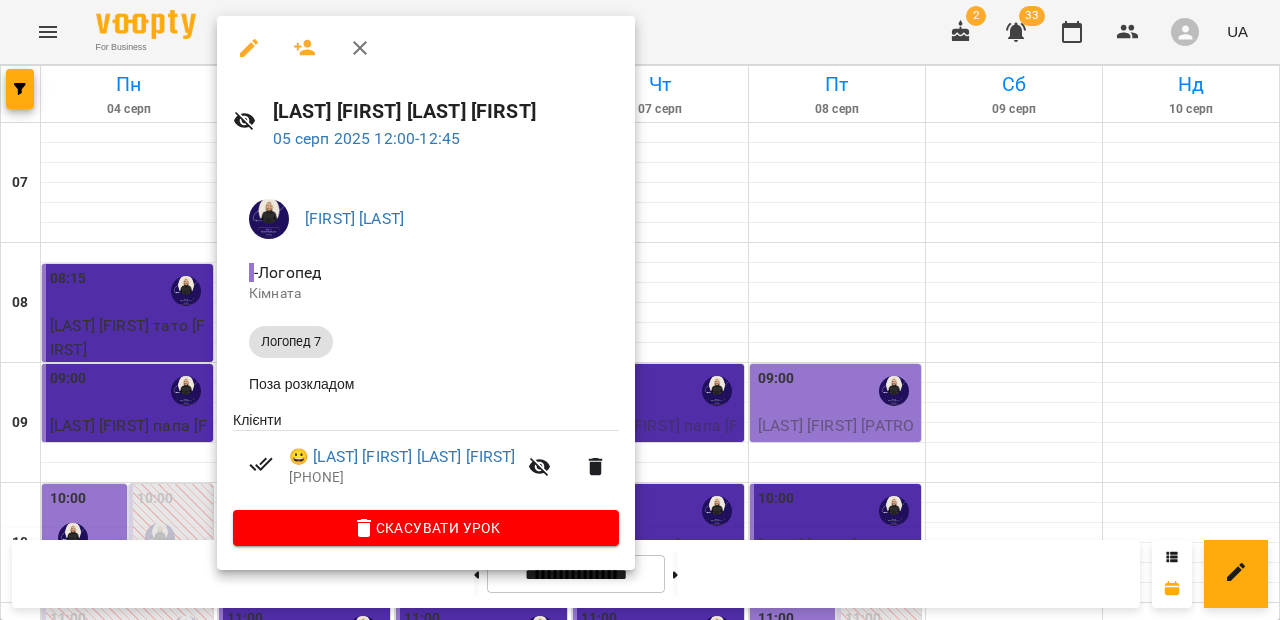 click 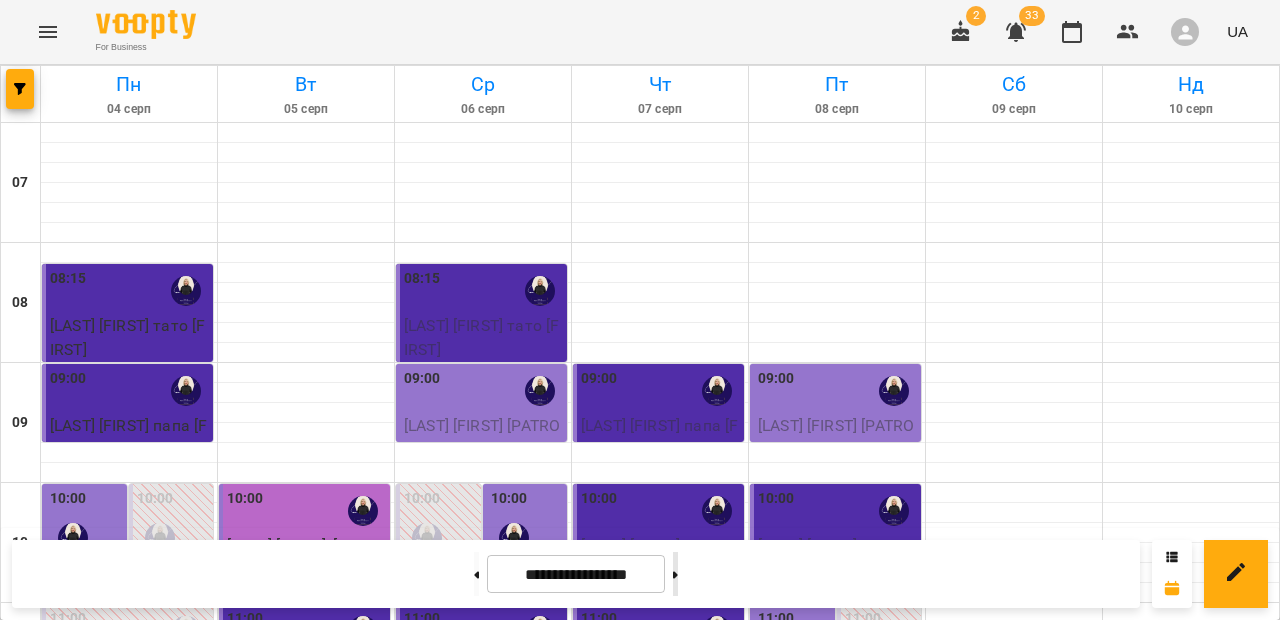 click at bounding box center [675, 574] 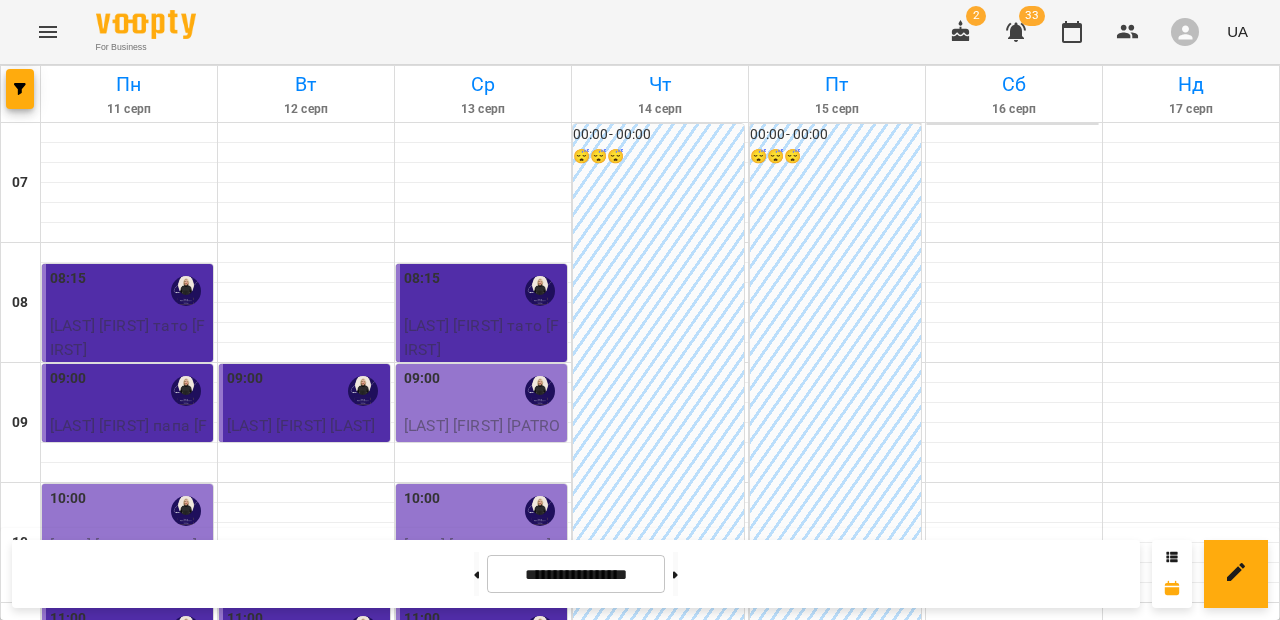 scroll, scrollTop: 587, scrollLeft: 0, axis: vertical 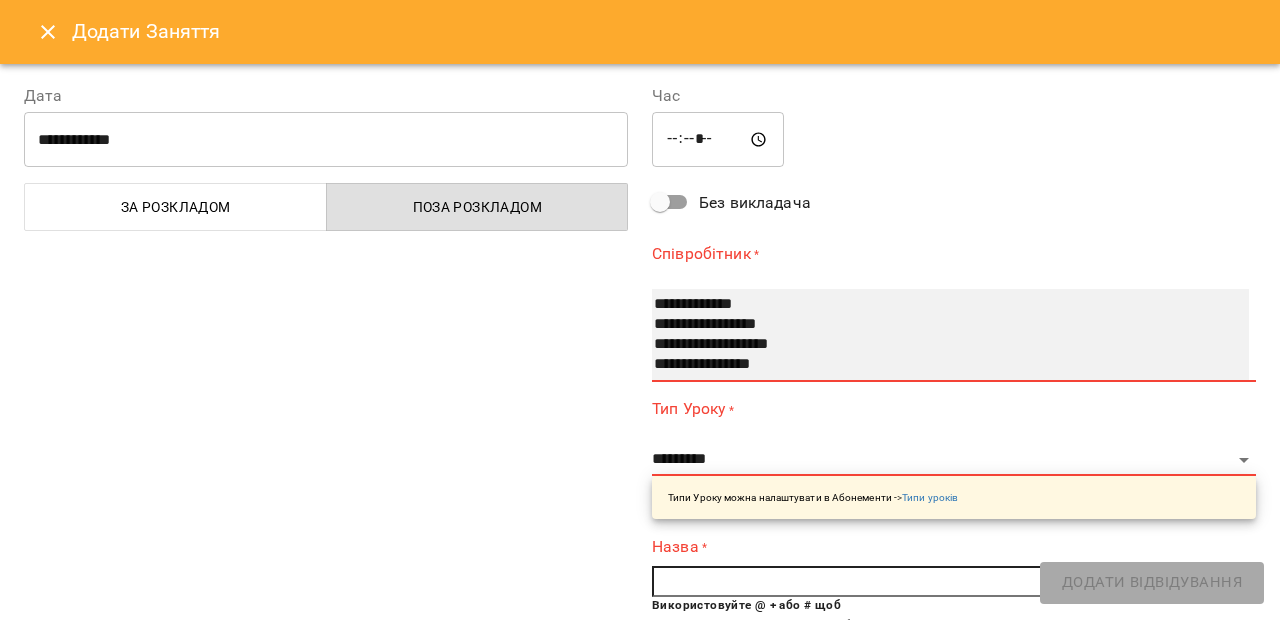 select on "**********" 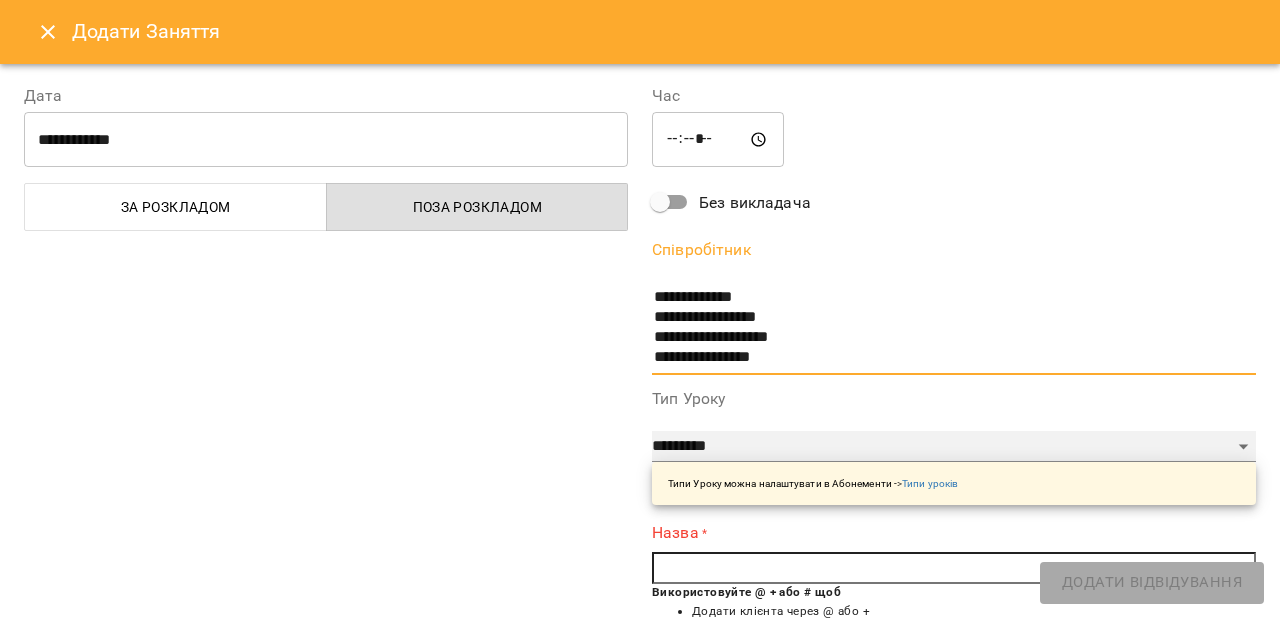 click on "**********" at bounding box center (954, 447) 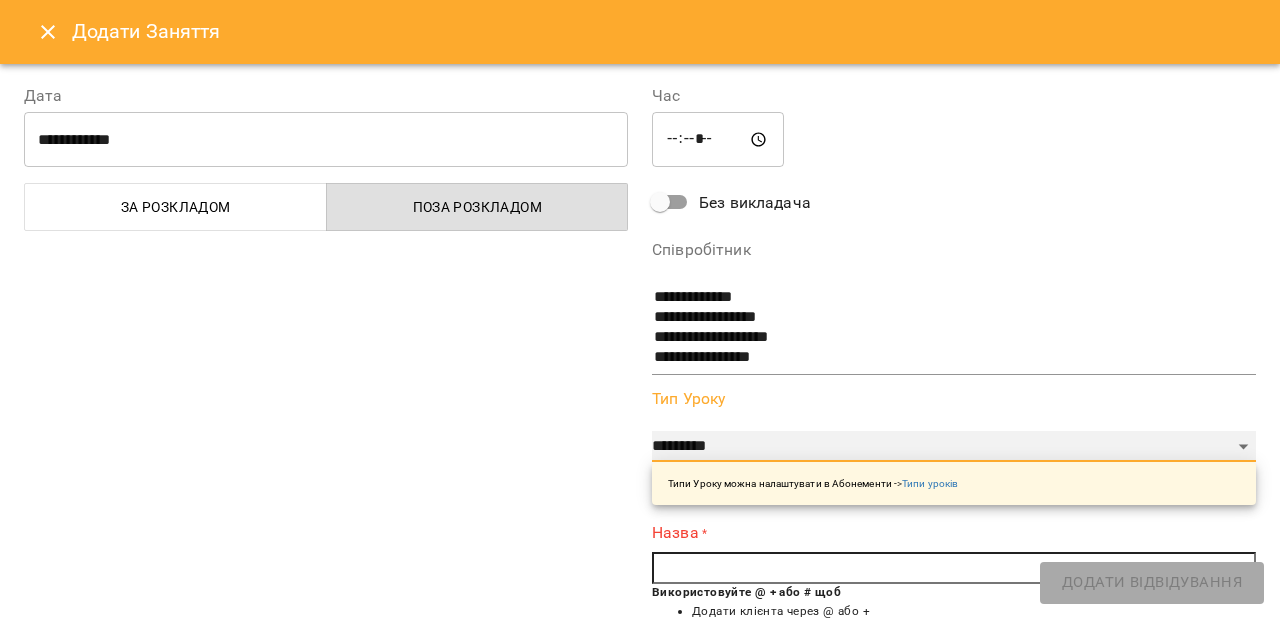 select on "*********" 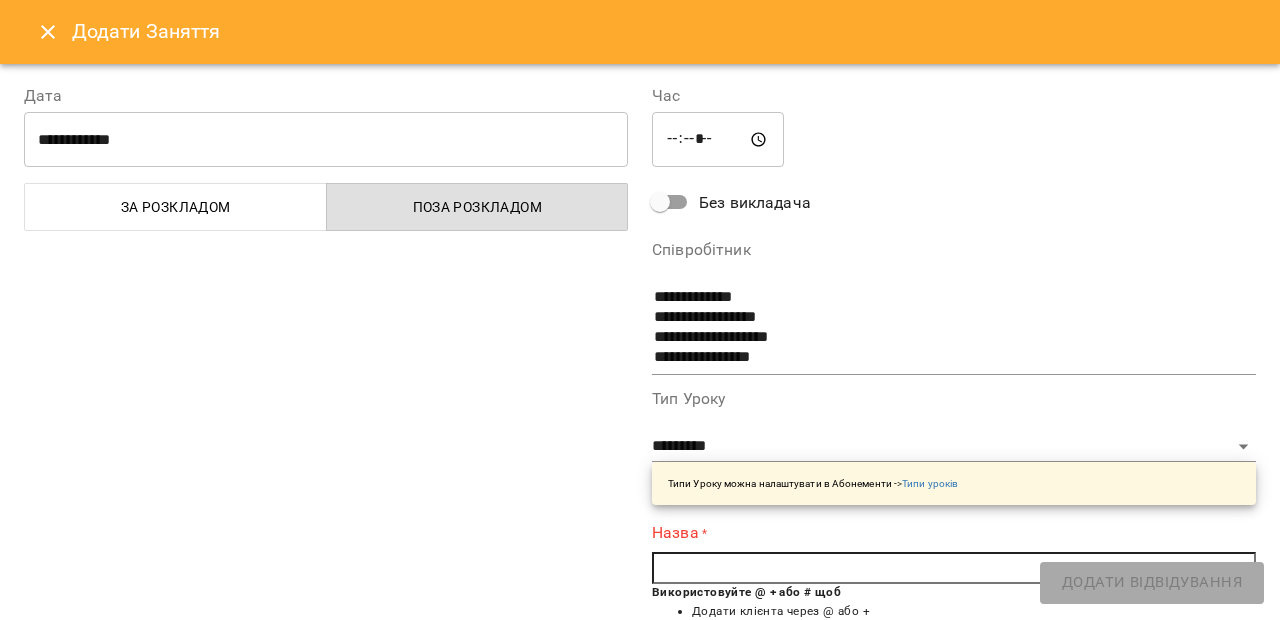 click on "Використовуйте @ + або # щоб" at bounding box center (746, 592) 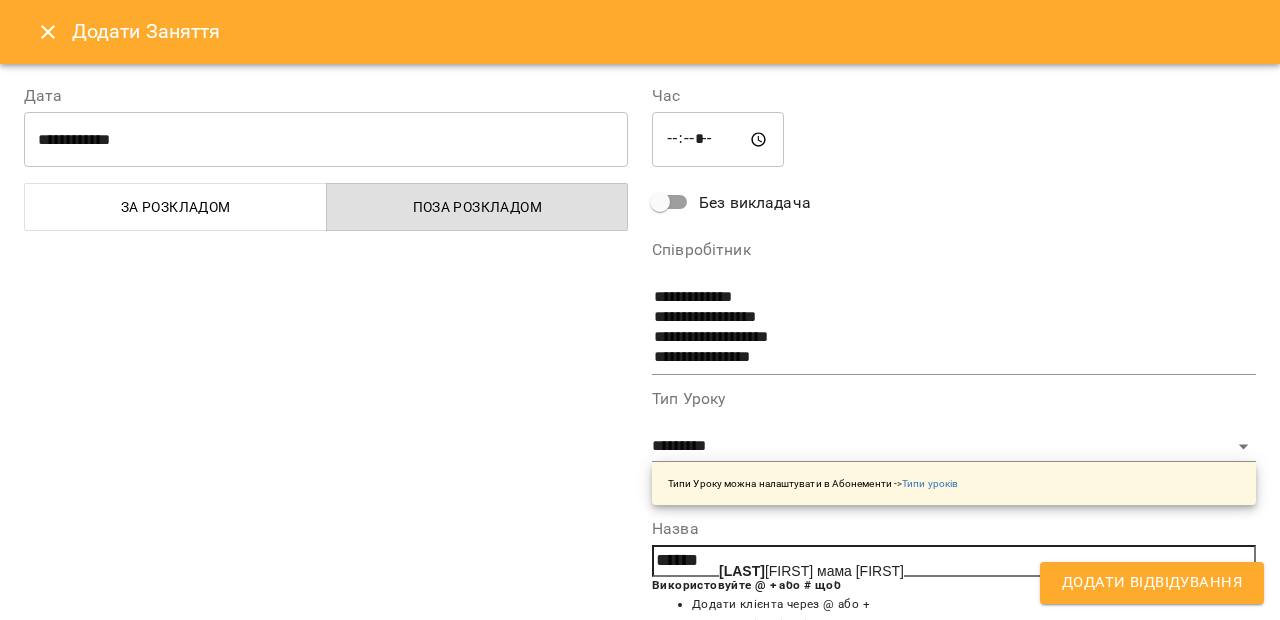 click on "[LAST] [FIRST] мама [NAME]" at bounding box center (811, 571) 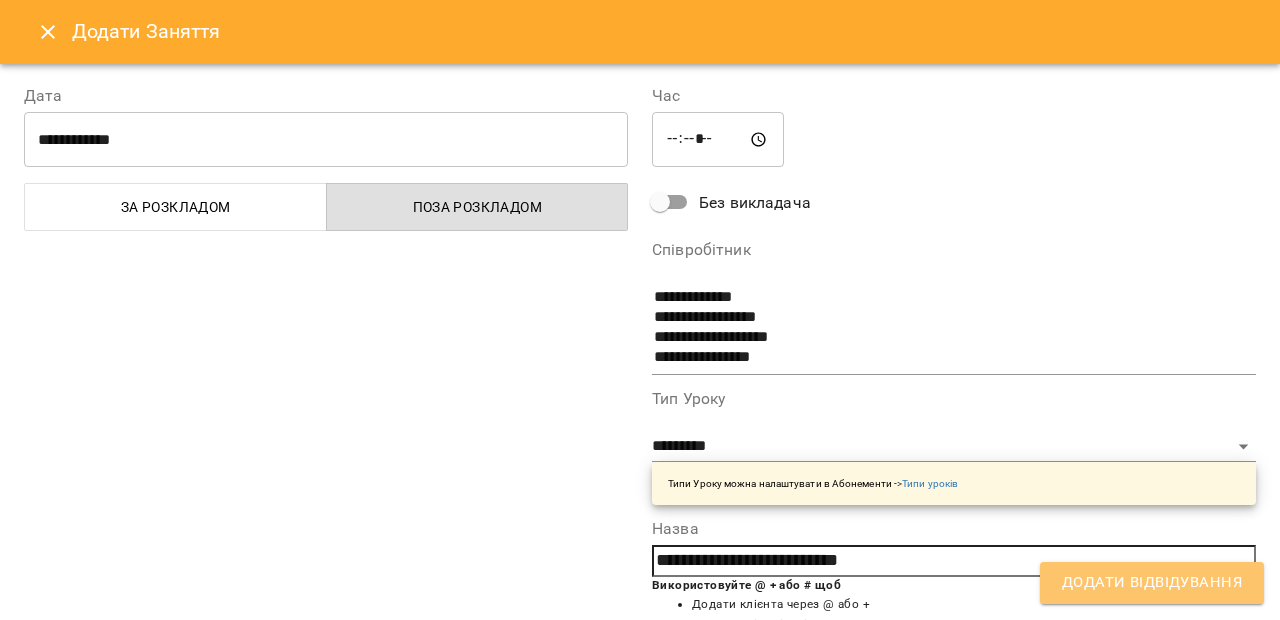 click on "Додати Відвідування" at bounding box center (1152, 583) 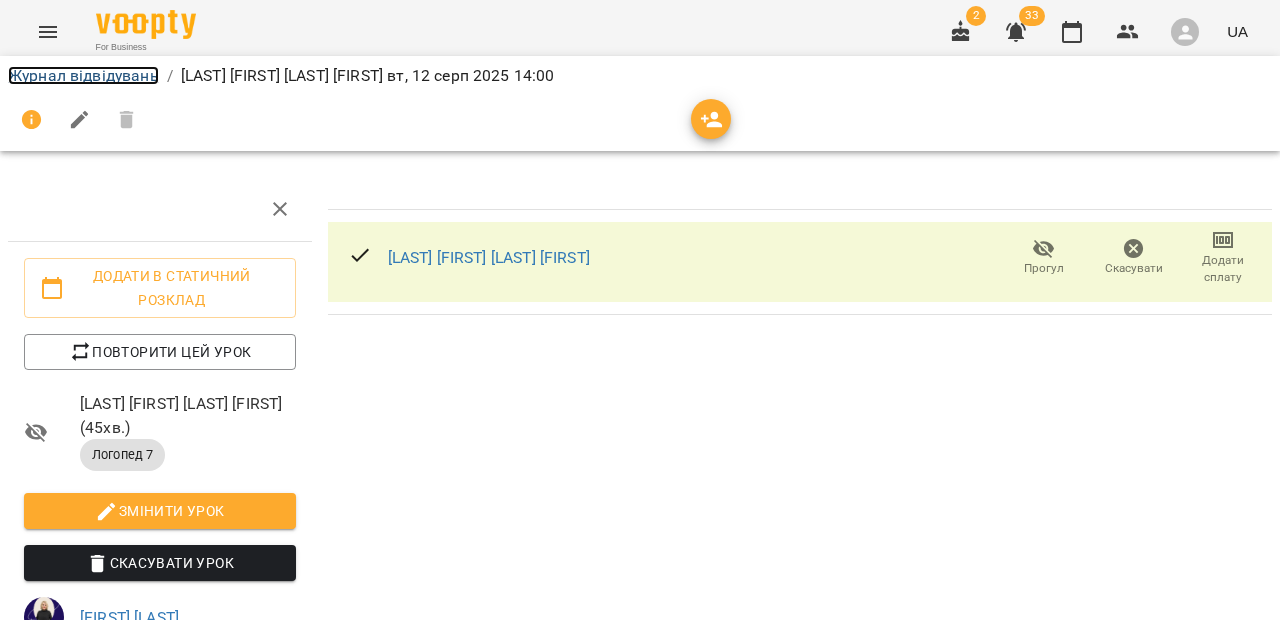click on "Журнал відвідувань" at bounding box center (83, 75) 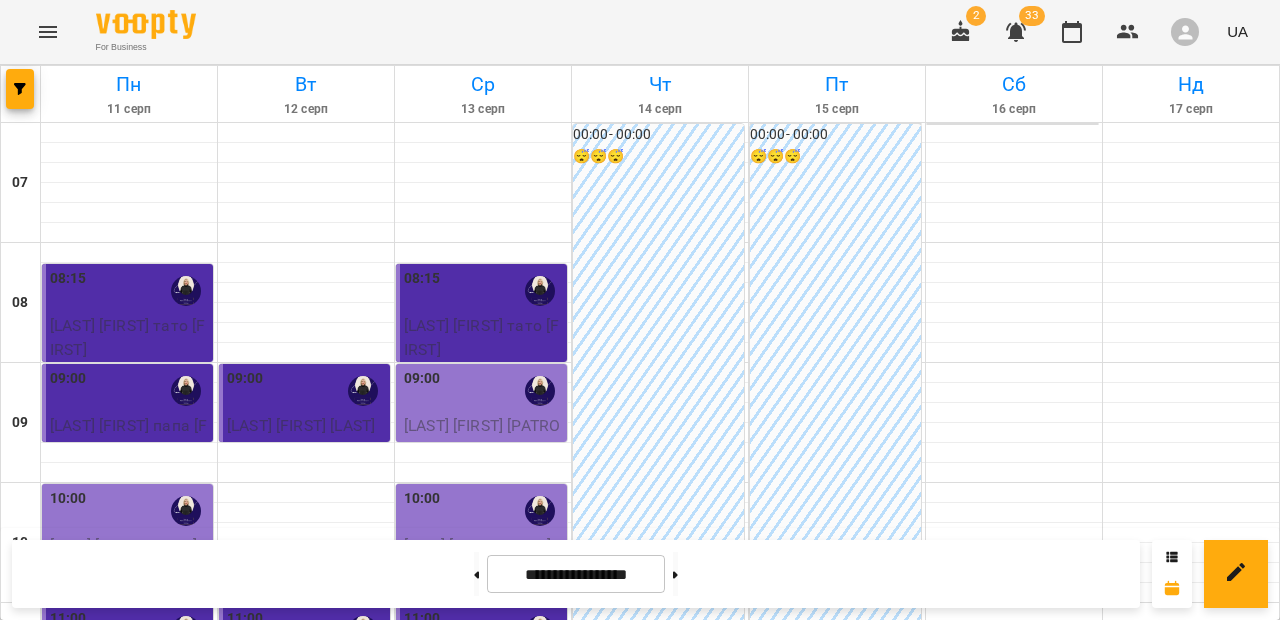 scroll, scrollTop: 656, scrollLeft: 0, axis: vertical 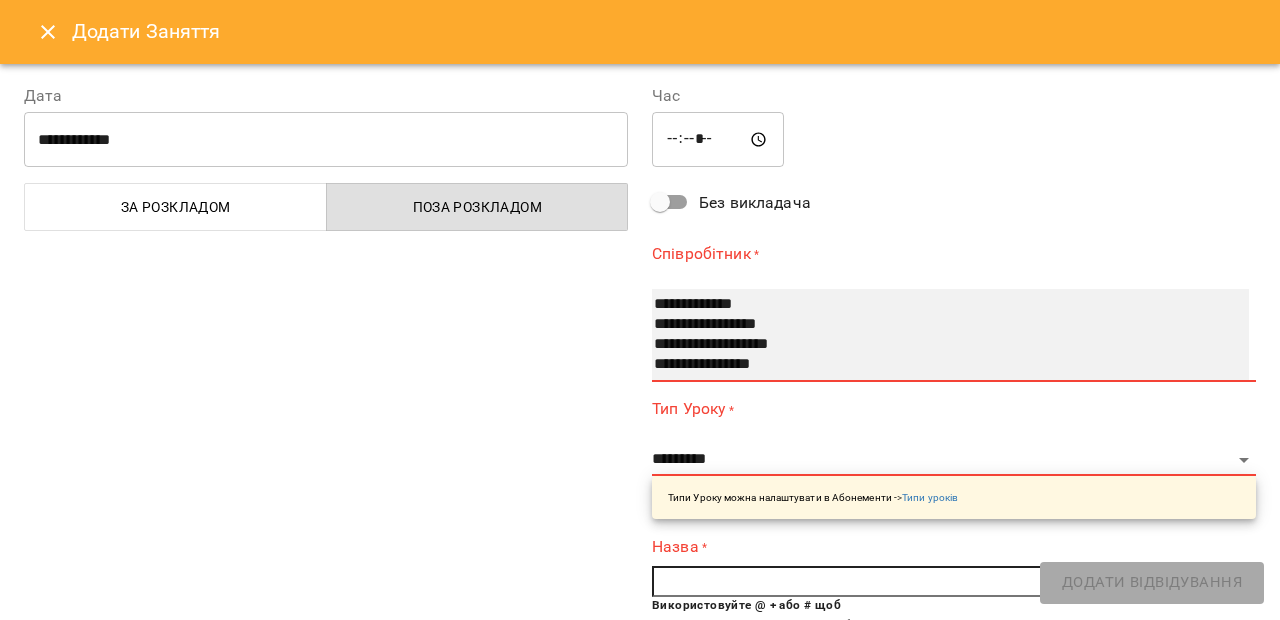 select on "**********" 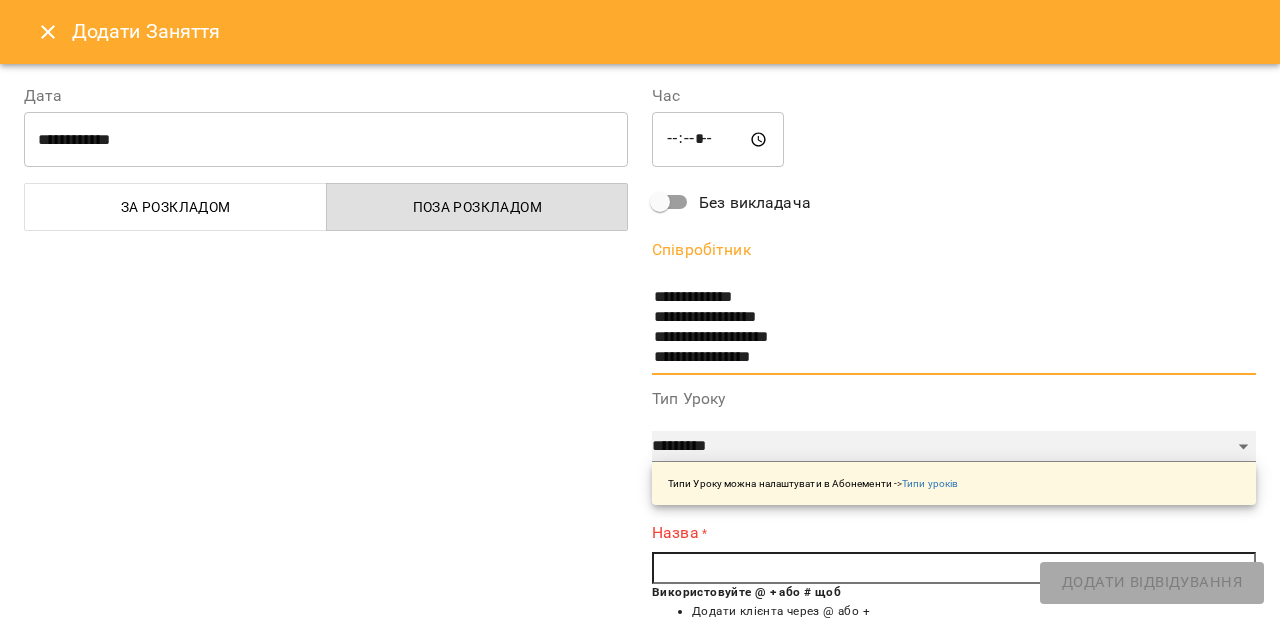 click on "**********" at bounding box center (954, 447) 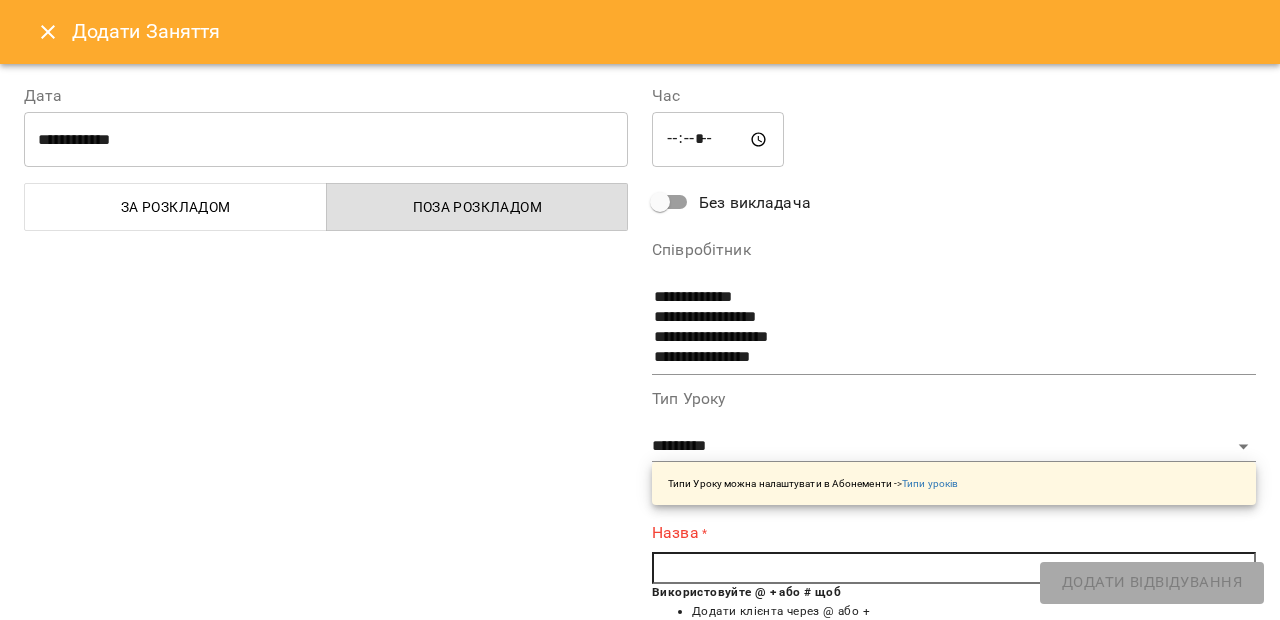 click at bounding box center (954, 568) 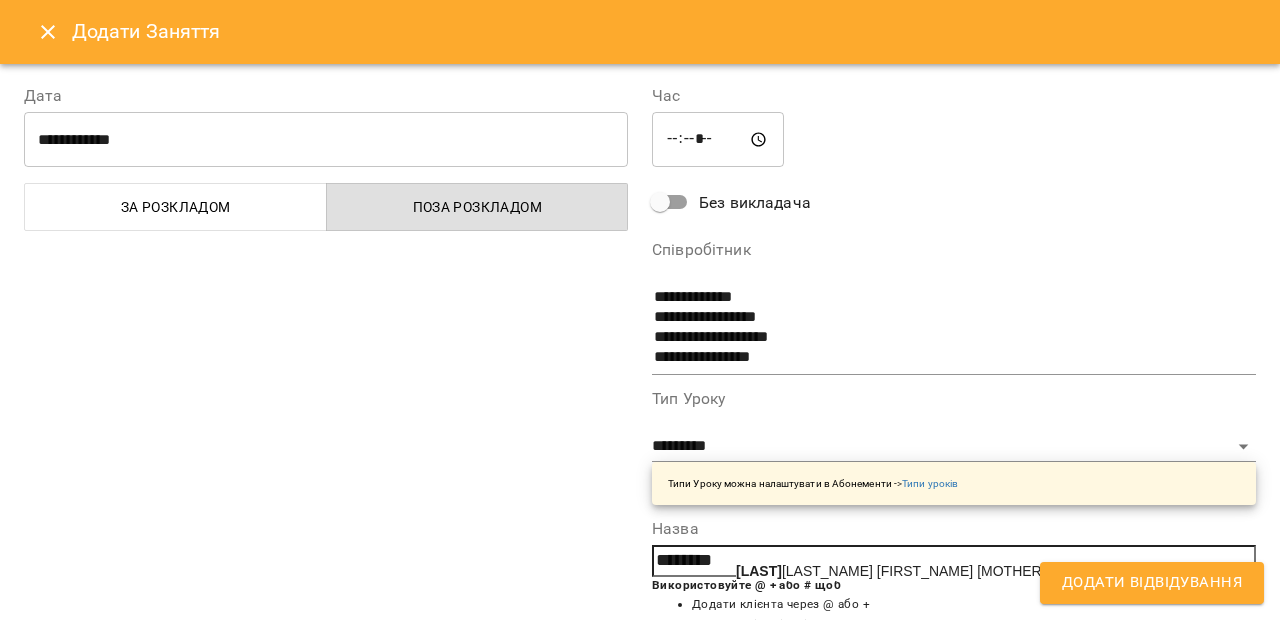 click on "[LAST]" 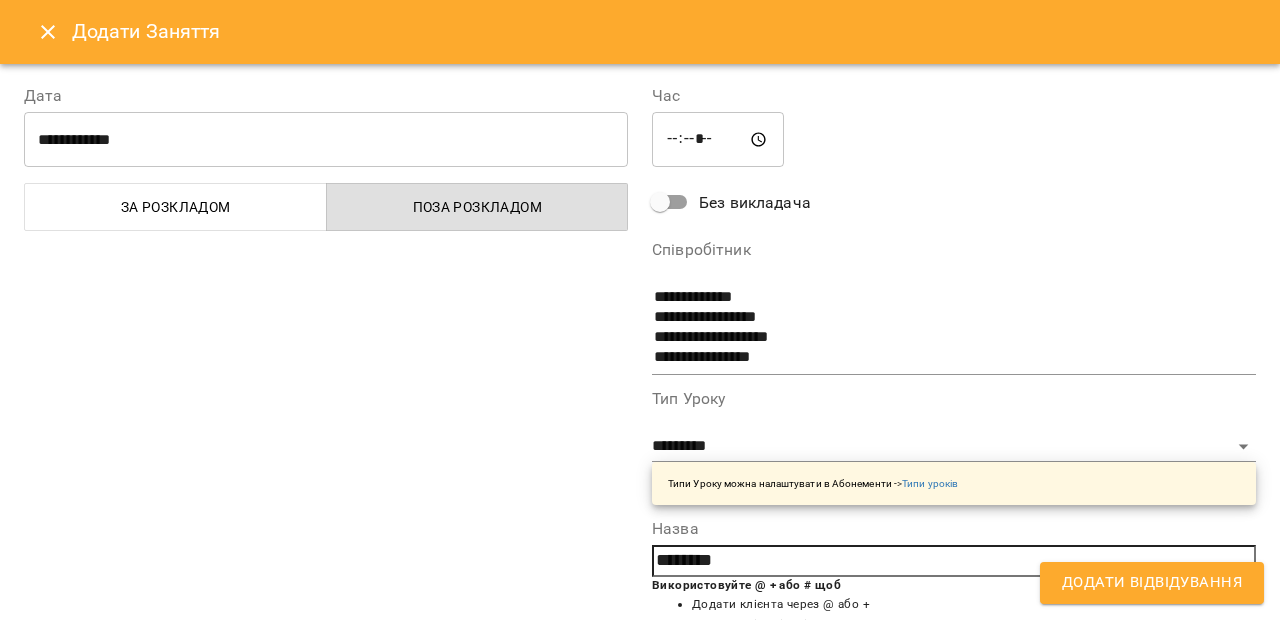 type on "**********" 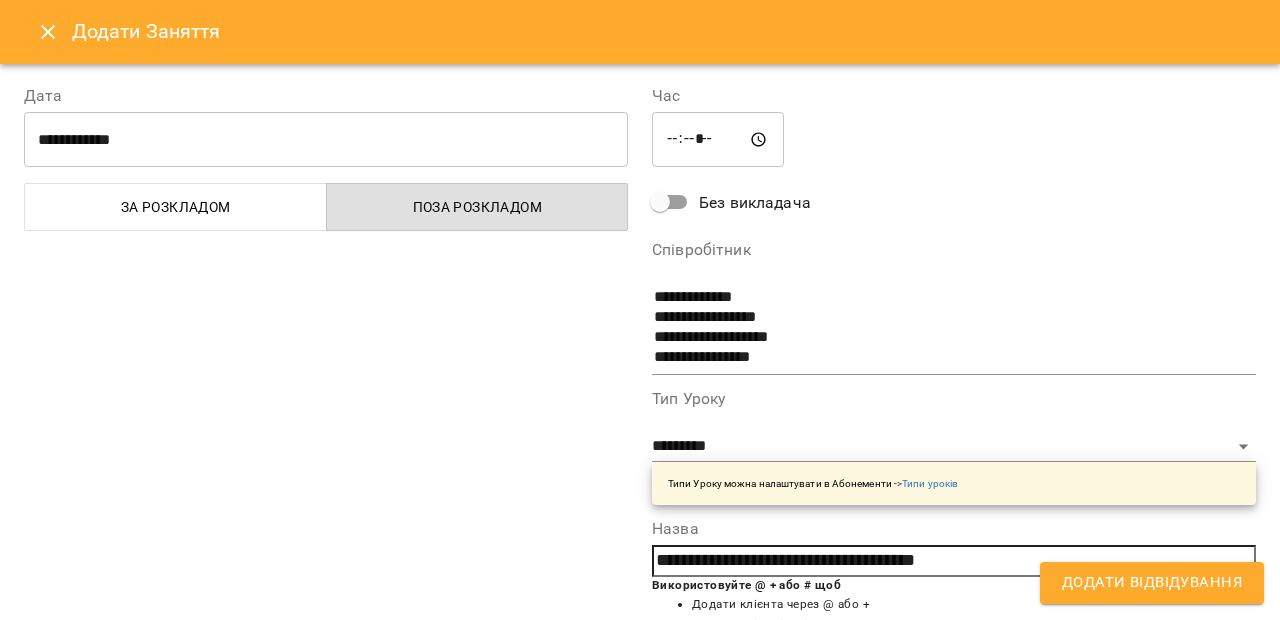 click on "Додати Відвідування" at bounding box center (1152, 583) 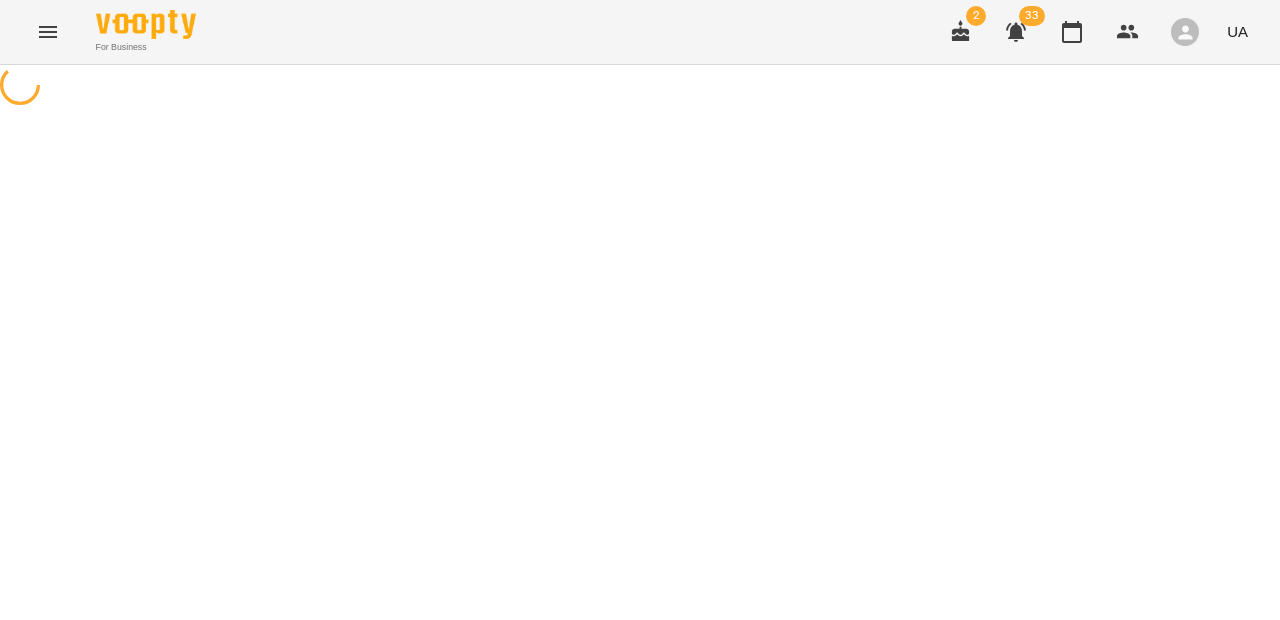scroll, scrollTop: 0, scrollLeft: 0, axis: both 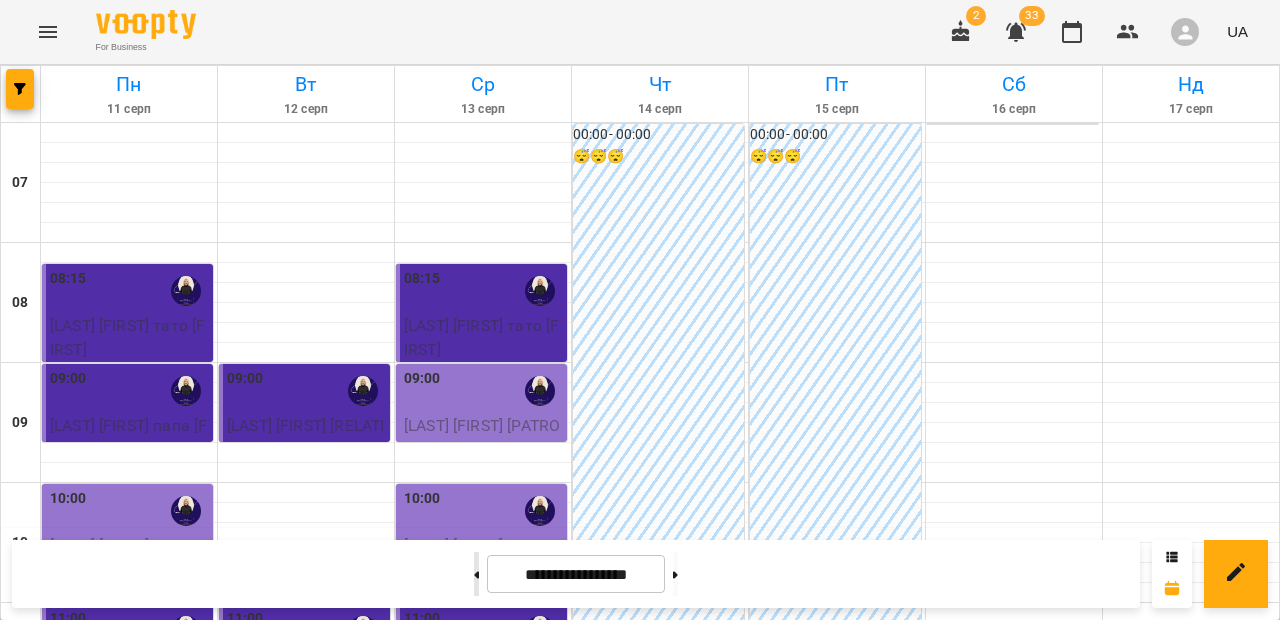 click at bounding box center [476, 574] 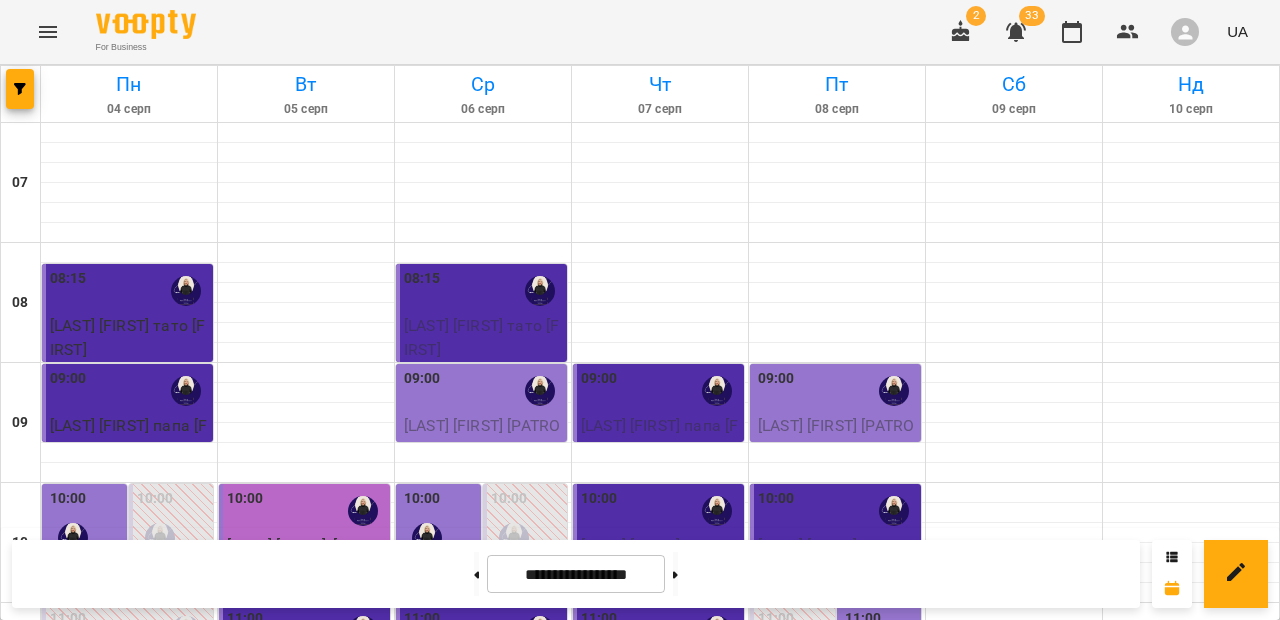 scroll, scrollTop: 335, scrollLeft: 0, axis: vertical 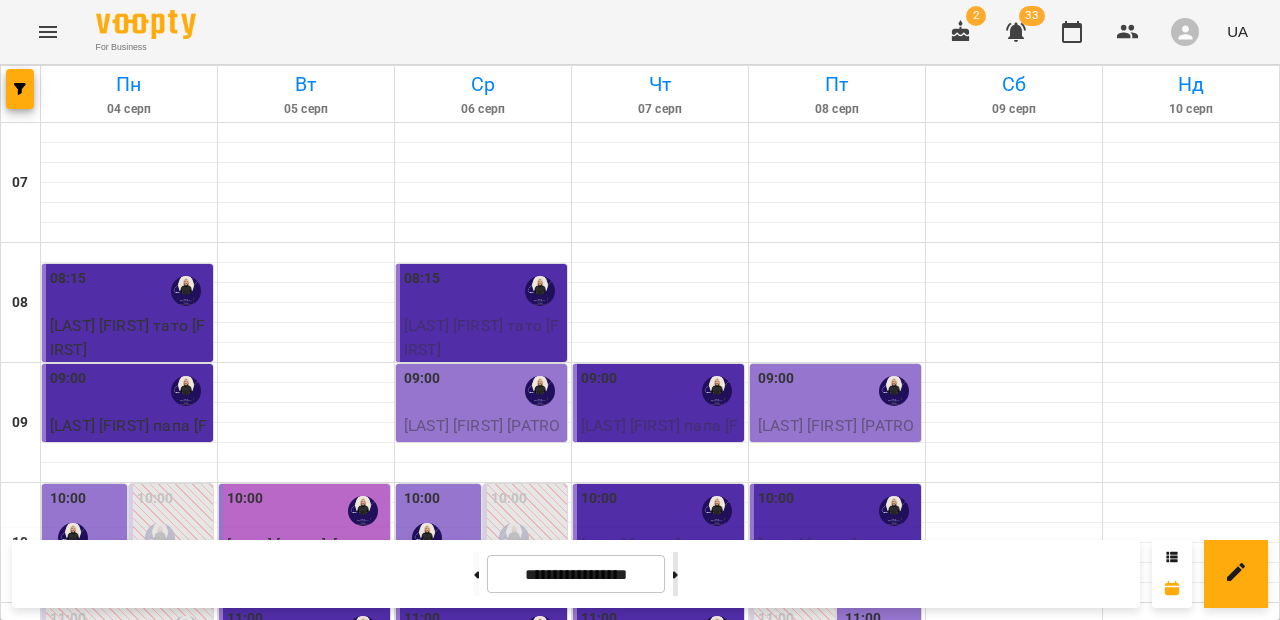 click at bounding box center [675, 574] 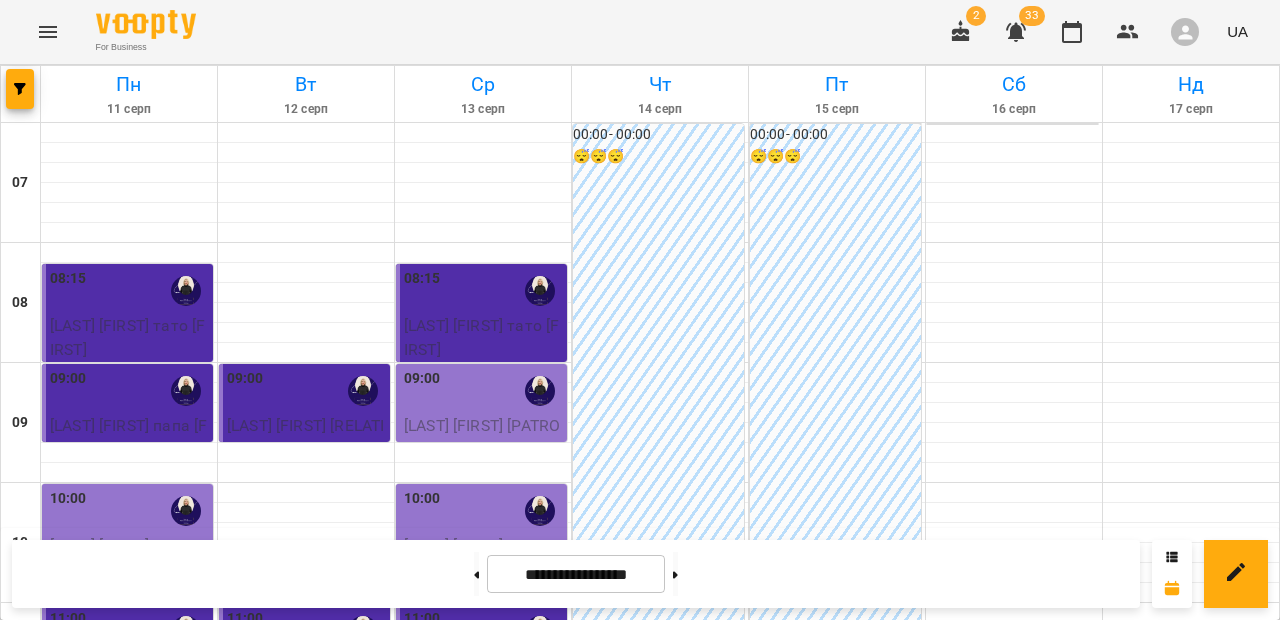 scroll, scrollTop: 553, scrollLeft: 0, axis: vertical 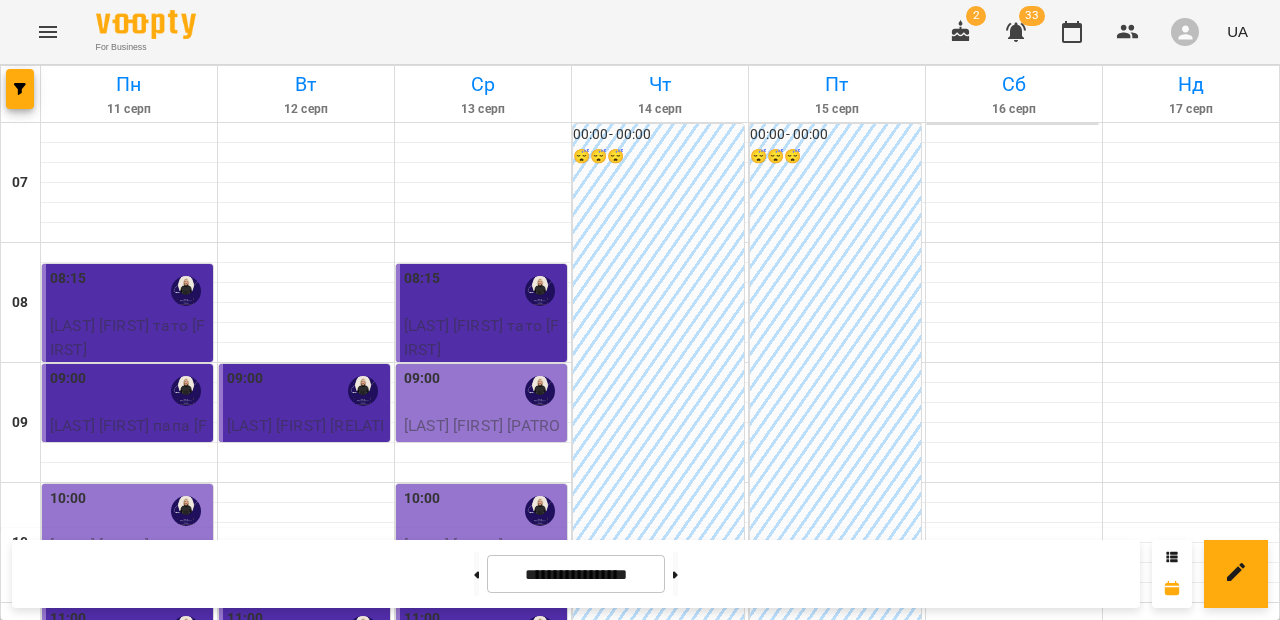 click on "14:00" at bounding box center (129, 991) 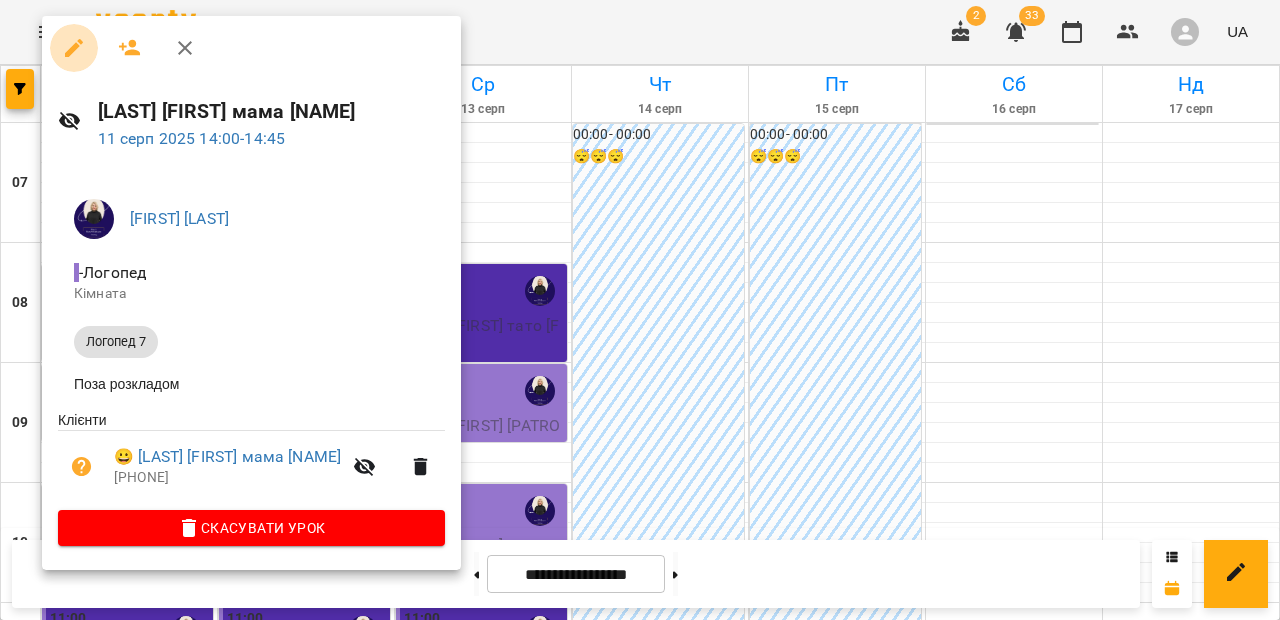 click at bounding box center [74, 48] 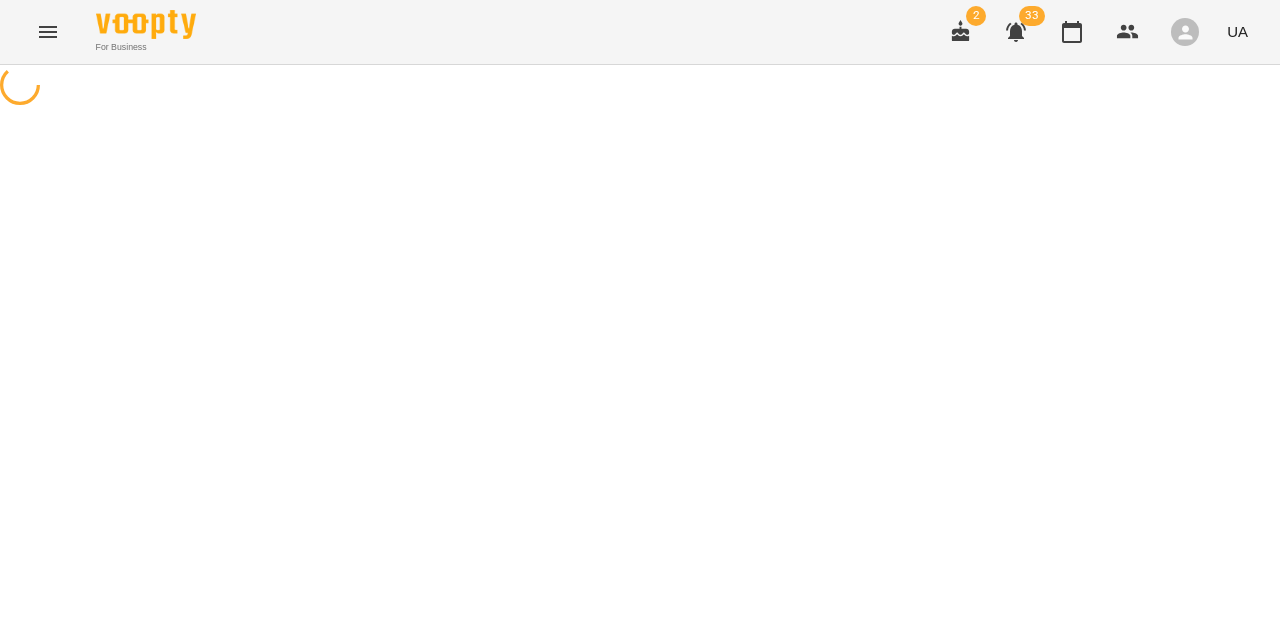 select on "*********" 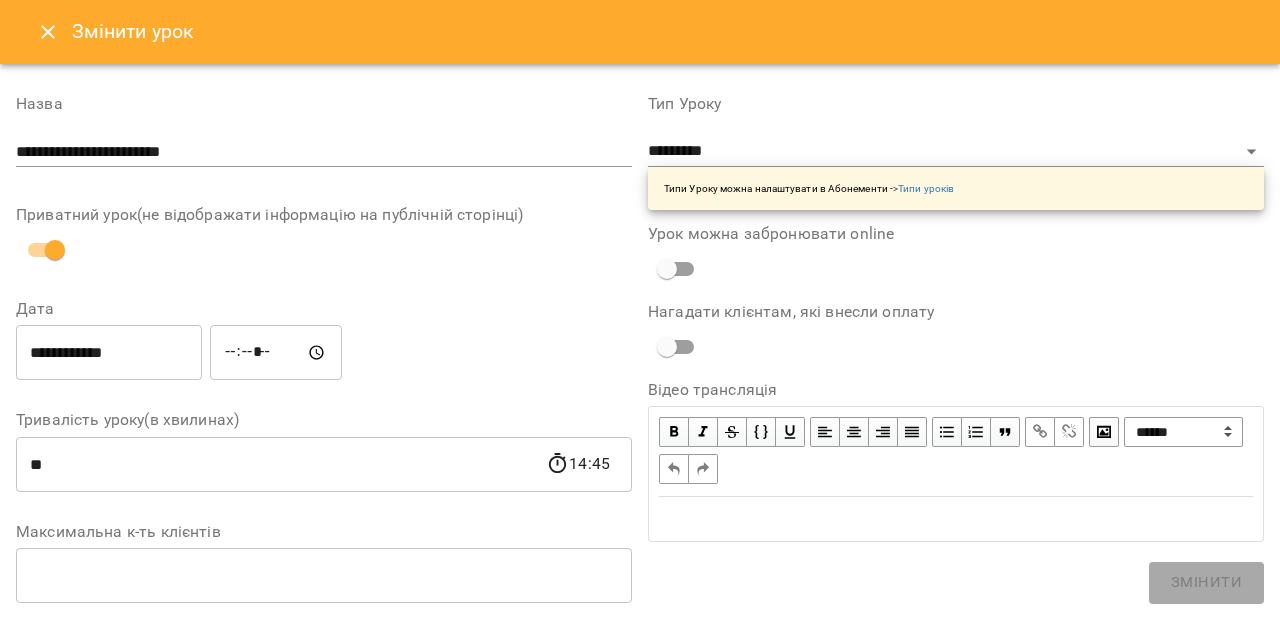 click on "*****" at bounding box center [276, 353] 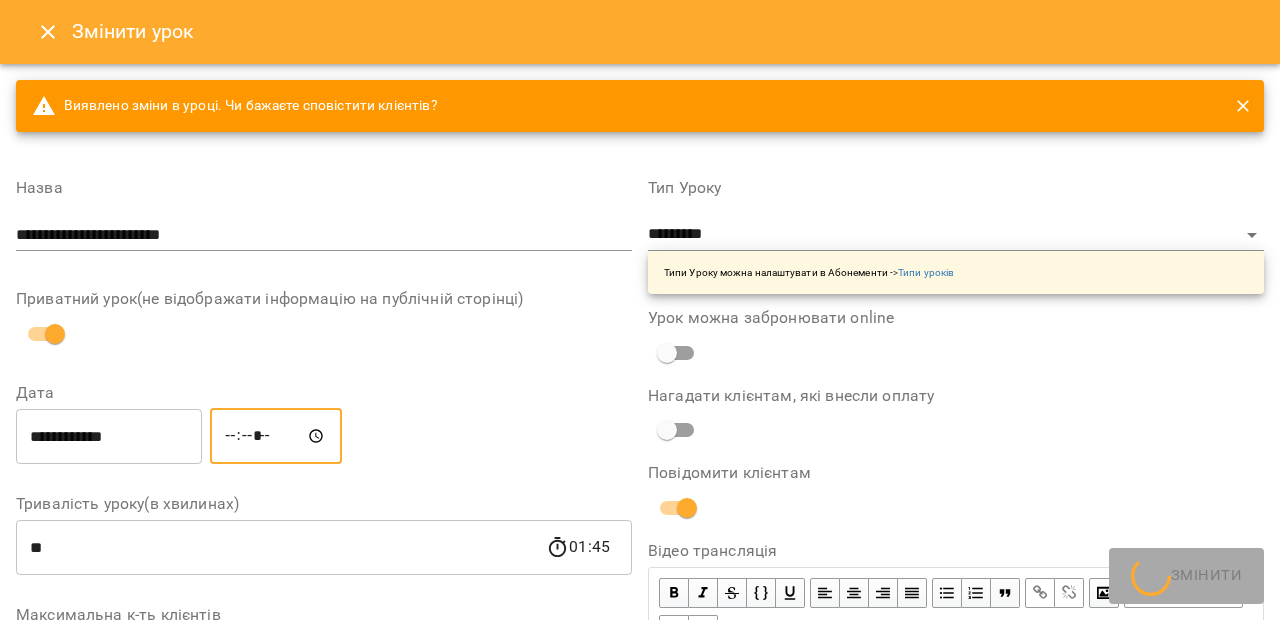 type on "*****" 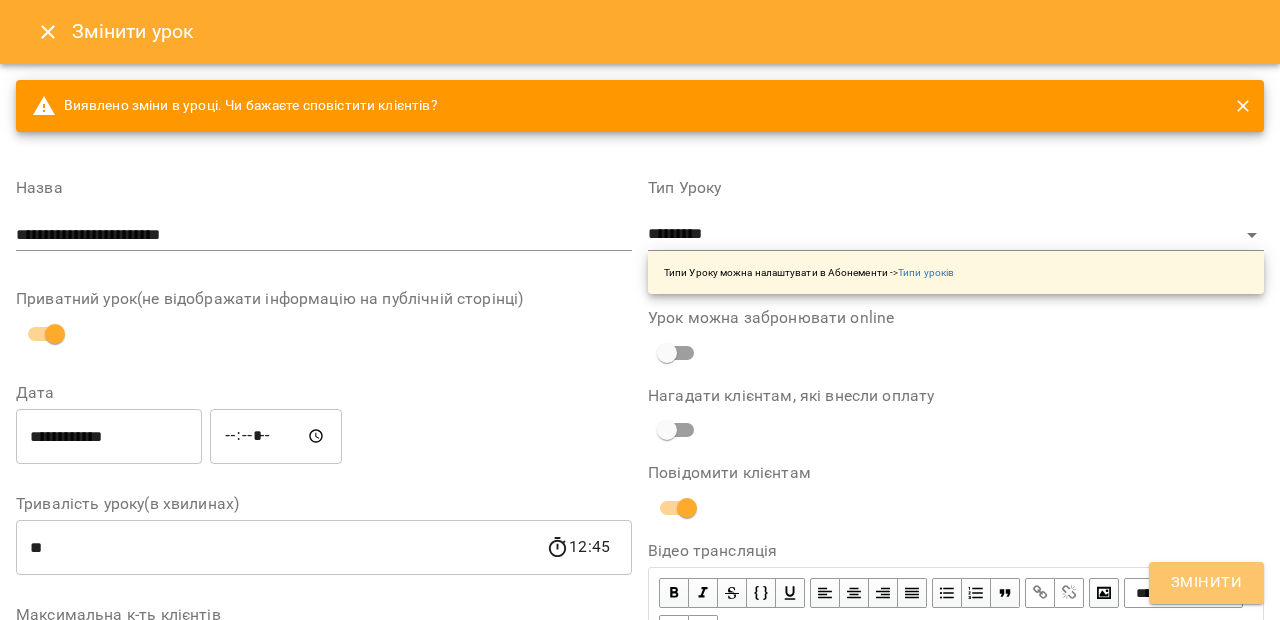 click on "Змінити" at bounding box center [1206, 583] 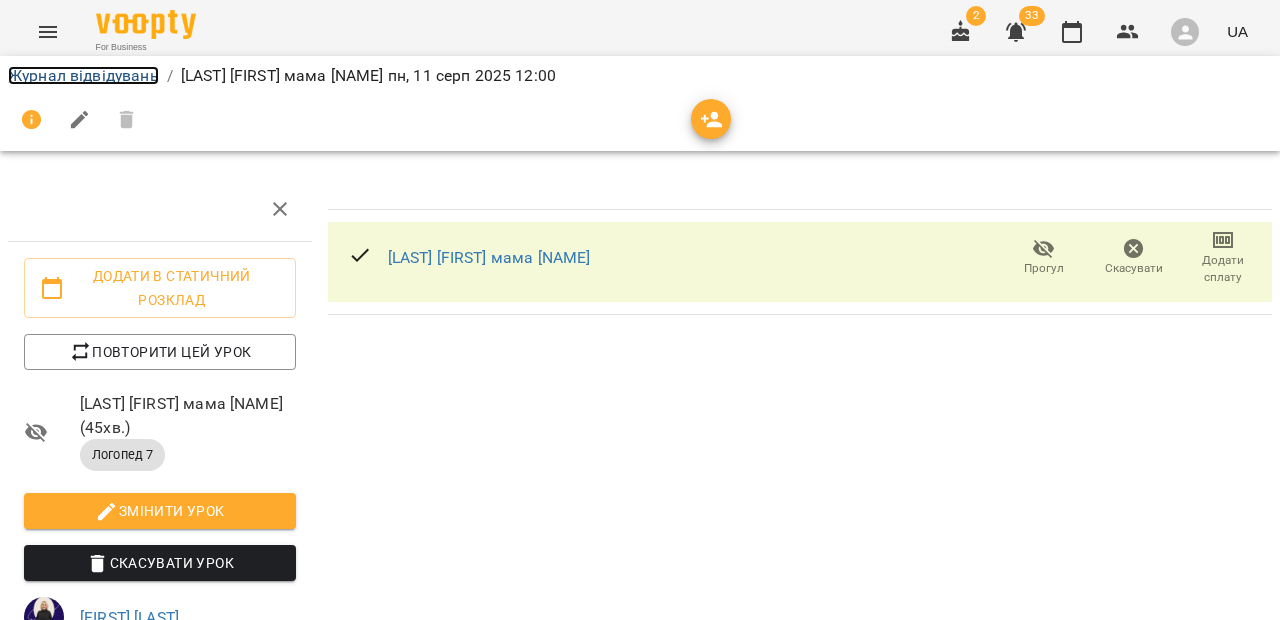 click on "Журнал відвідувань" at bounding box center [83, 75] 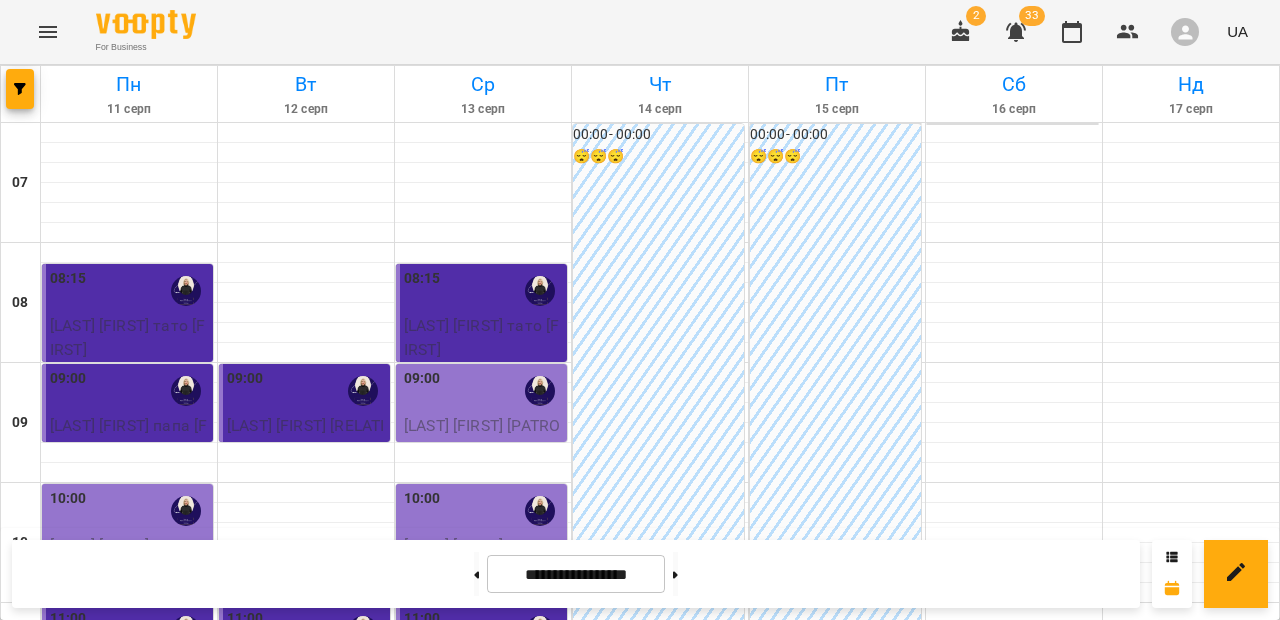 scroll, scrollTop: 657, scrollLeft: 0, axis: vertical 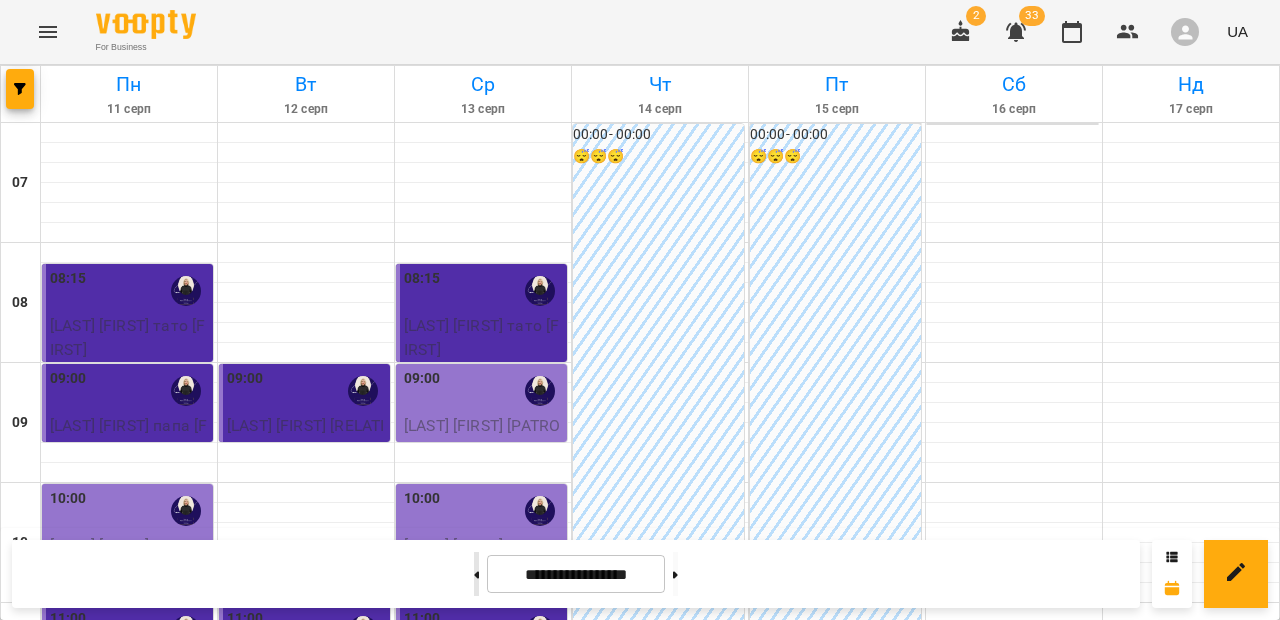 click at bounding box center [476, 574] 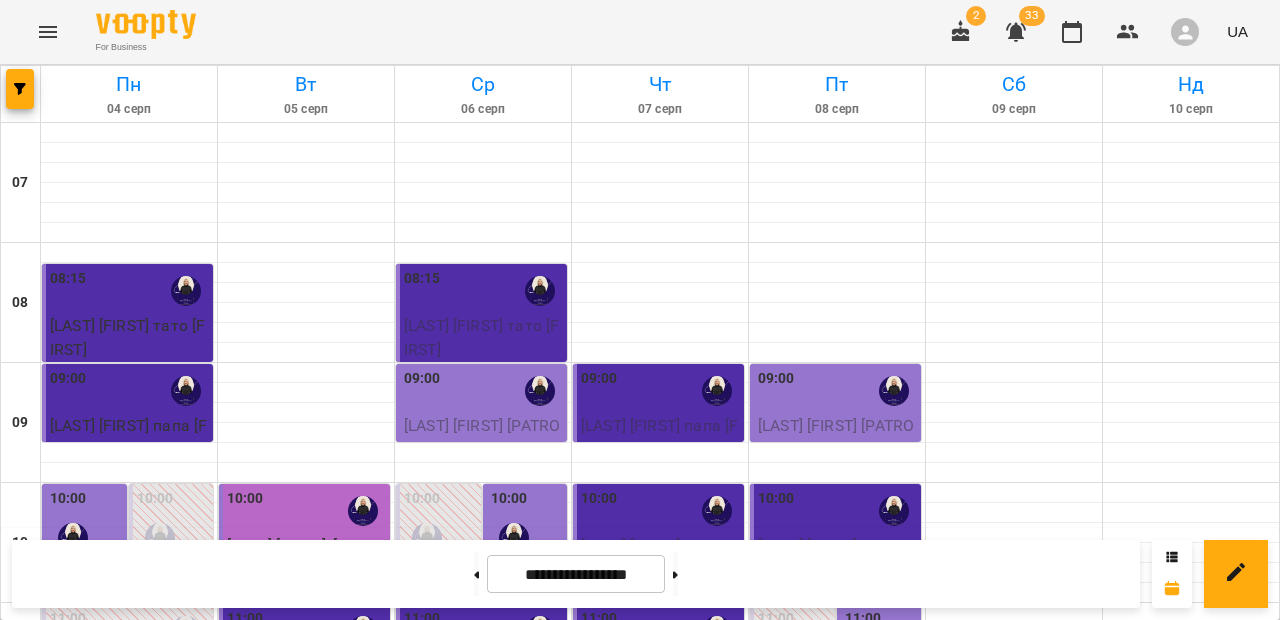 scroll, scrollTop: 435, scrollLeft: 0, axis: vertical 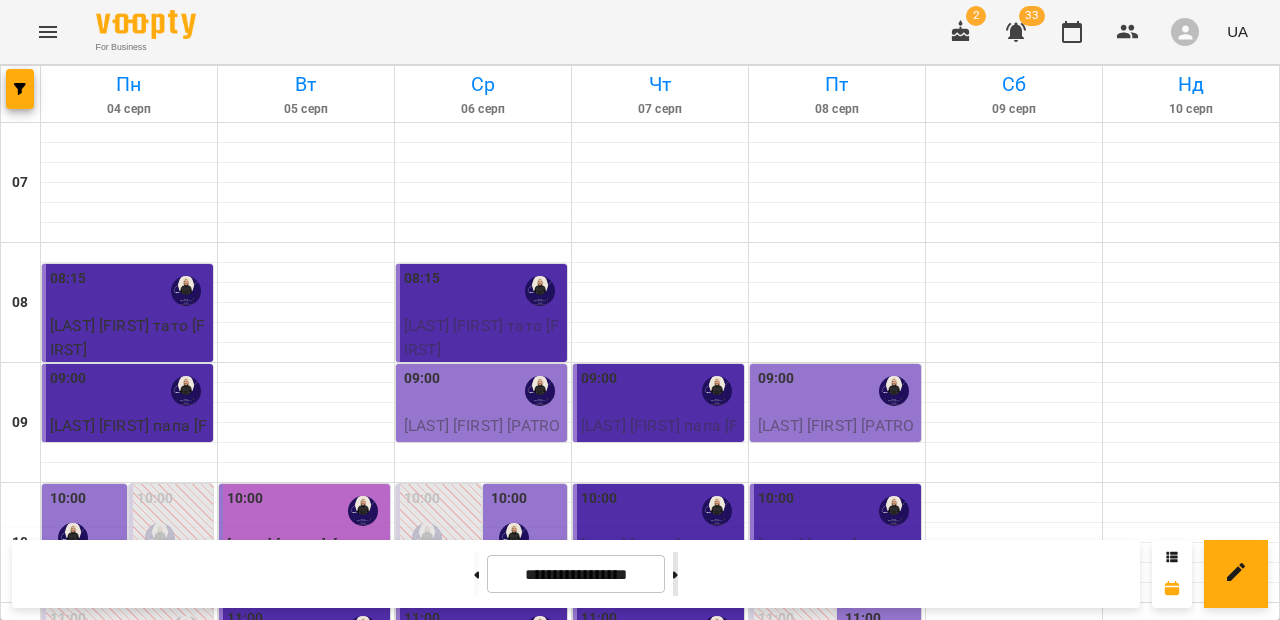 click at bounding box center [675, 574] 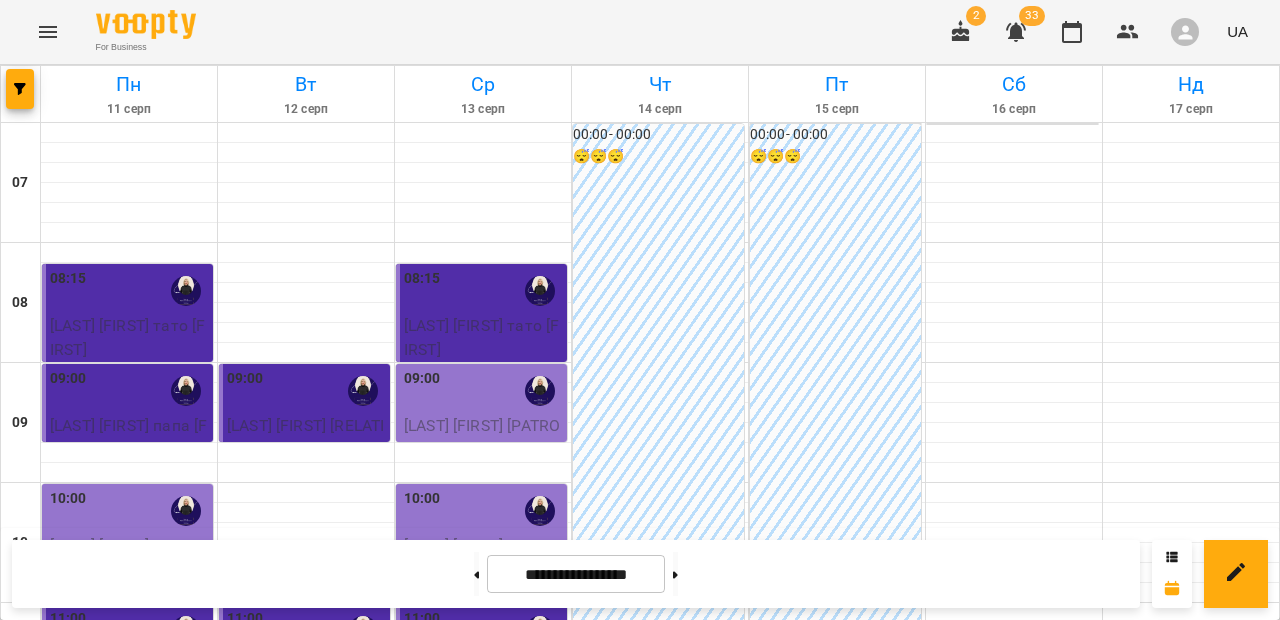 scroll, scrollTop: 295, scrollLeft: 0, axis: vertical 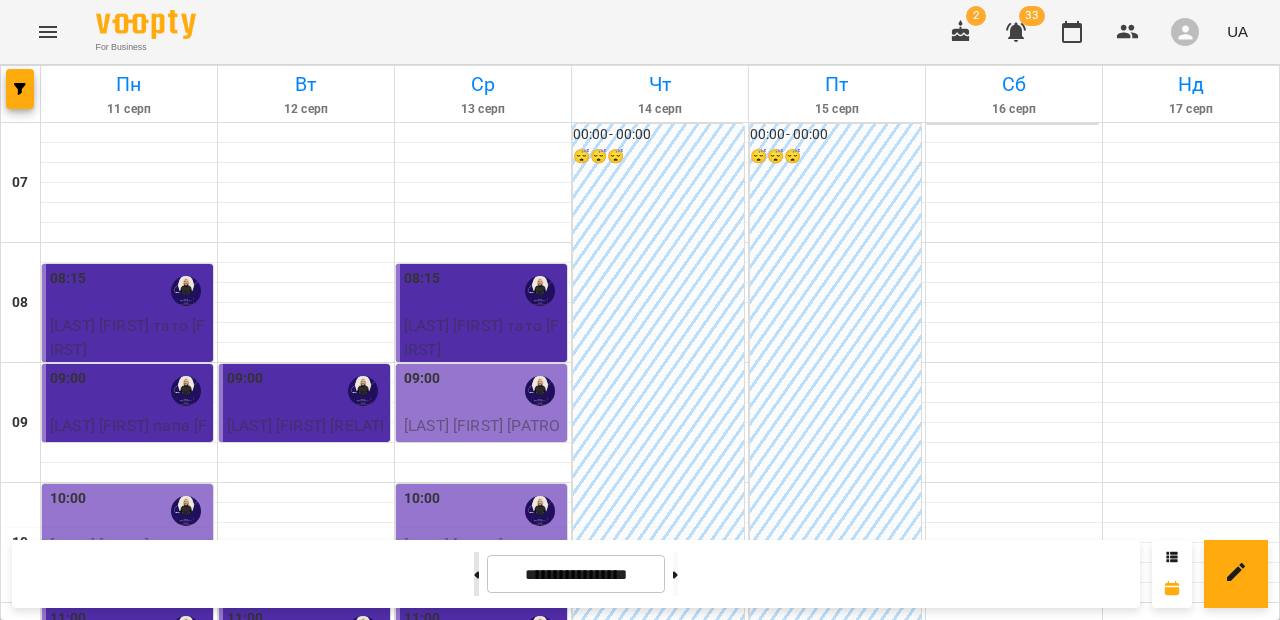 click at bounding box center [476, 574] 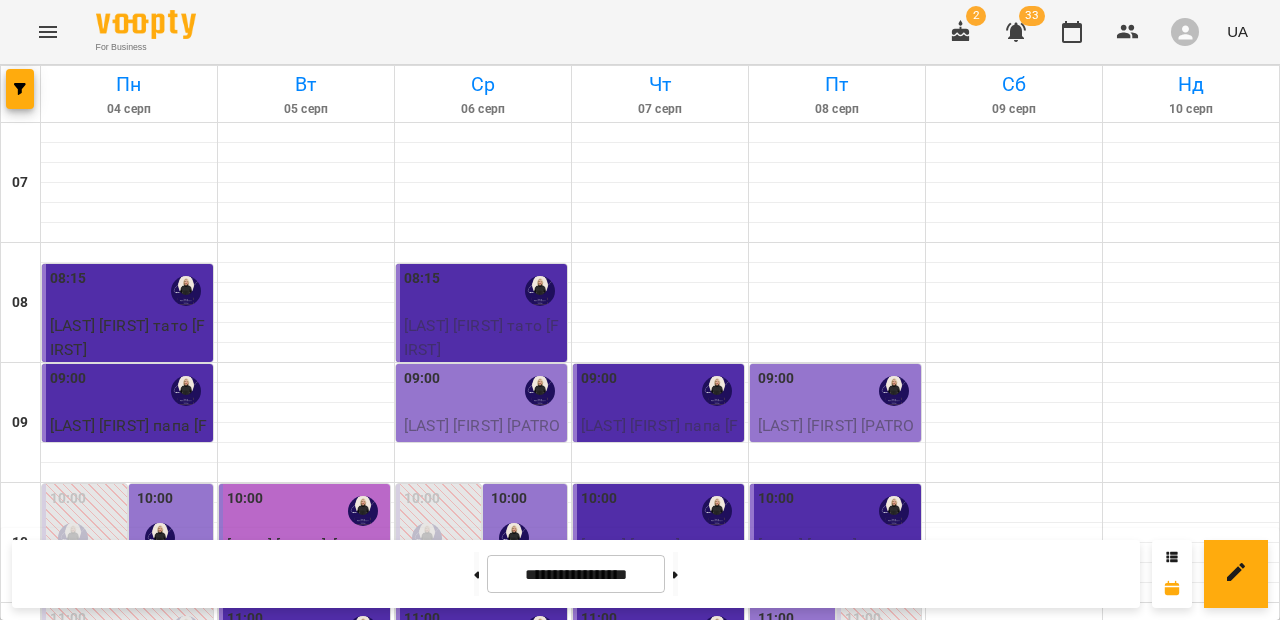 scroll, scrollTop: 198, scrollLeft: 0, axis: vertical 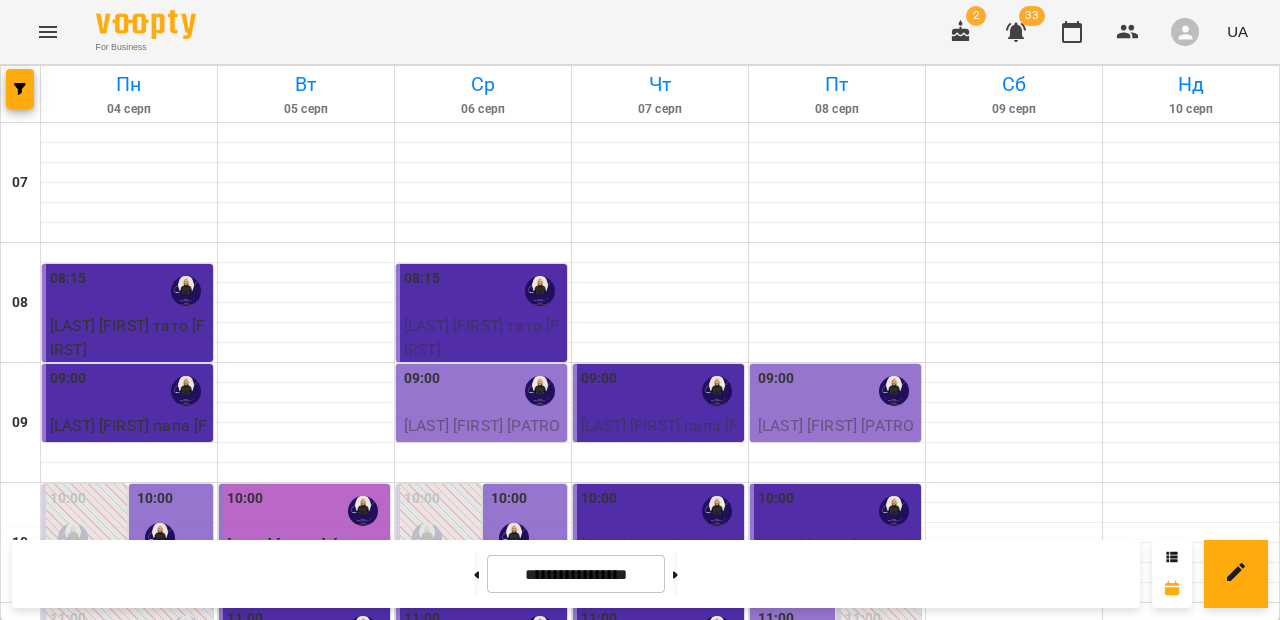click on "10:00" at bounding box center [527, 524] 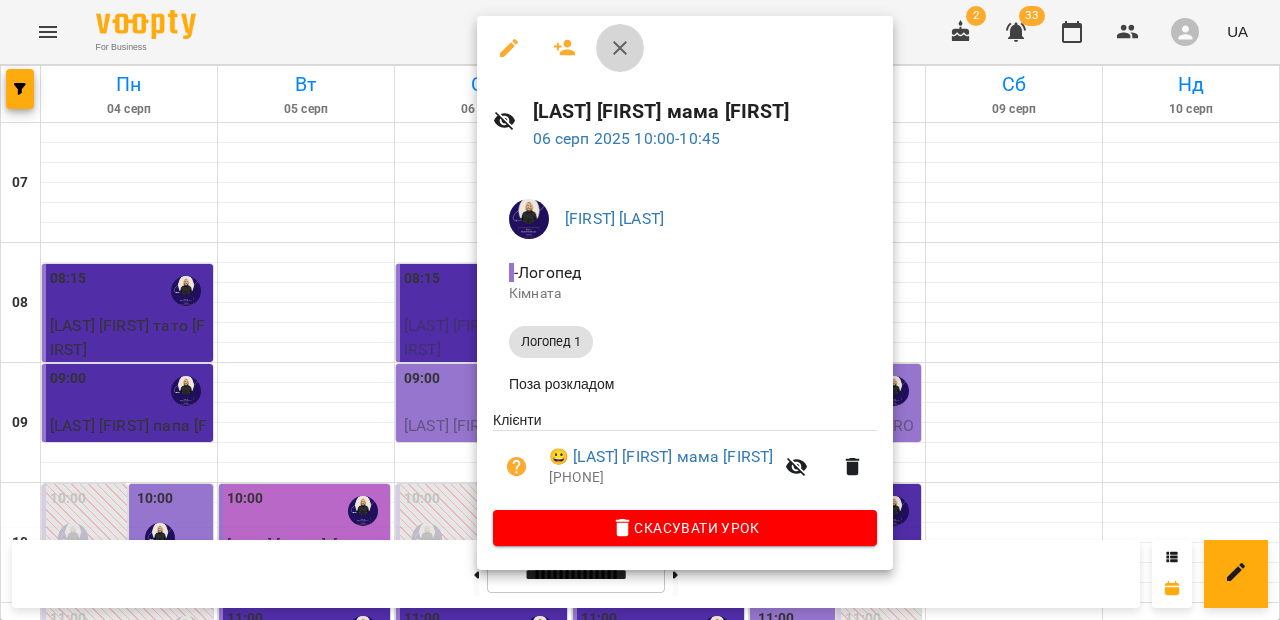click 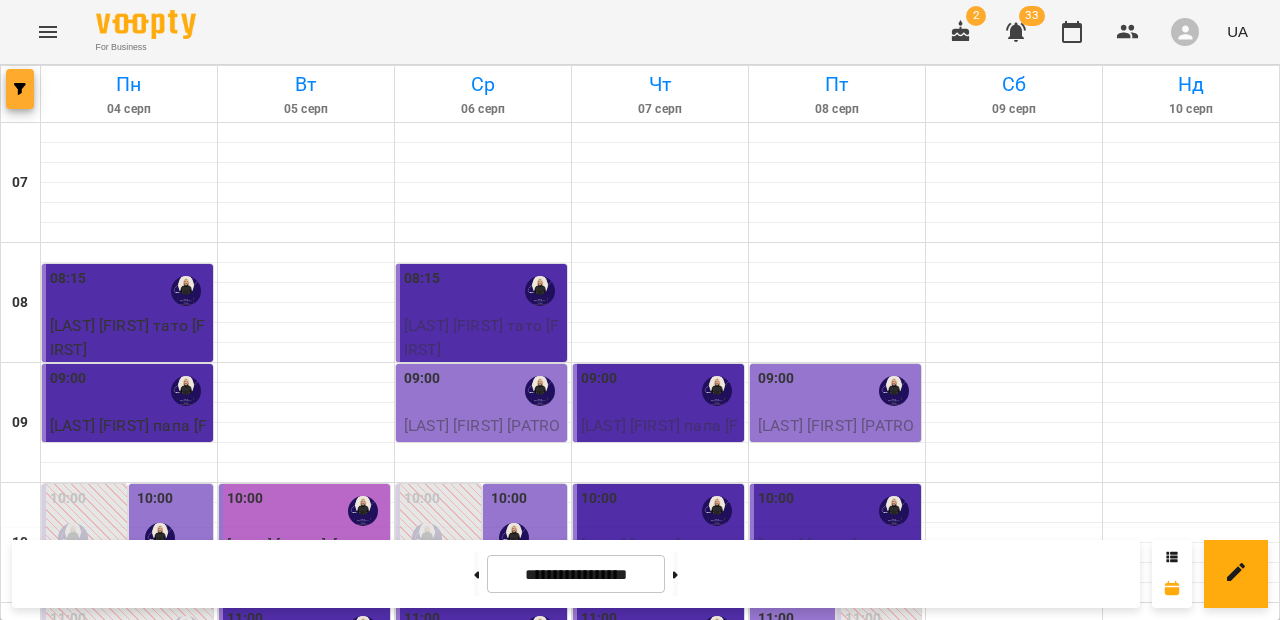 click 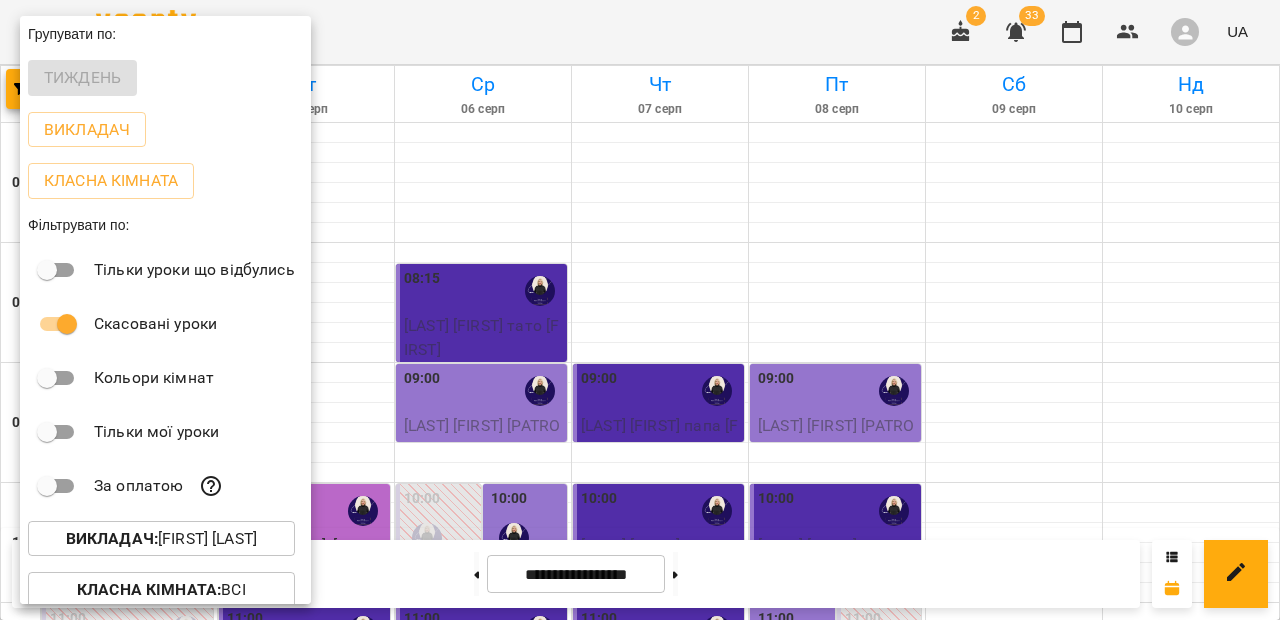 click on "Викладач :  [FIRST] [LAST]" at bounding box center (161, 539) 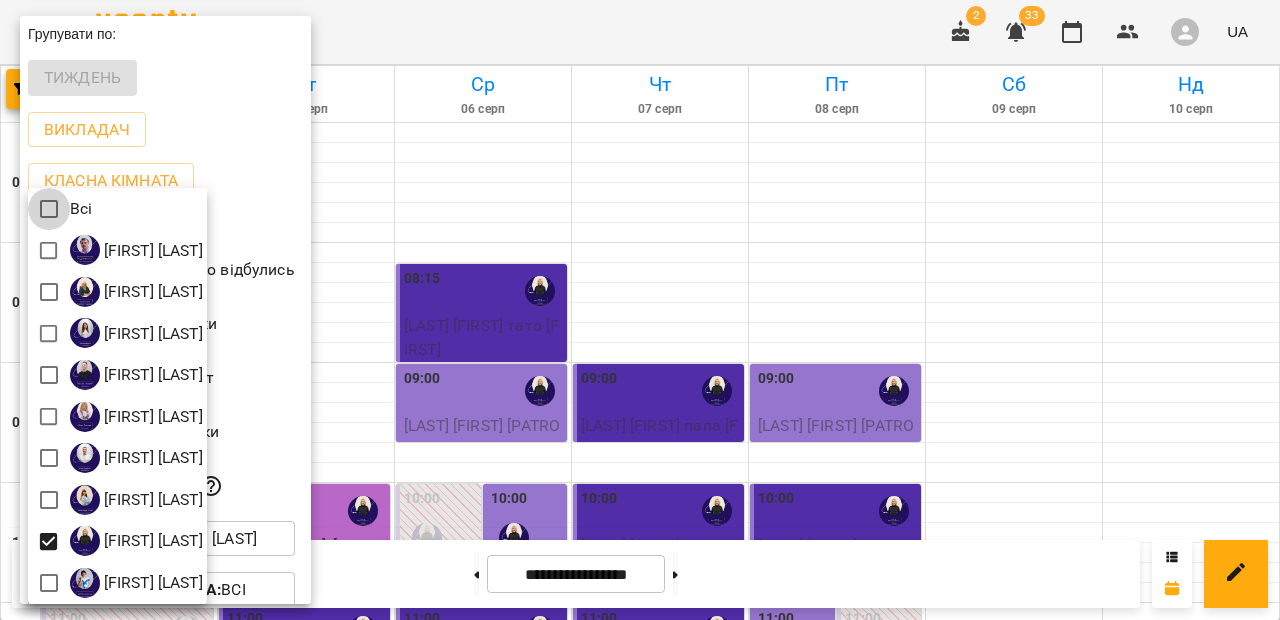 click at bounding box center [640, 310] 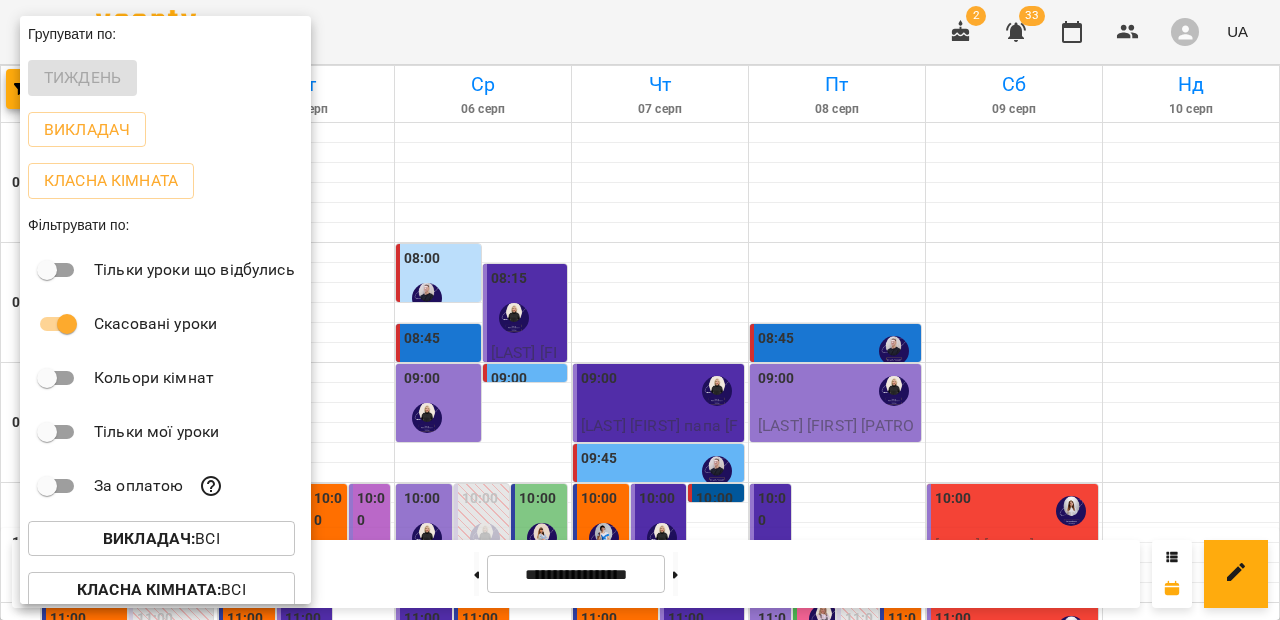 click at bounding box center [640, 310] 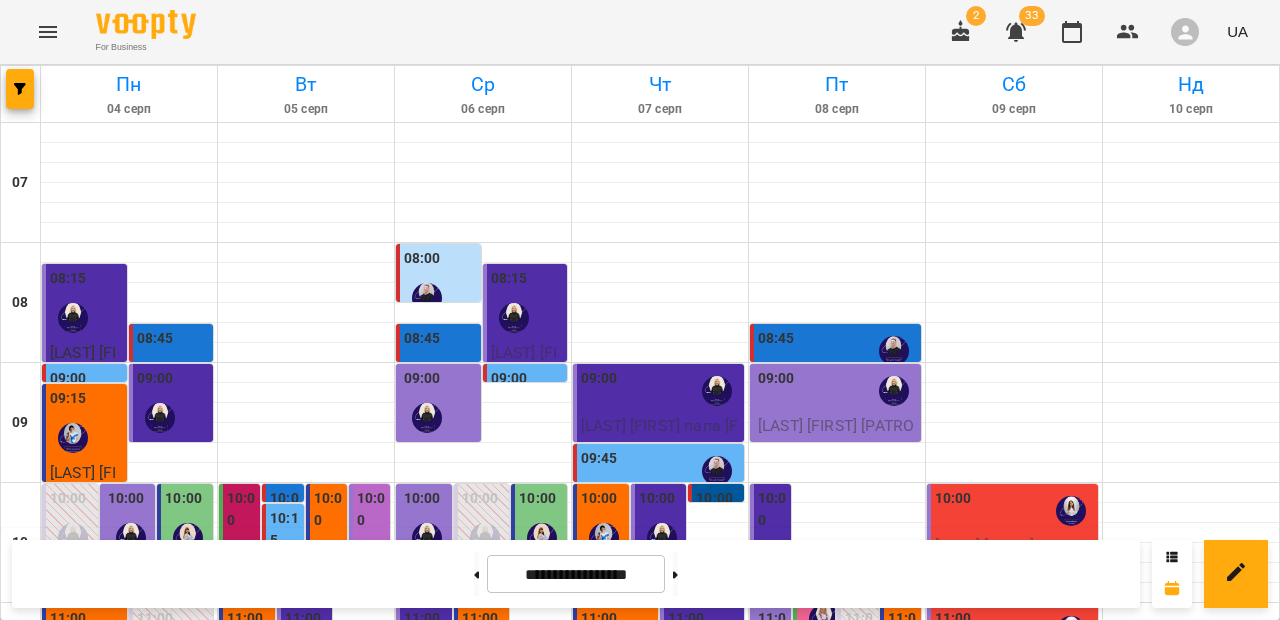click on "11:30" at bounding box center (537, 679) 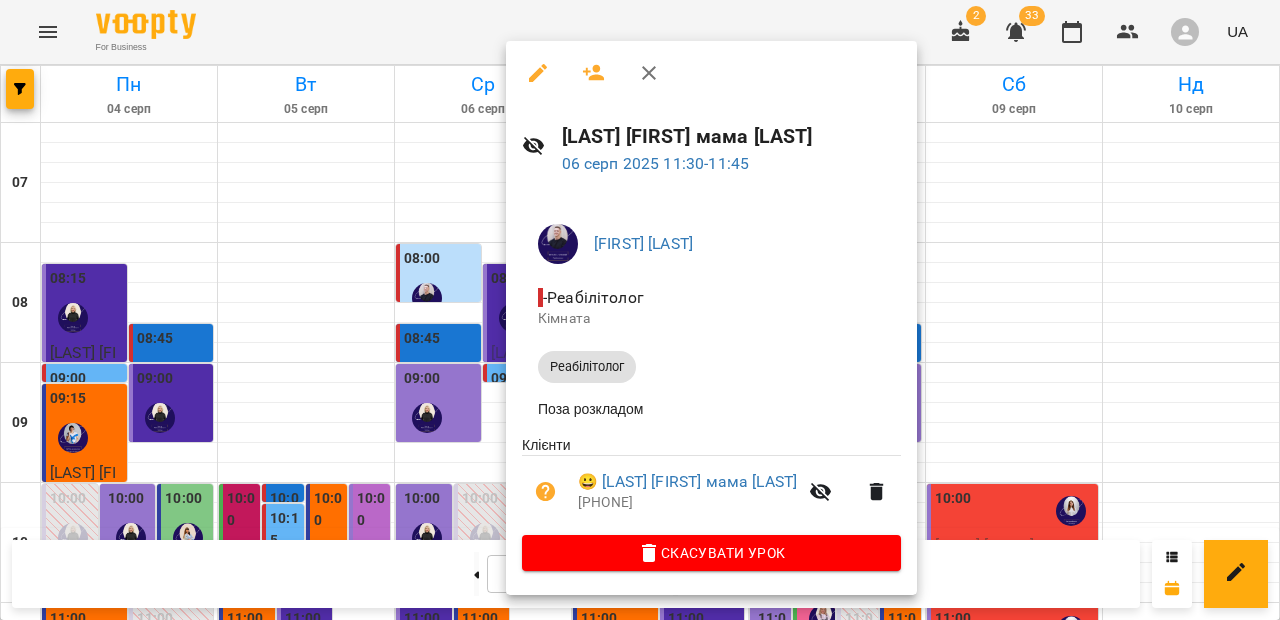 click 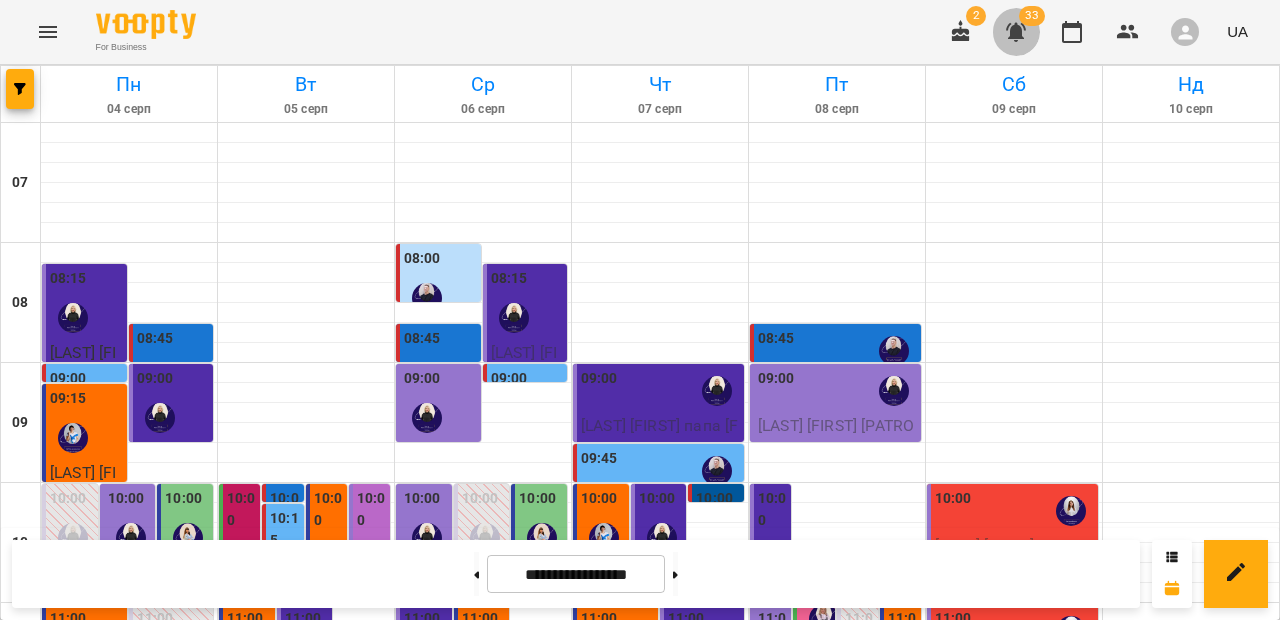click 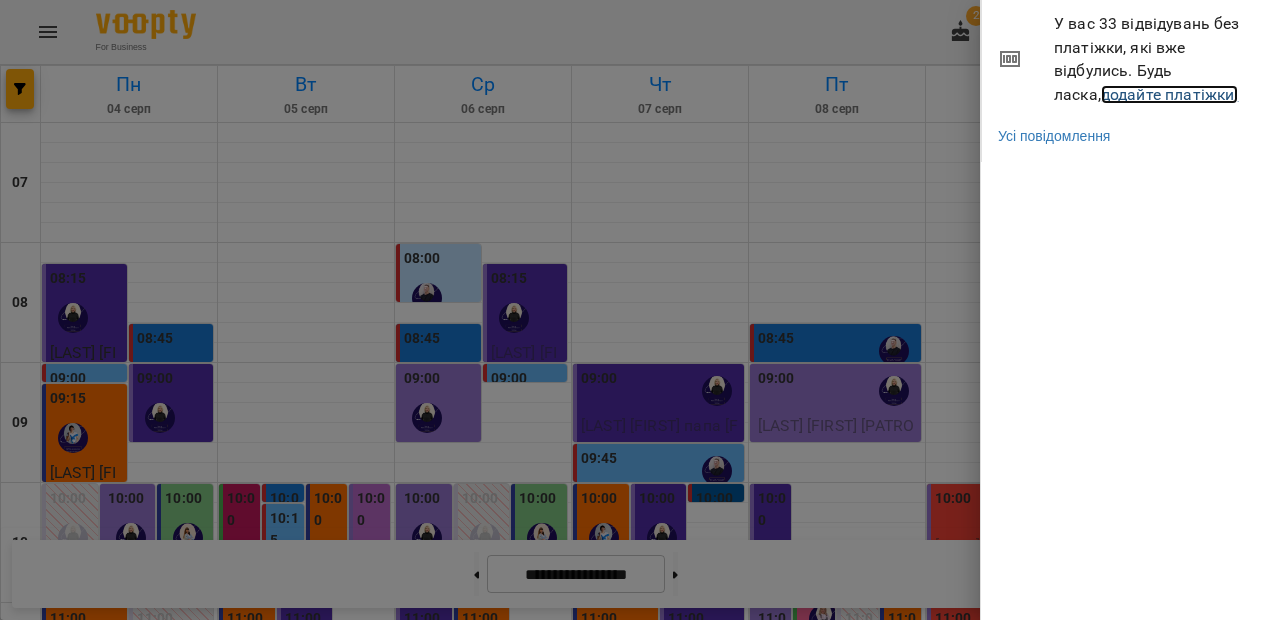 click on "додайте платіжки!" at bounding box center [1170, 94] 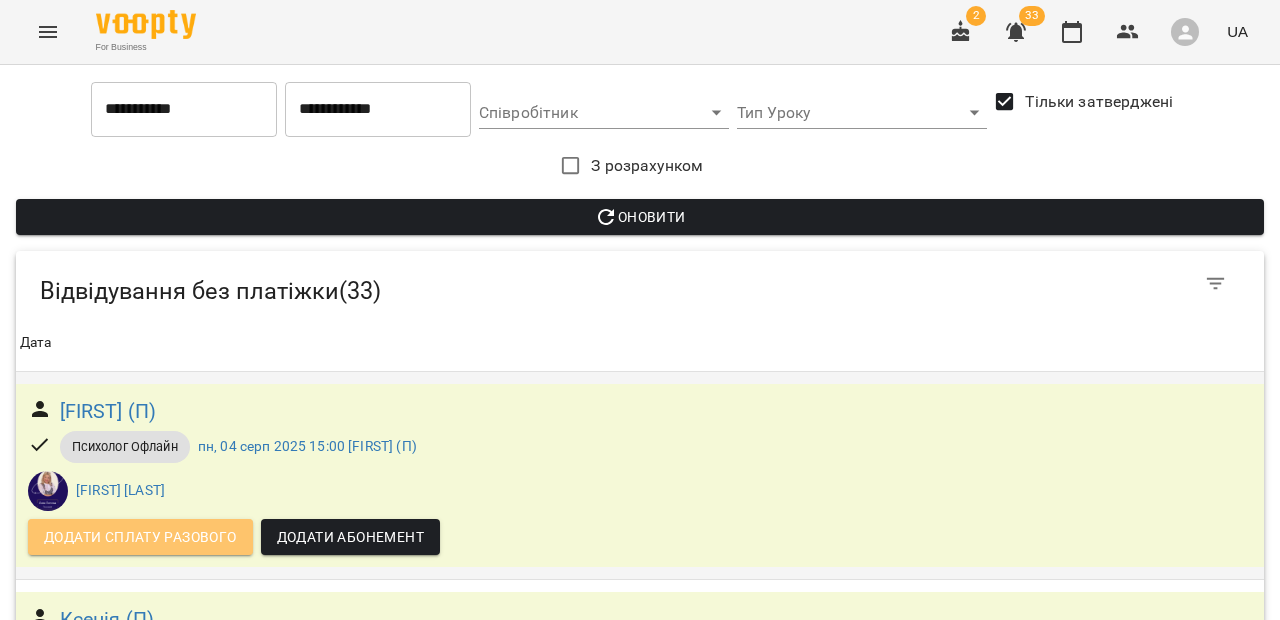 click on "Додати сплату разового" at bounding box center (140, 537) 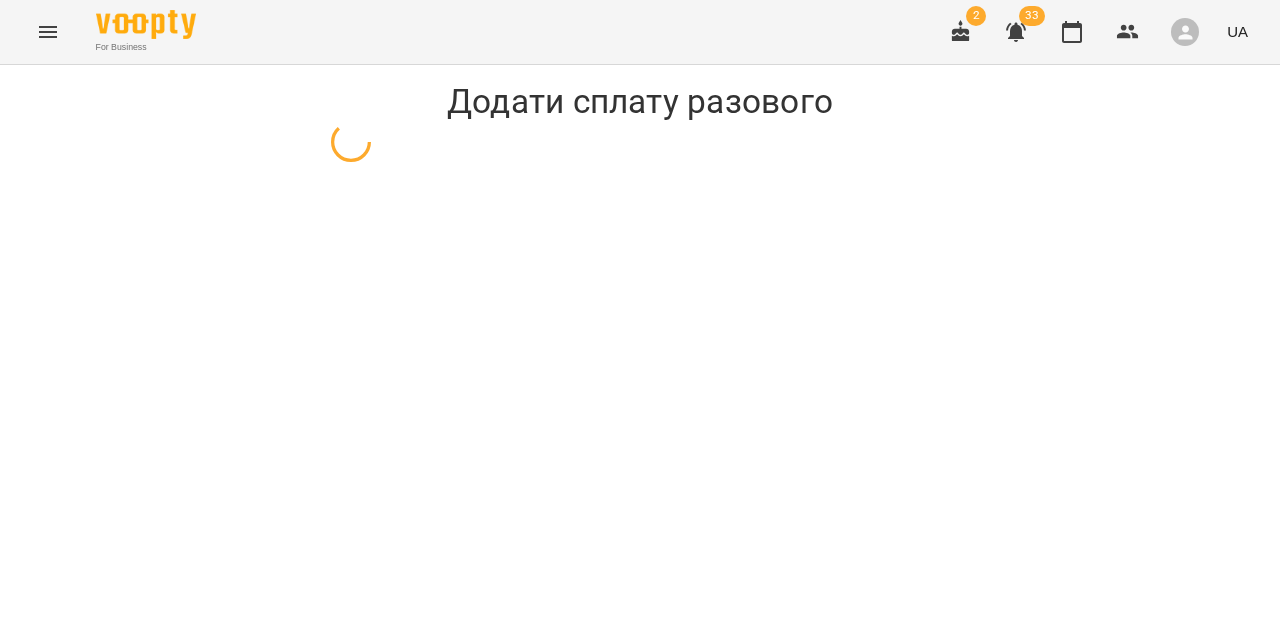 select on "**********" 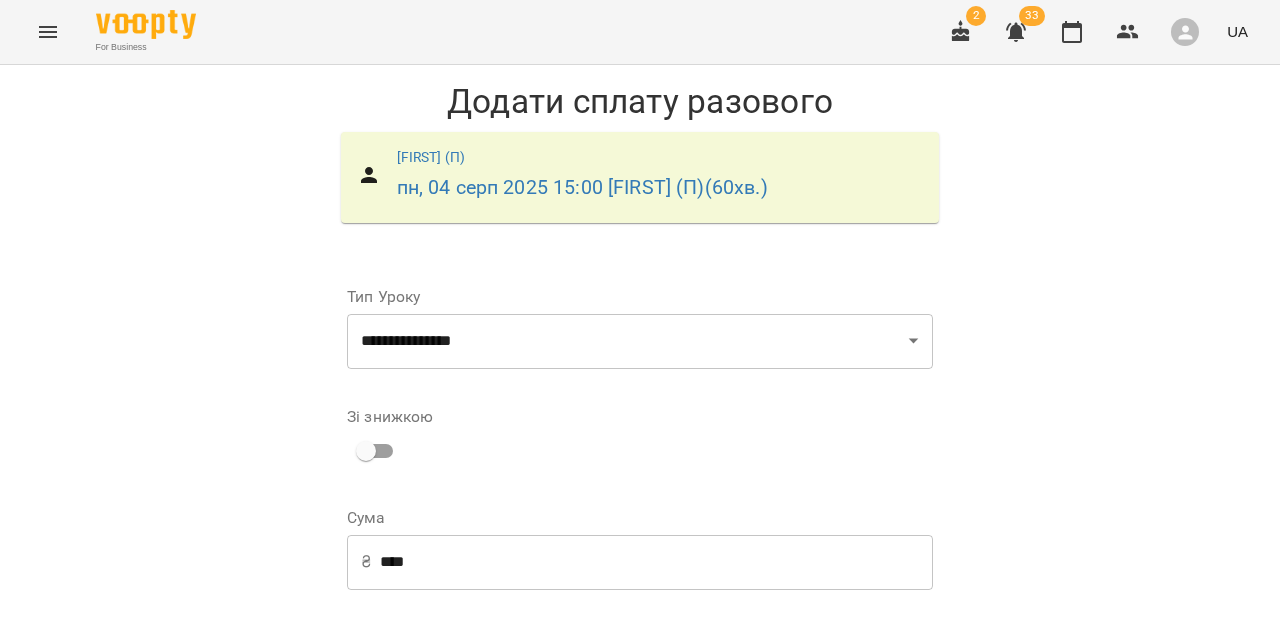 scroll, scrollTop: 339, scrollLeft: 0, axis: vertical 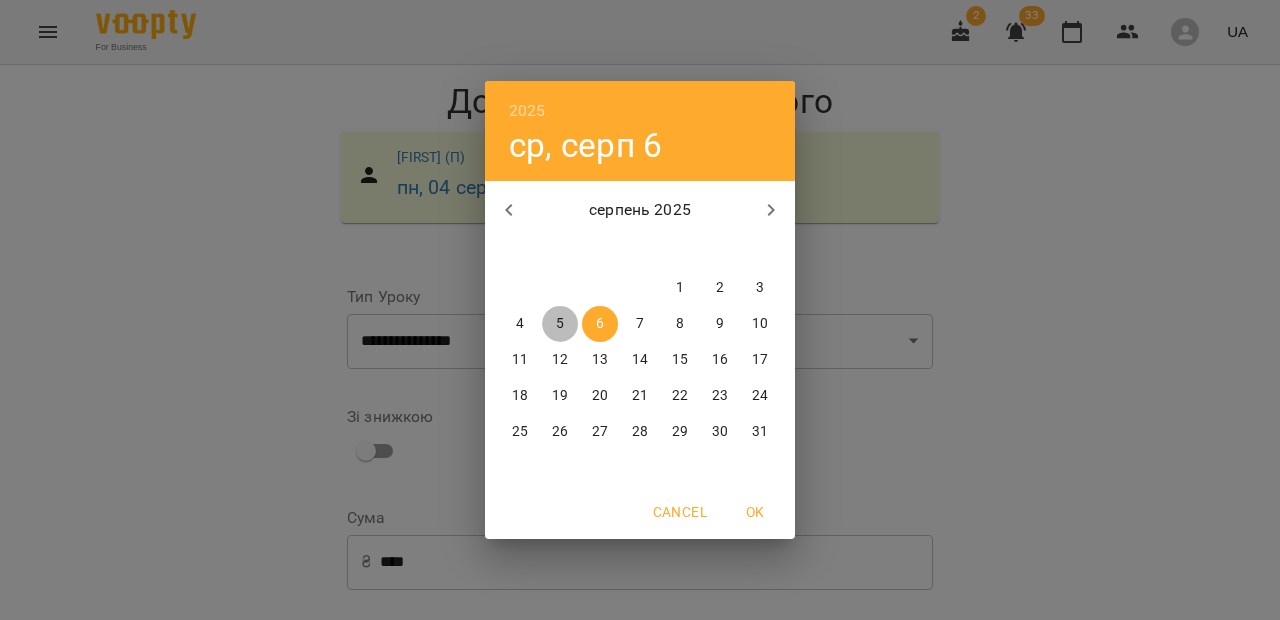click on "5" at bounding box center [560, 324] 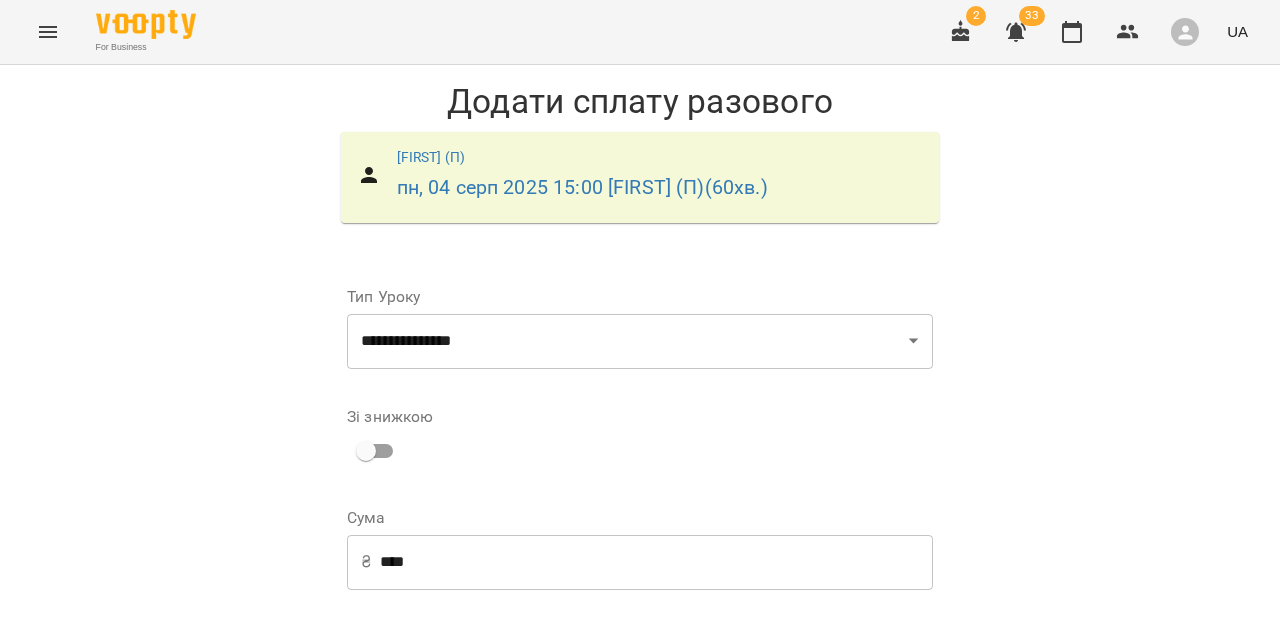 scroll, scrollTop: 309, scrollLeft: 0, axis: vertical 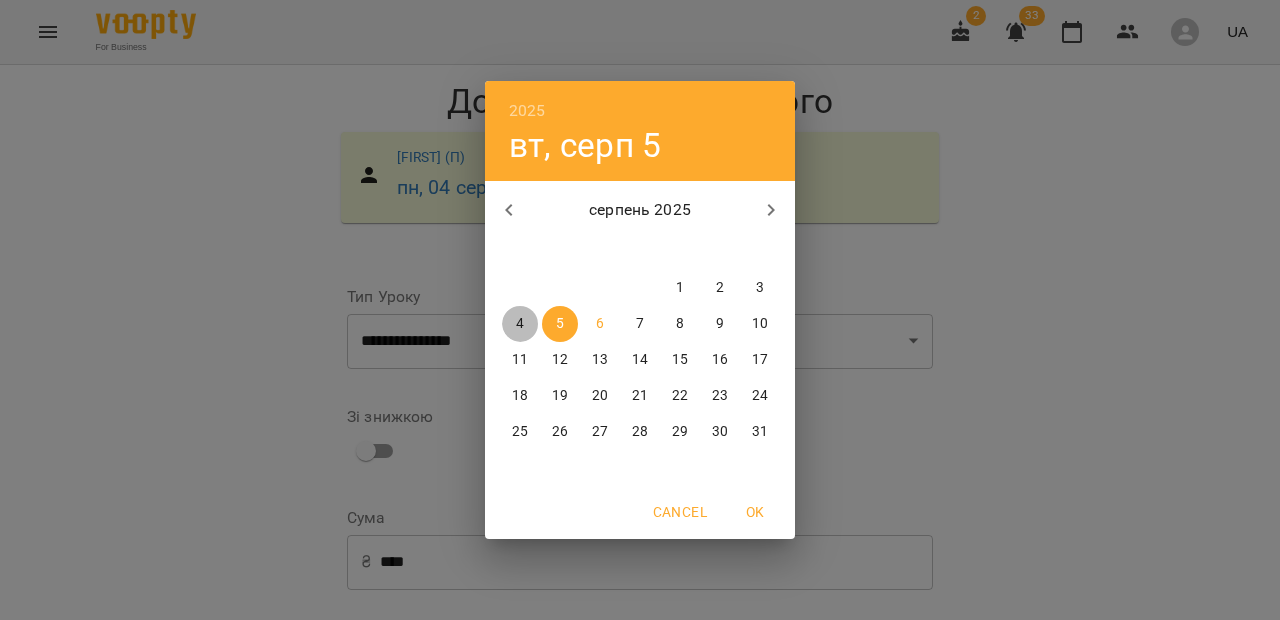 click on "4" at bounding box center (520, 324) 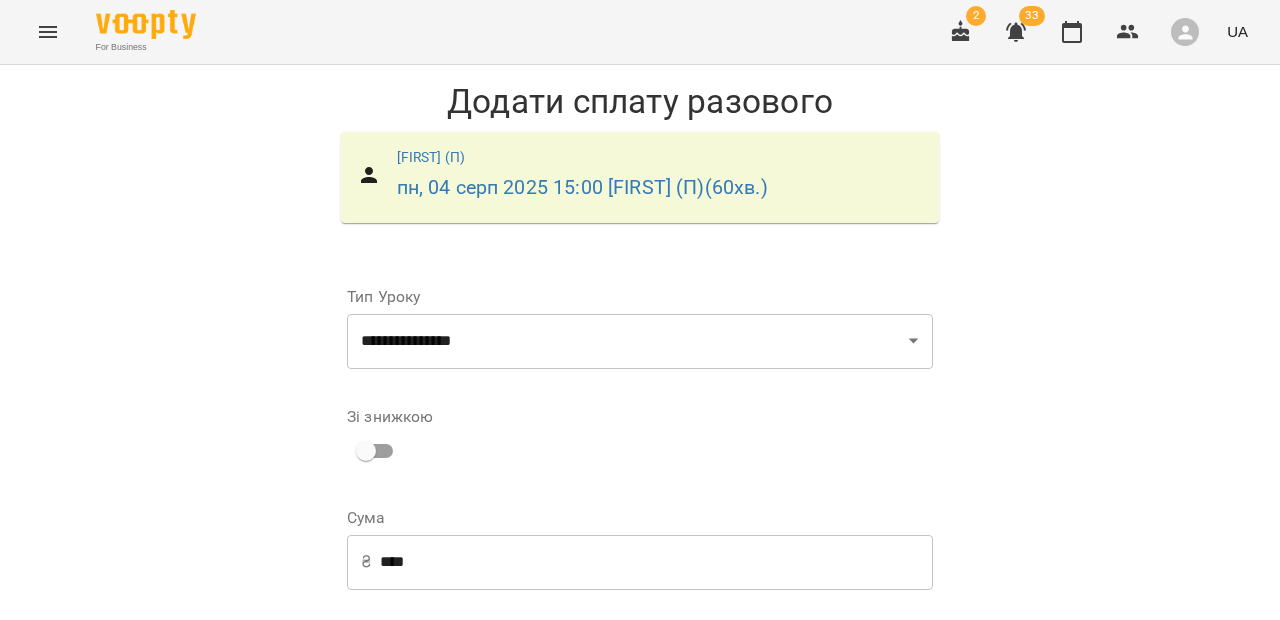 click on "Додати сплату разового" at bounding box center [806, 877] 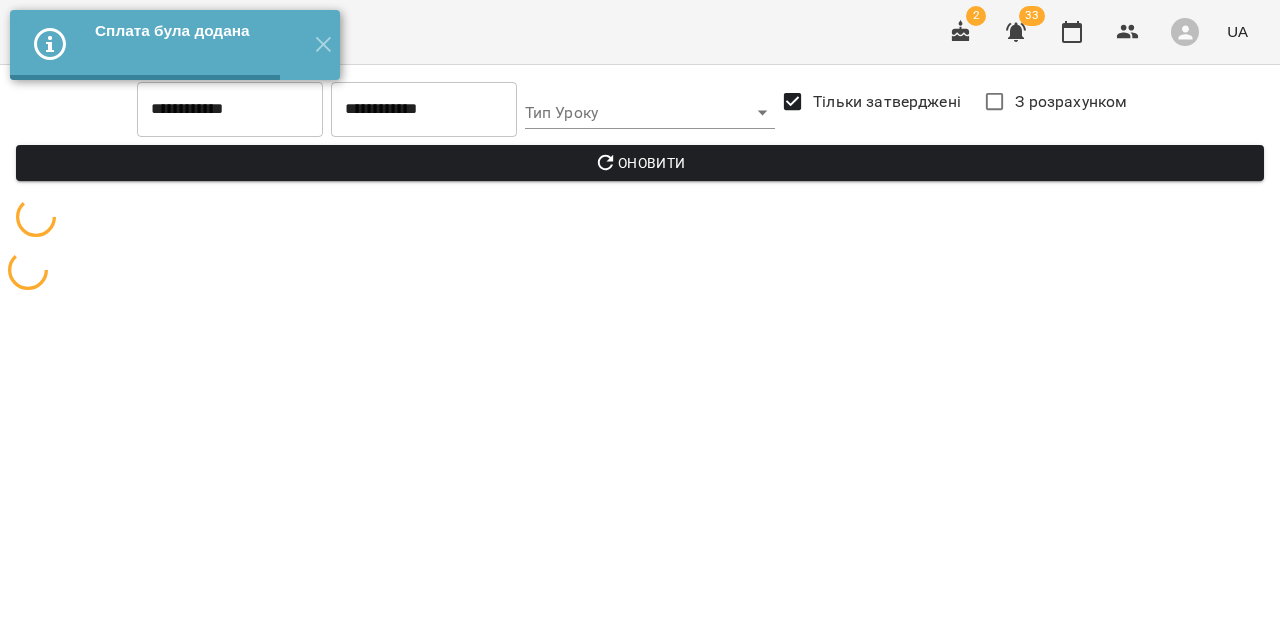 scroll, scrollTop: 0, scrollLeft: 0, axis: both 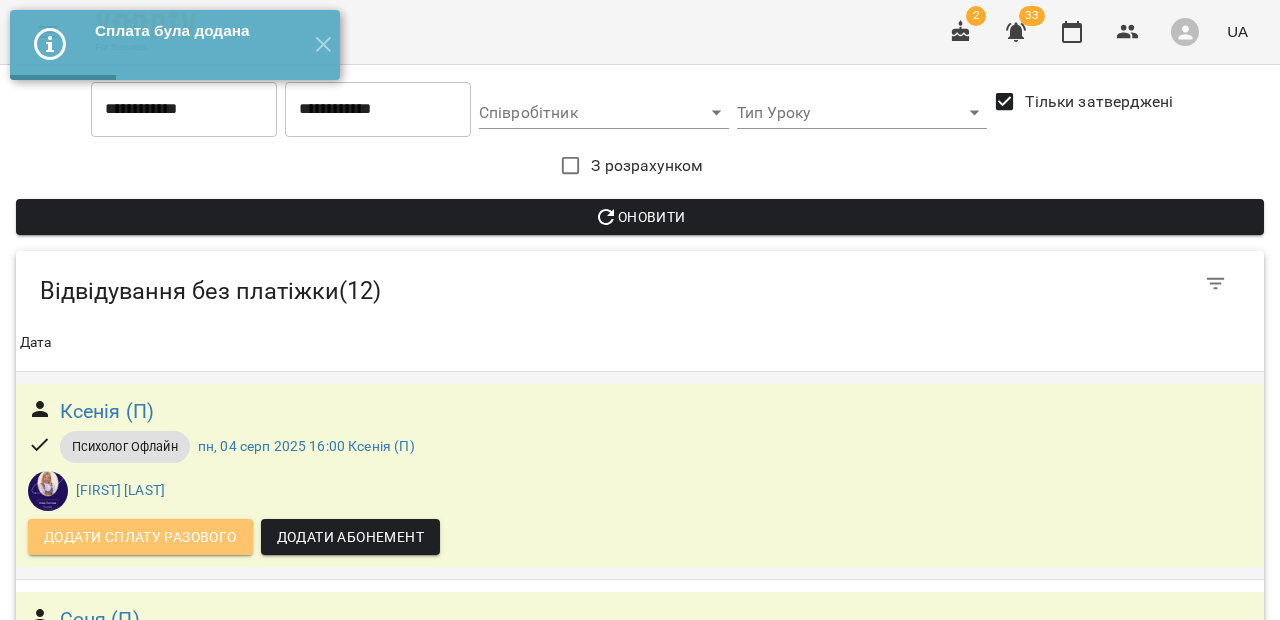 click on "Додати сплату разового" at bounding box center (140, 537) 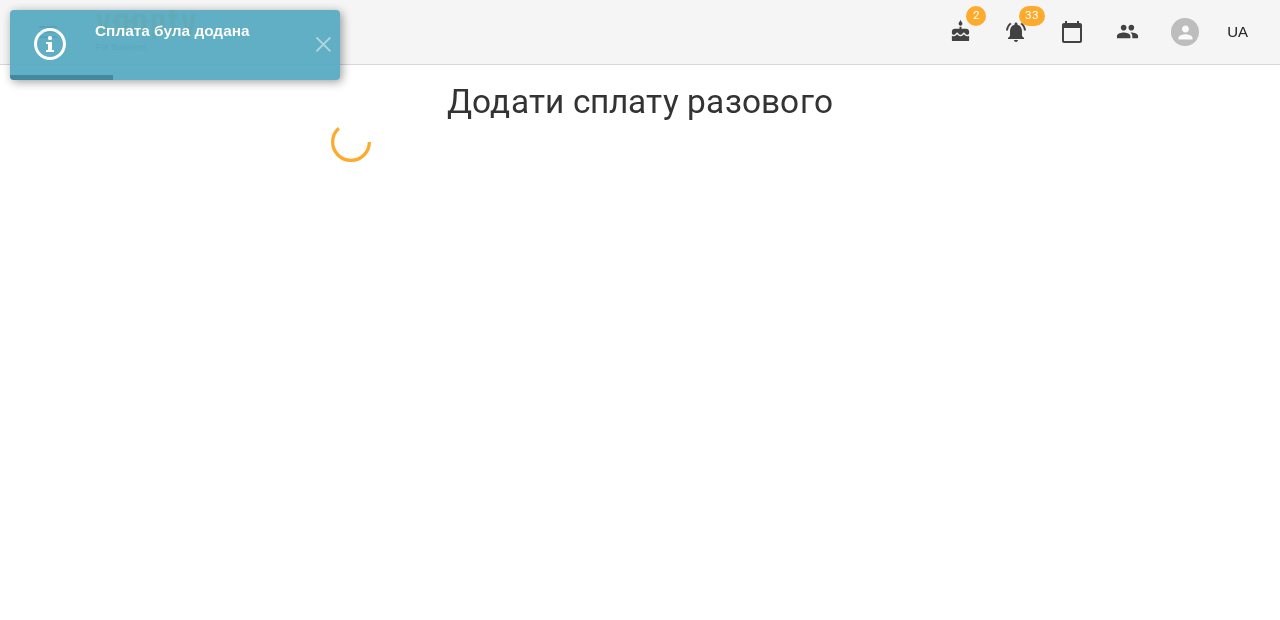 select on "**********" 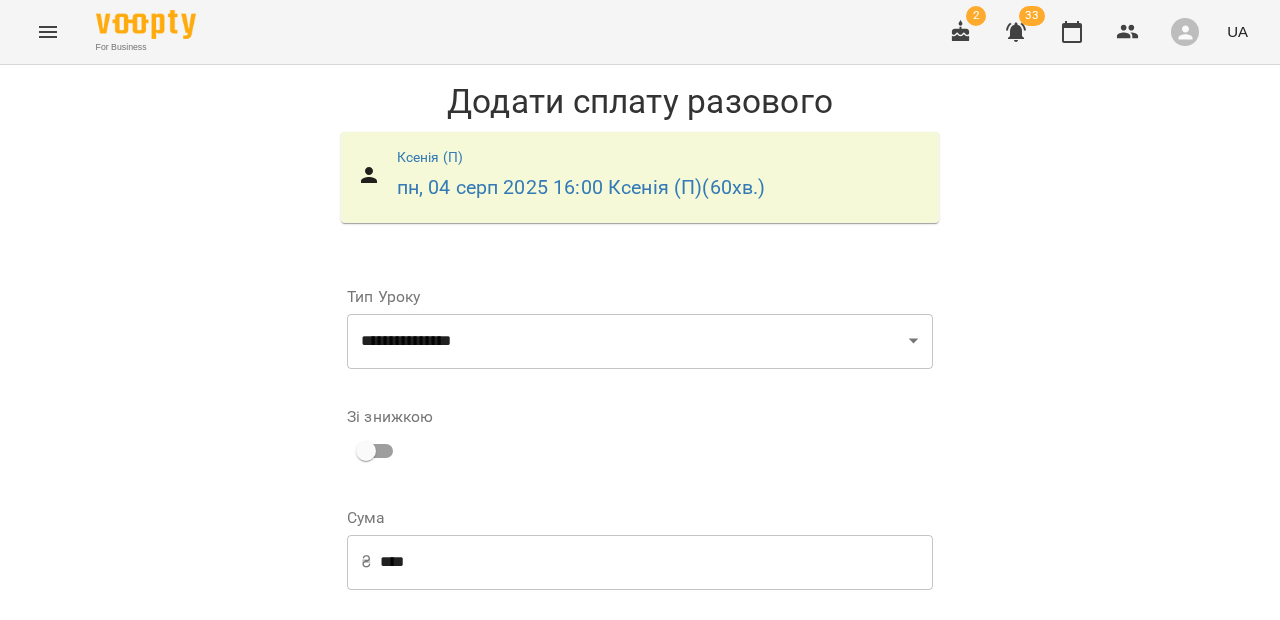 scroll, scrollTop: 339, scrollLeft: 0, axis: vertical 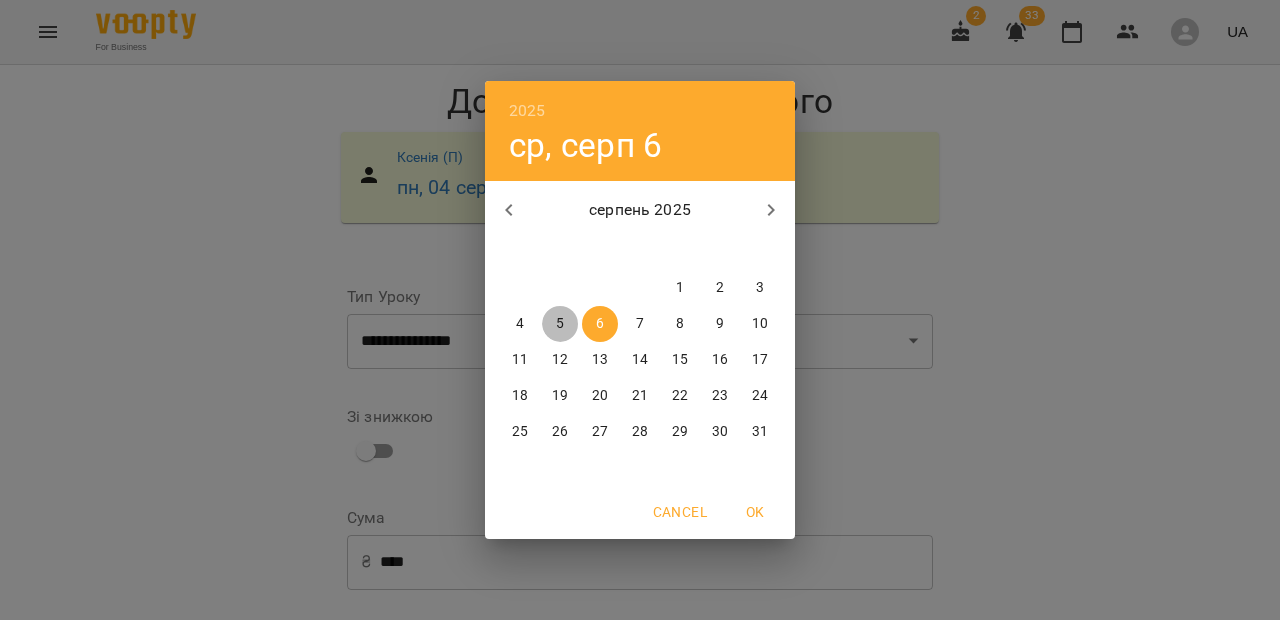 click on "5" at bounding box center [560, 324] 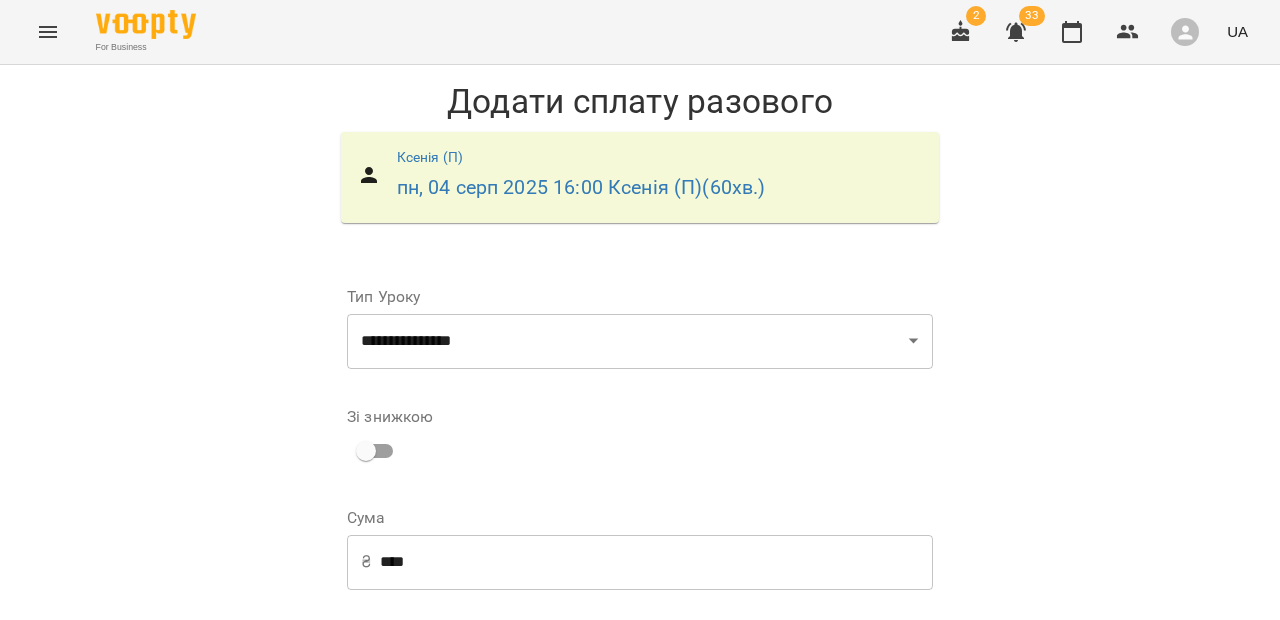 scroll, scrollTop: 309, scrollLeft: 0, axis: vertical 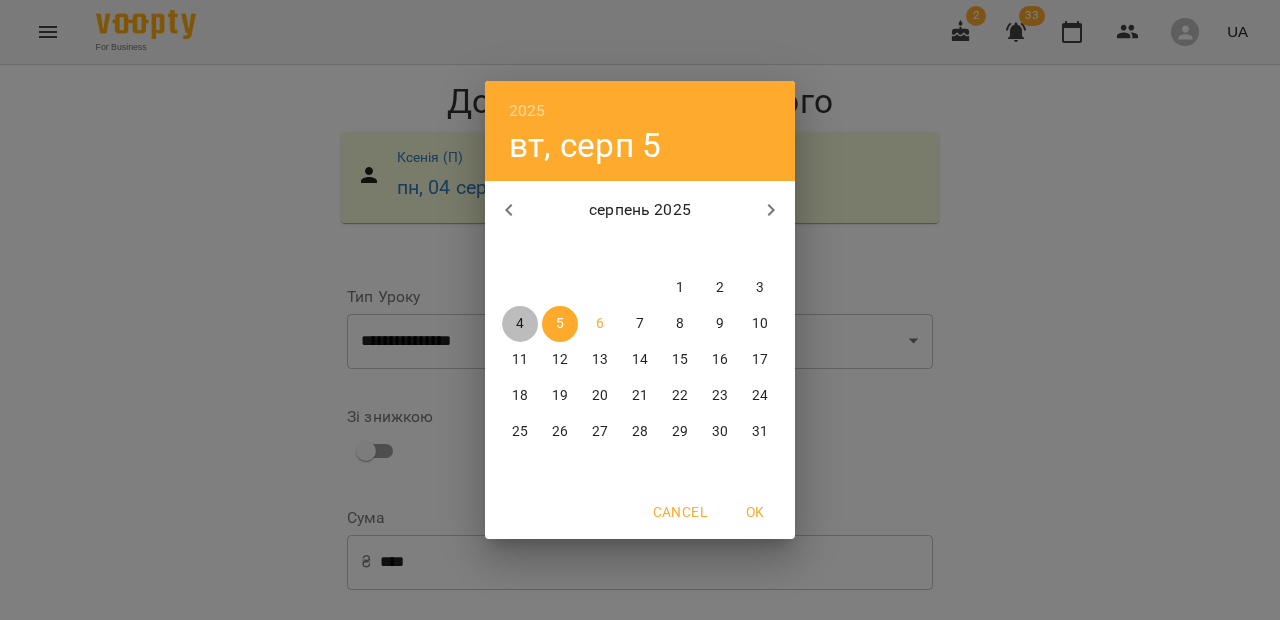 click on "4" at bounding box center [520, 324] 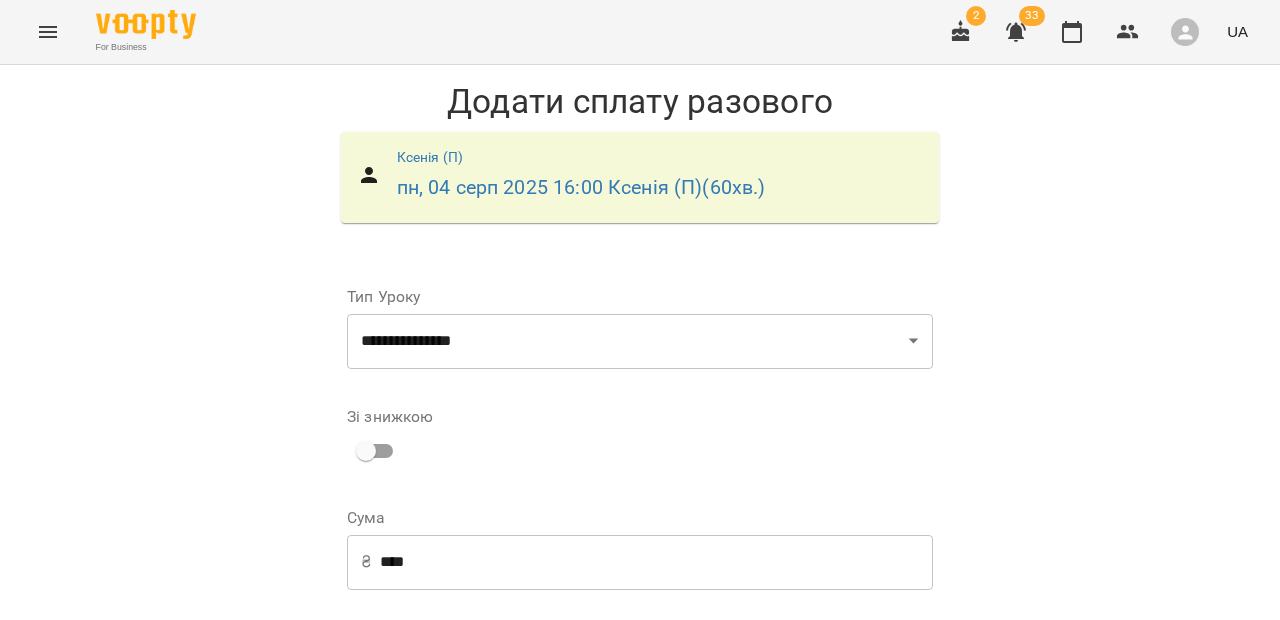 click on "Скасувати Додати сплату разового" at bounding box center (640, 877) 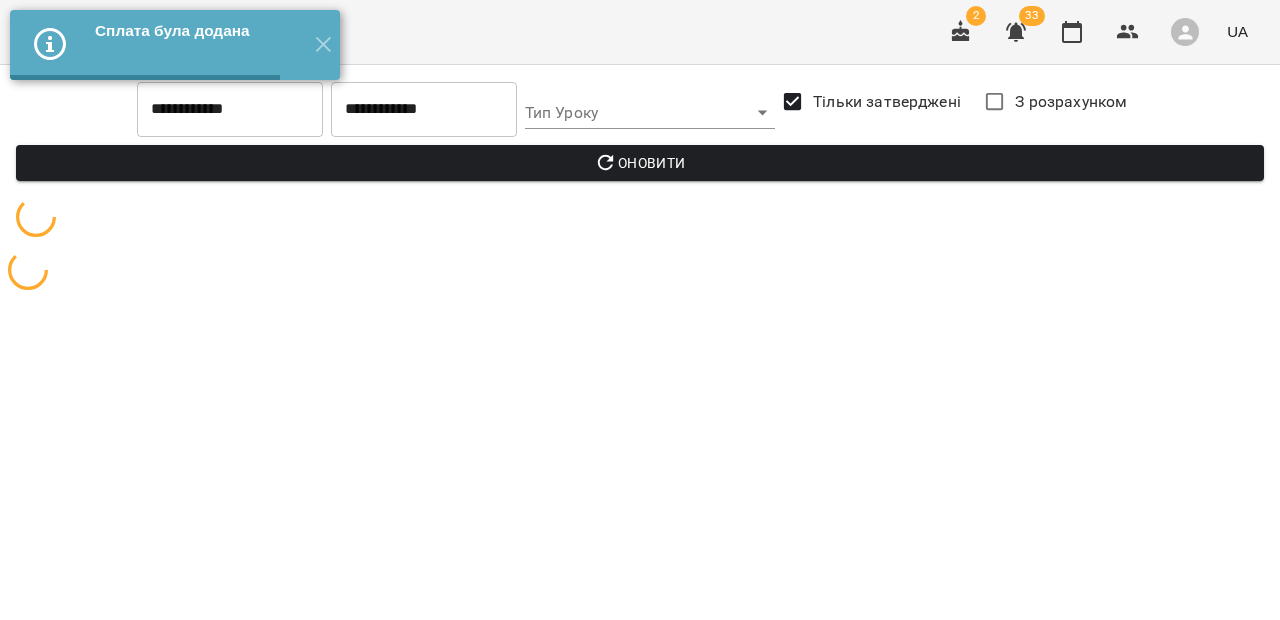 scroll, scrollTop: 0, scrollLeft: 0, axis: both 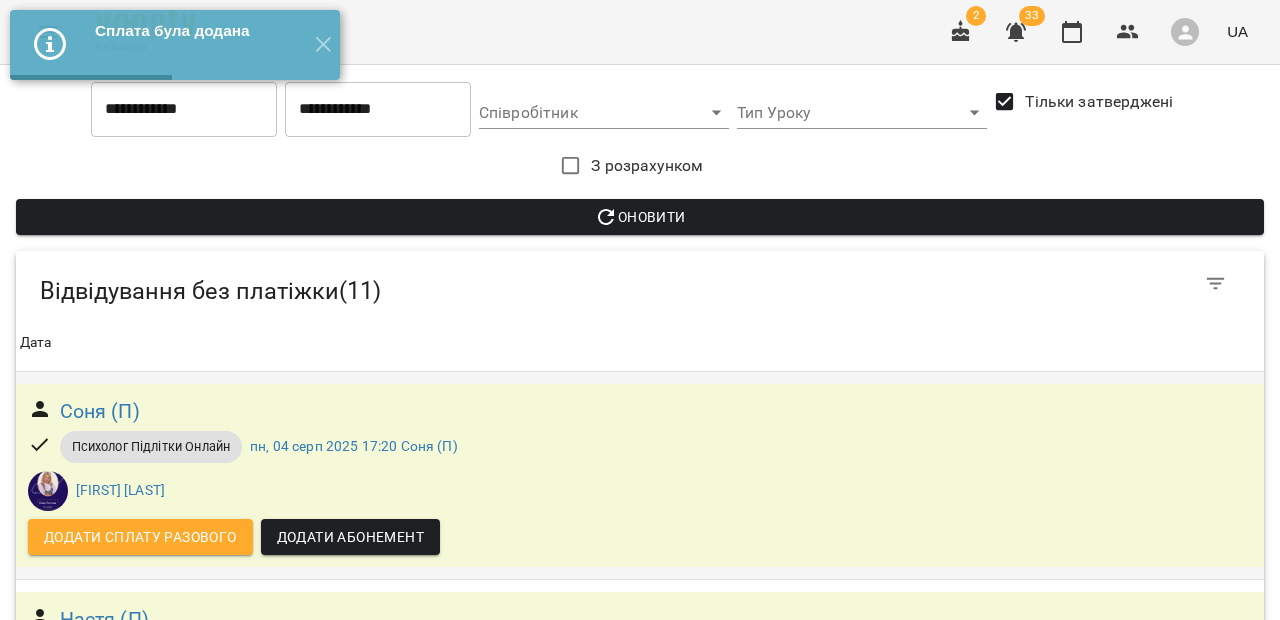 click on "Додати сплату разового" at bounding box center [140, 537] 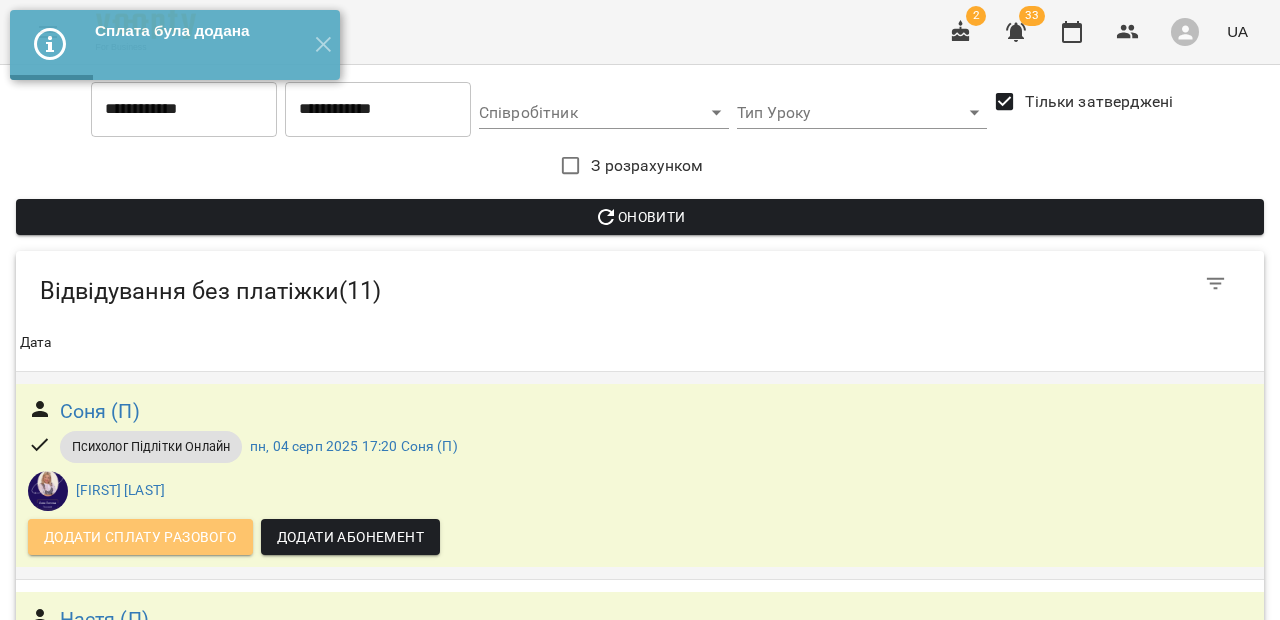 click on "Додати сплату разового" at bounding box center [140, 537] 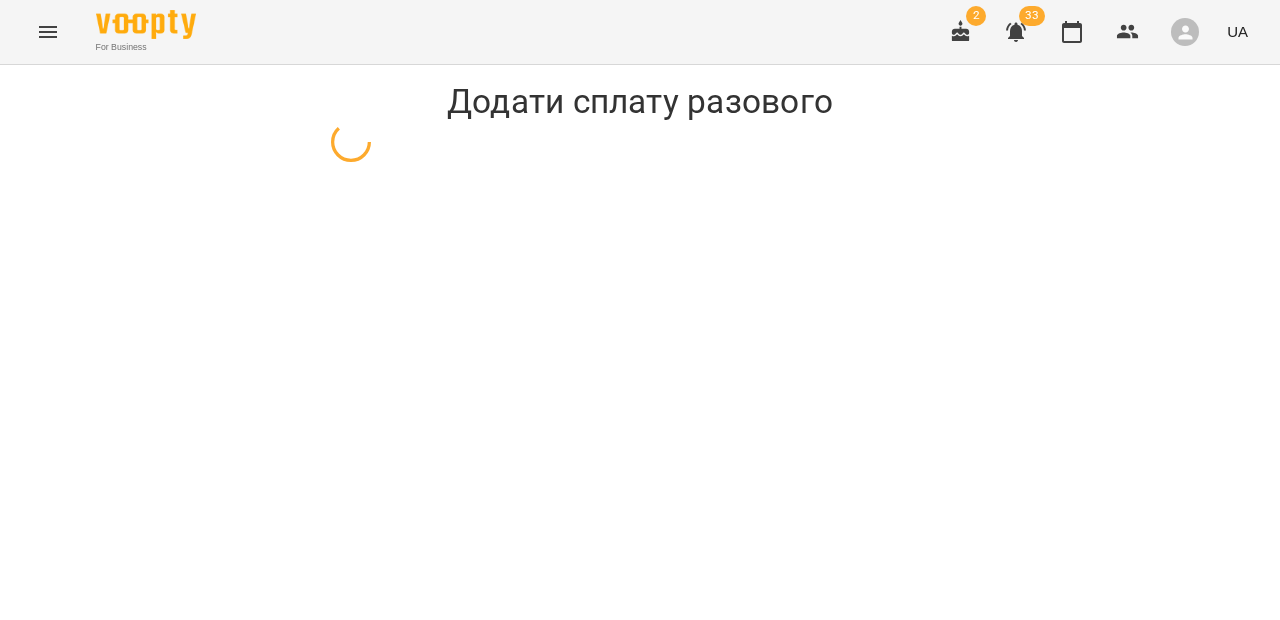 select on "**********" 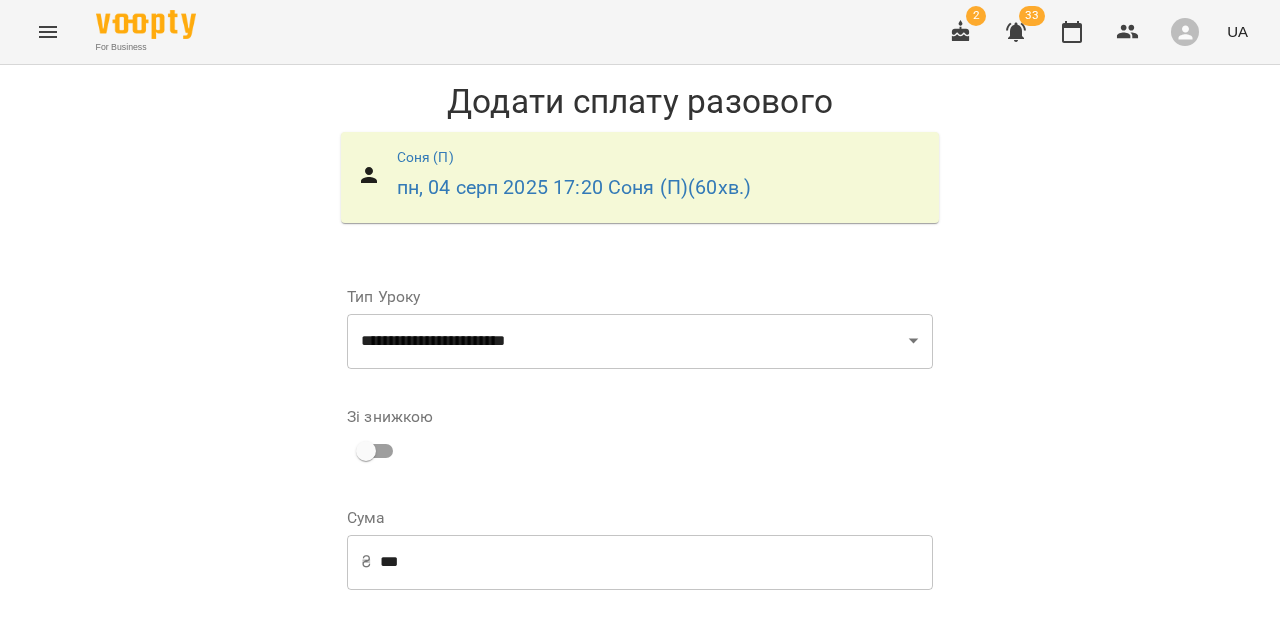 scroll, scrollTop: 321, scrollLeft: 0, axis: vertical 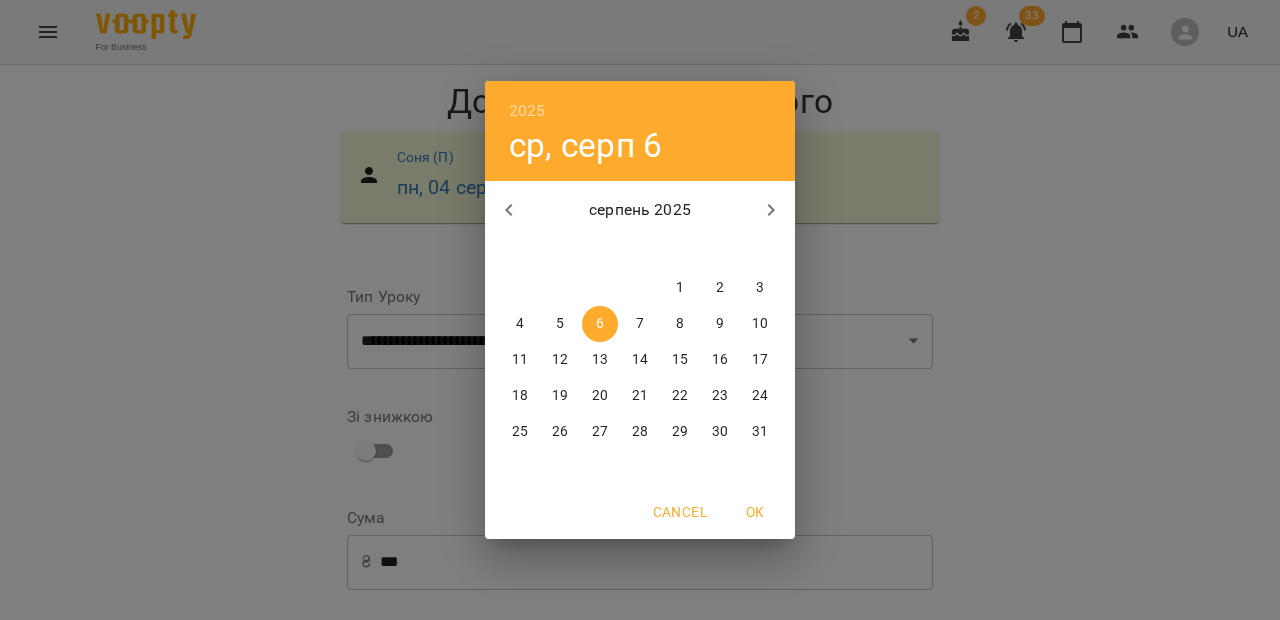 drag, startPoint x: 554, startPoint y: 326, endPoint x: 523, endPoint y: 320, distance: 31.575306 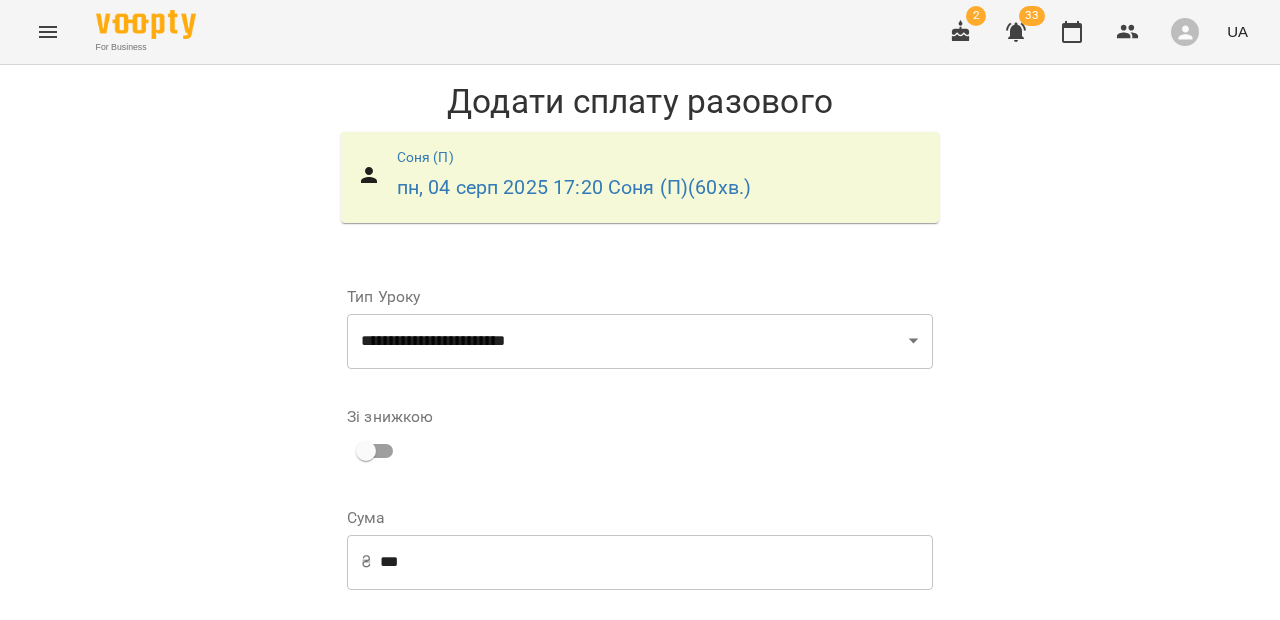 scroll, scrollTop: 309, scrollLeft: 0, axis: vertical 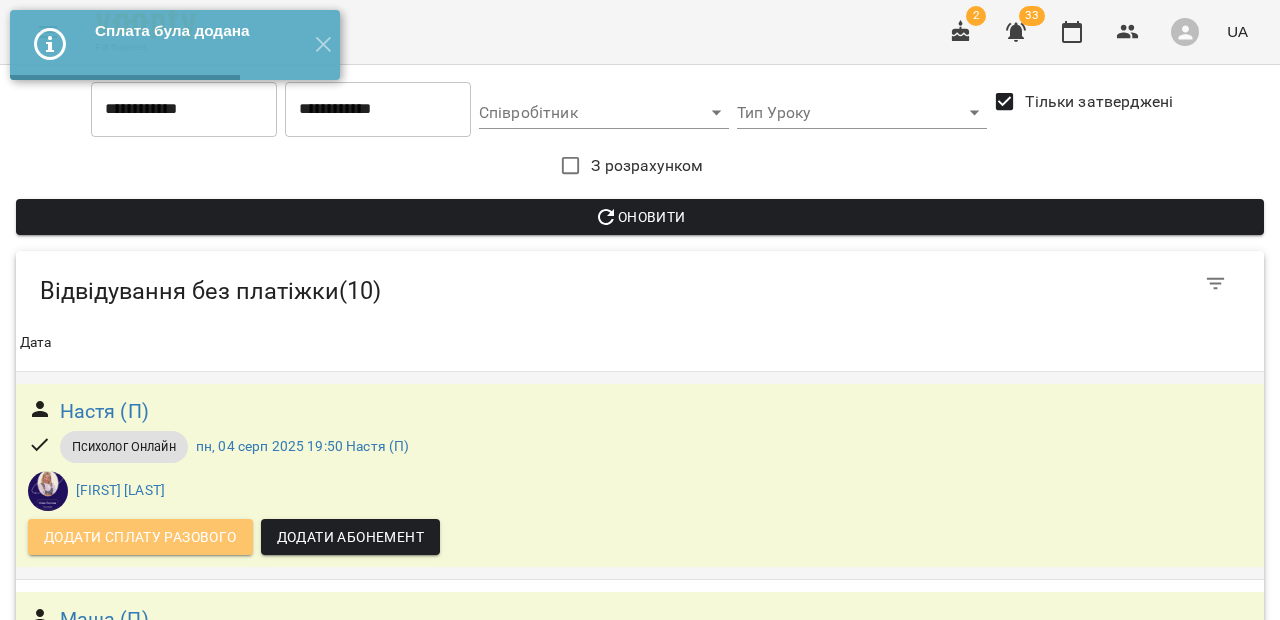 click on "Додати сплату разового" at bounding box center [140, 537] 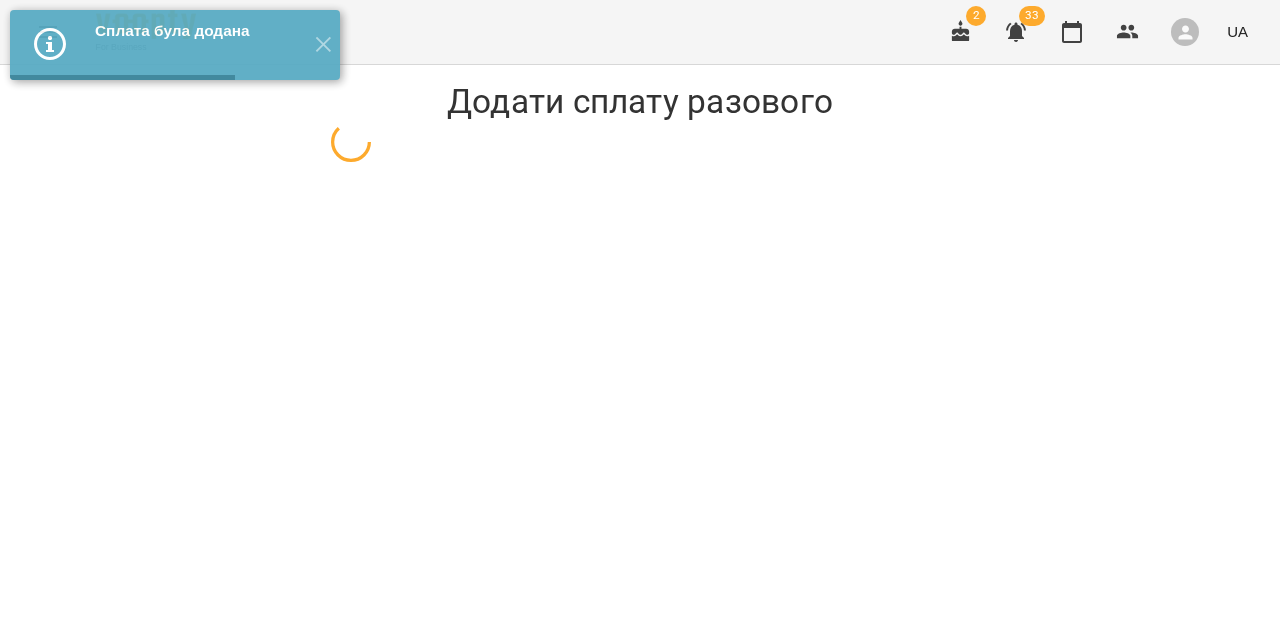 select on "**********" 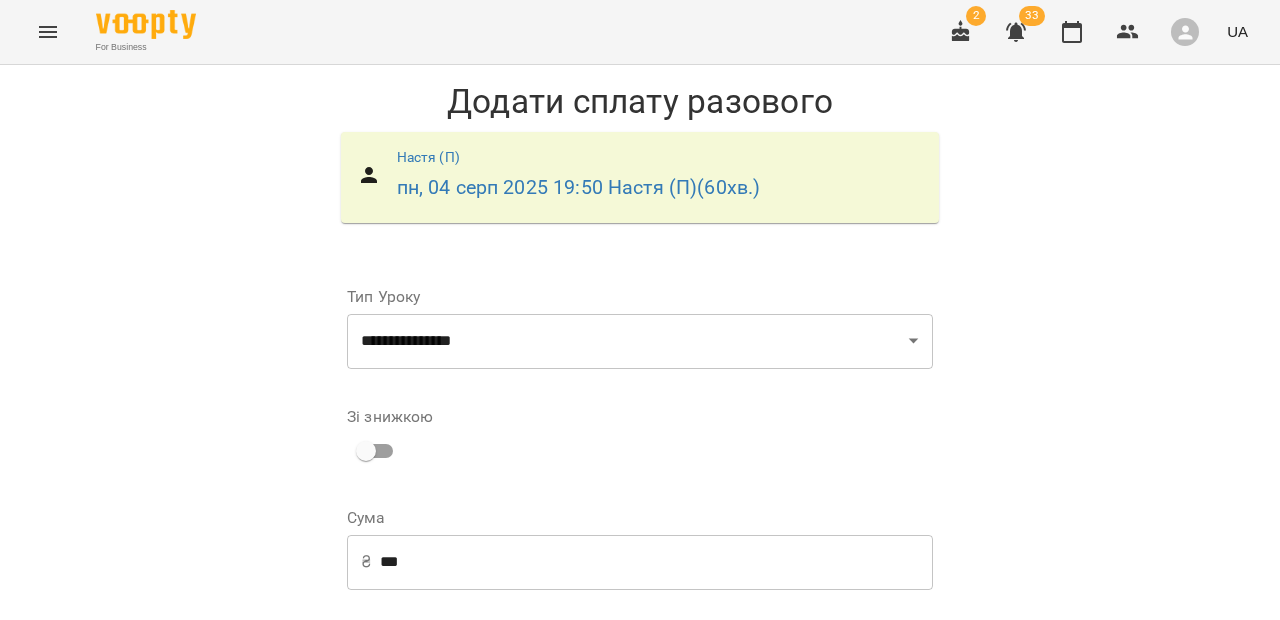 scroll, scrollTop: 339, scrollLeft: 0, axis: vertical 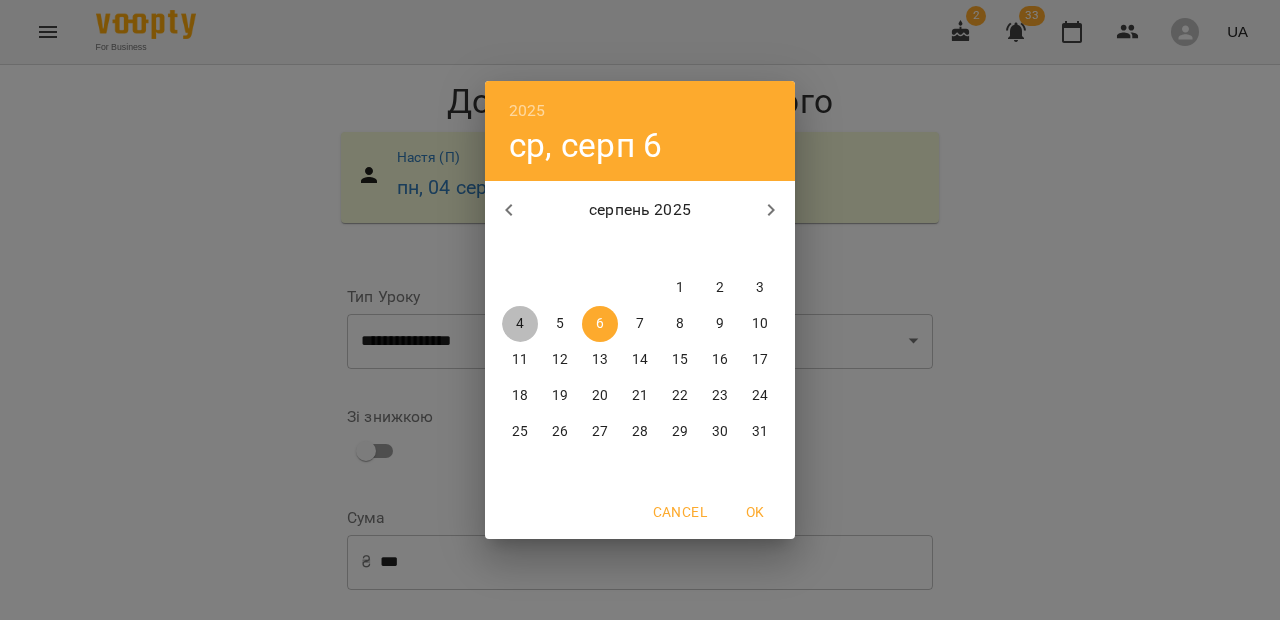 click on "4" at bounding box center [520, 324] 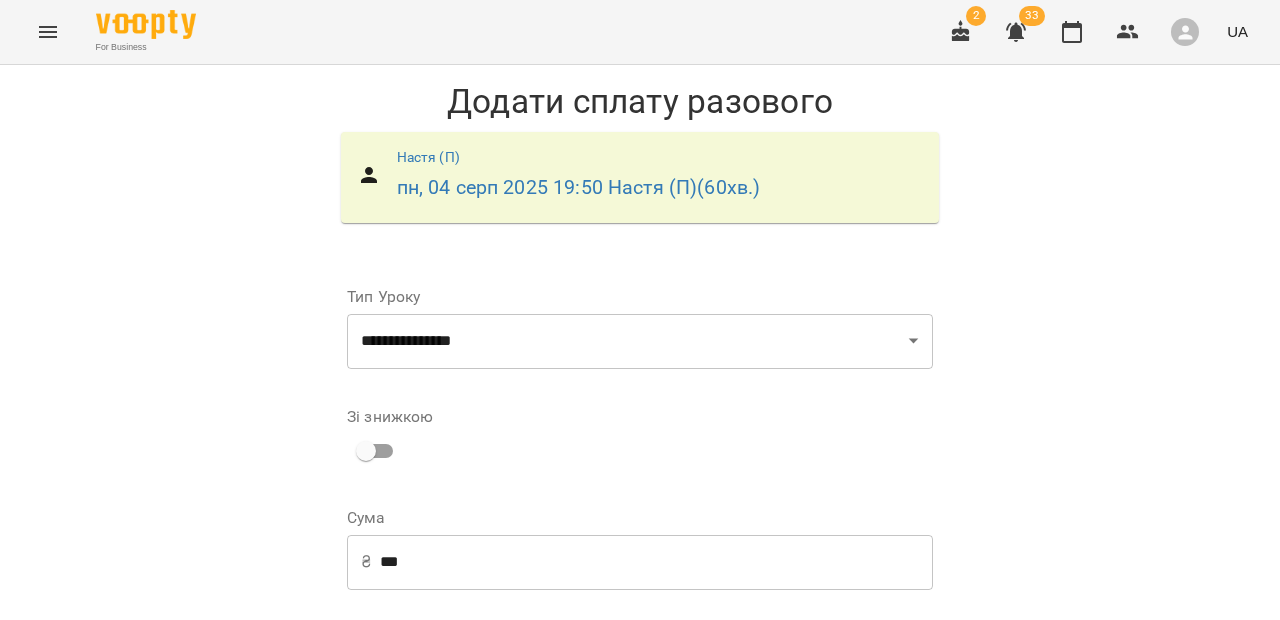 scroll, scrollTop: 309, scrollLeft: 0, axis: vertical 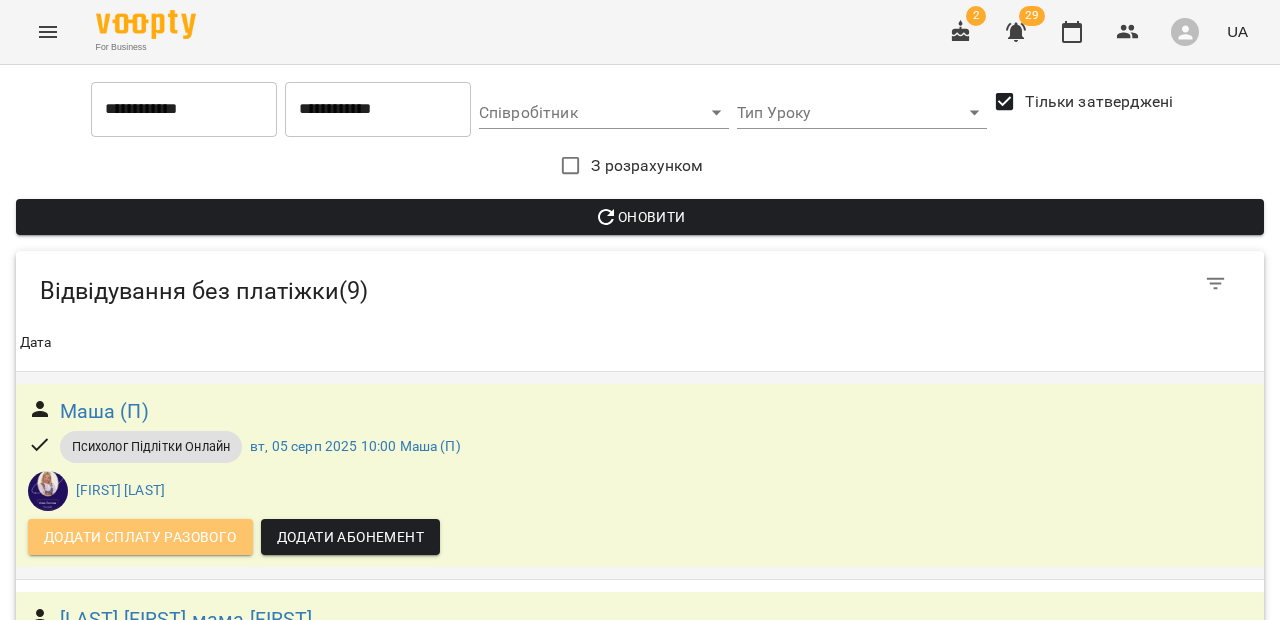 click on "Додати сплату разового" at bounding box center (140, 537) 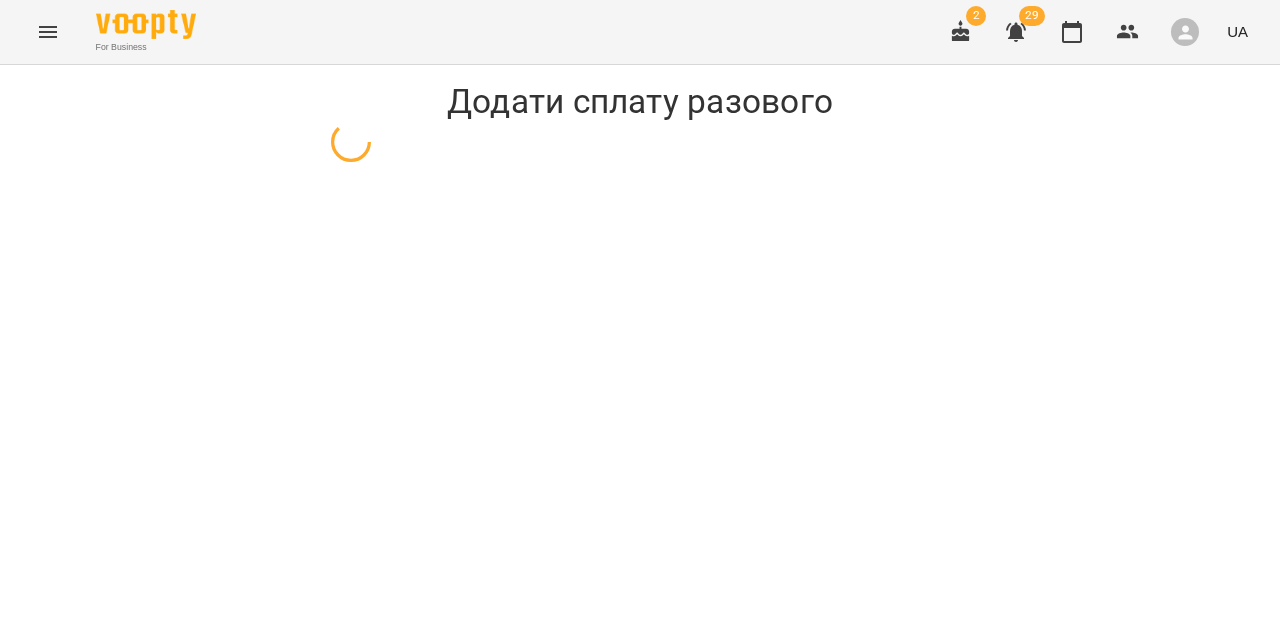 select on "**********" 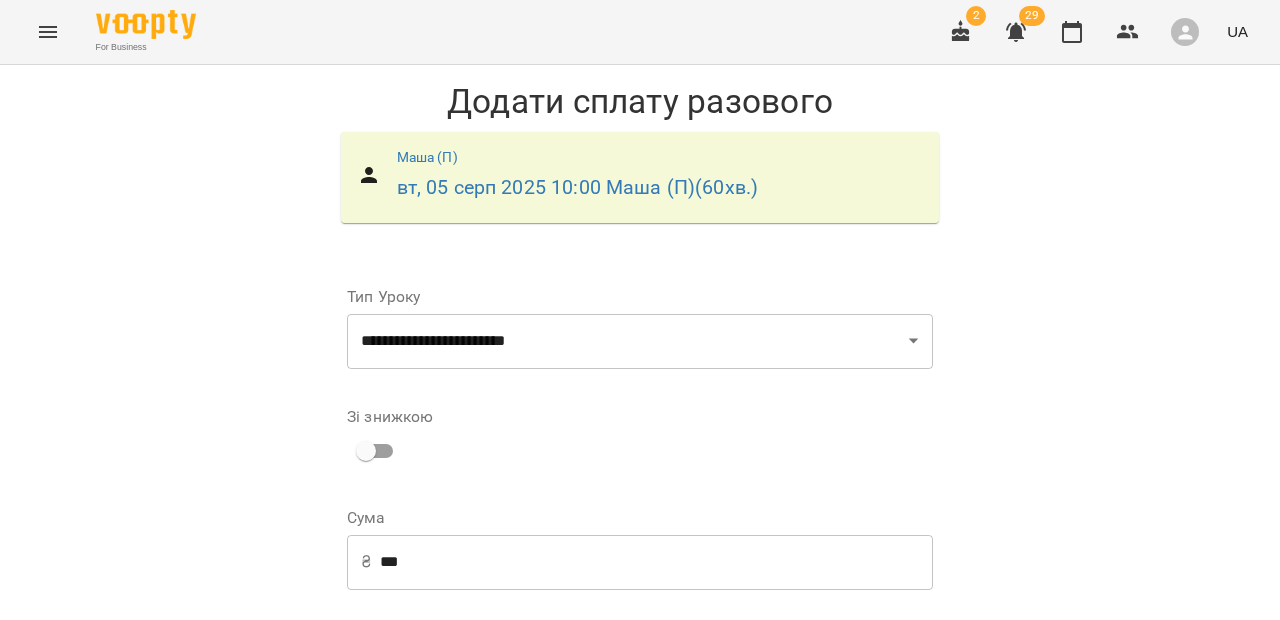 scroll, scrollTop: 65, scrollLeft: 0, axis: vertical 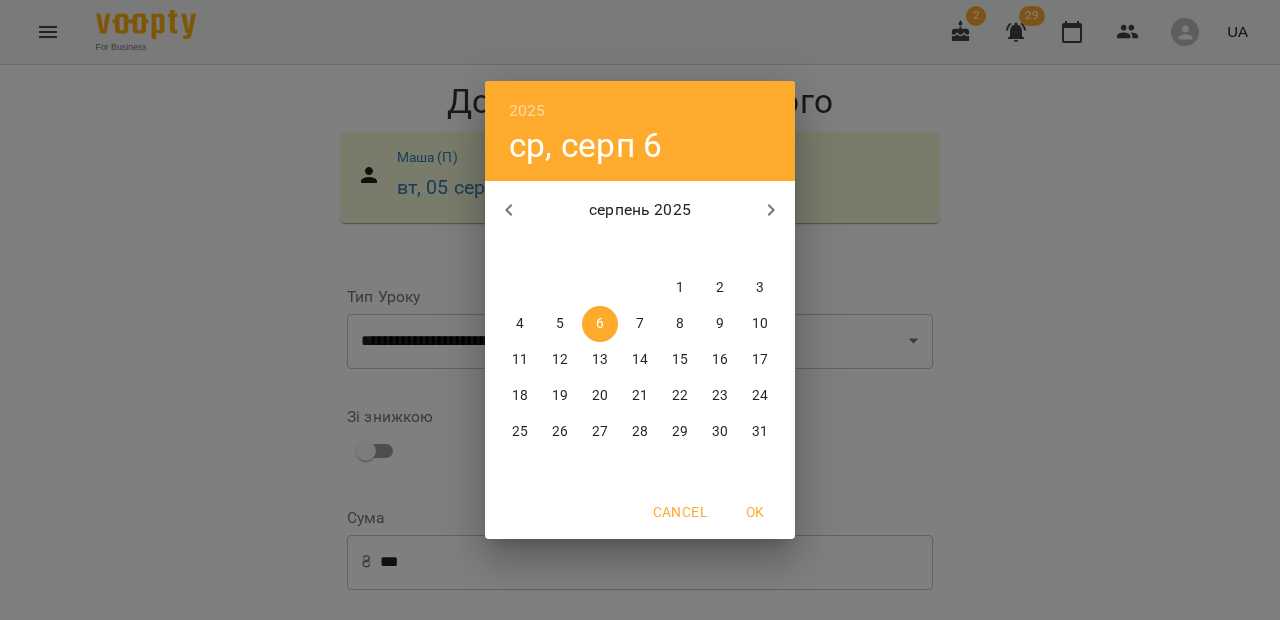 click on "5" at bounding box center (560, 324) 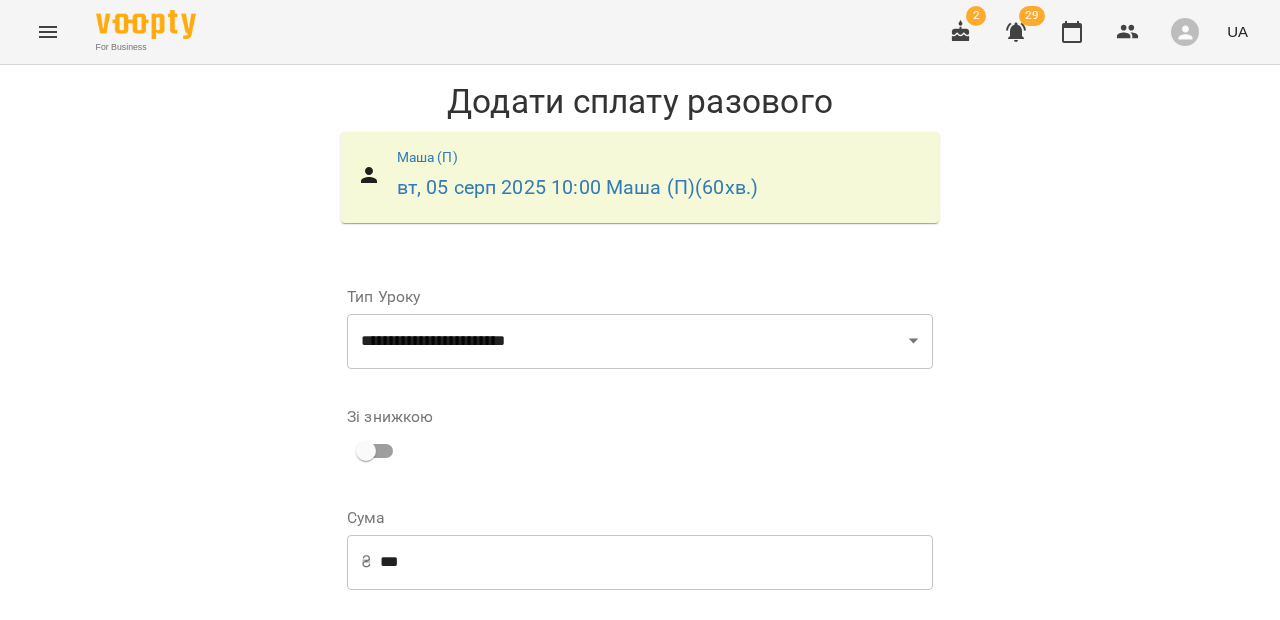 click on "Додати сплату разового" at bounding box center [806, 877] 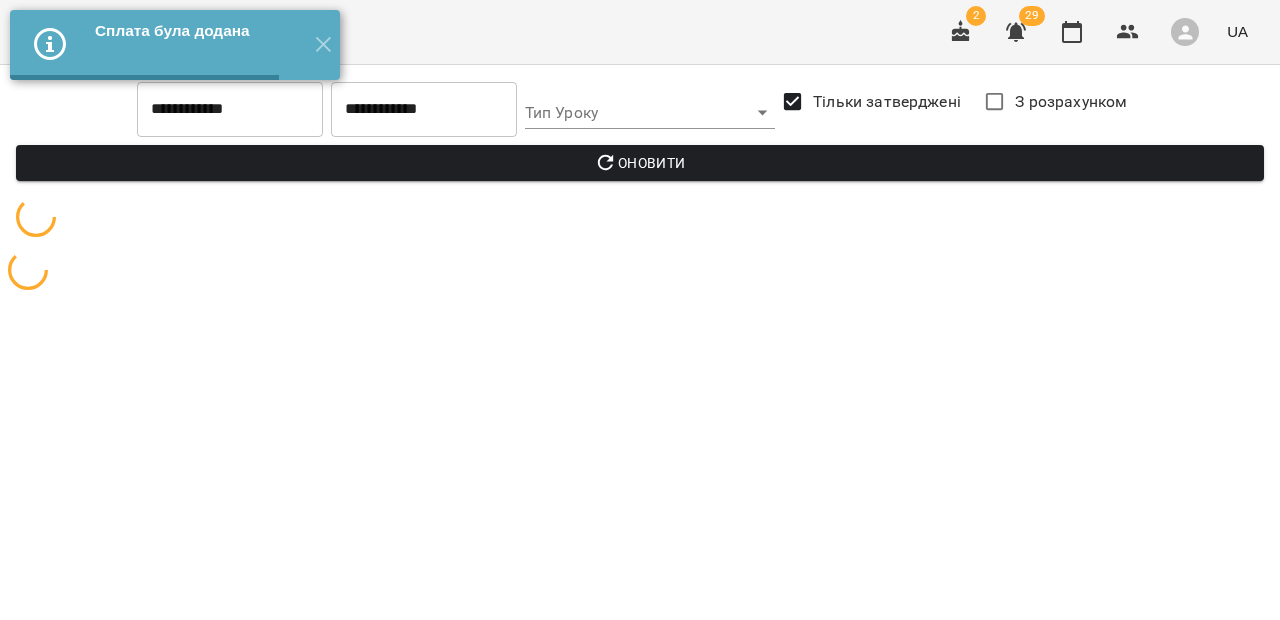 scroll, scrollTop: 0, scrollLeft: 0, axis: both 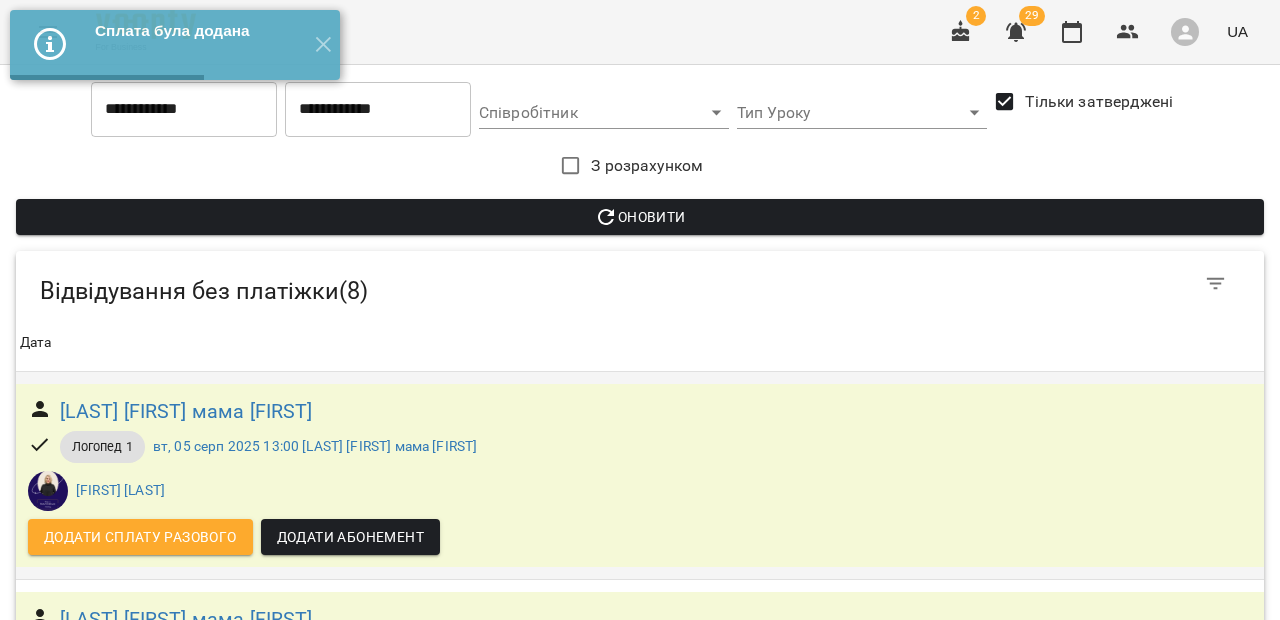 click on "Додати сплату разового" at bounding box center [140, 537] 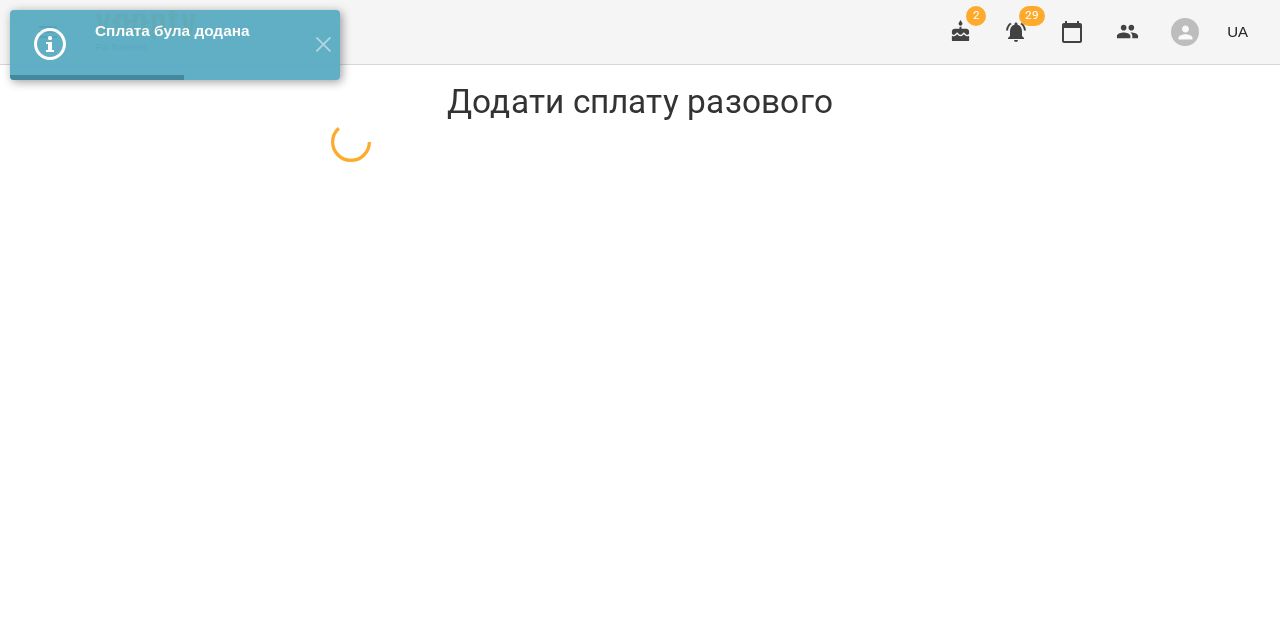 select on "*********" 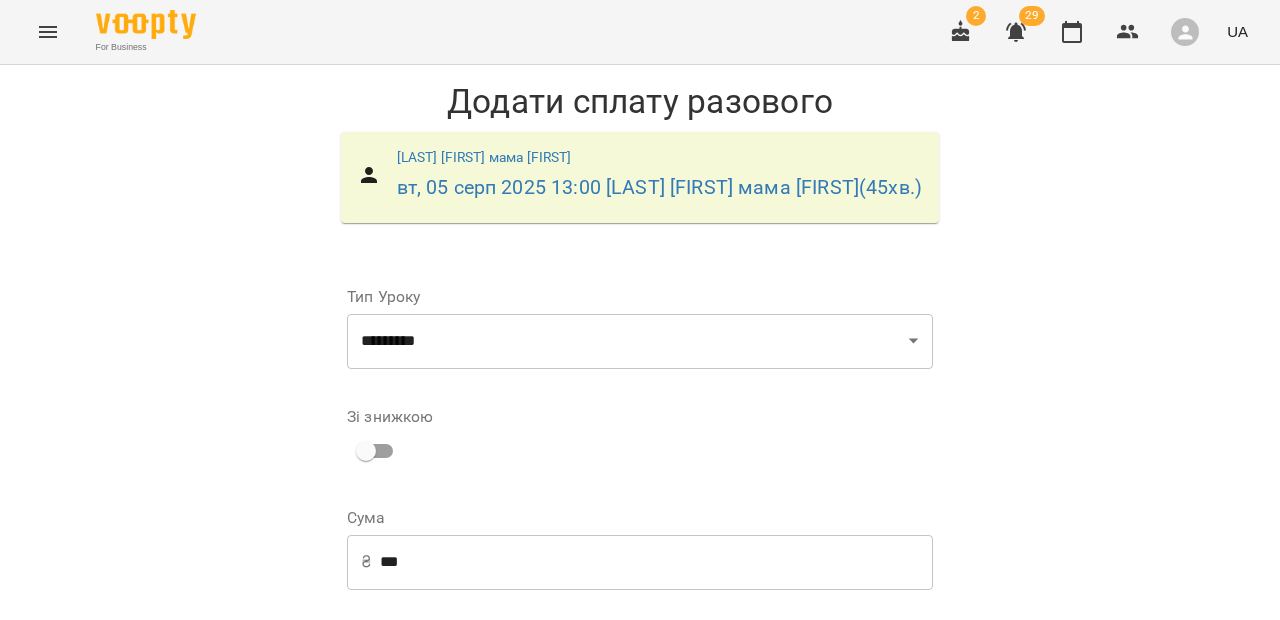 scroll, scrollTop: 323, scrollLeft: 0, axis: vertical 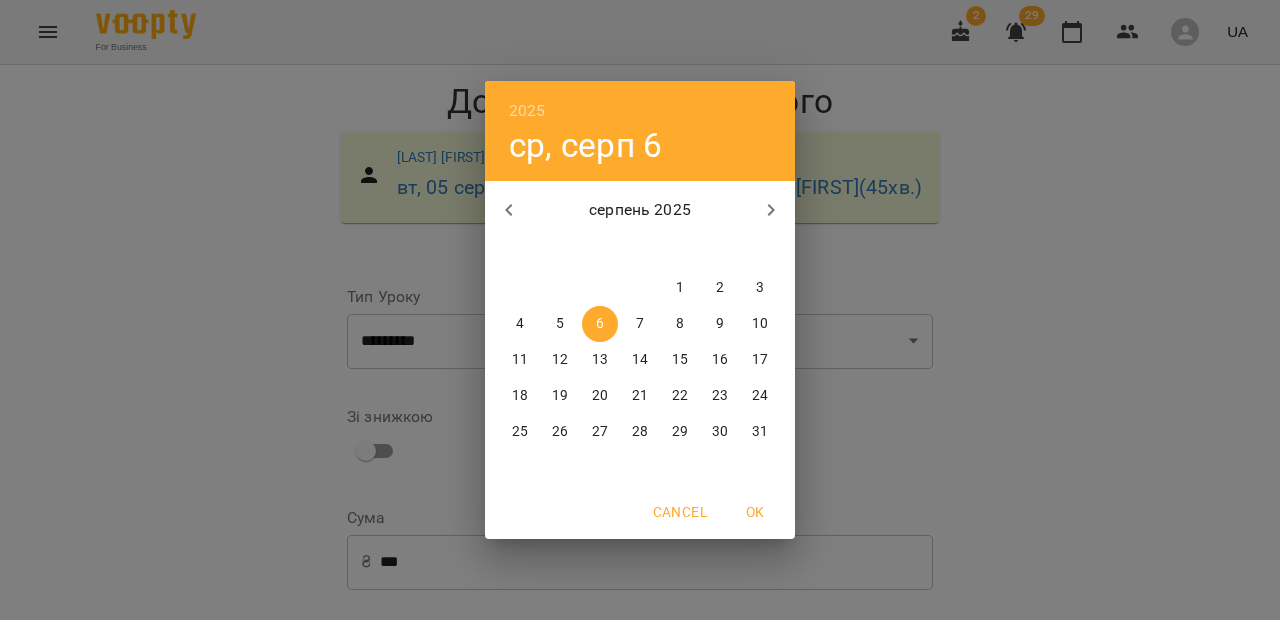 click on "5" at bounding box center (560, 324) 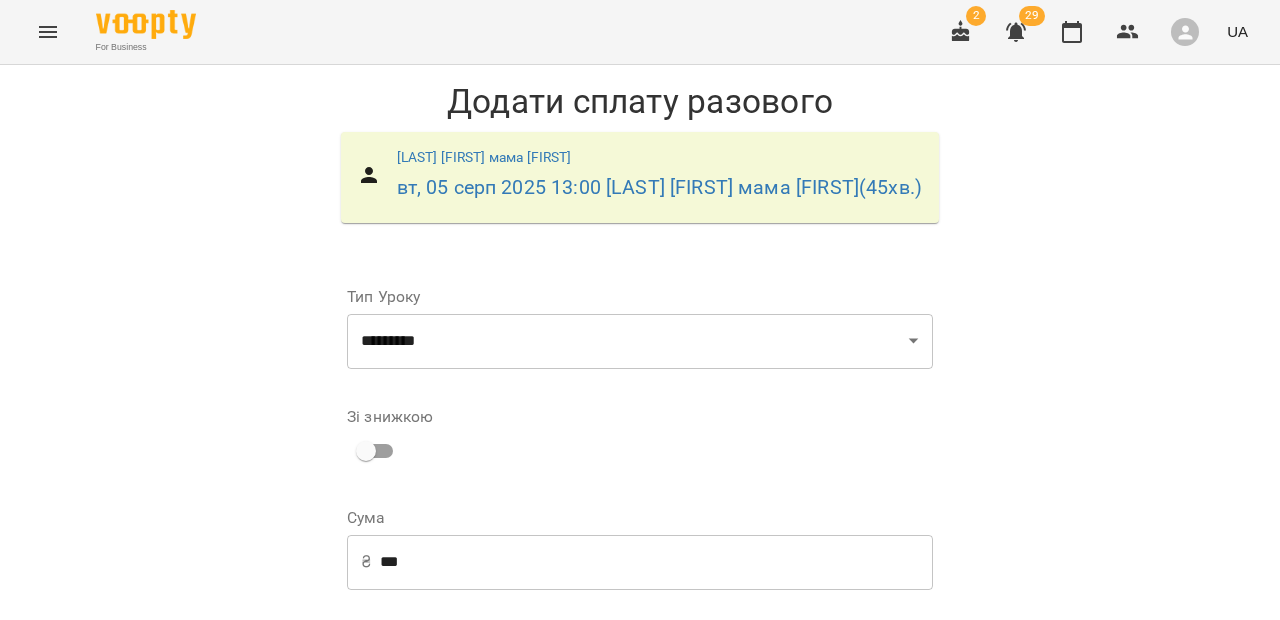 click on "Додати сплату разового" at bounding box center (806, 877) 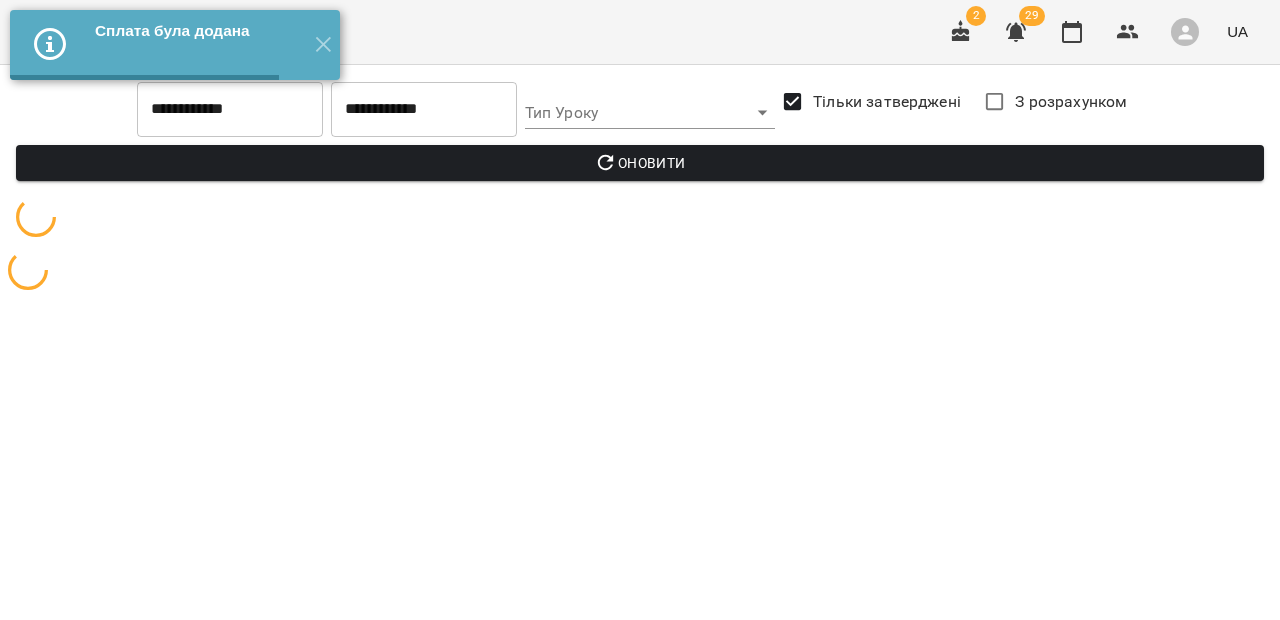 scroll, scrollTop: 0, scrollLeft: 0, axis: both 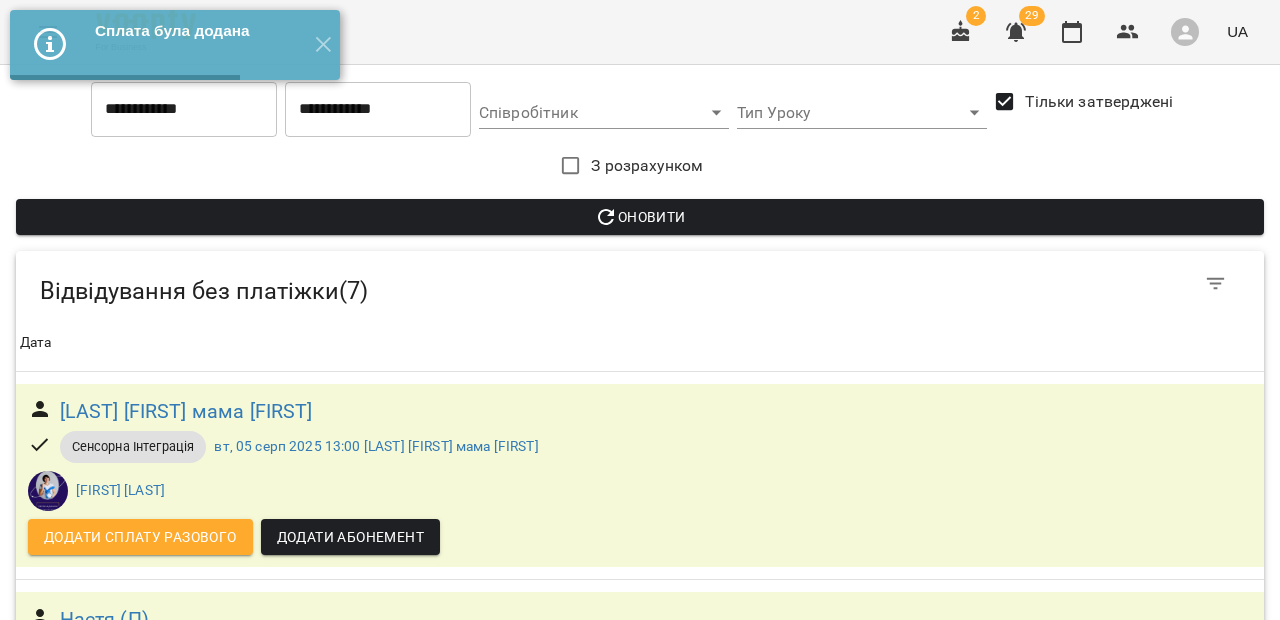 drag, startPoint x: 107, startPoint y: 544, endPoint x: 206, endPoint y: 446, distance: 139.30183 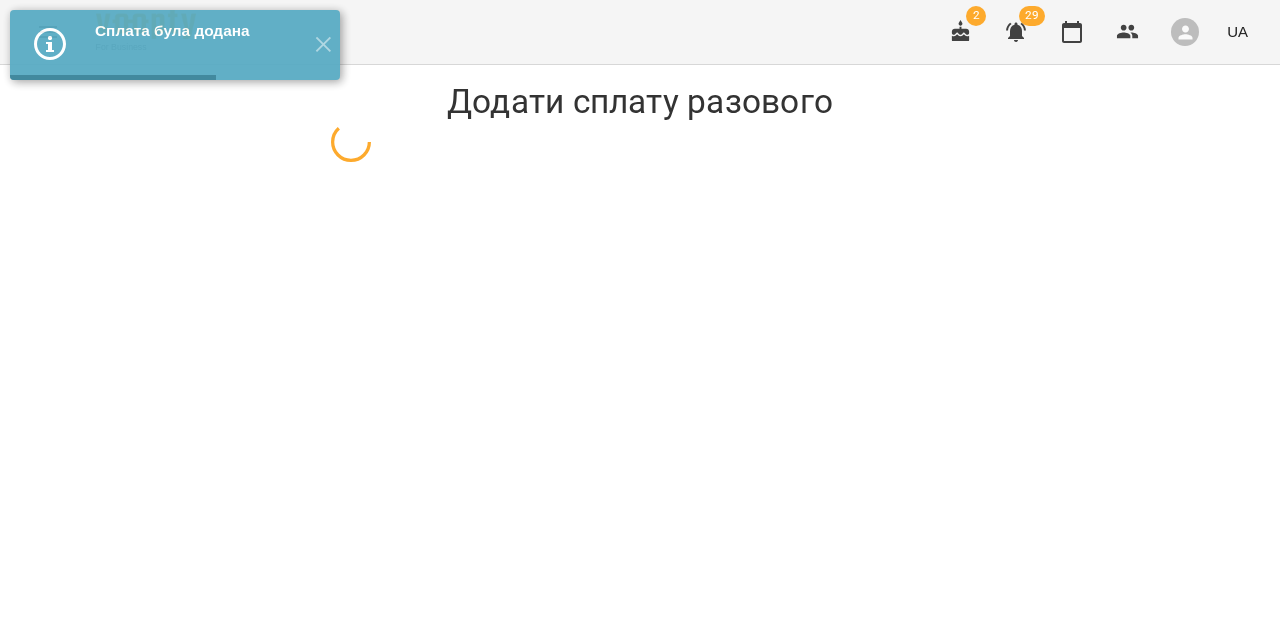 select on "**********" 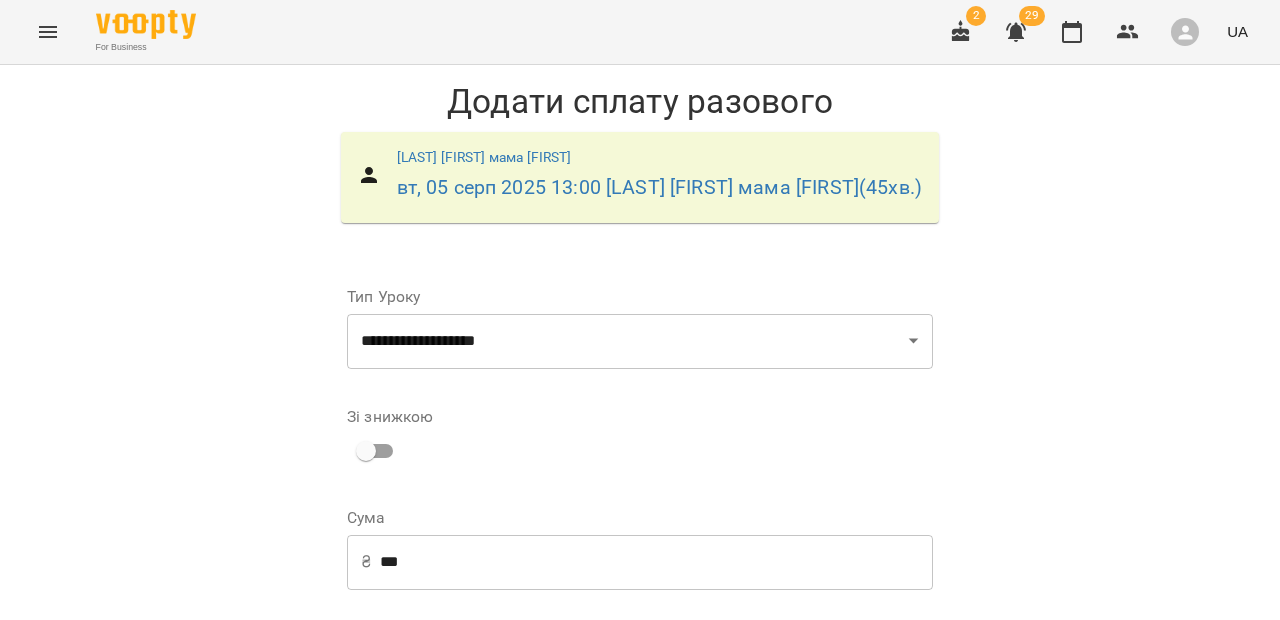 scroll, scrollTop: 323, scrollLeft: 0, axis: vertical 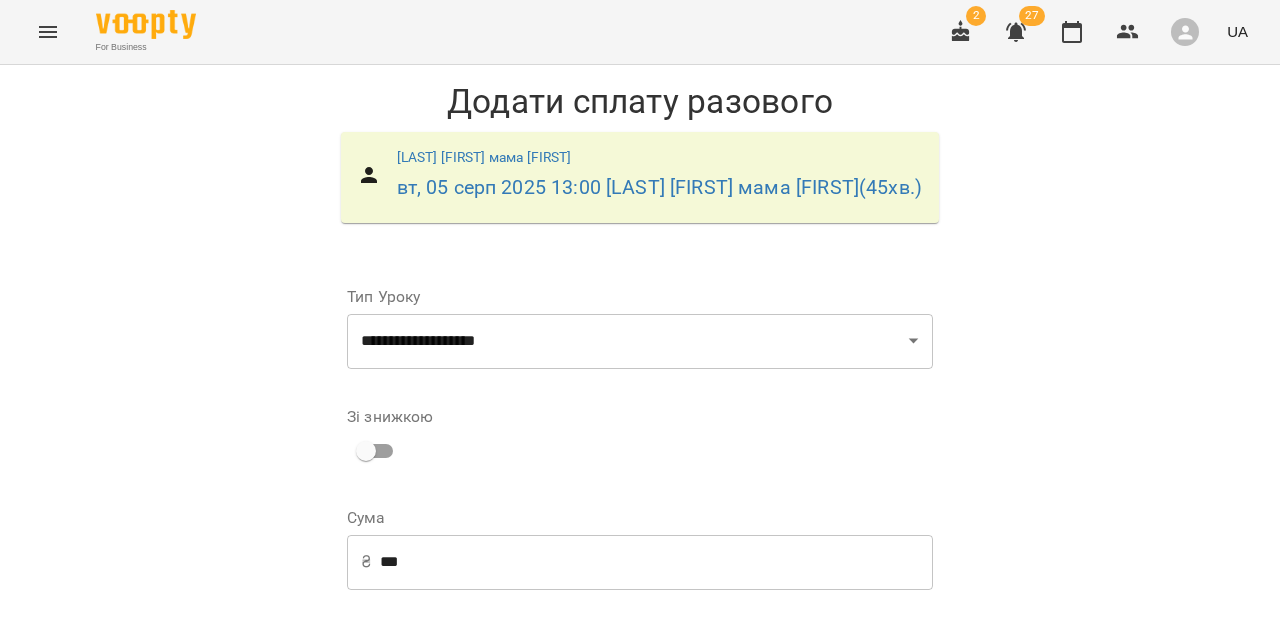 click on "Каса" at bounding box center [788, 641] 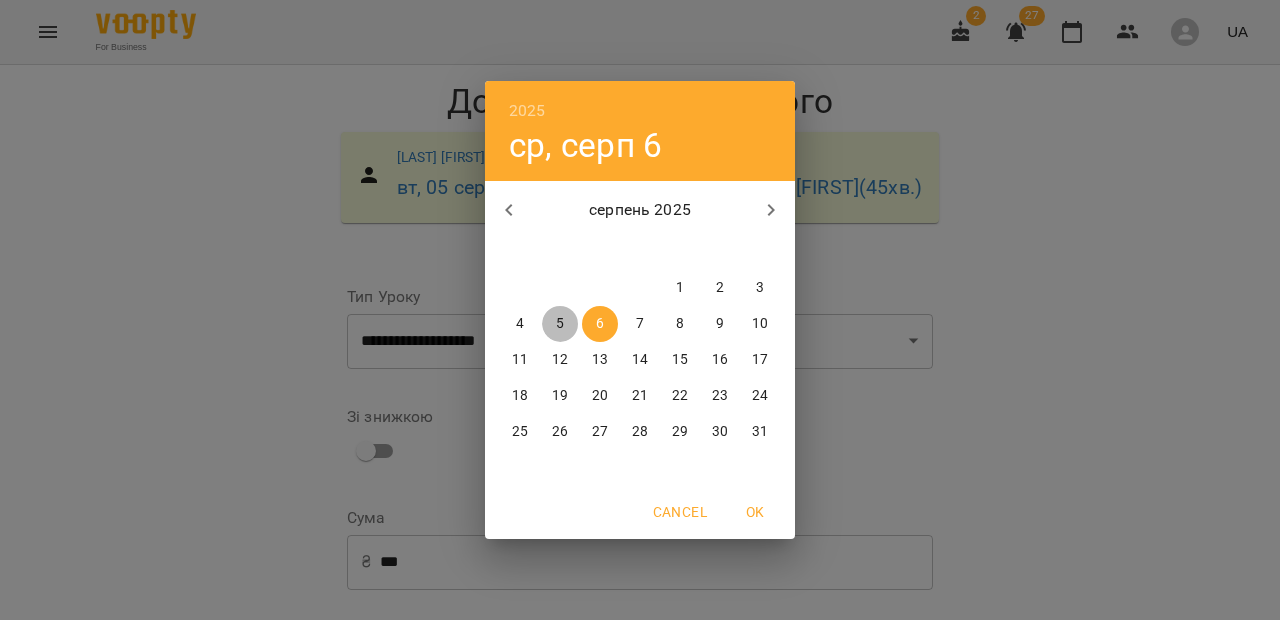 click on "5" at bounding box center (560, 324) 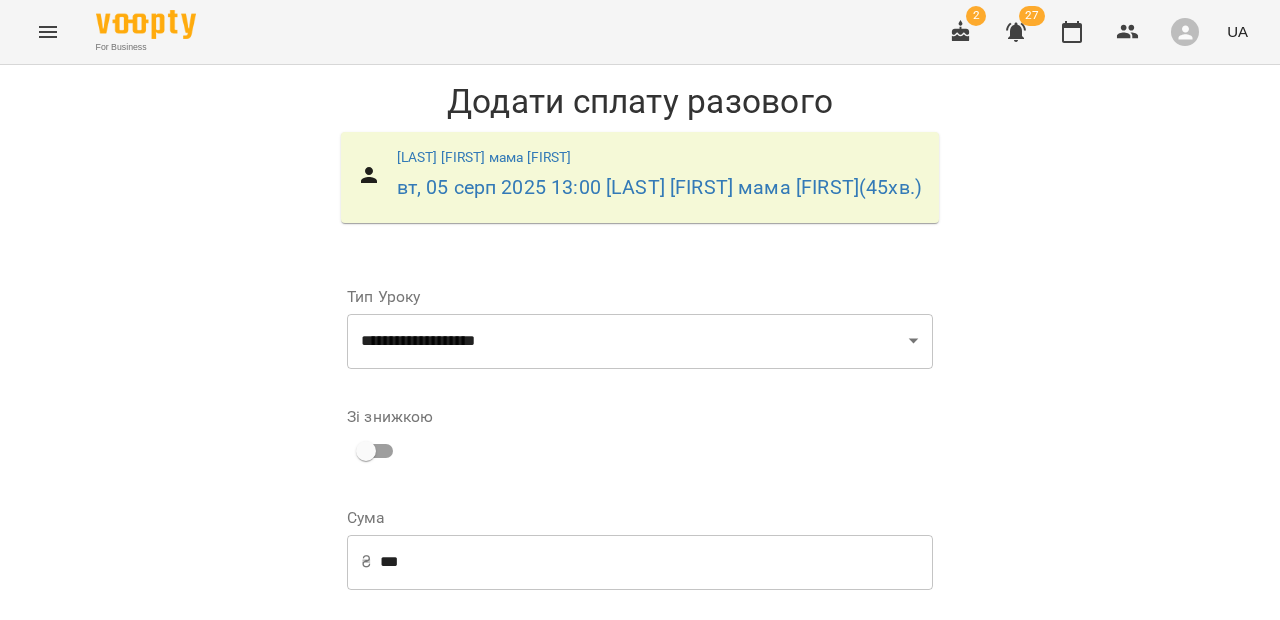 click on "Додати сплату разового" at bounding box center [806, 877] 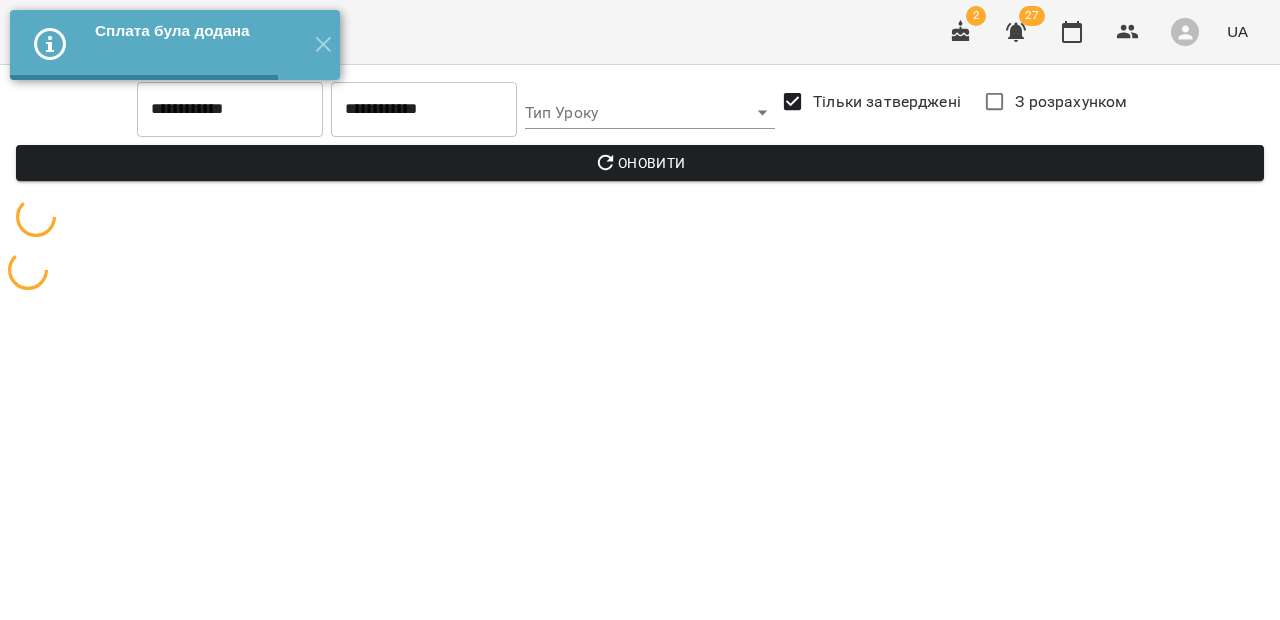 scroll, scrollTop: 0, scrollLeft: 0, axis: both 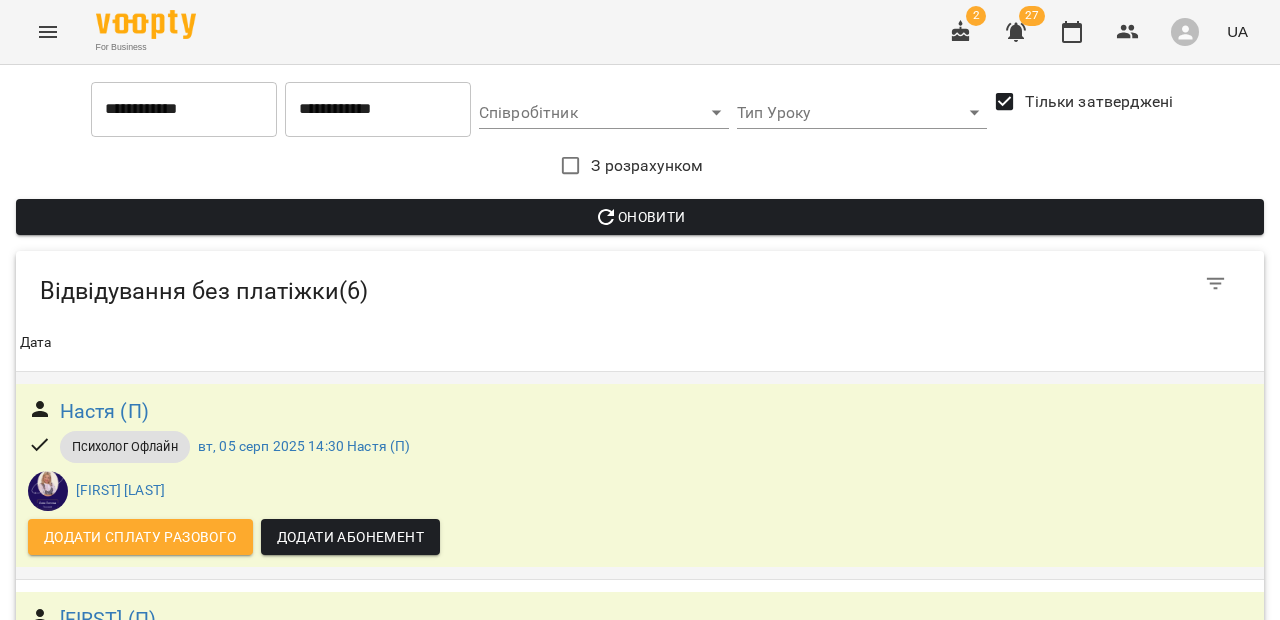click on "Додати сплату разового" at bounding box center (140, 537) 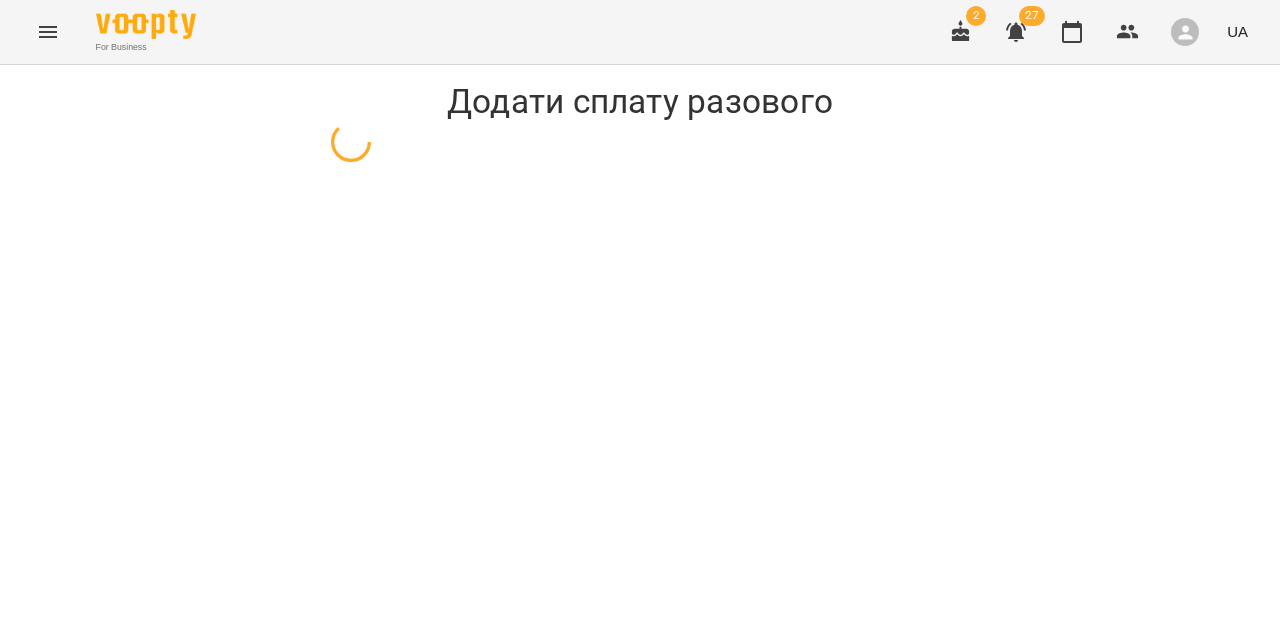 select on "**********" 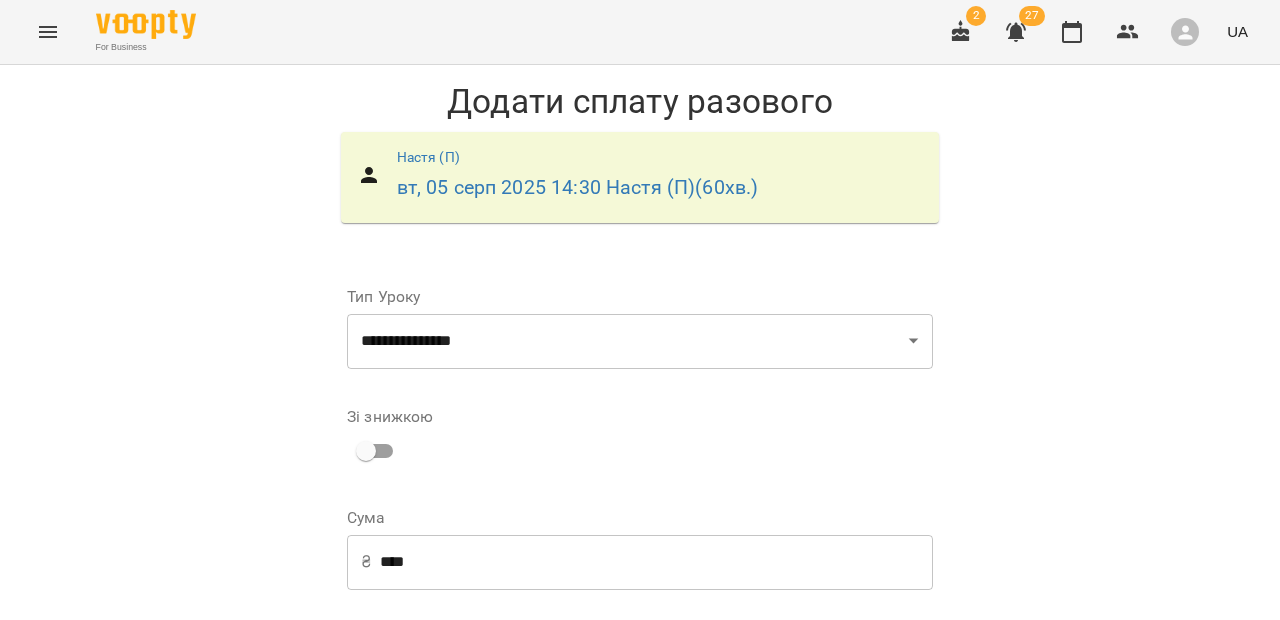 scroll, scrollTop: 292, scrollLeft: 0, axis: vertical 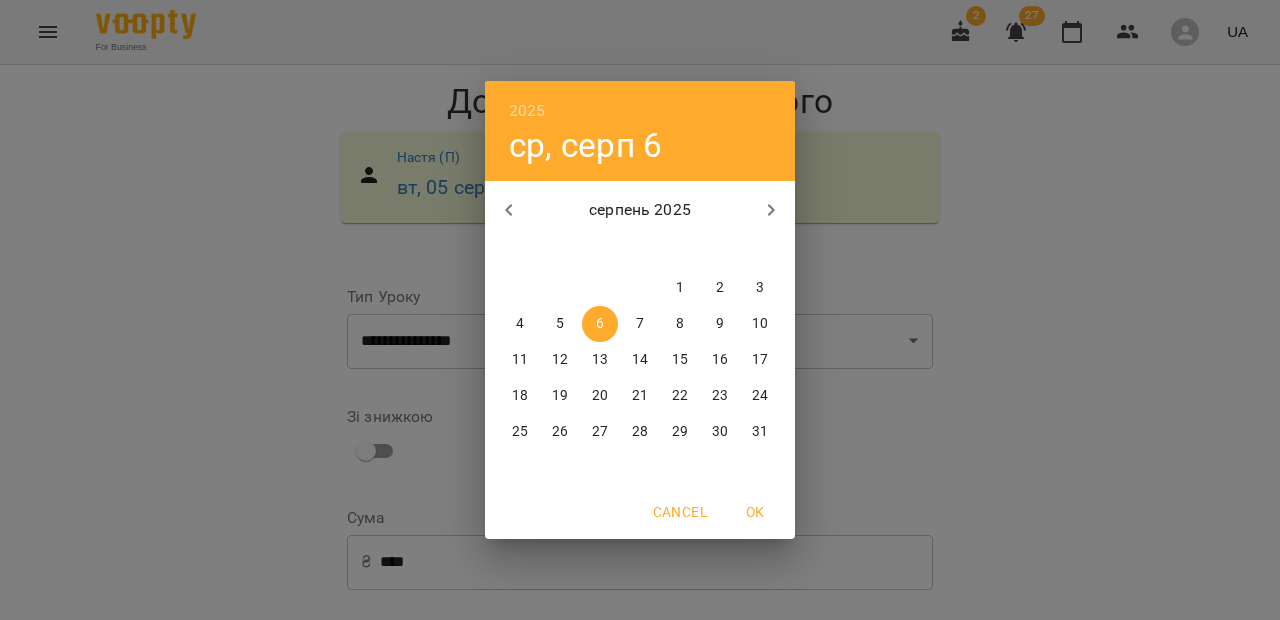 click on "5" at bounding box center [560, 324] 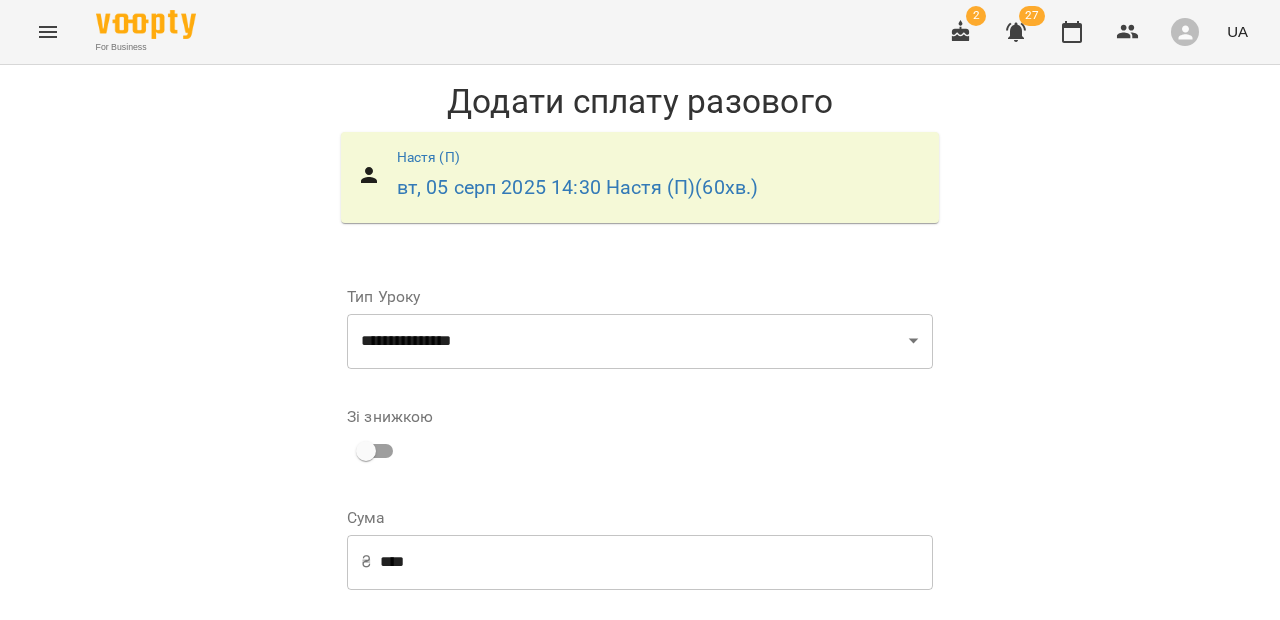 click on "Додати сплату разового" at bounding box center [806, 877] 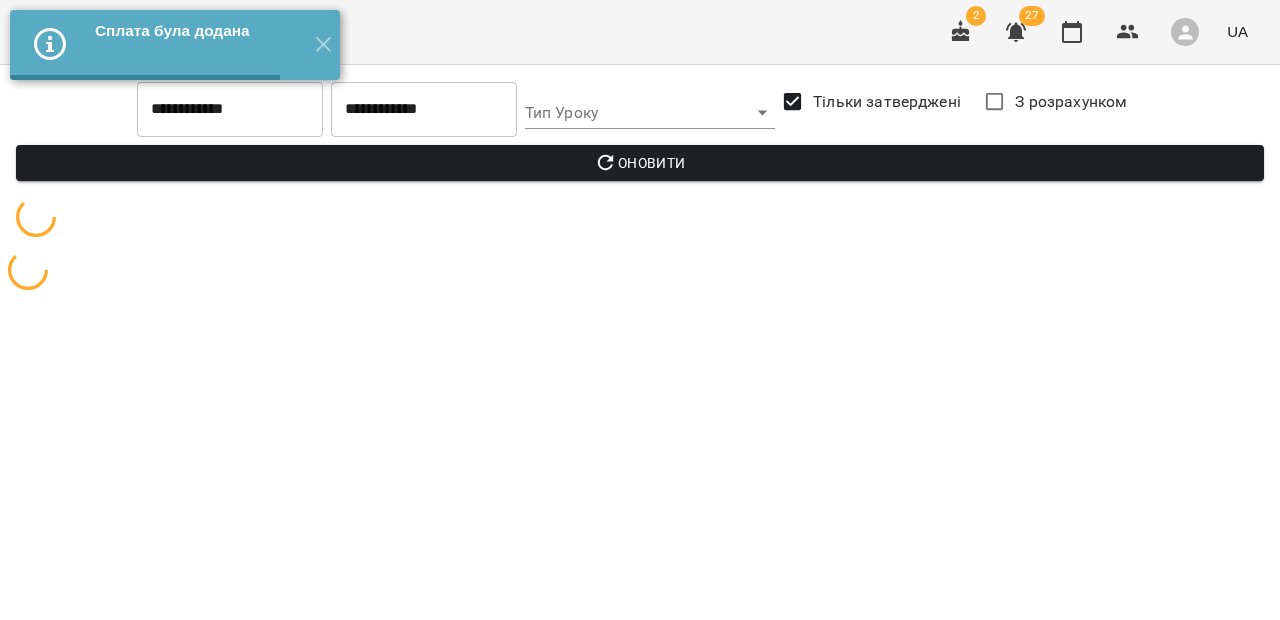 scroll, scrollTop: 0, scrollLeft: 0, axis: both 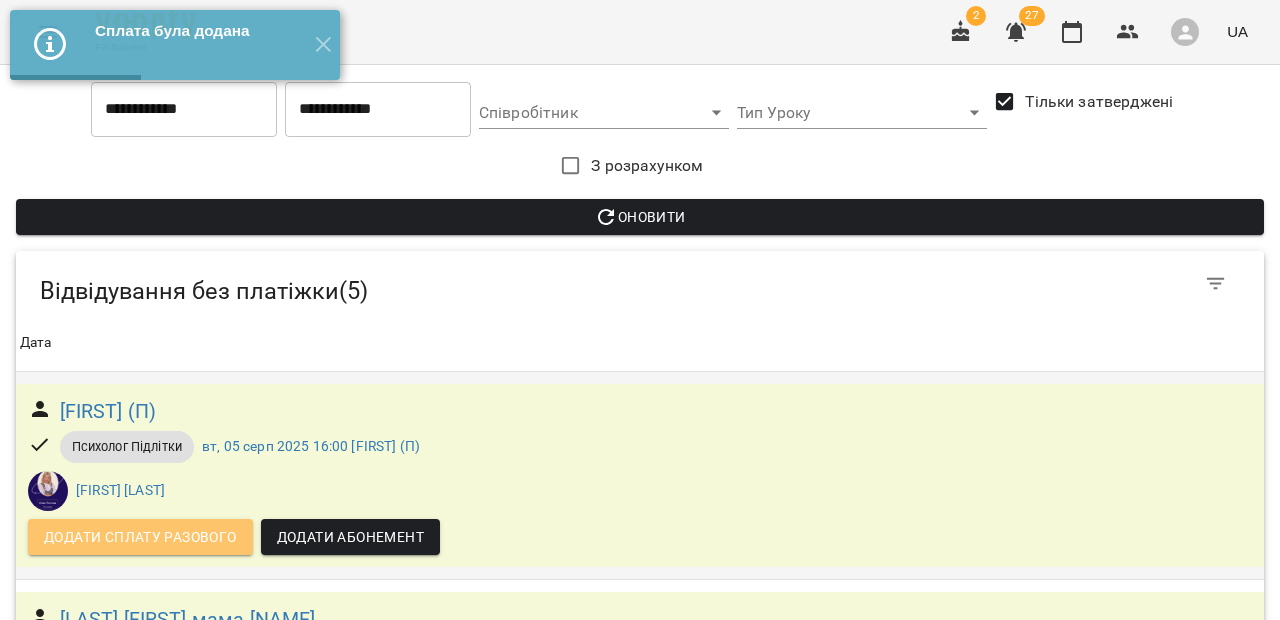 click on "Додати сплату разового" at bounding box center (140, 537) 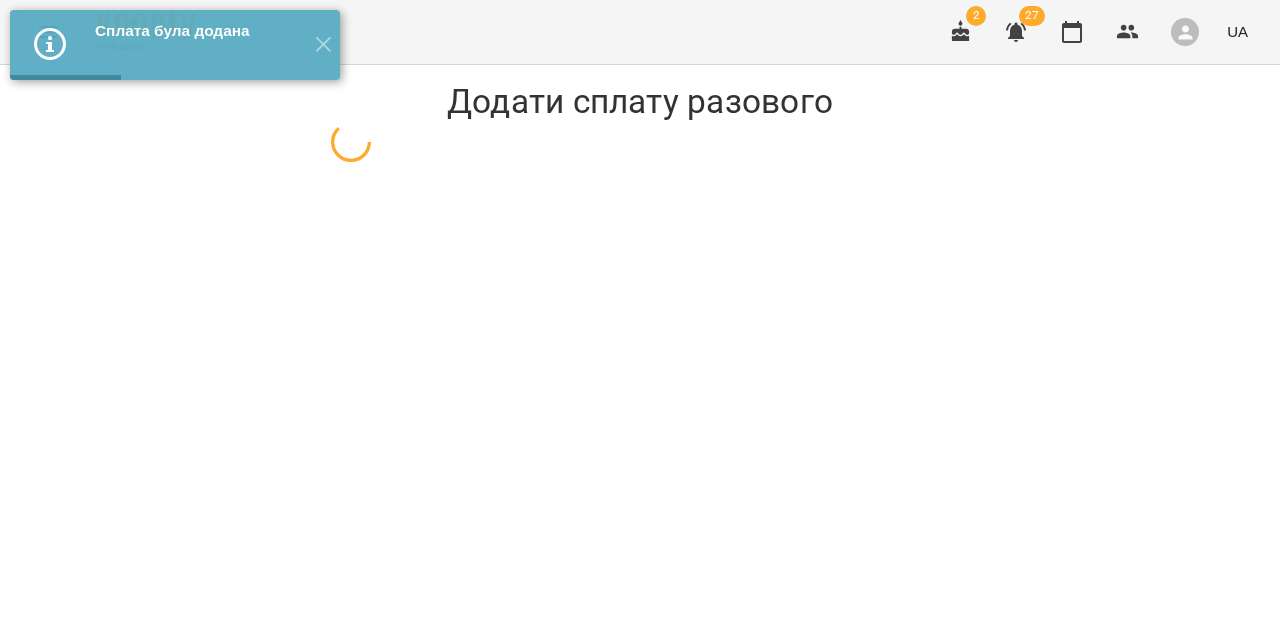 select on "**********" 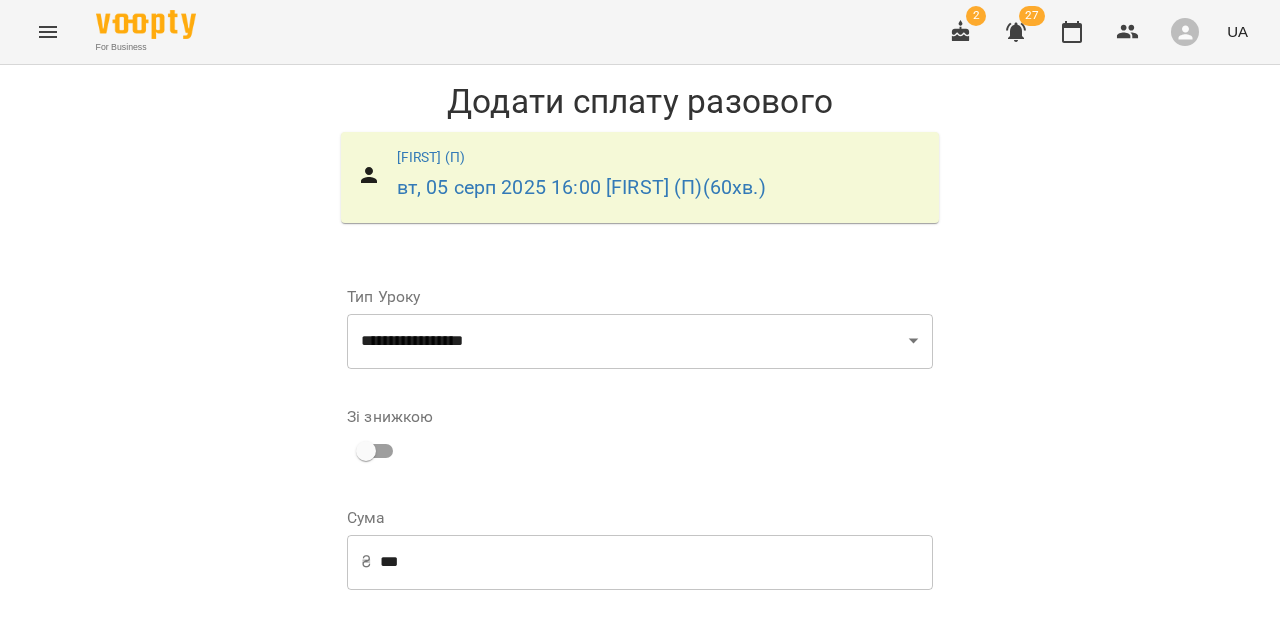 scroll, scrollTop: 292, scrollLeft: 0, axis: vertical 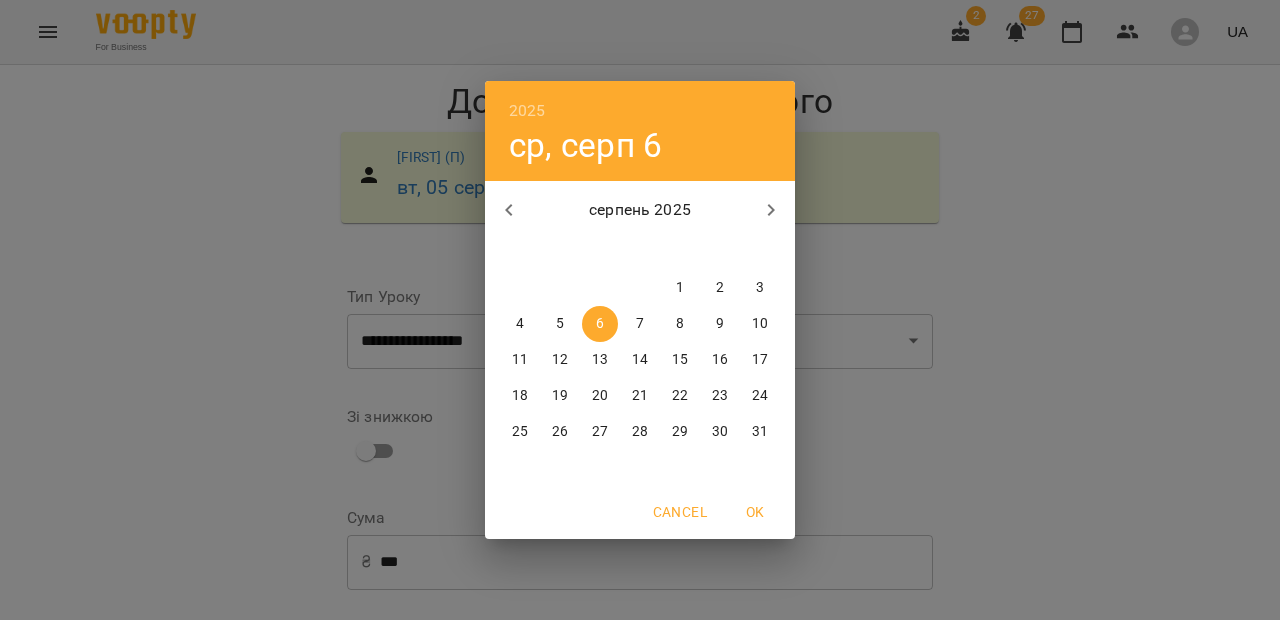 click on "5" at bounding box center [560, 324] 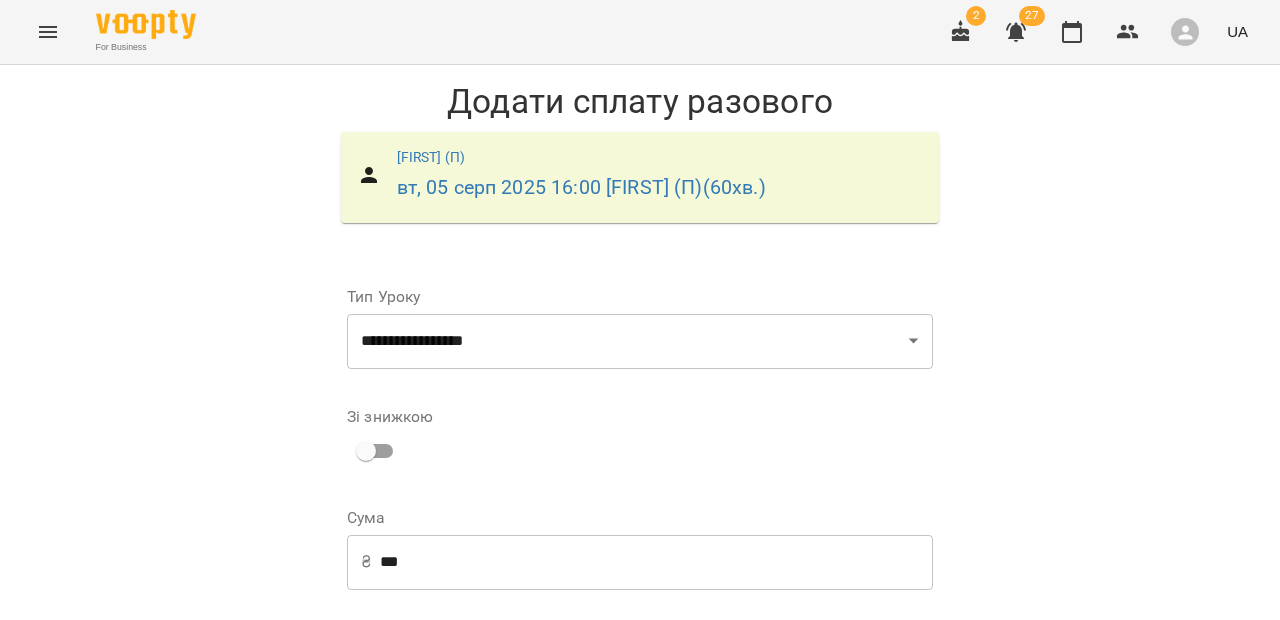 click on "Додати сплату разового" at bounding box center (806, 877) 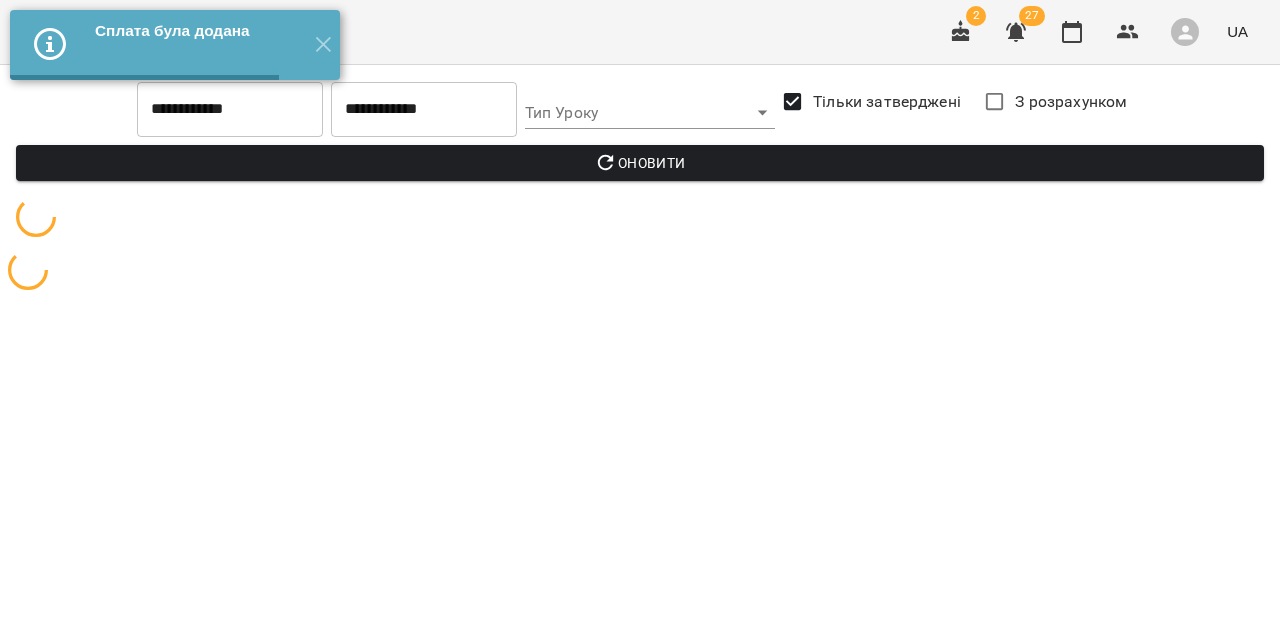 scroll, scrollTop: 0, scrollLeft: 0, axis: both 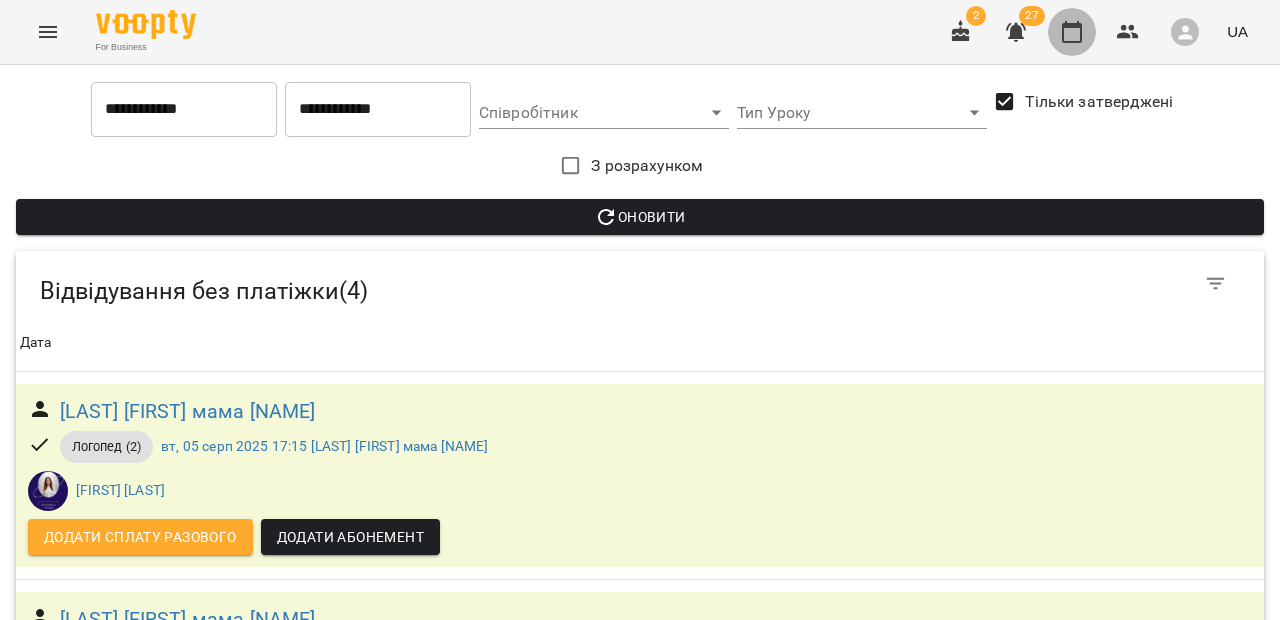 click at bounding box center (1072, 32) 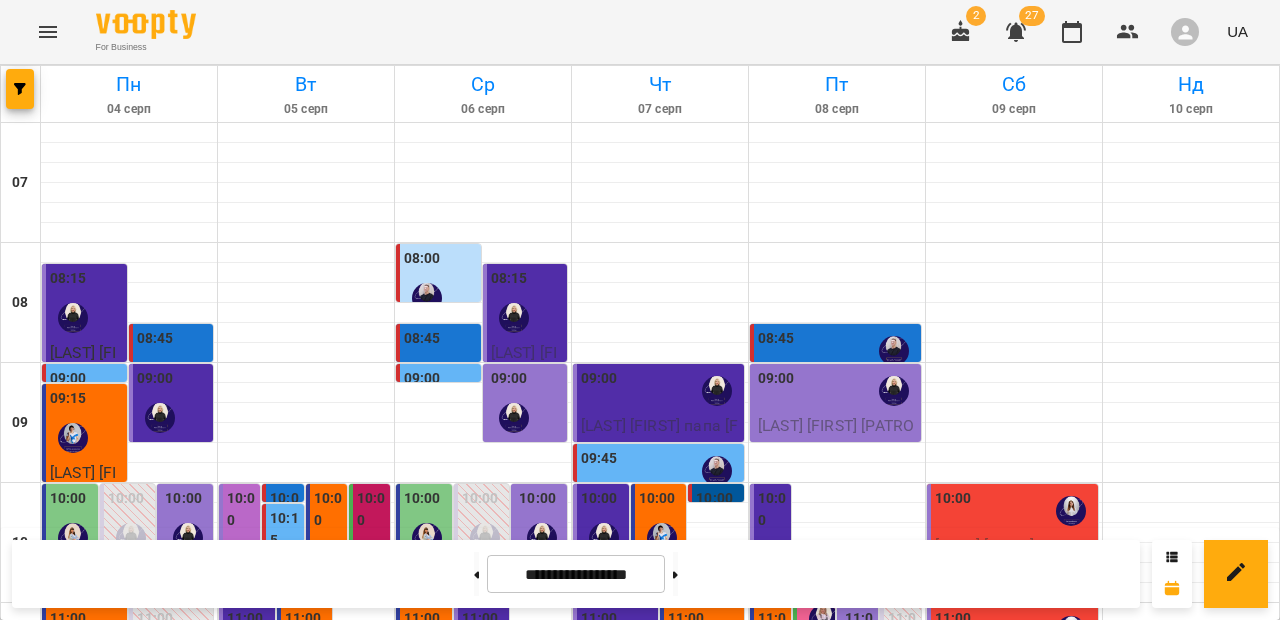 scroll, scrollTop: 222, scrollLeft: 0, axis: vertical 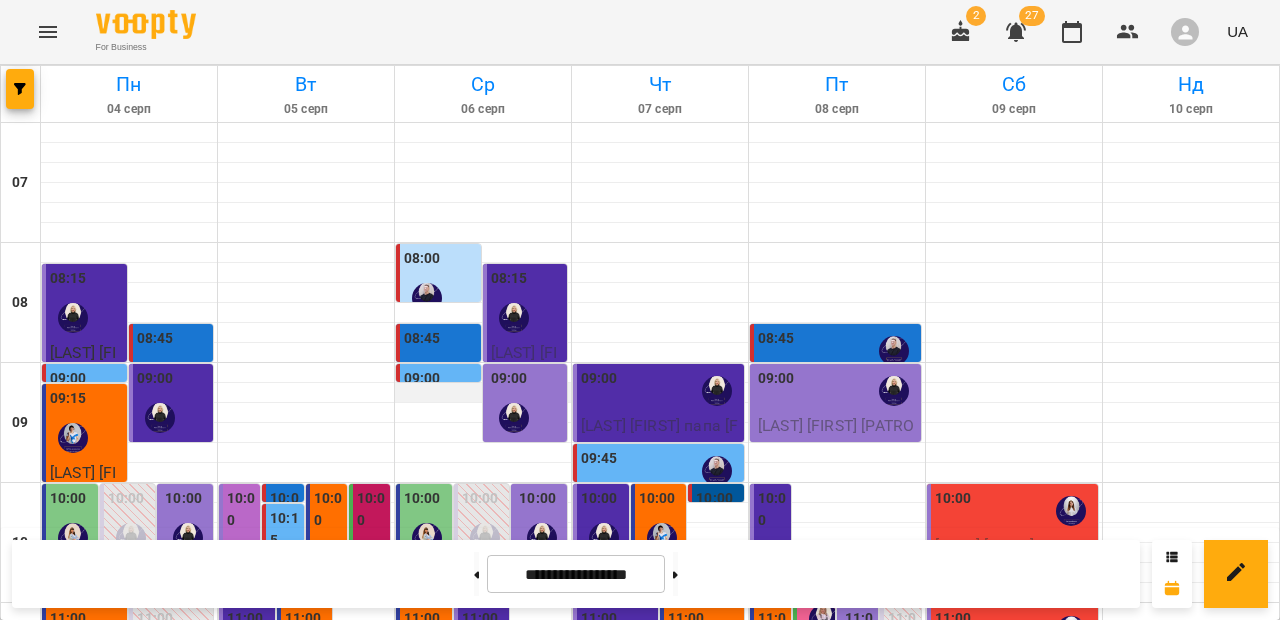 click at bounding box center (483, 393) 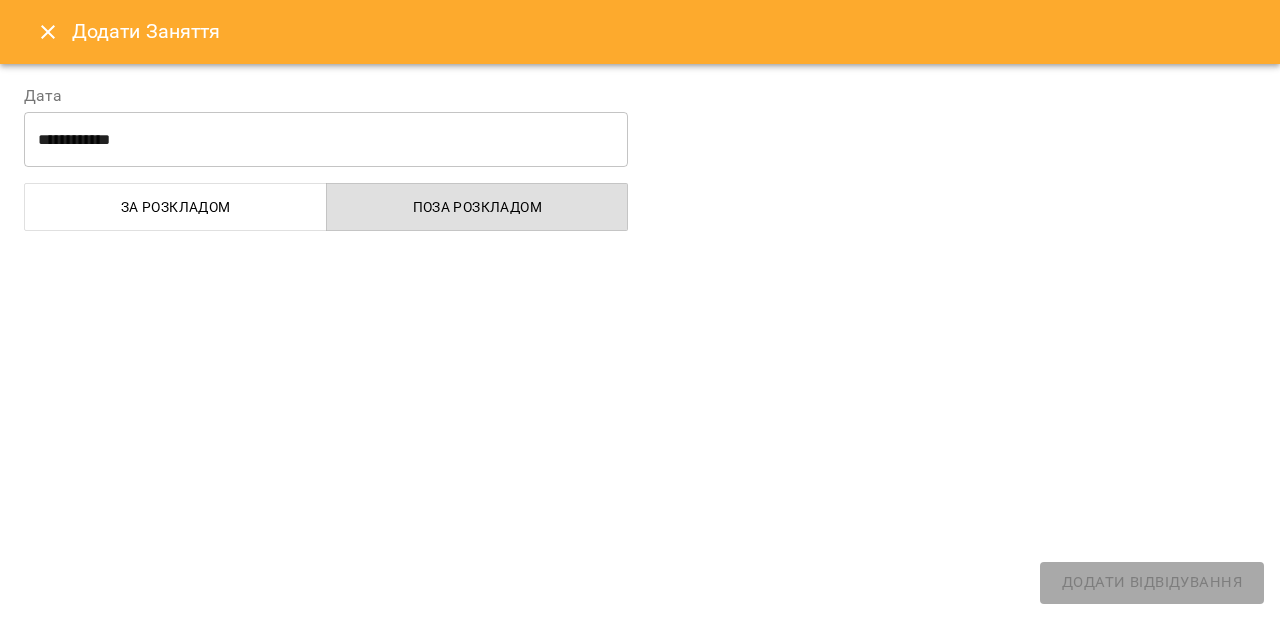 select 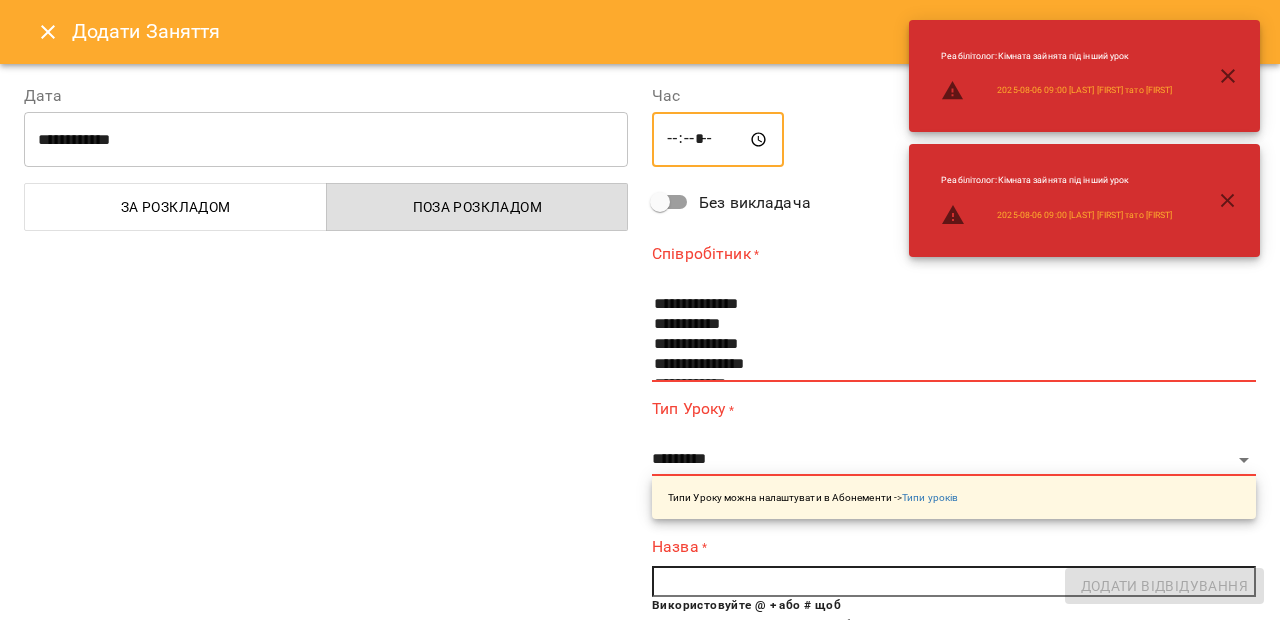 click on "*****" at bounding box center [718, 140] 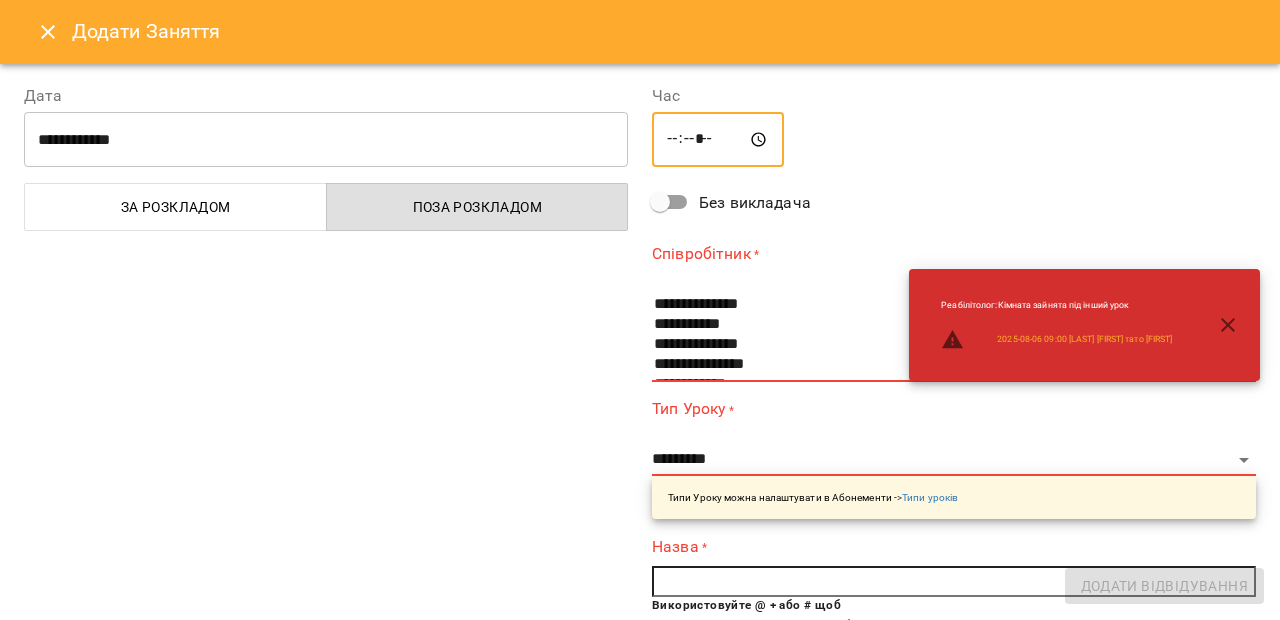 type on "*****" 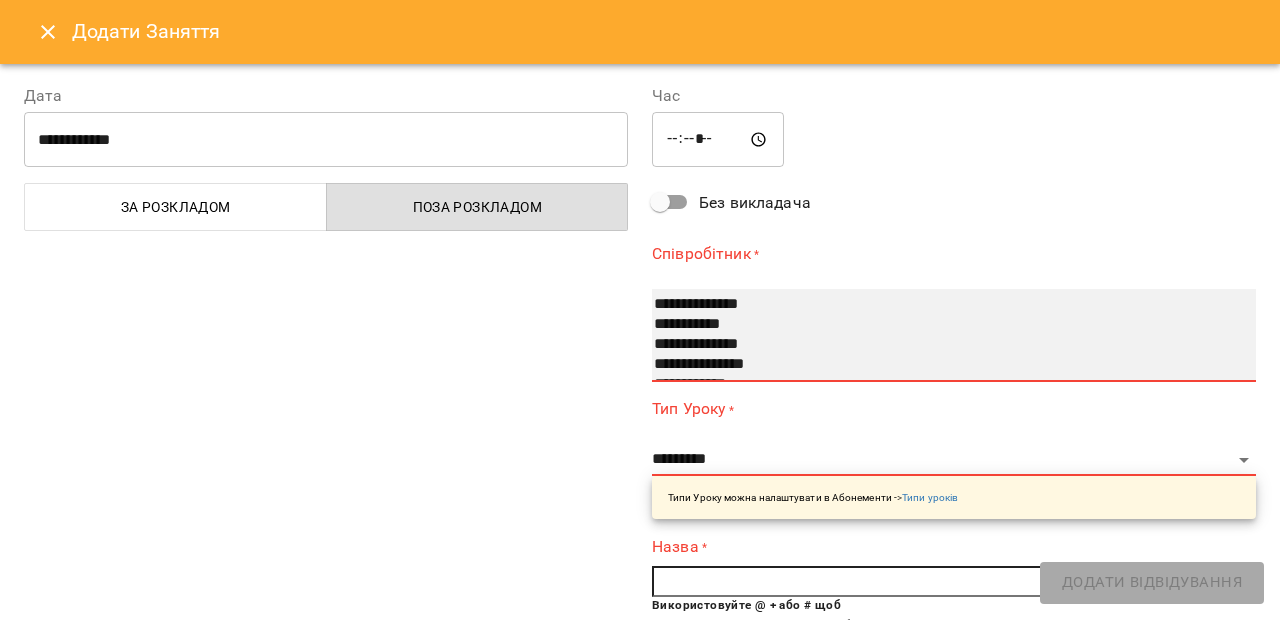 drag, startPoint x: 1240, startPoint y: 311, endPoint x: 1239, endPoint y: 347, distance: 36.013885 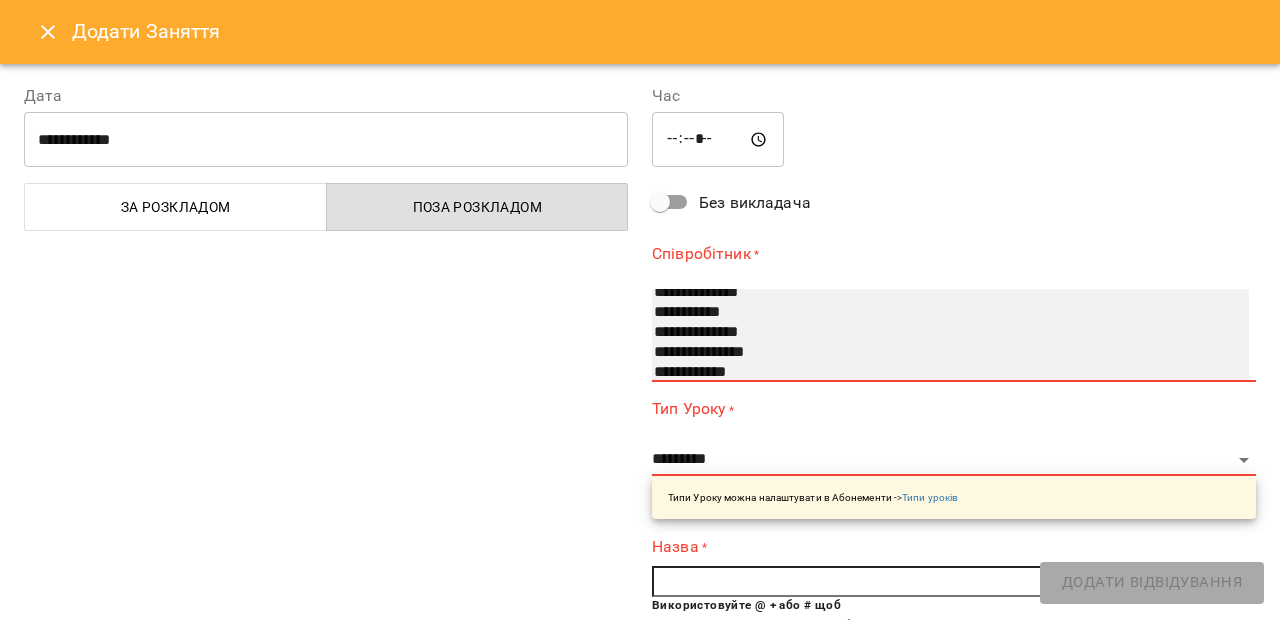 scroll, scrollTop: 17, scrollLeft: 0, axis: vertical 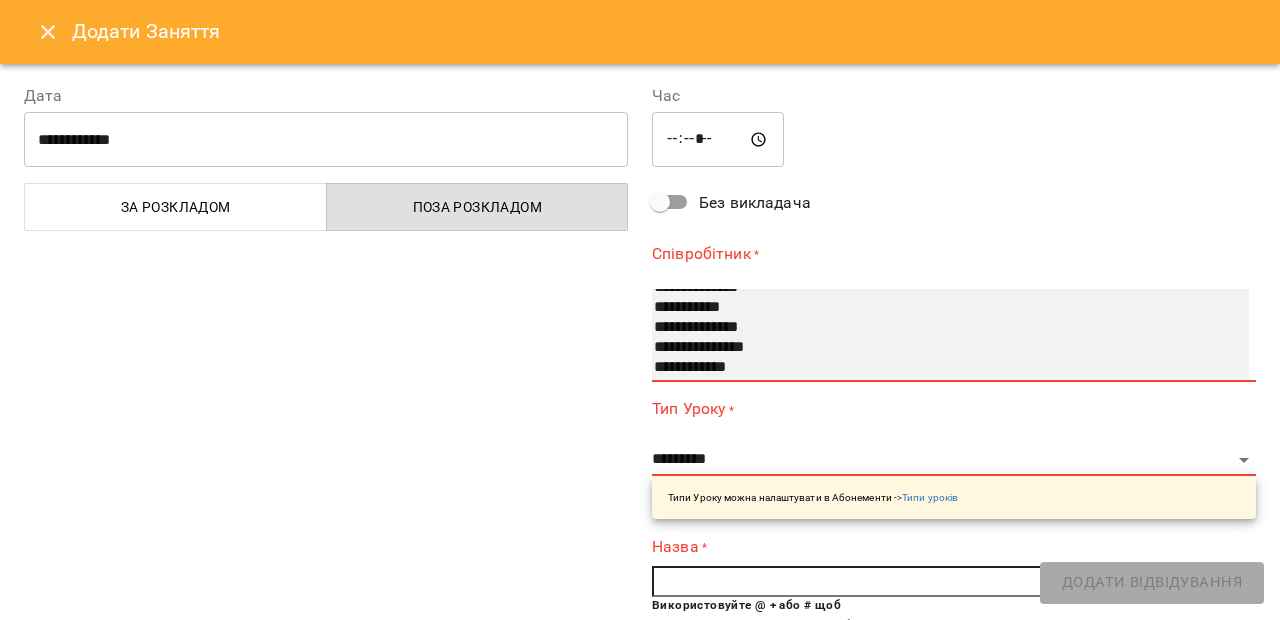 select on "**********" 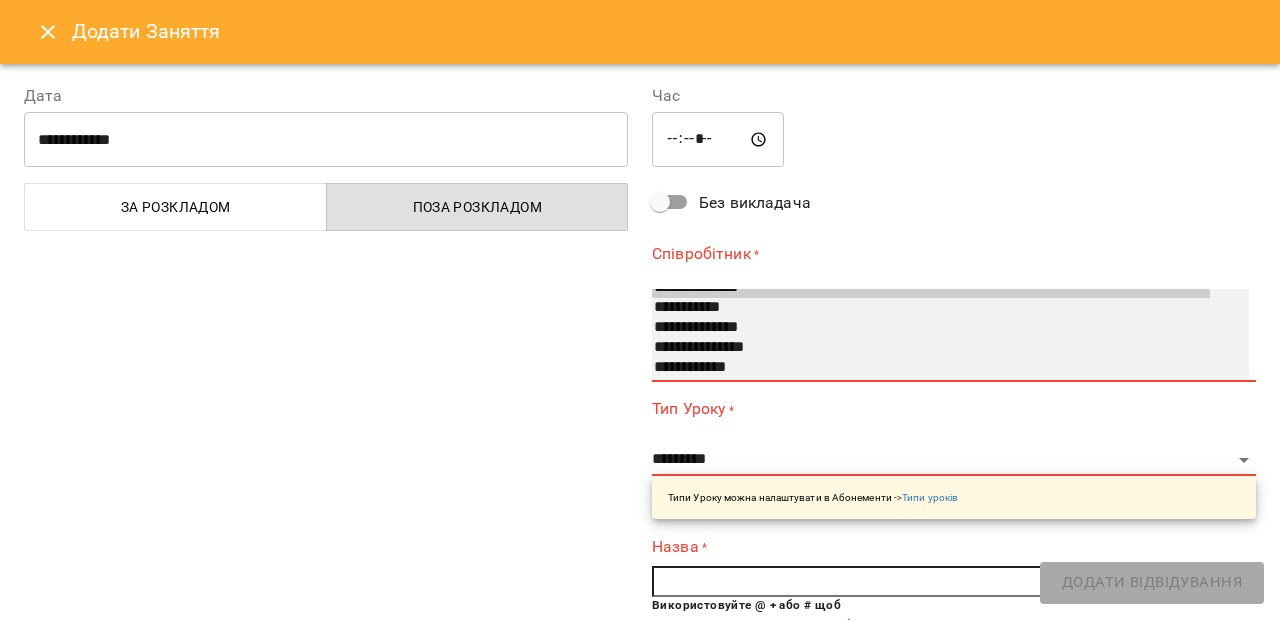 click on "**********" at bounding box center (931, 348) 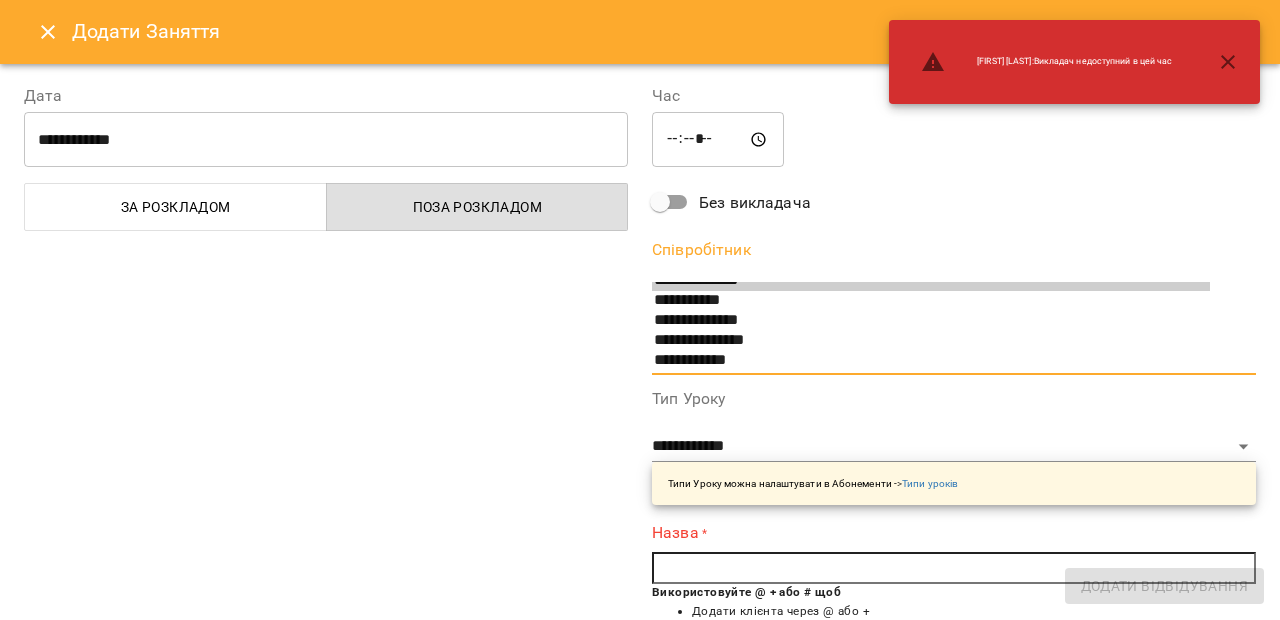 click at bounding box center (954, 568) 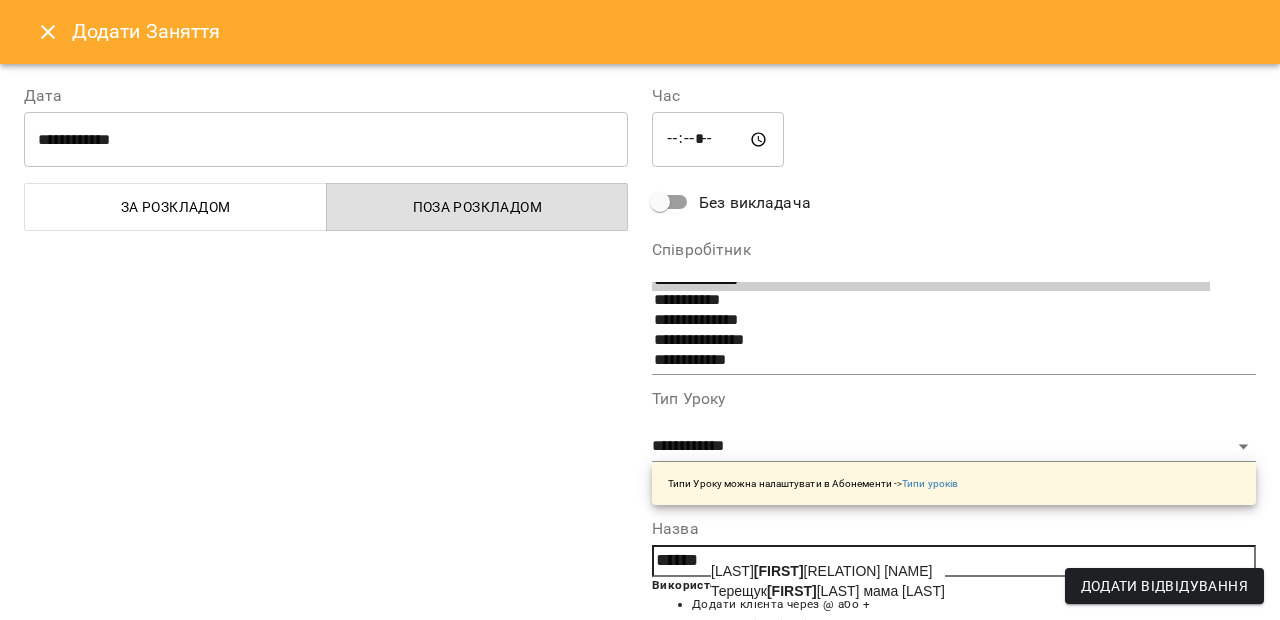 drag, startPoint x: 749, startPoint y: 605, endPoint x: 749, endPoint y: 593, distance: 12 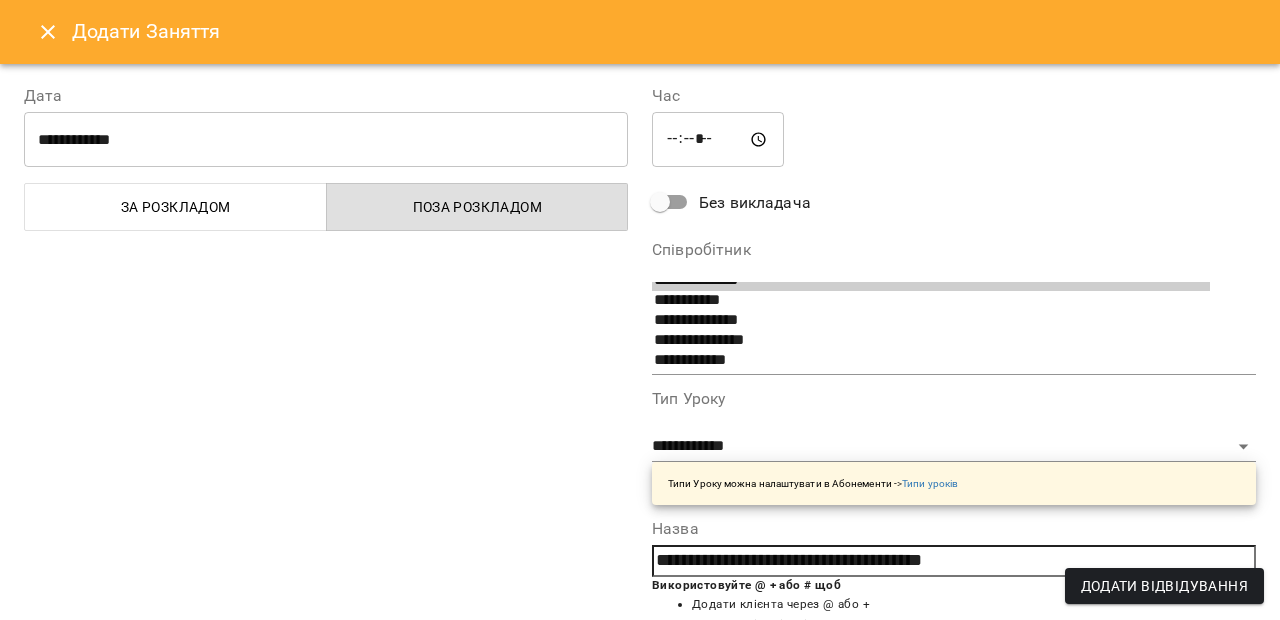 click on "Використовуйте @ + або # щоб Додати клієнта через @ або + Додати всіх клієнтів з тегом #" at bounding box center [954, 610] 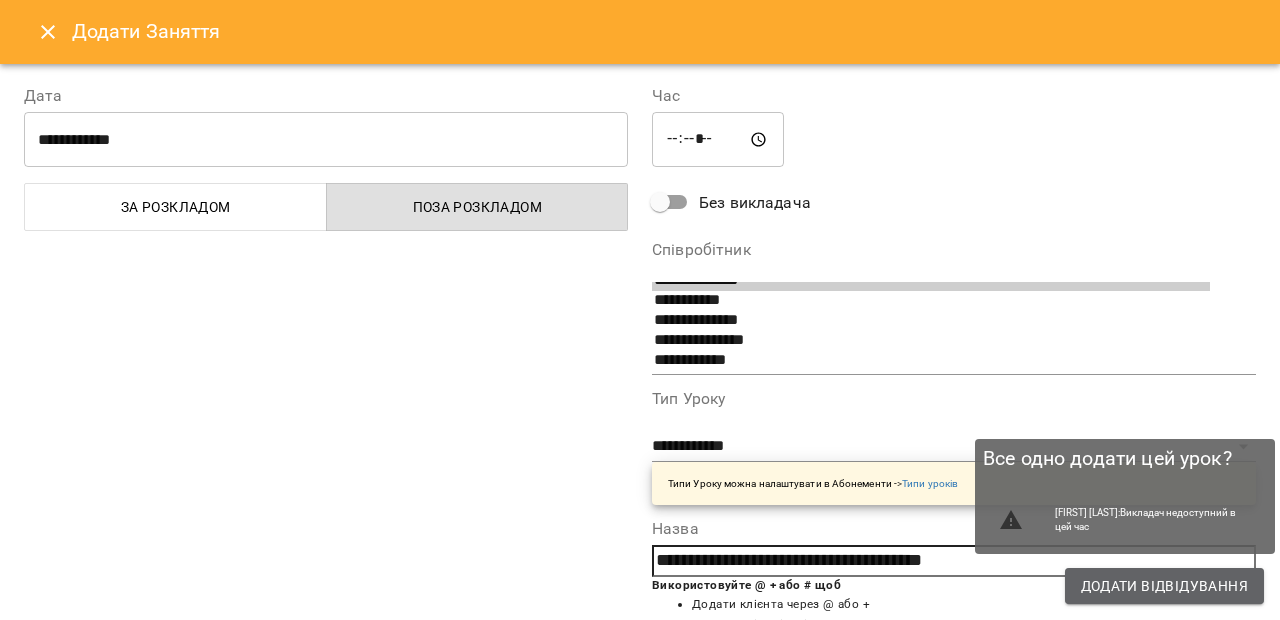 click on "Додати Відвідування" at bounding box center (1164, 586) 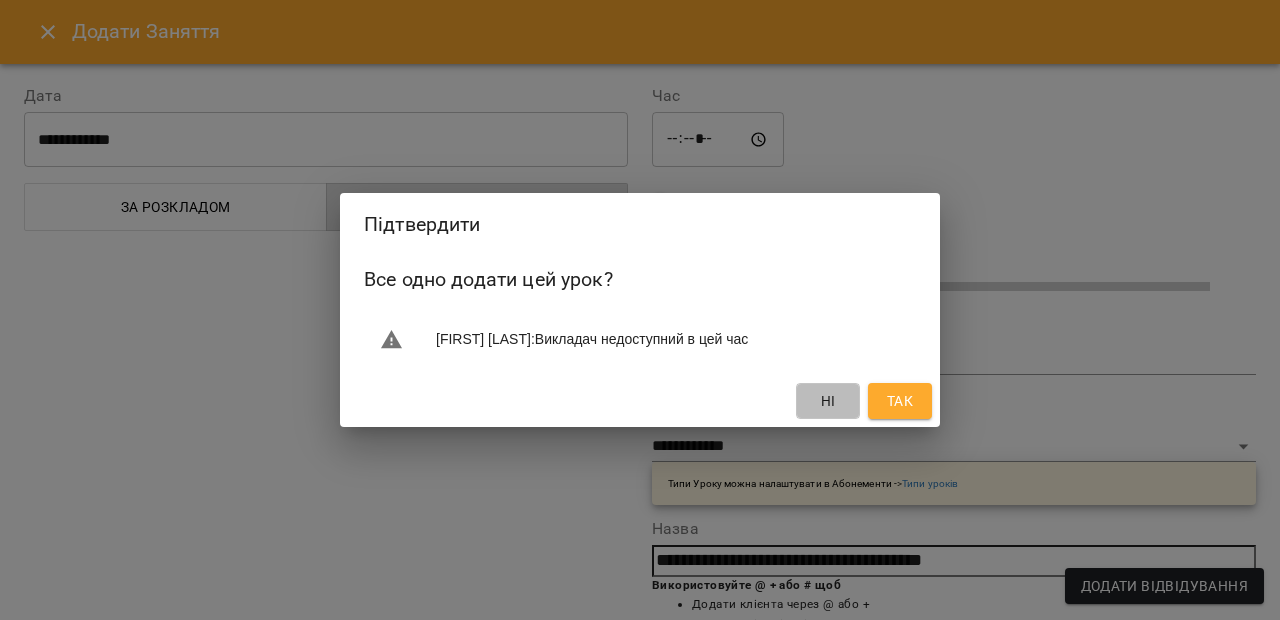 click on "Ні" at bounding box center [828, 401] 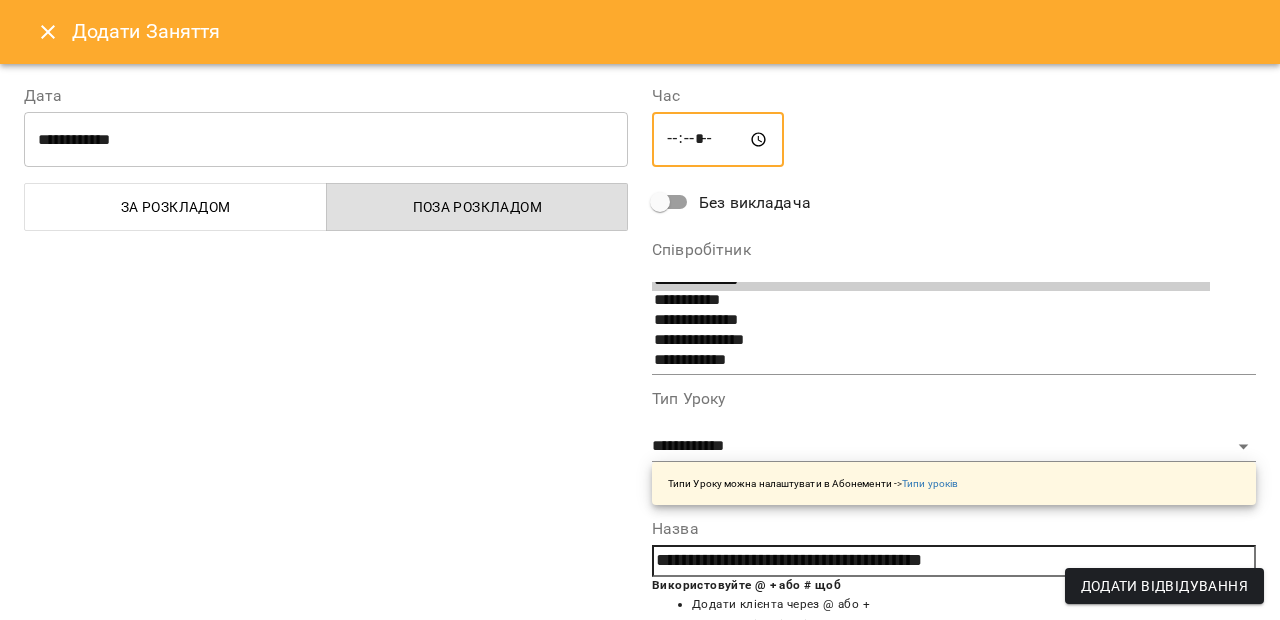 click on "*****" at bounding box center (718, 140) 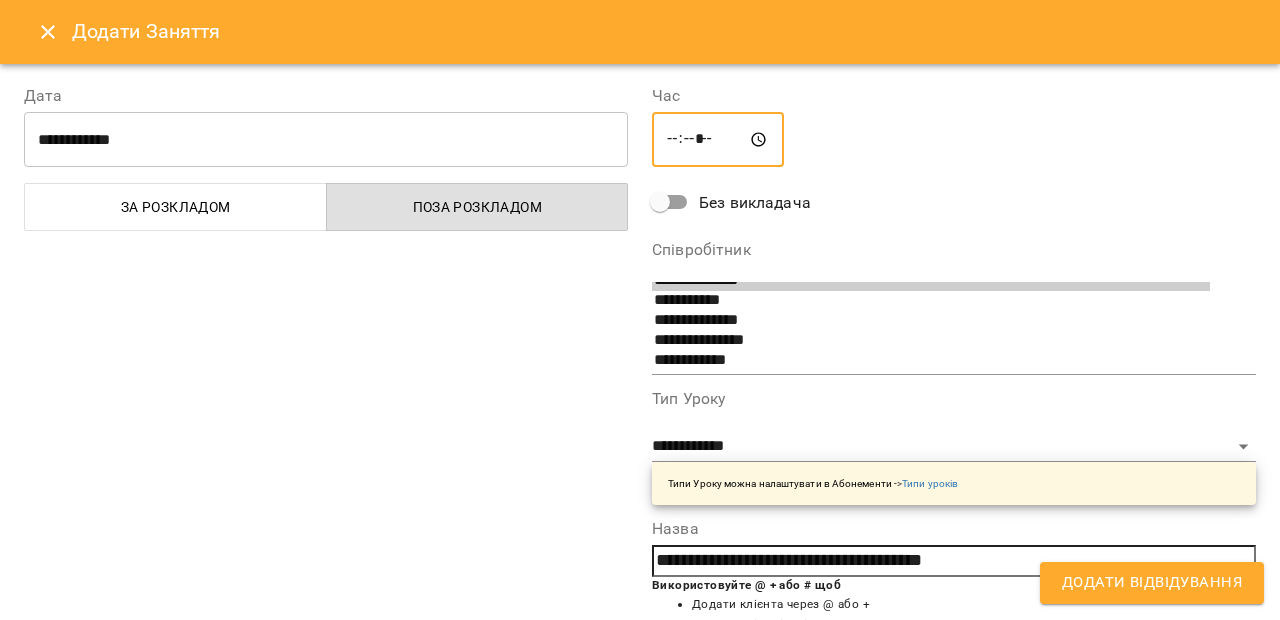 type on "*****" 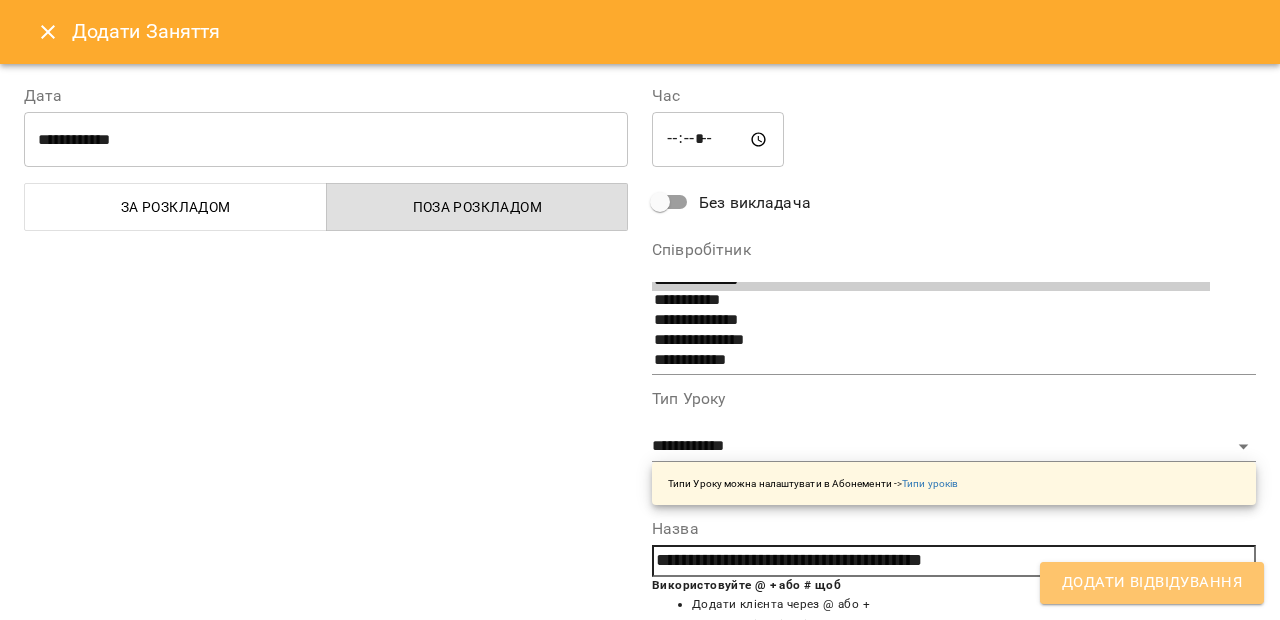 click on "Додати Відвідування" at bounding box center [1152, 583] 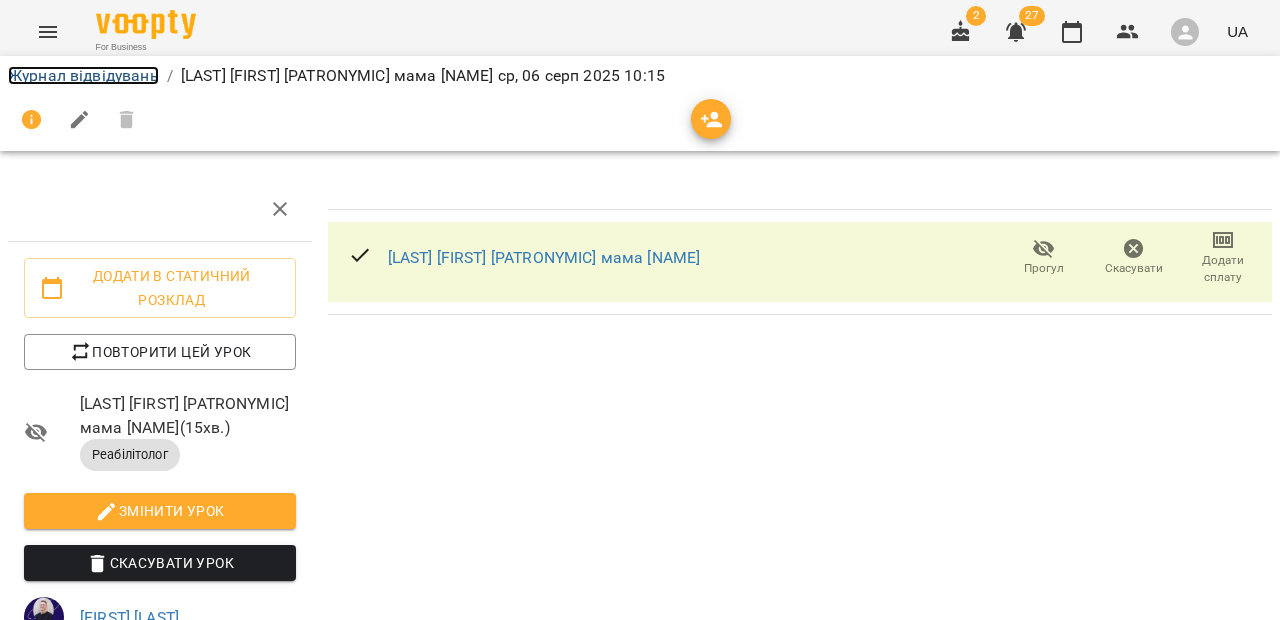 click on "Журнал відвідувань" at bounding box center (83, 75) 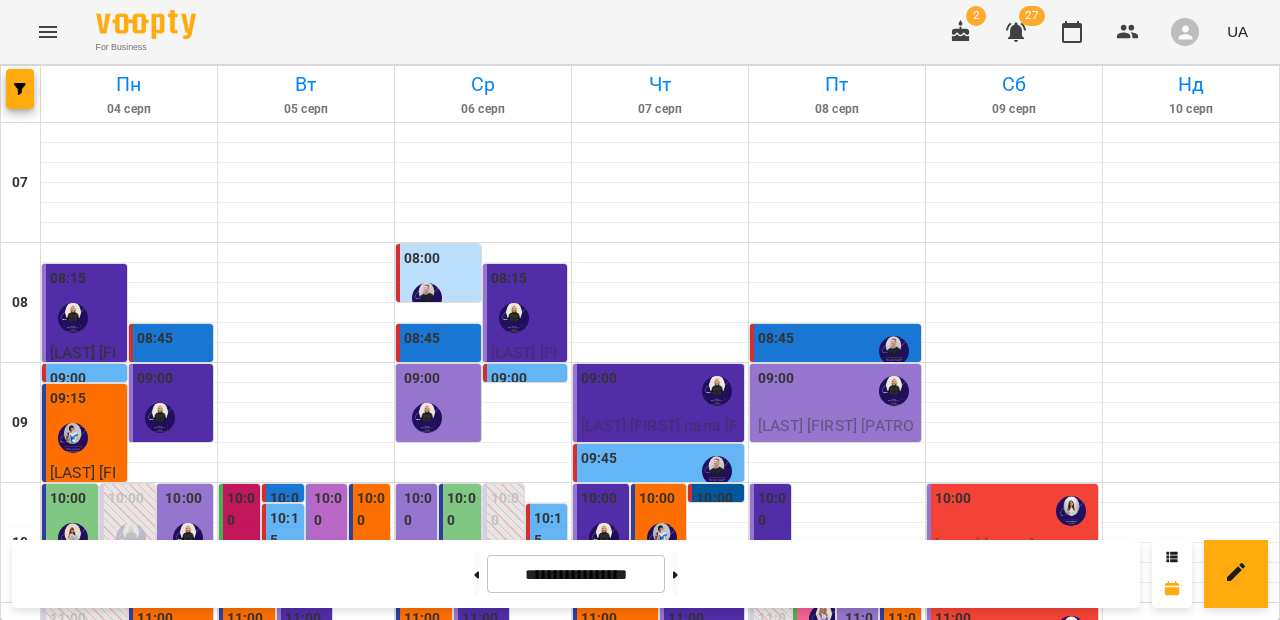 scroll, scrollTop: 254, scrollLeft: 0, axis: vertical 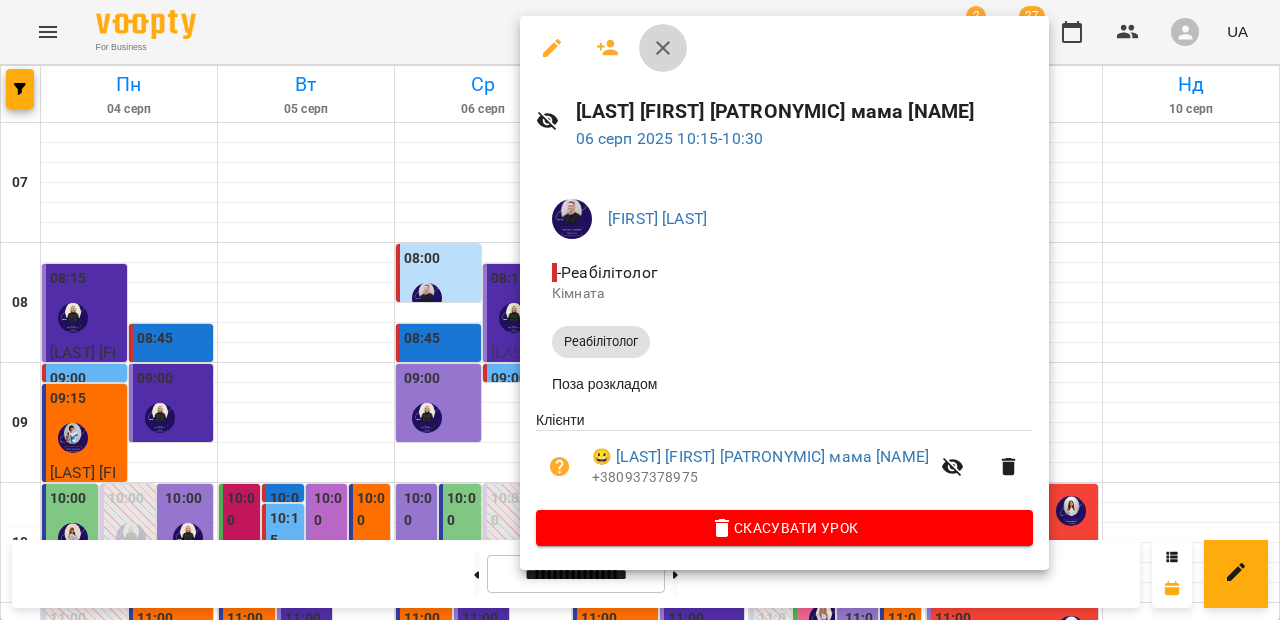 click at bounding box center (663, 48) 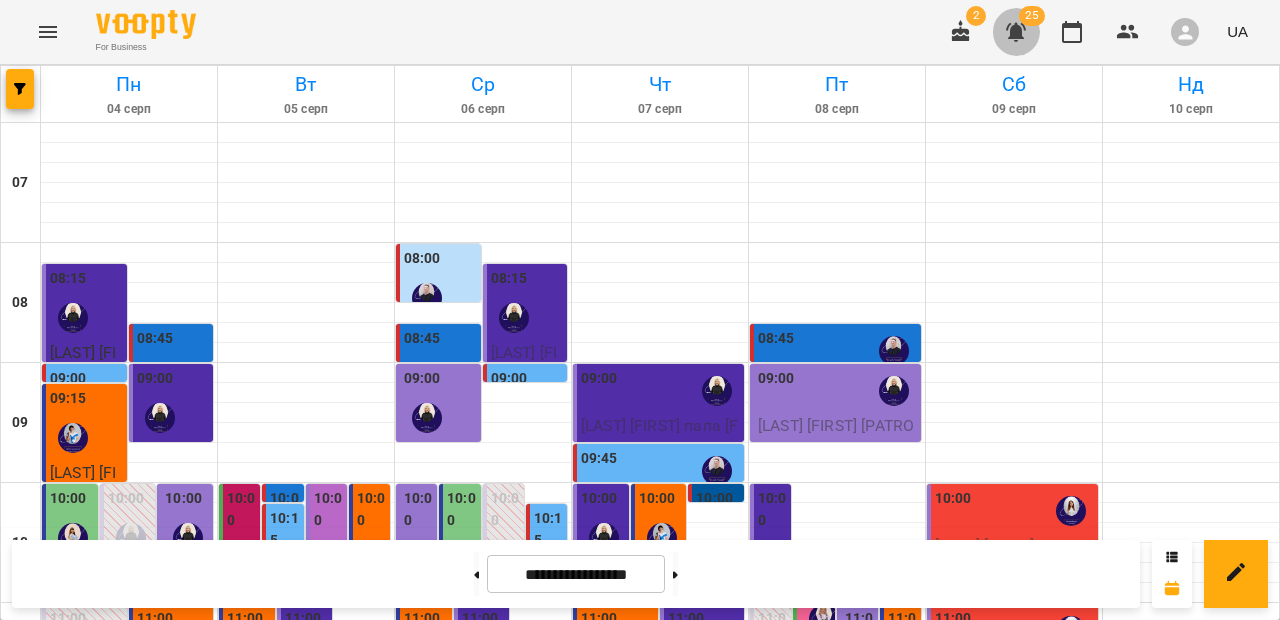 click 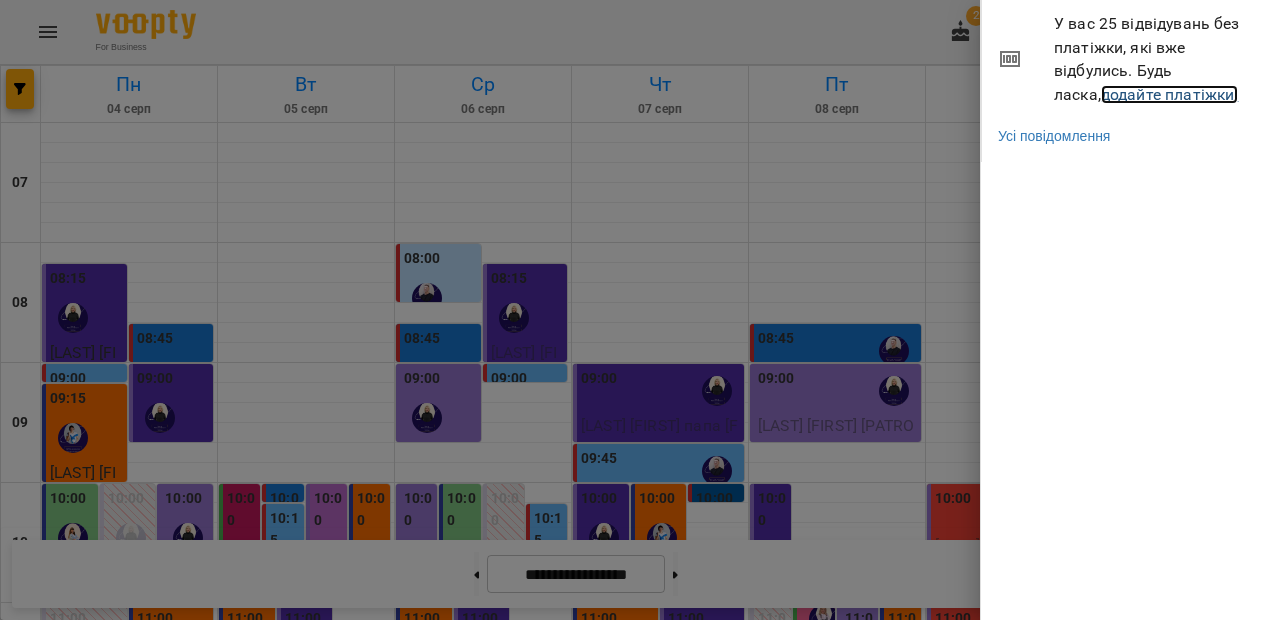 click on "додайте платіжки!" at bounding box center (1170, 94) 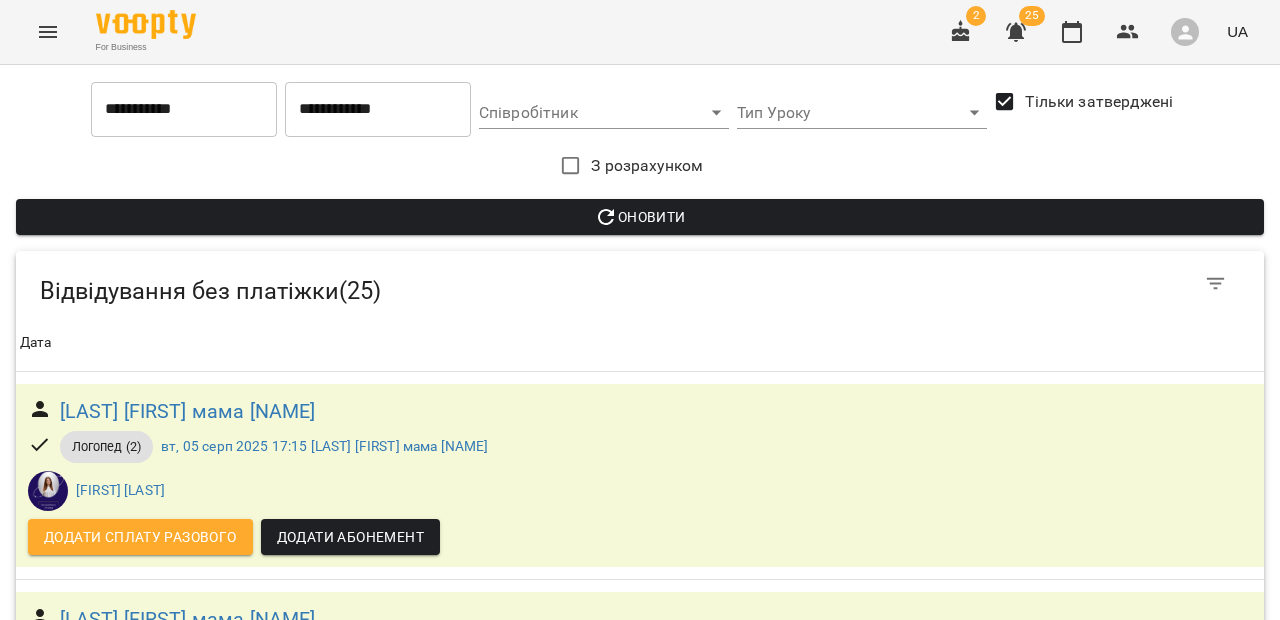 scroll, scrollTop: 120, scrollLeft: 0, axis: vertical 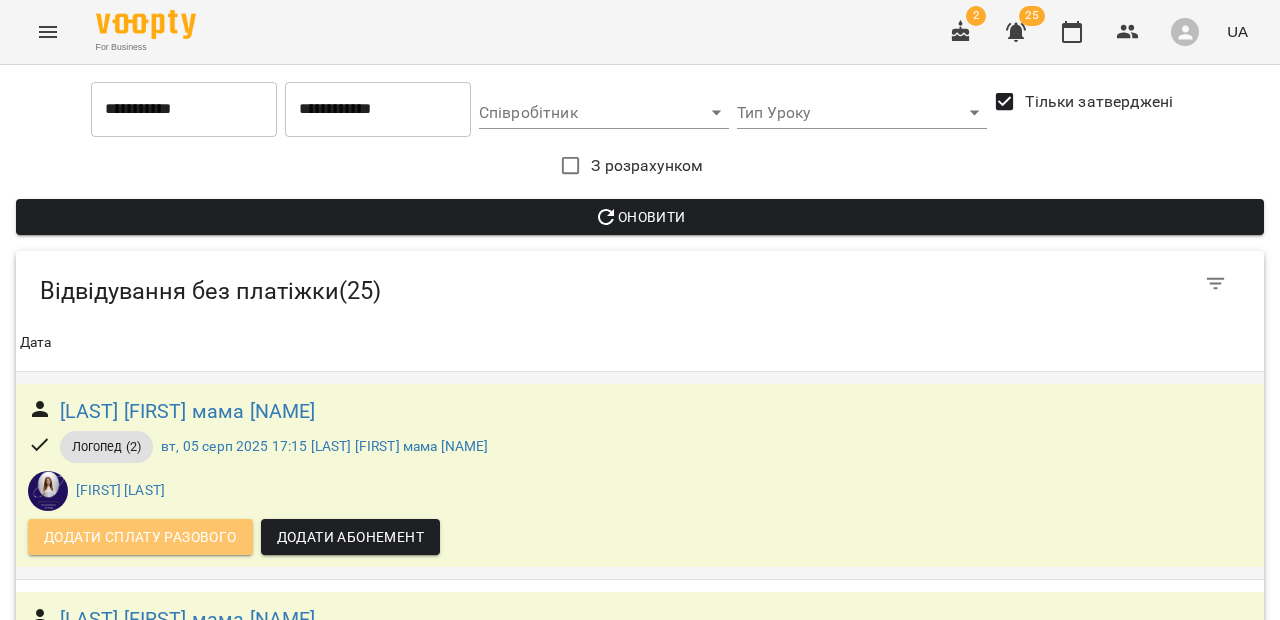 click on "Додати сплату разового" at bounding box center (140, 537) 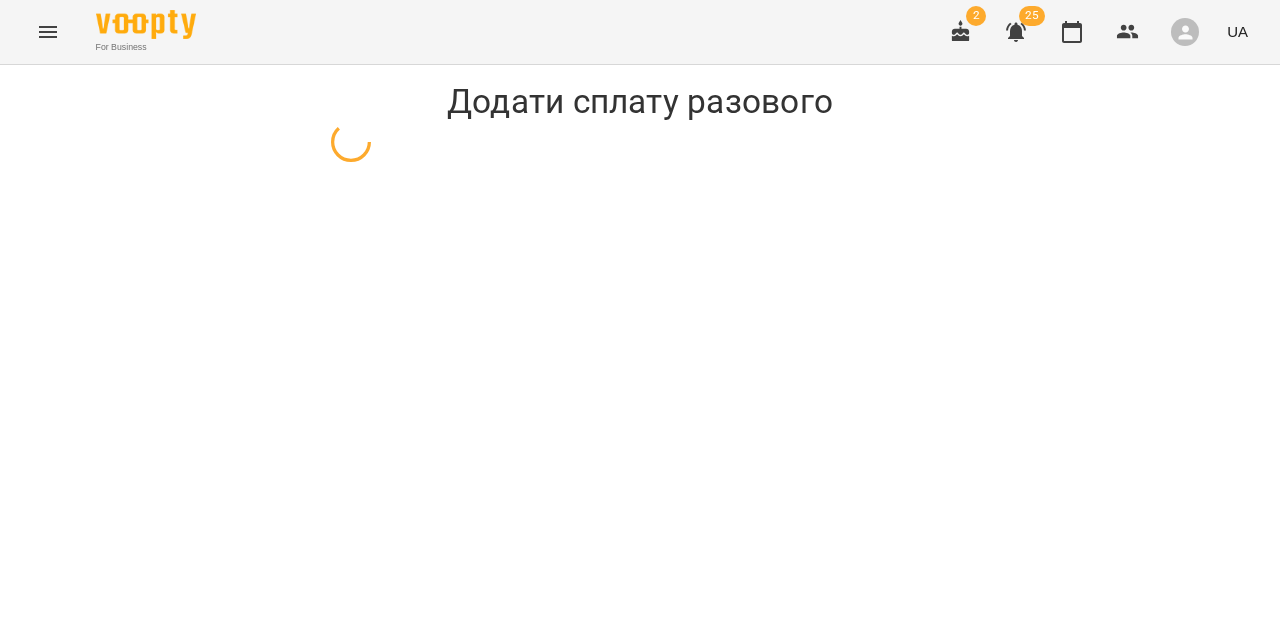 scroll, scrollTop: 0, scrollLeft: 0, axis: both 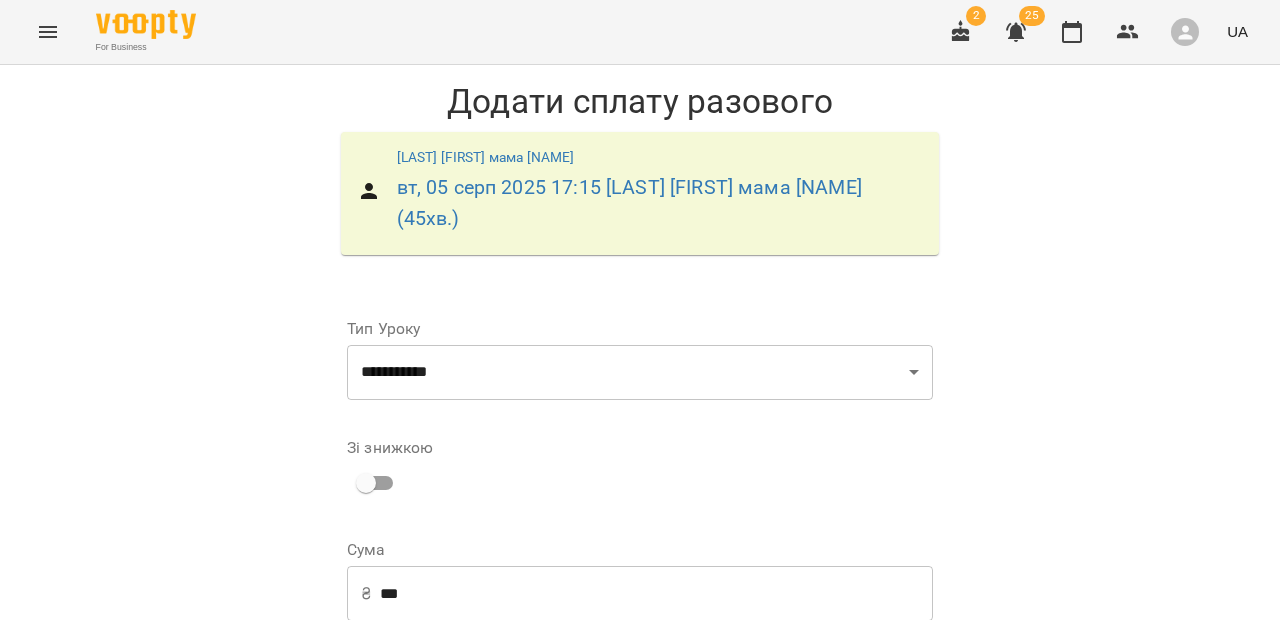 click on "**********" at bounding box center (788, 716) 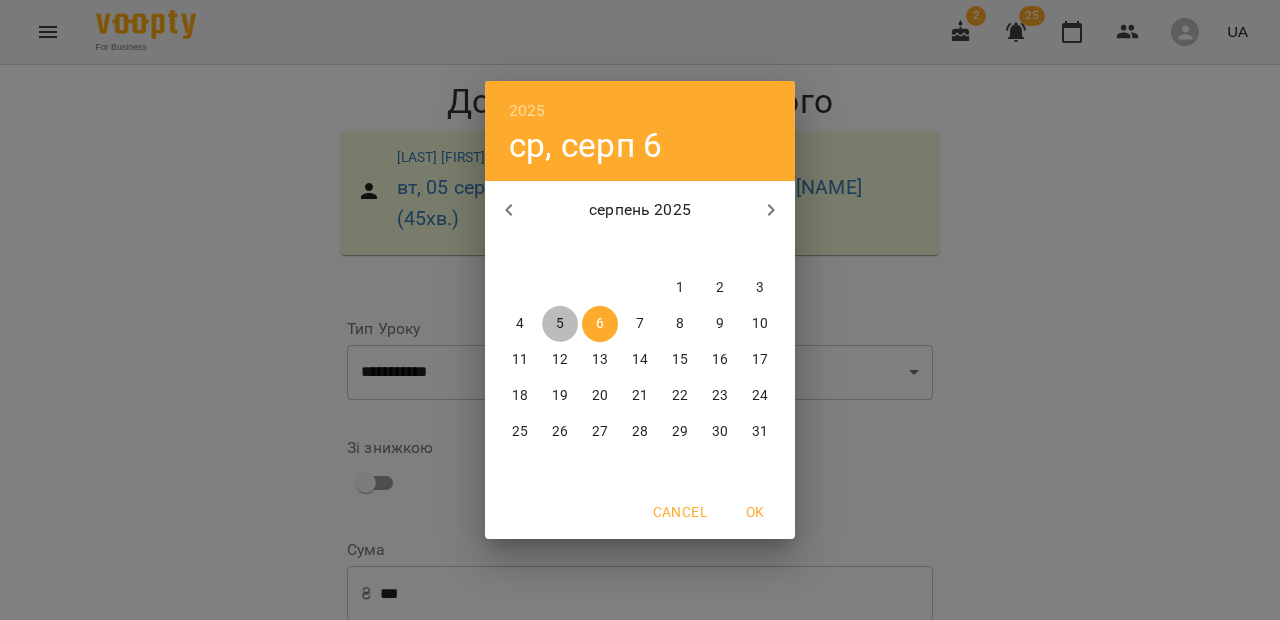 click on "5" at bounding box center [560, 324] 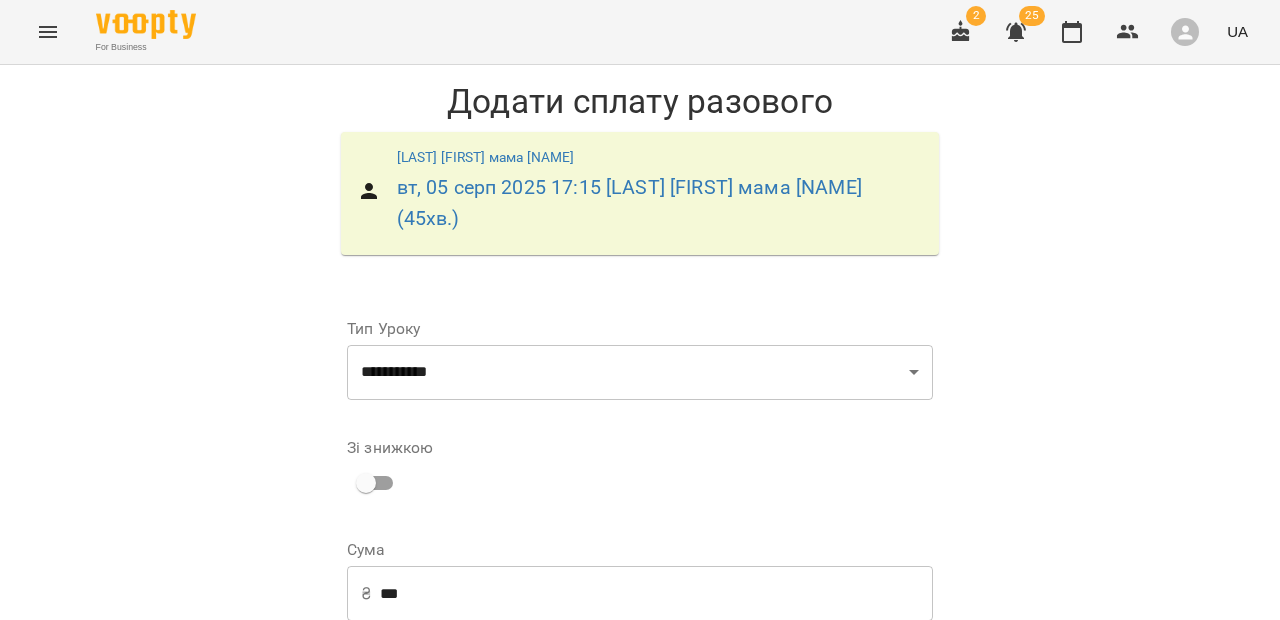 click on "Додати сплату разового" at bounding box center [806, 908] 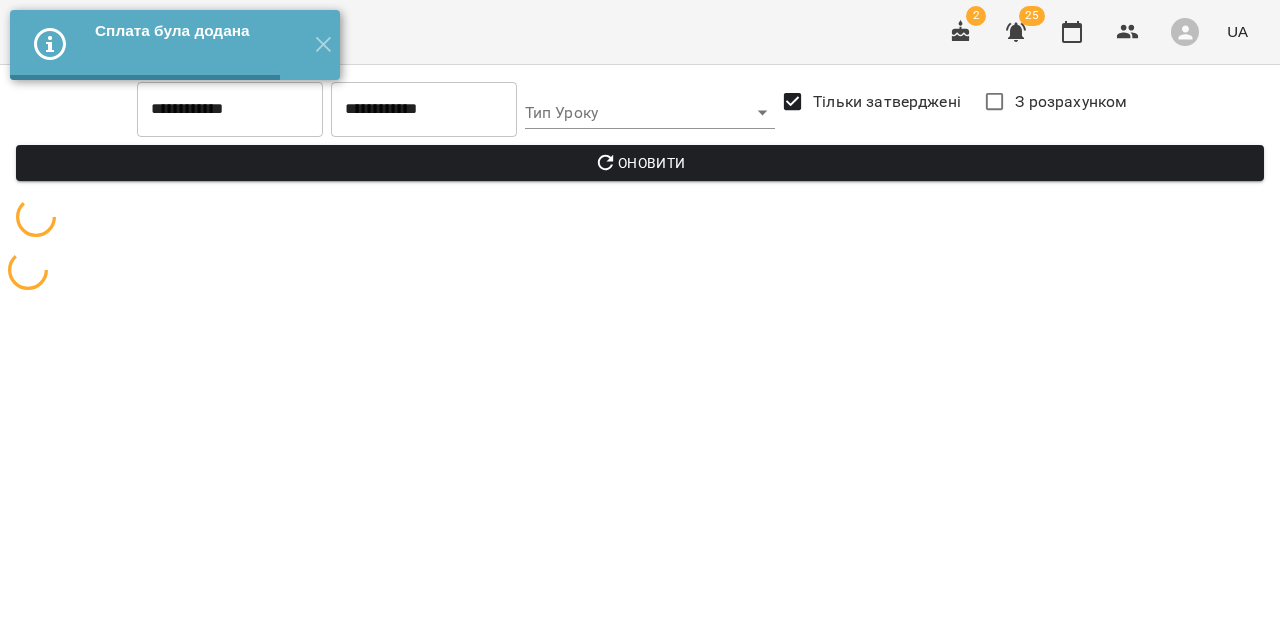 scroll, scrollTop: 0, scrollLeft: 0, axis: both 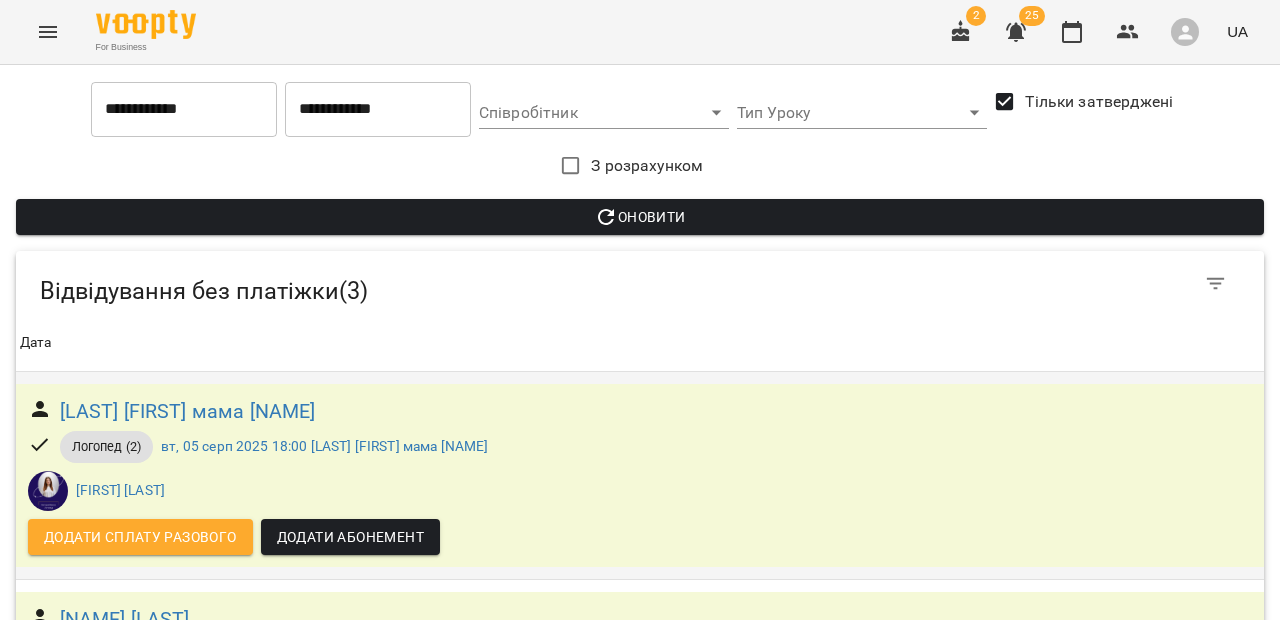 click on "Додати сплату разового" at bounding box center [140, 537] 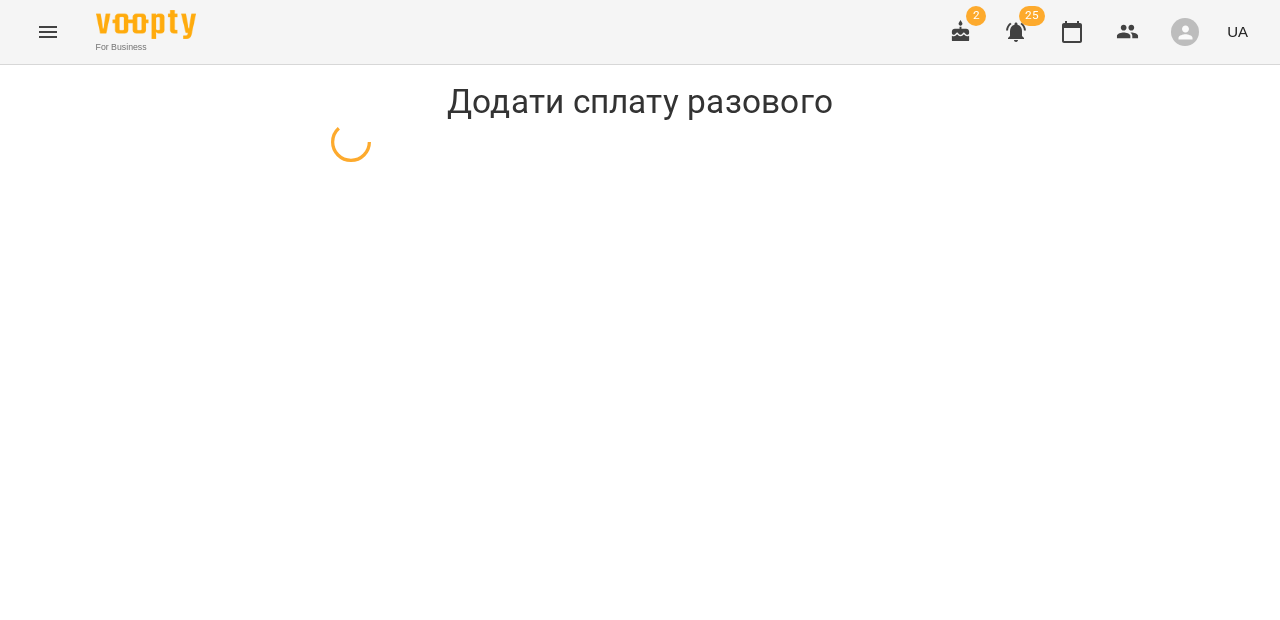 select on "**********" 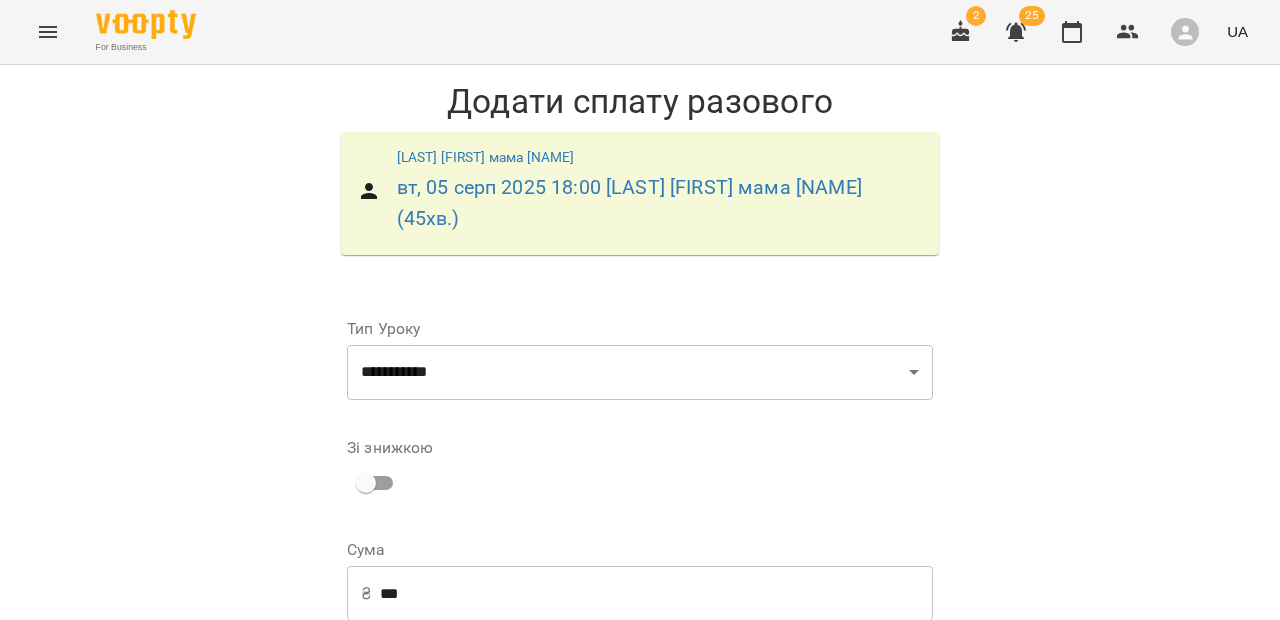scroll, scrollTop: 323, scrollLeft: 0, axis: vertical 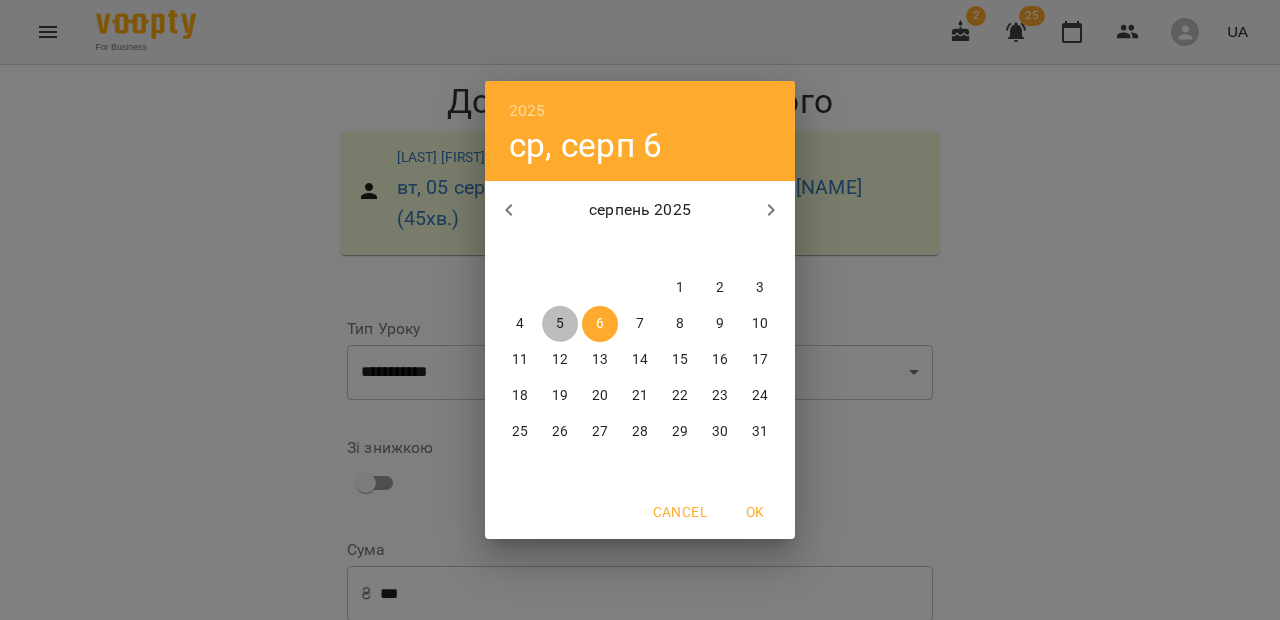 click on "5" at bounding box center [560, 324] 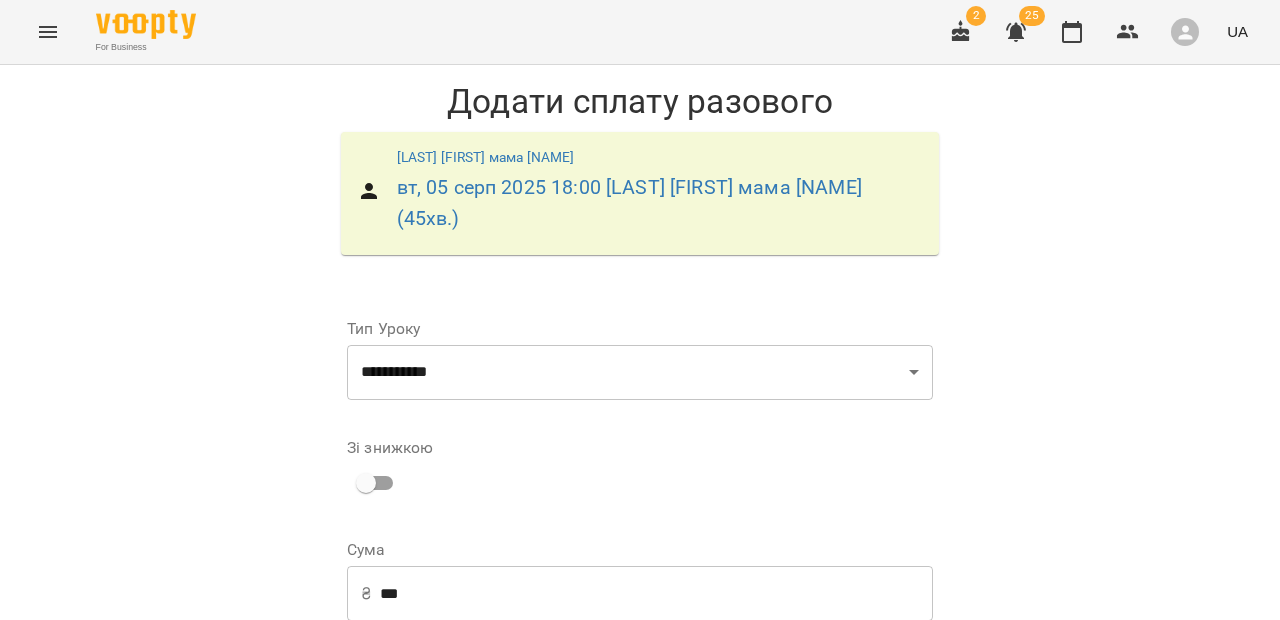 click on "Додати сплату разового" at bounding box center (806, 908) 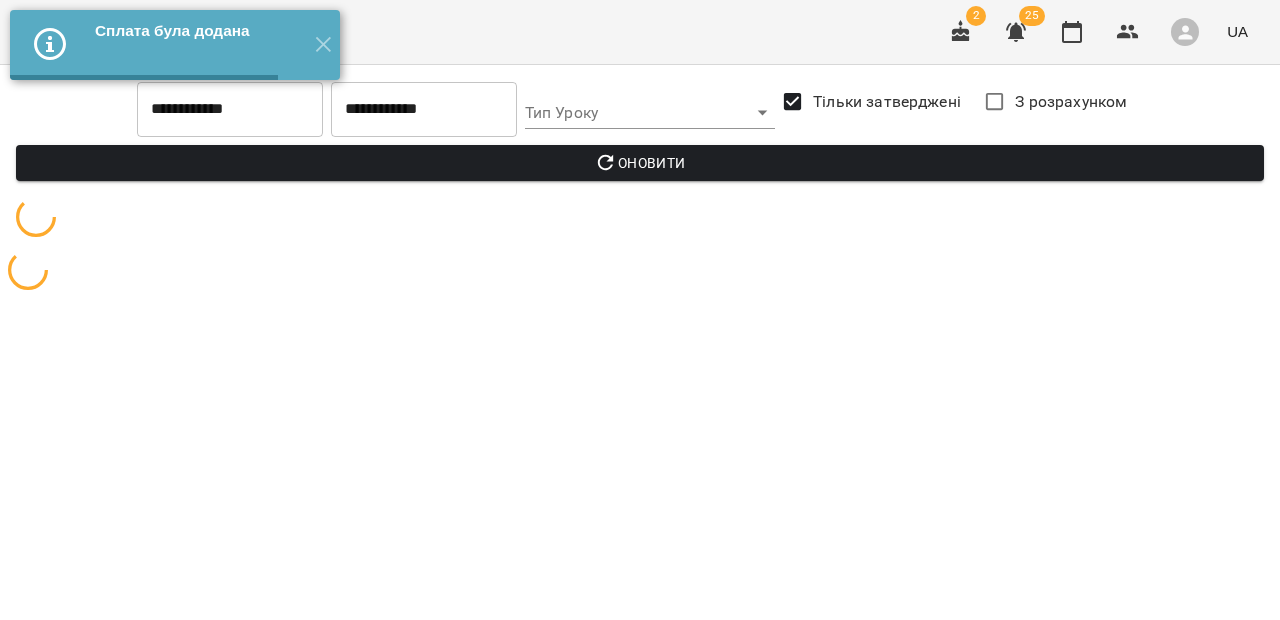 scroll, scrollTop: 0, scrollLeft: 0, axis: both 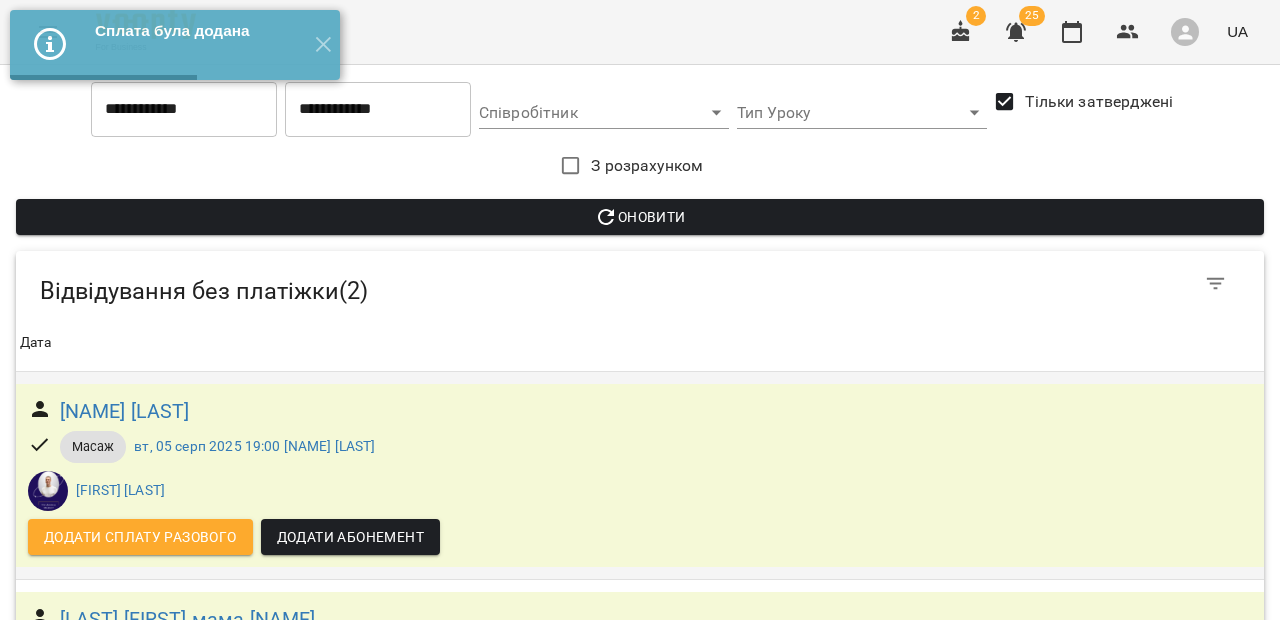 click on "Додати сплату разового" at bounding box center [140, 537] 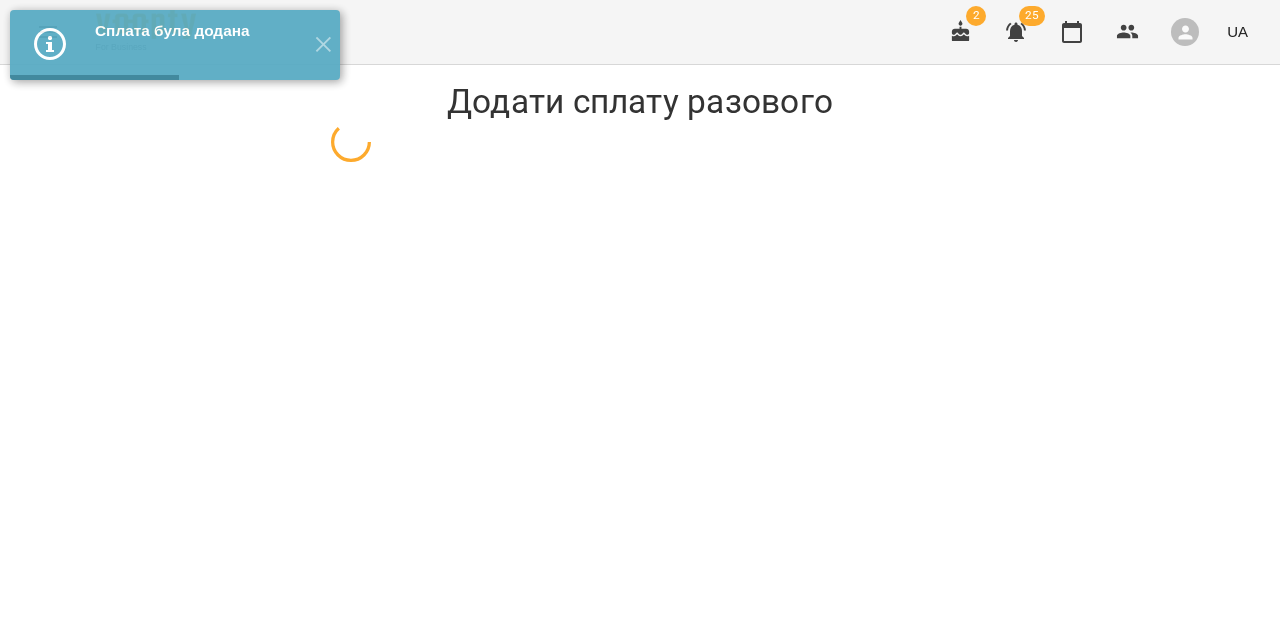 select on "*****" 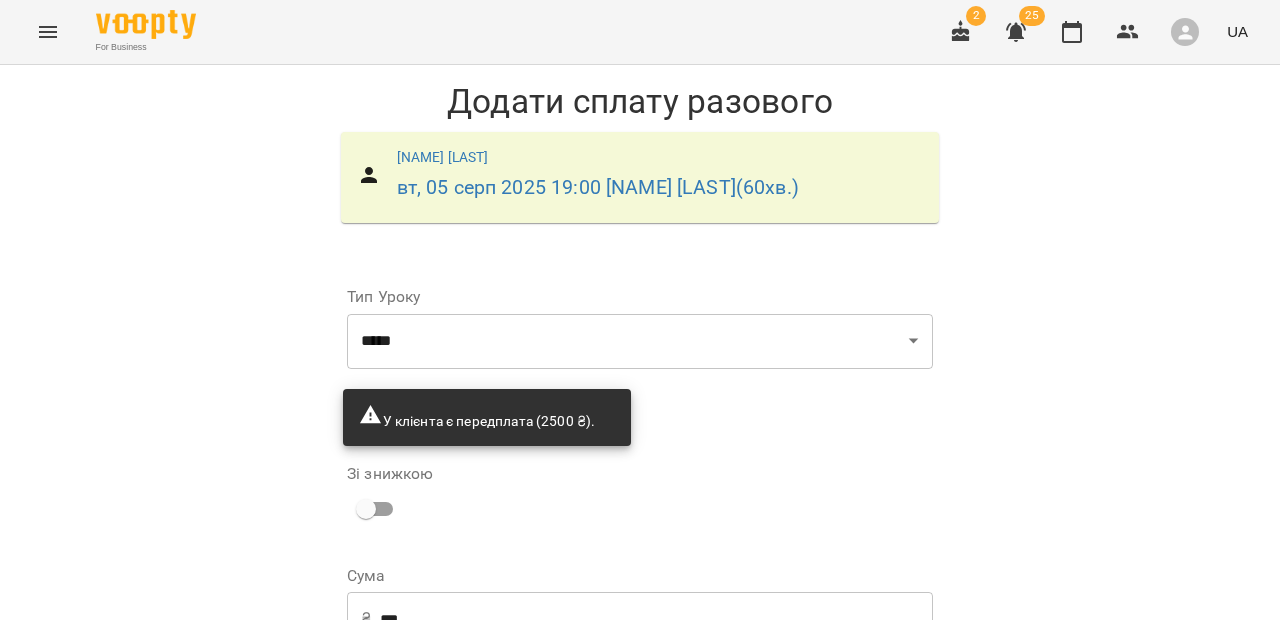 scroll, scrollTop: 181, scrollLeft: 0, axis: vertical 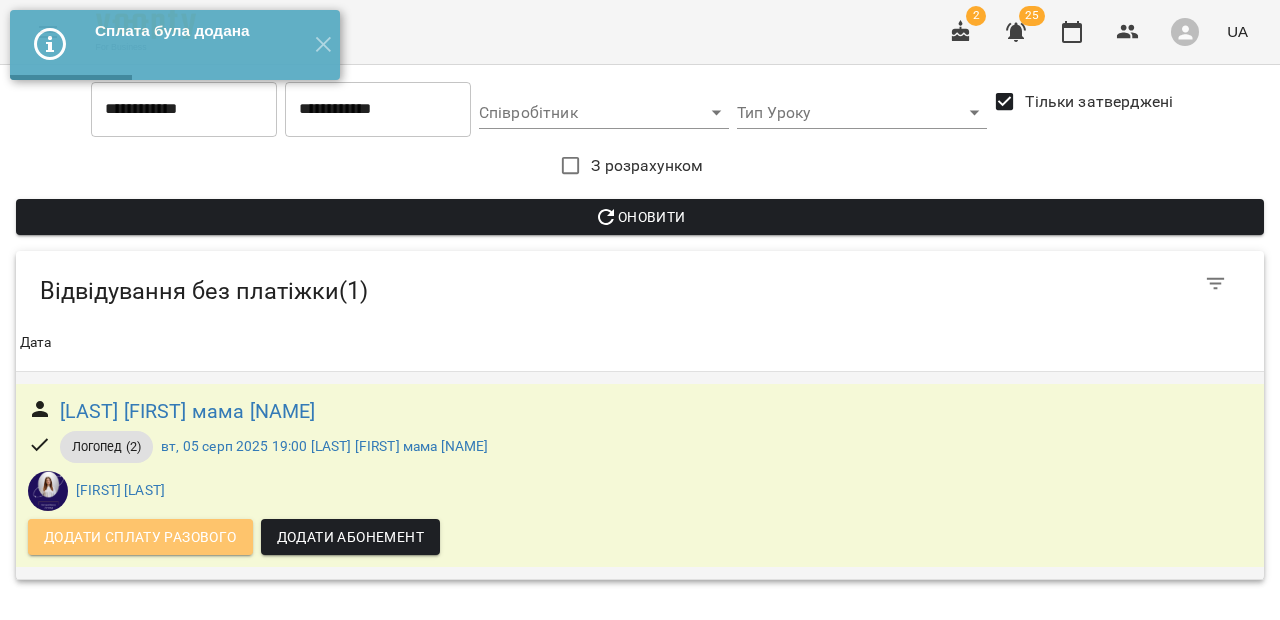 click on "Додати сплату разового" at bounding box center (140, 537) 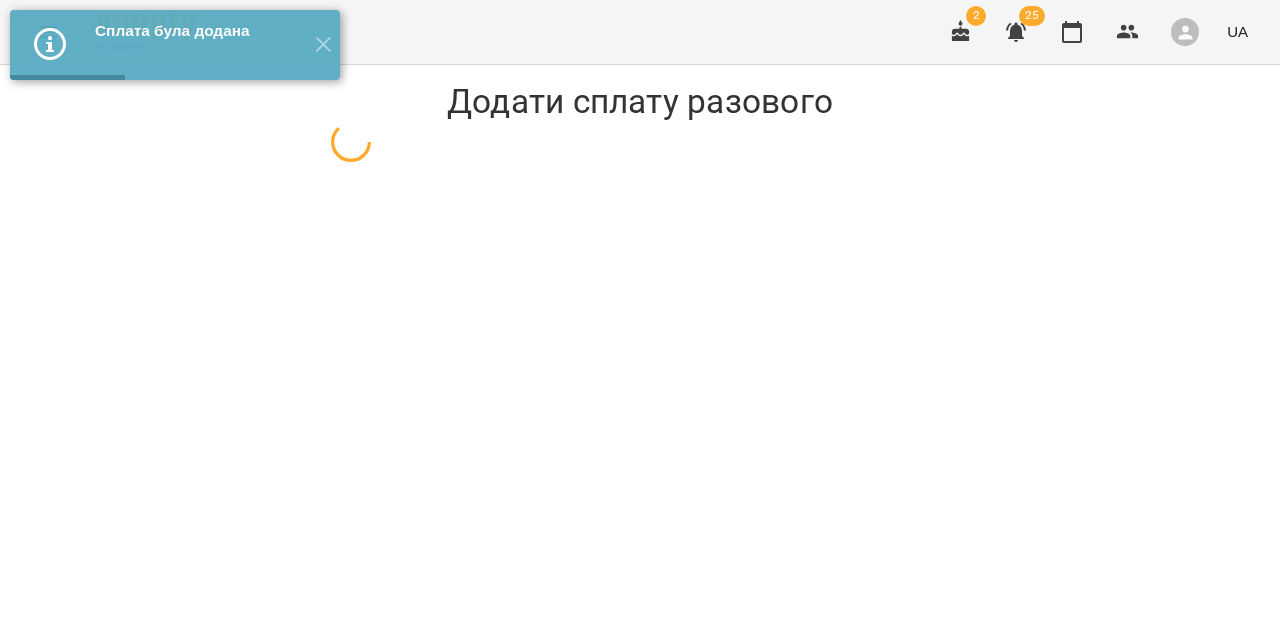select on "**********" 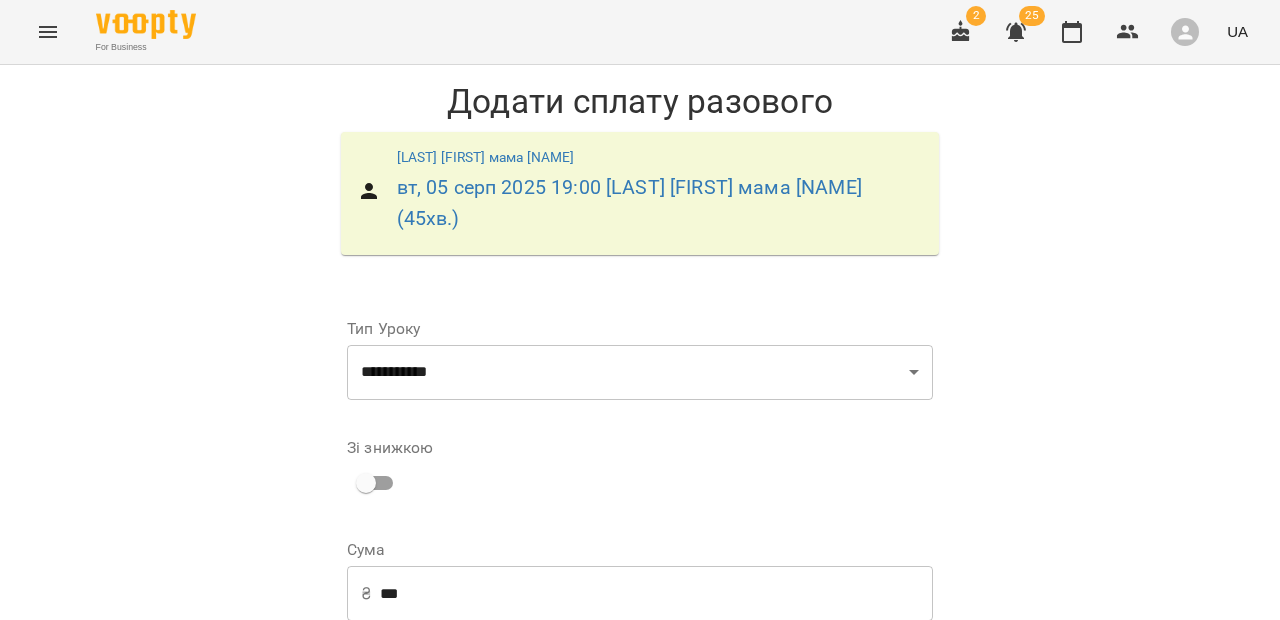 scroll, scrollTop: 323, scrollLeft: 0, axis: vertical 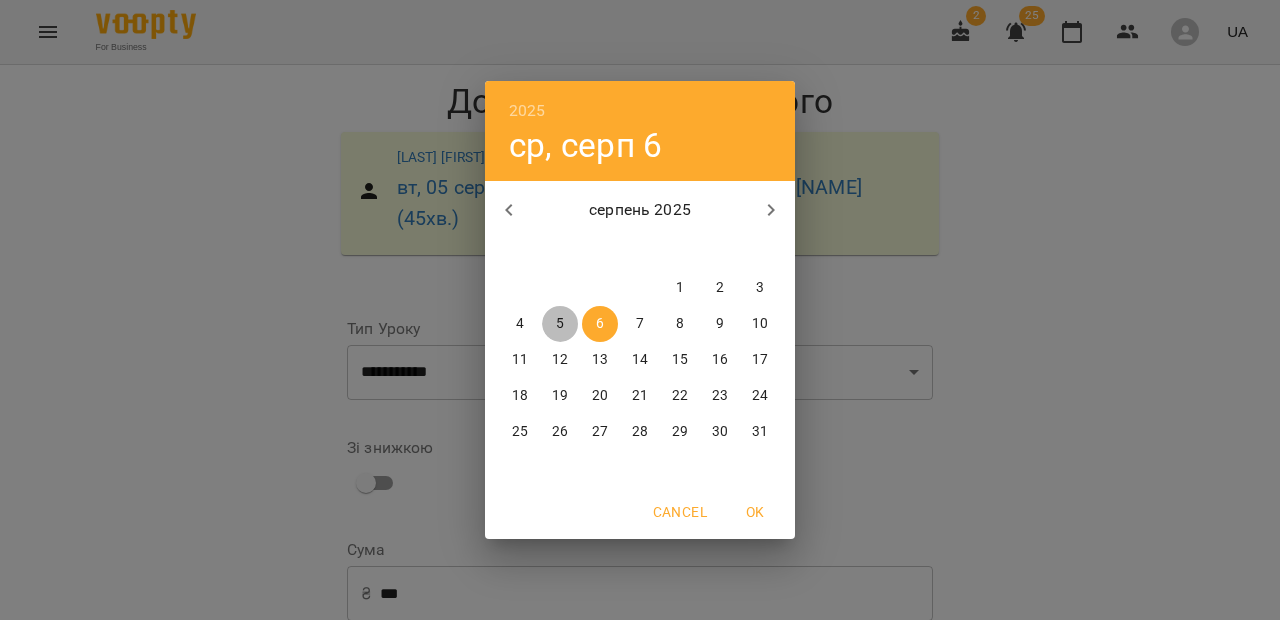 click on "5" at bounding box center [560, 324] 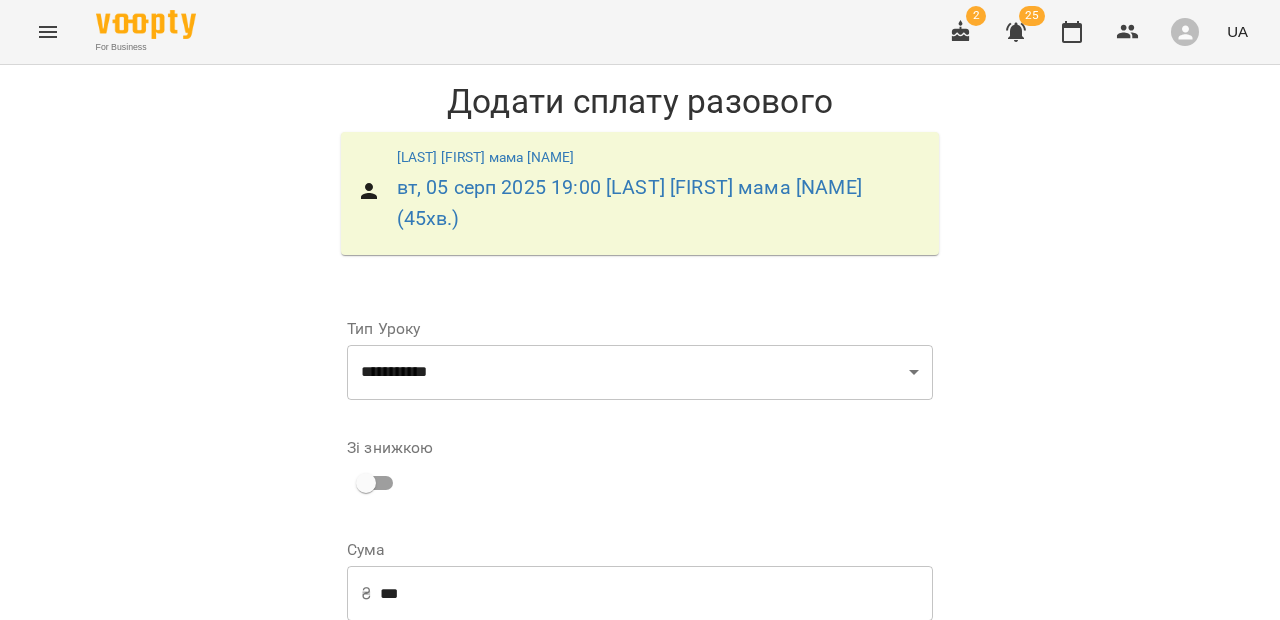 click on "Додати сплату разового" at bounding box center [806, 908] 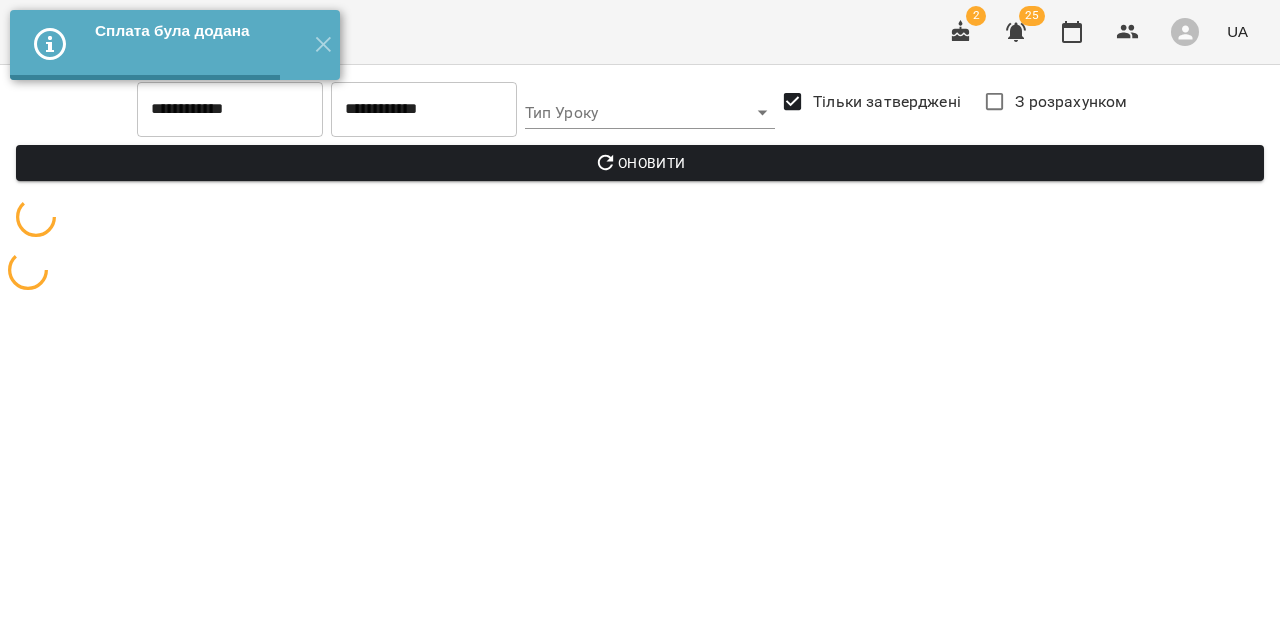 scroll, scrollTop: 0, scrollLeft: 0, axis: both 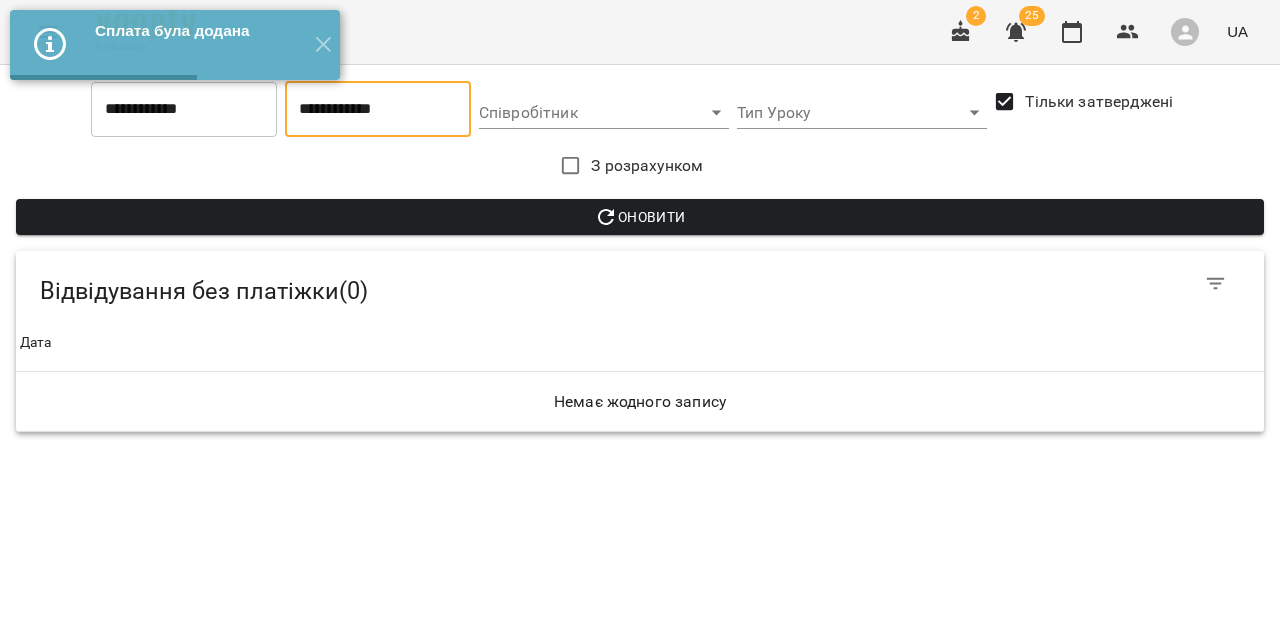 click on "**********" at bounding box center [378, 109] 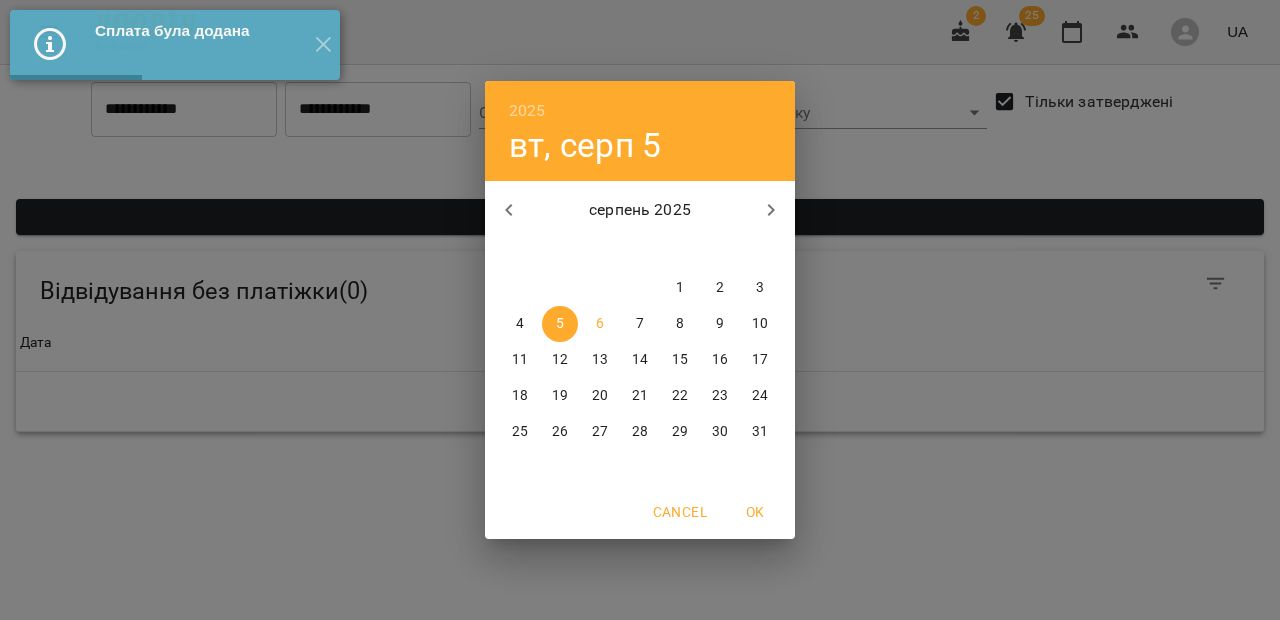 click on "6" at bounding box center [600, 324] 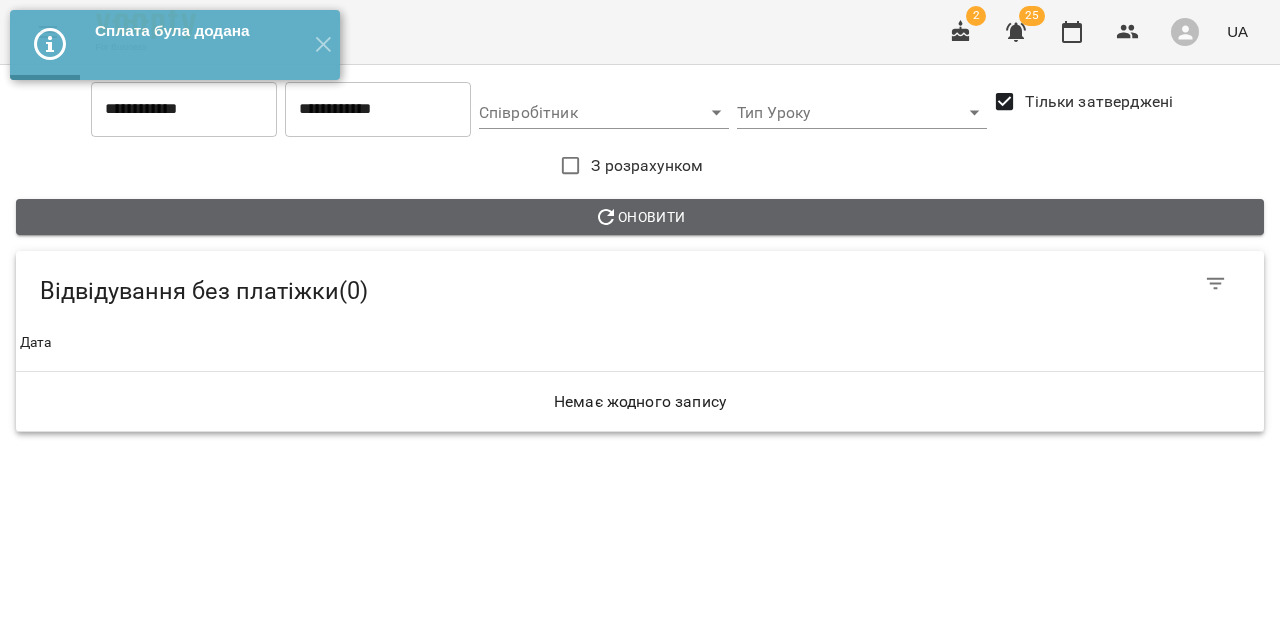 click on "Оновити" at bounding box center [640, 217] 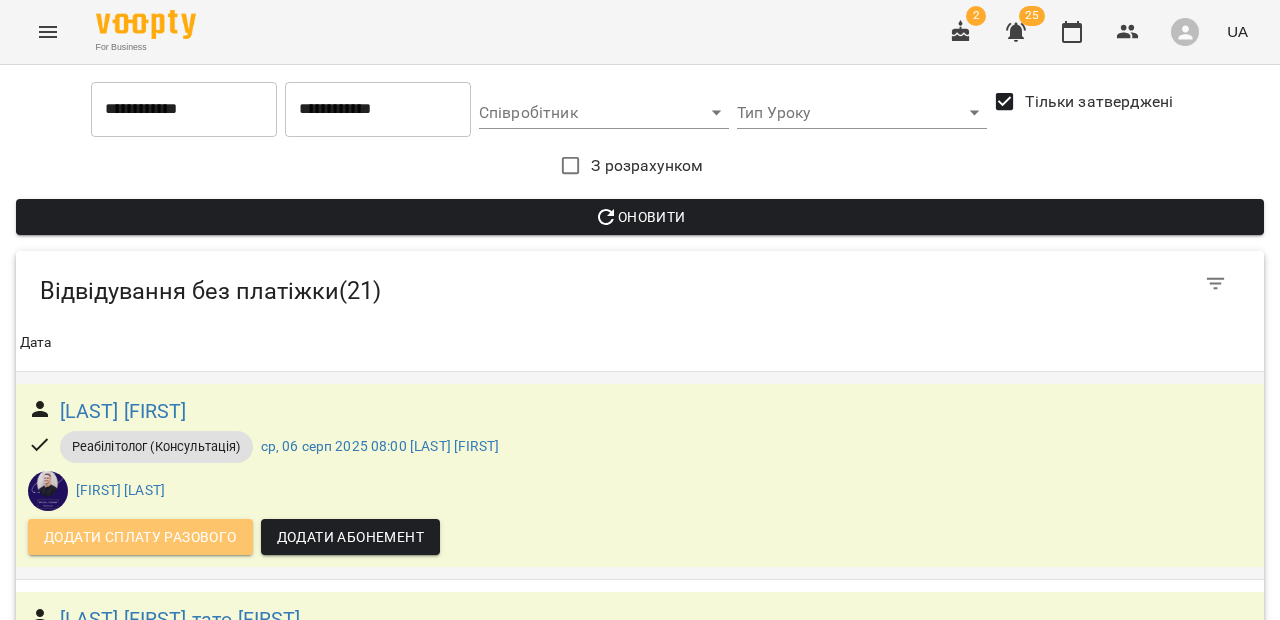 click on "Додати сплату разового" at bounding box center [140, 537] 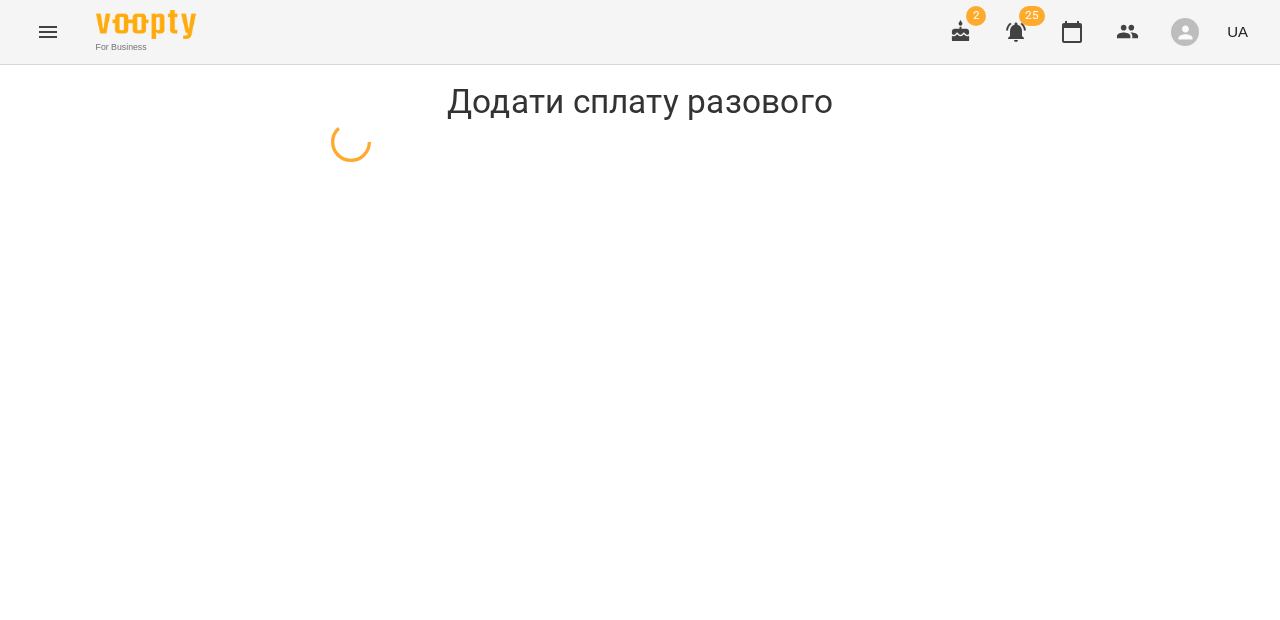select on "**********" 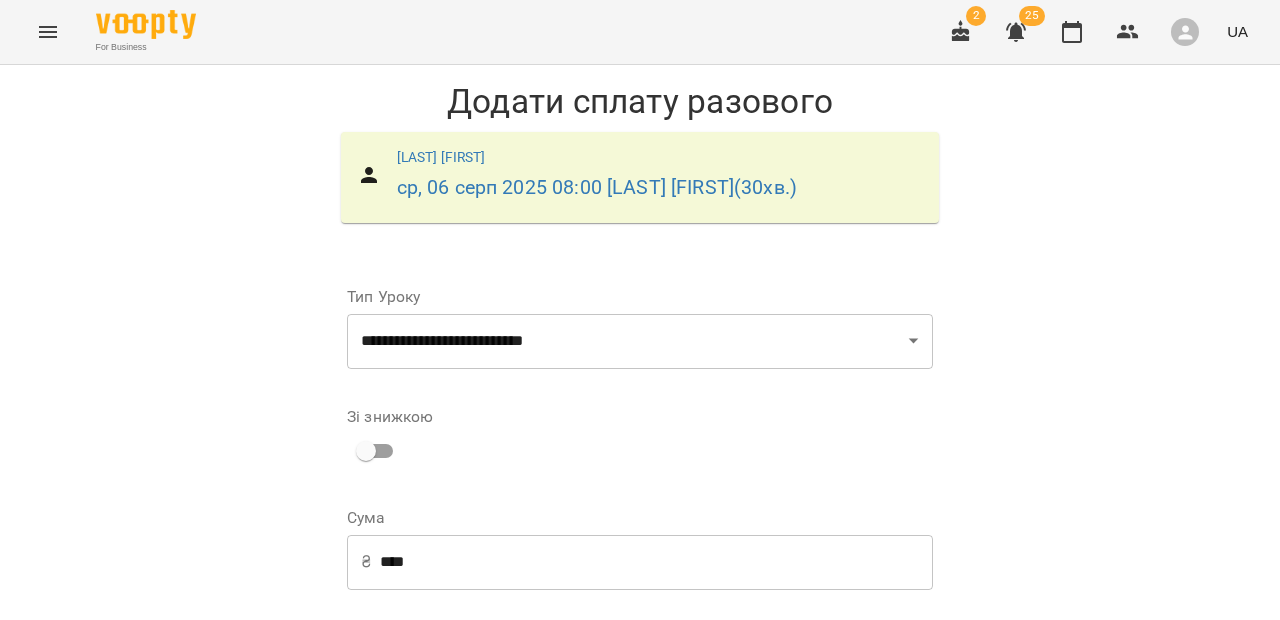 scroll, scrollTop: 292, scrollLeft: 0, axis: vertical 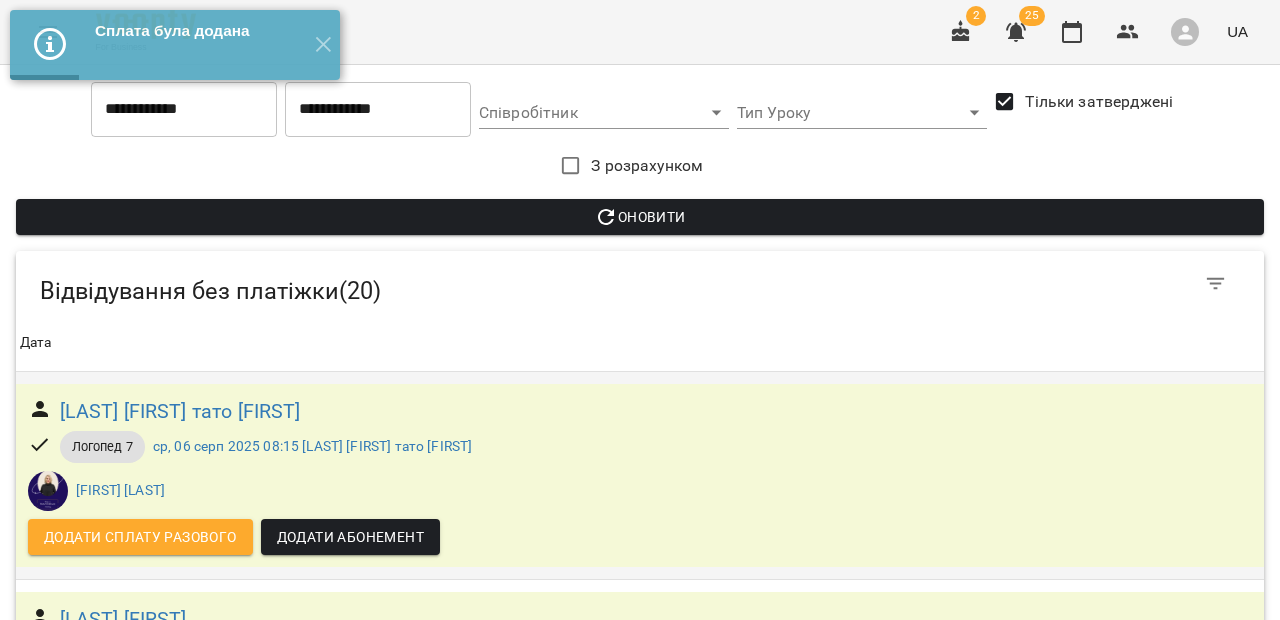 click on "Додати сплату разового" at bounding box center (140, 537) 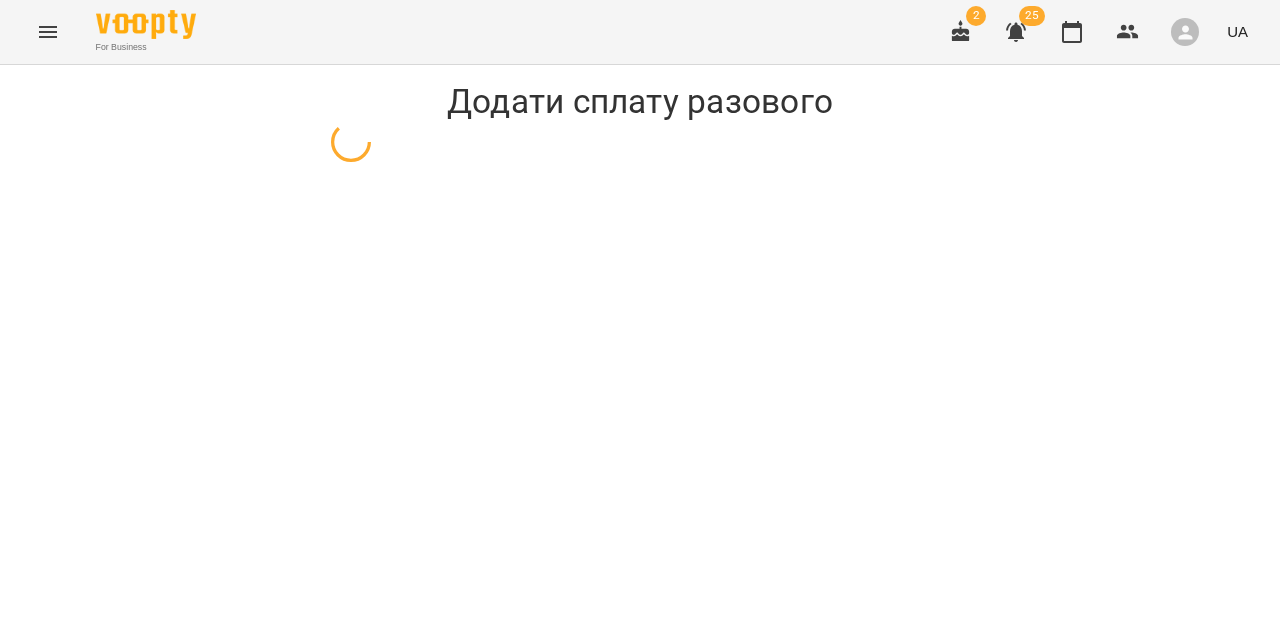 select on "*********" 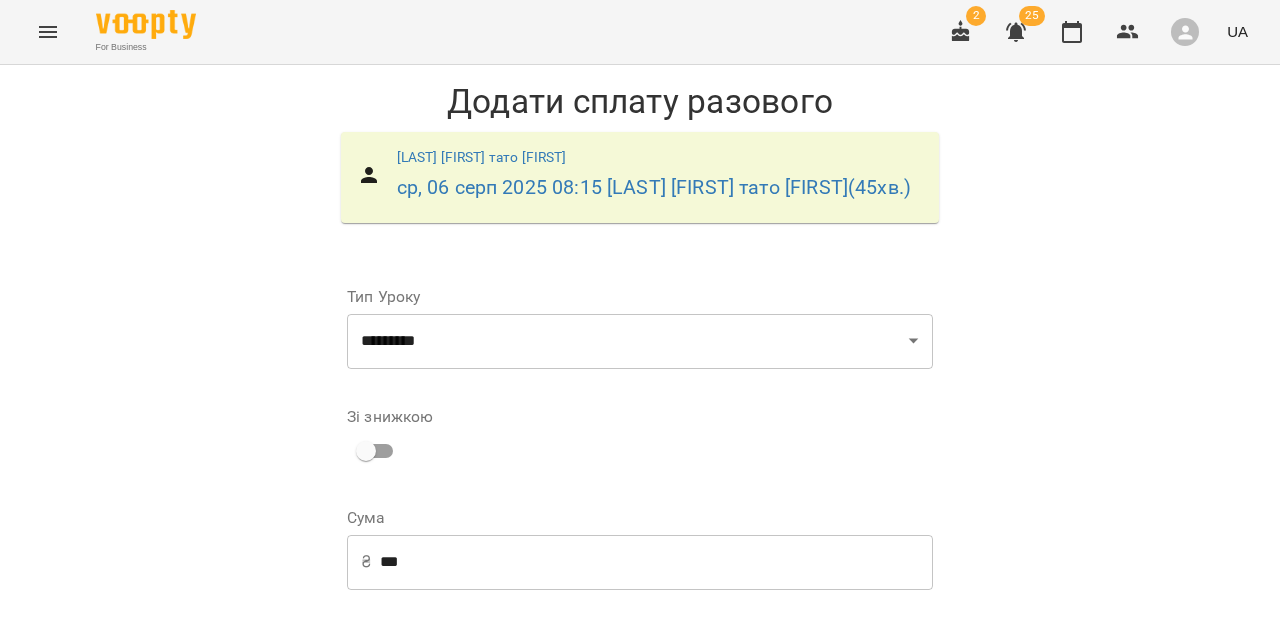 scroll, scrollTop: 323, scrollLeft: 0, axis: vertical 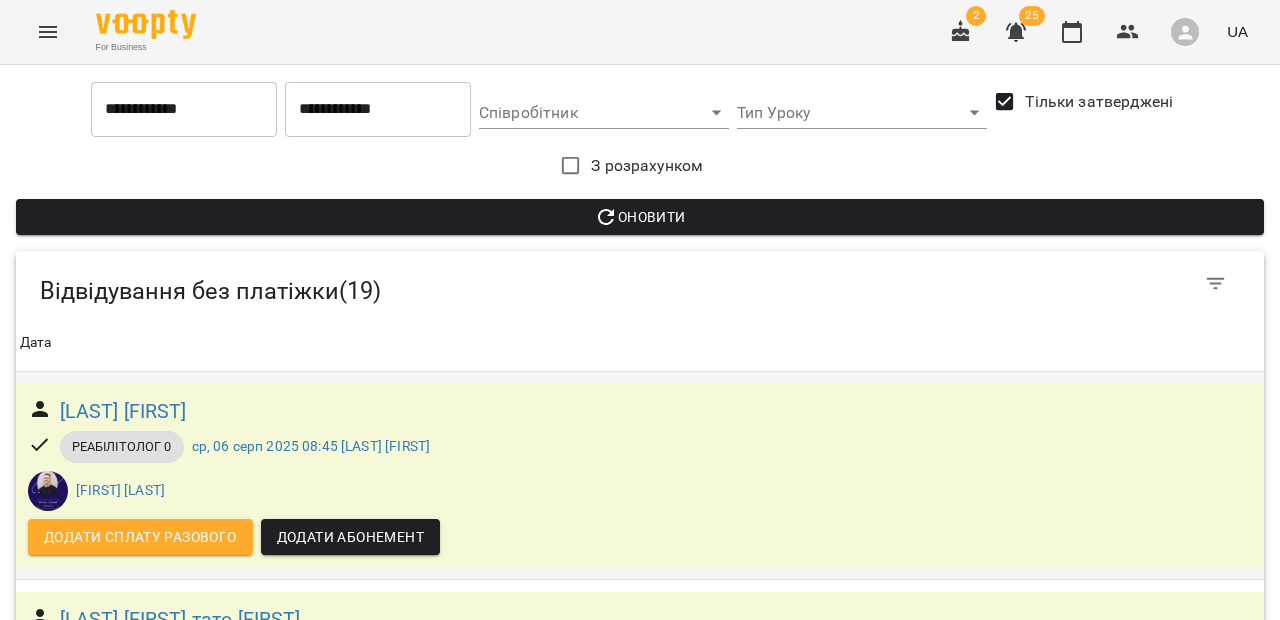 click on "Додати сплату разового" at bounding box center (140, 537) 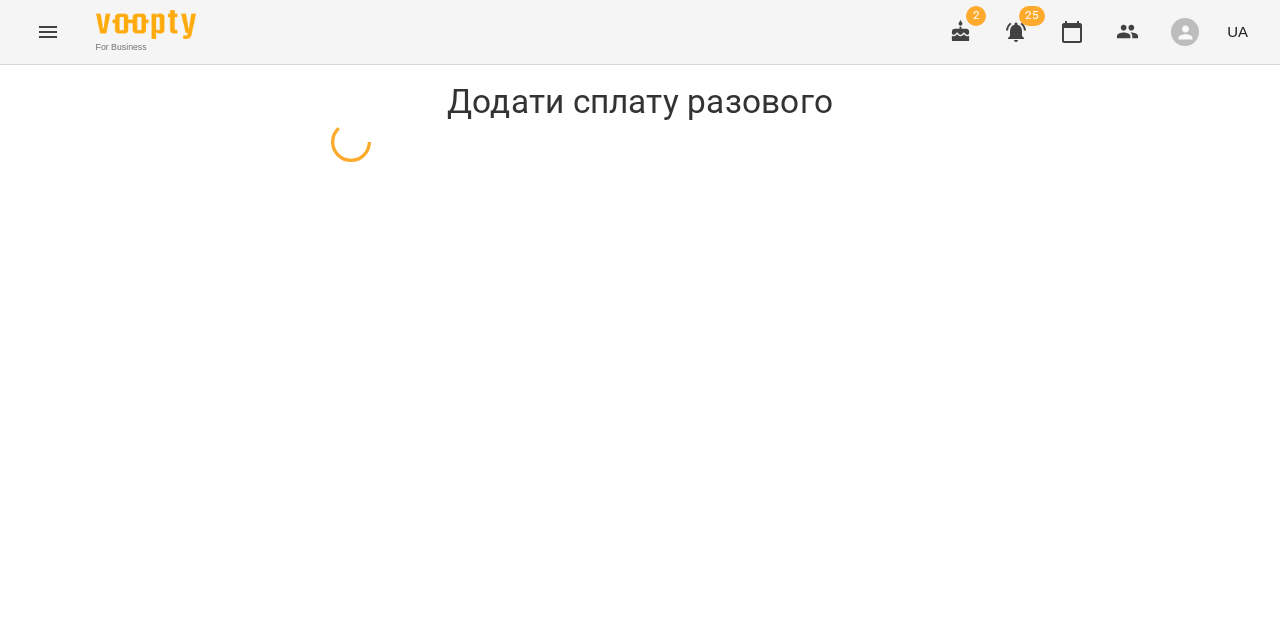 select on "**********" 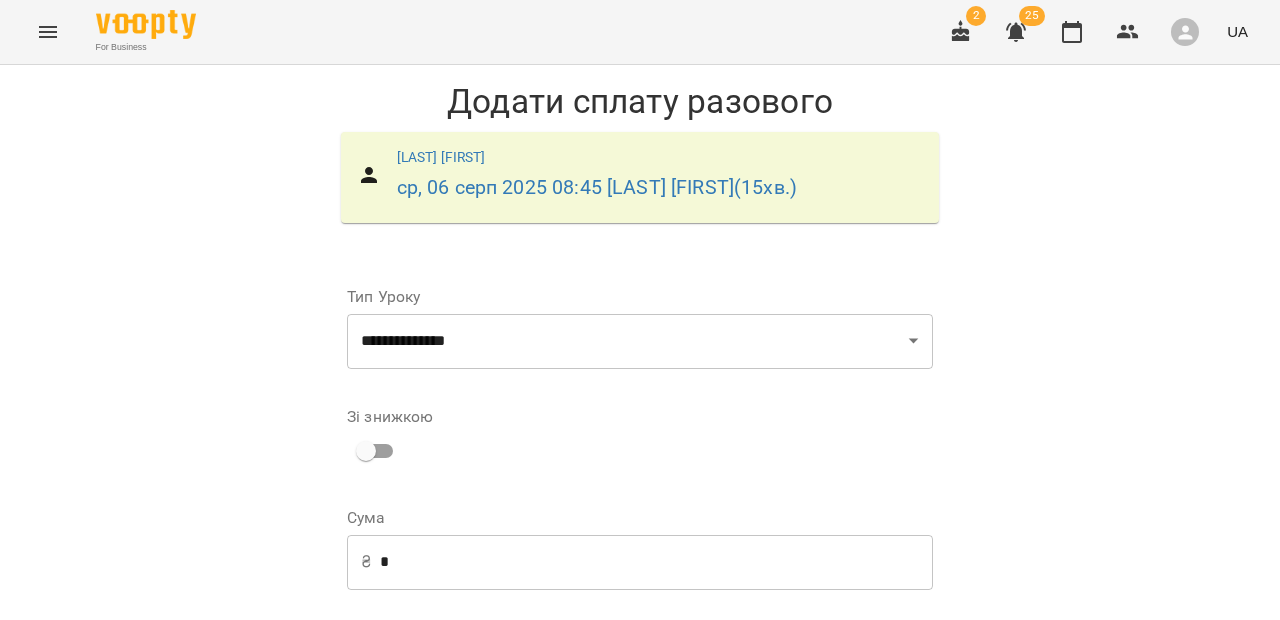 scroll, scrollTop: 292, scrollLeft: 0, axis: vertical 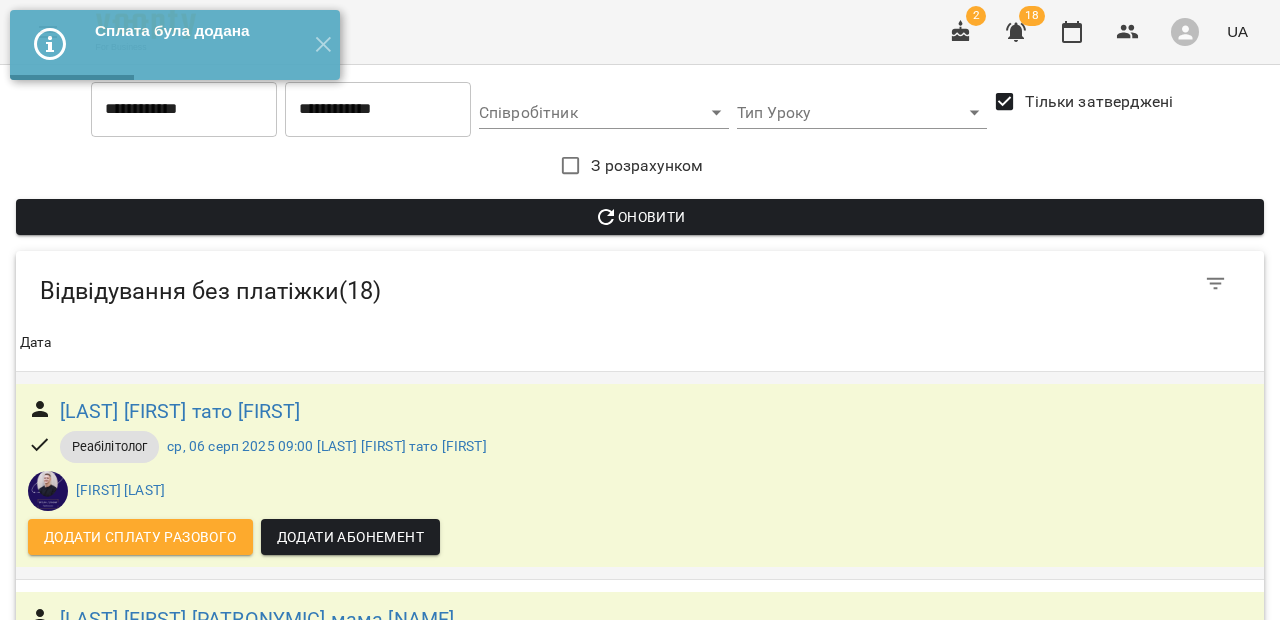 click on "Додати сплату разового" at bounding box center [140, 537] 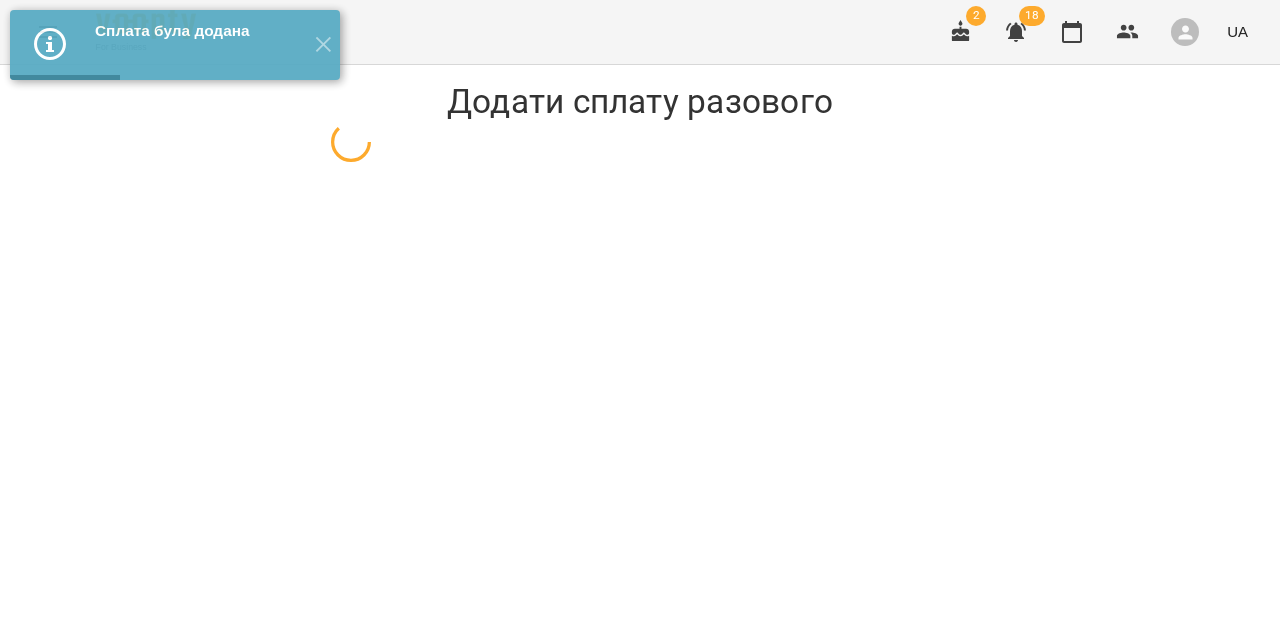 select on "**********" 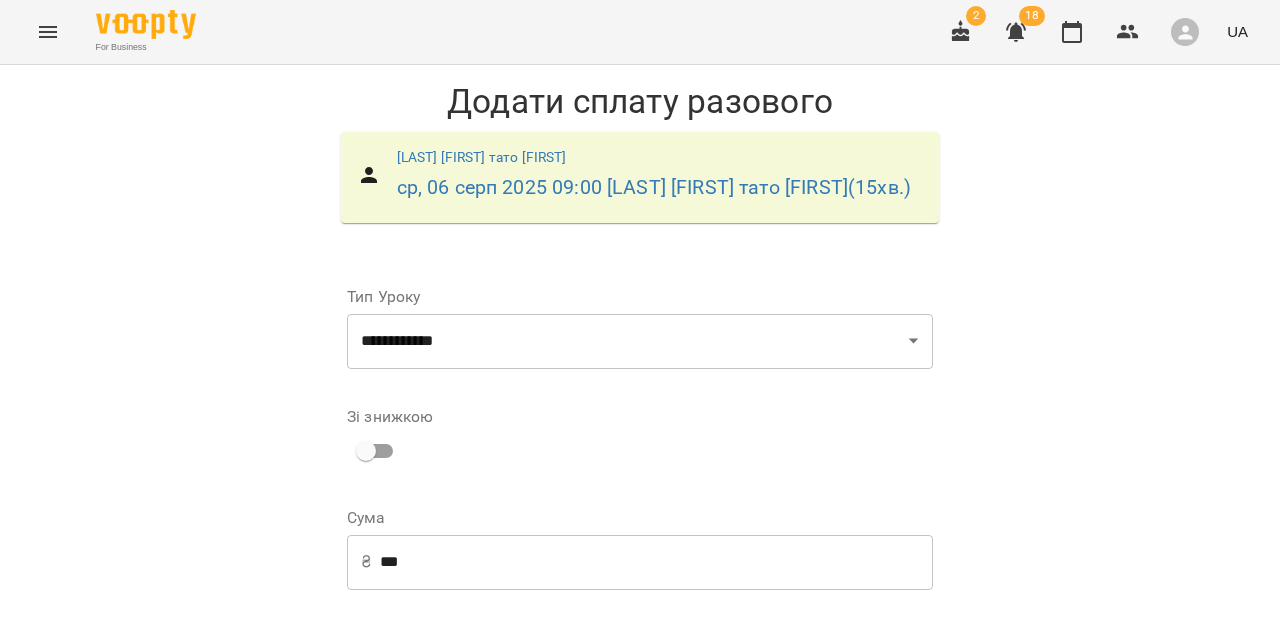 scroll, scrollTop: 323, scrollLeft: 0, axis: vertical 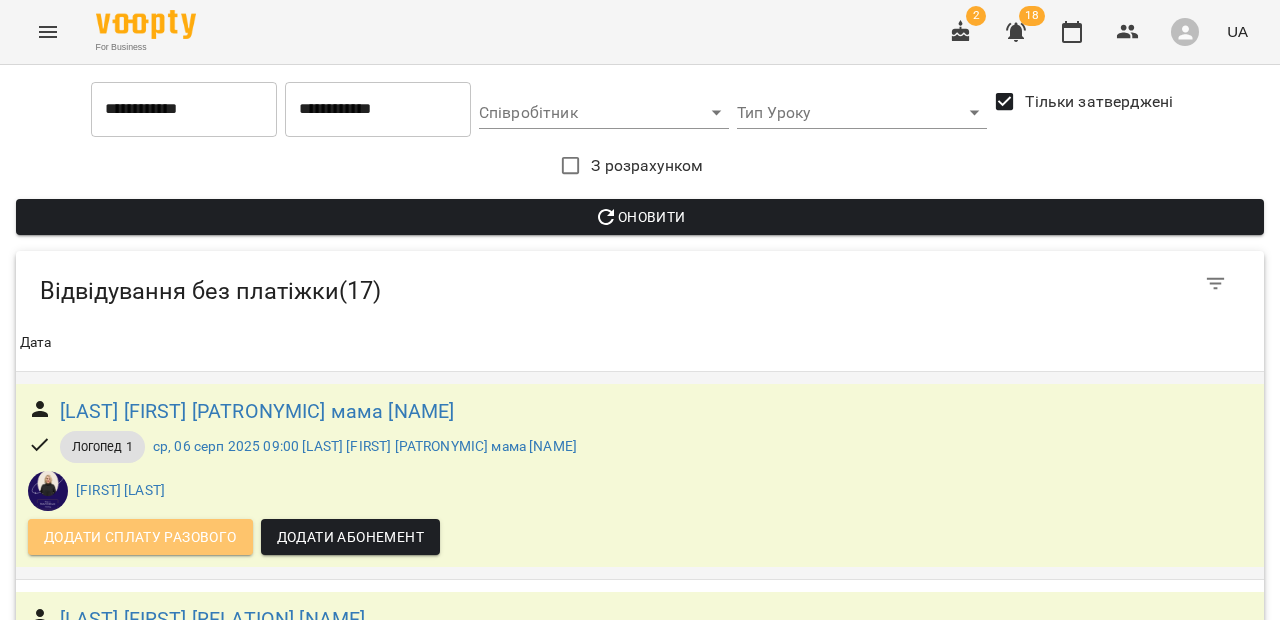 click on "Додати сплату разового" at bounding box center (140, 537) 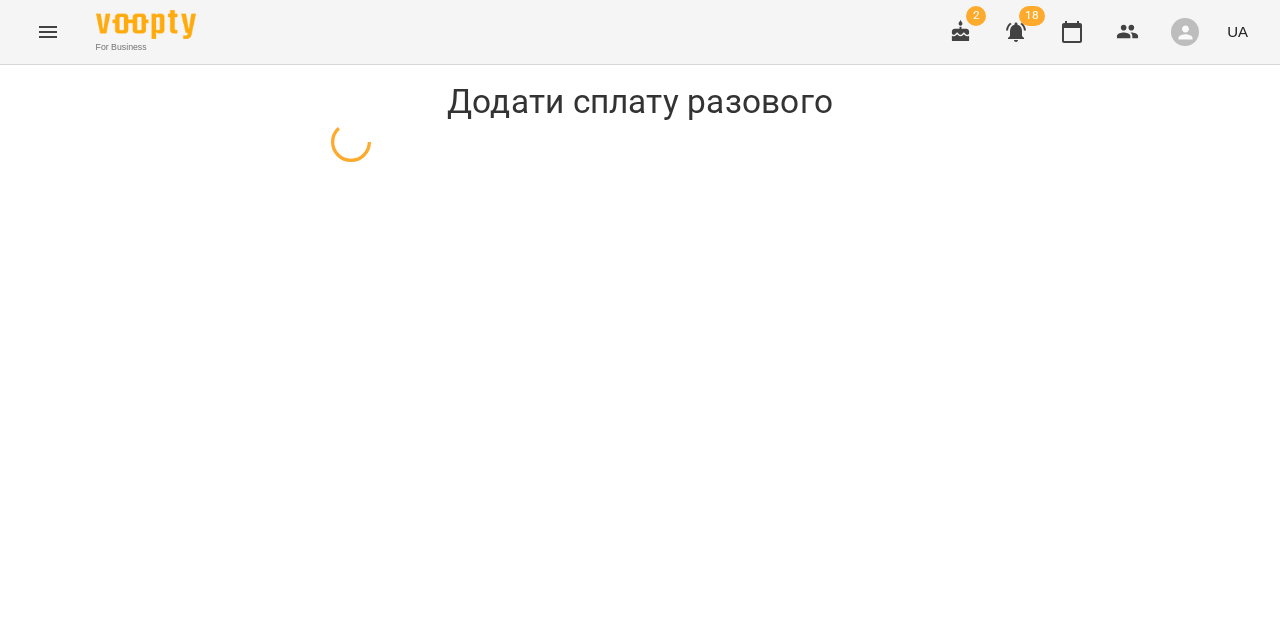 select on "*********" 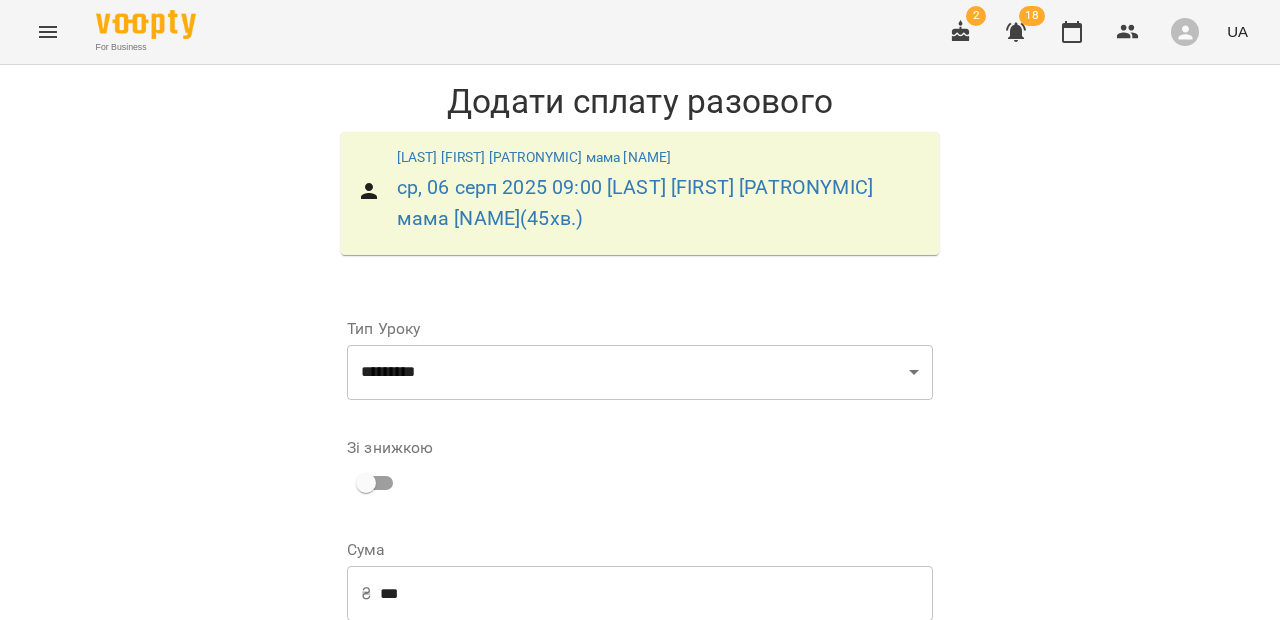 scroll, scrollTop: 323, scrollLeft: 0, axis: vertical 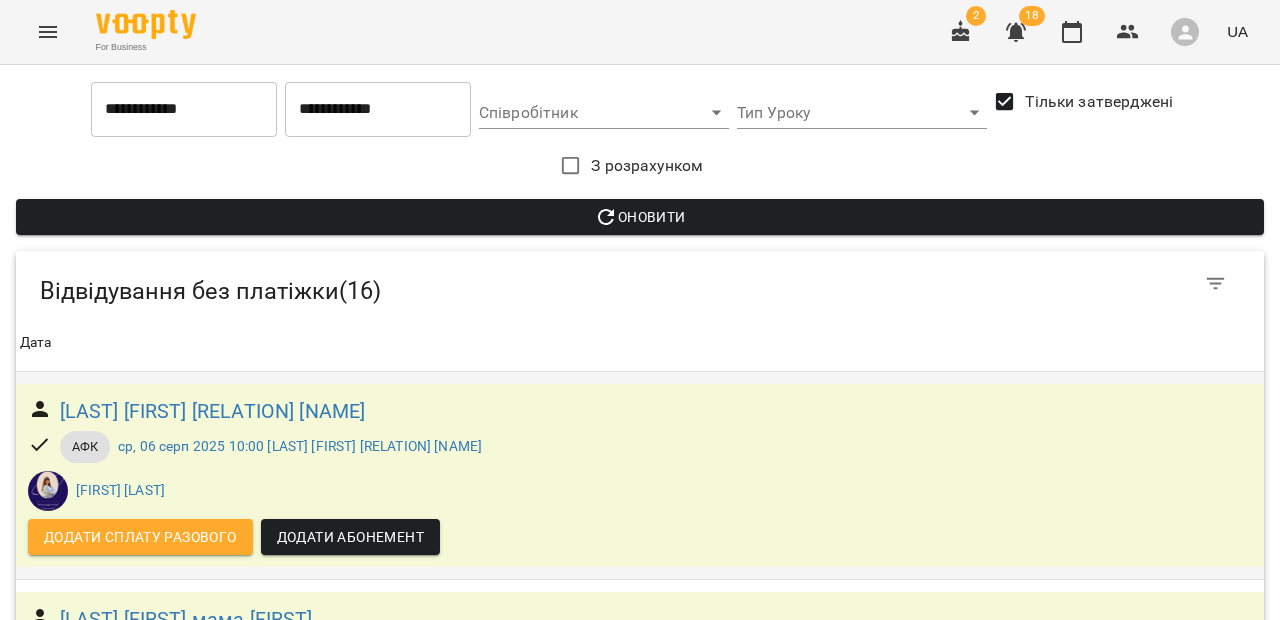 click on "Додати сплату разового" at bounding box center (140, 537) 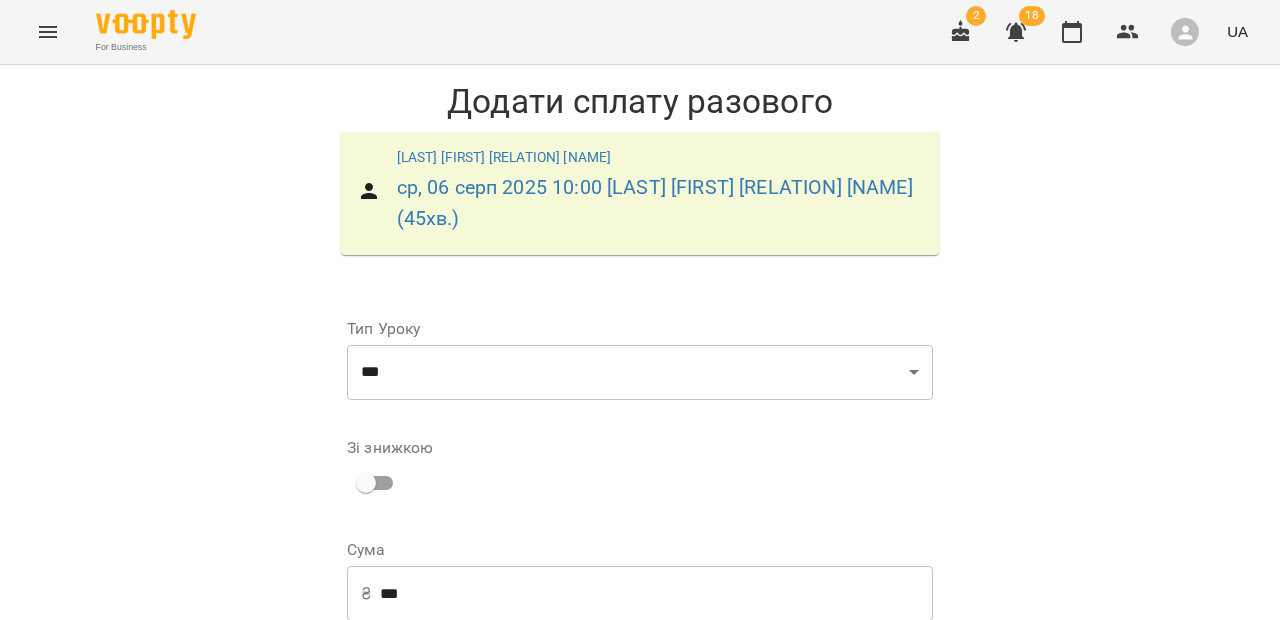 scroll, scrollTop: 323, scrollLeft: 0, axis: vertical 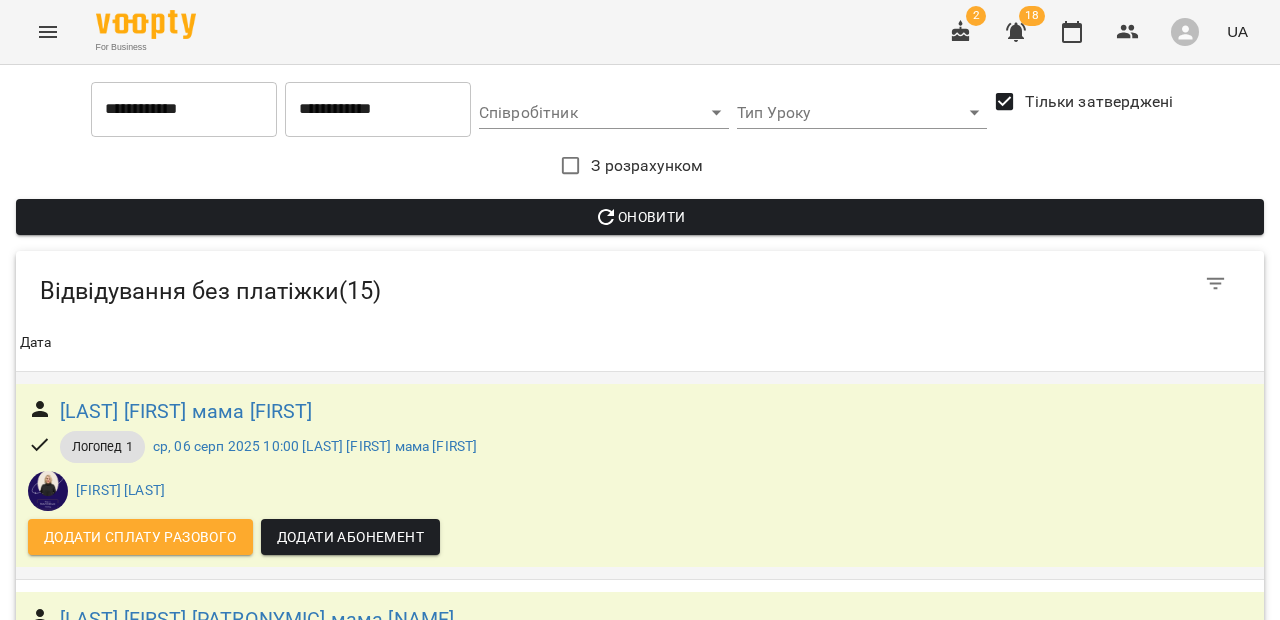 click on "Додати сплату разового" at bounding box center (140, 537) 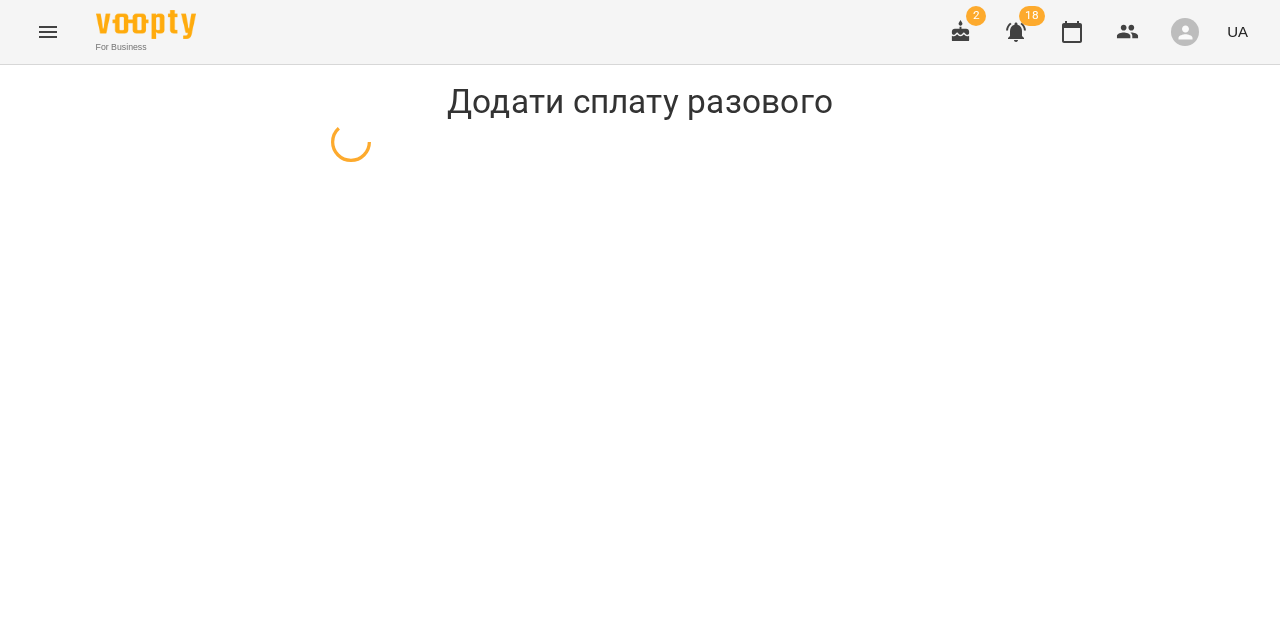 select on "*********" 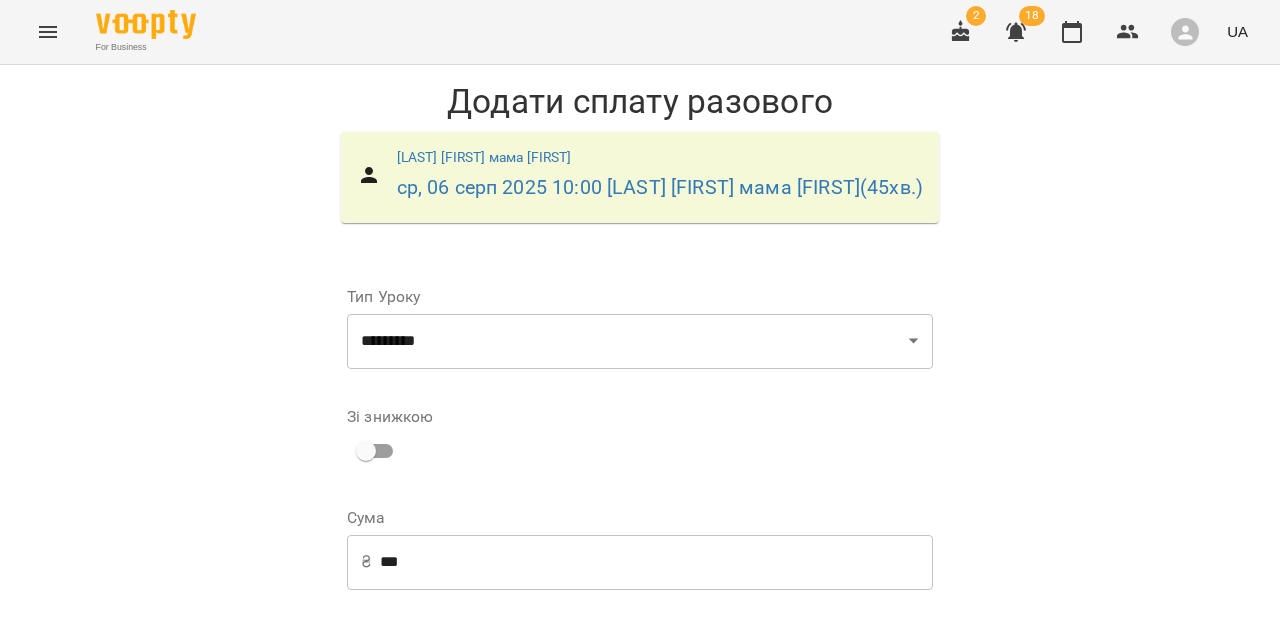 scroll, scrollTop: 323, scrollLeft: 0, axis: vertical 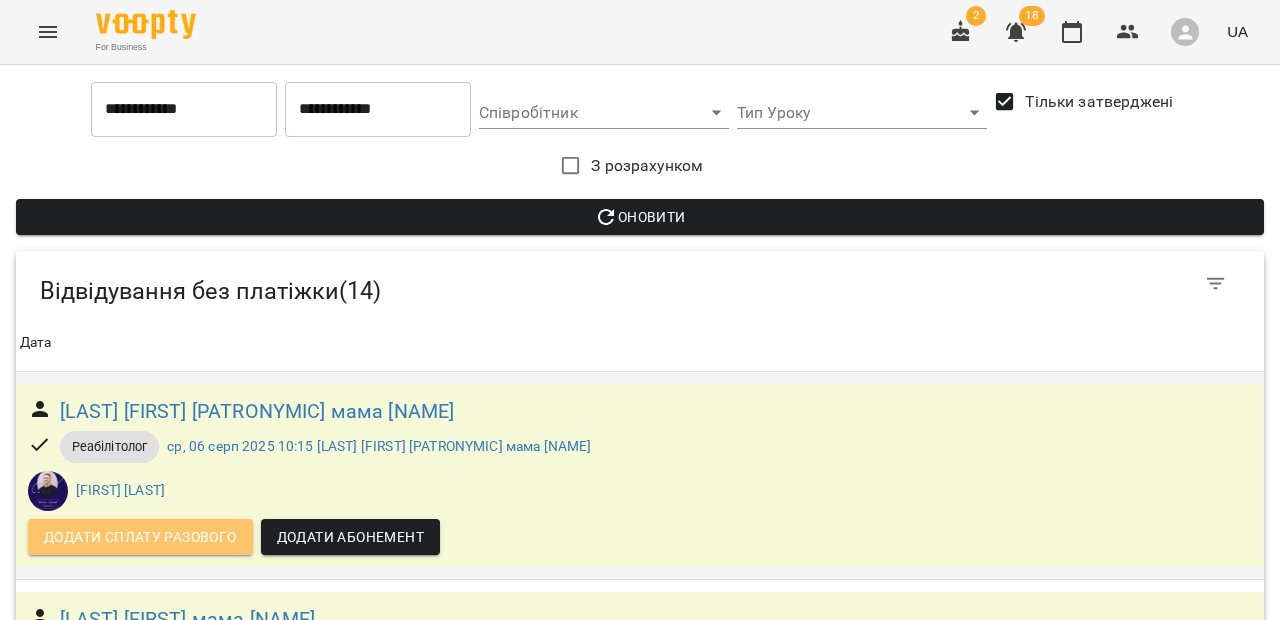 click on "Додати сплату разового" at bounding box center [140, 537] 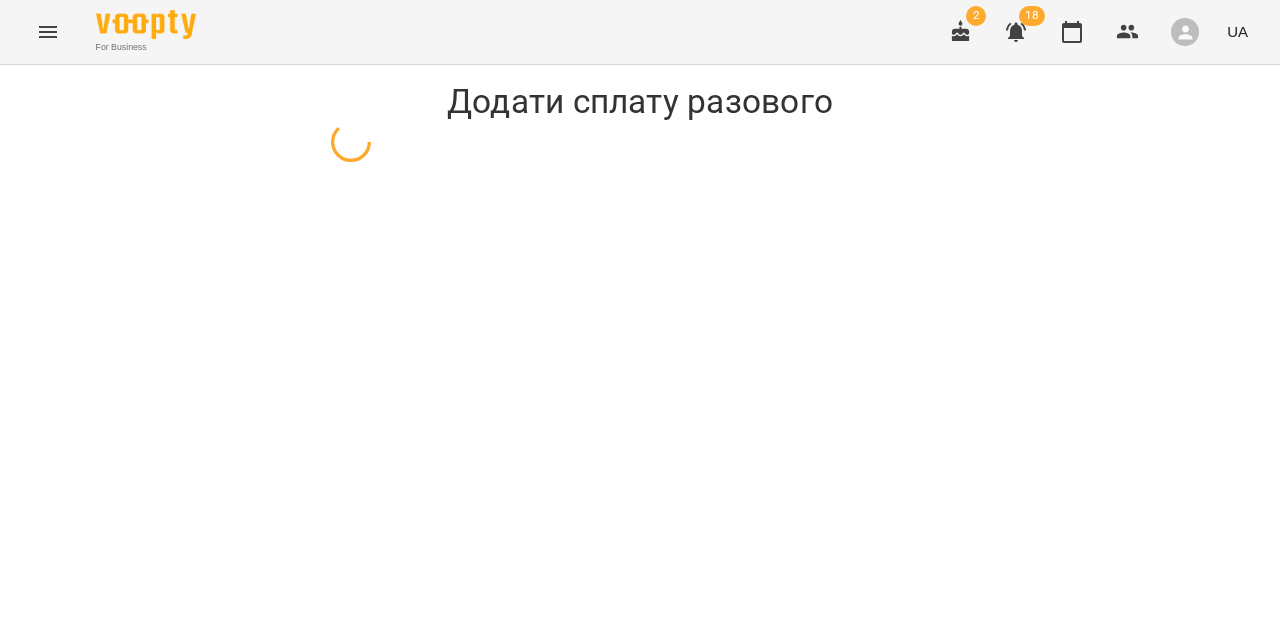 select on "**********" 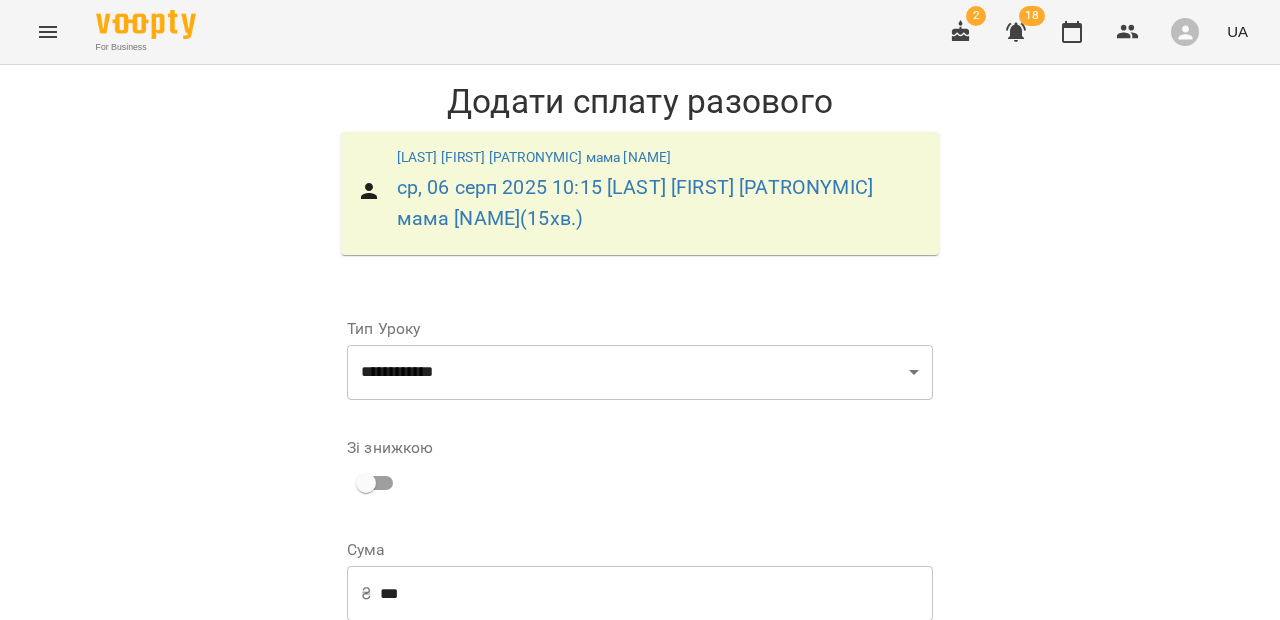 scroll, scrollTop: 48, scrollLeft: 0, axis: vertical 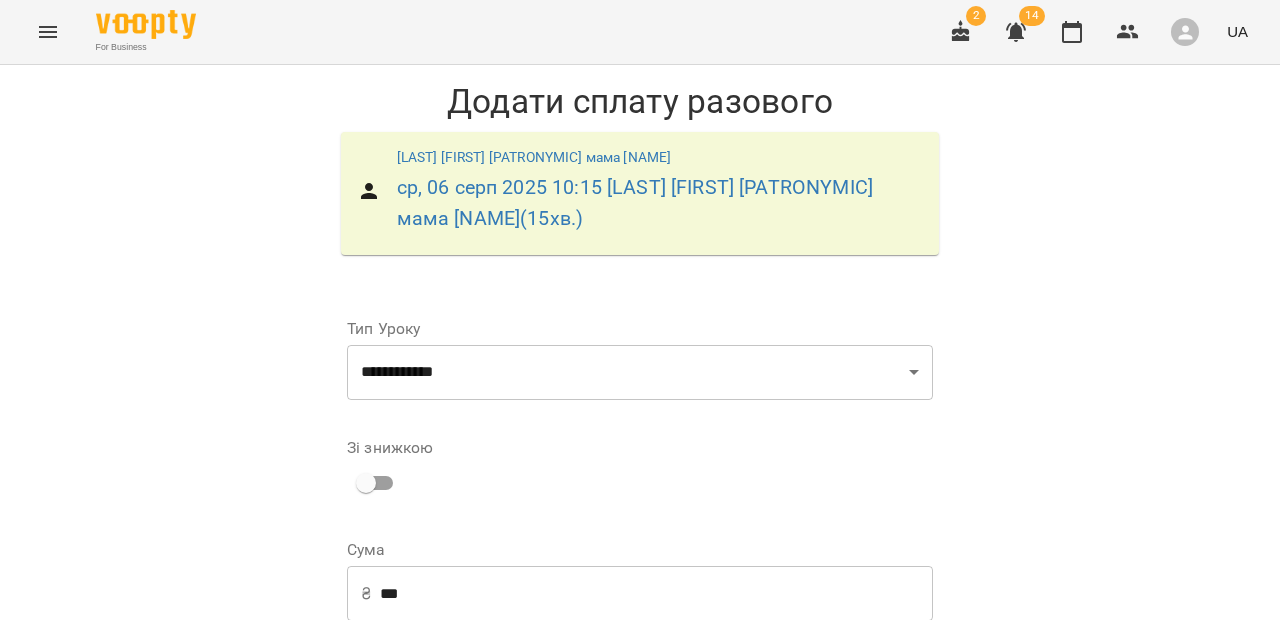click on "**********" at bounding box center [788, 716] 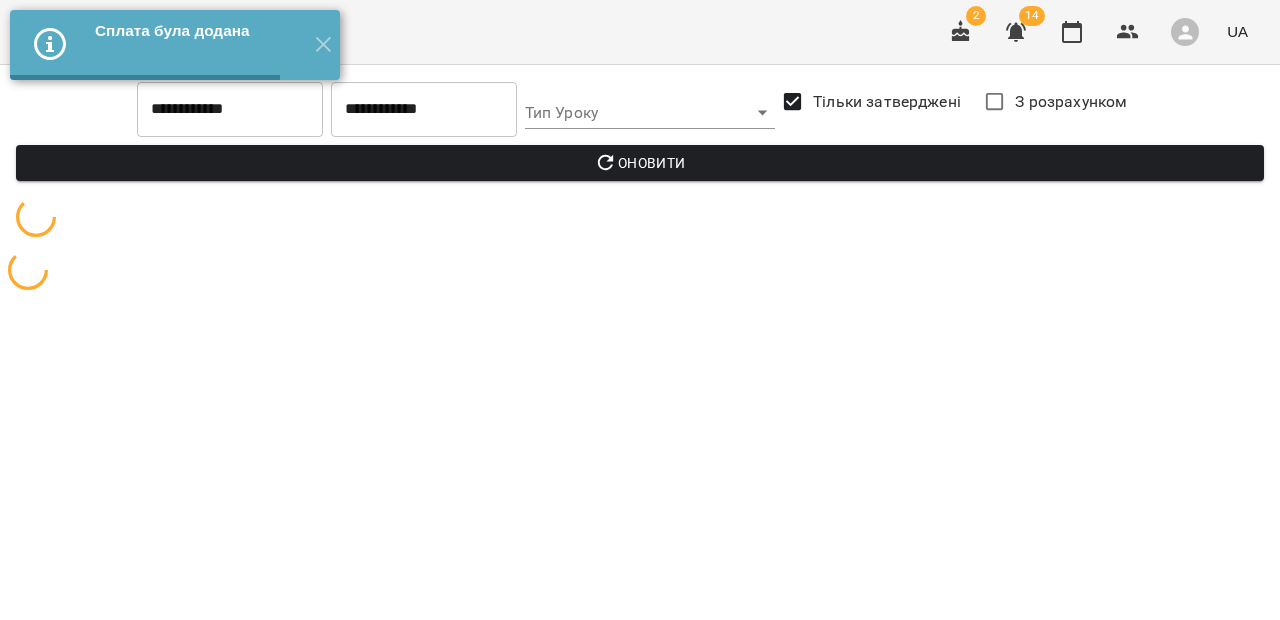 scroll, scrollTop: 0, scrollLeft: 0, axis: both 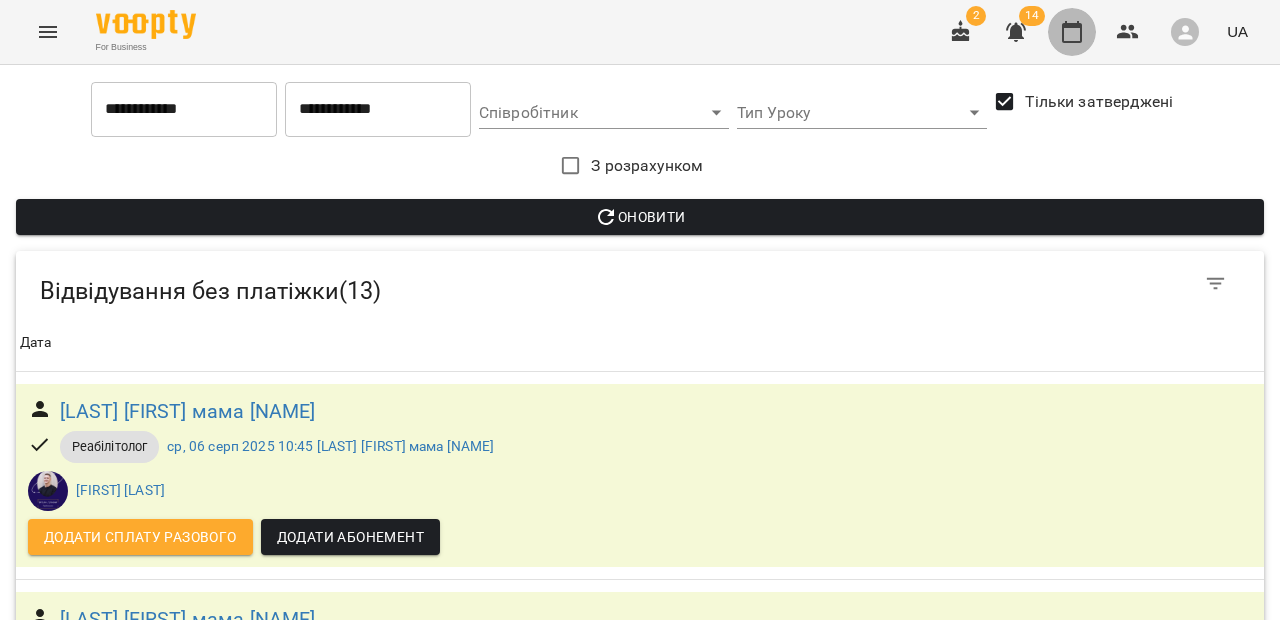 click 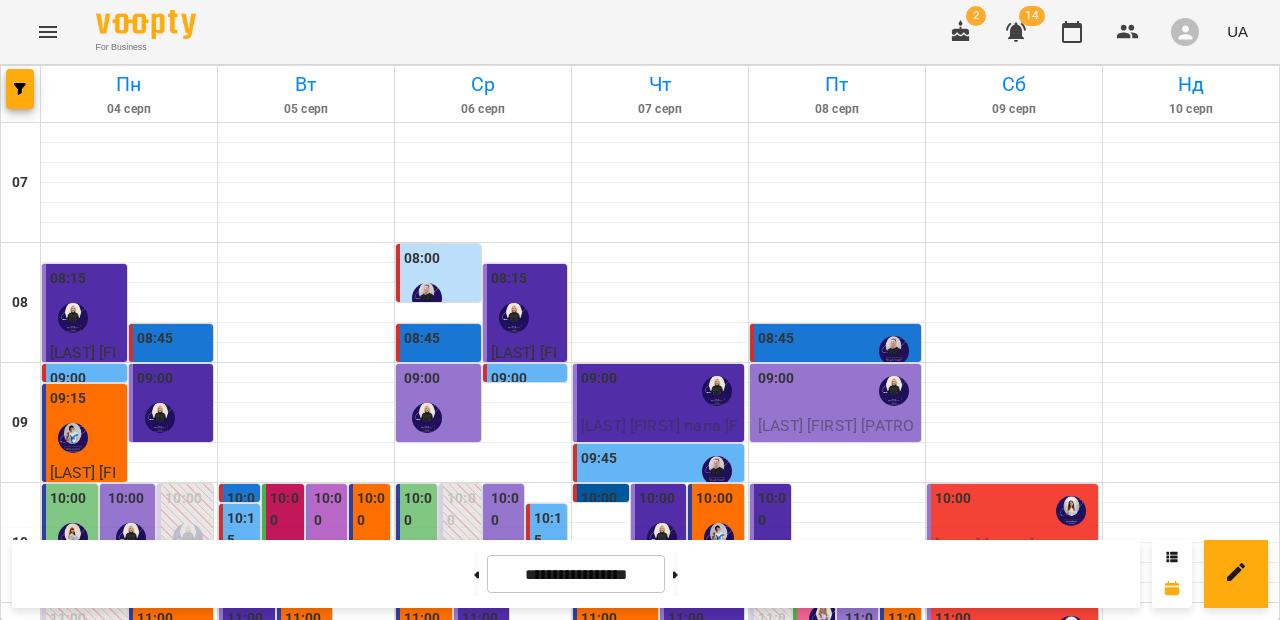 scroll, scrollTop: 196, scrollLeft: 0, axis: vertical 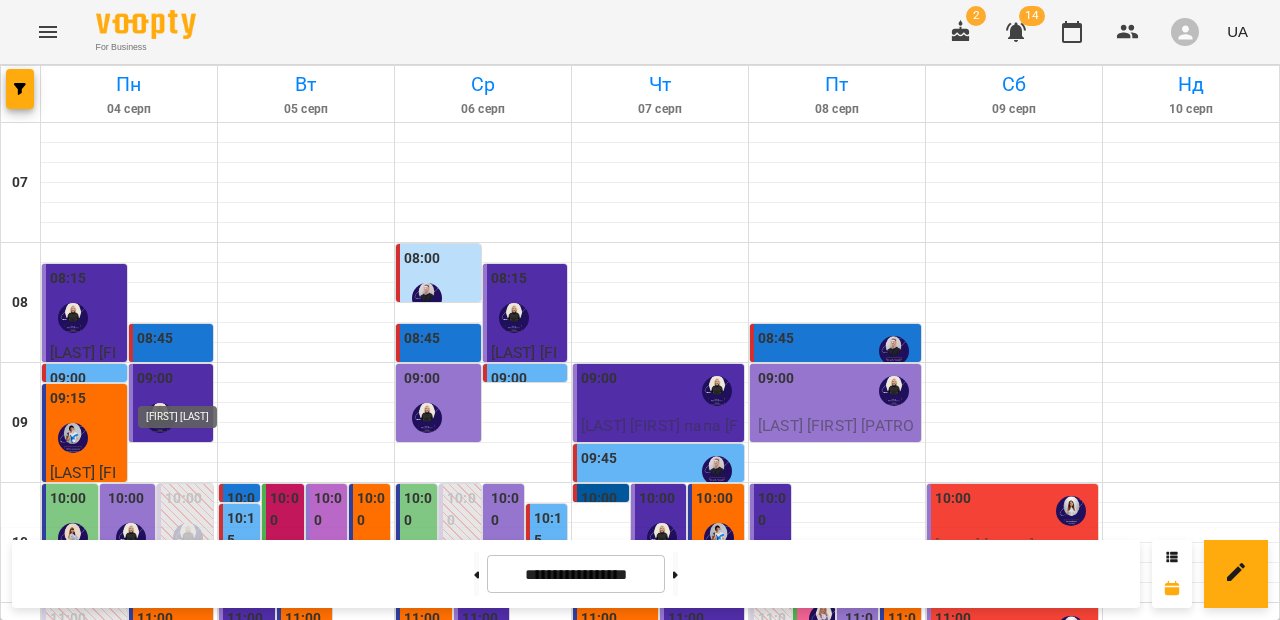 click at bounding box center [188, 778] 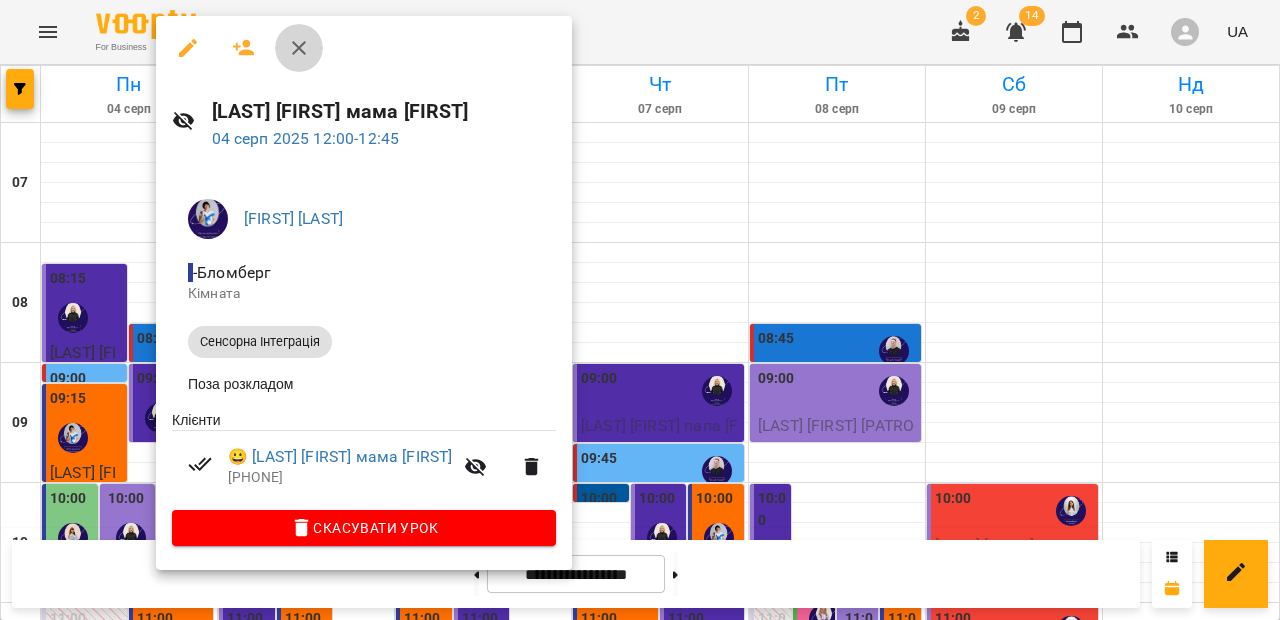 click 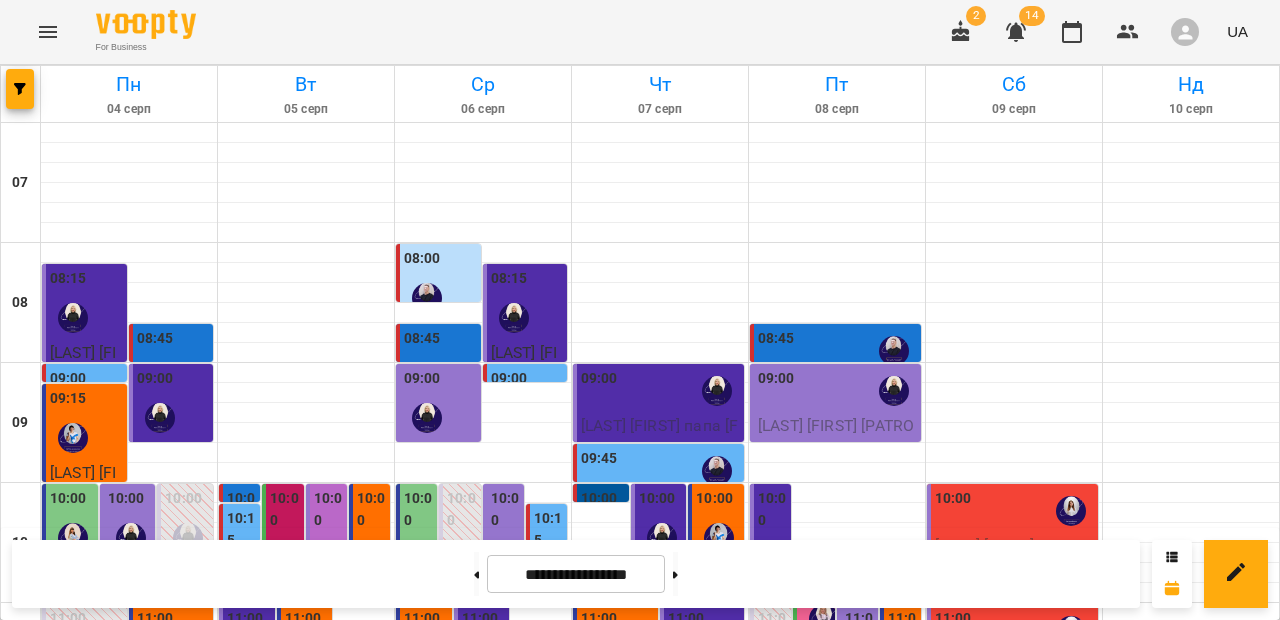 click at bounding box center [308, 778] 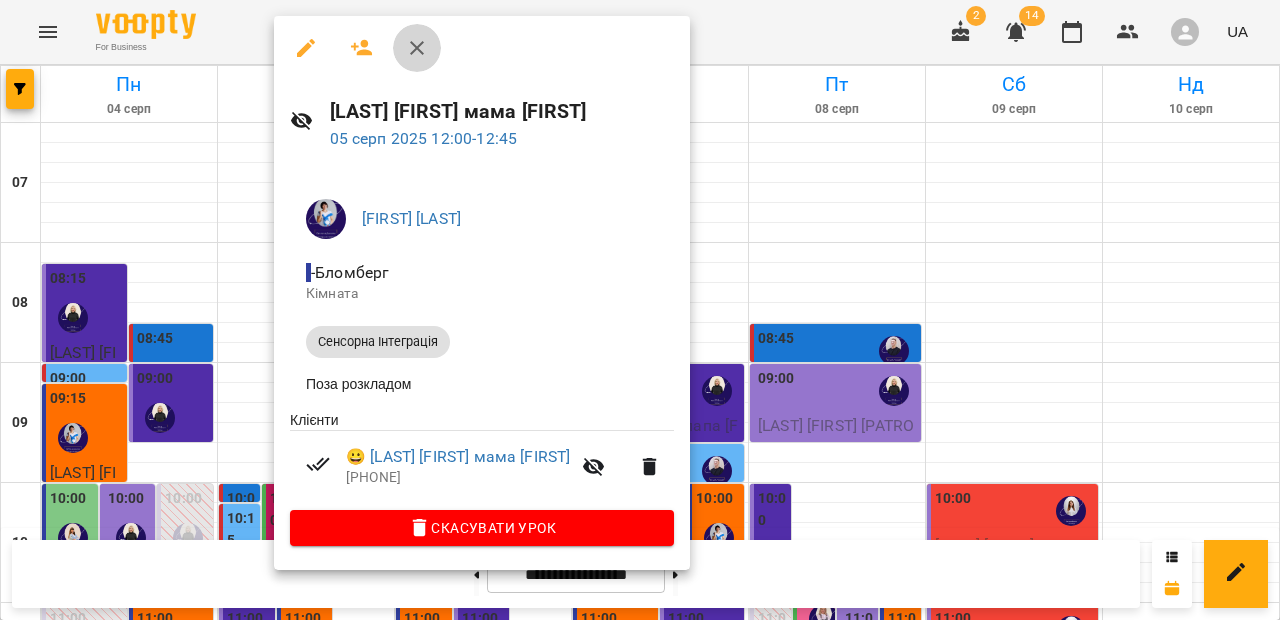 click 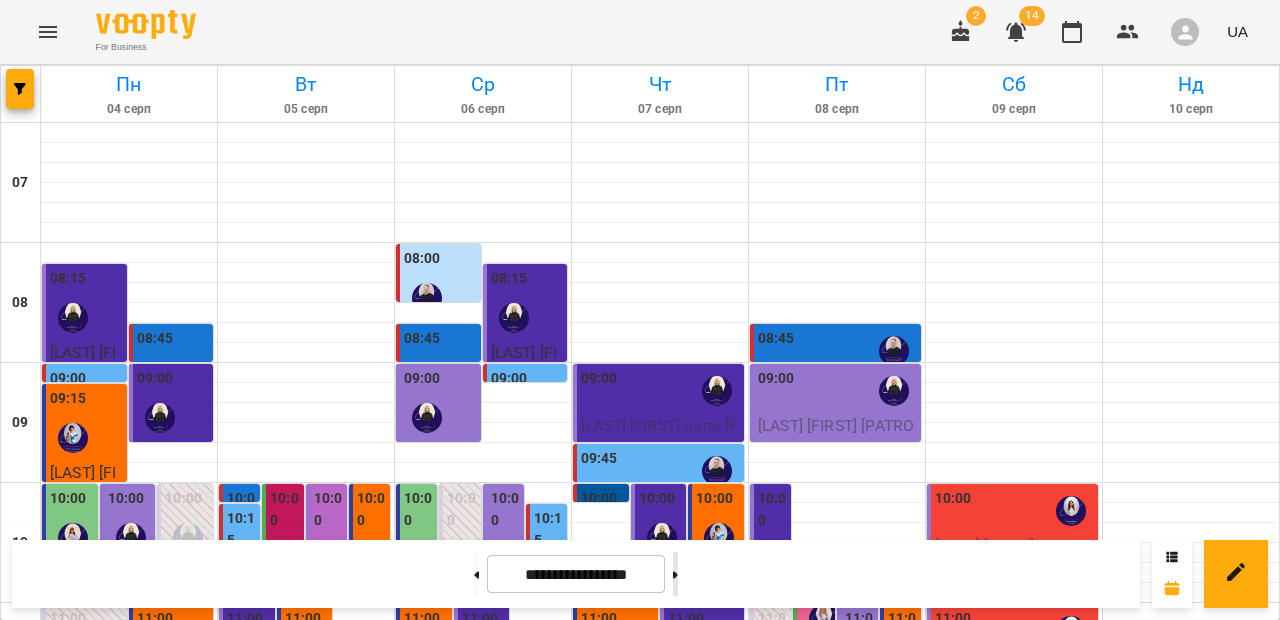 click at bounding box center (675, 574) 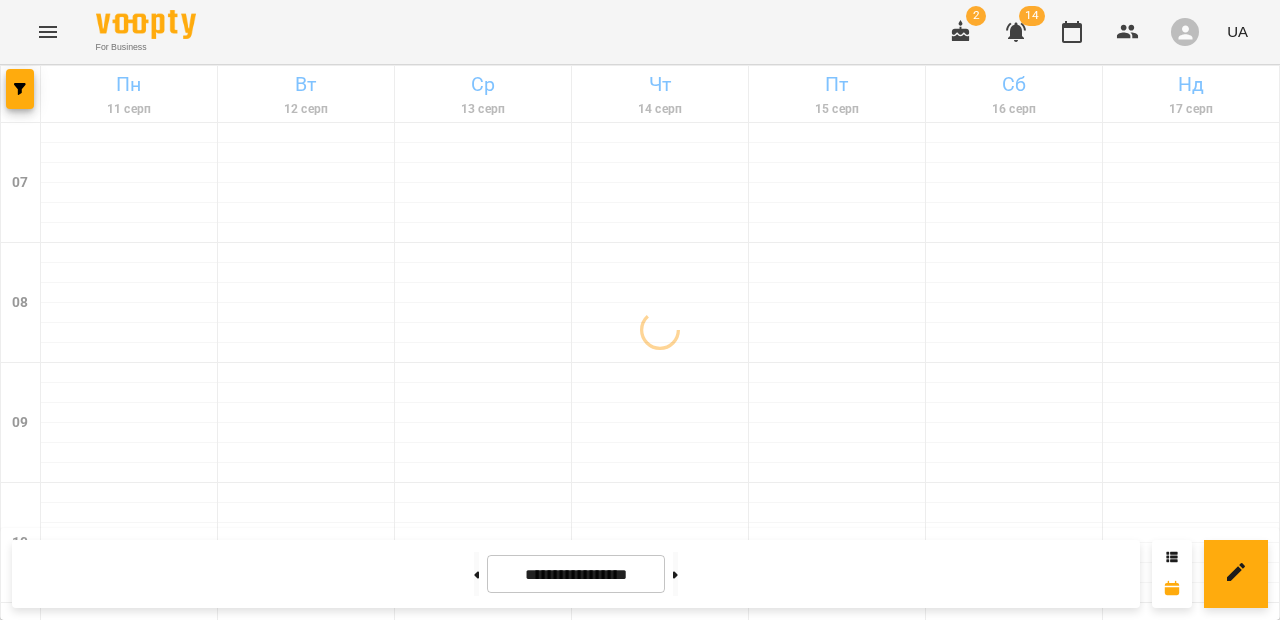 click on "07 08 09 10 11 12 13 14 15 16 17 18 19" at bounding box center [640, 903] 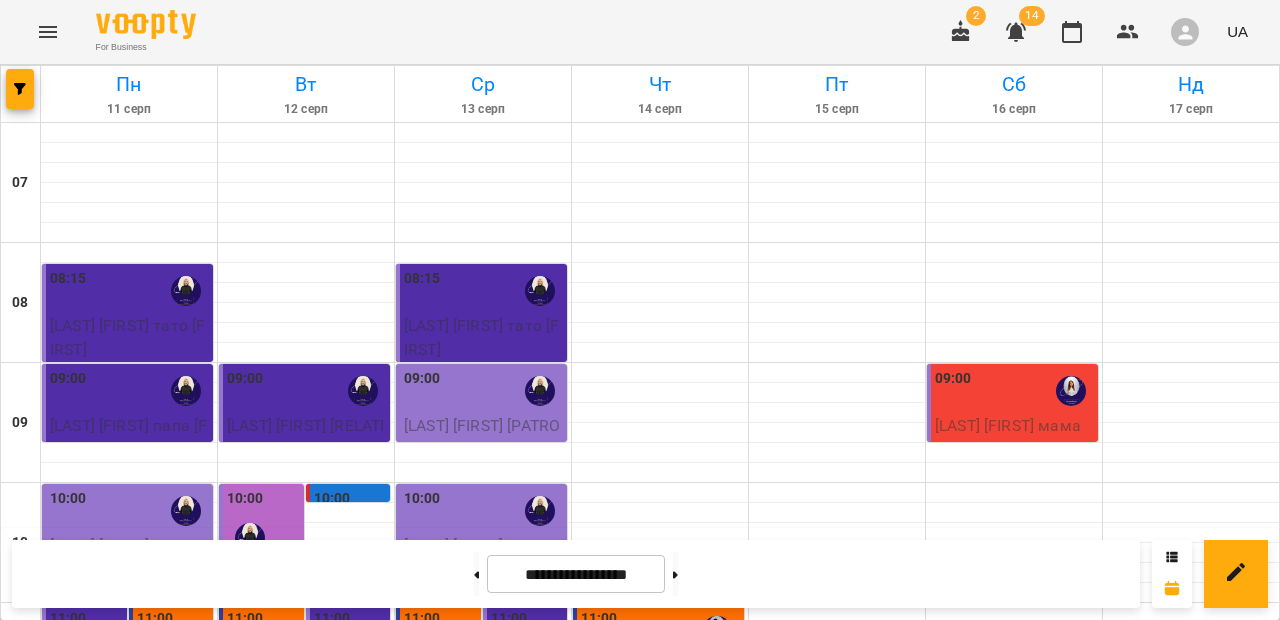 click on "11:00" at bounding box center [173, 644] 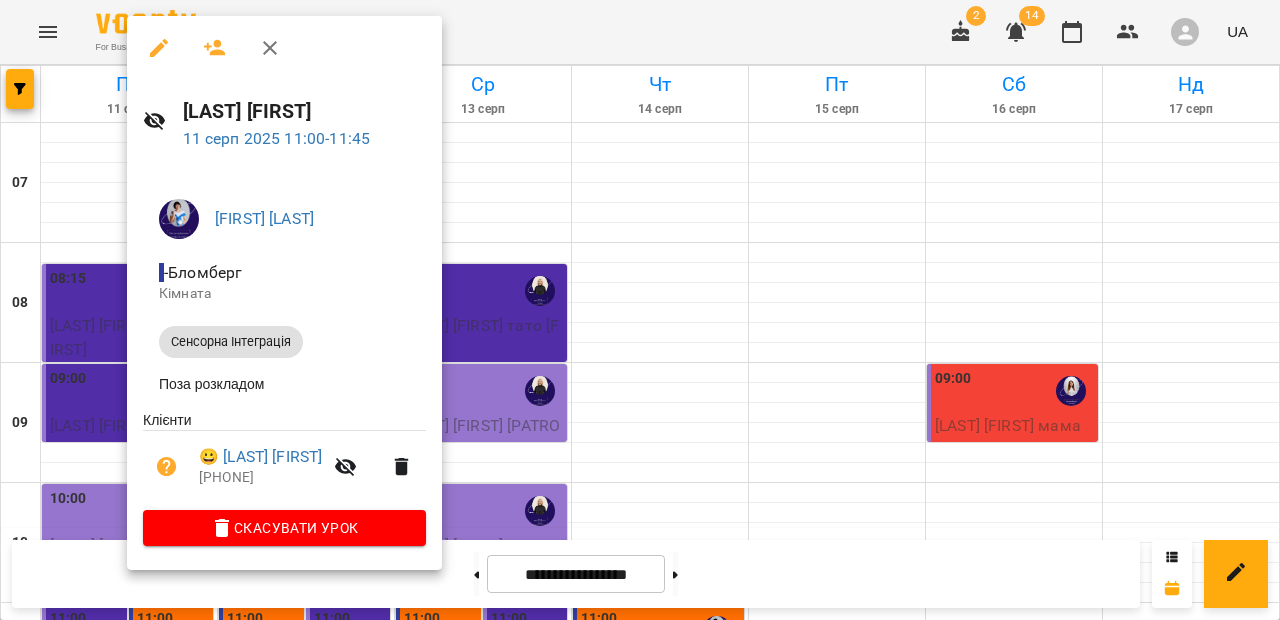 click at bounding box center [179, 219] 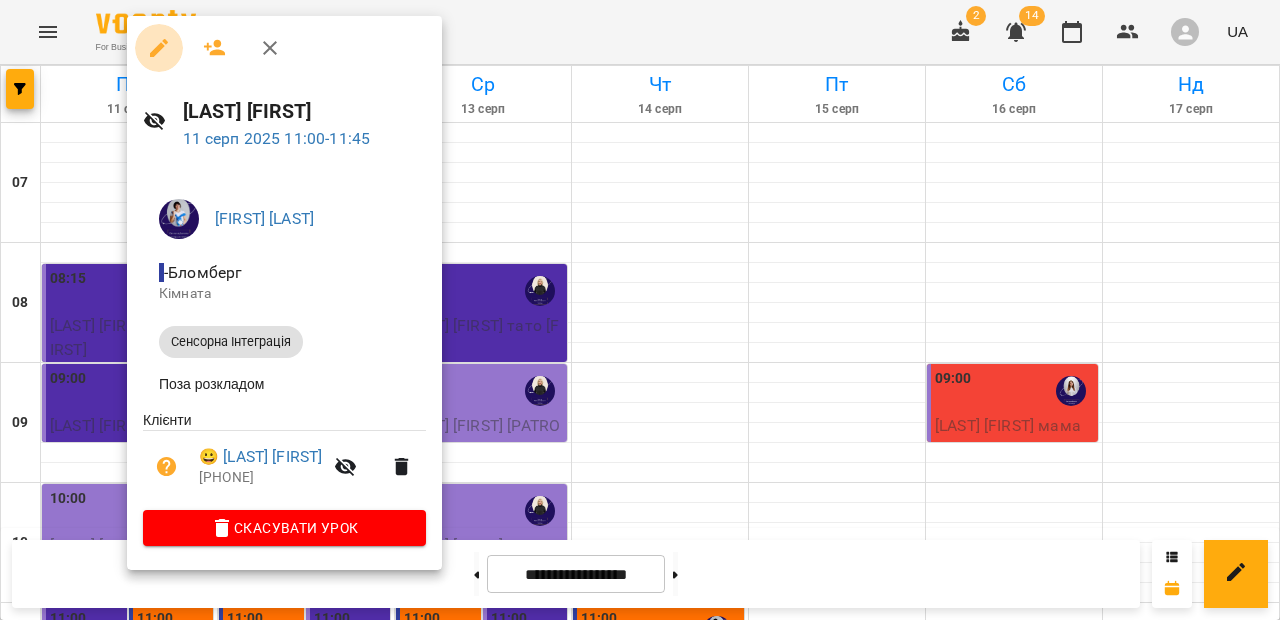 click 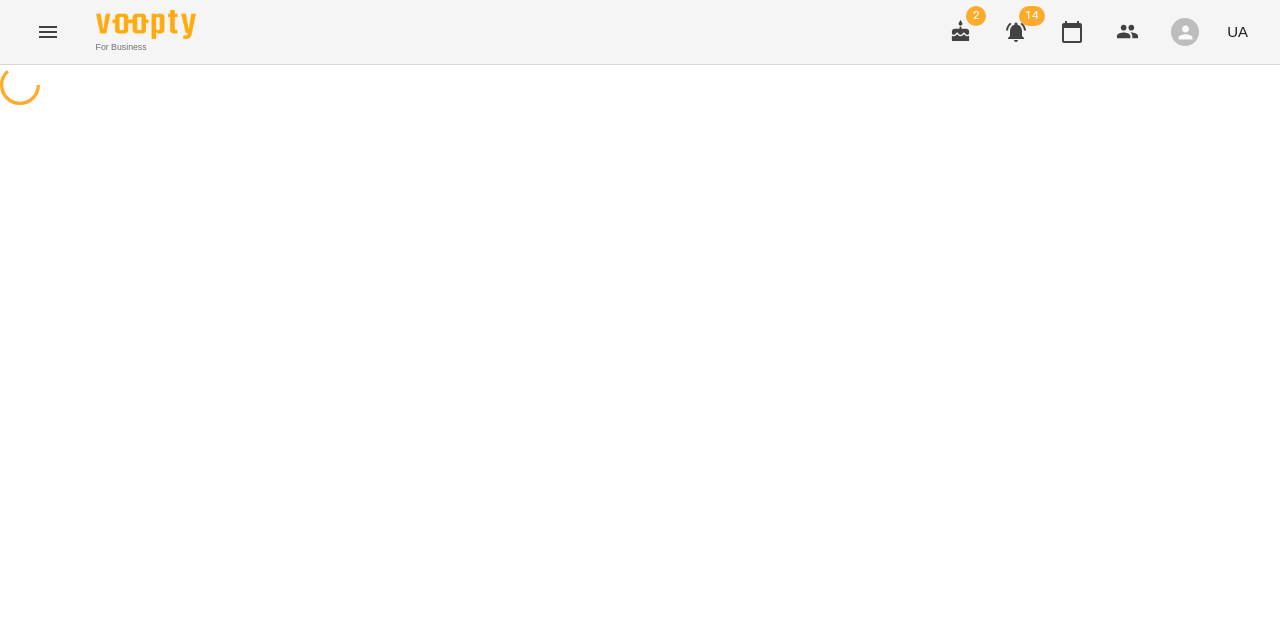 select on "**********" 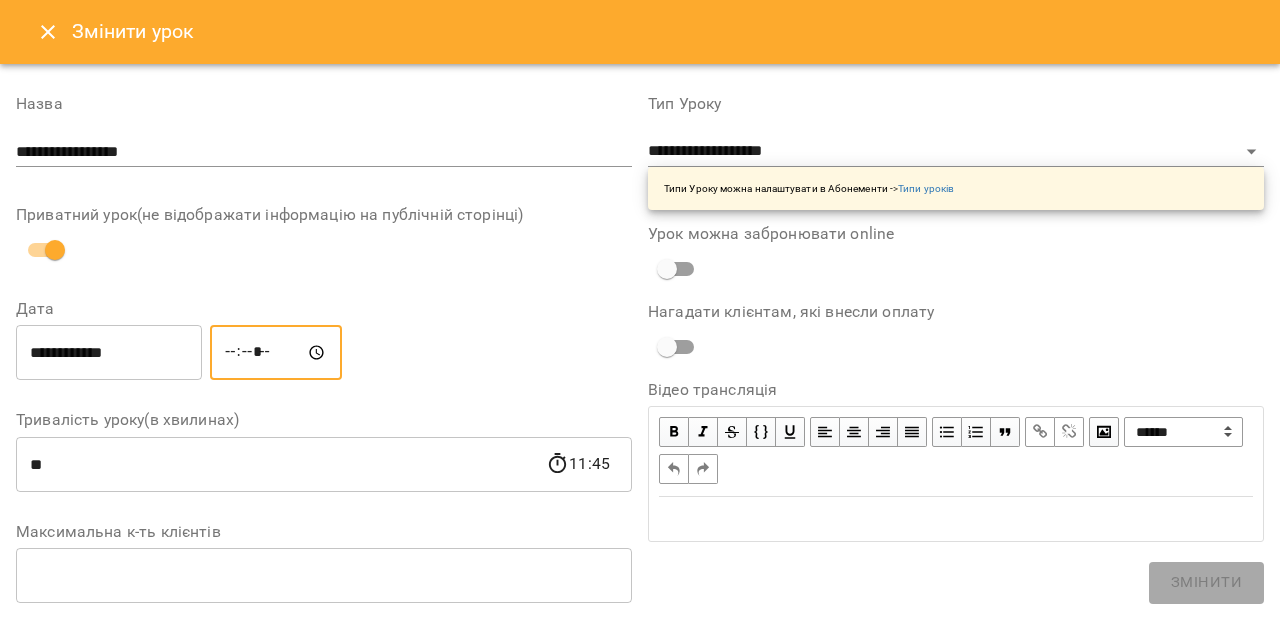click on "*****" at bounding box center (276, 353) 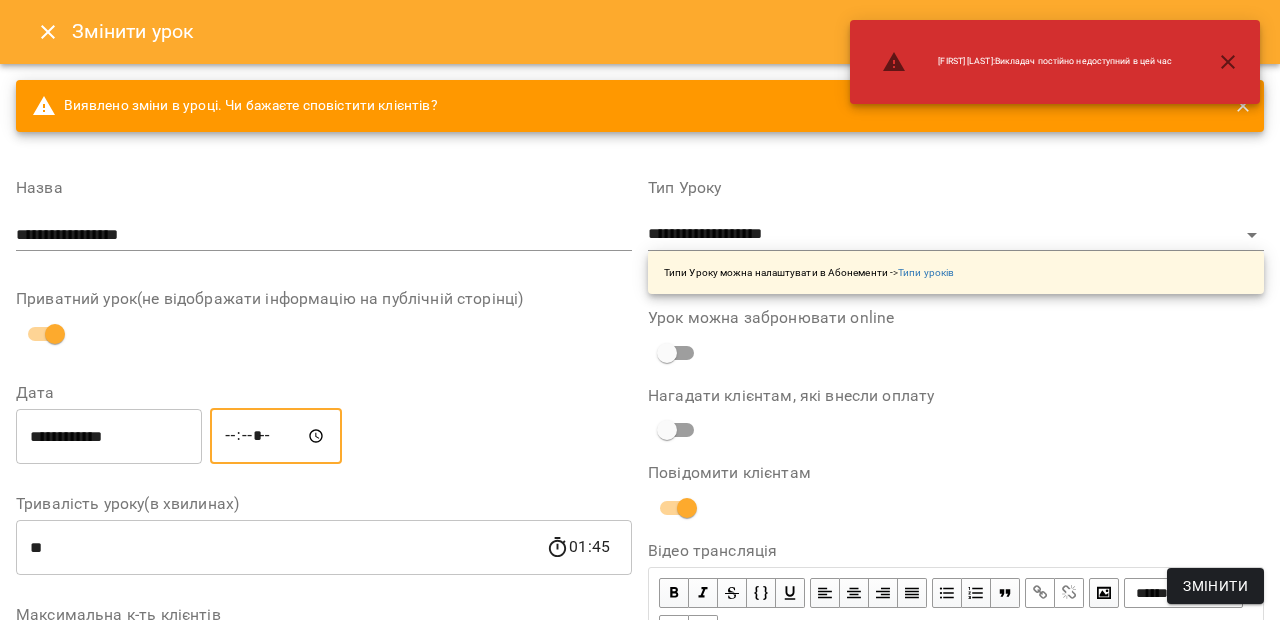 type on "*****" 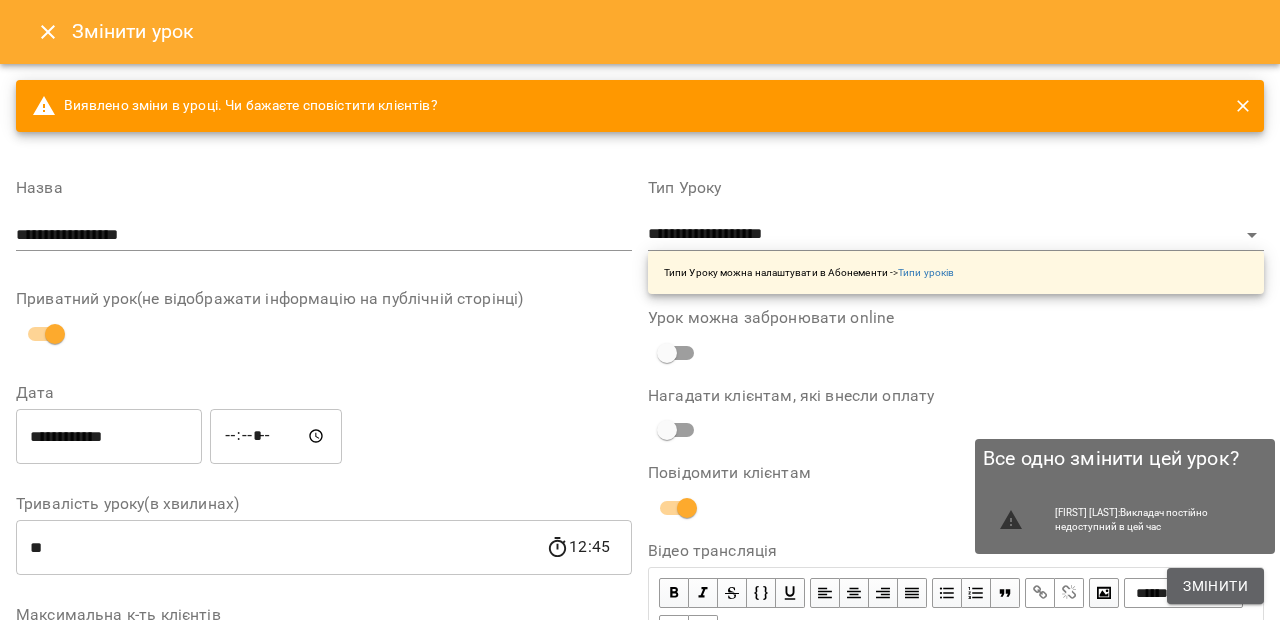 click on "Змінити" at bounding box center [1215, 586] 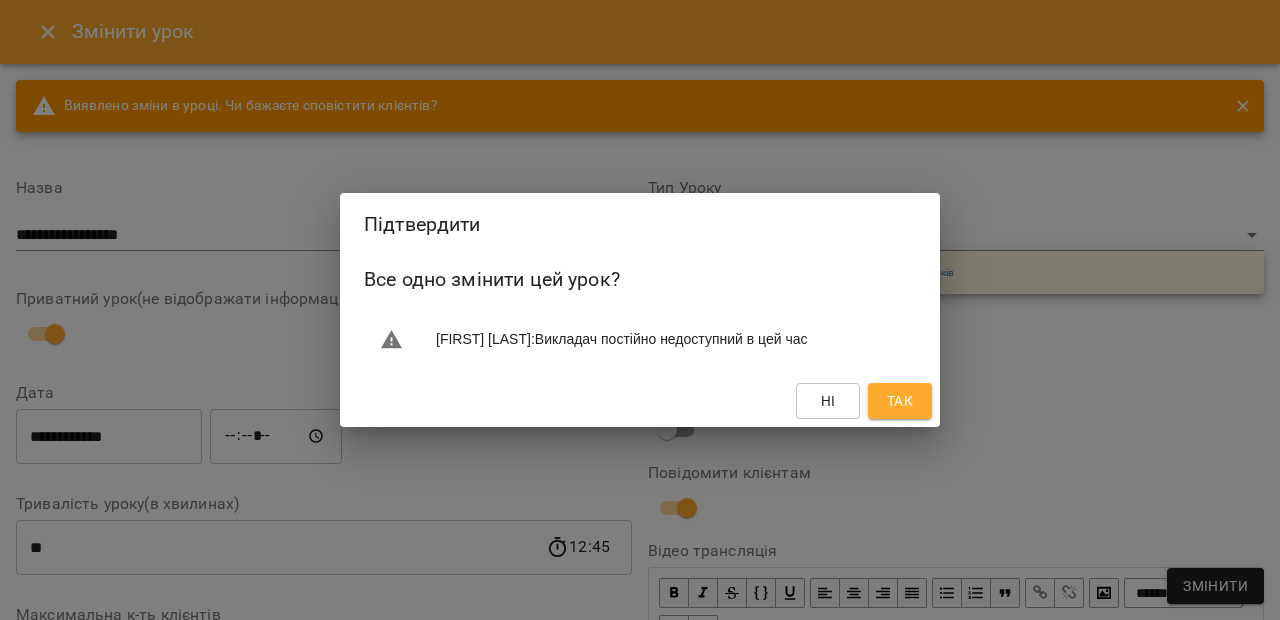 click on "Так" at bounding box center (900, 401) 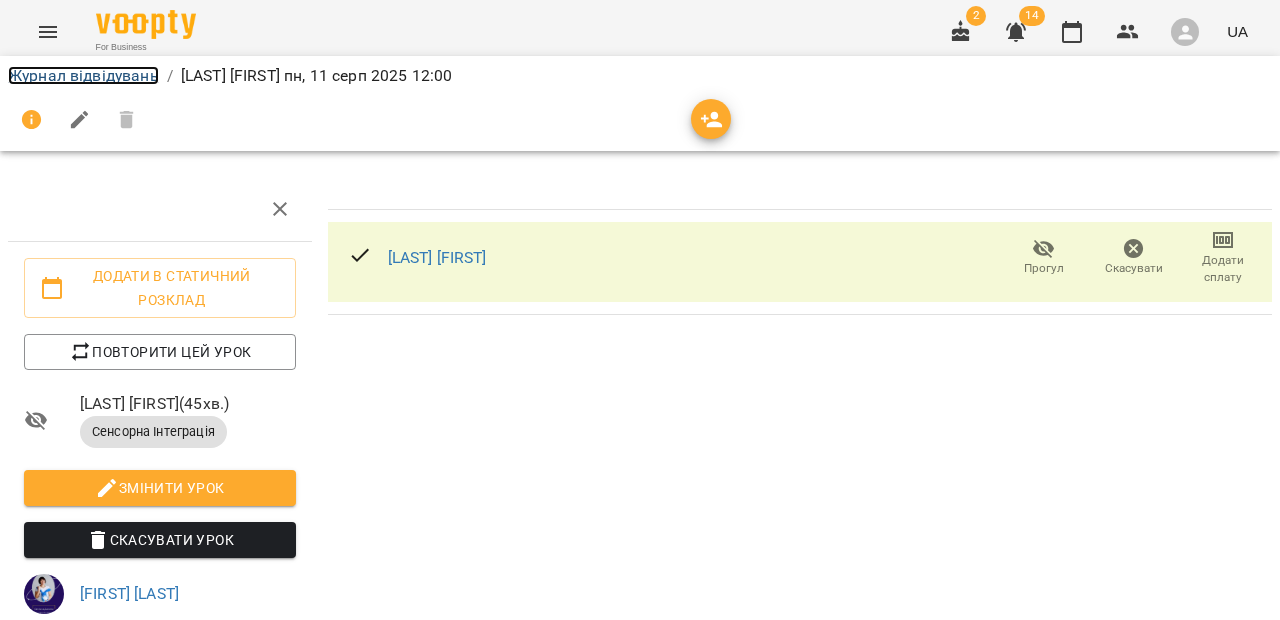 click on "Журнал відвідувань" at bounding box center (83, 75) 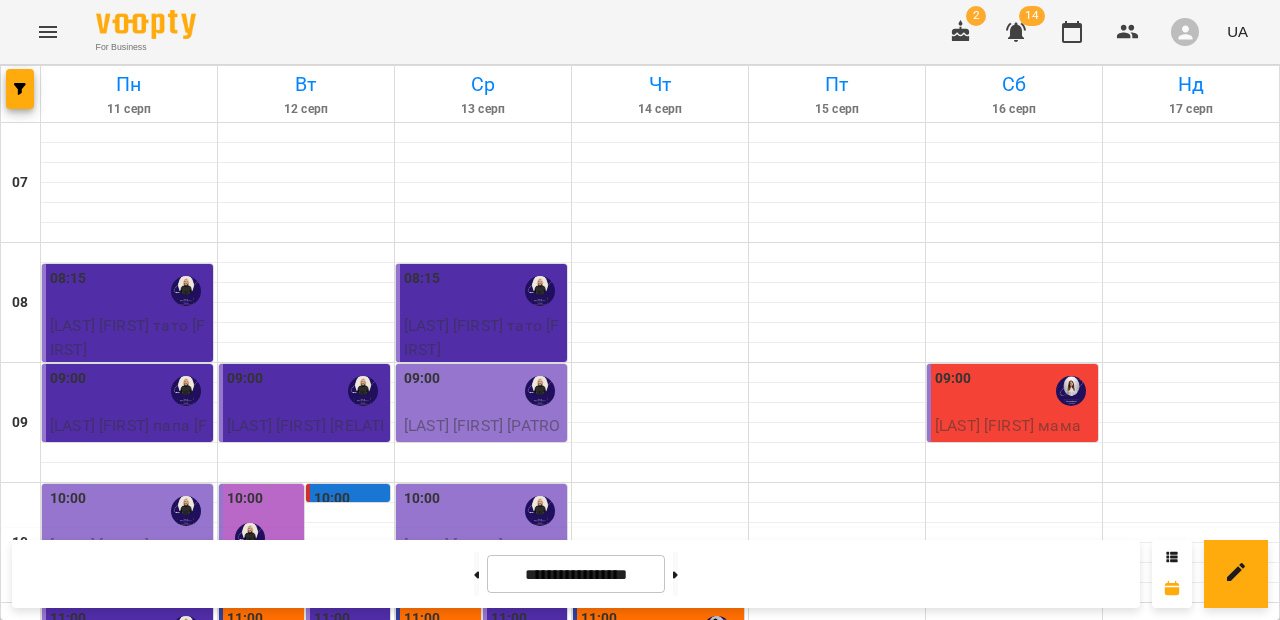 scroll, scrollTop: 367, scrollLeft: 0, axis: vertical 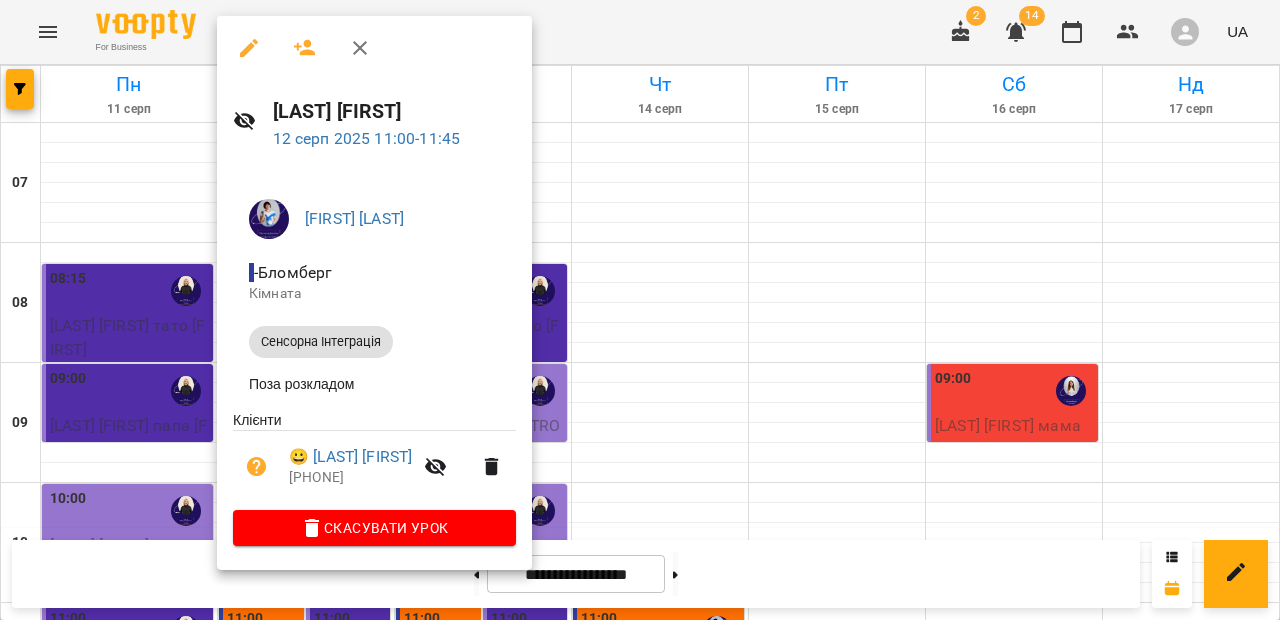 click at bounding box center (249, 48) 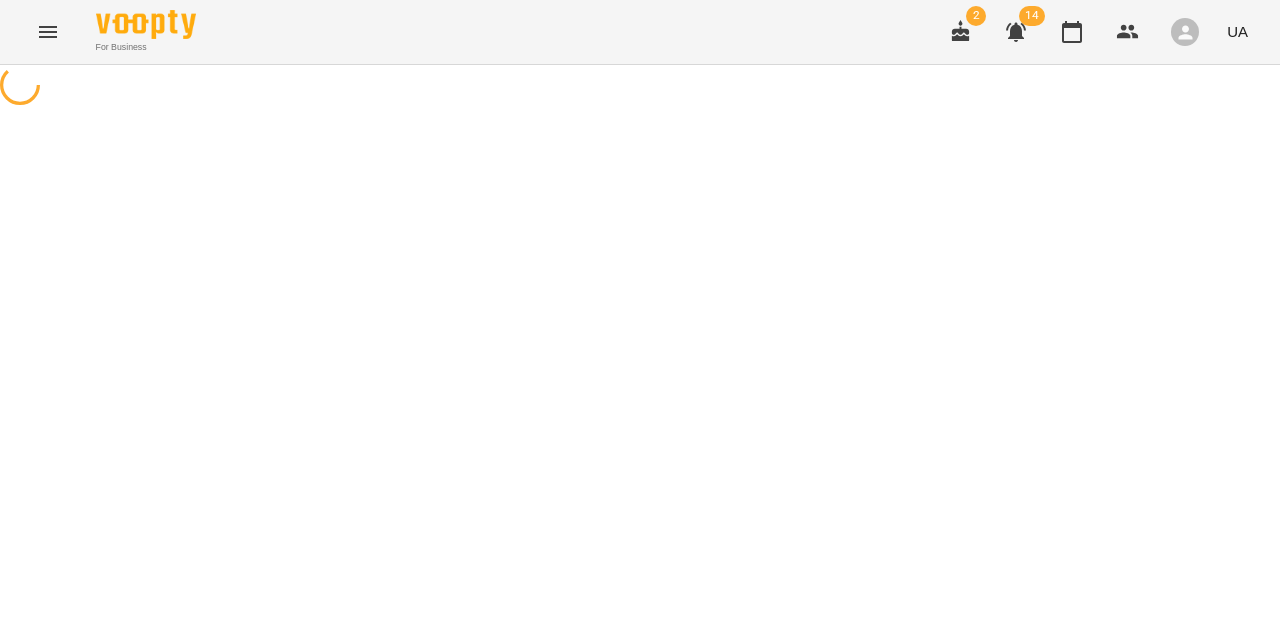 select on "**********" 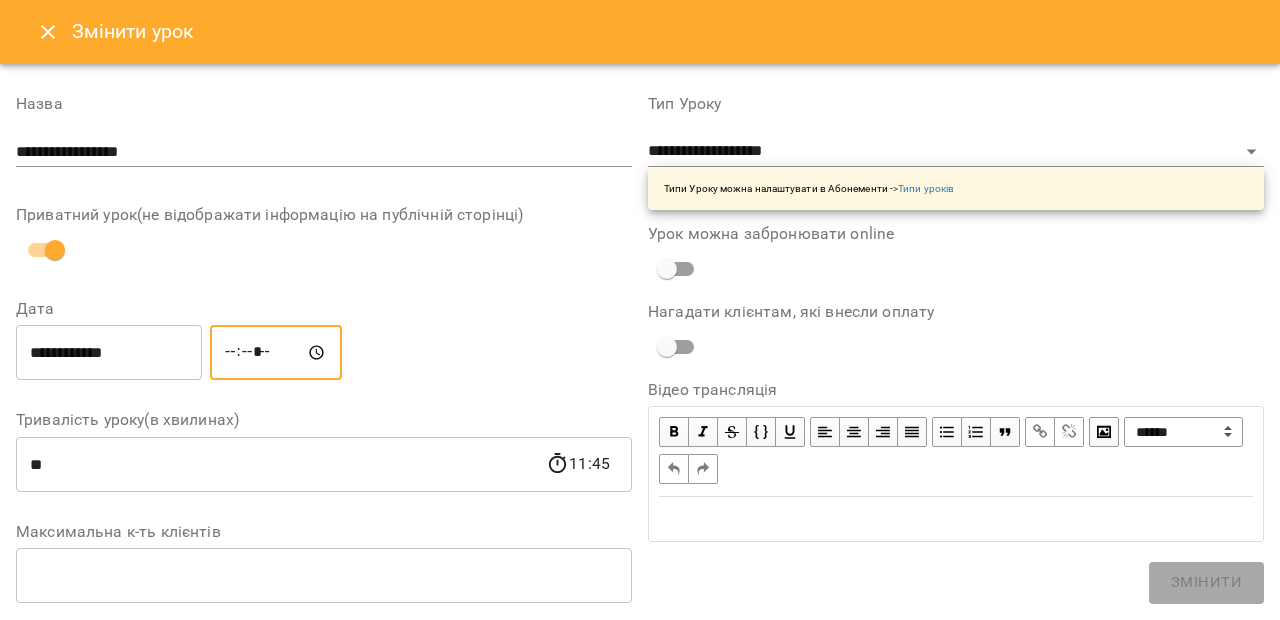 click on "*****" at bounding box center [276, 353] 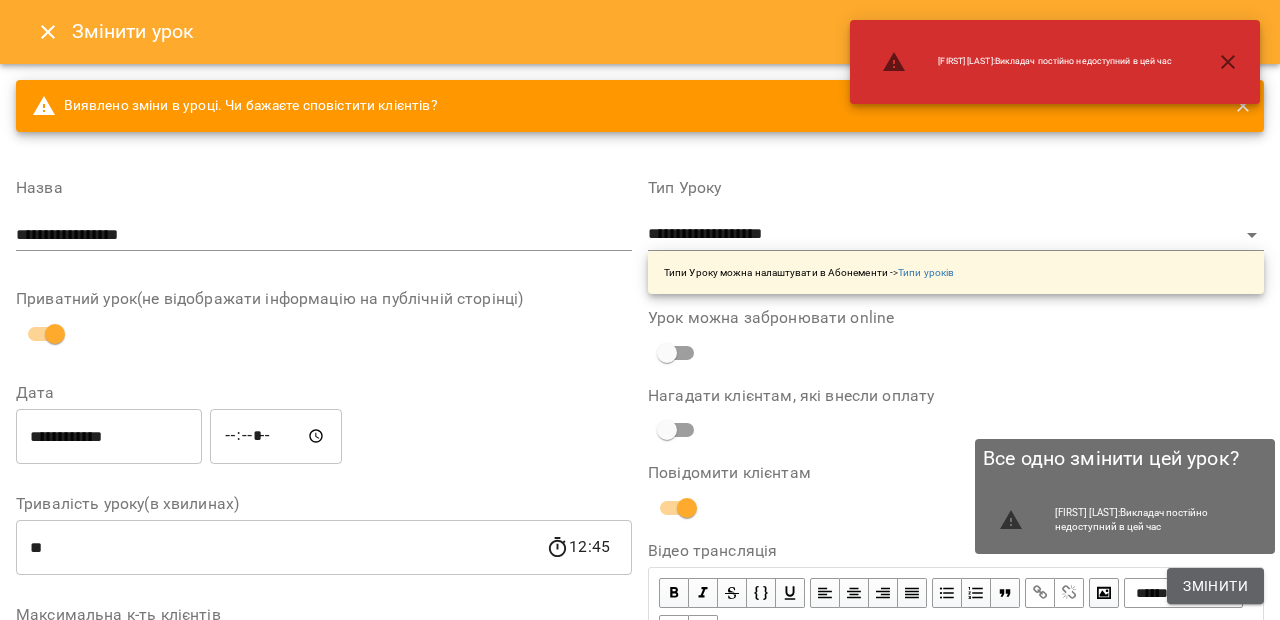 click on "Змінити" at bounding box center (1215, 586) 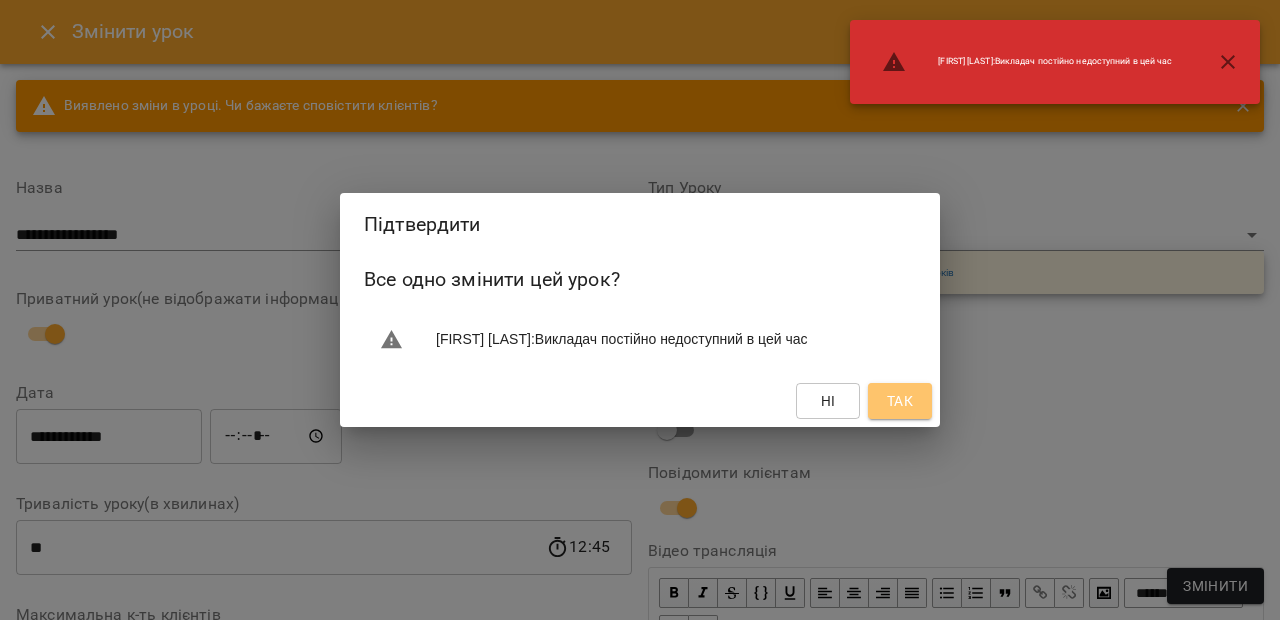 click on "Так" at bounding box center [900, 401] 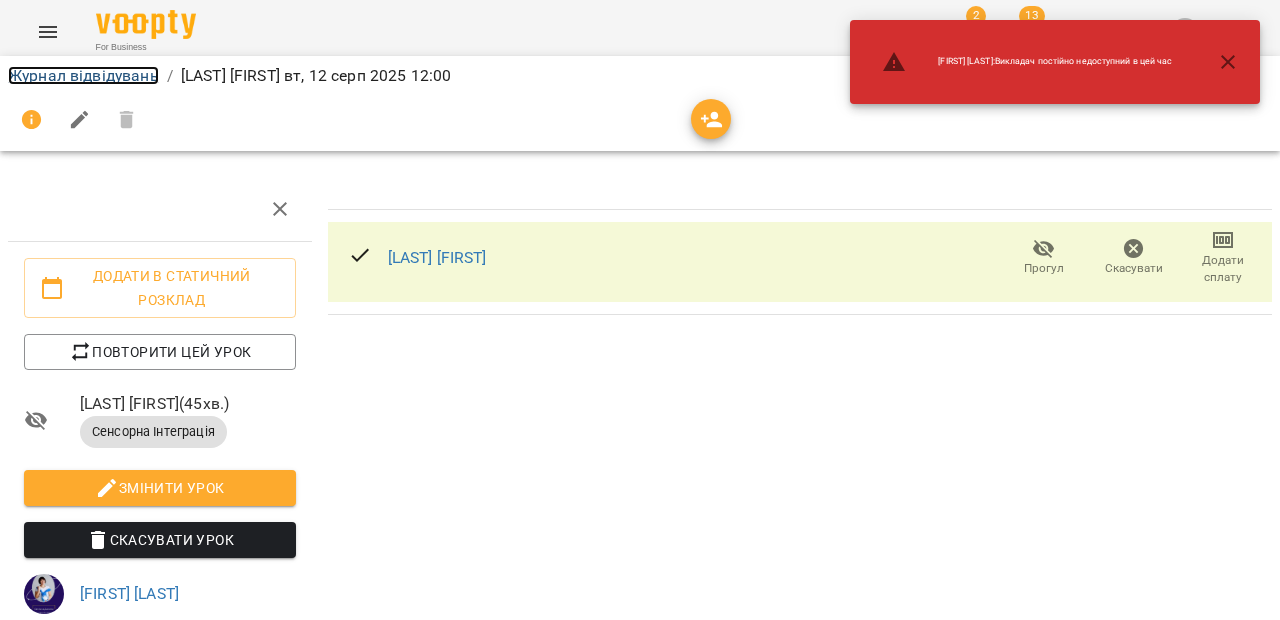 click on "Журнал відвідувань" at bounding box center (83, 75) 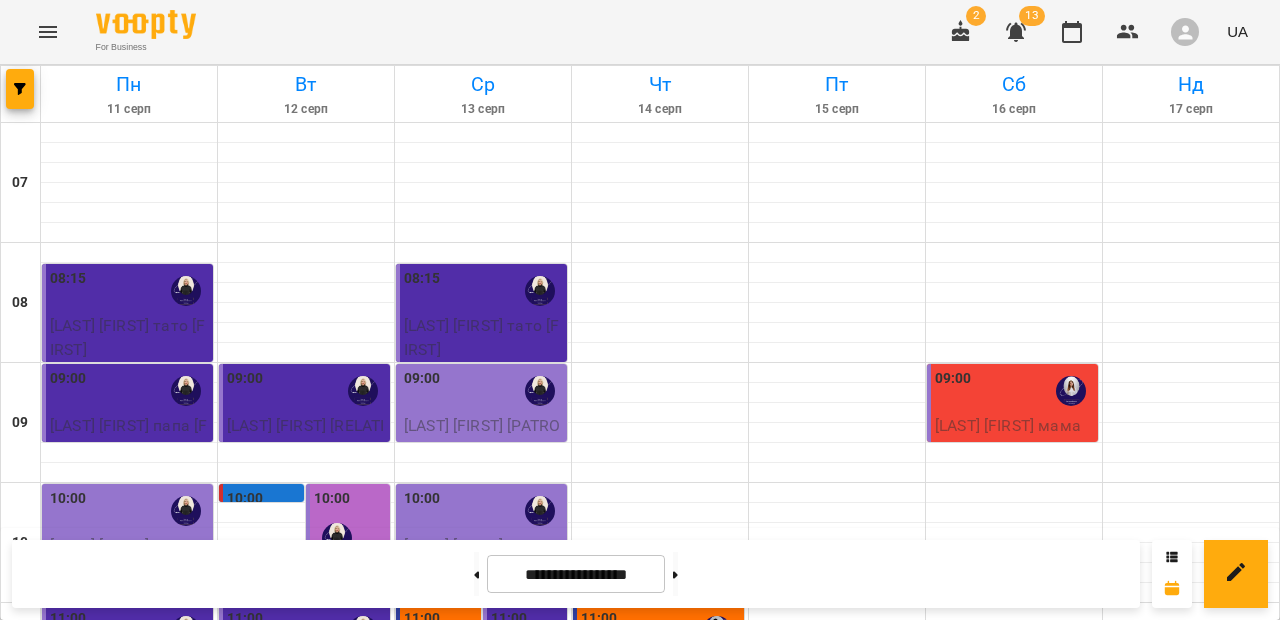 scroll, scrollTop: 430, scrollLeft: 0, axis: vertical 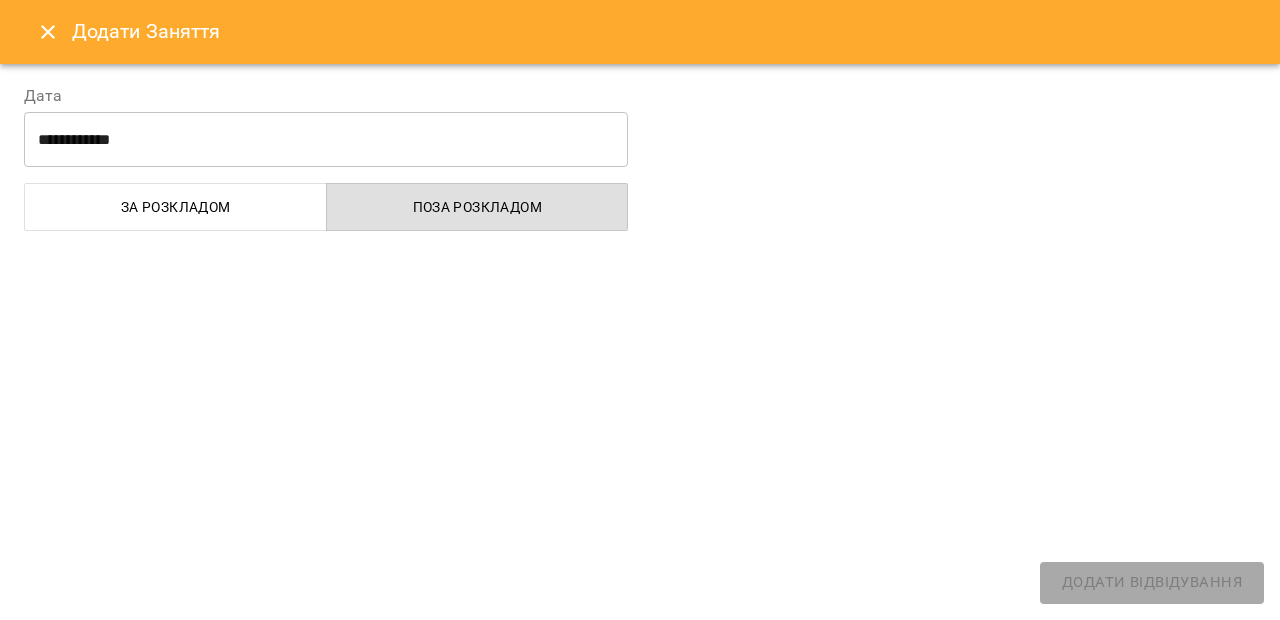 select 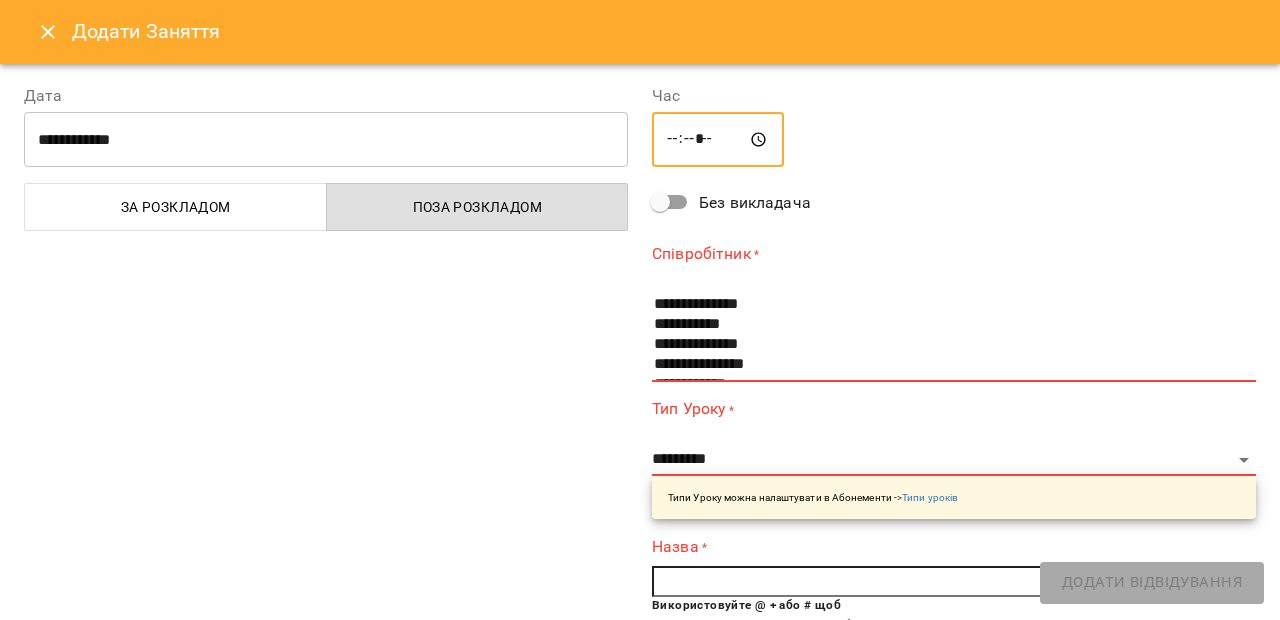 click on "*****" at bounding box center (718, 140) 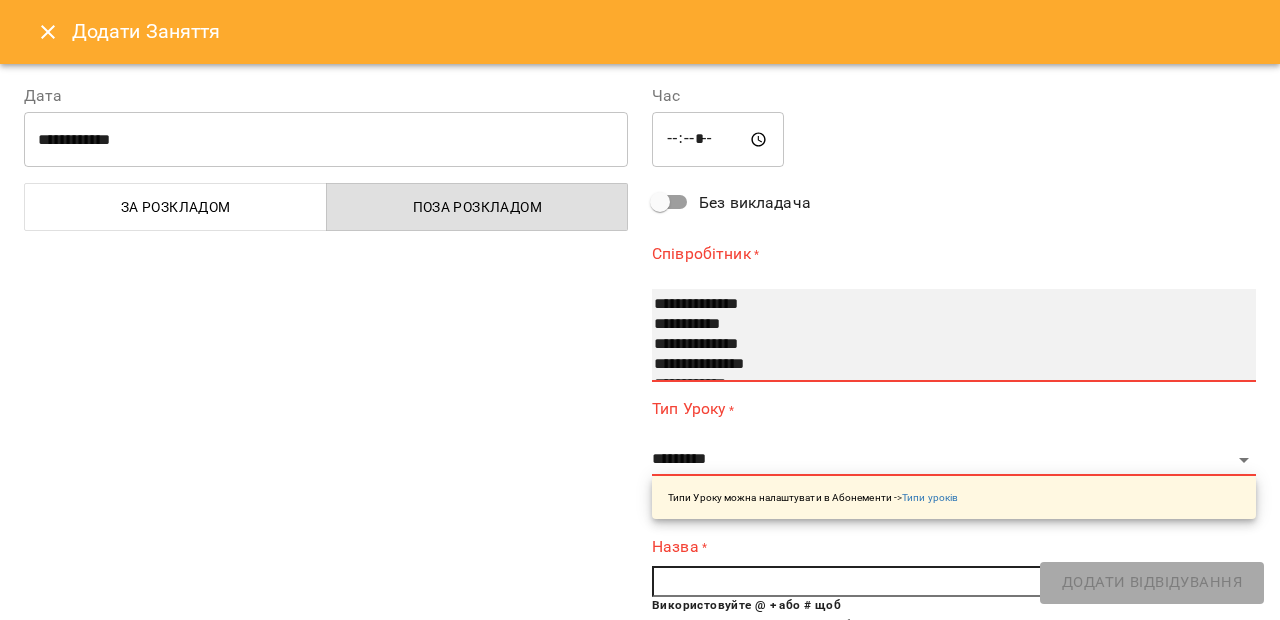 scroll, scrollTop: 100, scrollLeft: 0, axis: vertical 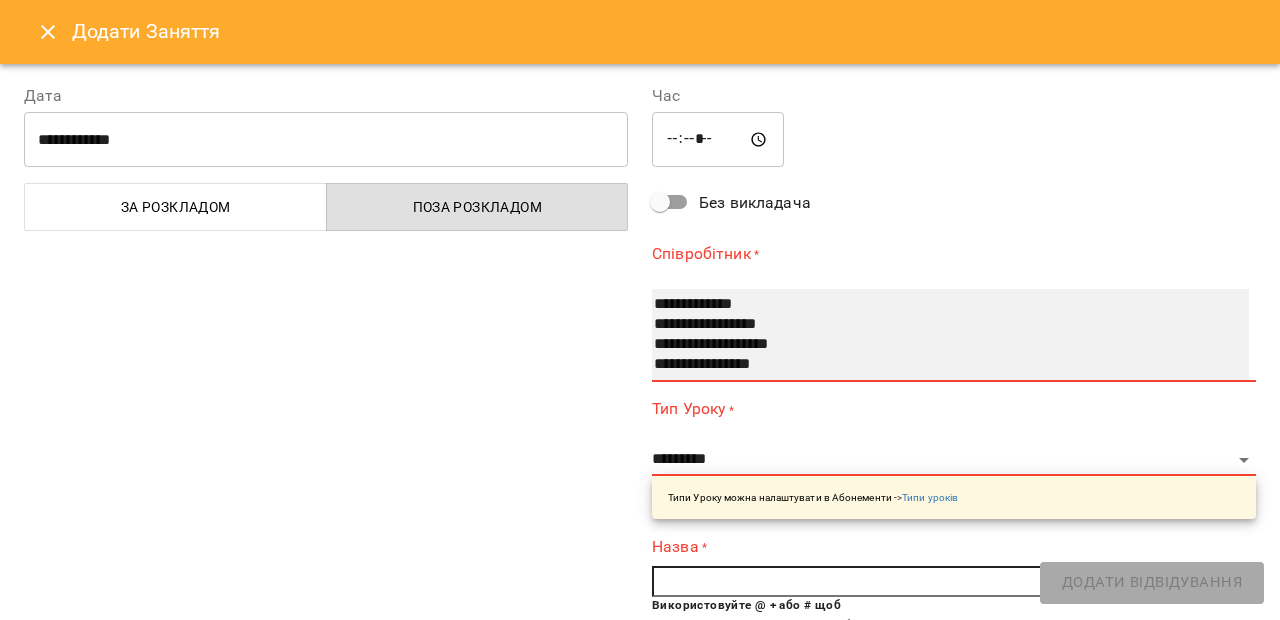 select on "**********" 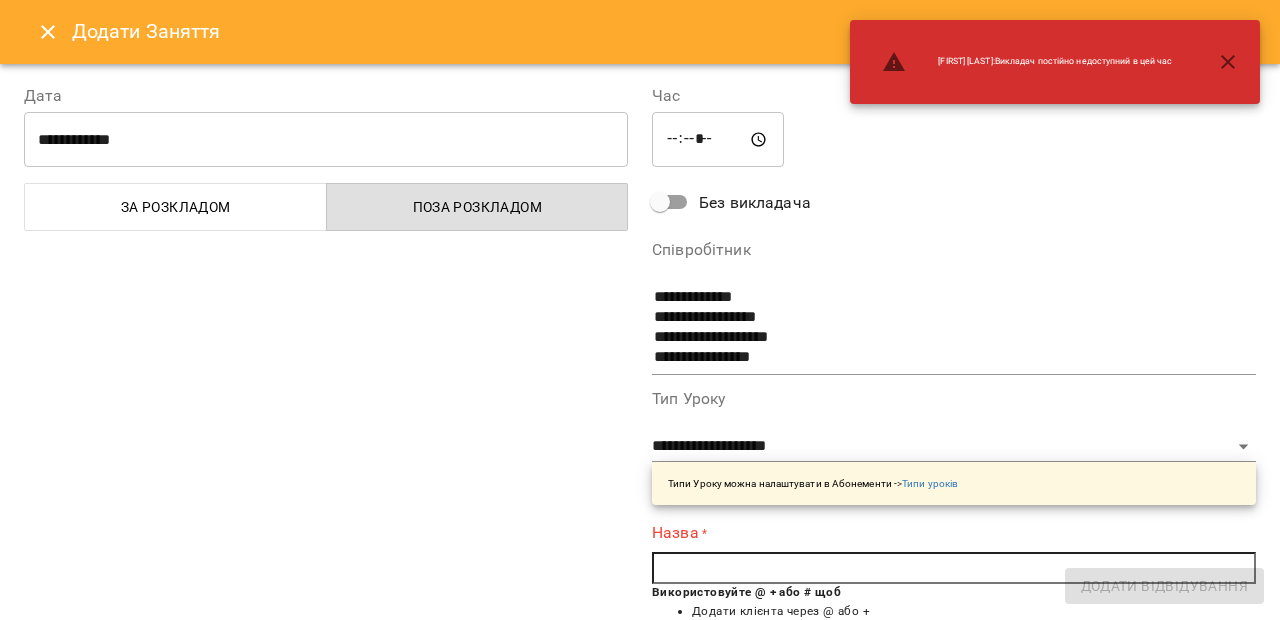 click at bounding box center [954, 568] 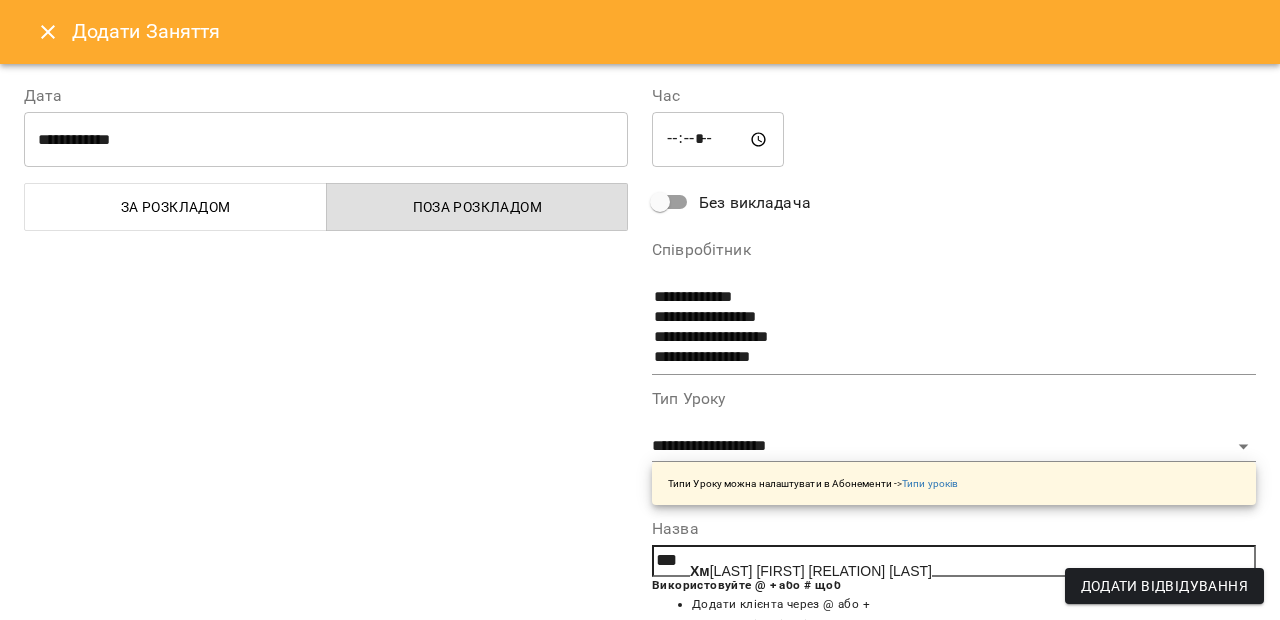 click on "Хм ельницький Арсен мама Валентина" at bounding box center [811, 571] 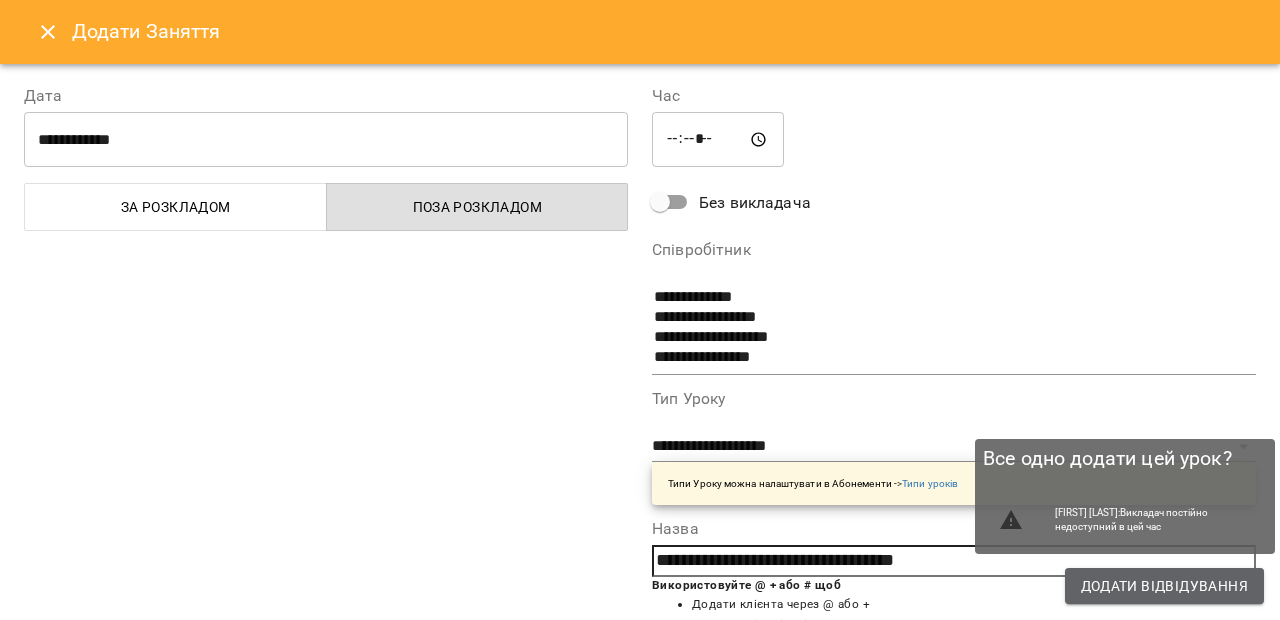 click on "Додати Відвідування" at bounding box center (1164, 586) 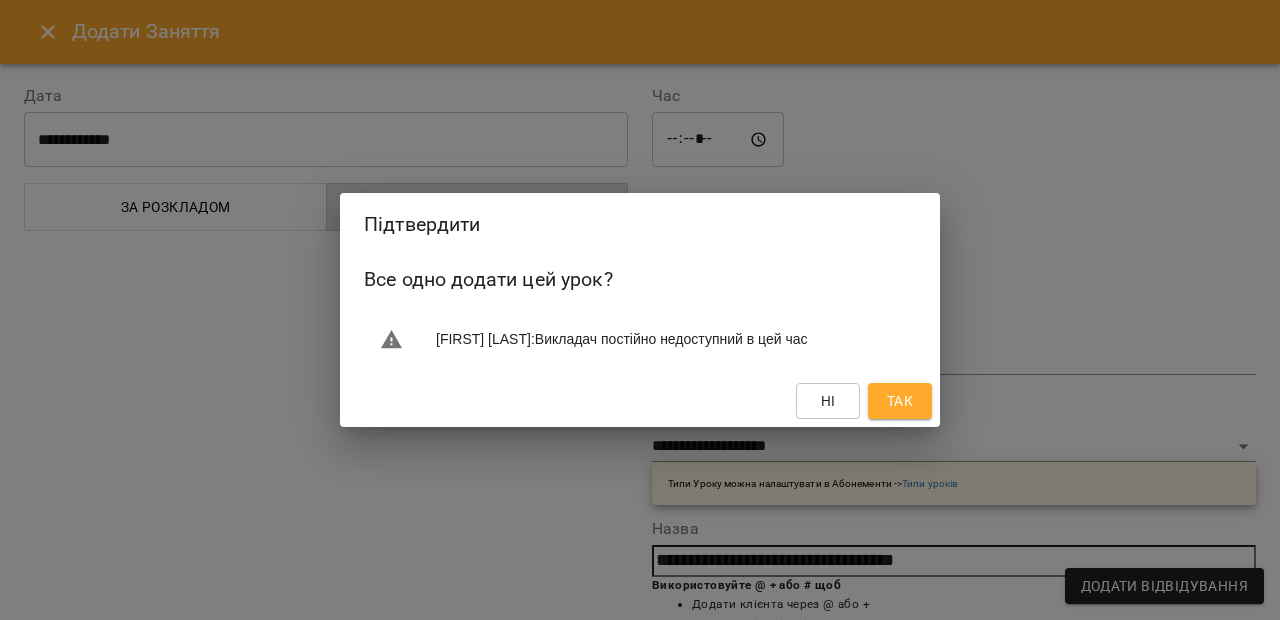 click on "Так" at bounding box center [900, 401] 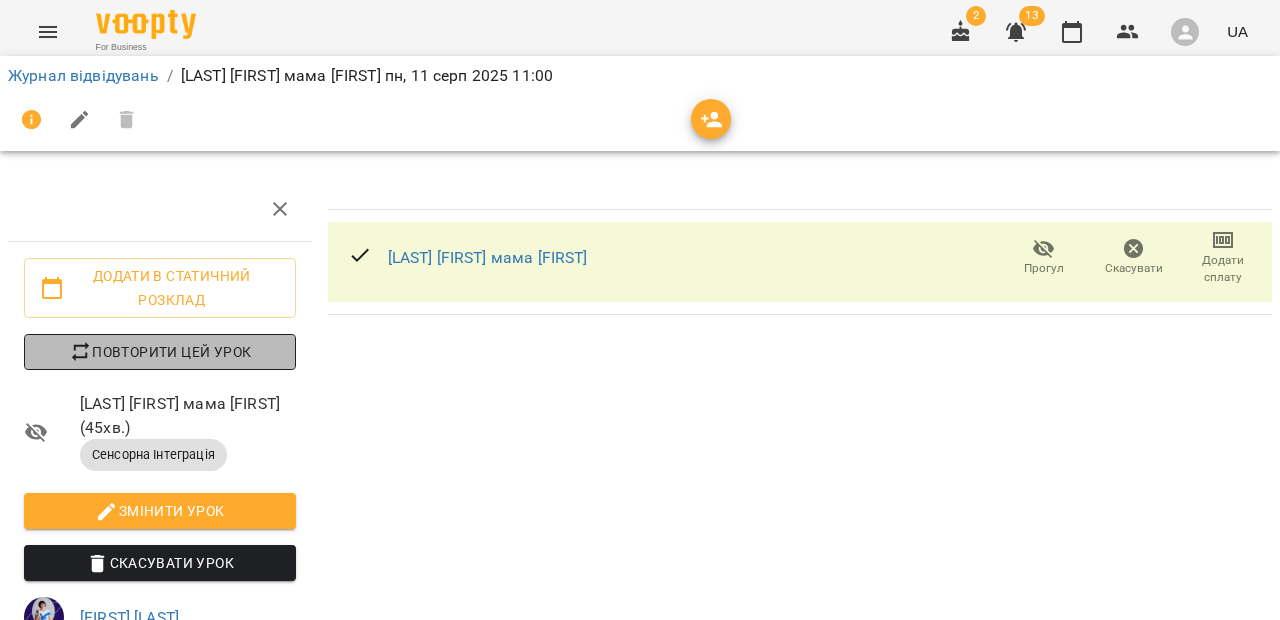 click on "Повторити цей урок" at bounding box center (160, 352) 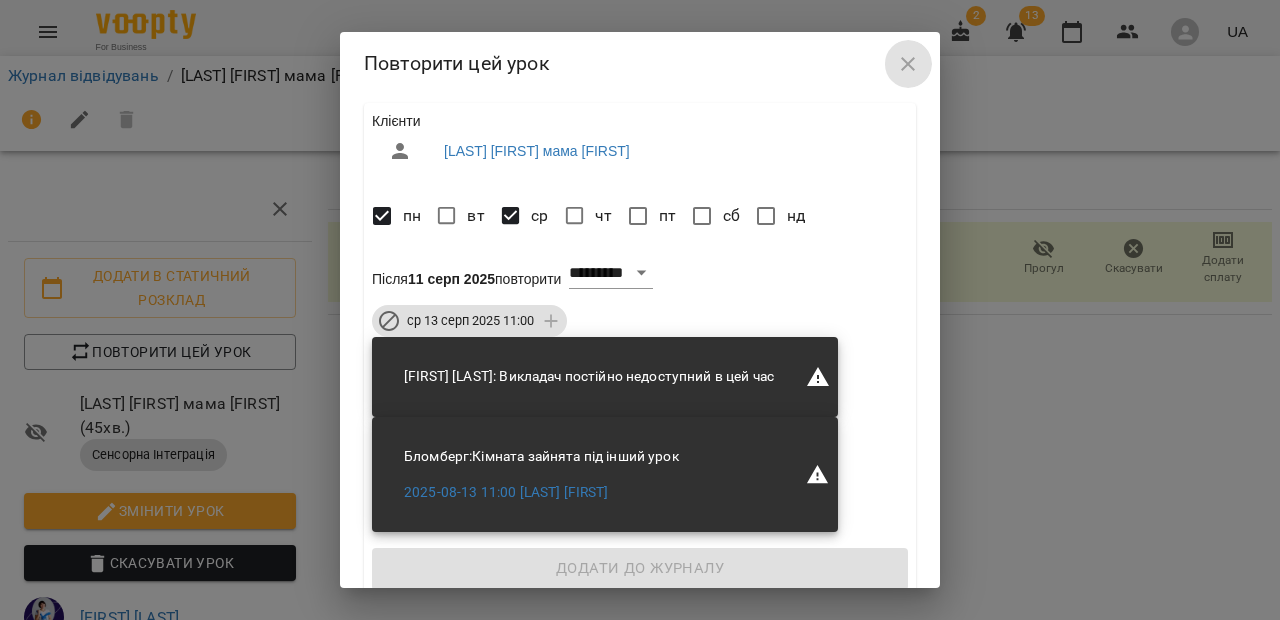 click 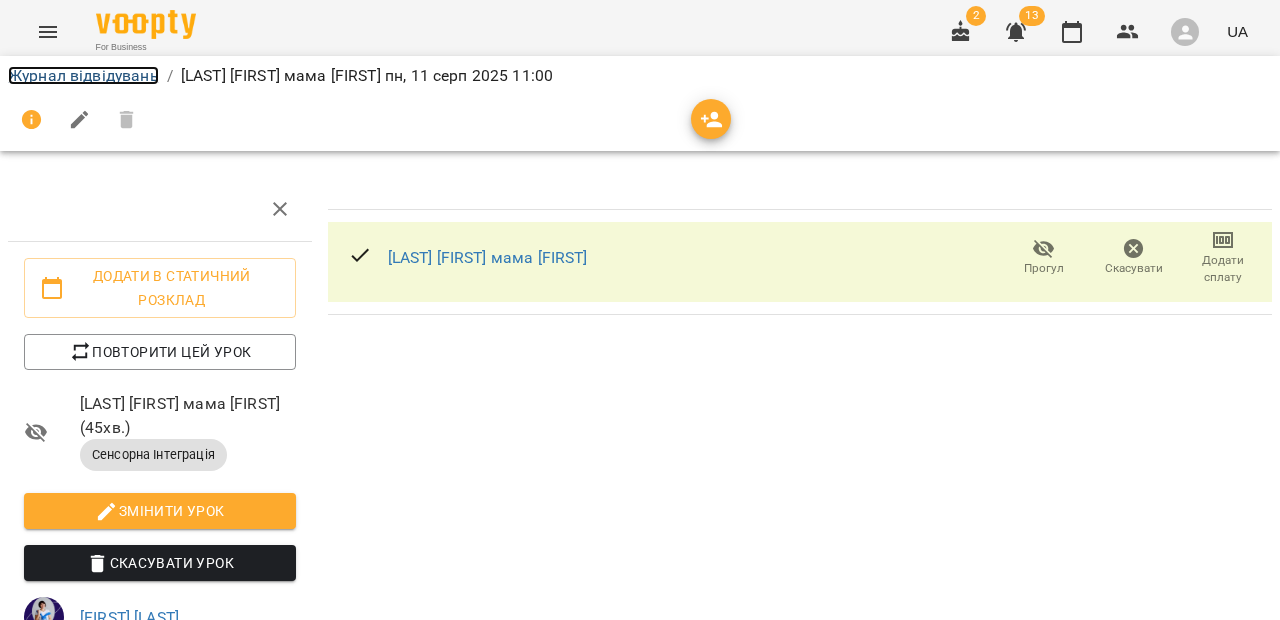 click on "Журнал відвідувань" at bounding box center [83, 75] 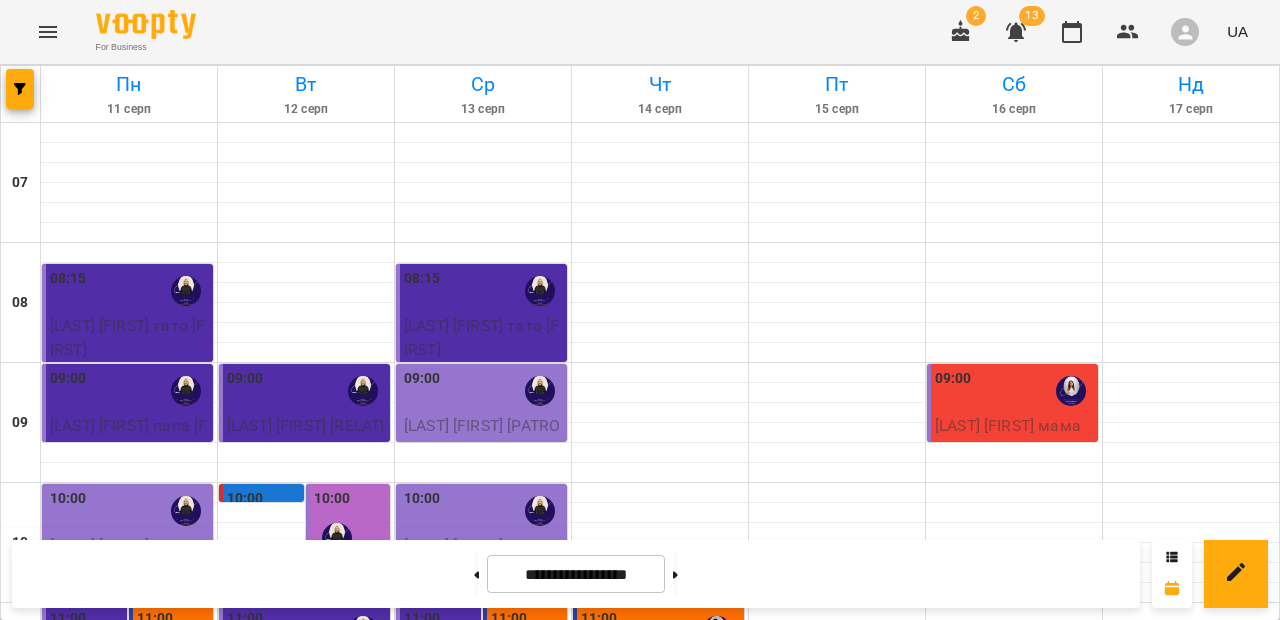scroll, scrollTop: 405, scrollLeft: 0, axis: vertical 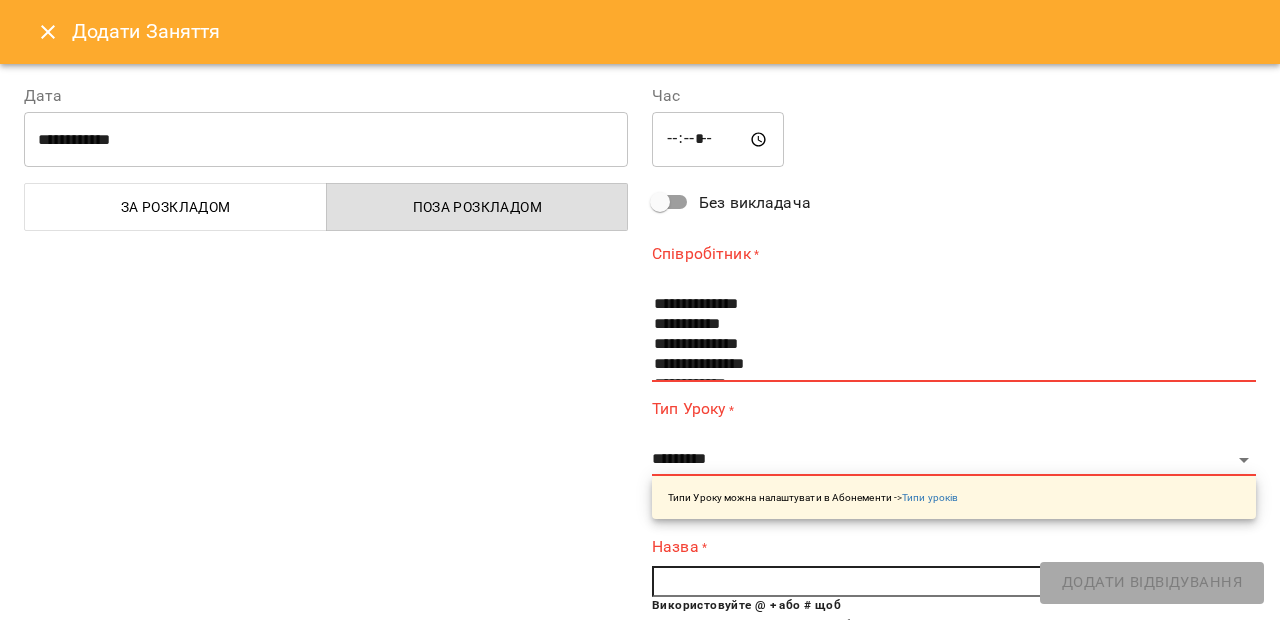click on "*****" at bounding box center [718, 140] 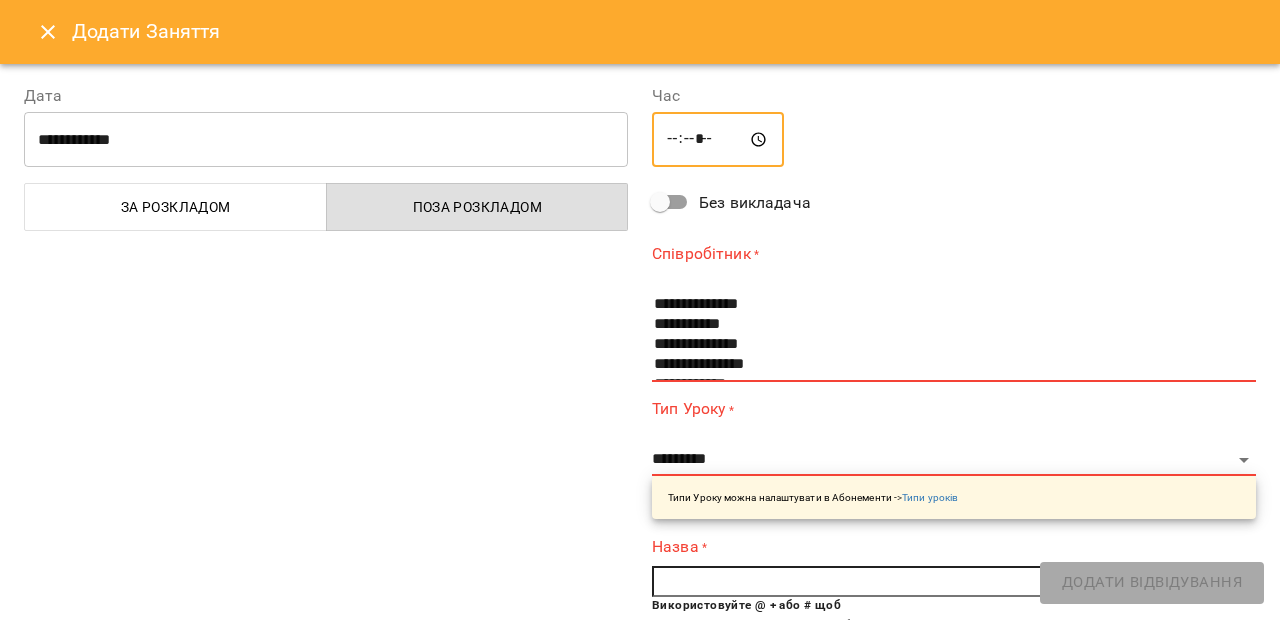 type on "*****" 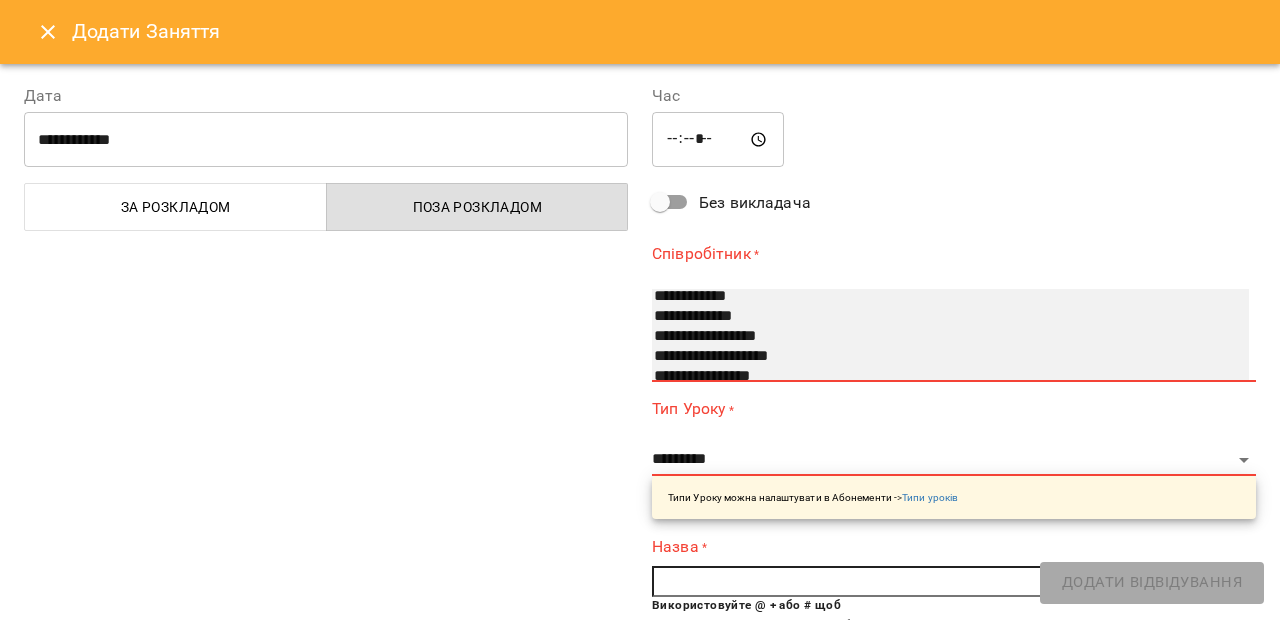 scroll, scrollTop: 100, scrollLeft: 0, axis: vertical 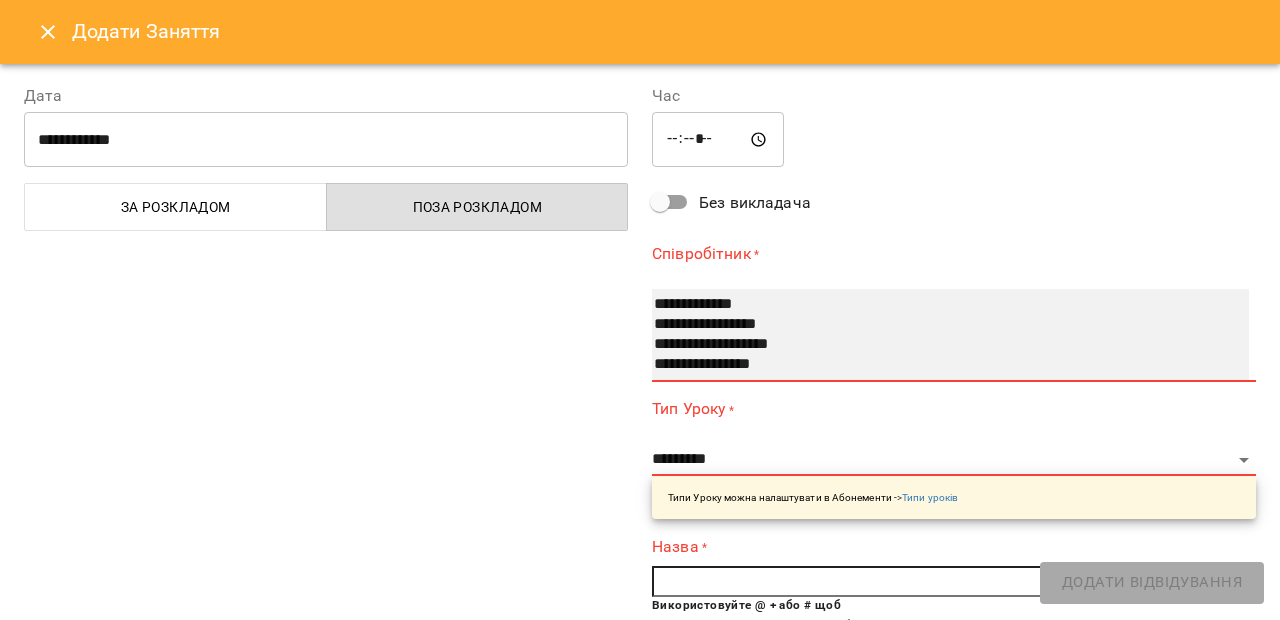 select on "**********" 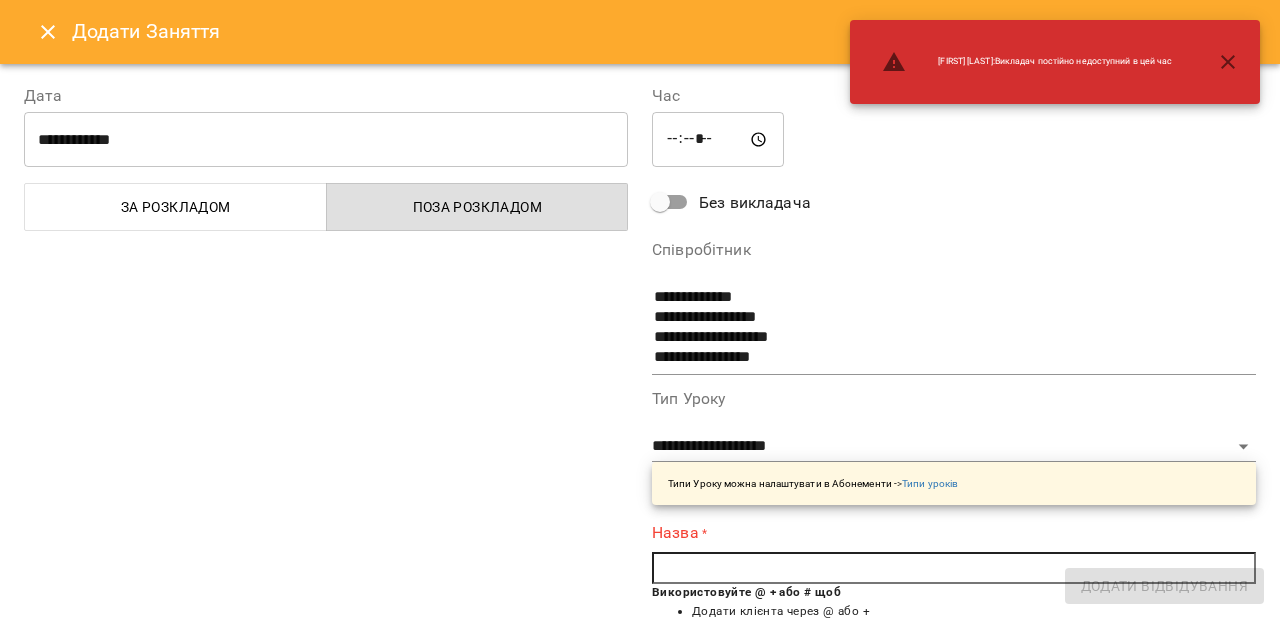 click at bounding box center (954, 568) 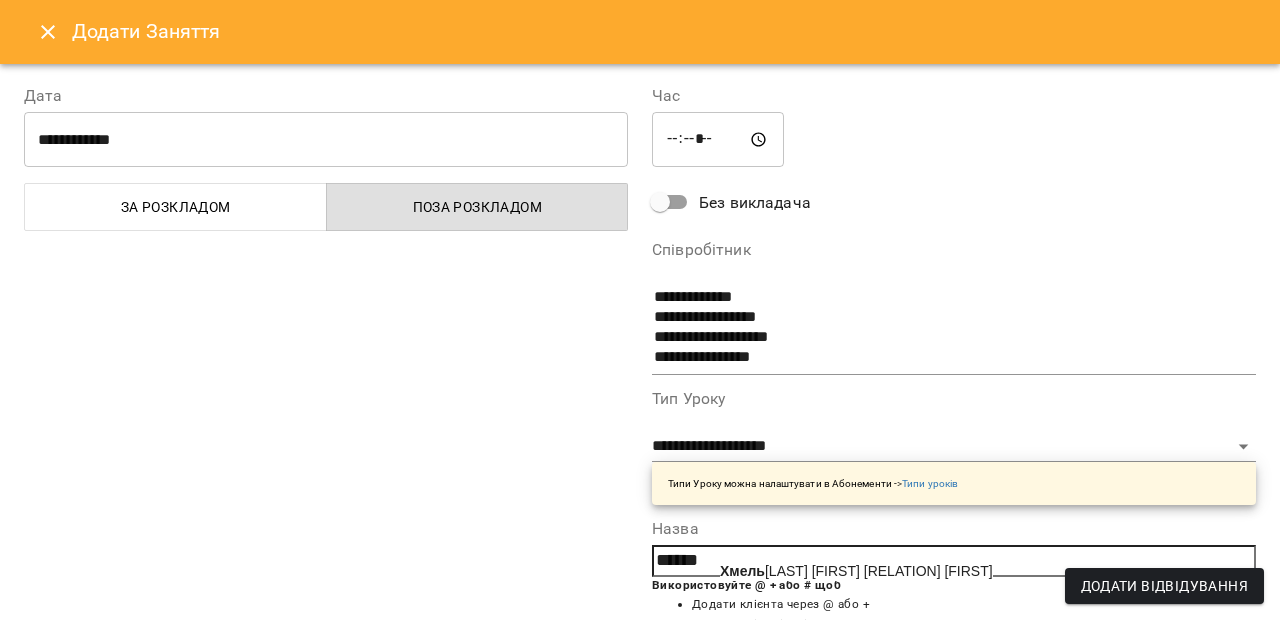 click on "Хмель ницький Арсен мама Валентина" at bounding box center [856, 571] 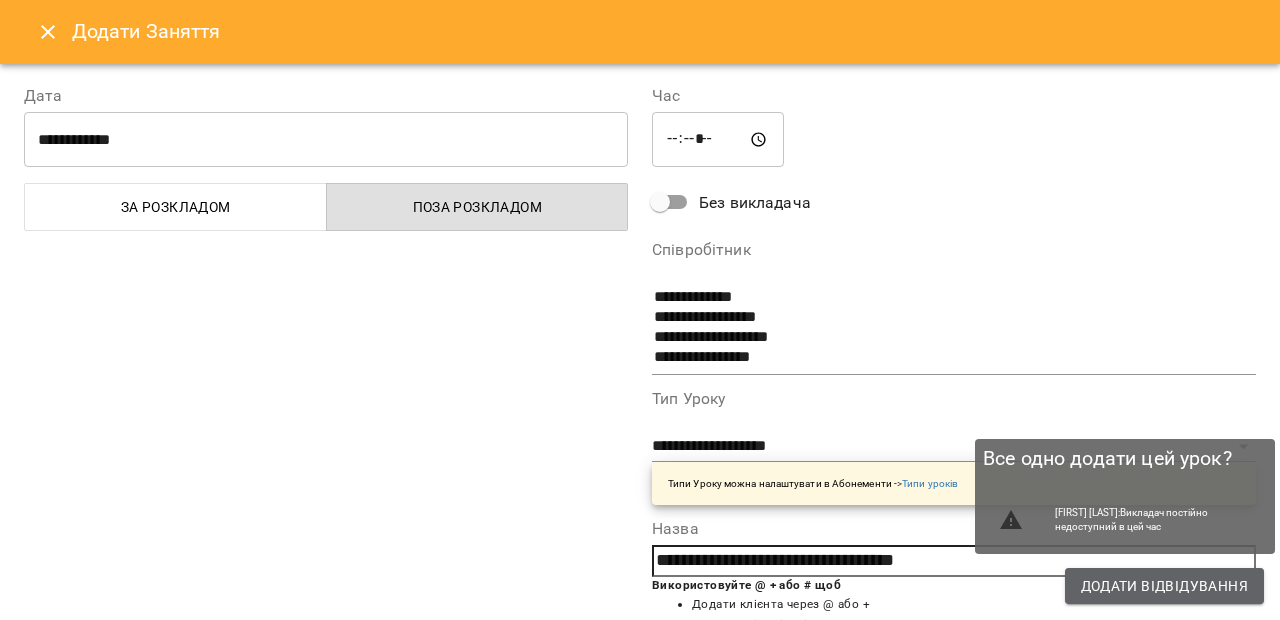 click on "Додати Відвідування" at bounding box center [1164, 586] 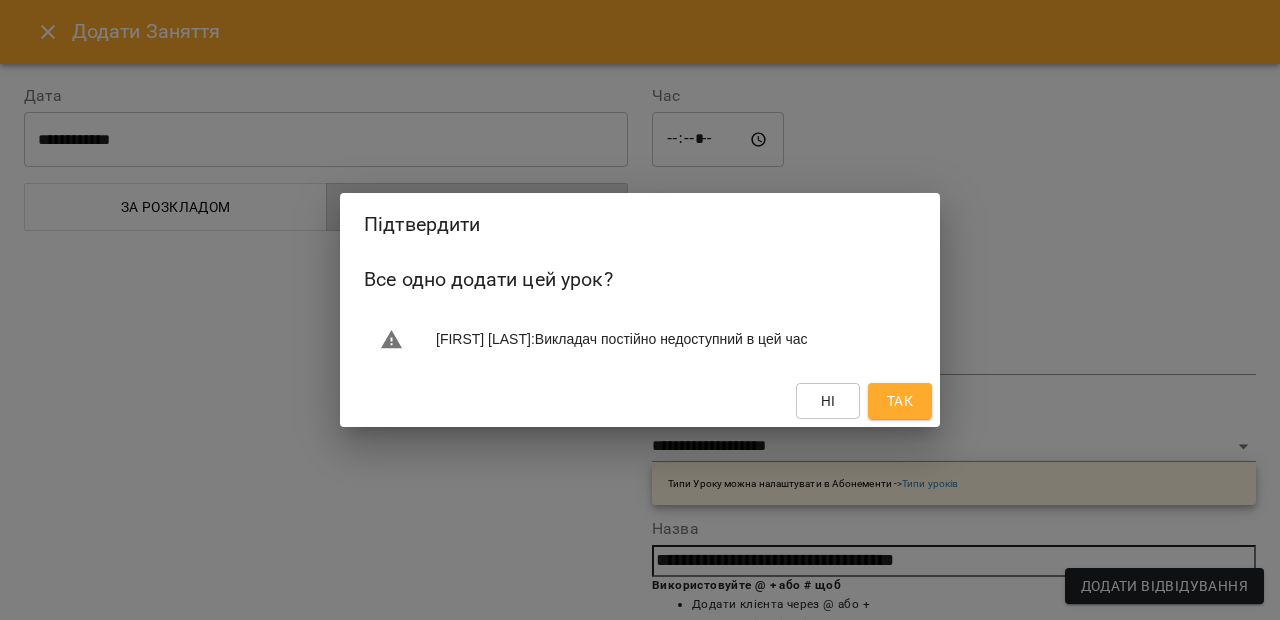click on "Так" at bounding box center (900, 401) 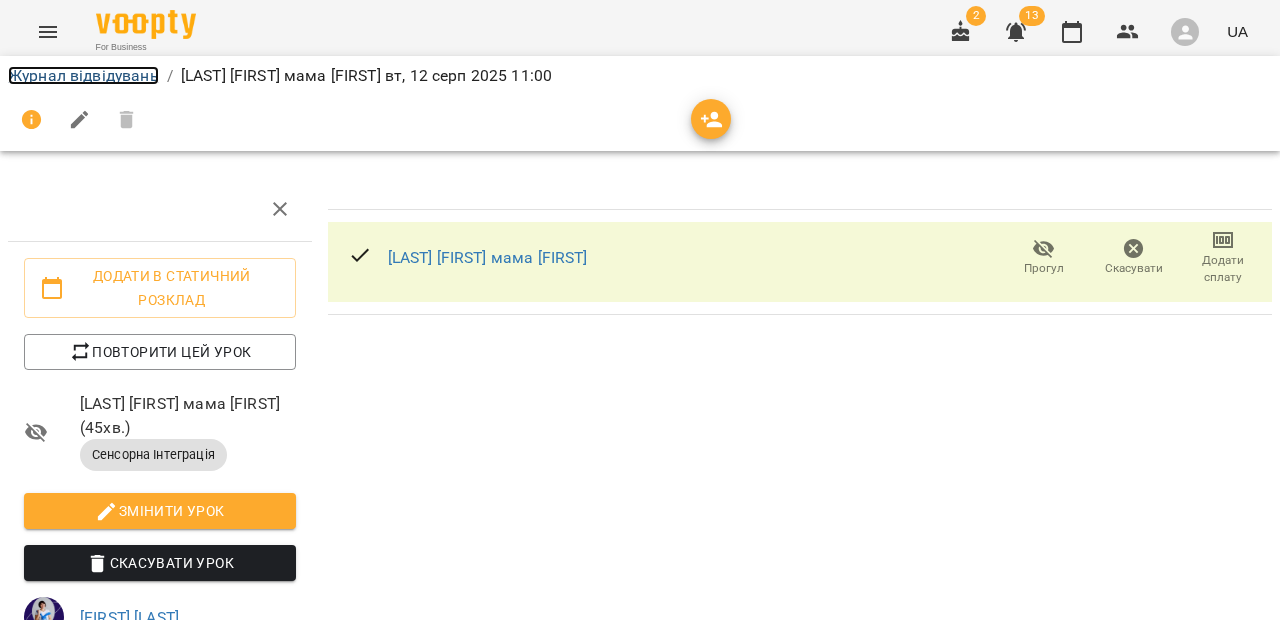 click on "Журнал відвідувань" at bounding box center [83, 75] 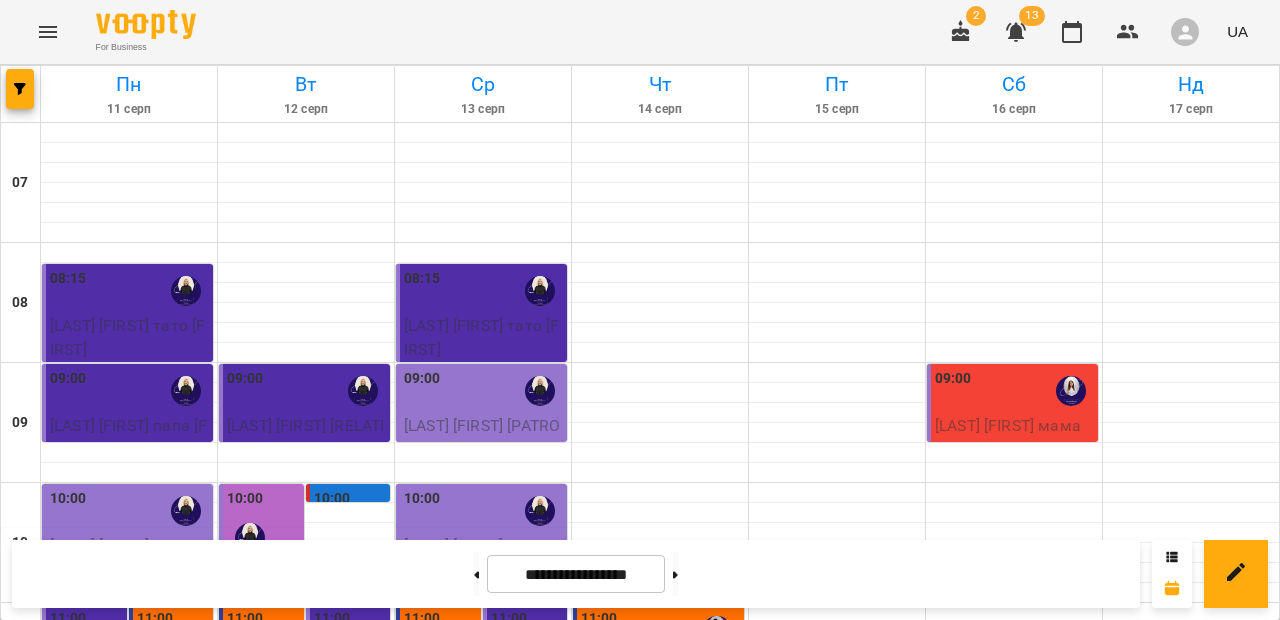scroll, scrollTop: 357, scrollLeft: 0, axis: vertical 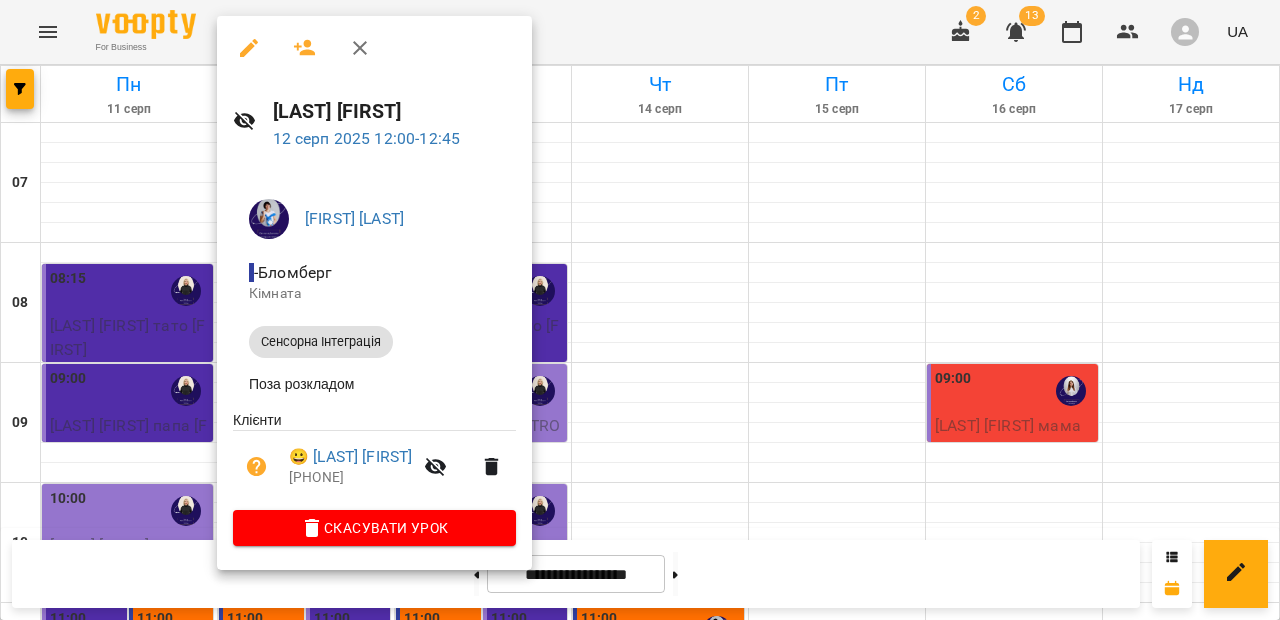 click 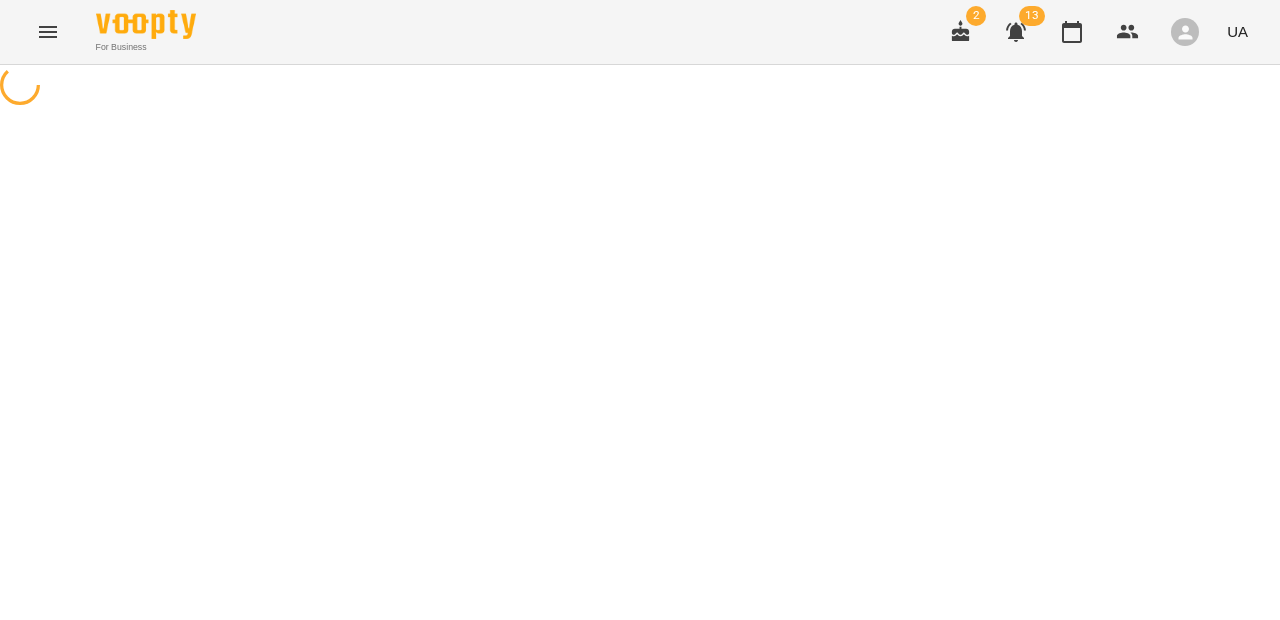 select on "**********" 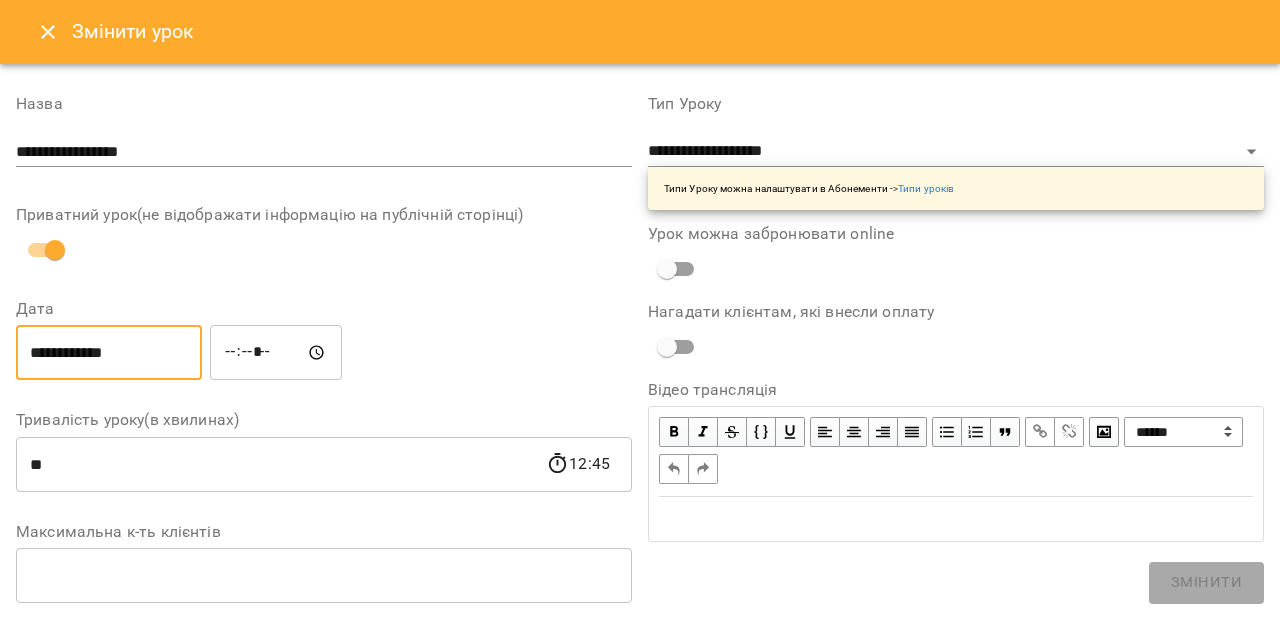 click on "**********" at bounding box center (109, 353) 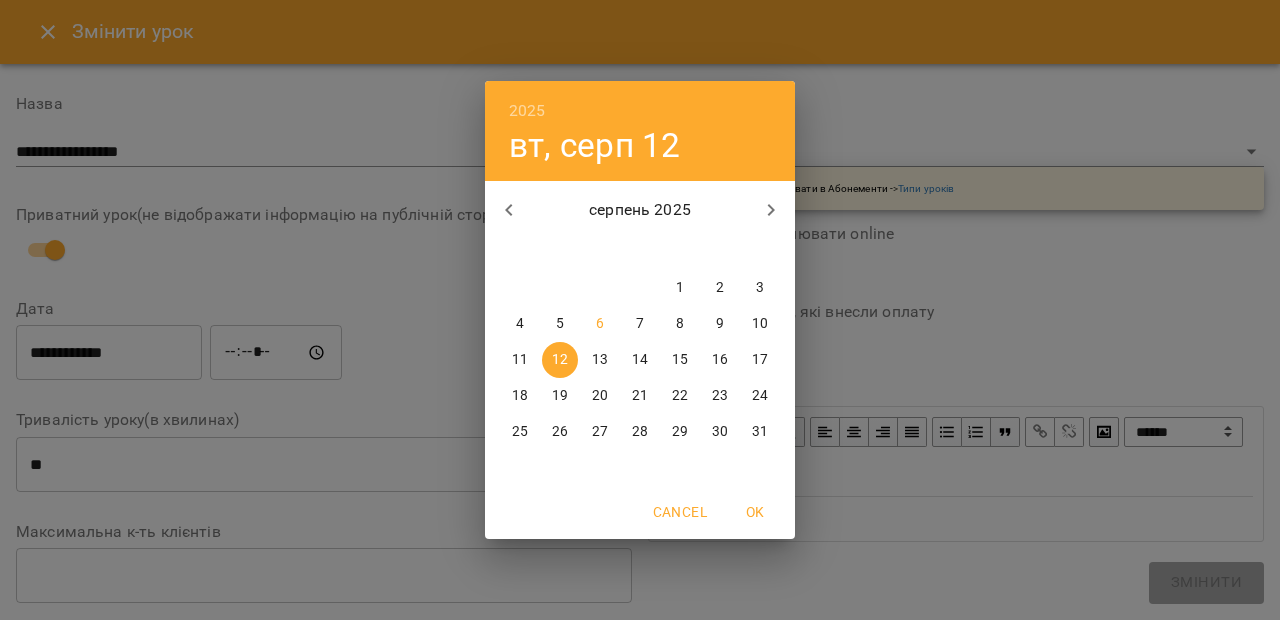 click on "13" at bounding box center (600, 360) 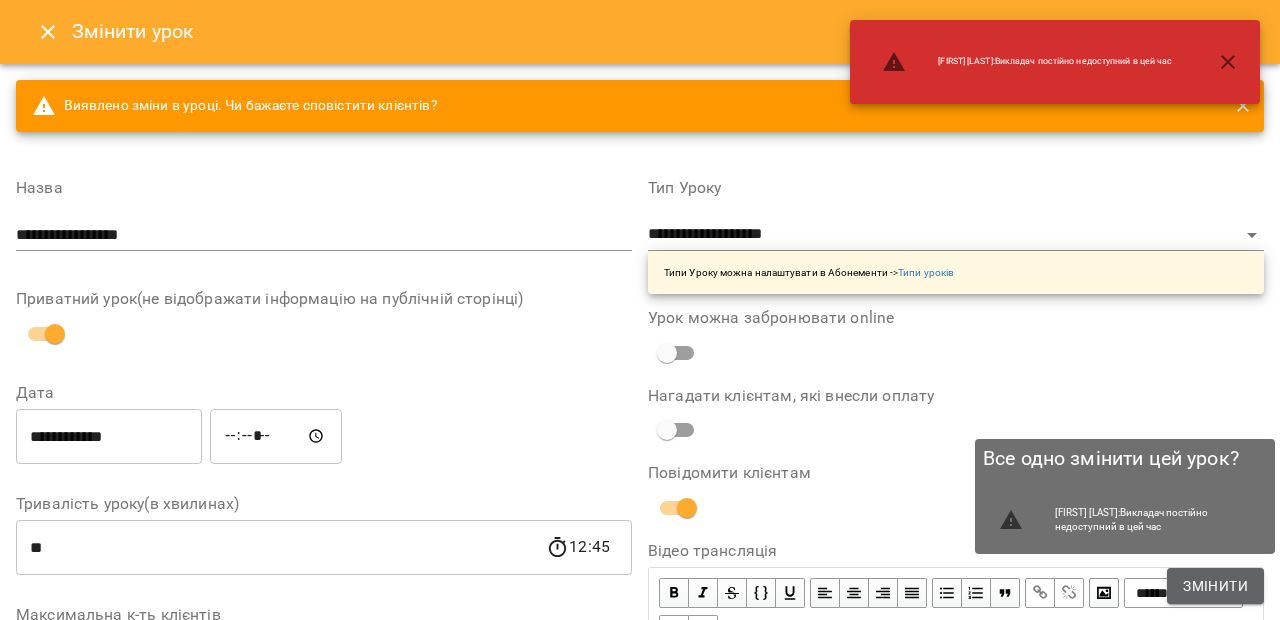 click on "Змінити" at bounding box center (1215, 586) 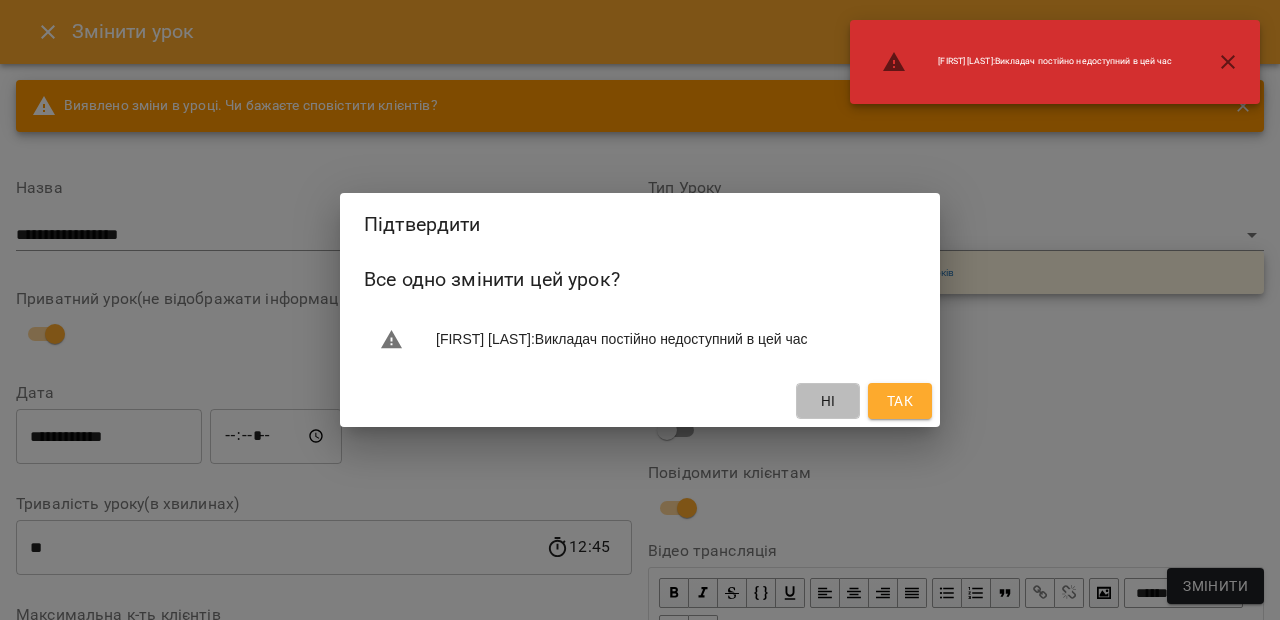 click on "Ні" at bounding box center [828, 401] 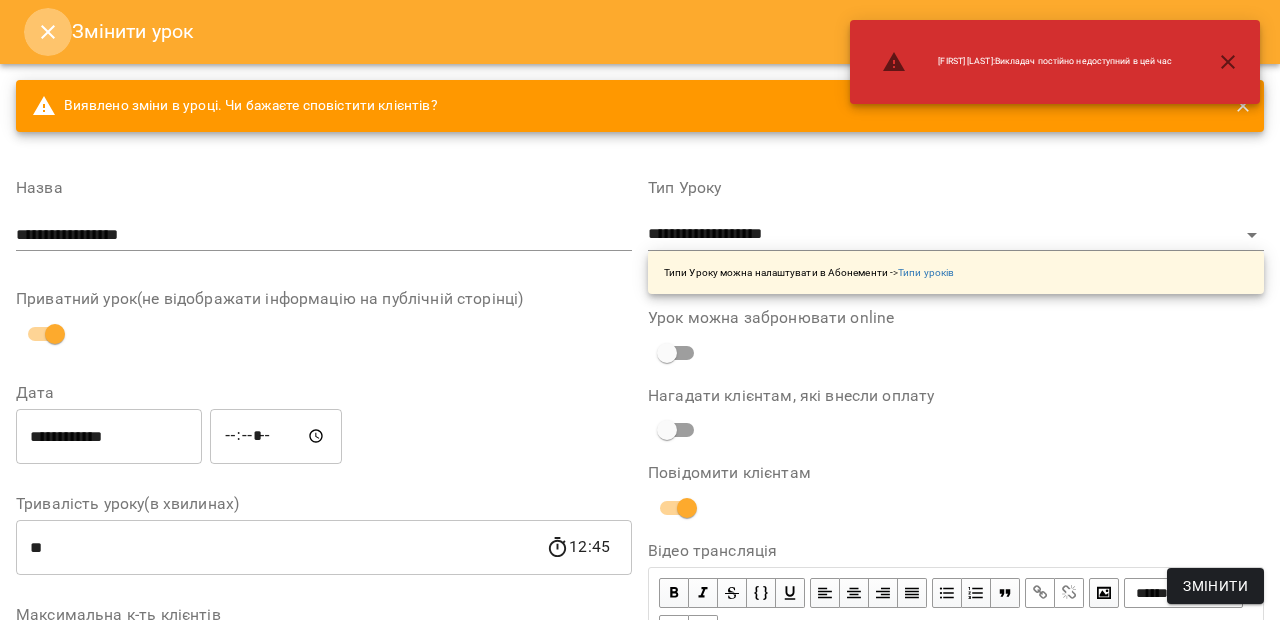 click 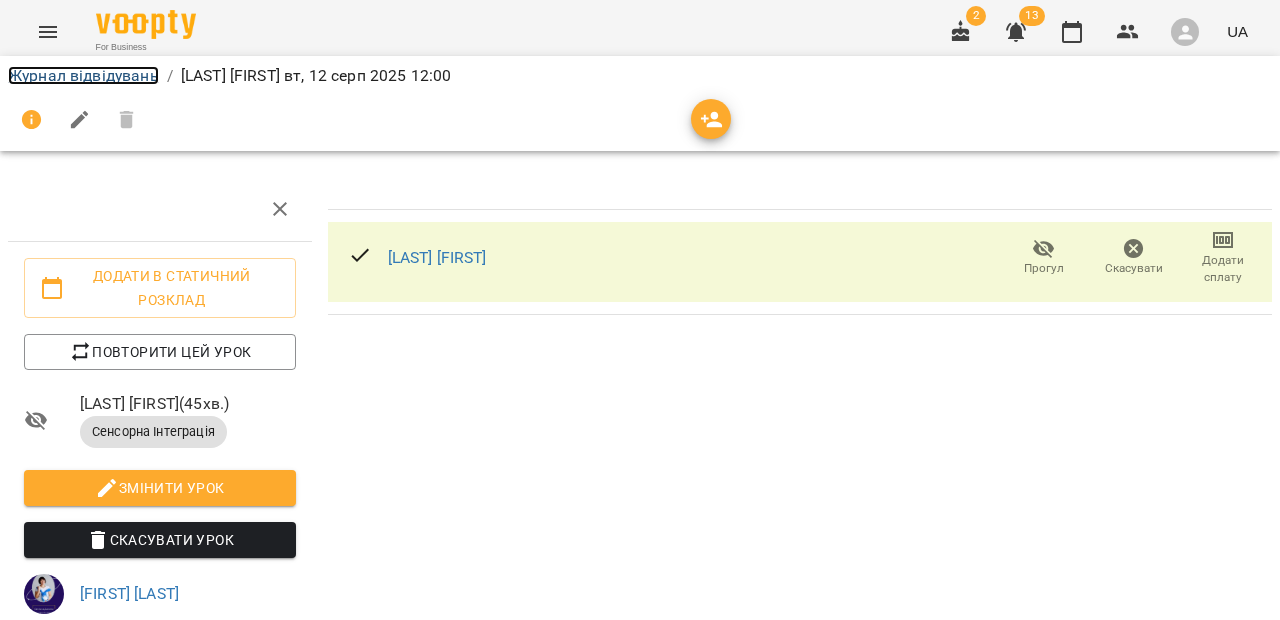 click on "Журнал відвідувань" at bounding box center [83, 75] 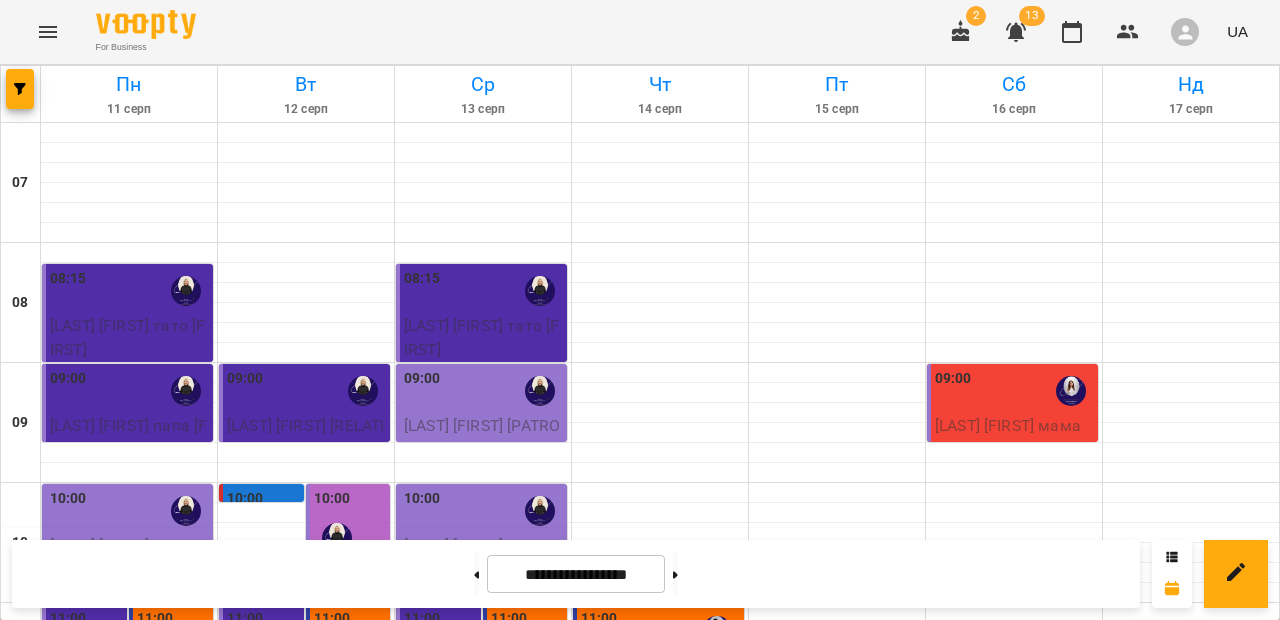 scroll, scrollTop: 347, scrollLeft: 0, axis: vertical 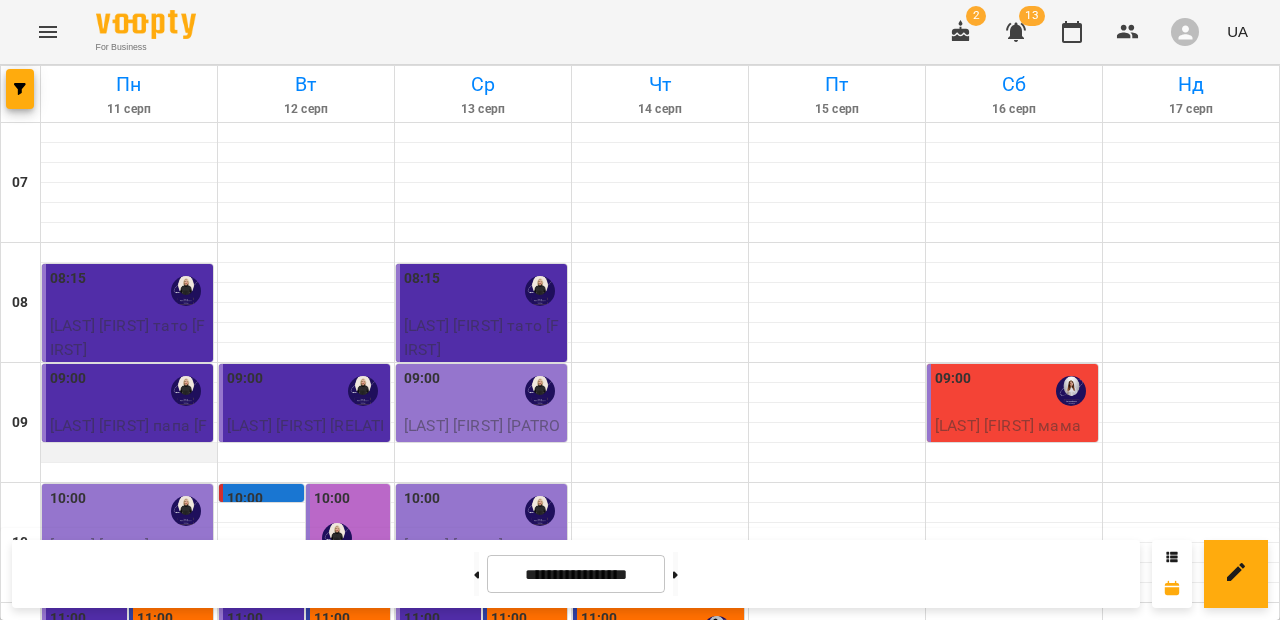 click at bounding box center (129, 453) 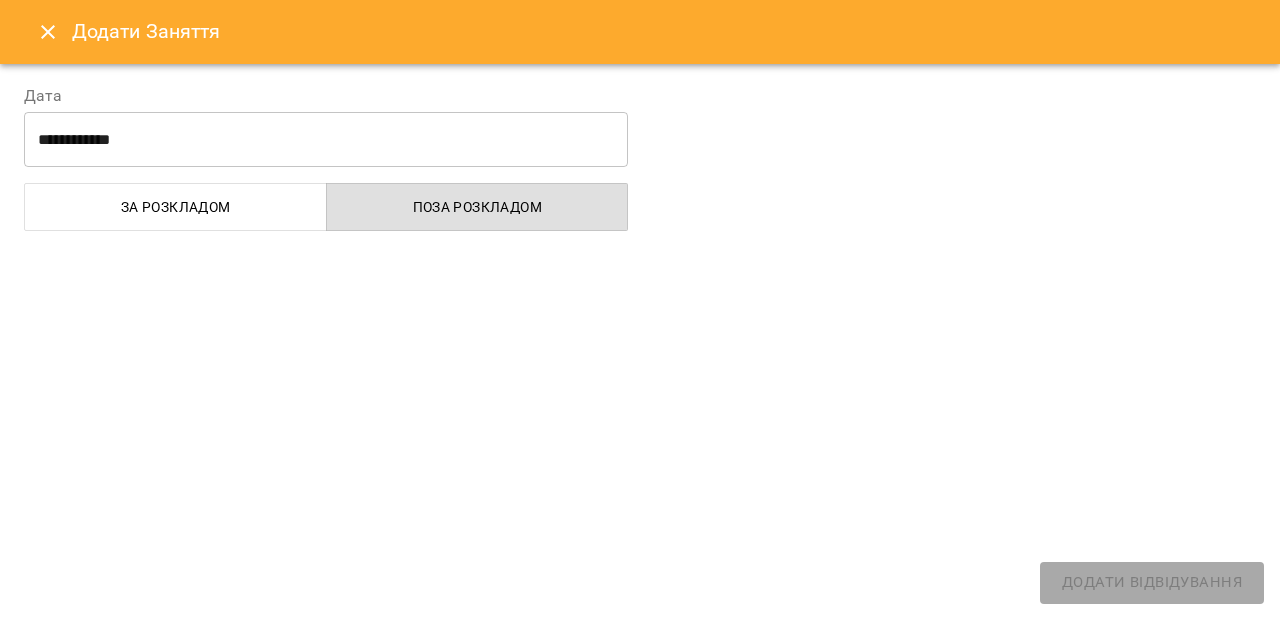select 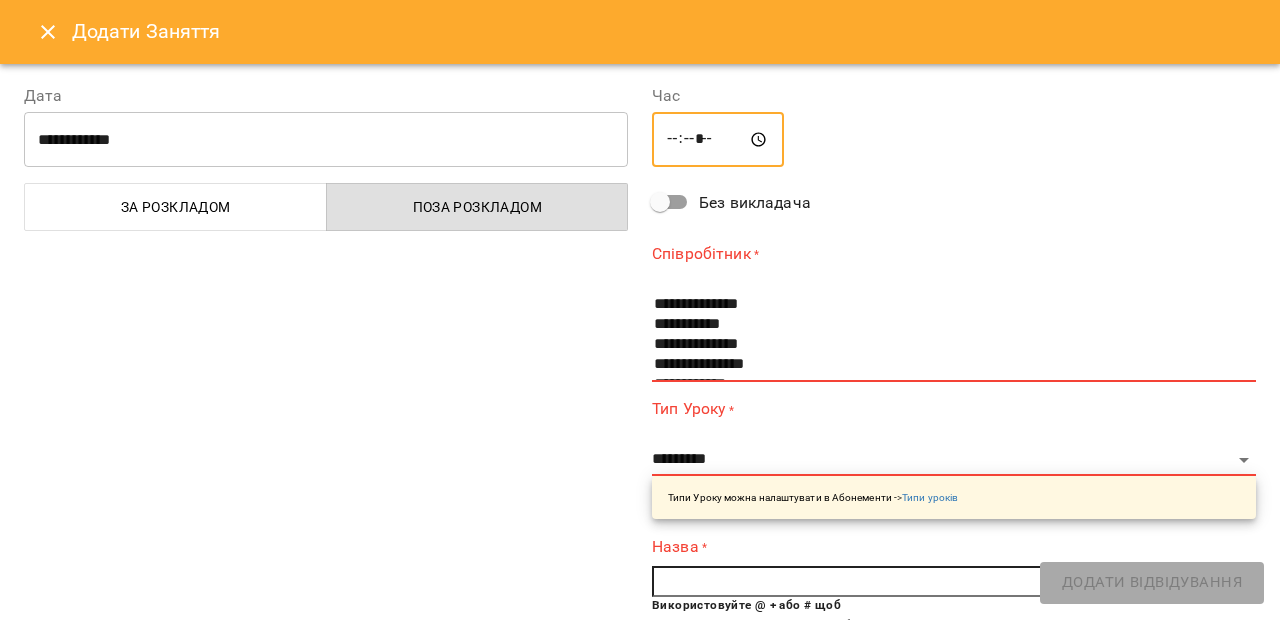 click on "*****" at bounding box center (718, 140) 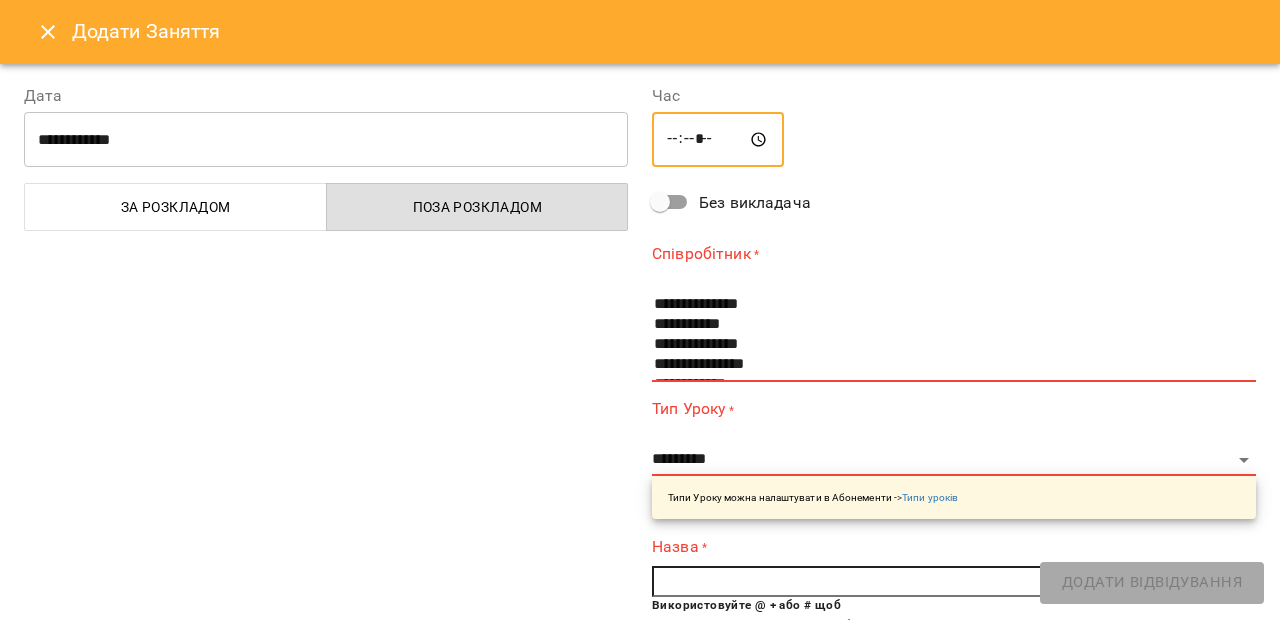 type on "*****" 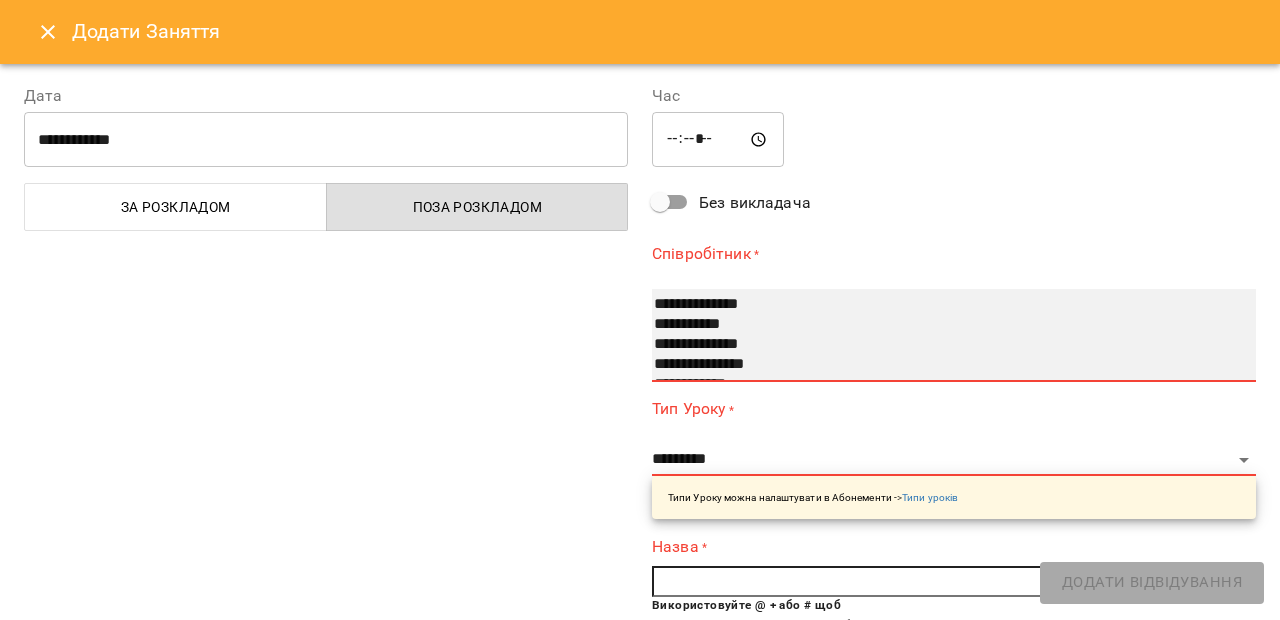 scroll, scrollTop: 100, scrollLeft: 0, axis: vertical 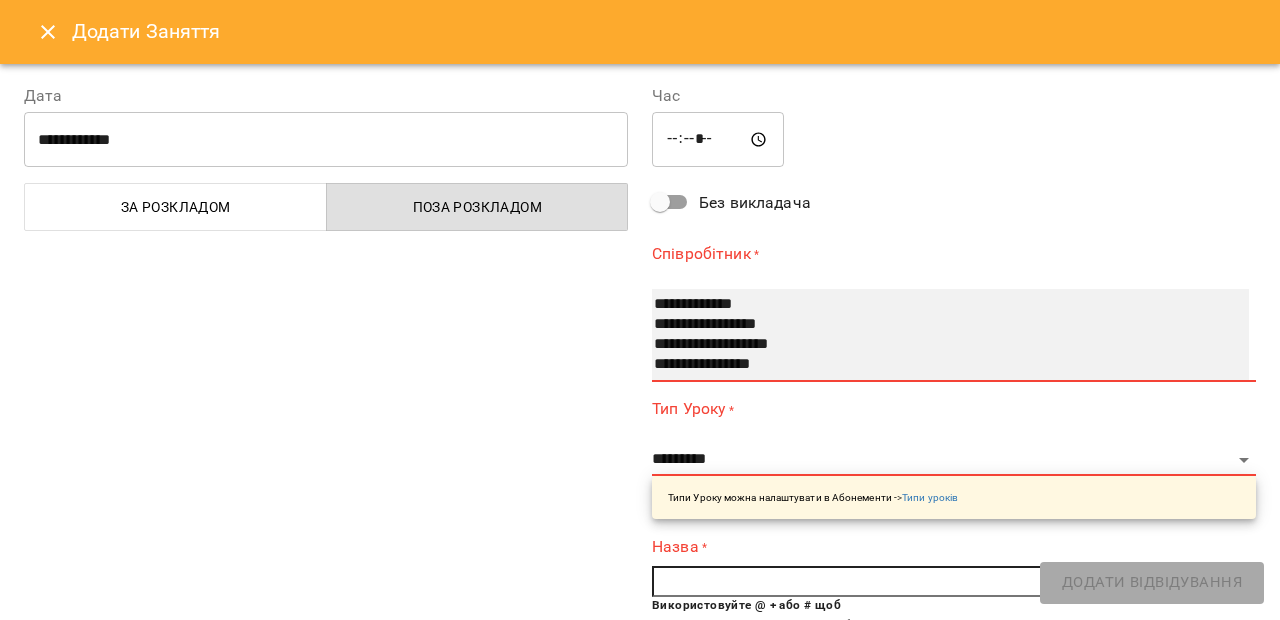 select on "**********" 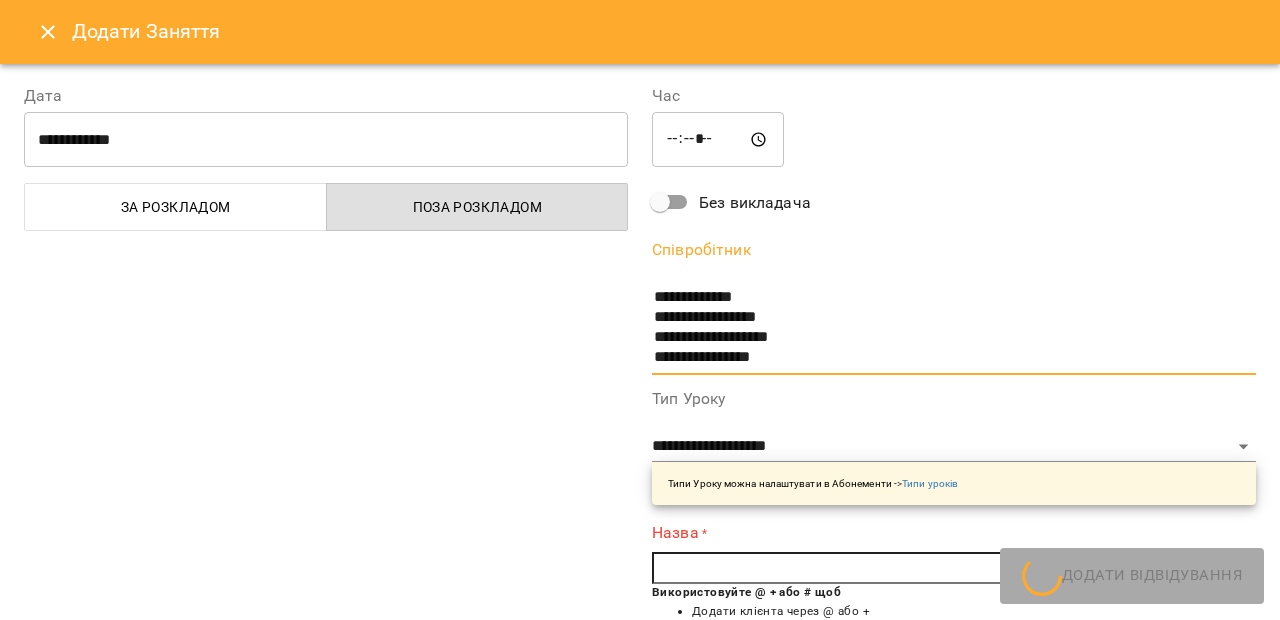 click at bounding box center [954, 568] 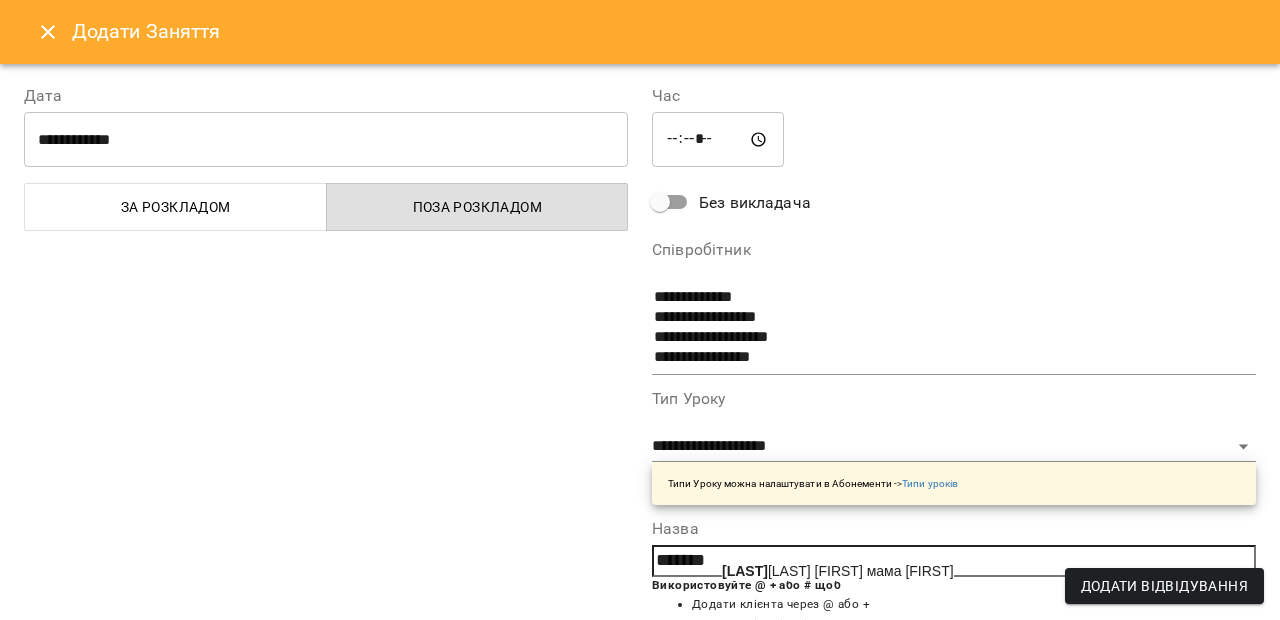 click on "Інерве швілі Софія мама Марія" at bounding box center [838, 571] 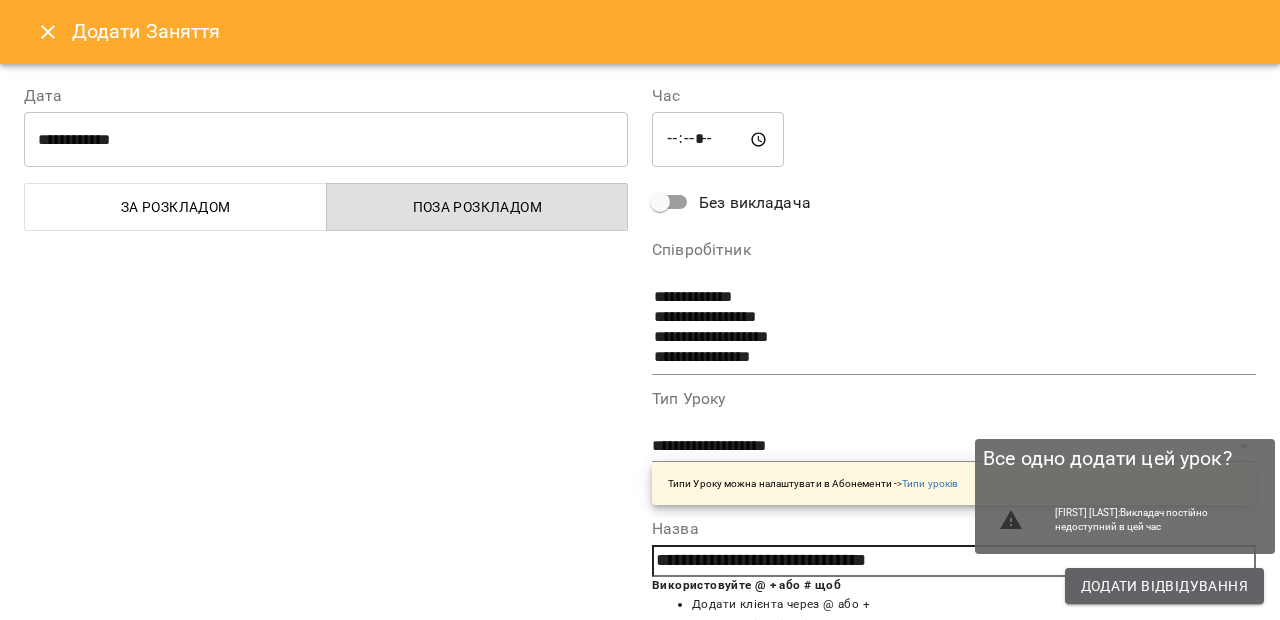 click on "Додати Відвідування" at bounding box center [1164, 586] 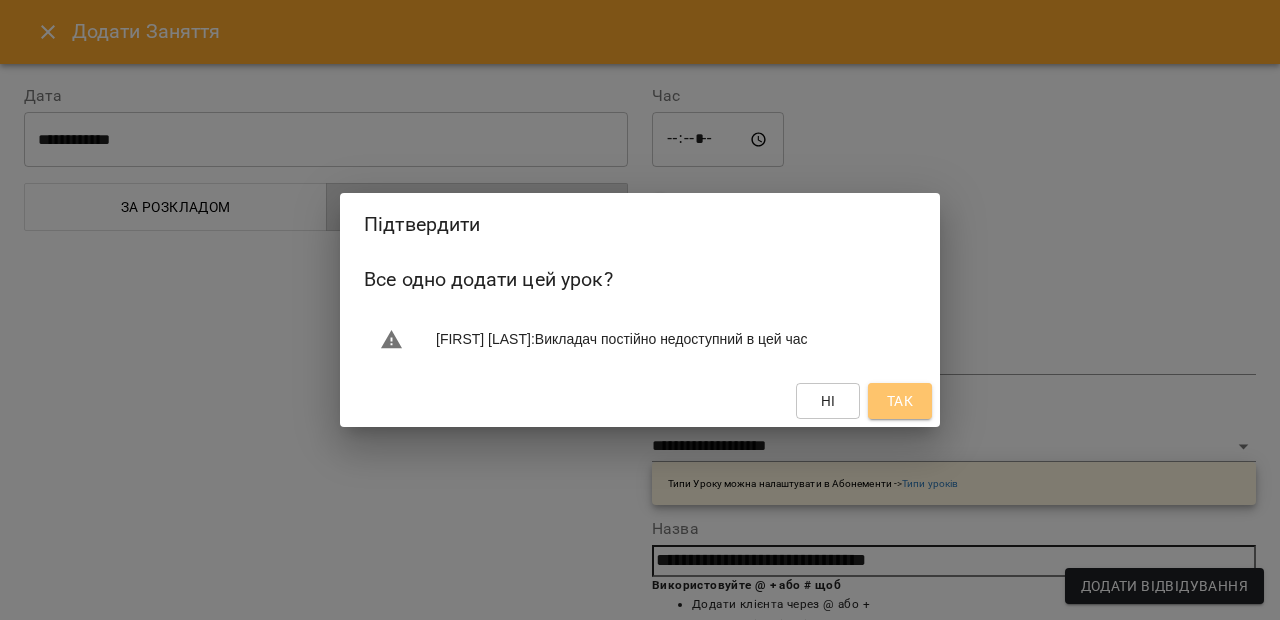 click on "Так" at bounding box center (900, 401) 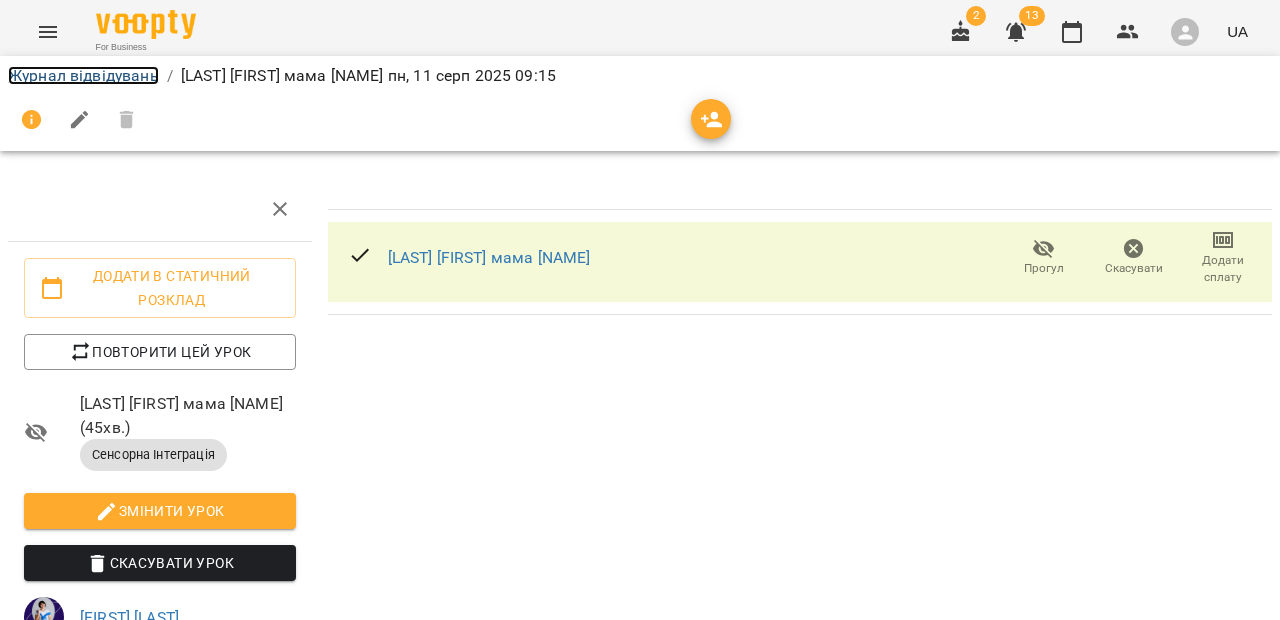 click on "Журнал відвідувань" at bounding box center (83, 75) 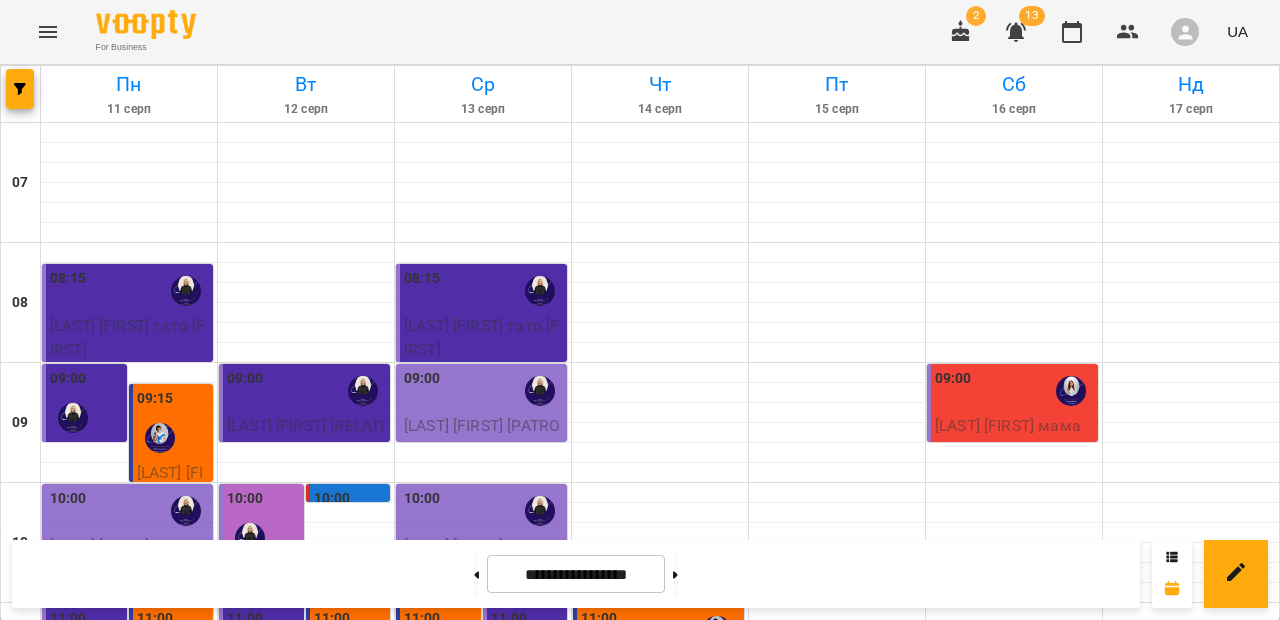 scroll, scrollTop: 321, scrollLeft: 0, axis: vertical 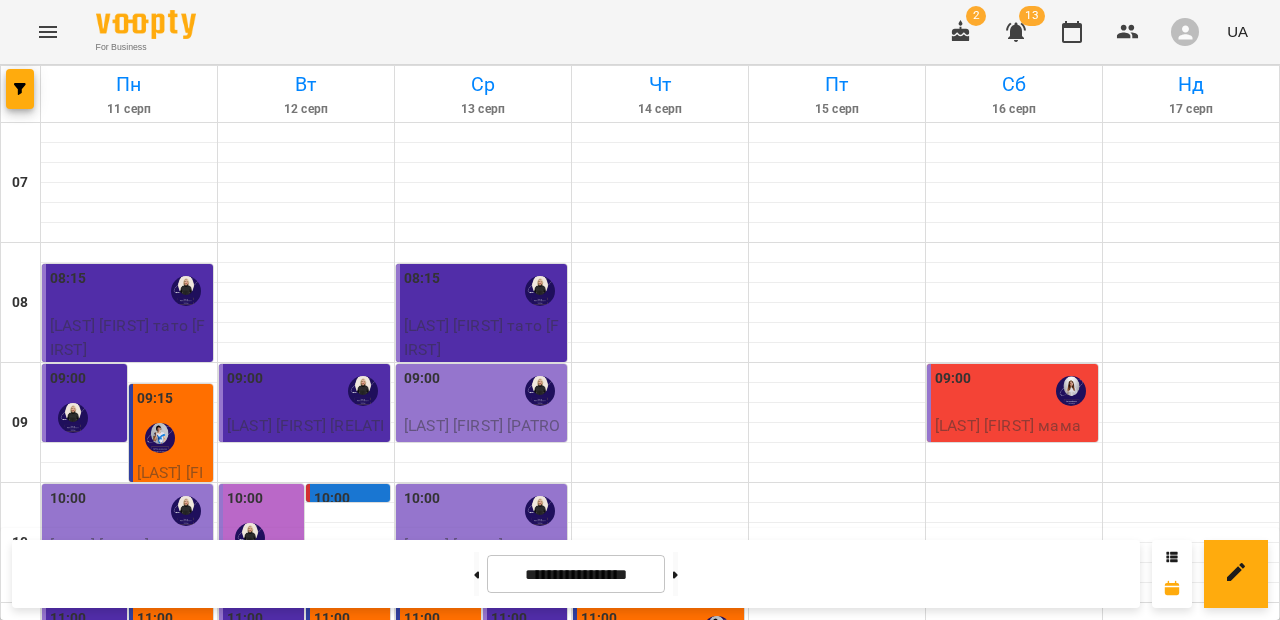 click at bounding box center (129, 573) 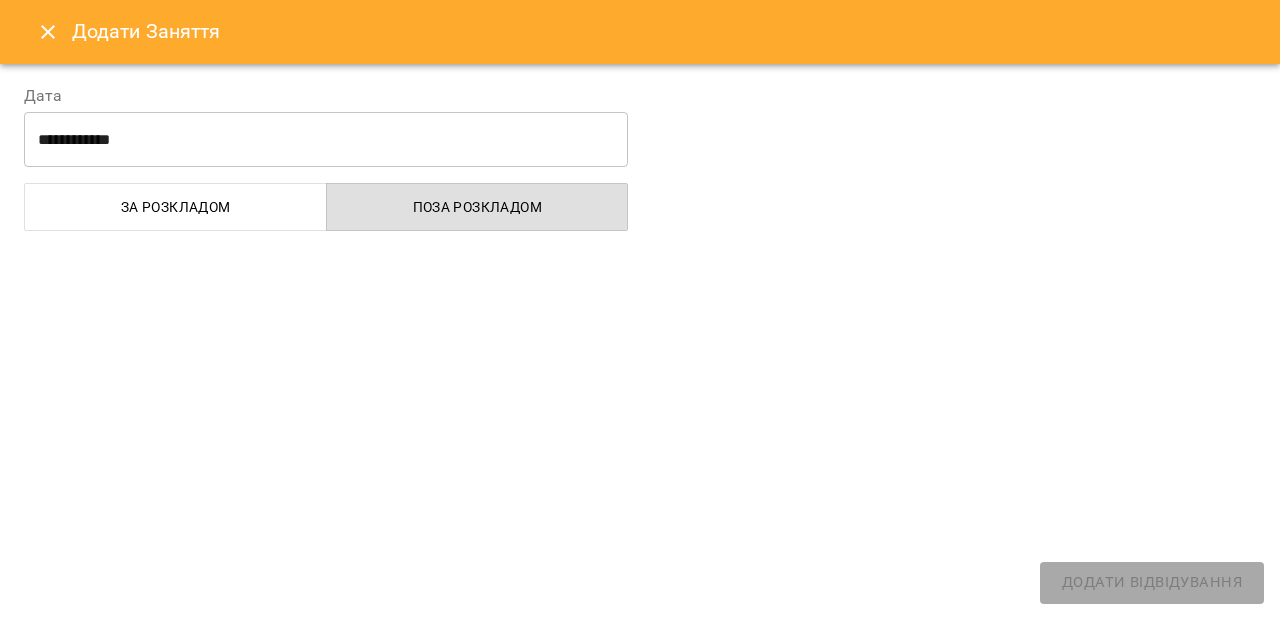 select 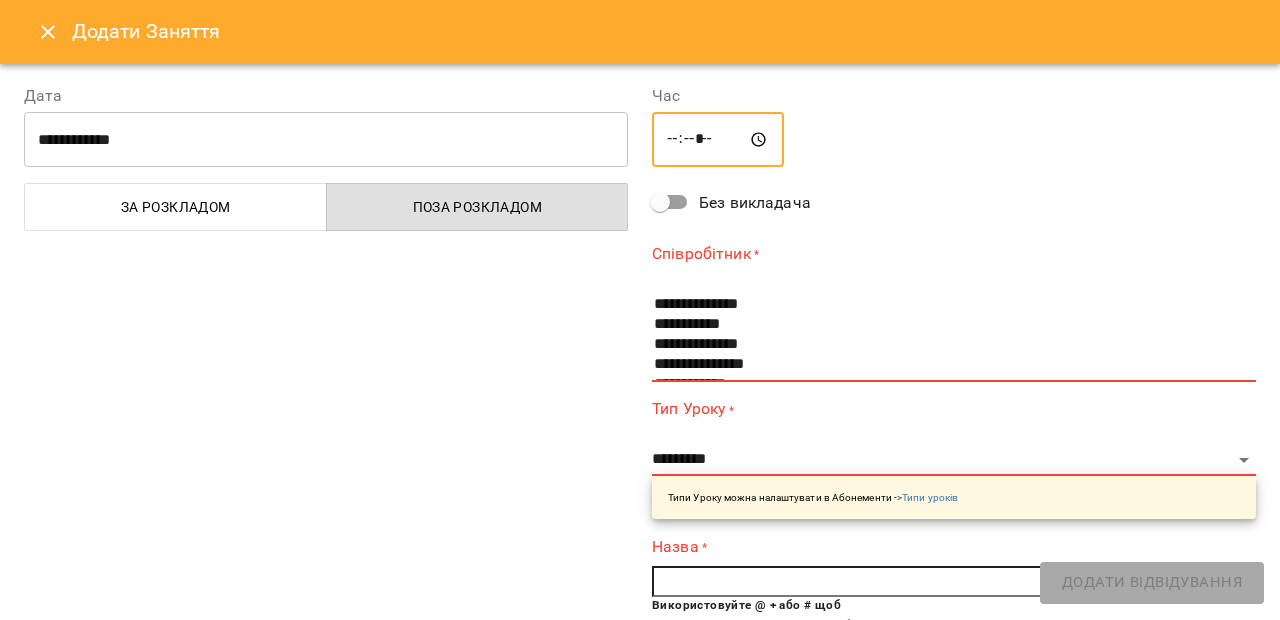 click on "*****" at bounding box center [718, 140] 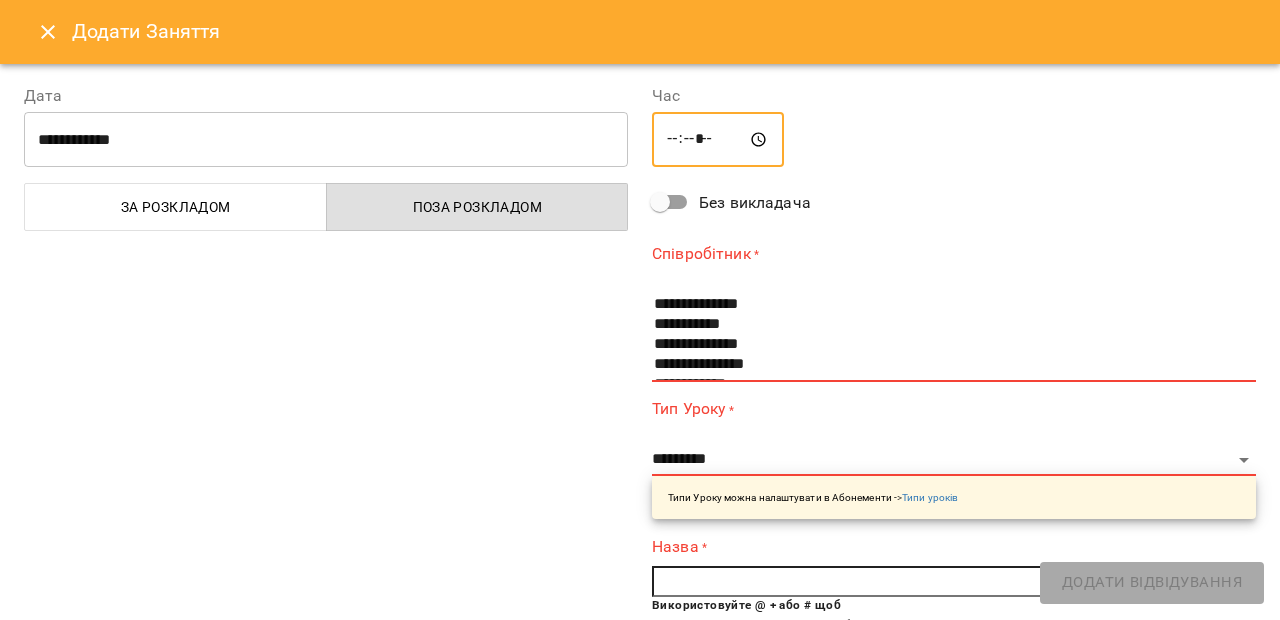 type on "*****" 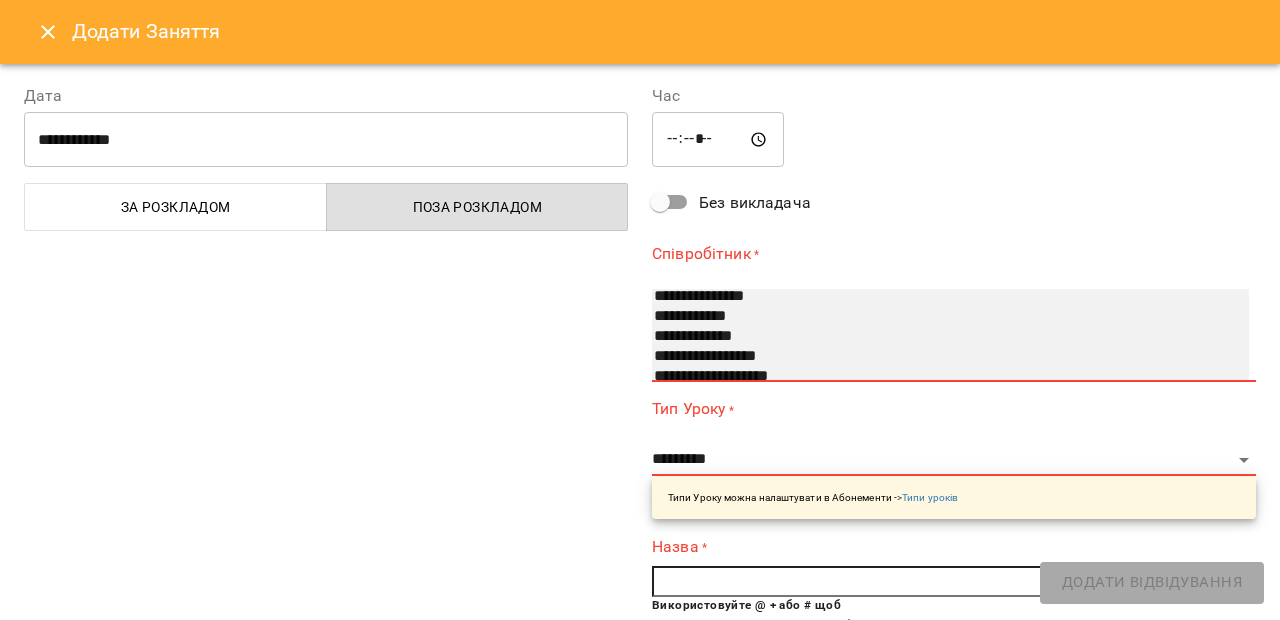 scroll, scrollTop: 84, scrollLeft: 0, axis: vertical 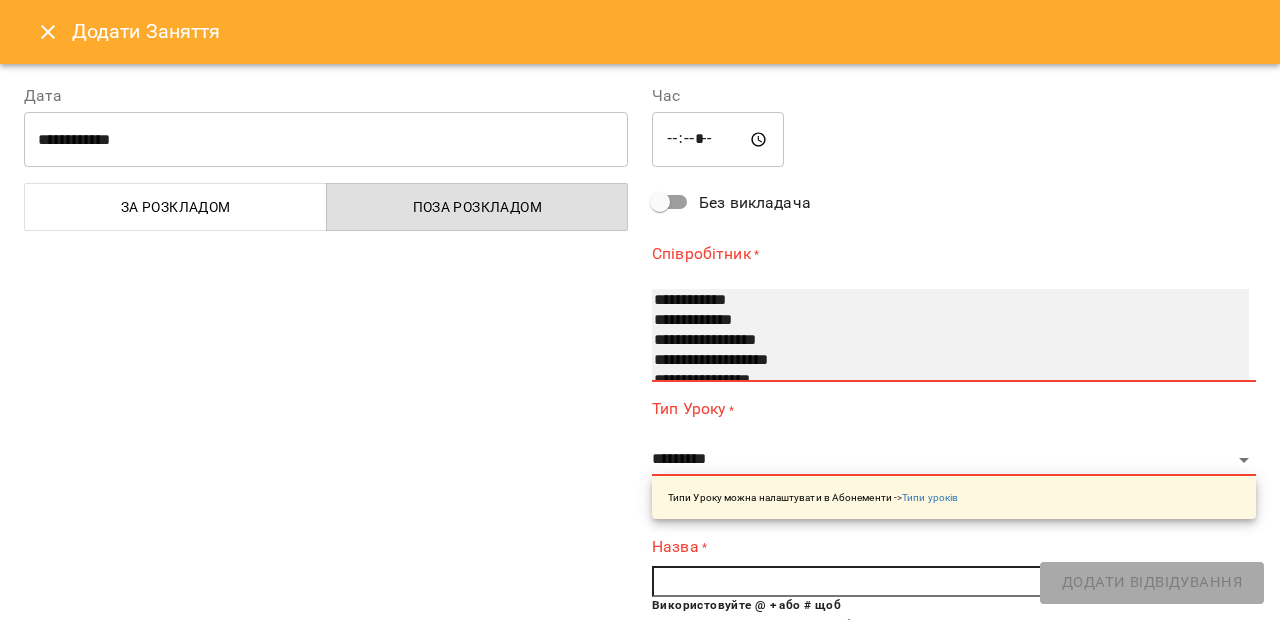 select on "**********" 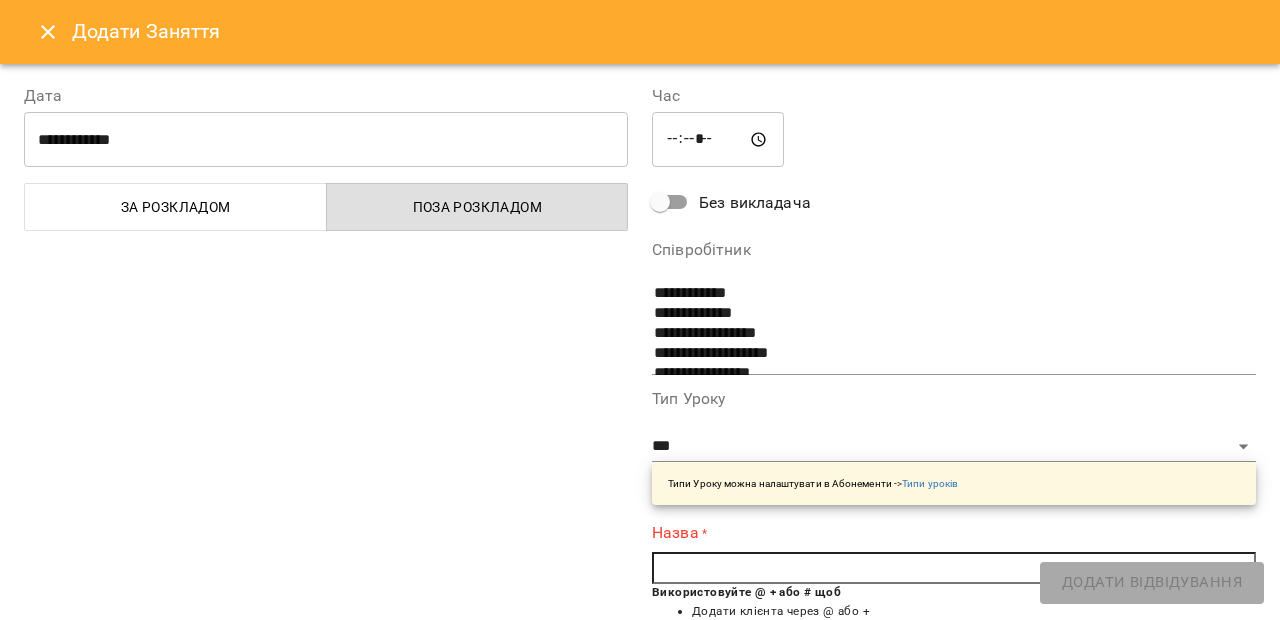 click at bounding box center (954, 568) 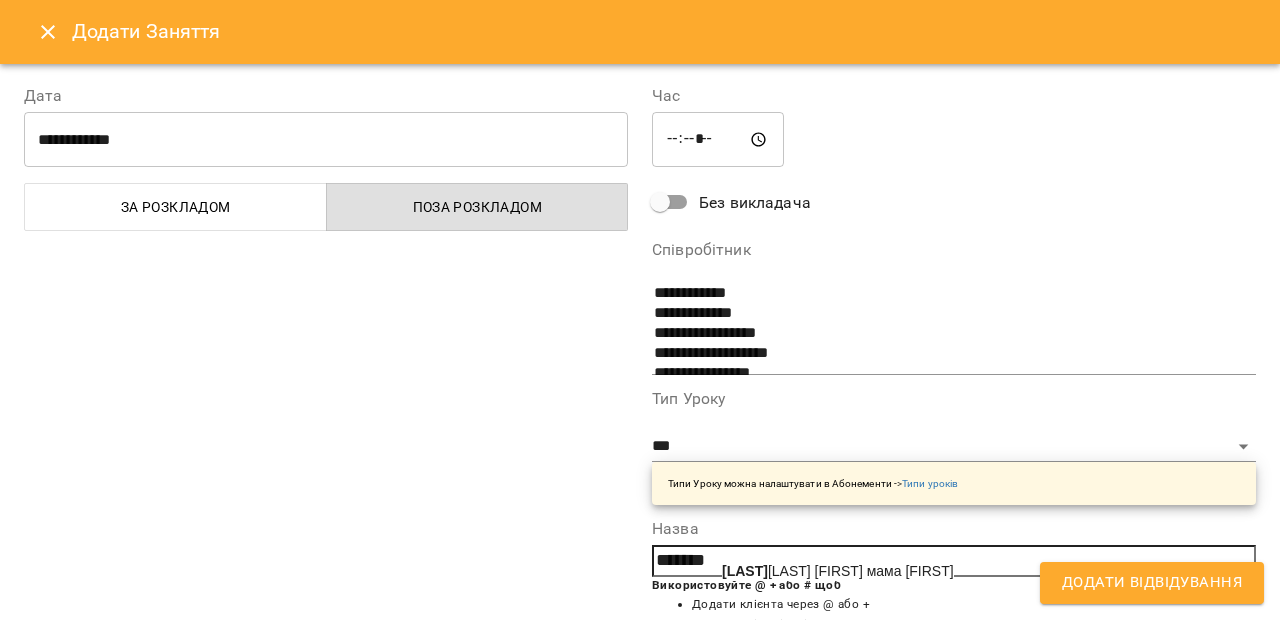 click on "Карінч енко Владислав мама Анна" at bounding box center (838, 571) 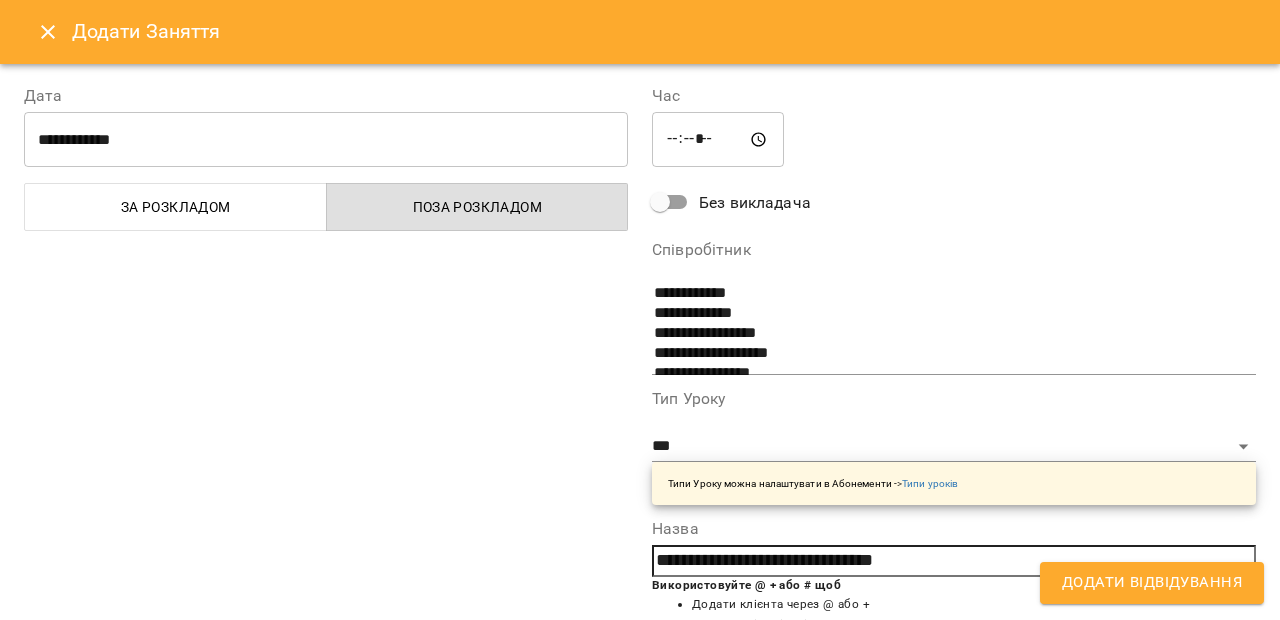 click on "Додати Відвідування" at bounding box center [1152, 583] 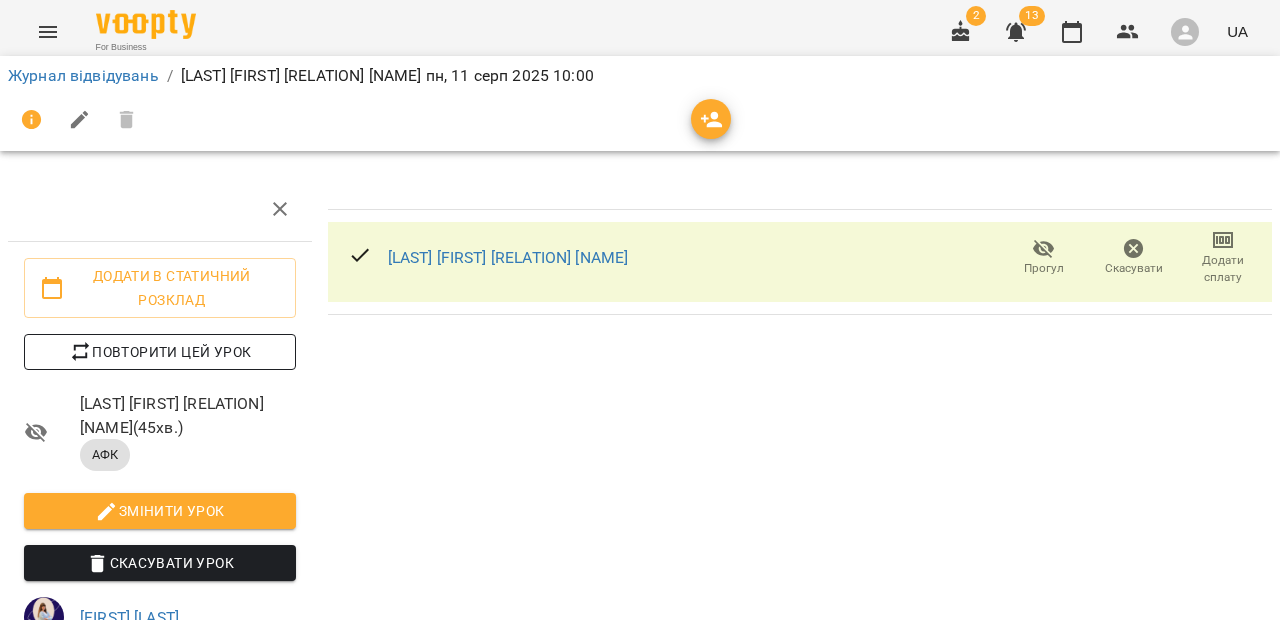 click on "Повторити цей урок" at bounding box center (160, 352) 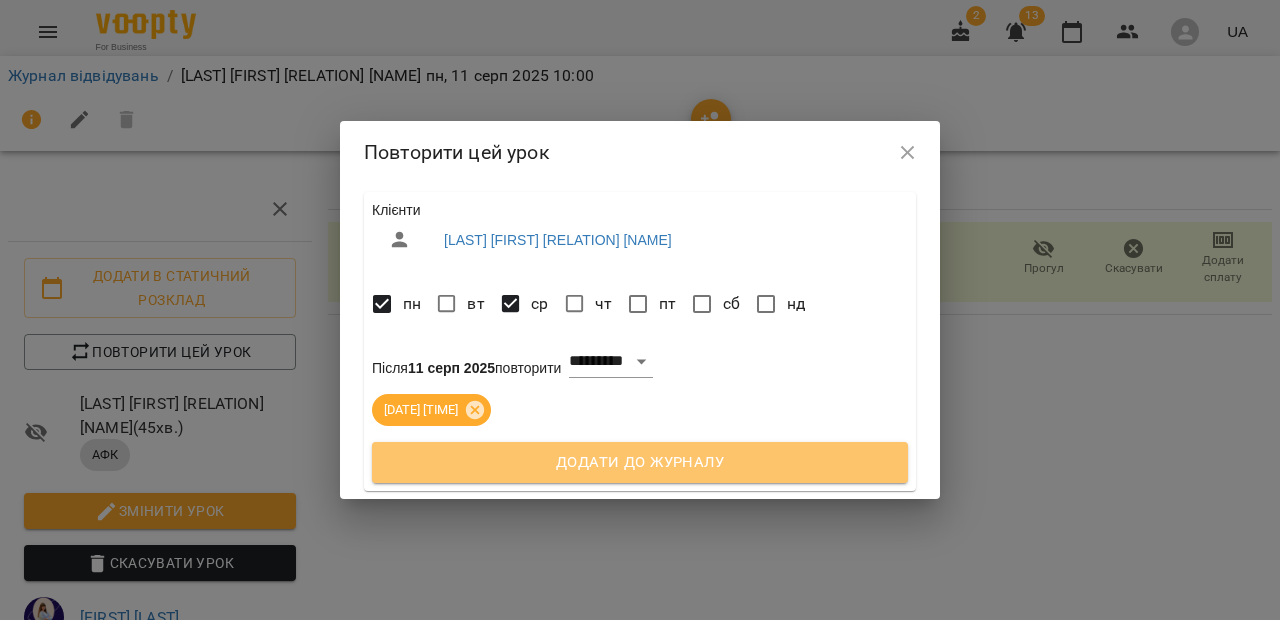 click on "Додати до журналу" at bounding box center (640, 463) 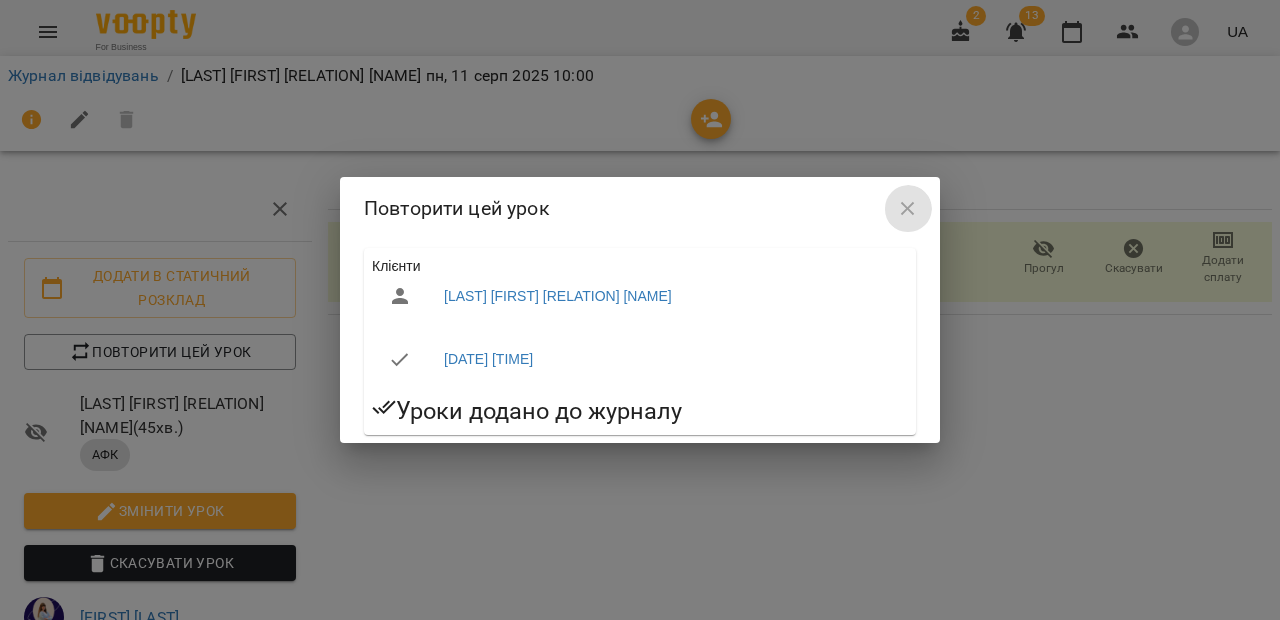 click at bounding box center (908, 209) 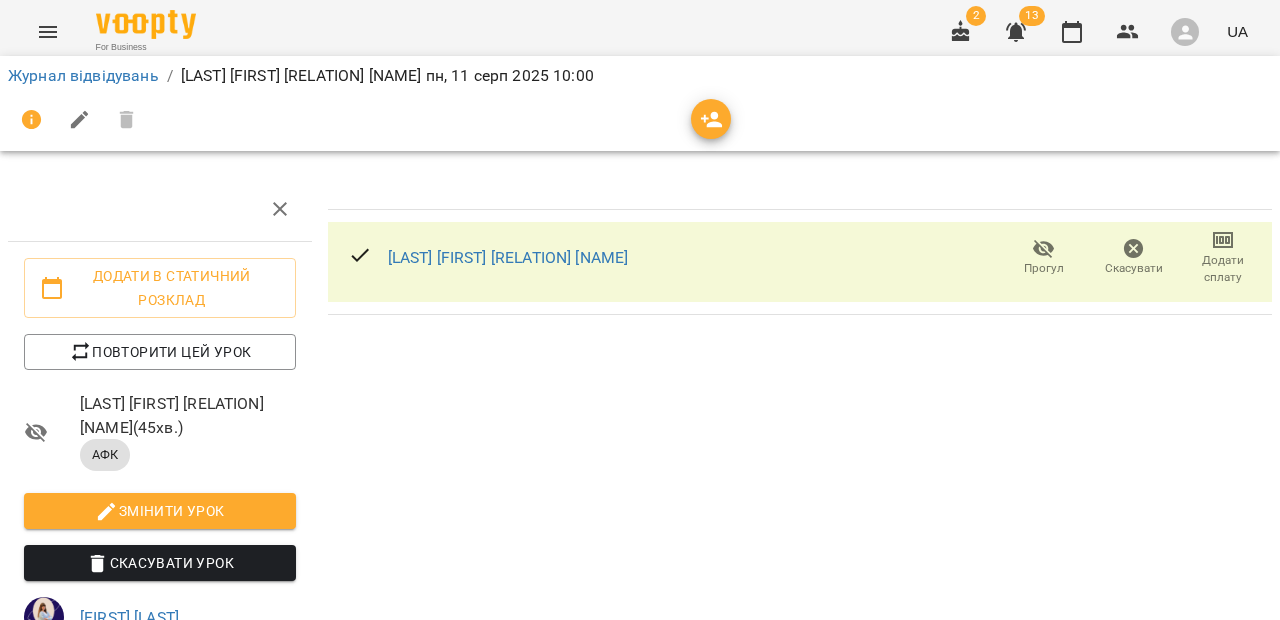 click on "Журнал відвідувань / Карінченко Владислав мама Анна    пн, 11 серп 2025 10:00" at bounding box center (640, 76) 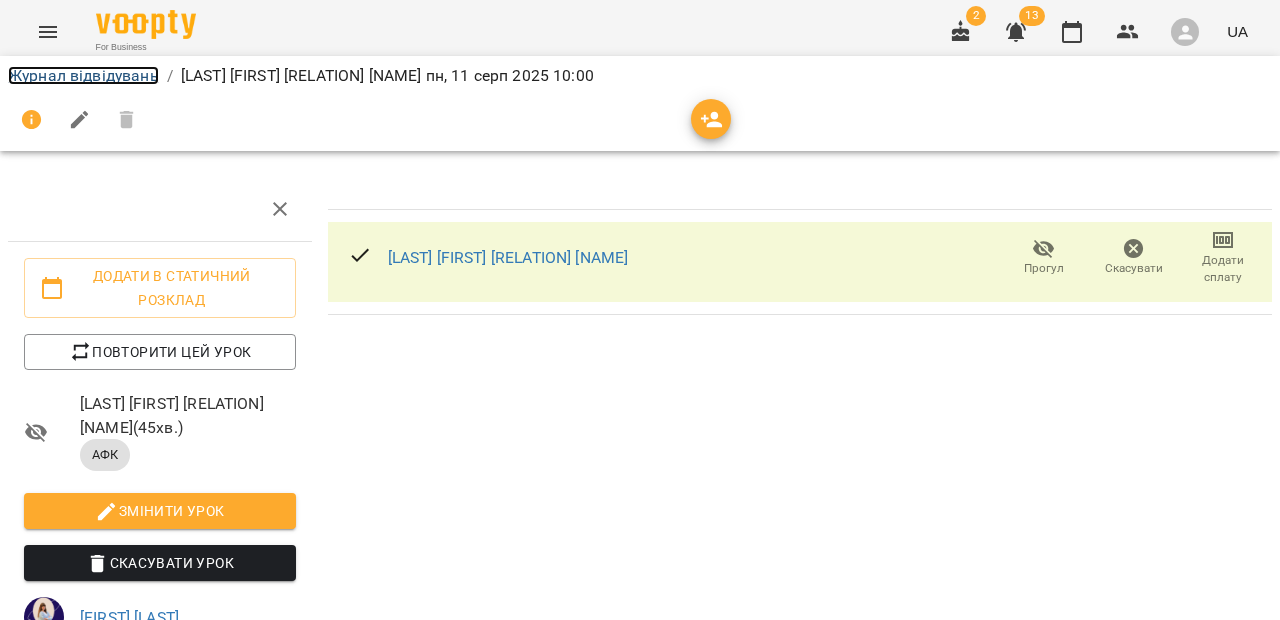 click on "Журнал відвідувань" at bounding box center [83, 75] 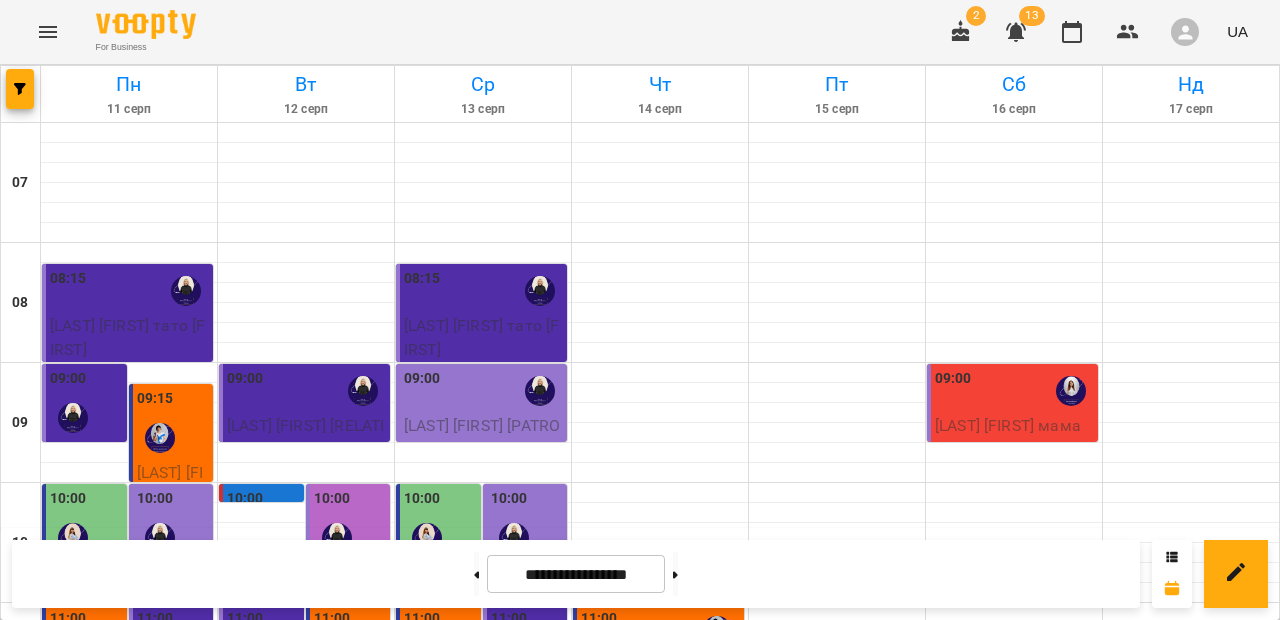 scroll, scrollTop: 377, scrollLeft: 0, axis: vertical 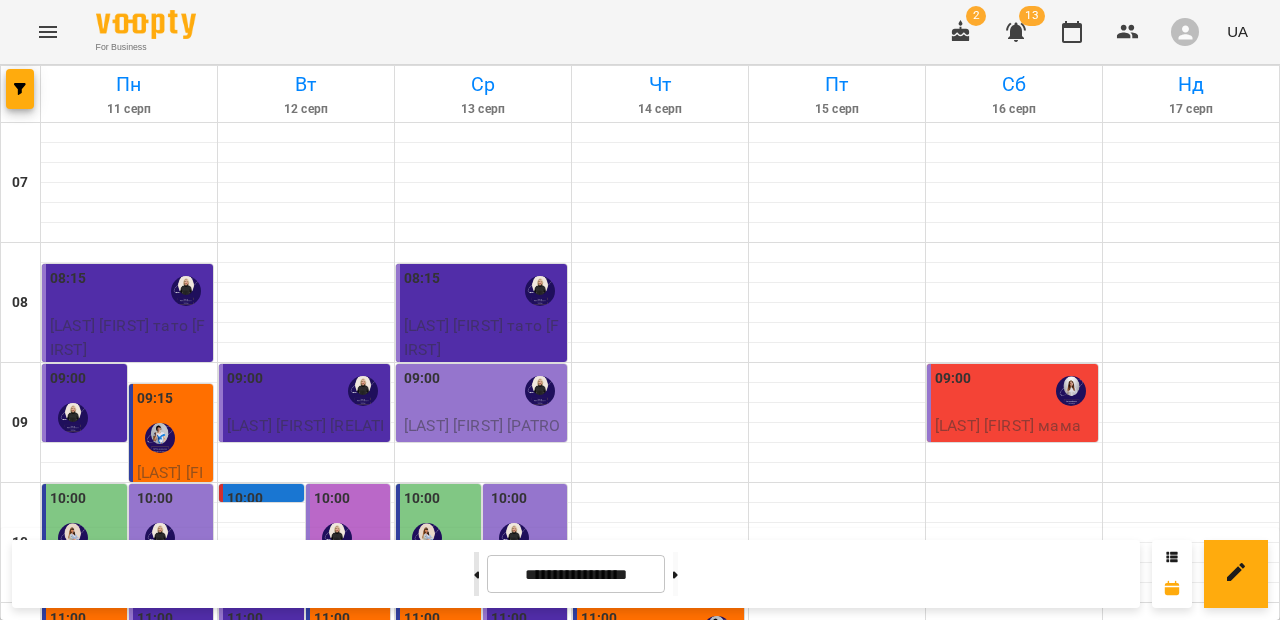 click at bounding box center [476, 574] 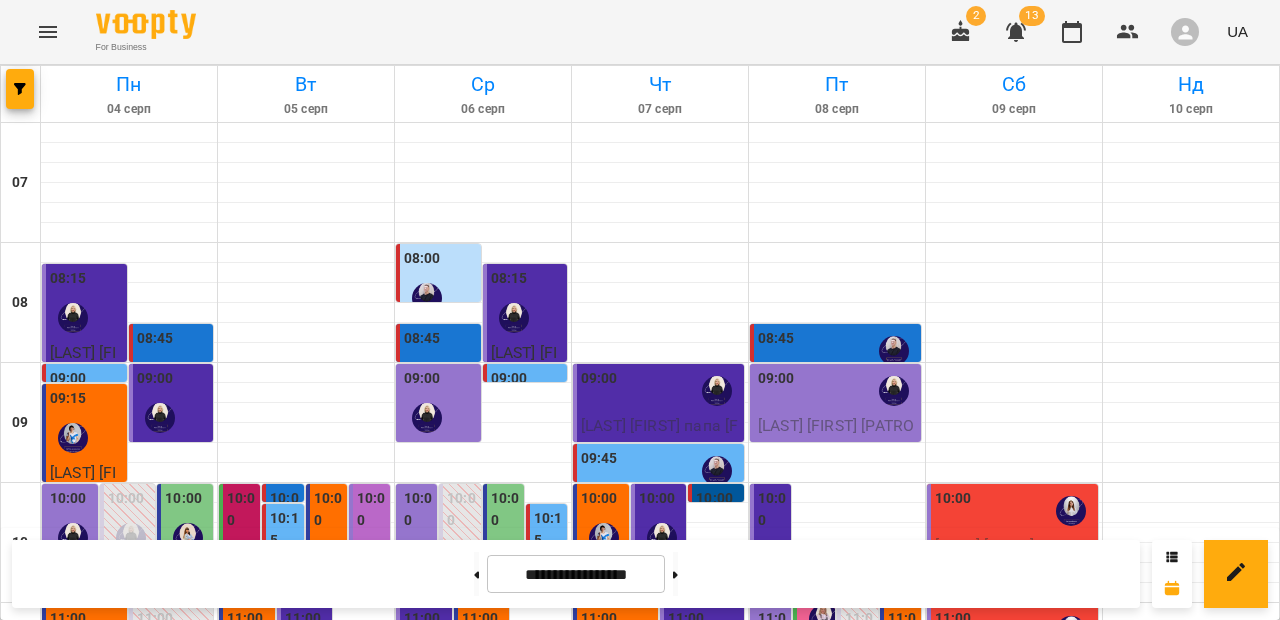 click on "12:00" at bounding box center (183, 739) 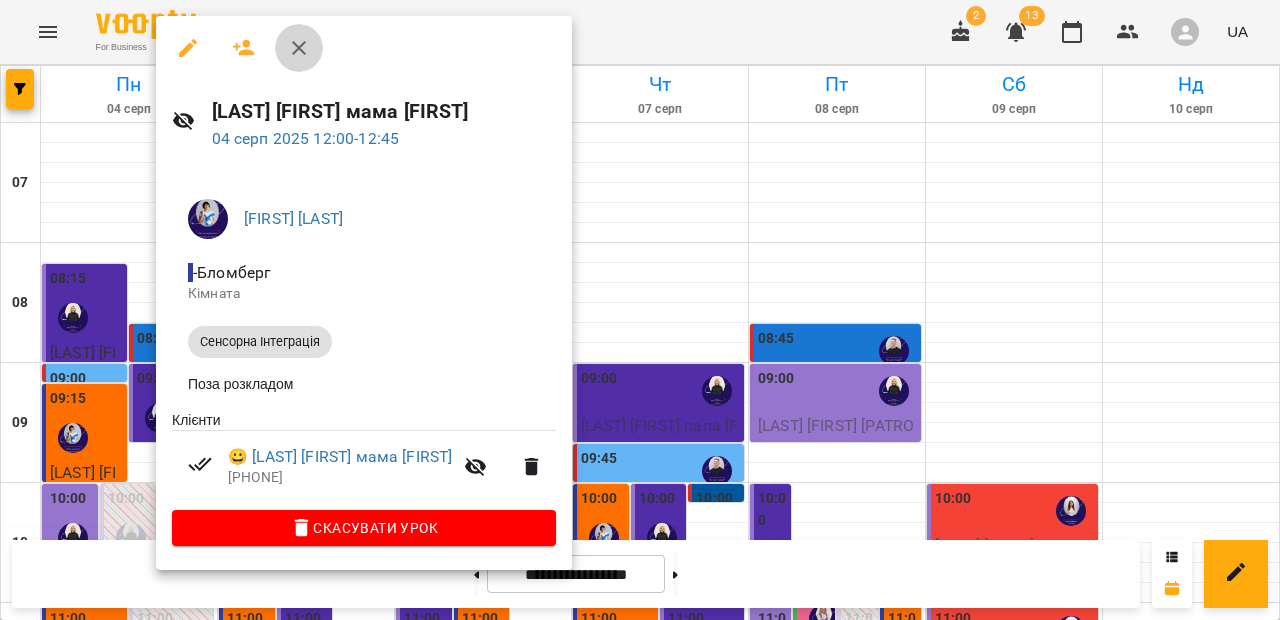 click at bounding box center [299, 48] 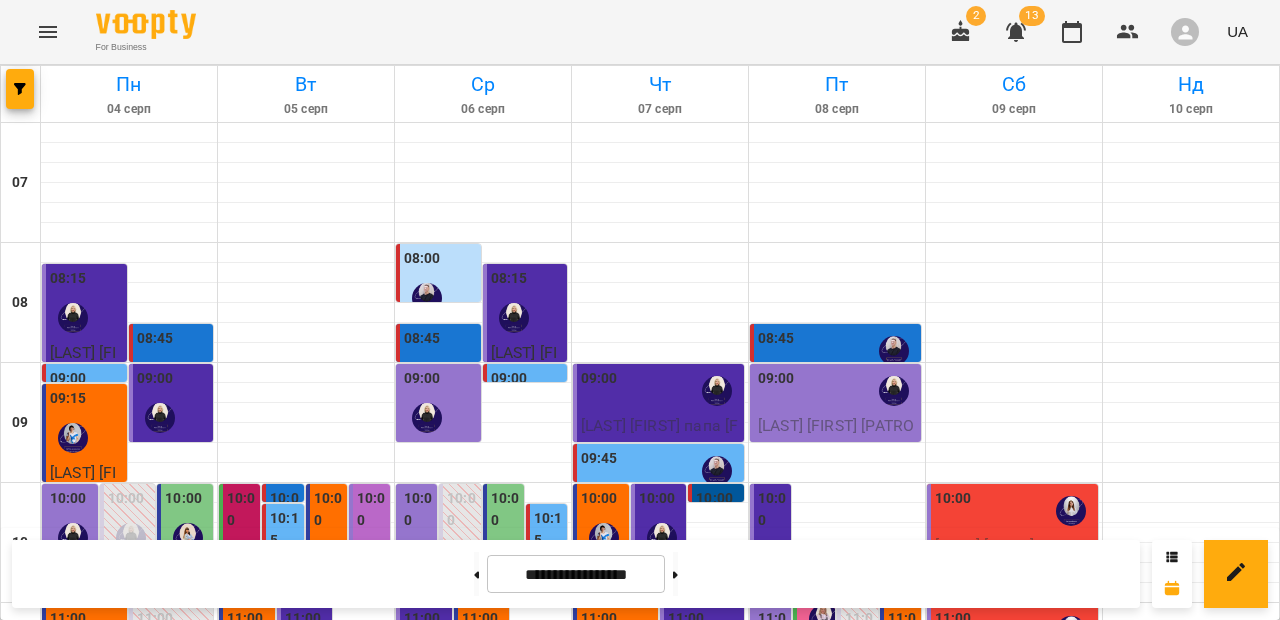 click at bounding box center [308, 778] 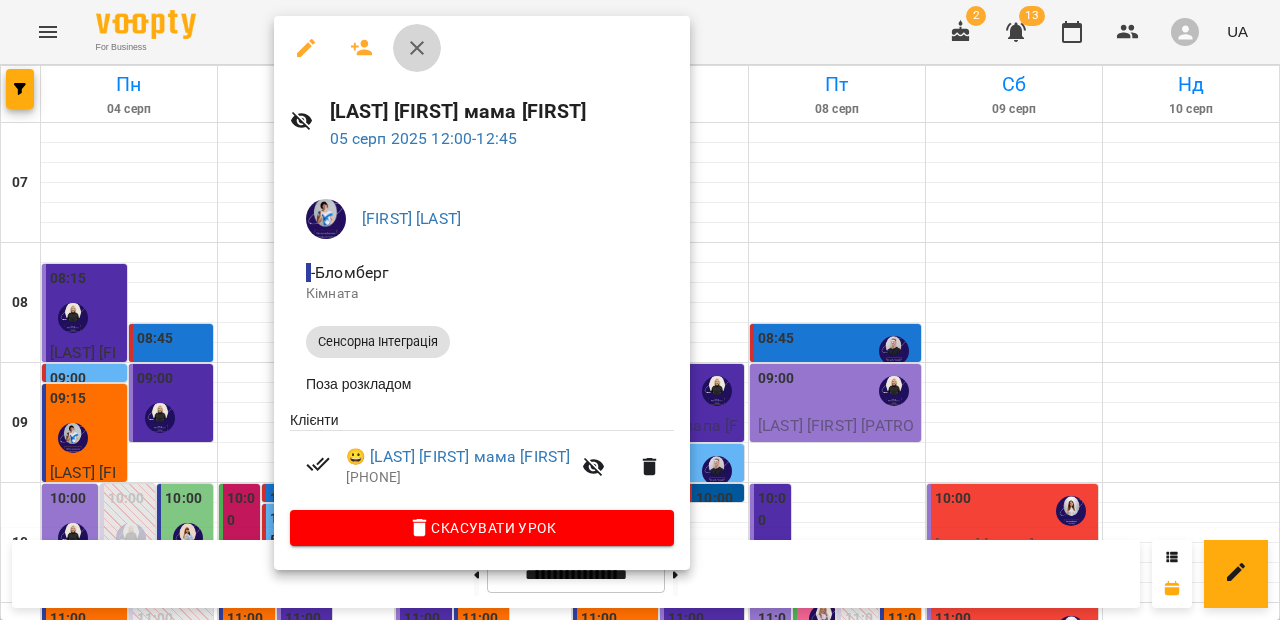 click at bounding box center (417, 48) 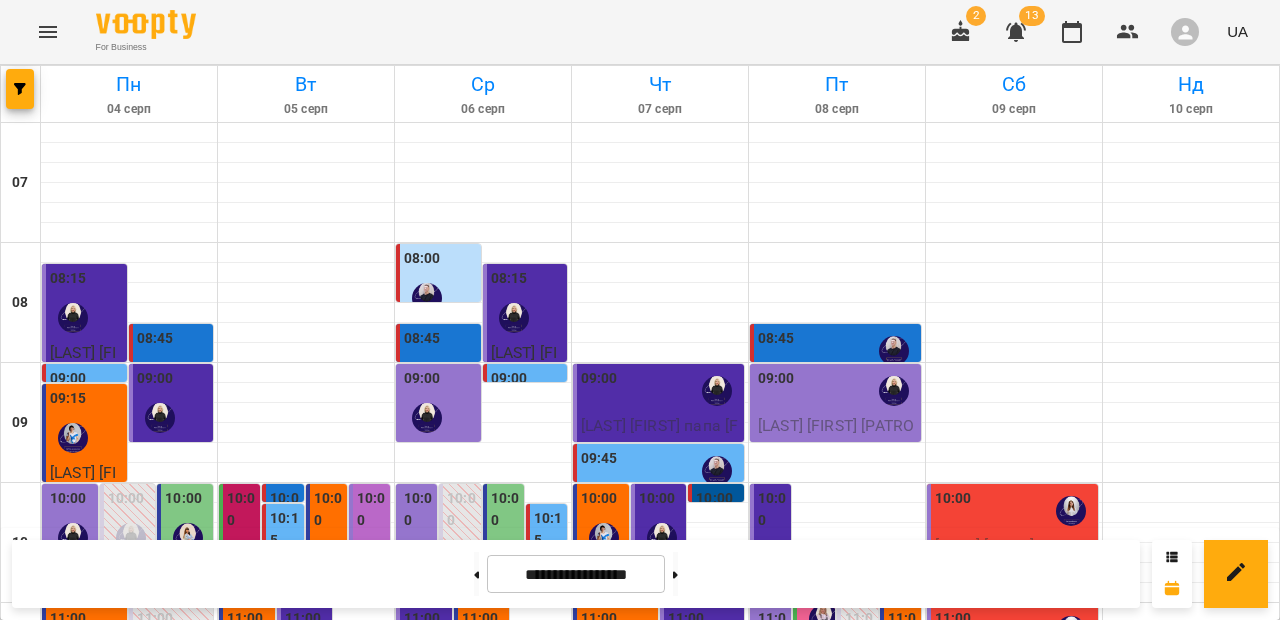 click at bounding box center [337, 898] 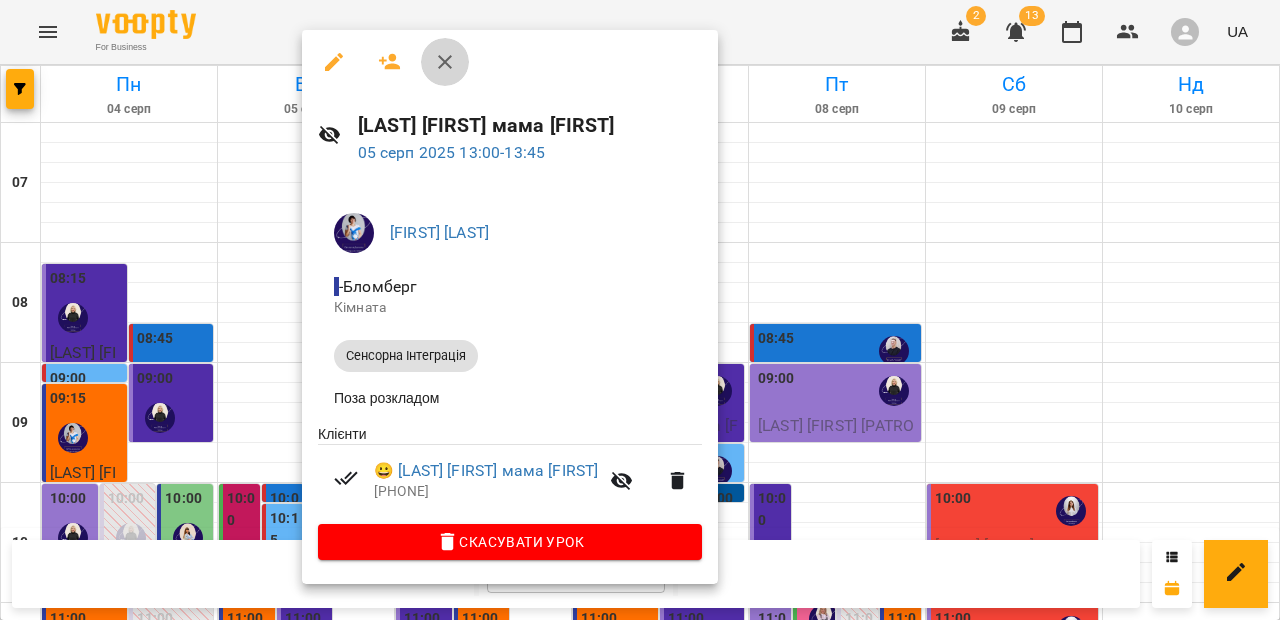 click 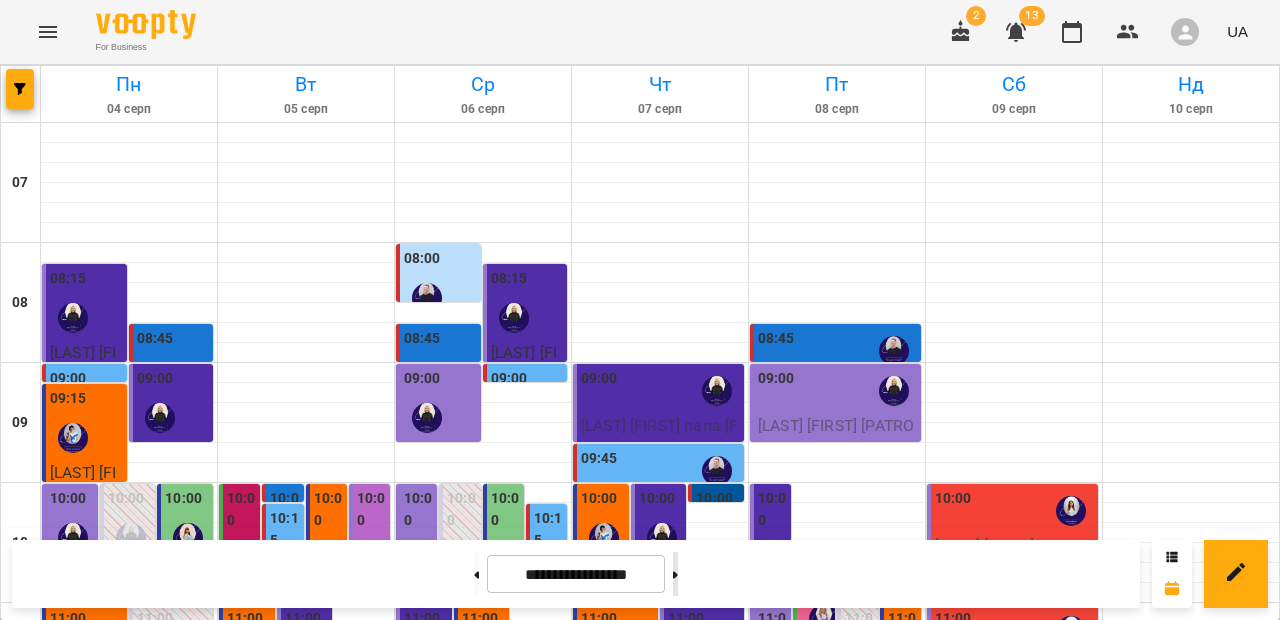 click at bounding box center (675, 574) 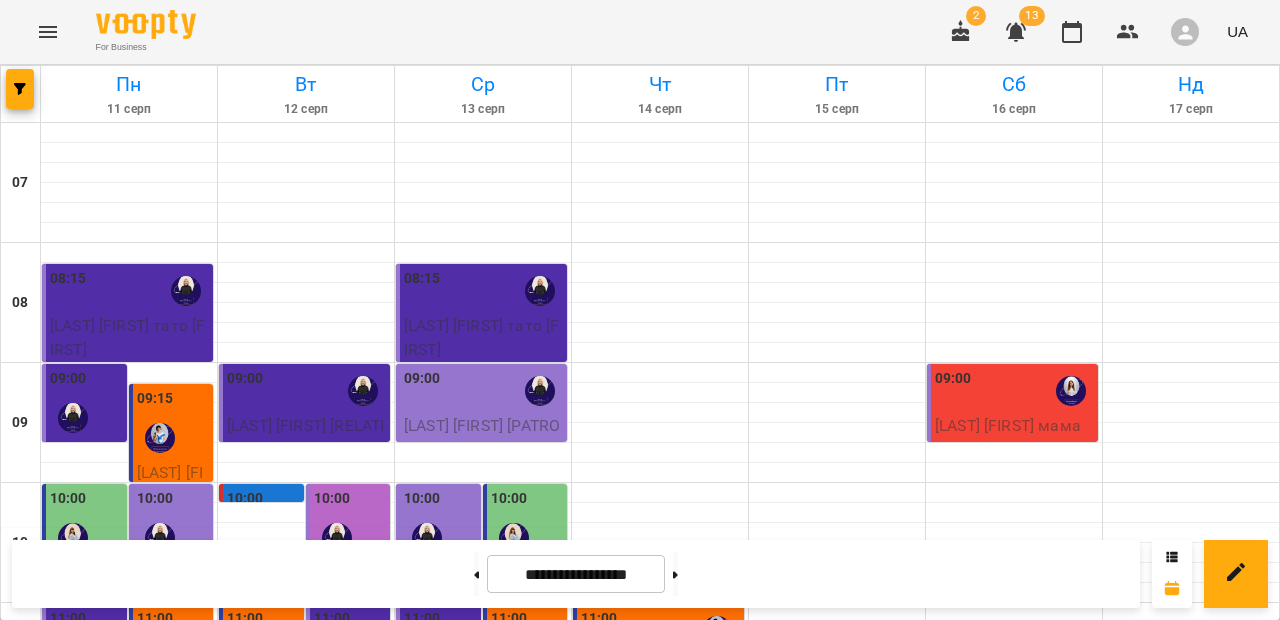 click at bounding box center [306, 833] 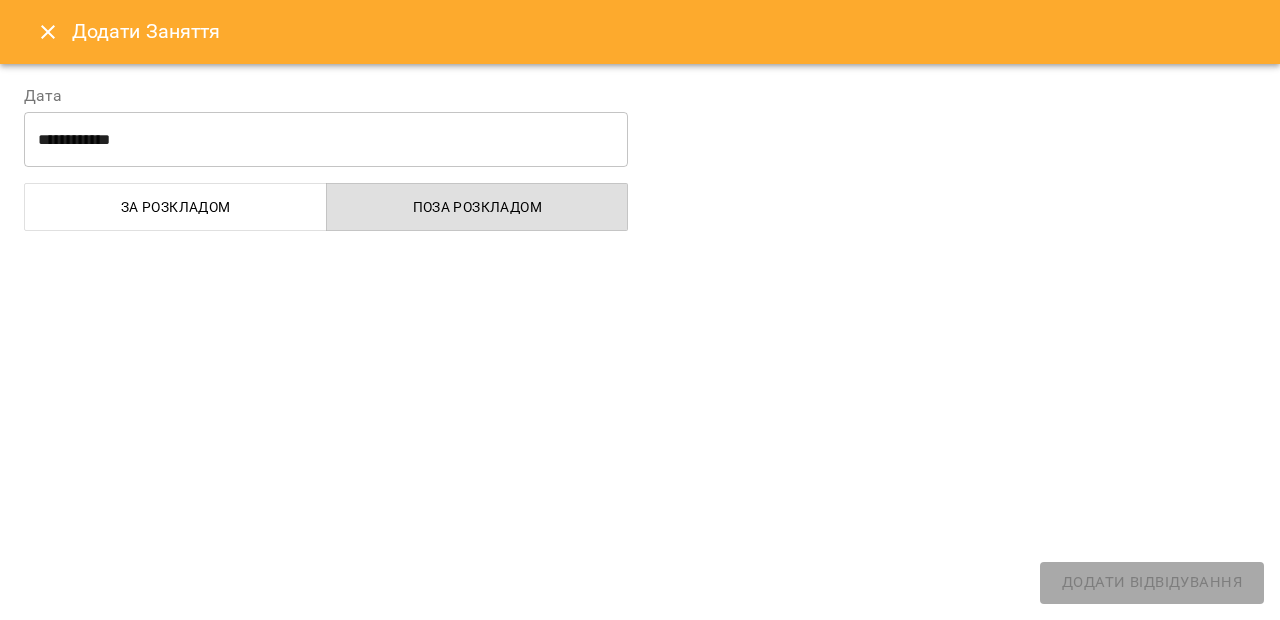 select 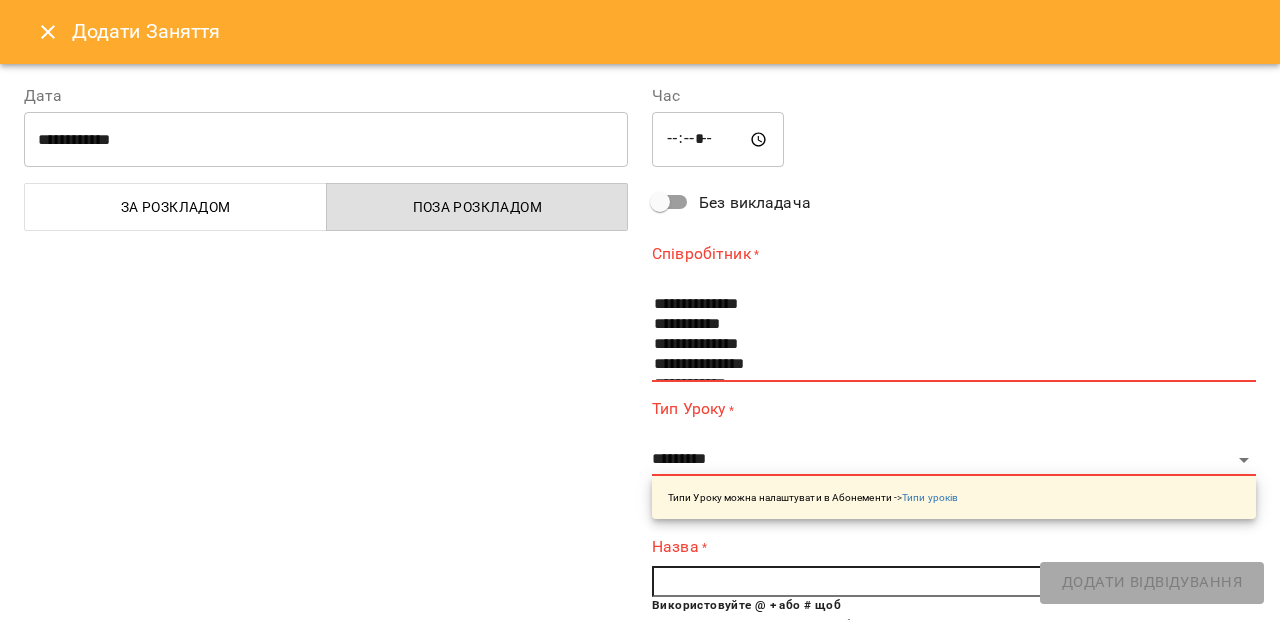 click on "*****" at bounding box center [718, 140] 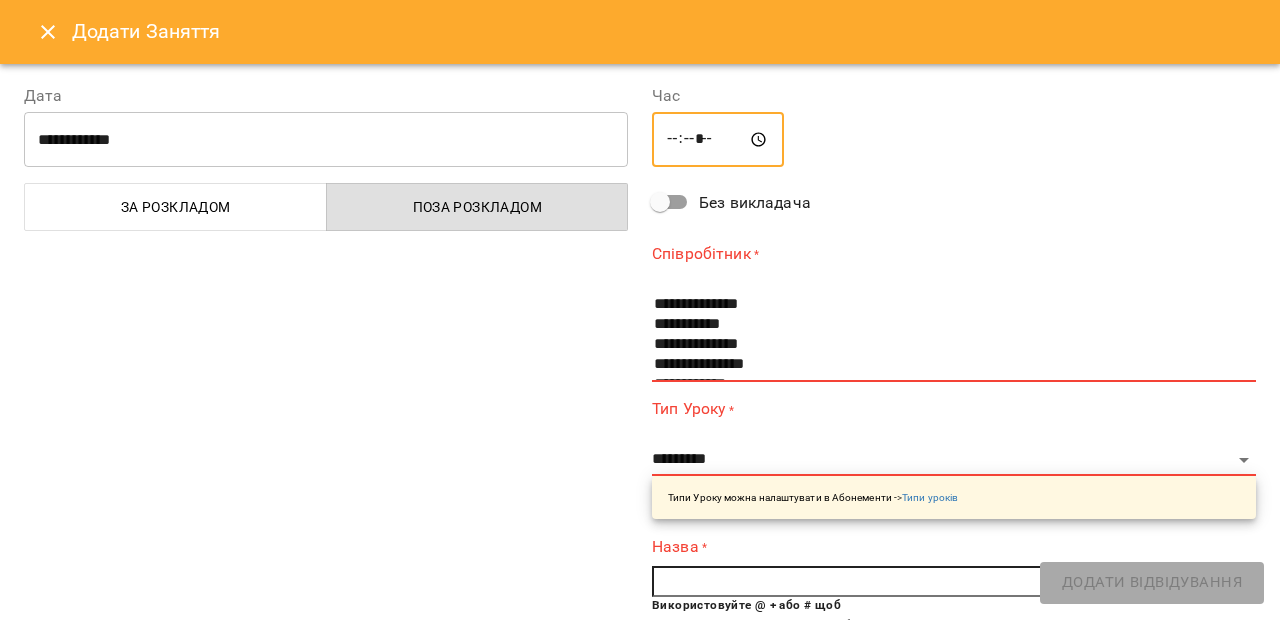 type on "*****" 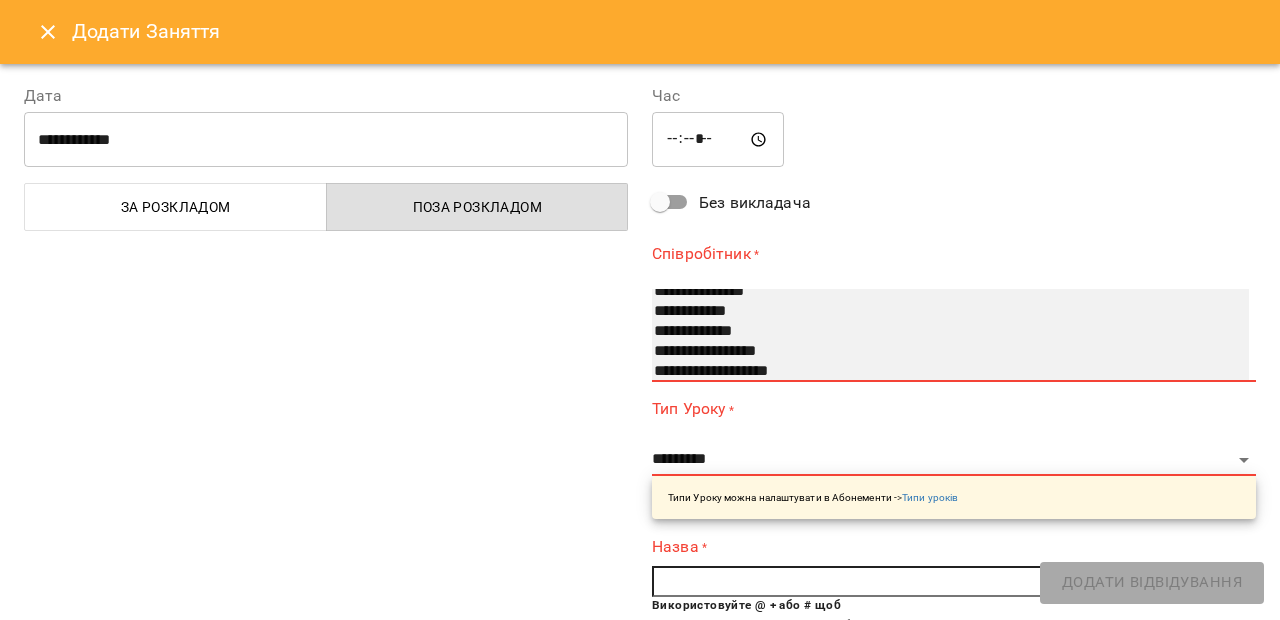 scroll, scrollTop: 100, scrollLeft: 0, axis: vertical 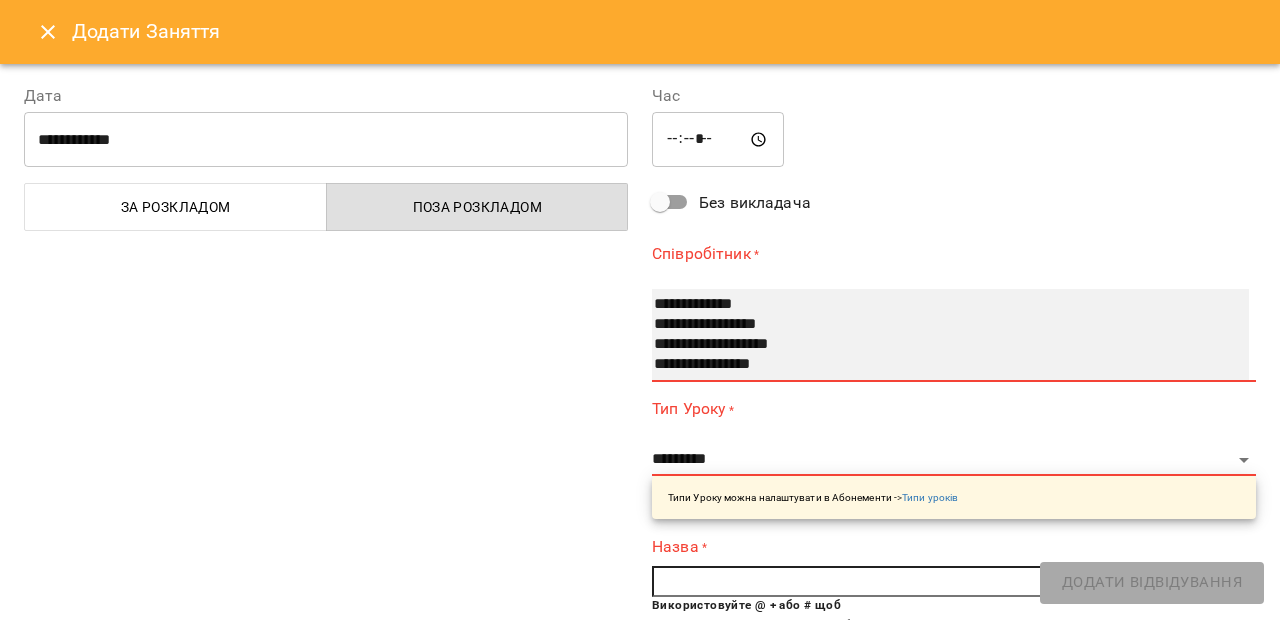 click on "**********" at bounding box center (950, 335) 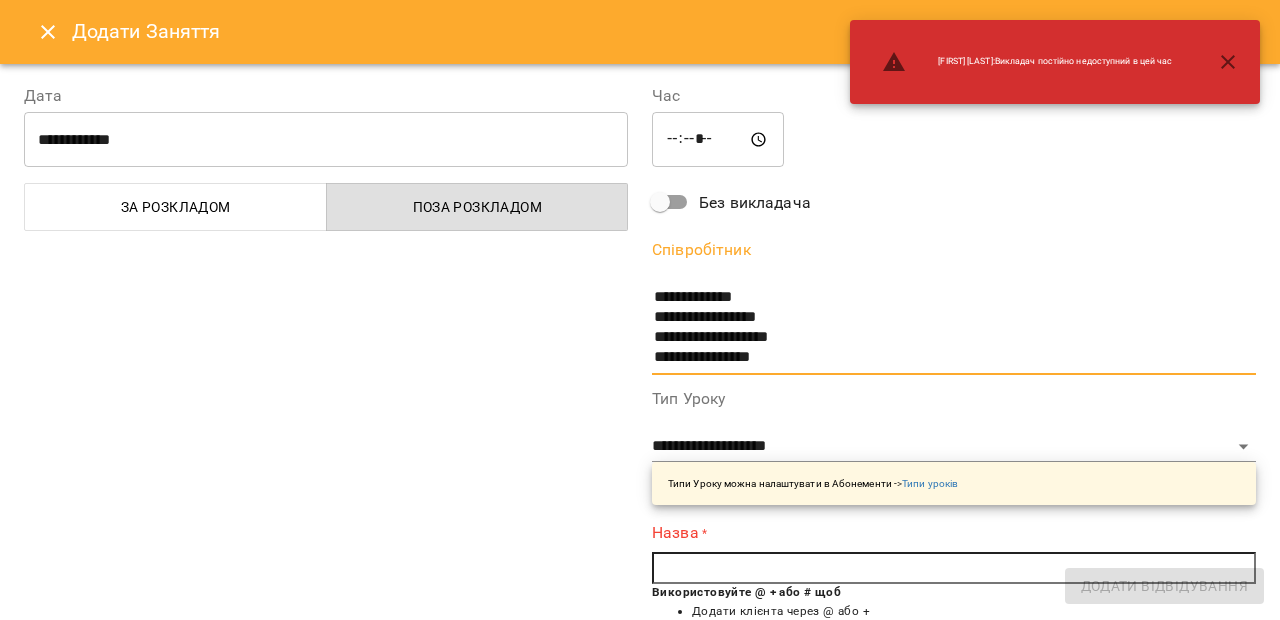 click at bounding box center [954, 568] 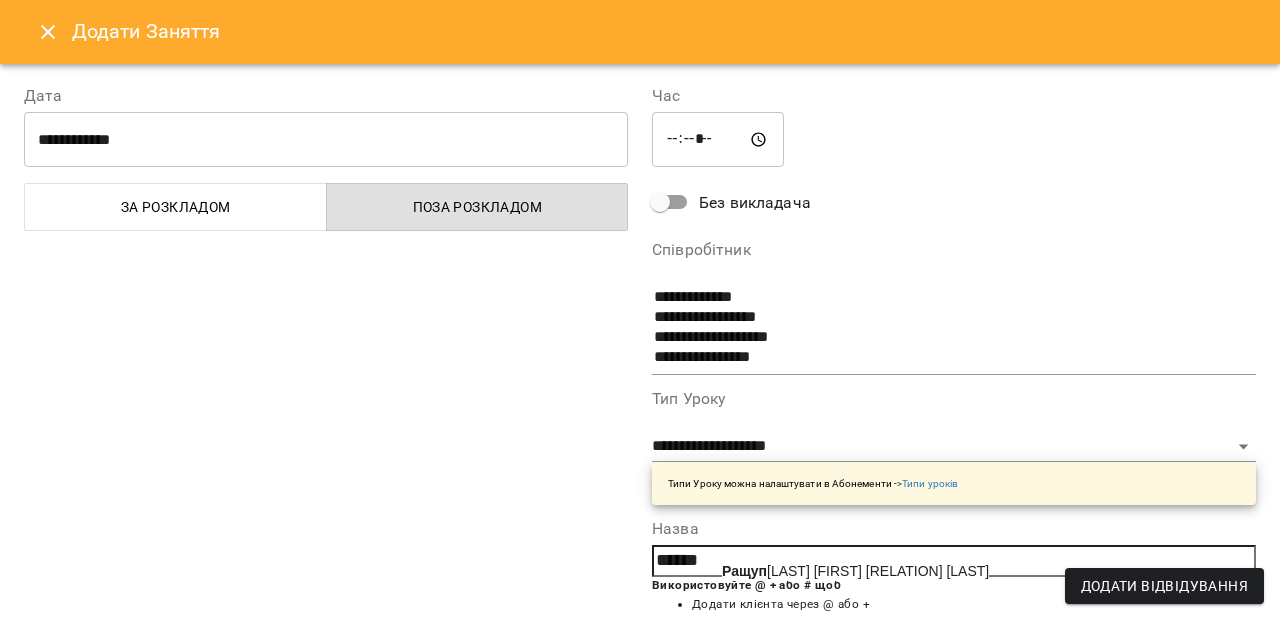 click on "Ращуп кін Марк мама Євгенія" at bounding box center [855, 571] 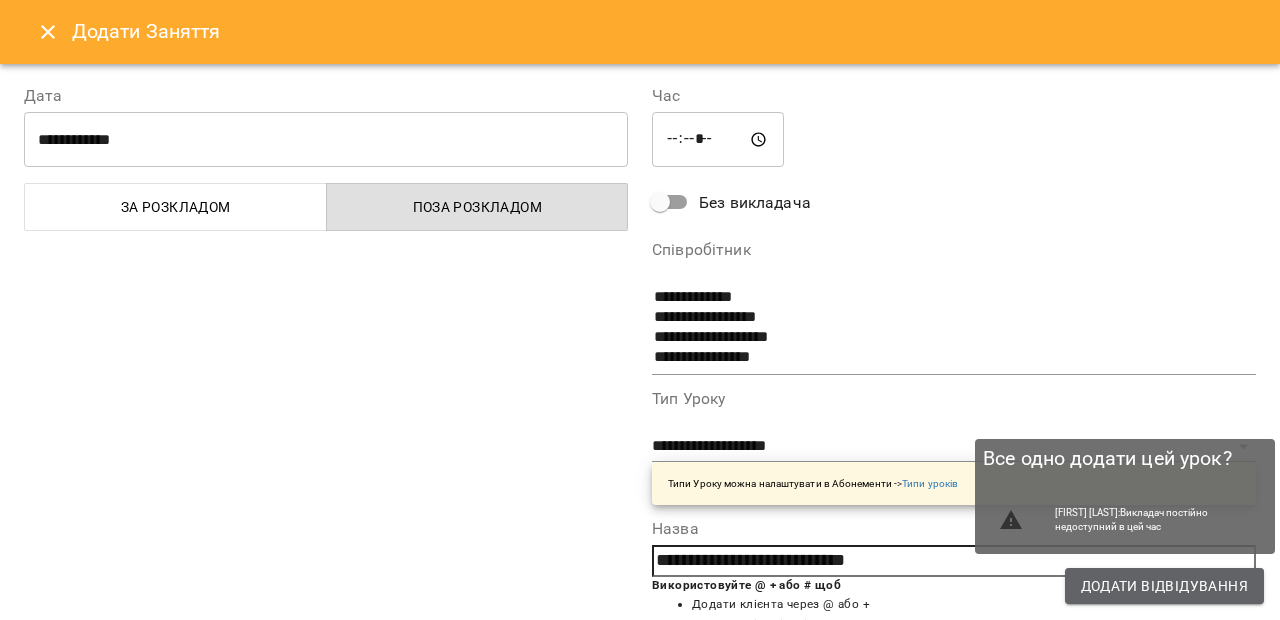 click on "Додати Відвідування" at bounding box center [1164, 586] 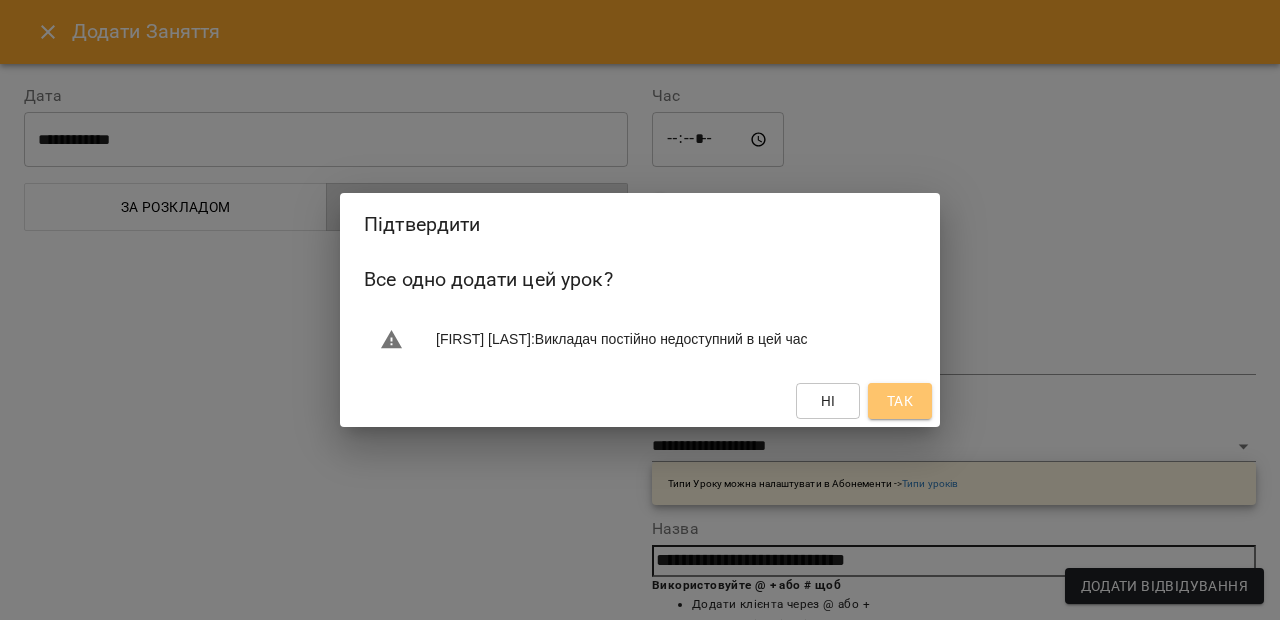 click on "Так" at bounding box center (900, 401) 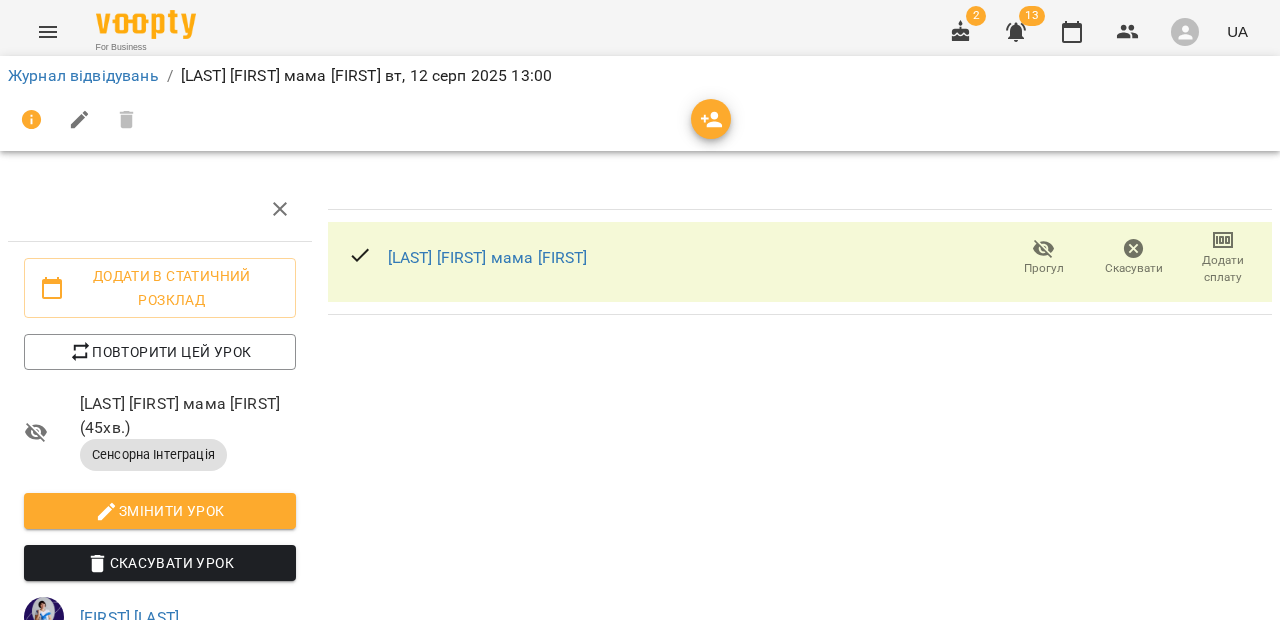 click on "Журнал відвідувань / Ращупкін Марк мама Євгенія    вт, 12 серп 2025 13:00" at bounding box center (640, 76) 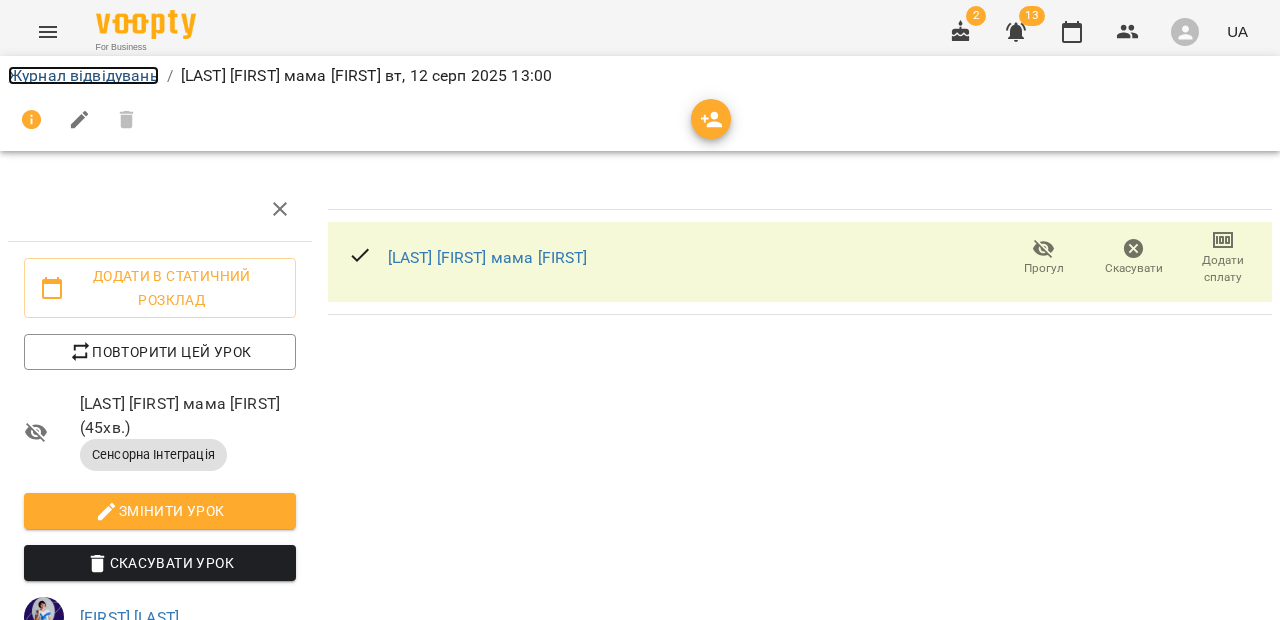 click on "Журнал відвідувань" at bounding box center (83, 75) 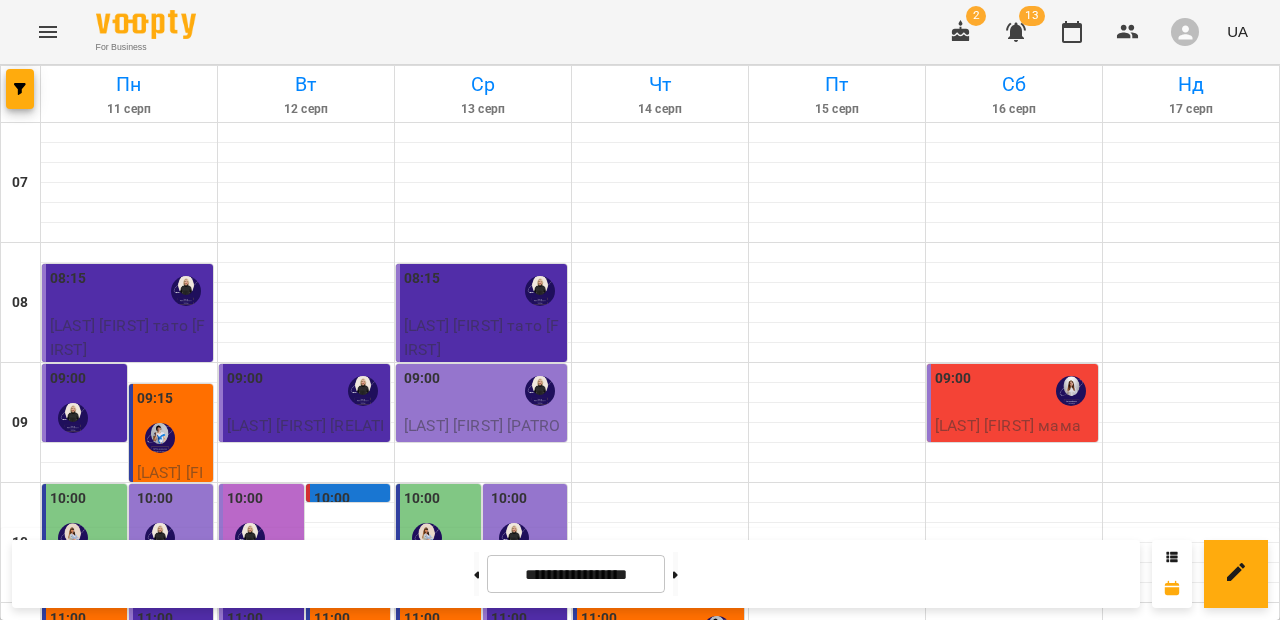scroll, scrollTop: 266, scrollLeft: 0, axis: vertical 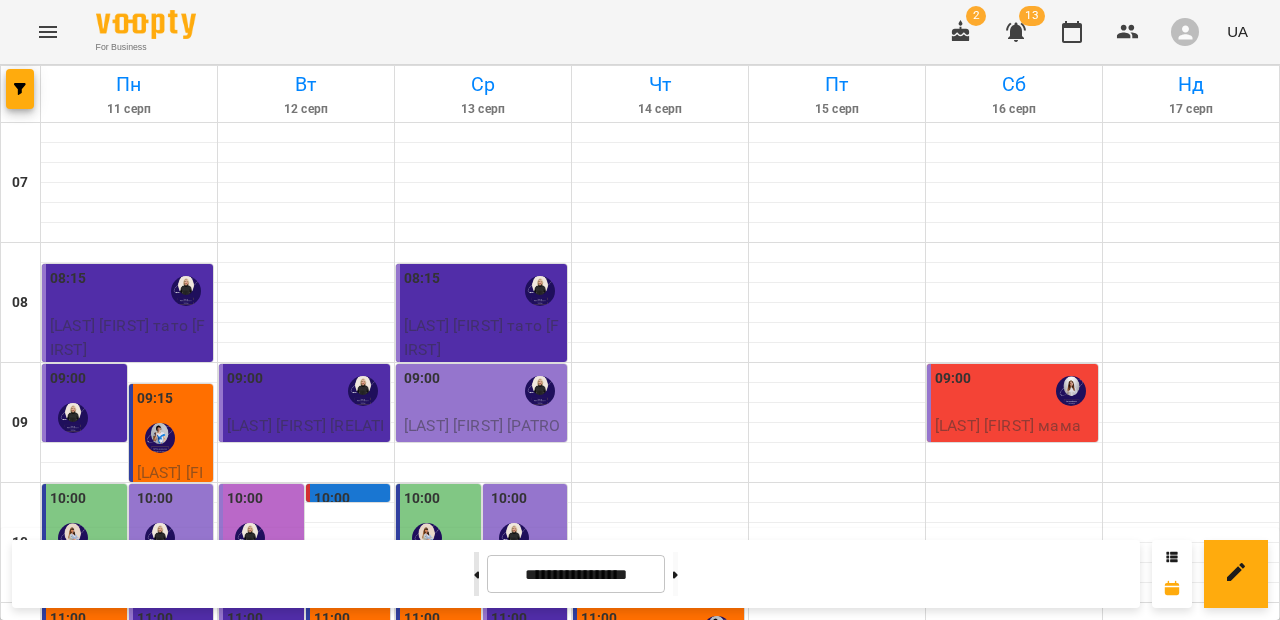 click at bounding box center (476, 574) 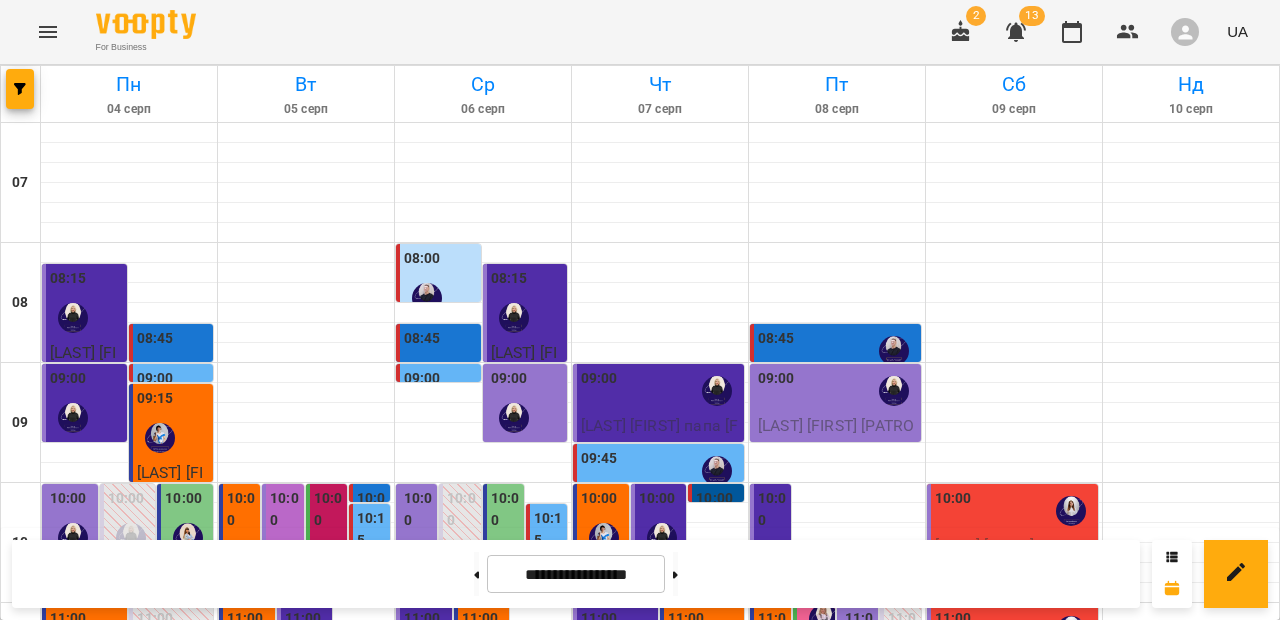 scroll, scrollTop: 243, scrollLeft: 0, axis: vertical 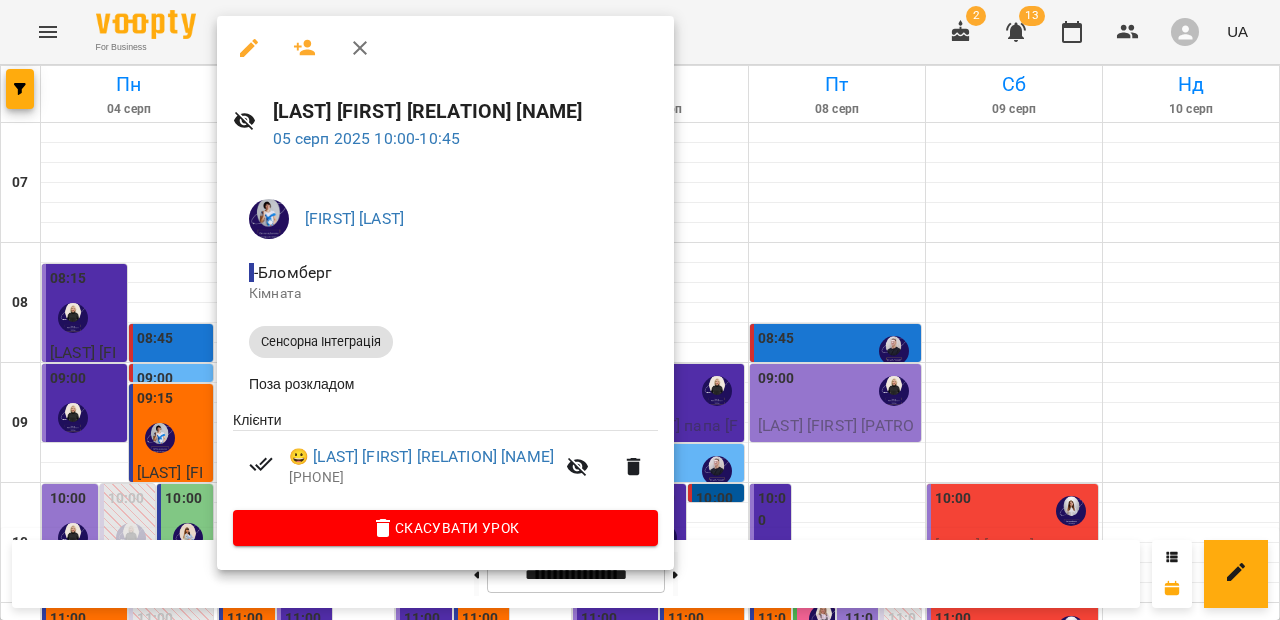 click at bounding box center [360, 48] 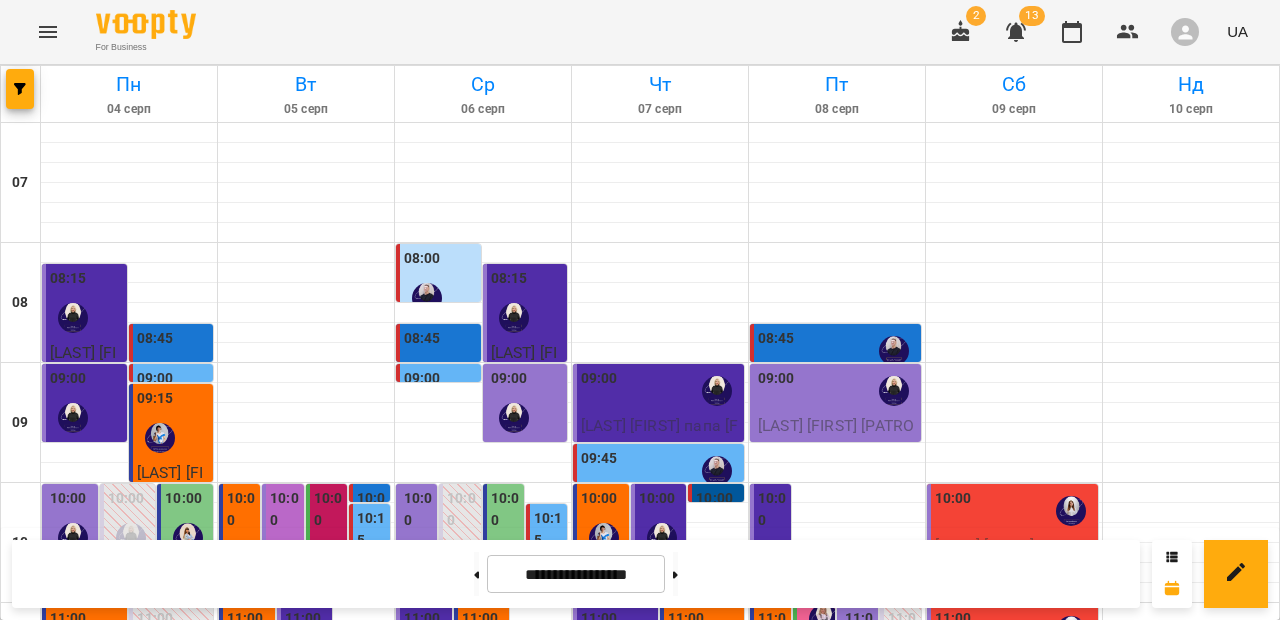 click on "10:00" at bounding box center [599, 501] 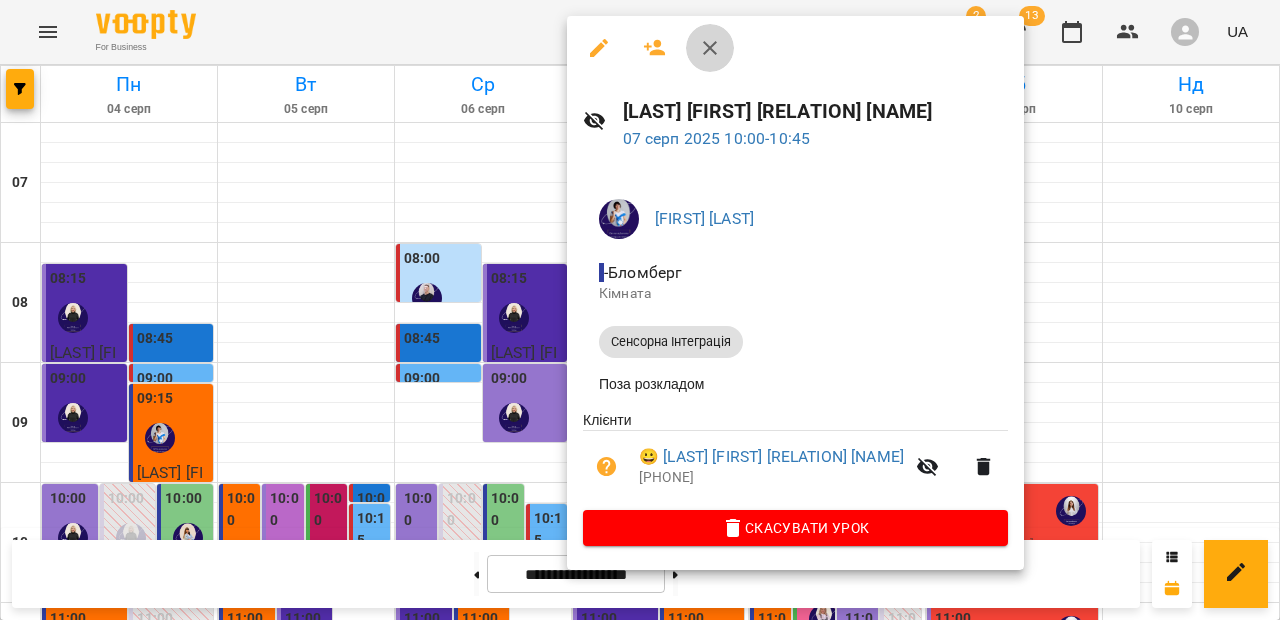 click 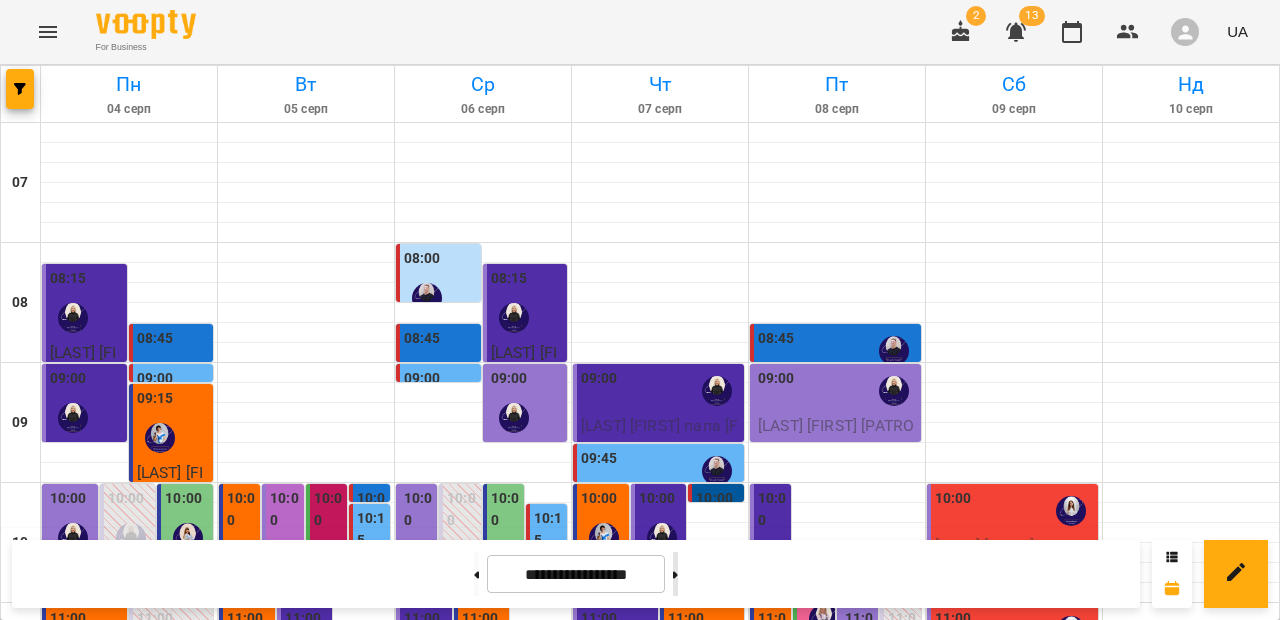click 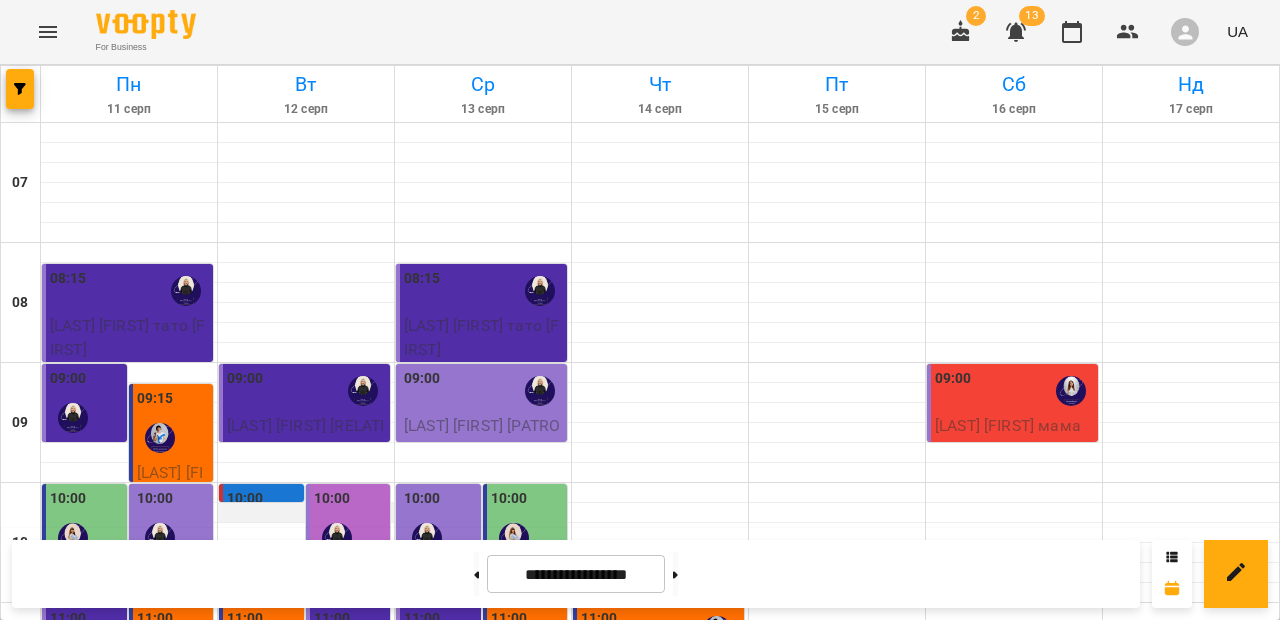 click at bounding box center [306, 513] 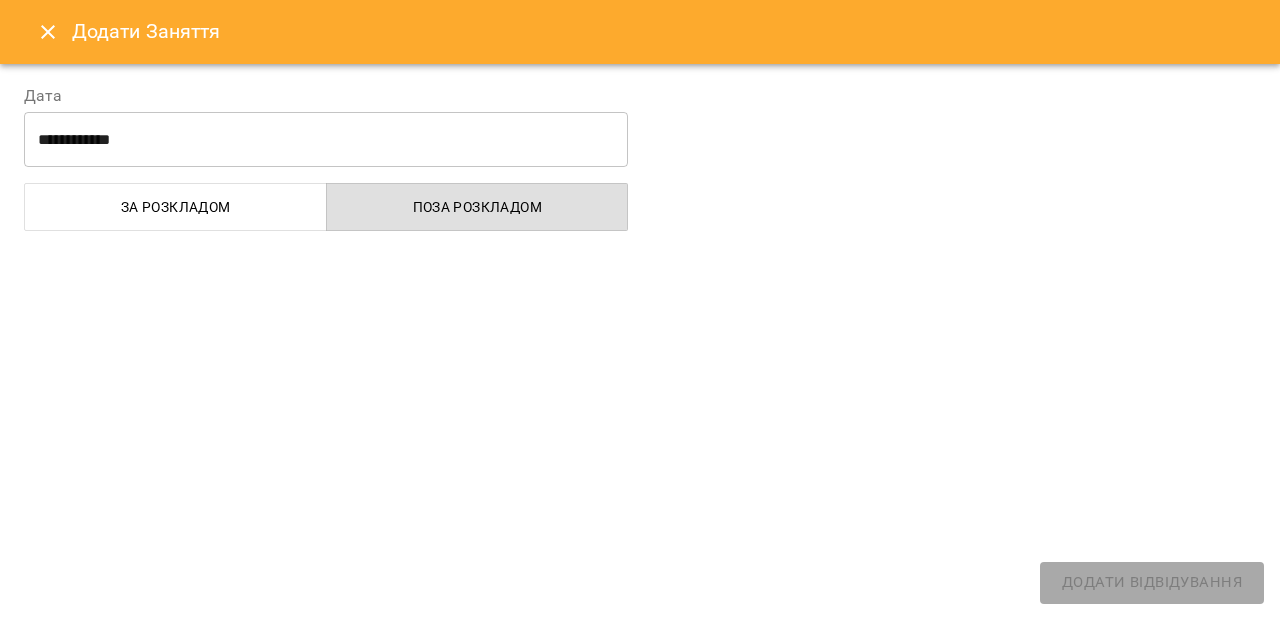 select 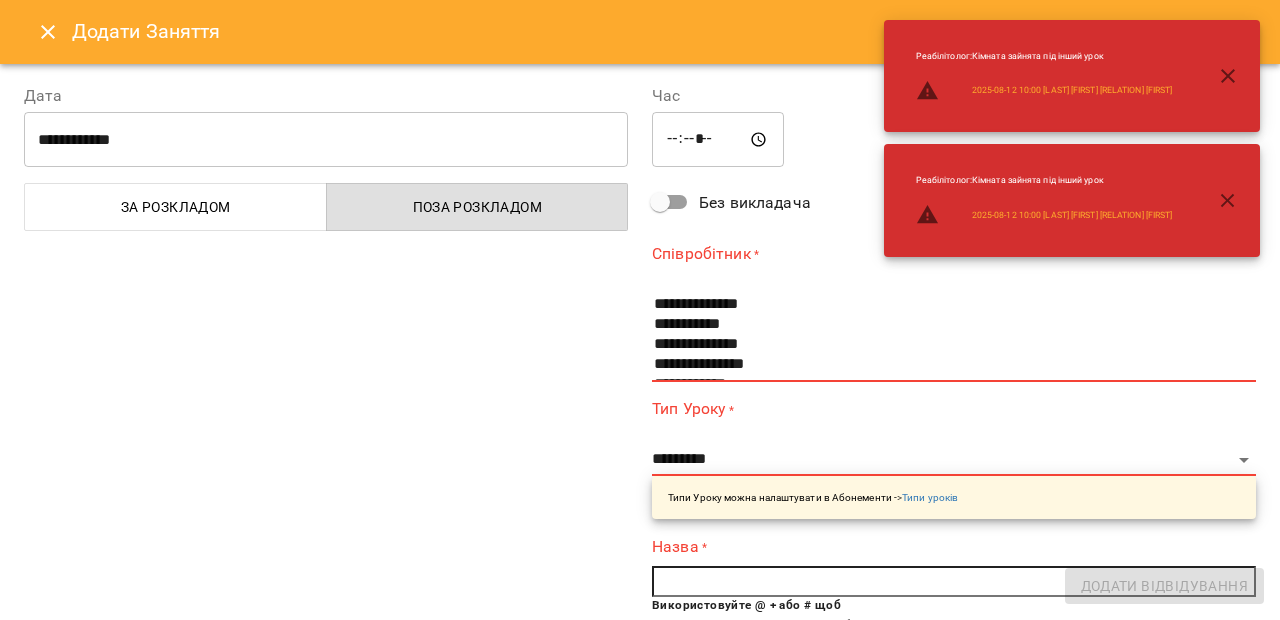 click on "*****" at bounding box center [718, 140] 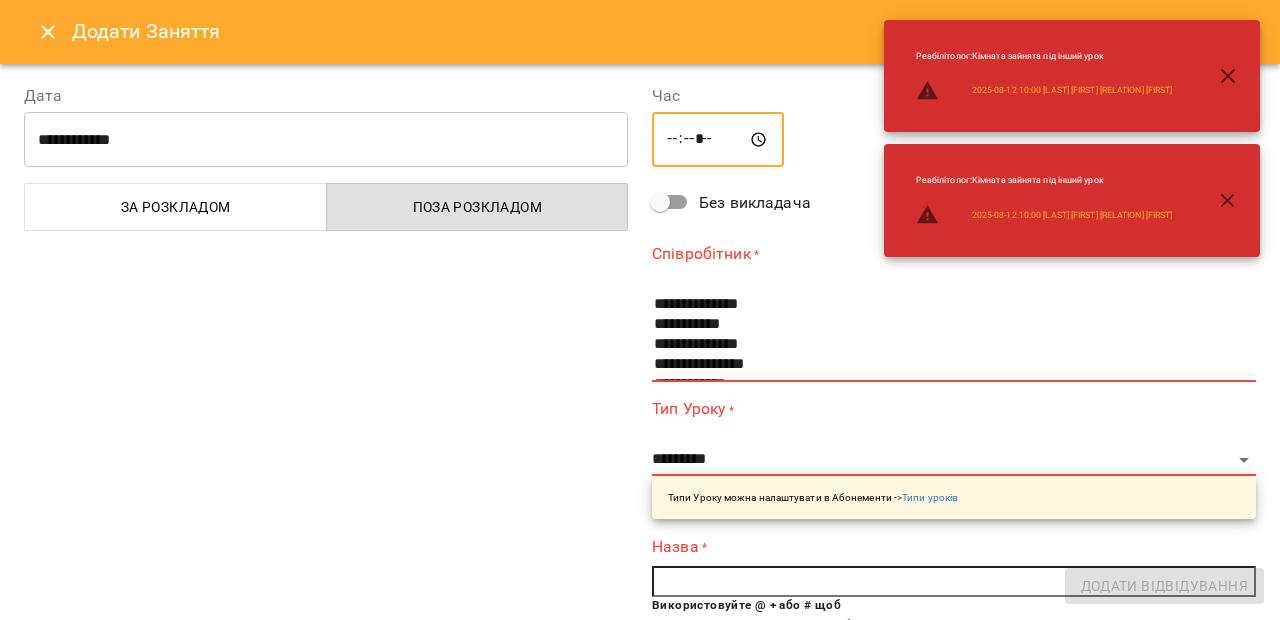type on "*****" 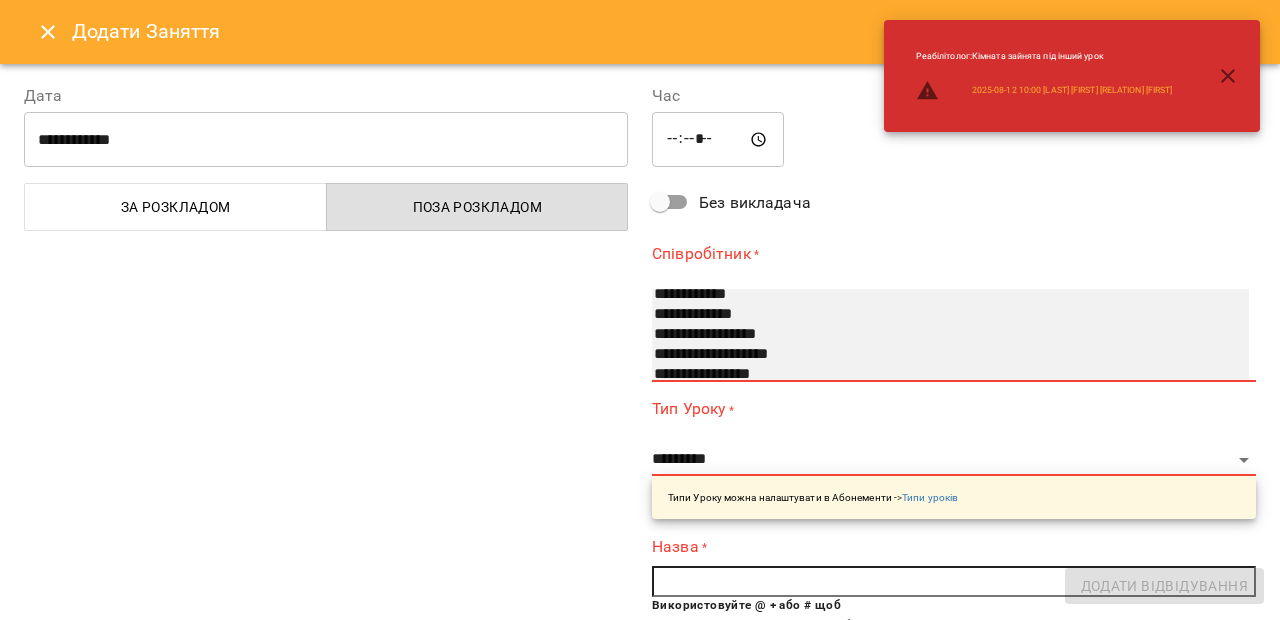 scroll, scrollTop: 100, scrollLeft: 0, axis: vertical 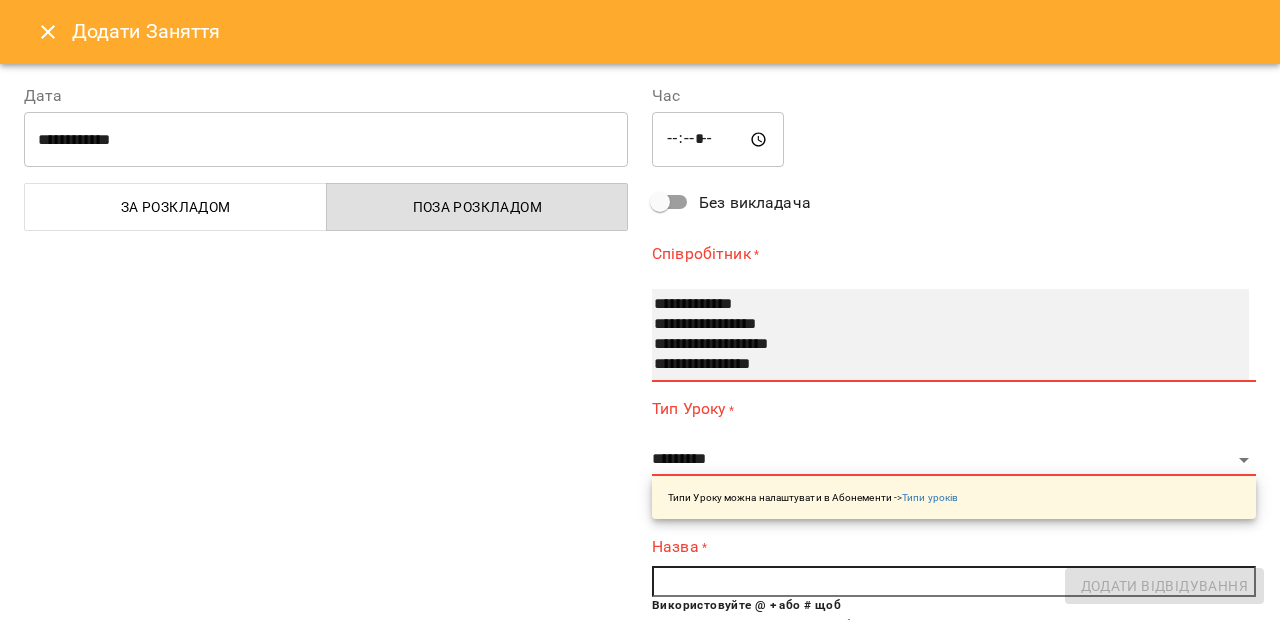 select on "**********" 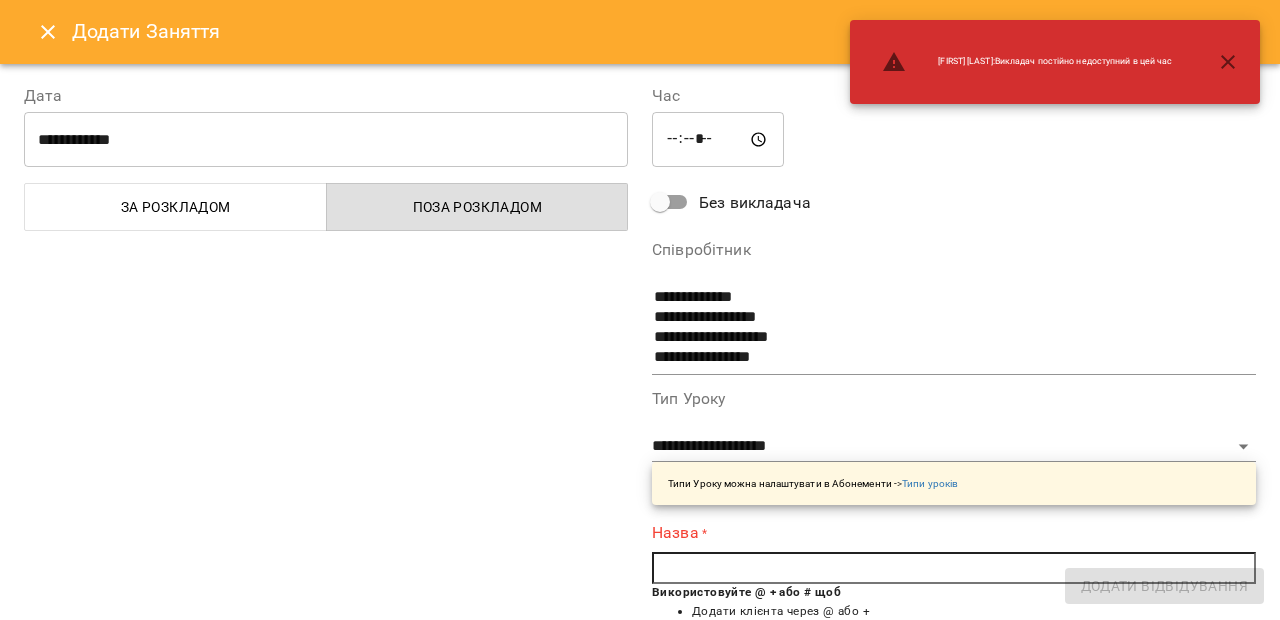 click at bounding box center [954, 568] 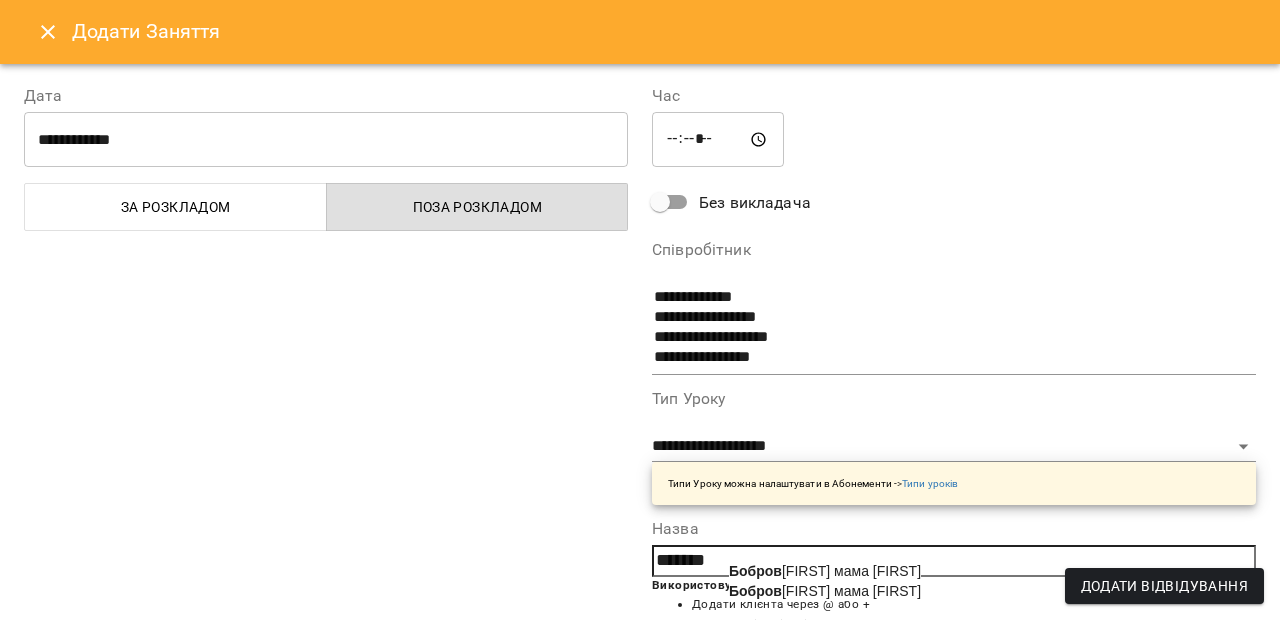 click on "Бобров  Ярослав мама Вікторія" at bounding box center [825, 591] 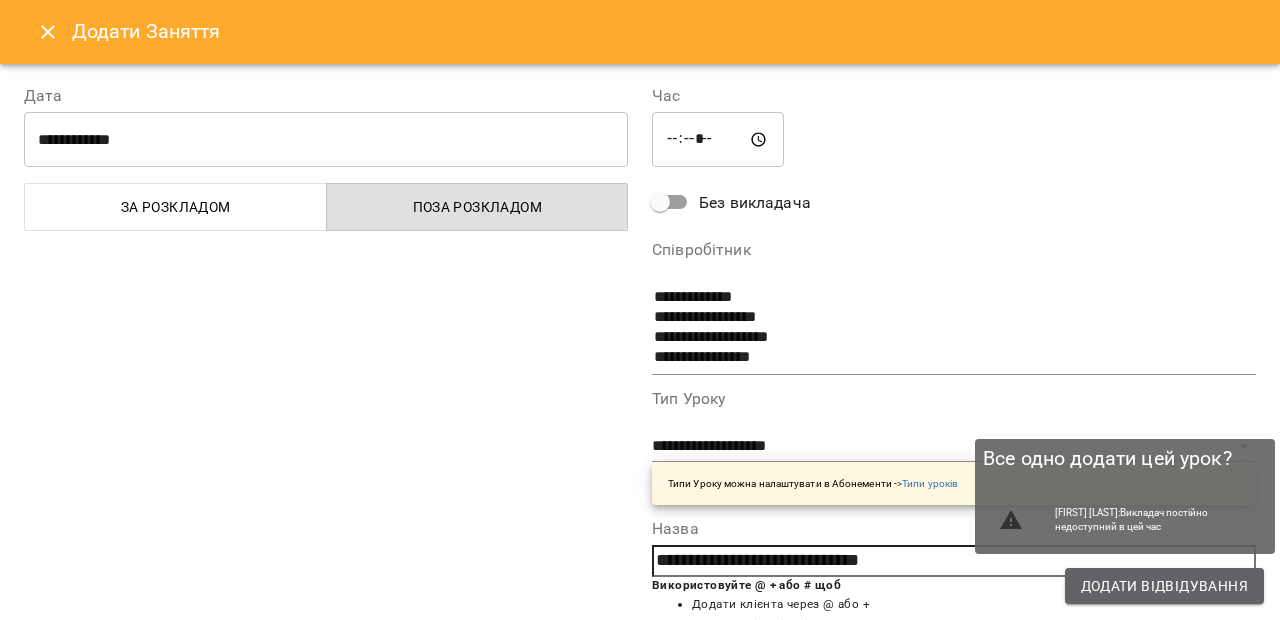 click on "Додати Відвідування" at bounding box center [1164, 586] 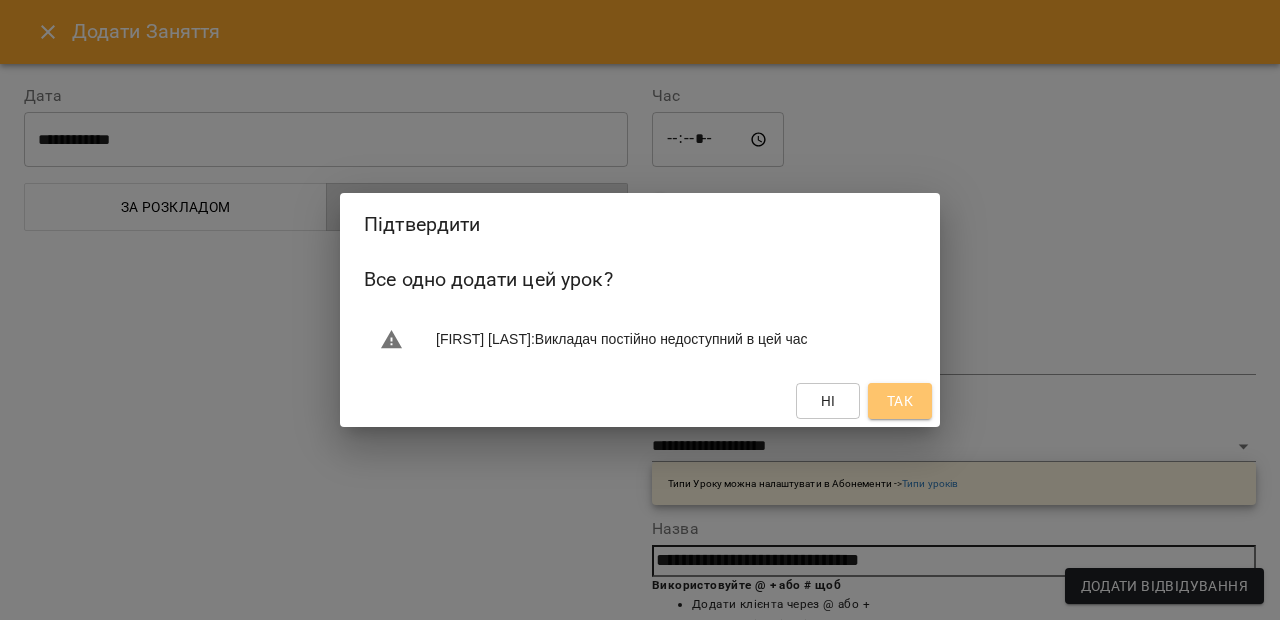 click on "Так" at bounding box center [900, 401] 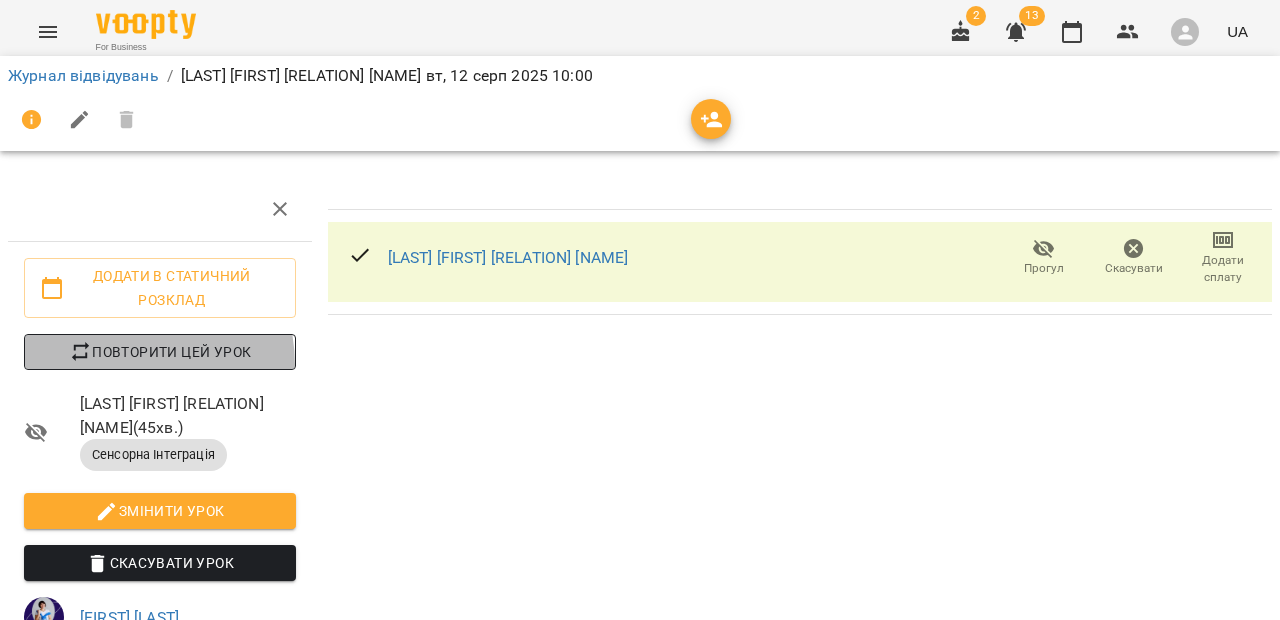 click on "Повторити цей урок" at bounding box center (160, 352) 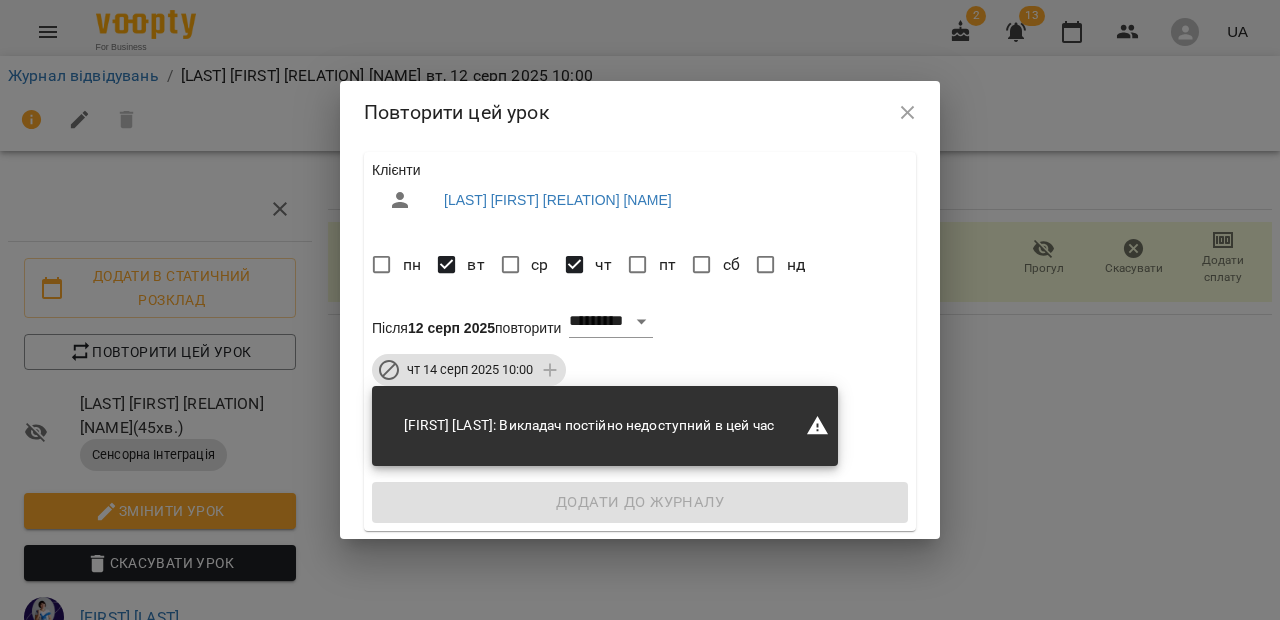 click 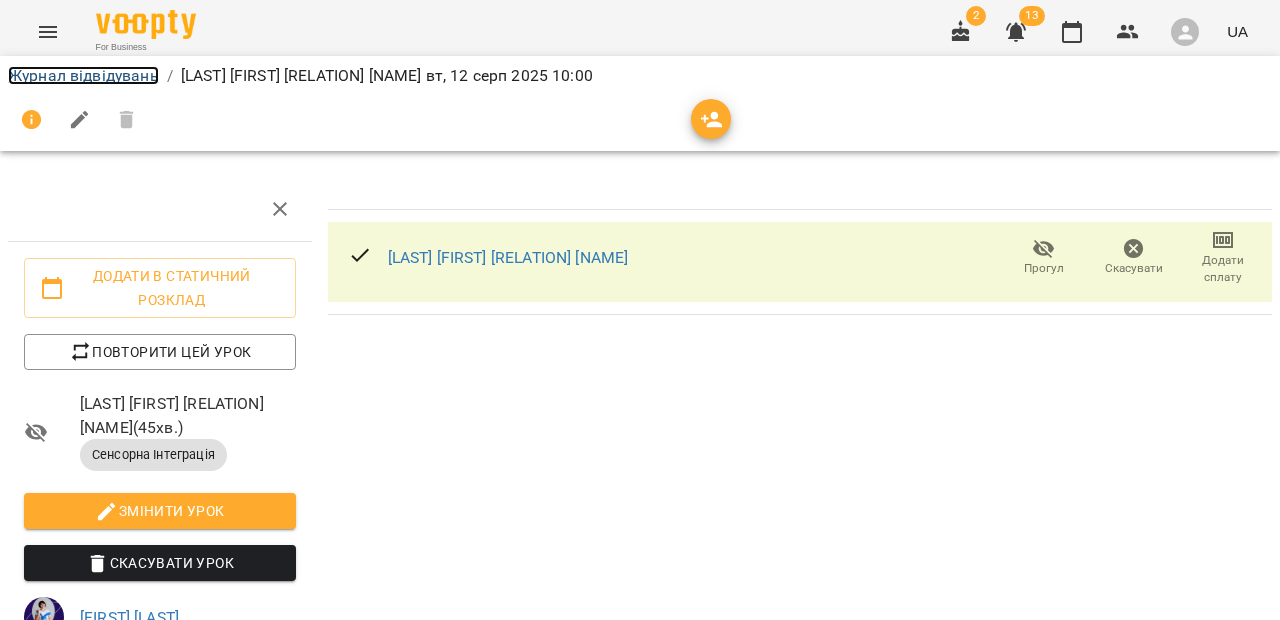 click on "Журнал відвідувань" at bounding box center (83, 75) 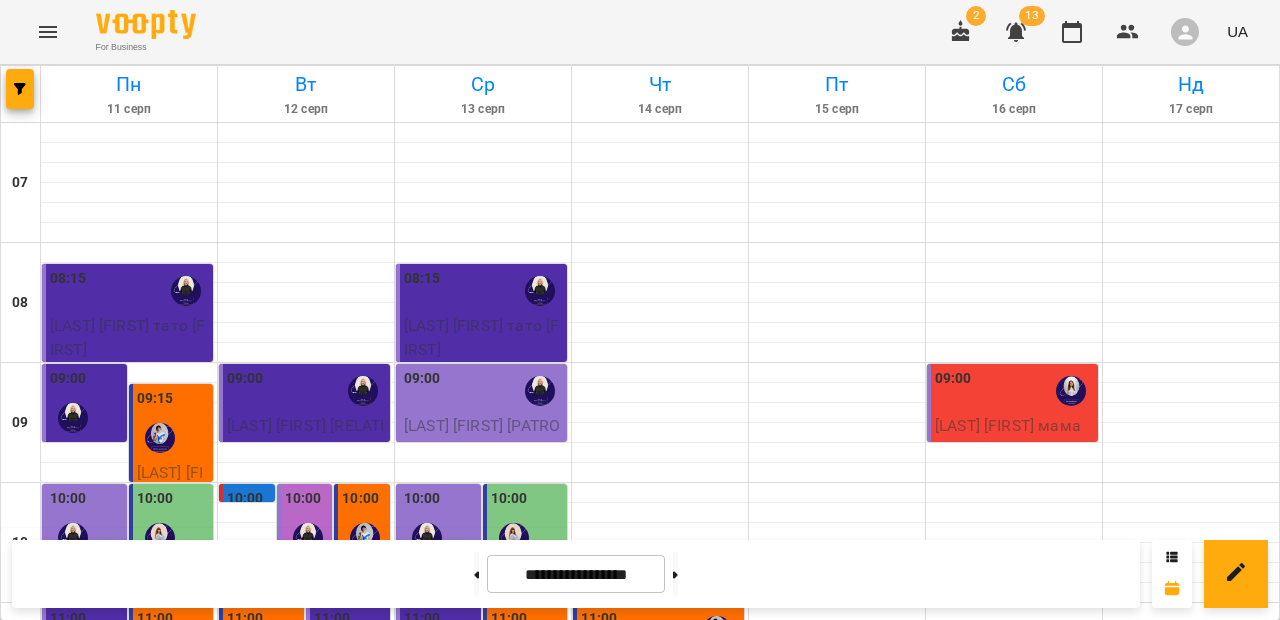 scroll, scrollTop: 323, scrollLeft: 0, axis: vertical 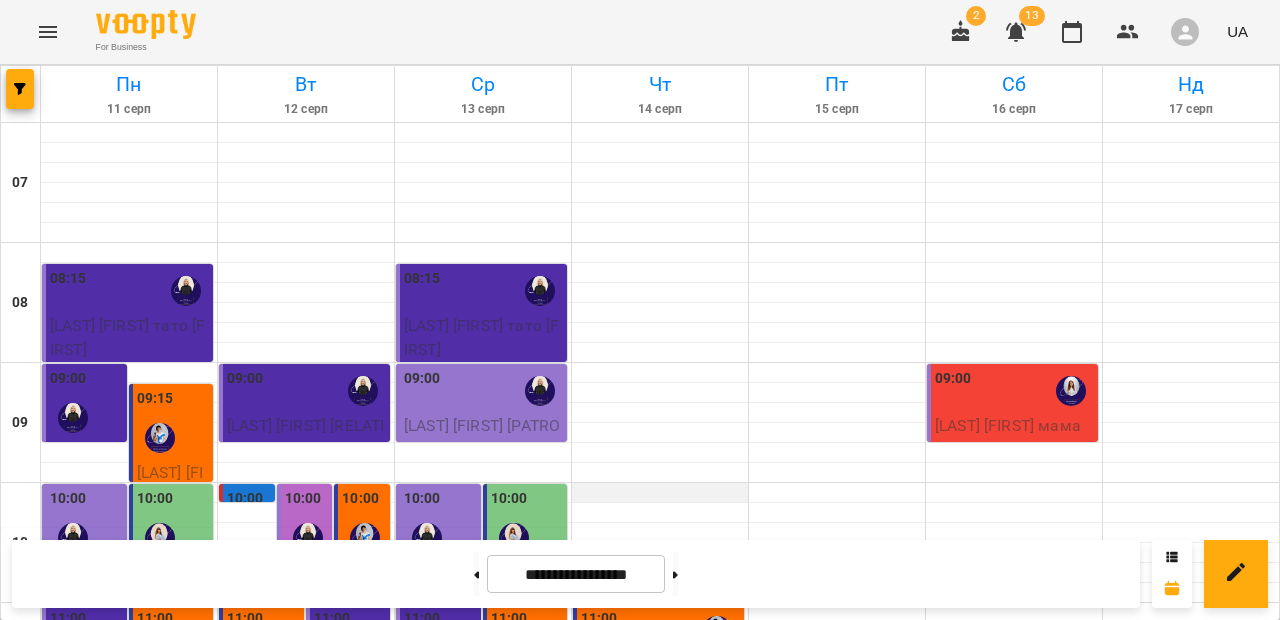 click at bounding box center [660, 493] 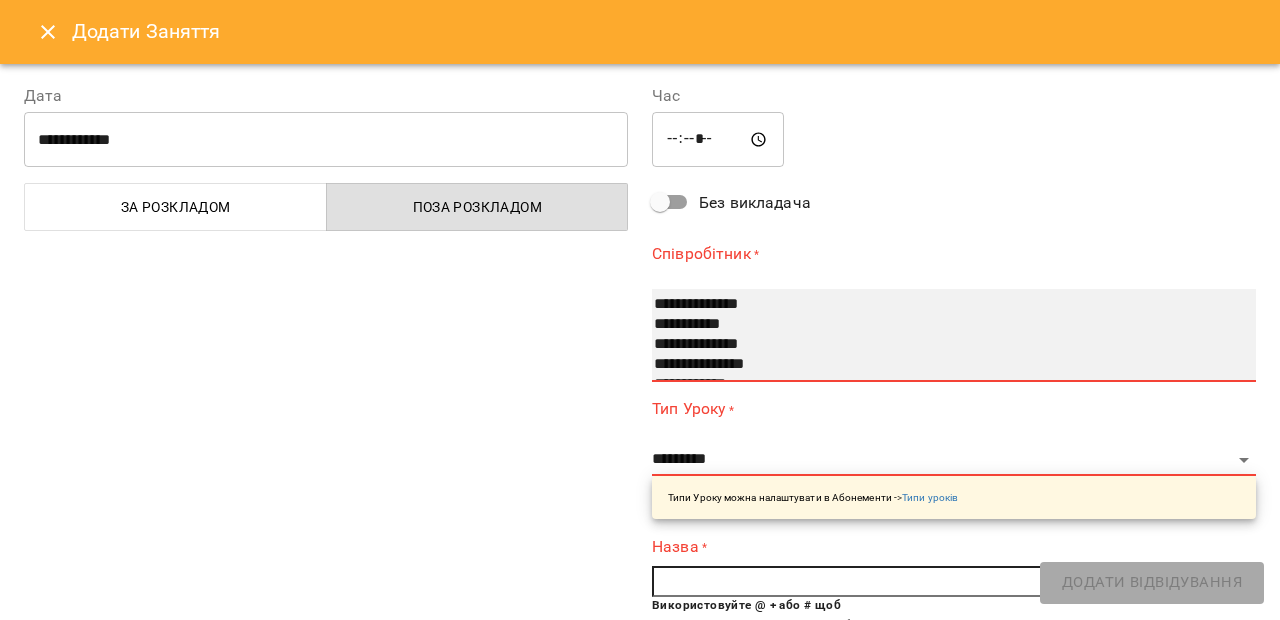 scroll, scrollTop: 100, scrollLeft: 0, axis: vertical 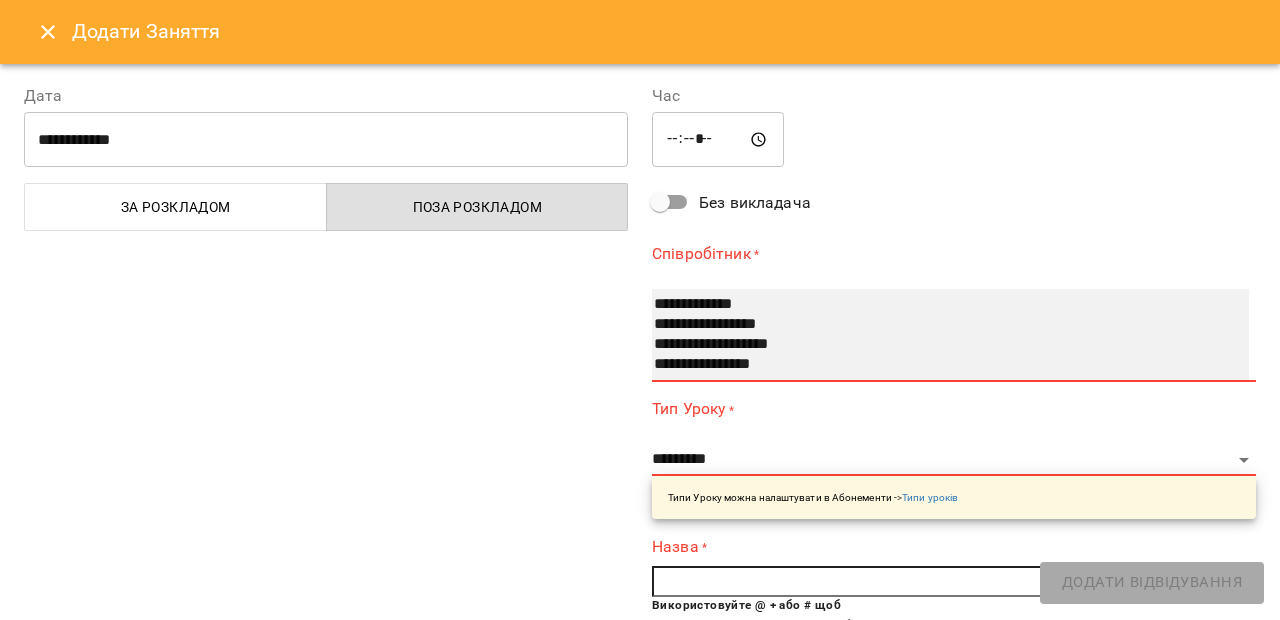 select on "**********" 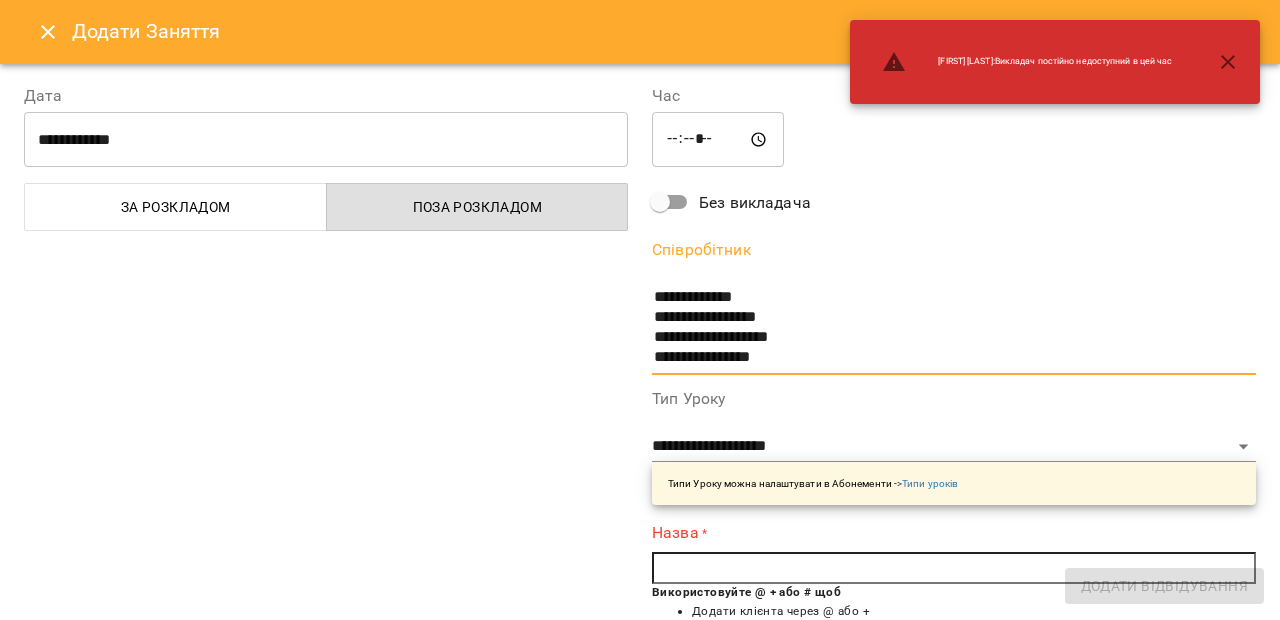 click at bounding box center (954, 568) 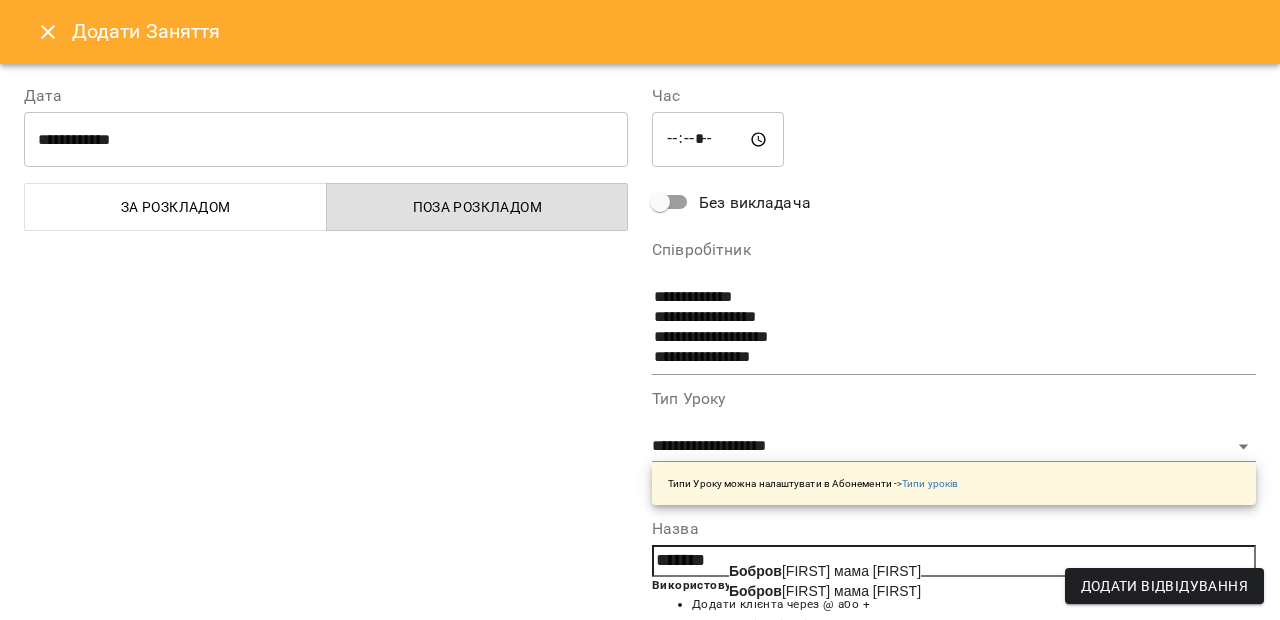 click on "Бобров  Ярослав мама Вікторія" at bounding box center [825, 591] 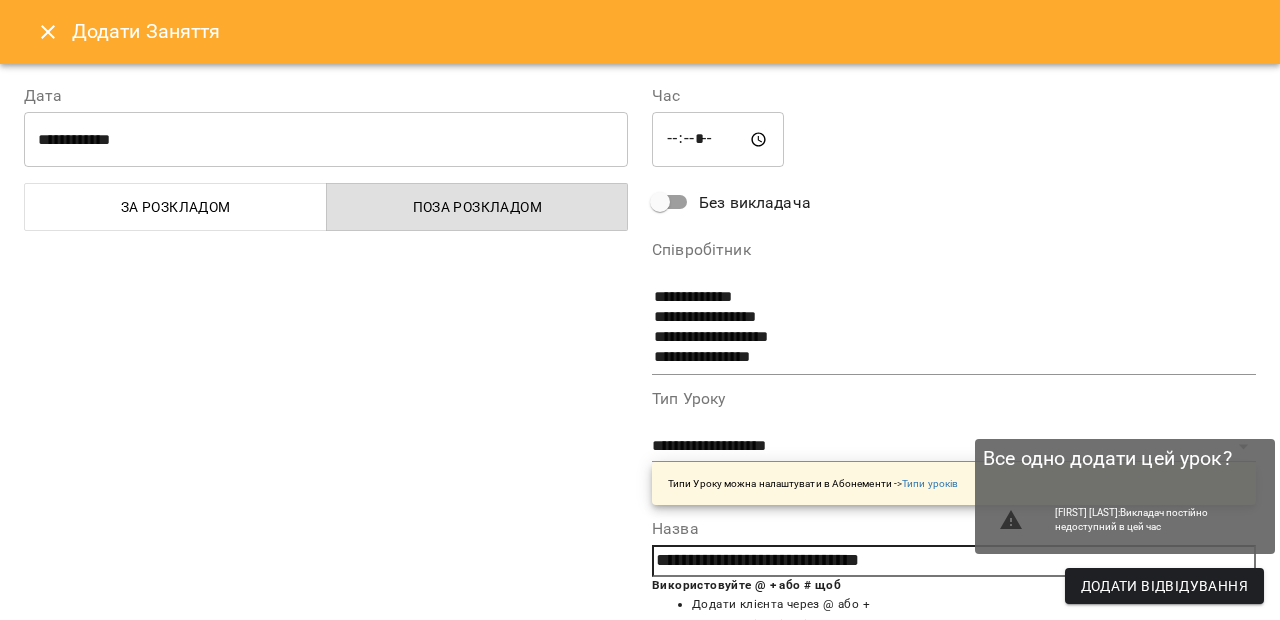 click on "Додати Відвідування" at bounding box center [1164, 586] 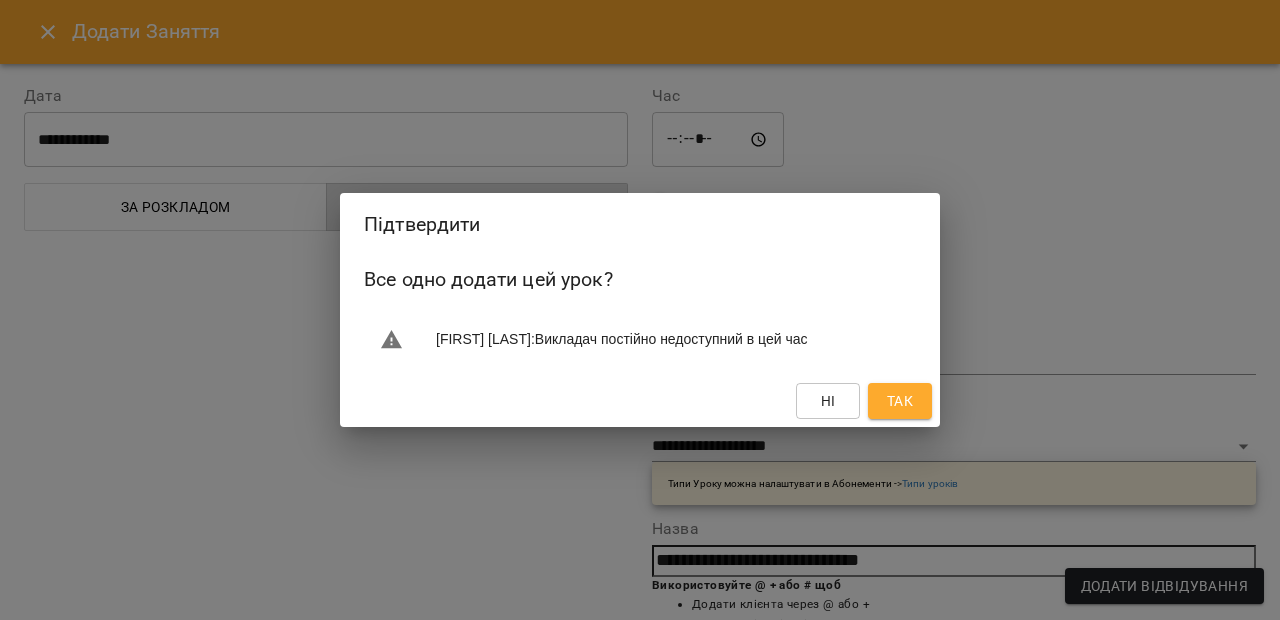 click on "Так" at bounding box center (900, 401) 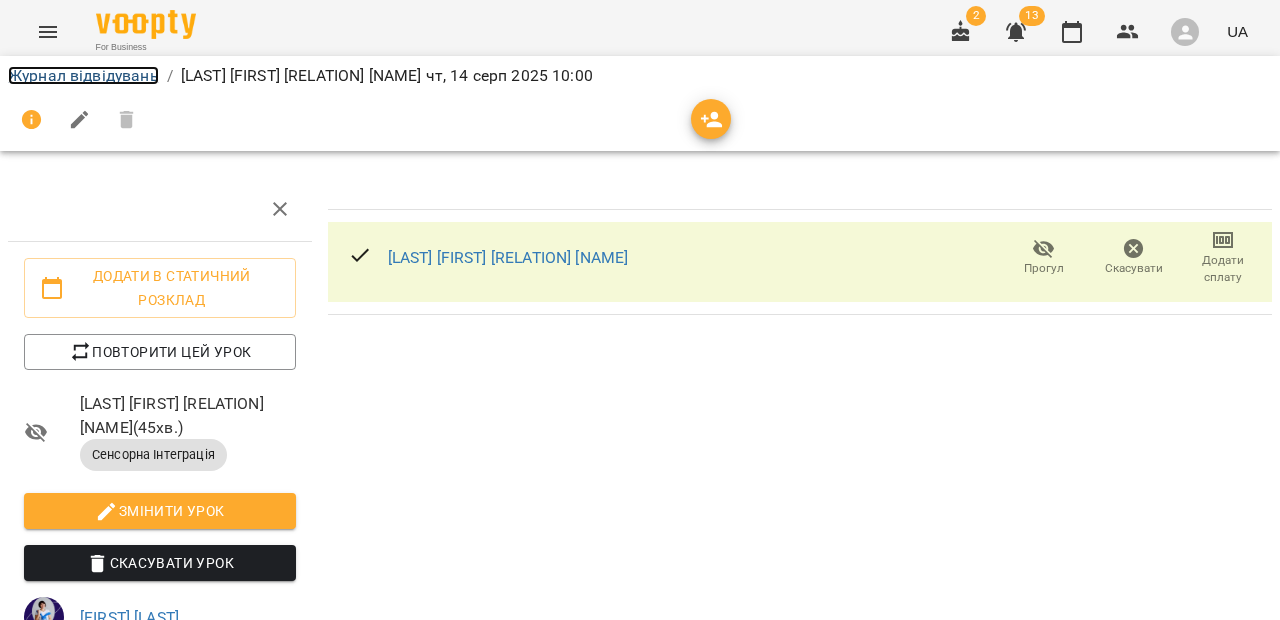 click on "Журнал відвідувань" at bounding box center (83, 75) 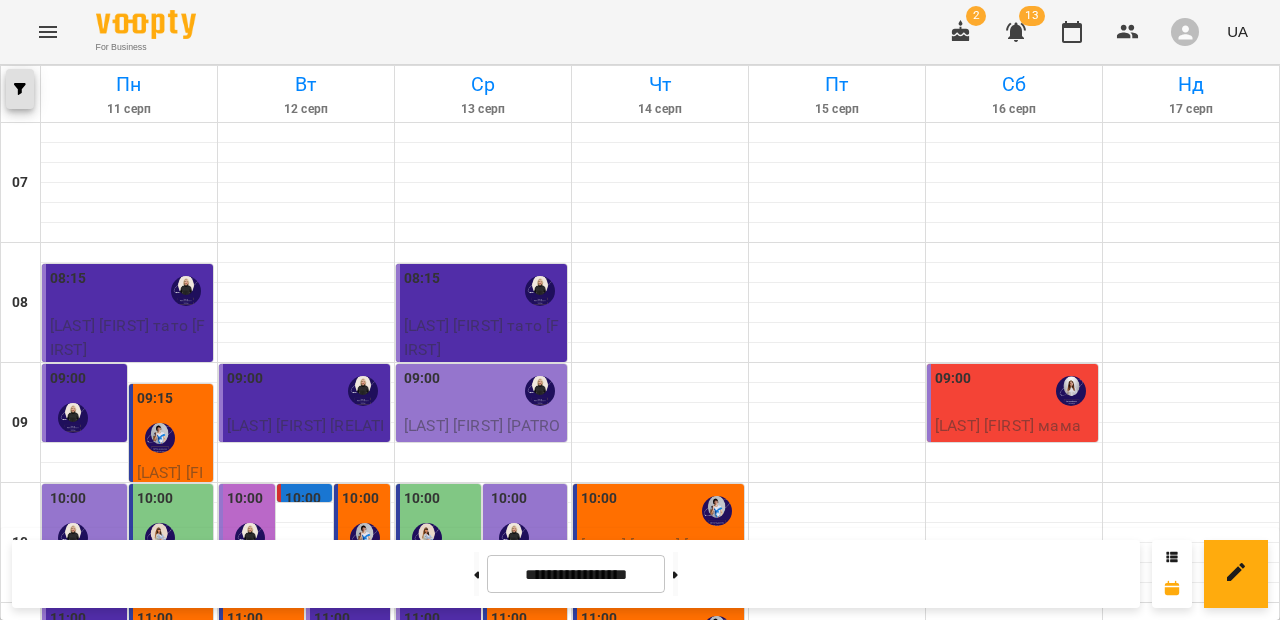 click at bounding box center [20, 89] 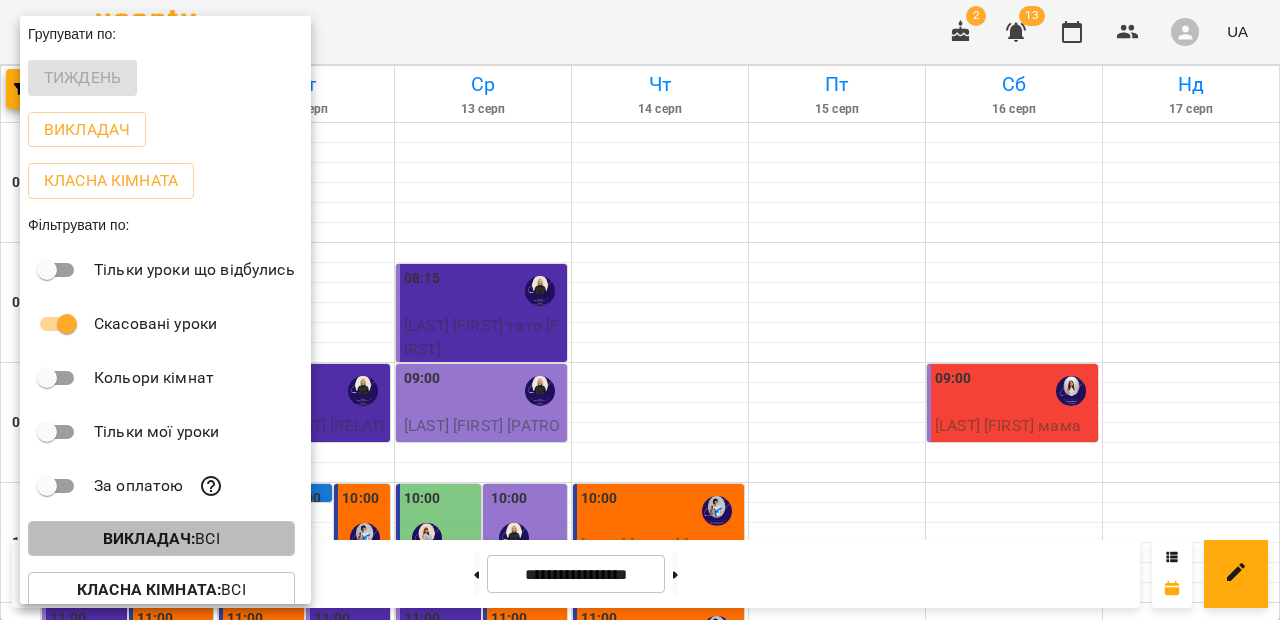 click on "Викладач :" at bounding box center (149, 538) 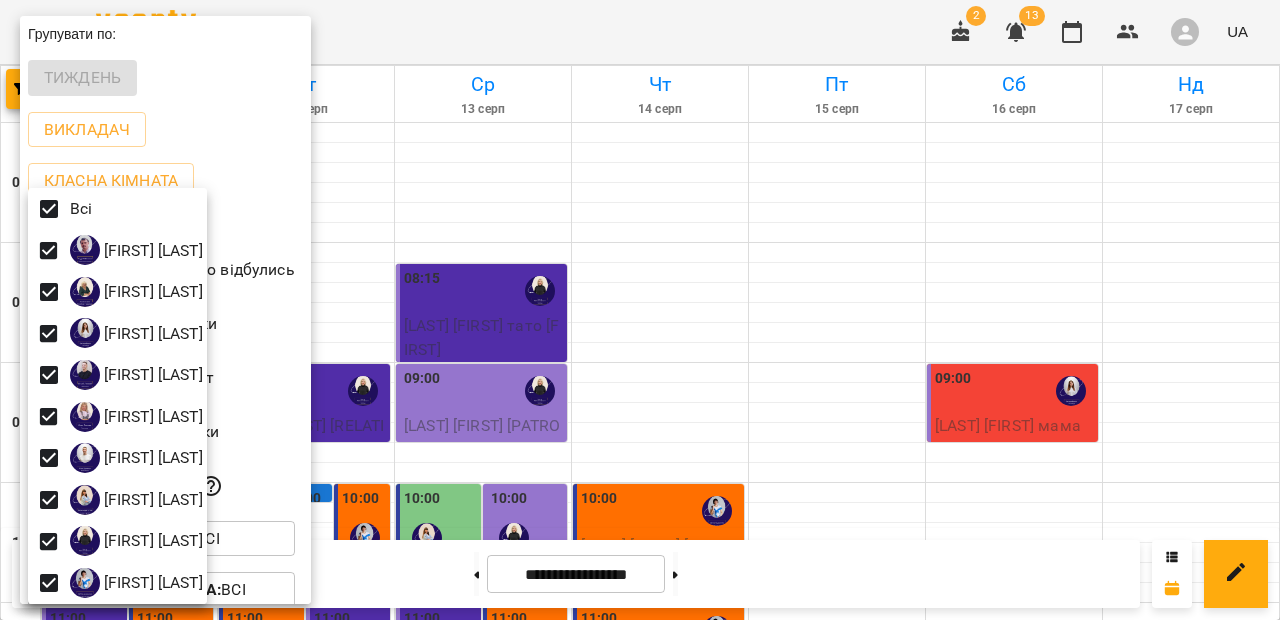 click at bounding box center [640, 310] 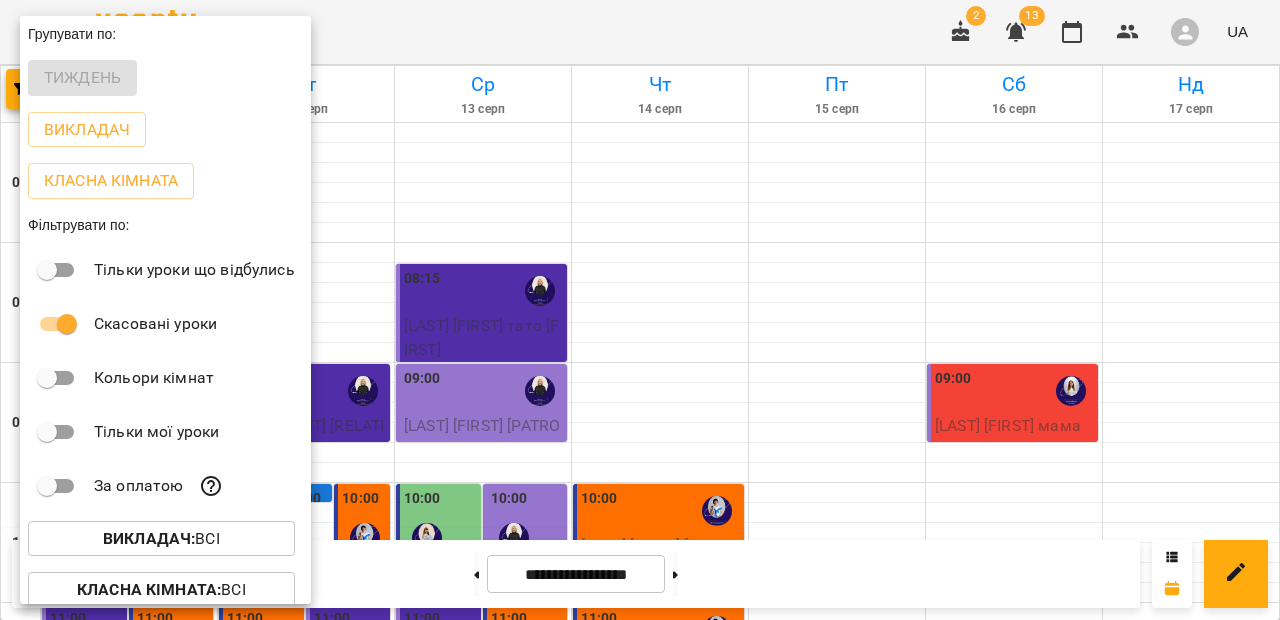 click at bounding box center [640, 310] 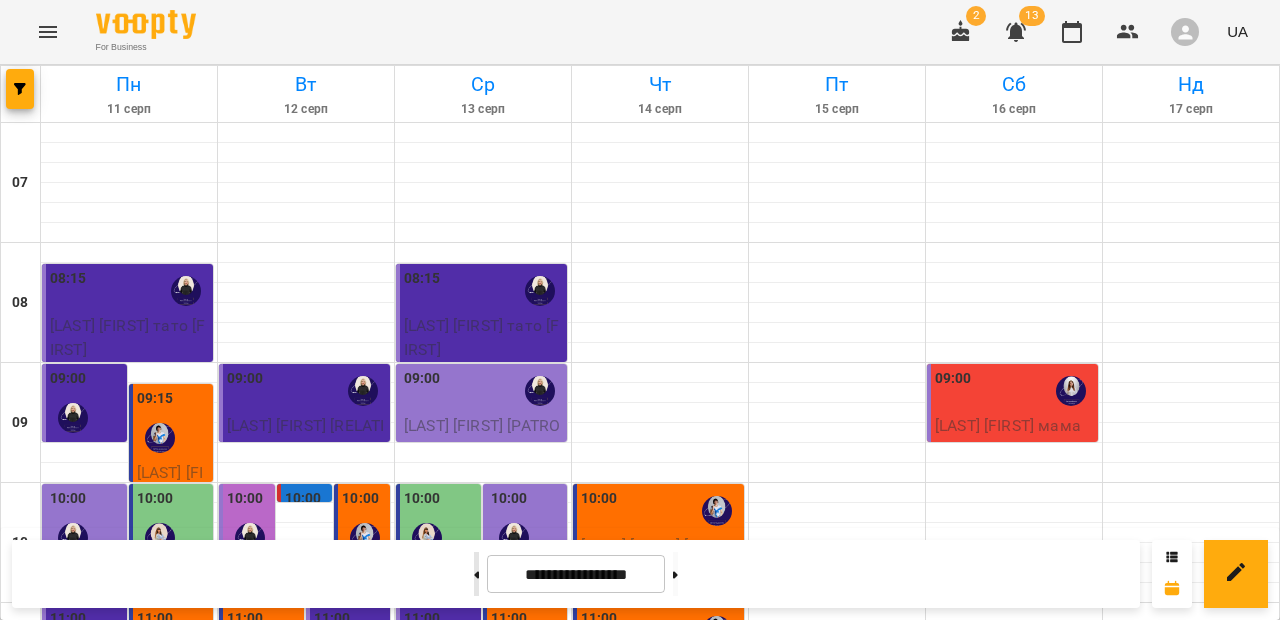 click at bounding box center (476, 574) 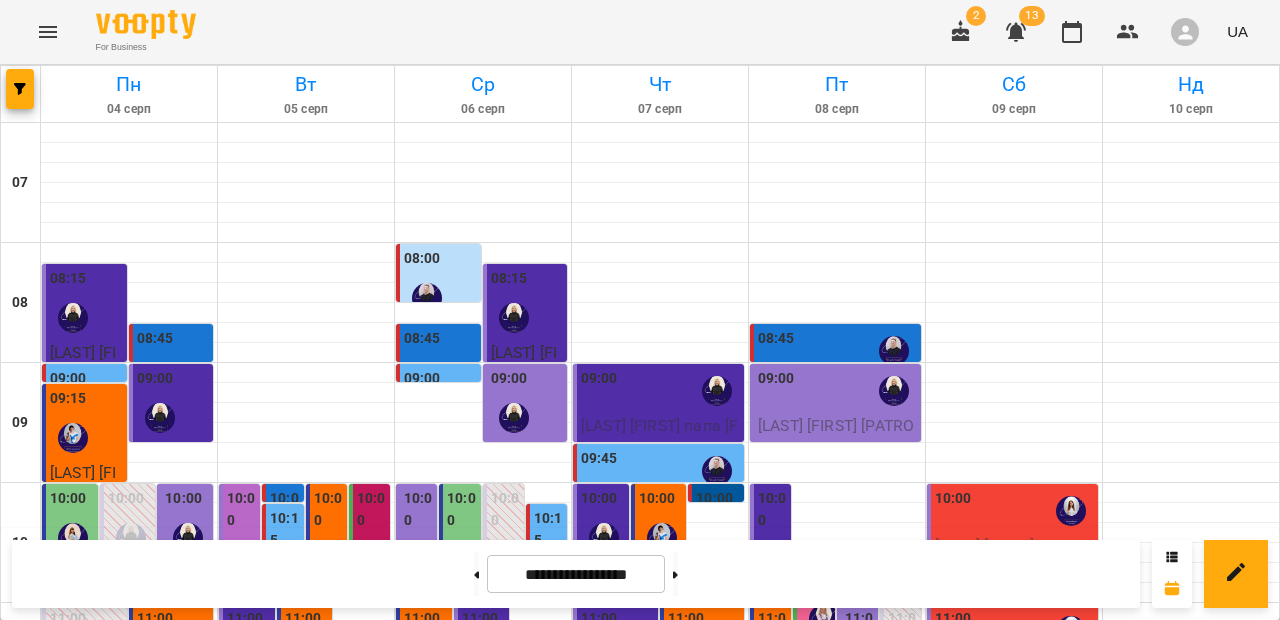 scroll, scrollTop: 354, scrollLeft: 0, axis: vertical 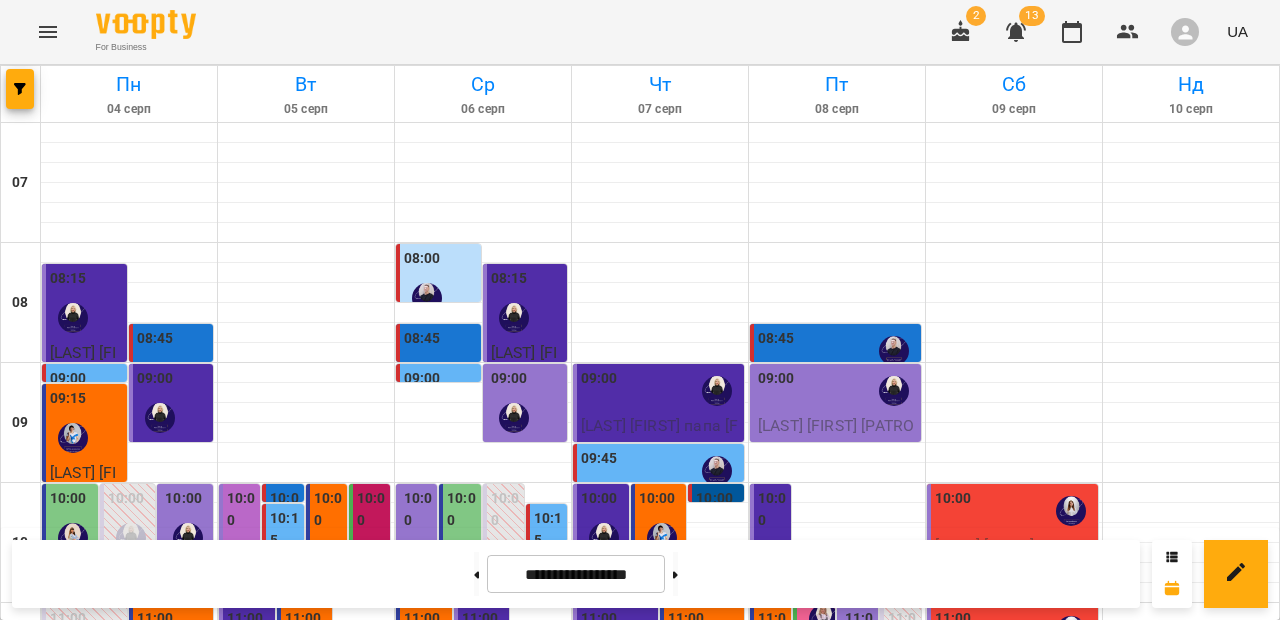 click on "11:00" at bounding box center (704, 644) 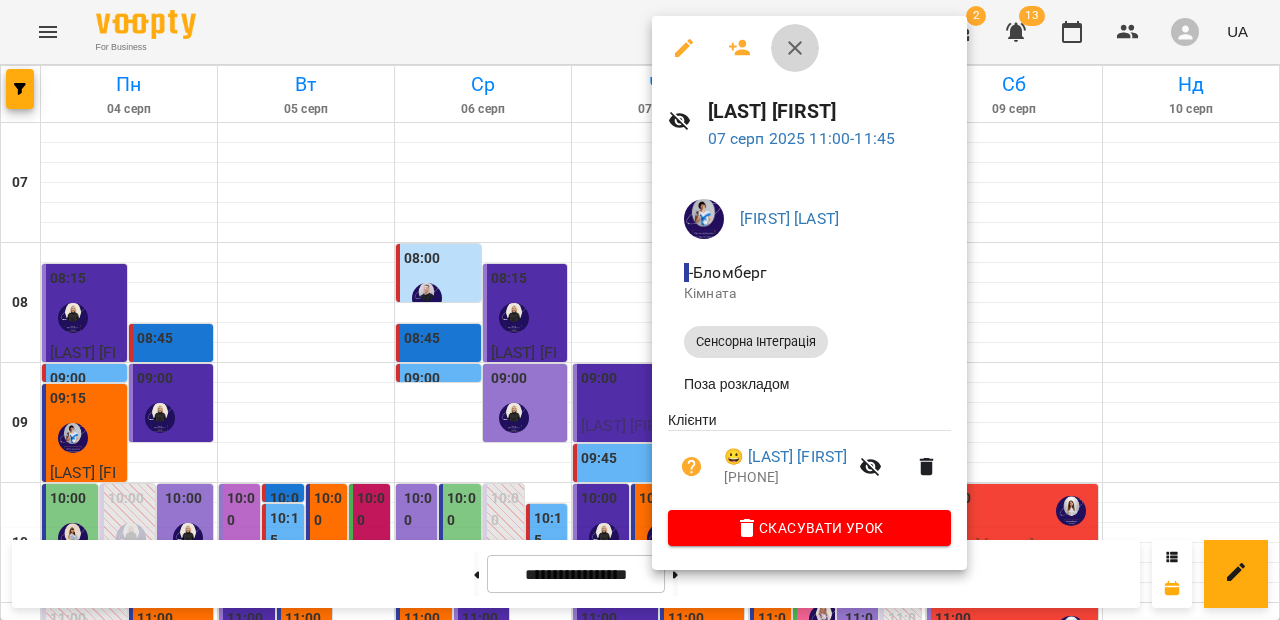 click at bounding box center [795, 48] 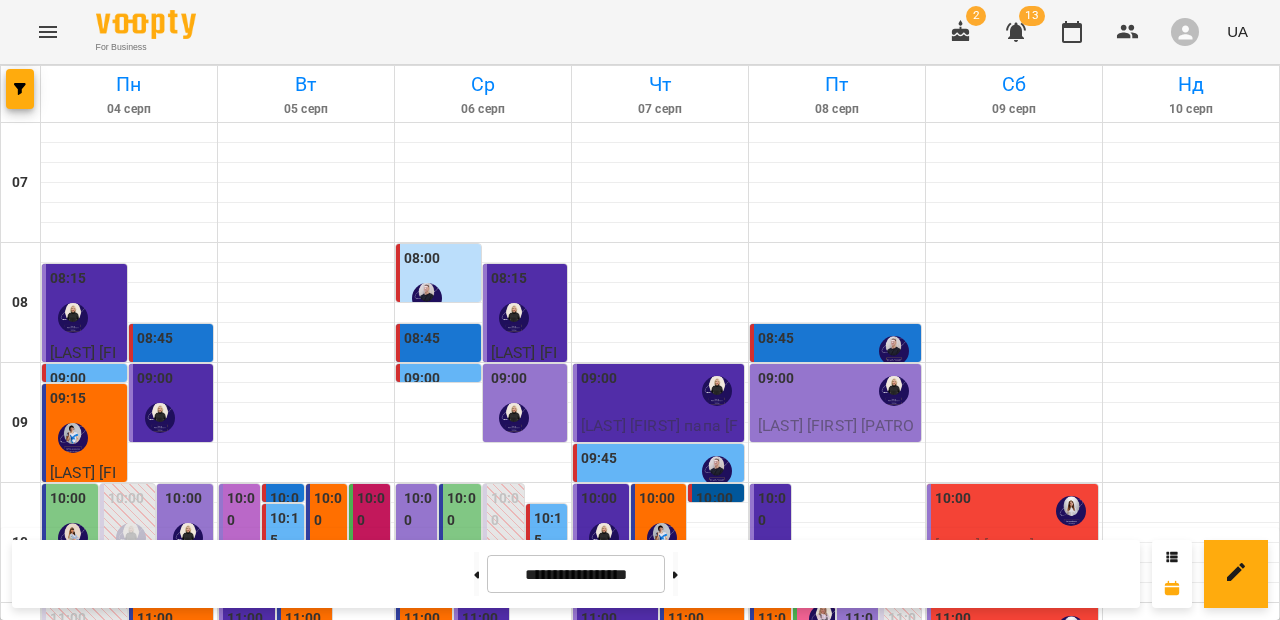 click on "12:00" at bounding box center (603, 764) 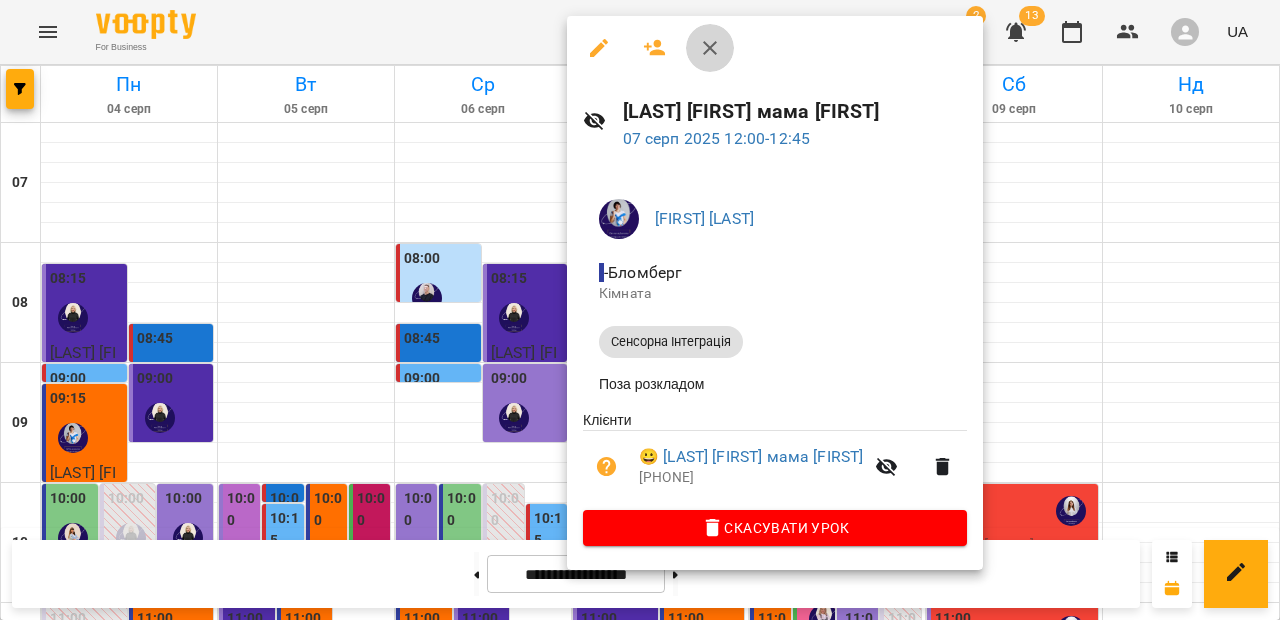 click at bounding box center [710, 48] 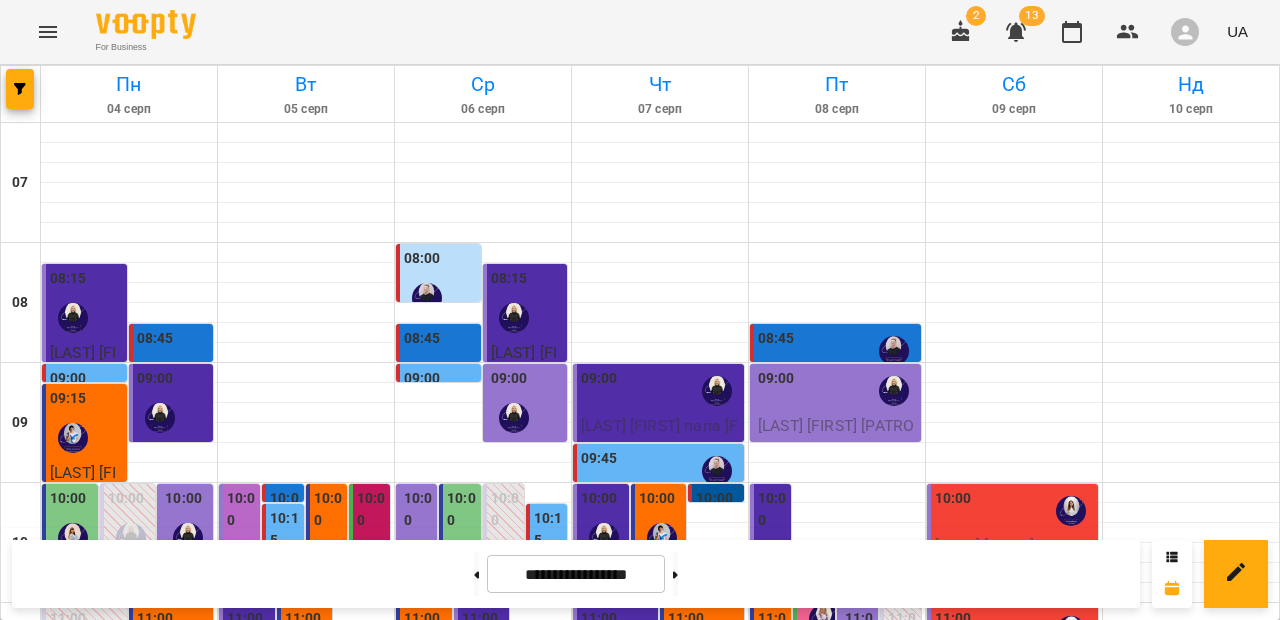 click on "12:00" at bounding box center [794, 764] 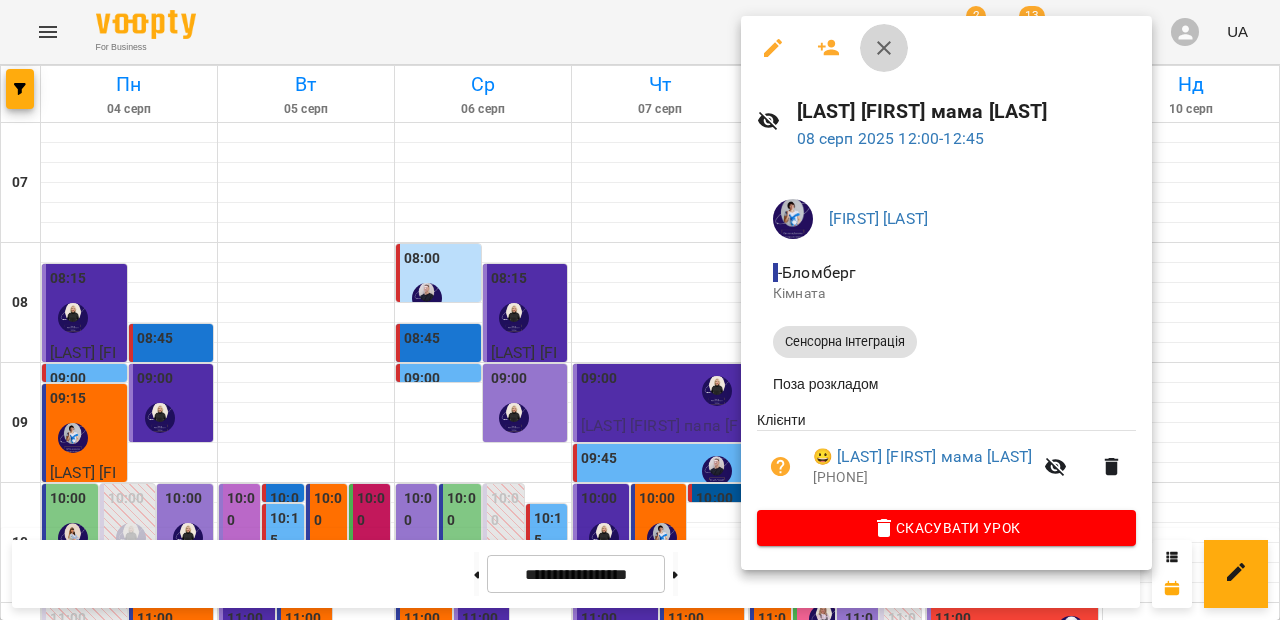 click 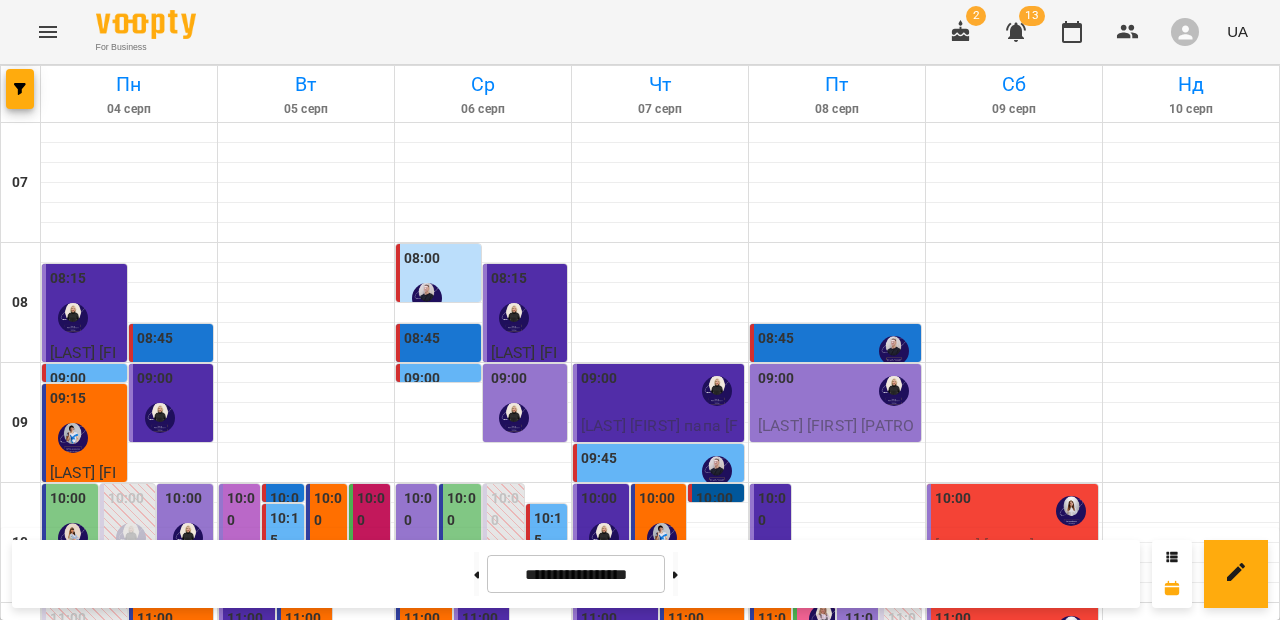 click on "12:00" at bounding box center (527, 764) 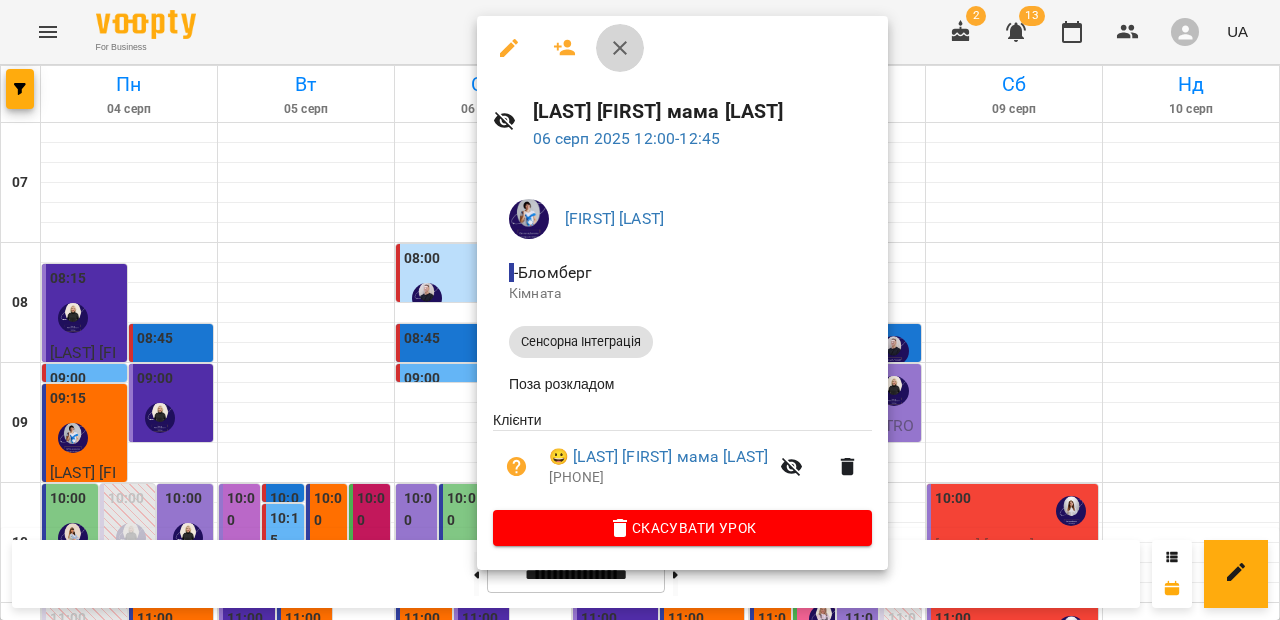 click 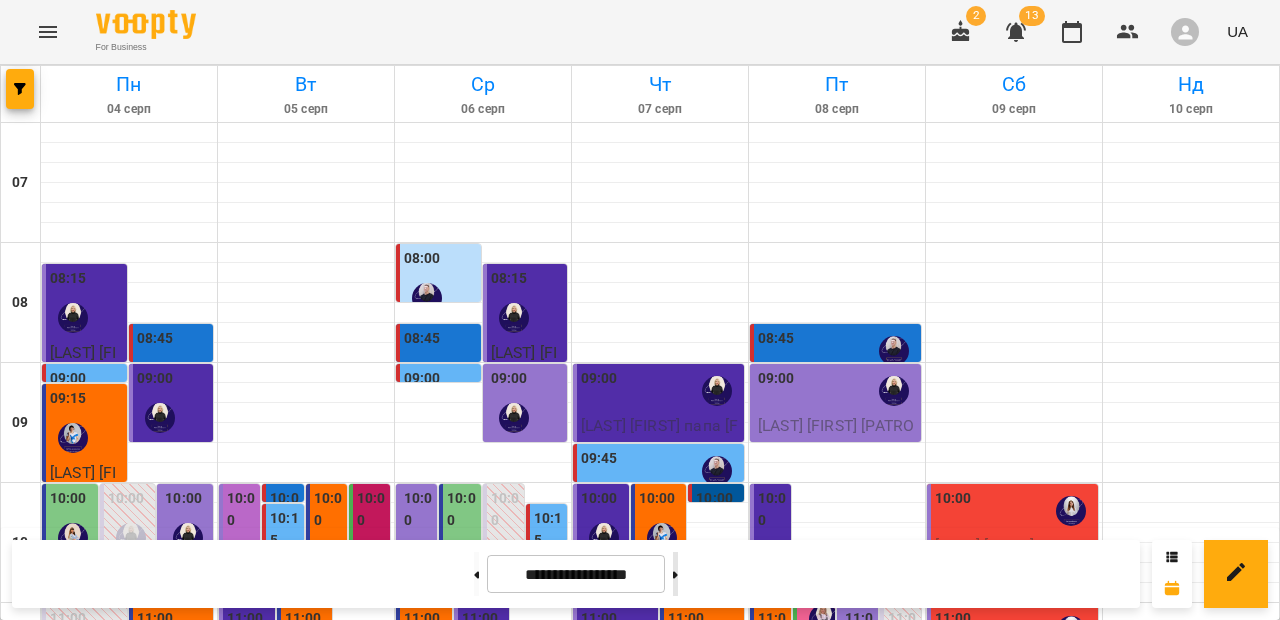 click at bounding box center [675, 574] 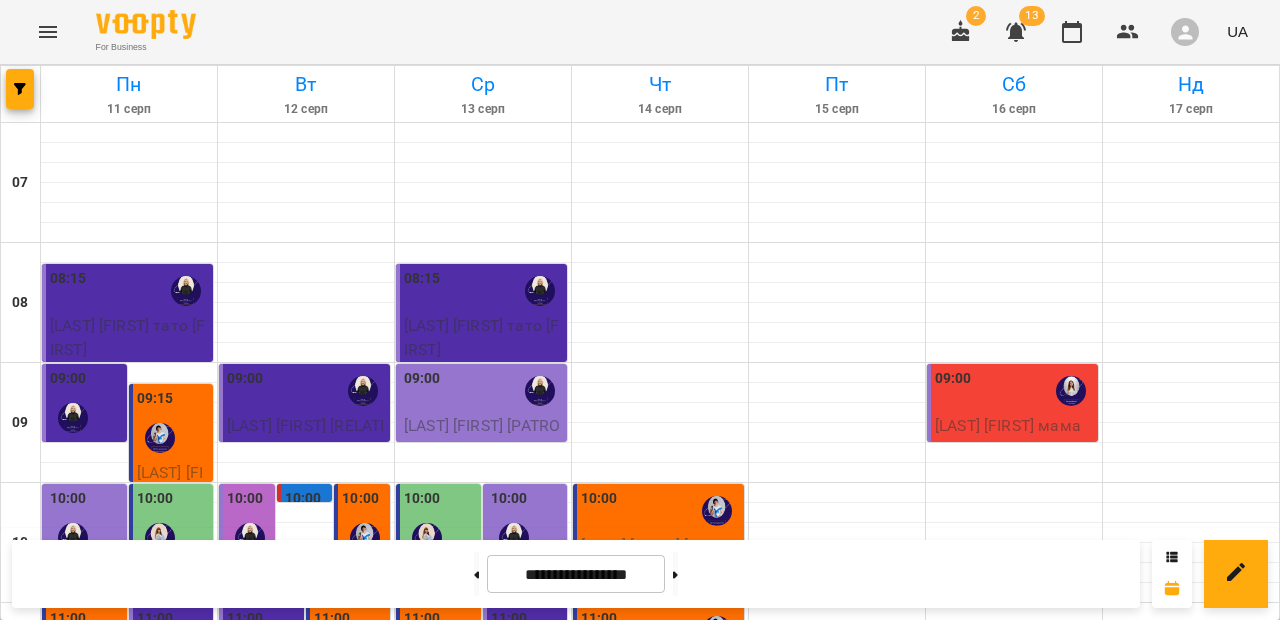 scroll, scrollTop: 588, scrollLeft: 0, axis: vertical 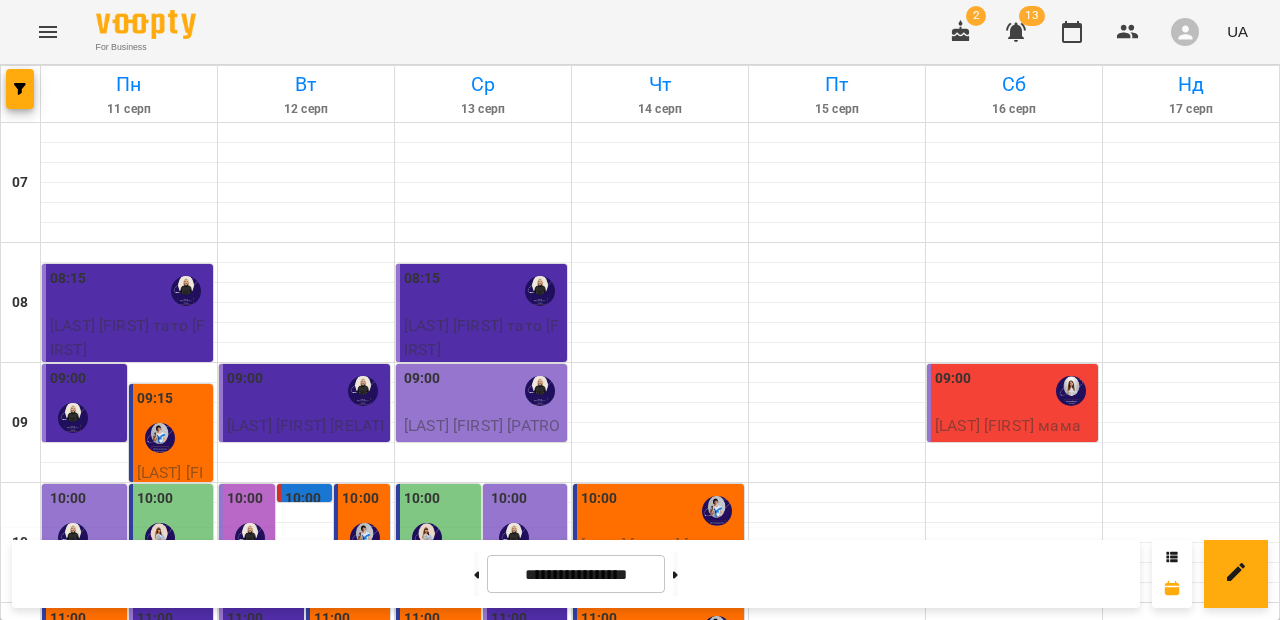 type 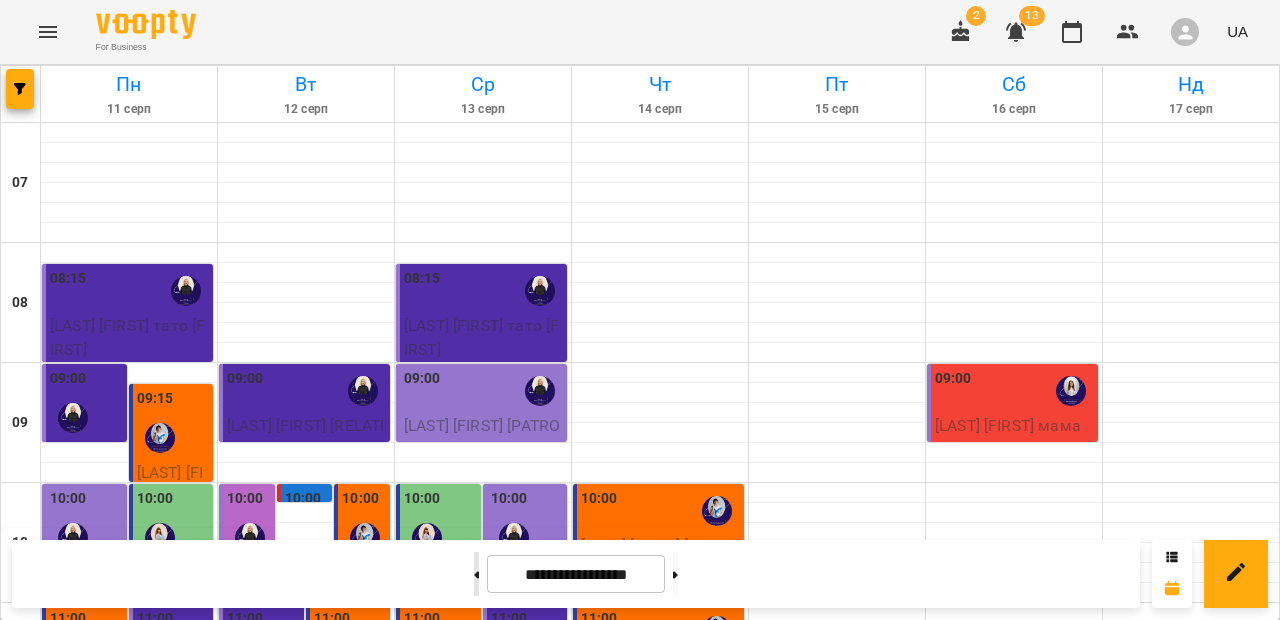 click at bounding box center [476, 574] 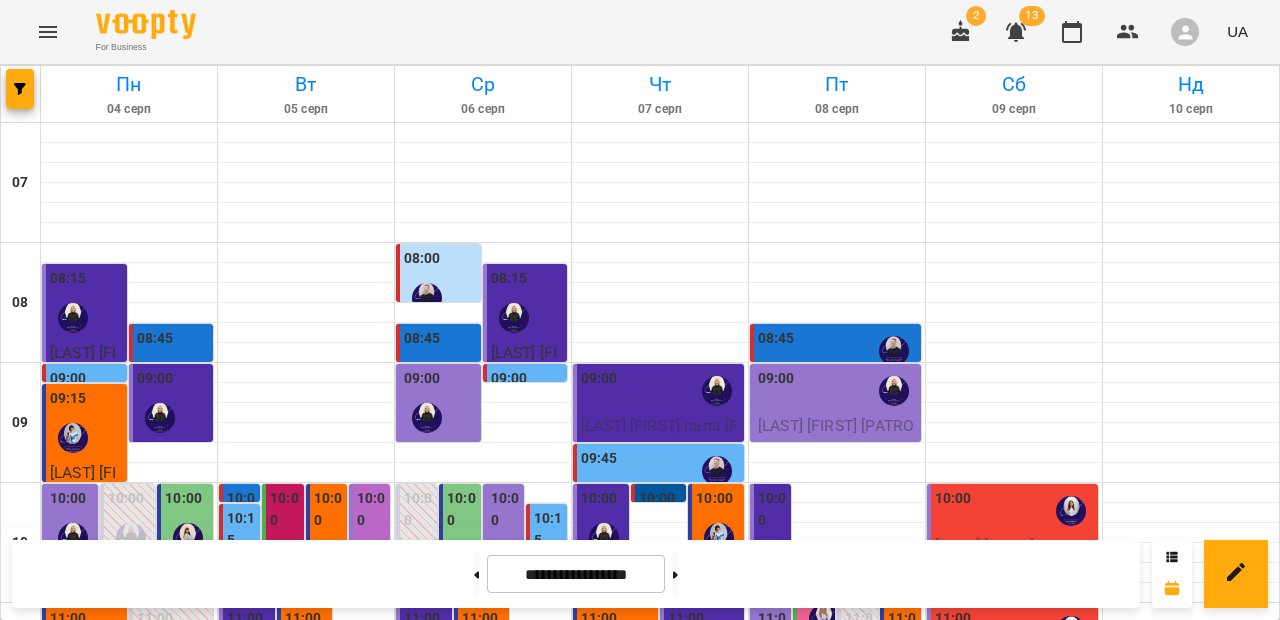 scroll, scrollTop: 1153, scrollLeft: 0, axis: vertical 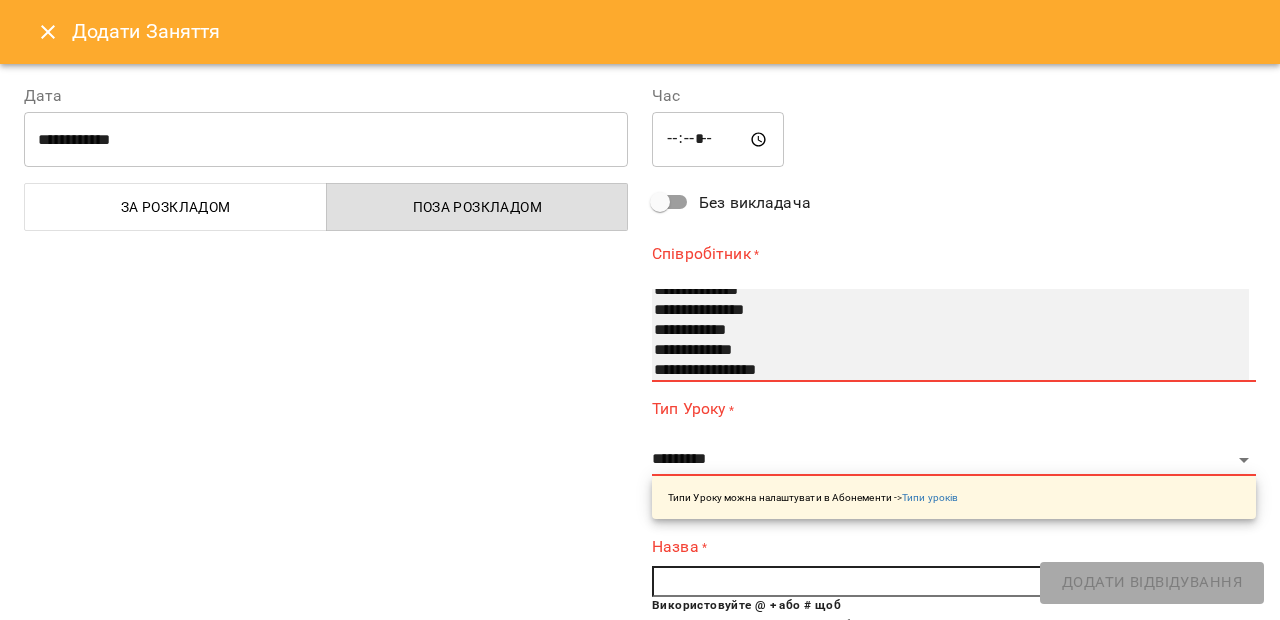 select on "**********" 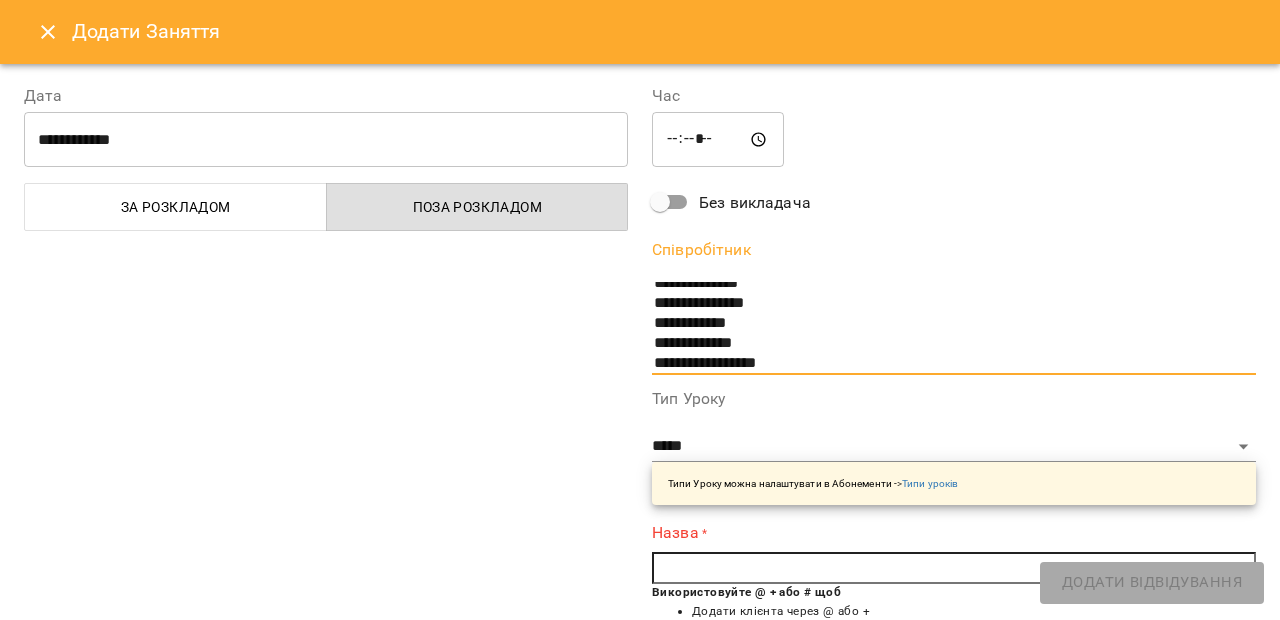 click at bounding box center (954, 568) 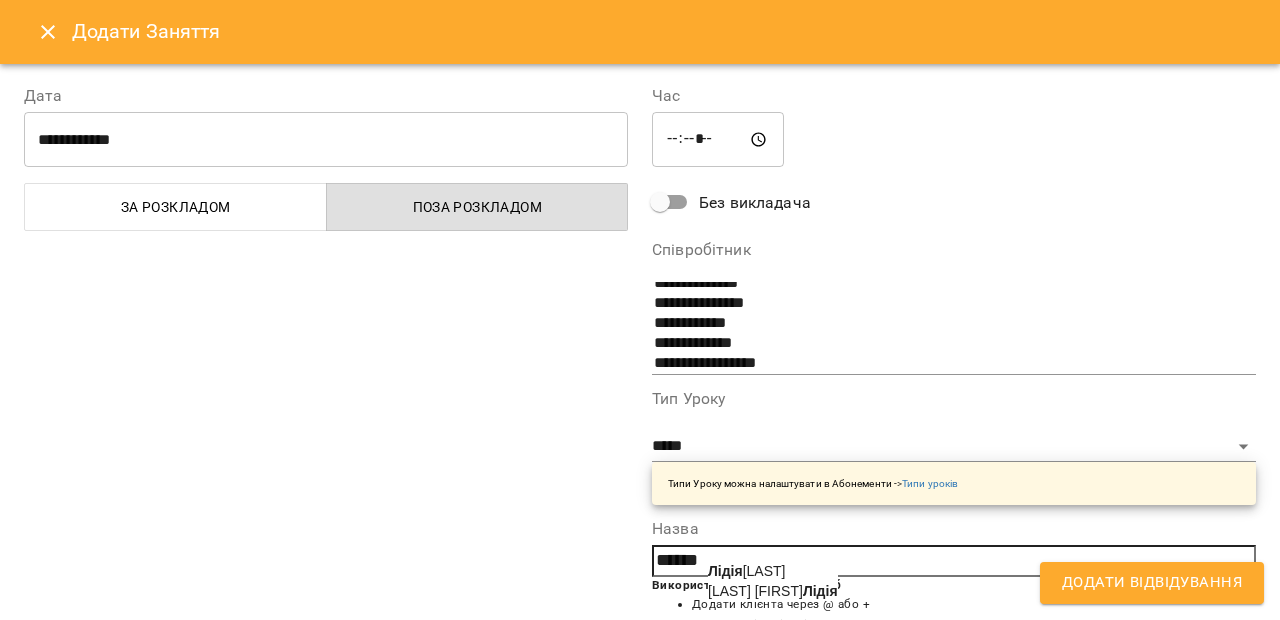 click on "Лідія" 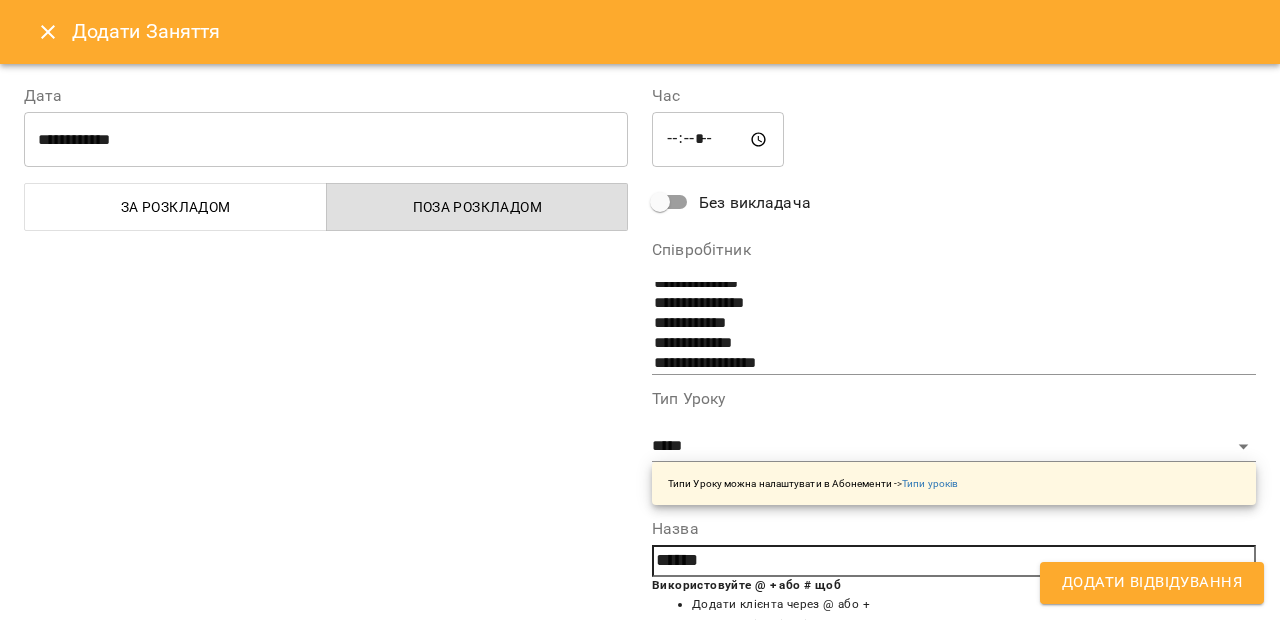 type on "**********" 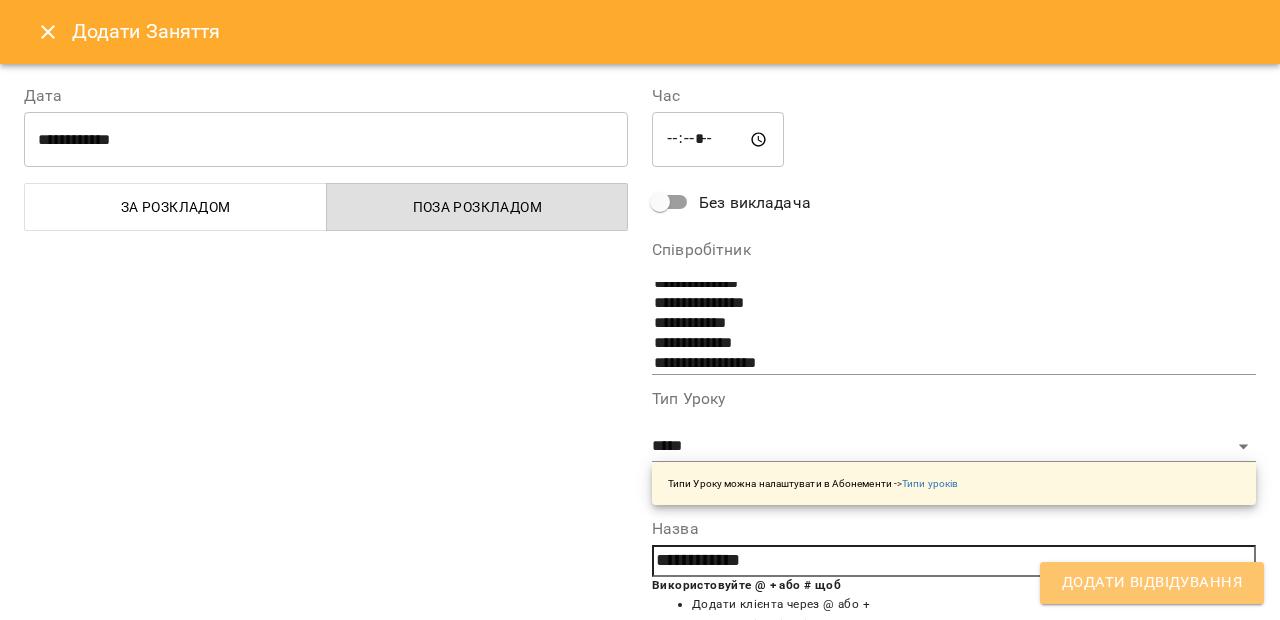 click on "Додати Відвідування" at bounding box center (1152, 583) 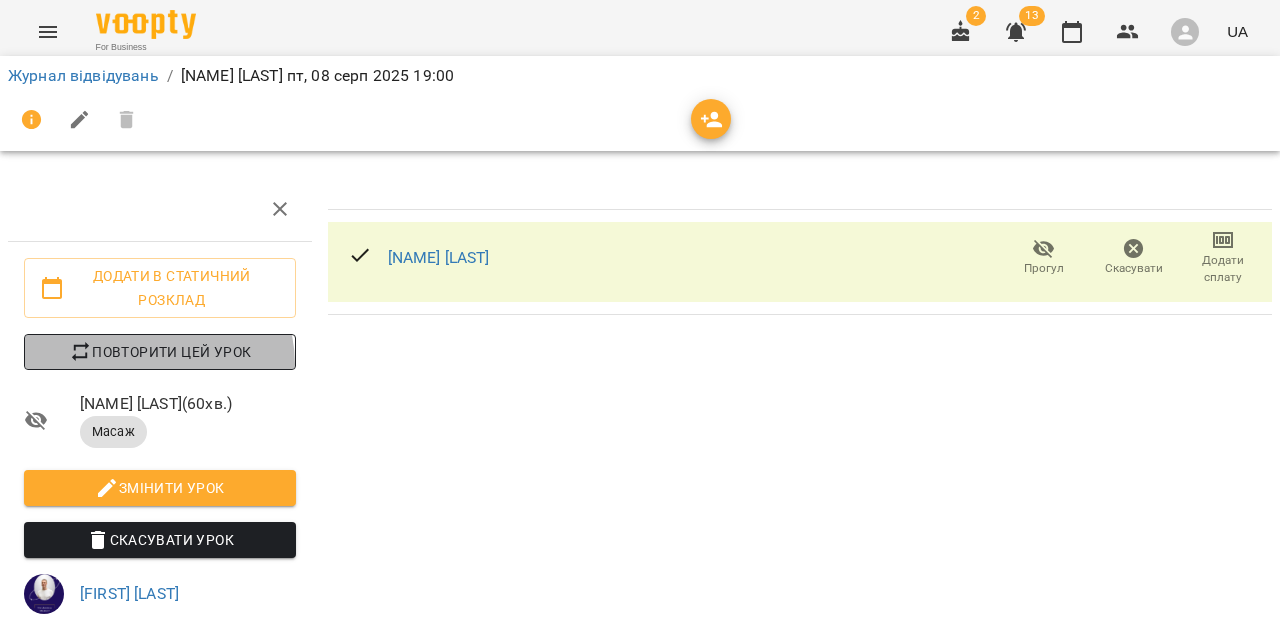 click on "Повторити цей урок" at bounding box center (160, 352) 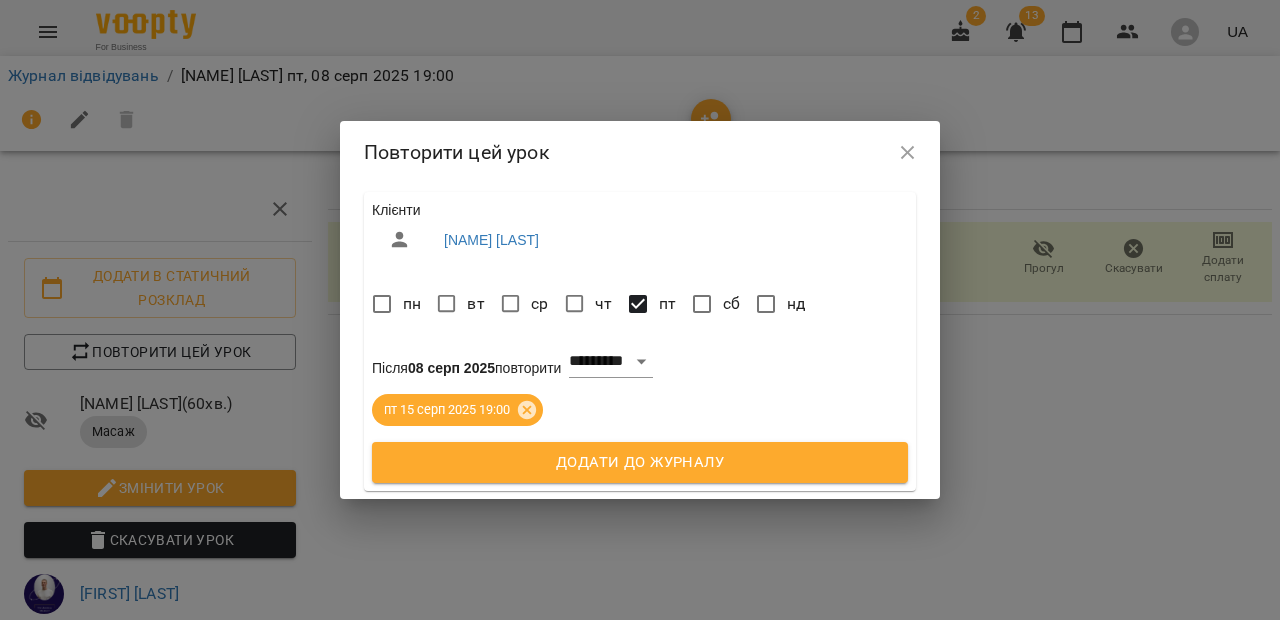 click on "Додати до журналу" at bounding box center [640, 463] 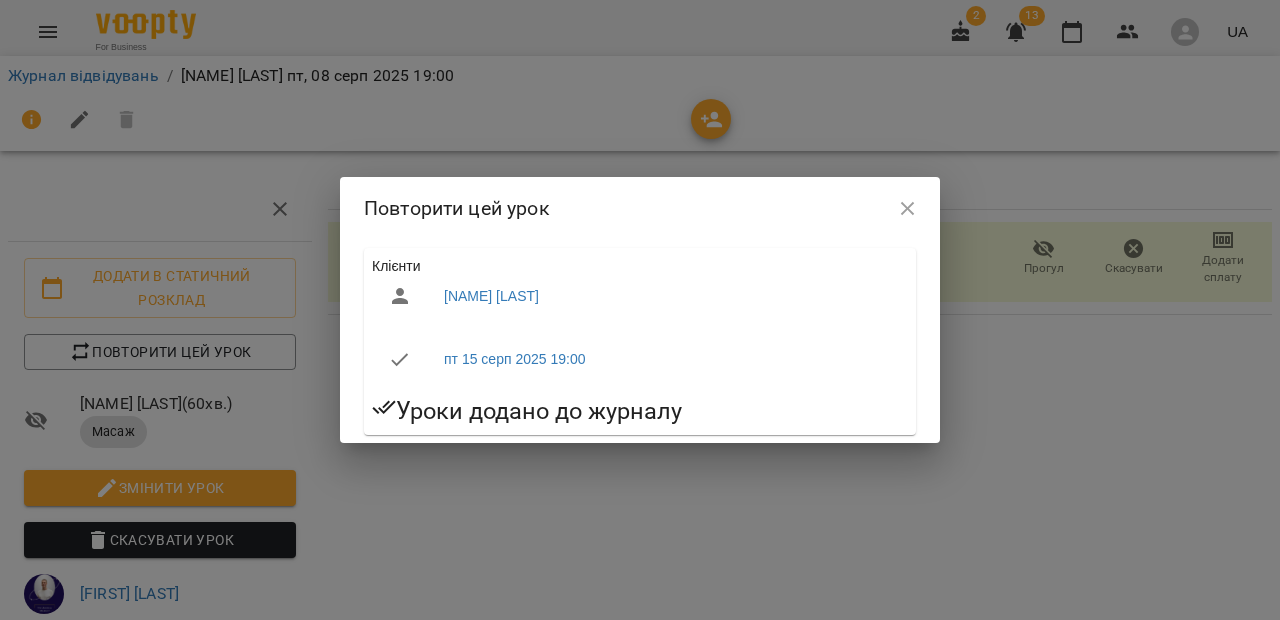 click at bounding box center [908, 209] 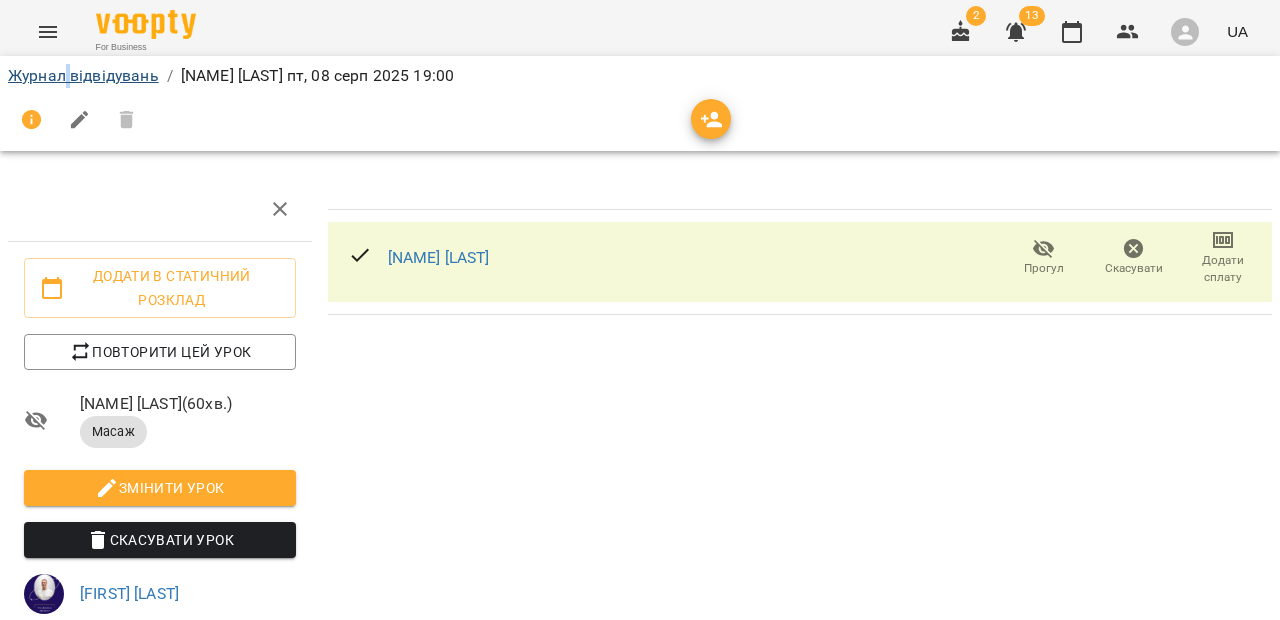click on "Журнал відвідувань / Лідія Івчук    пт, 08 серп 2025 19:00" at bounding box center [640, 76] 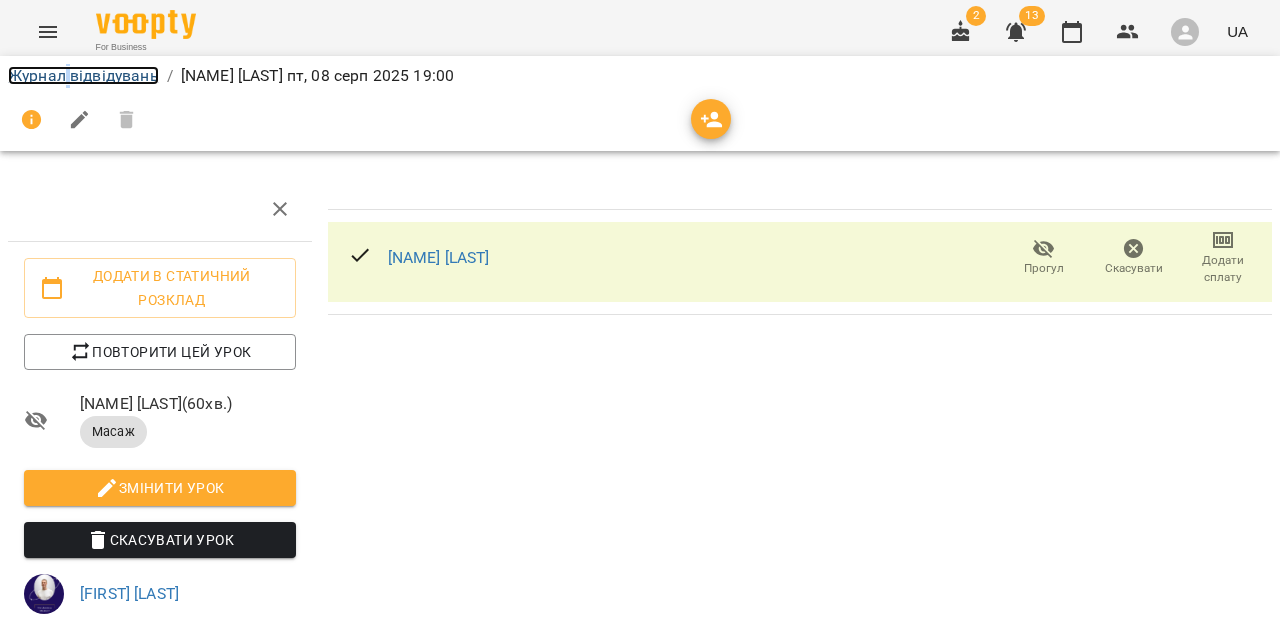 click on "Журнал відвідувань" at bounding box center [83, 75] 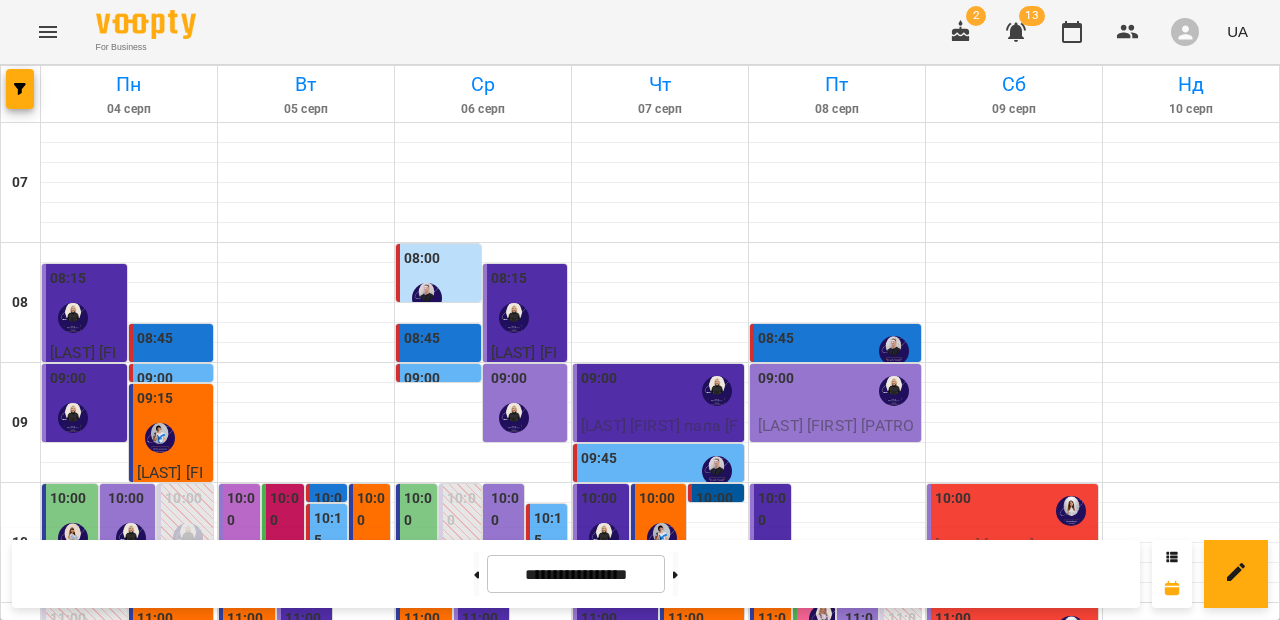 scroll, scrollTop: 1153, scrollLeft: 0, axis: vertical 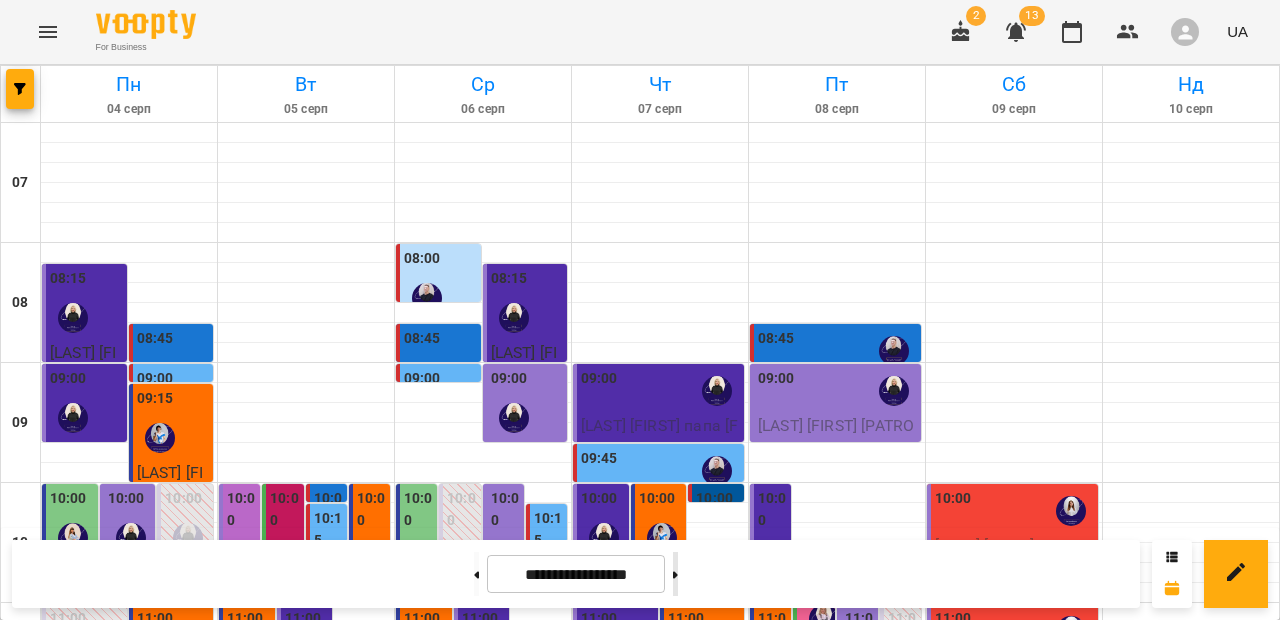 click 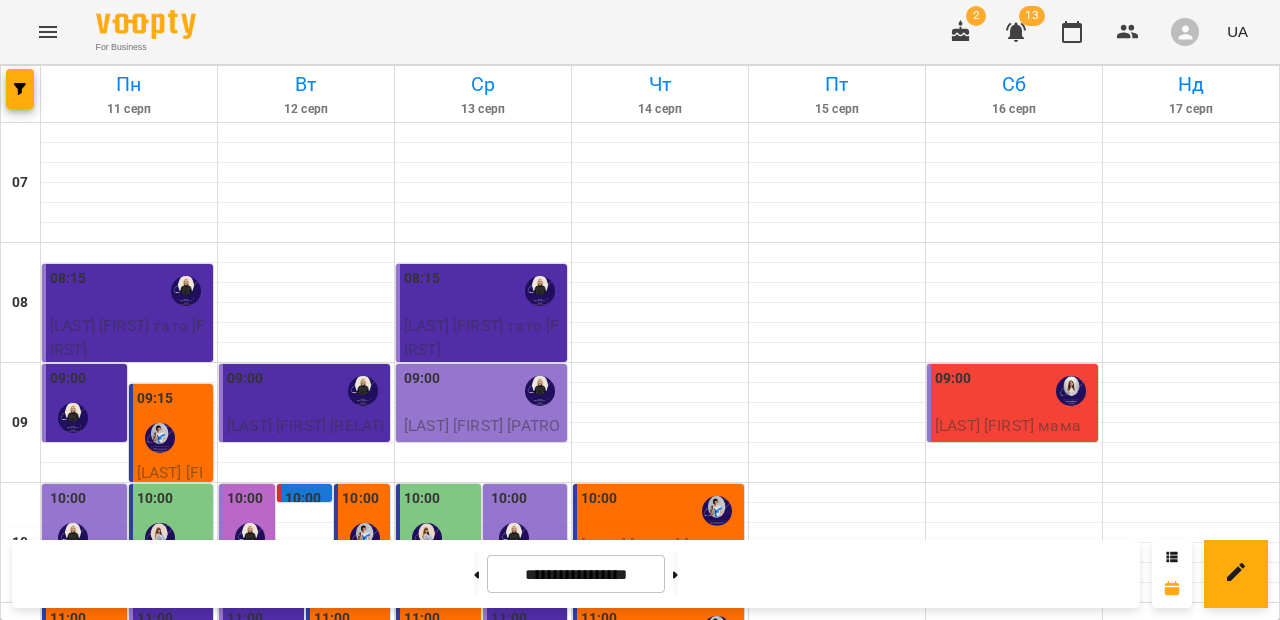 click at bounding box center (306, 1573) 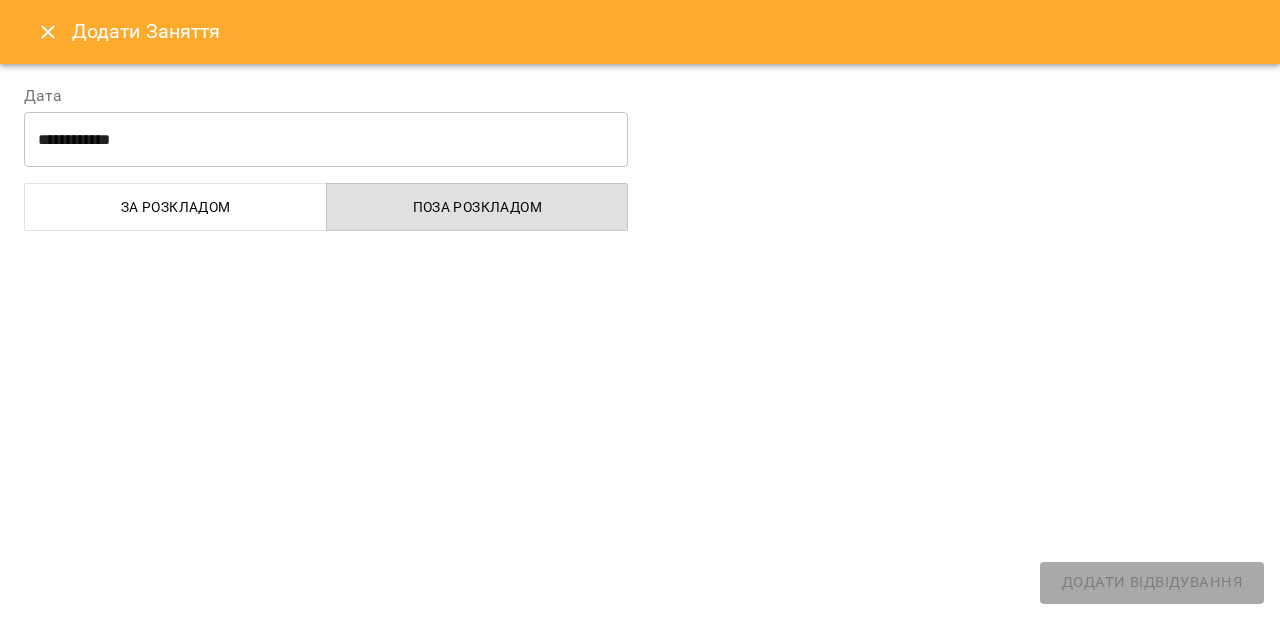 select 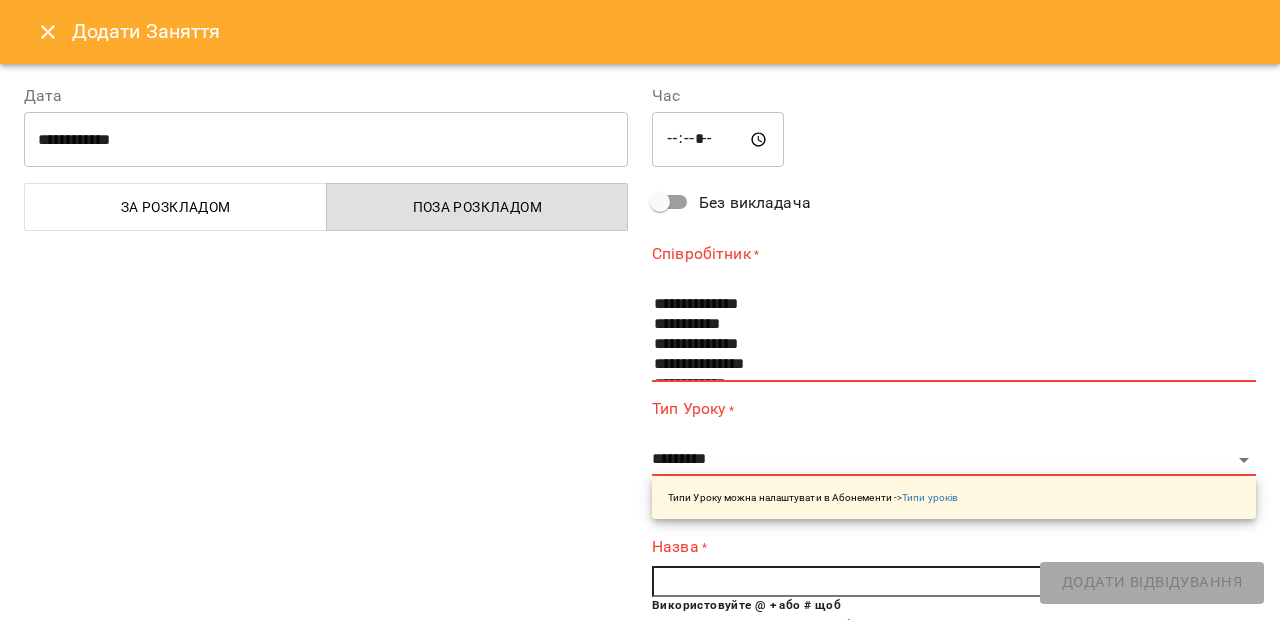 click 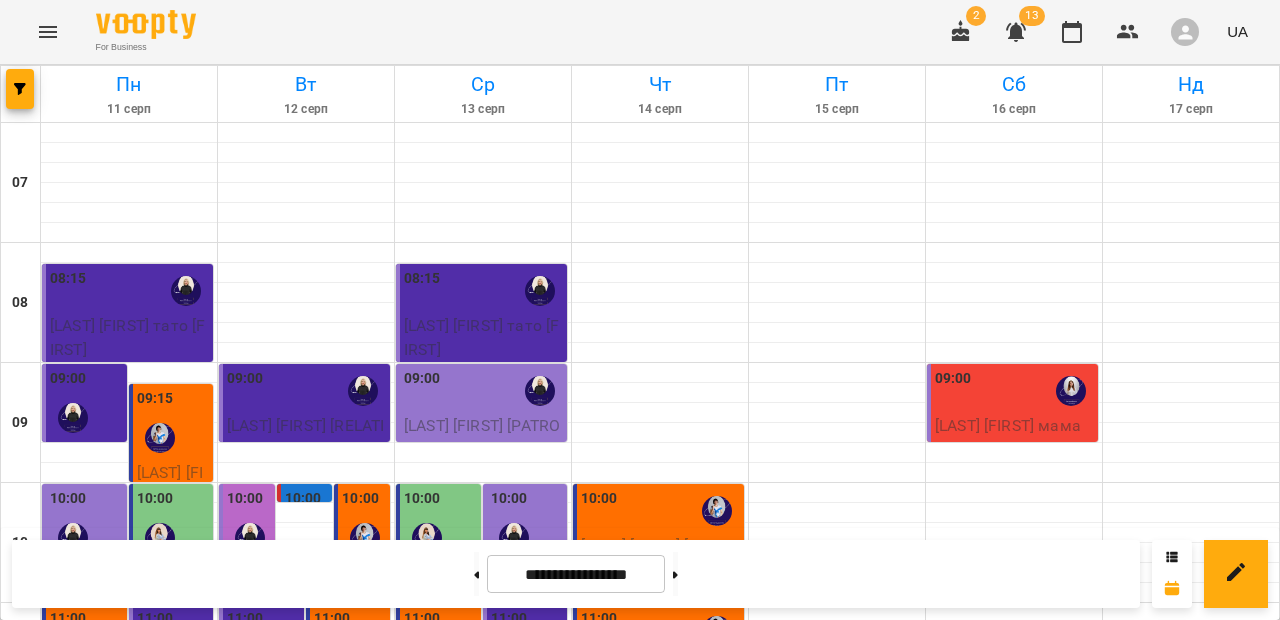click on "Масаж" at bounding box center (837, 1650) 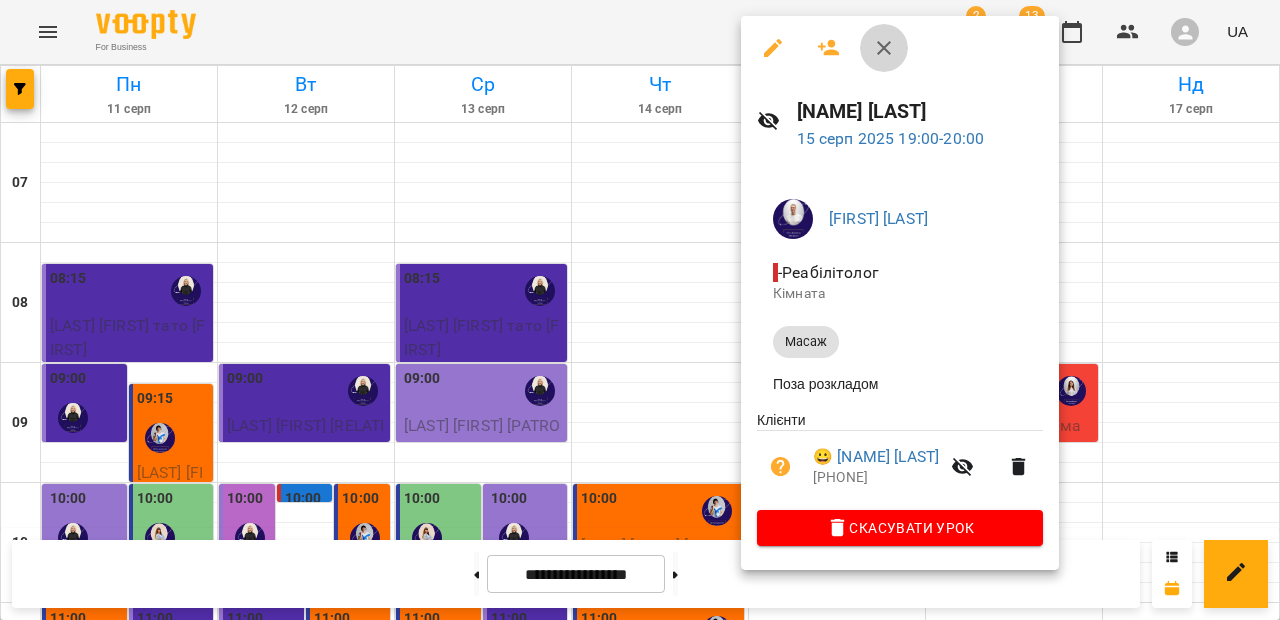 click 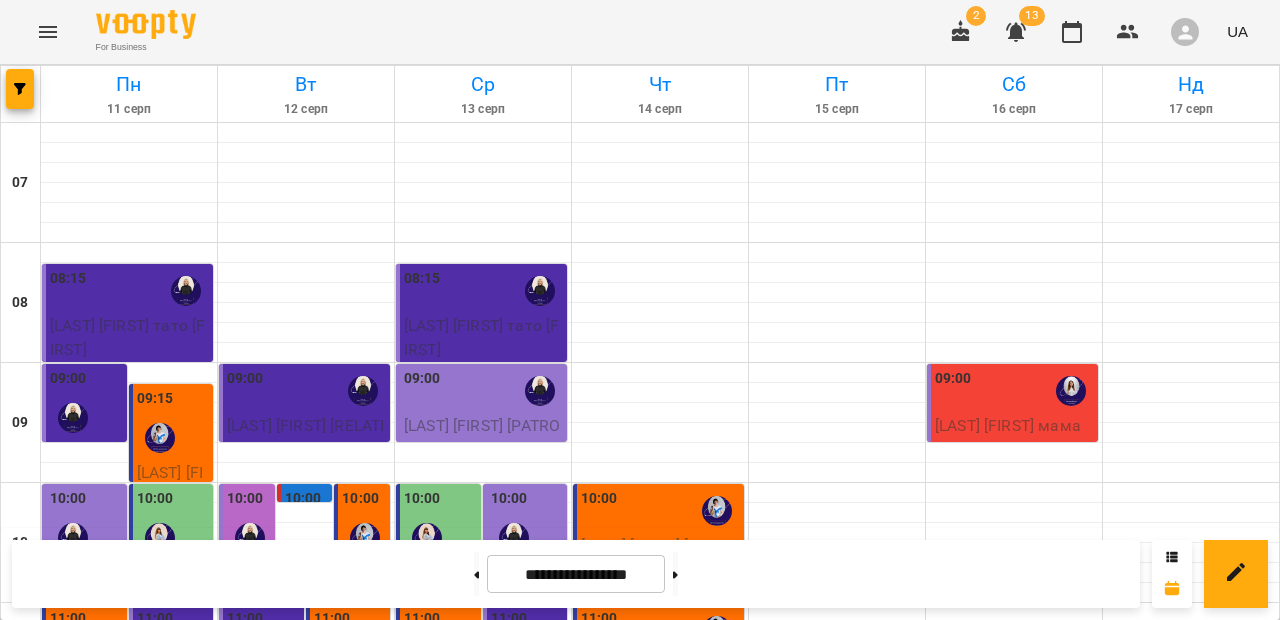 click on "[NAME] [LAST]" at bounding box center [837, 1626] 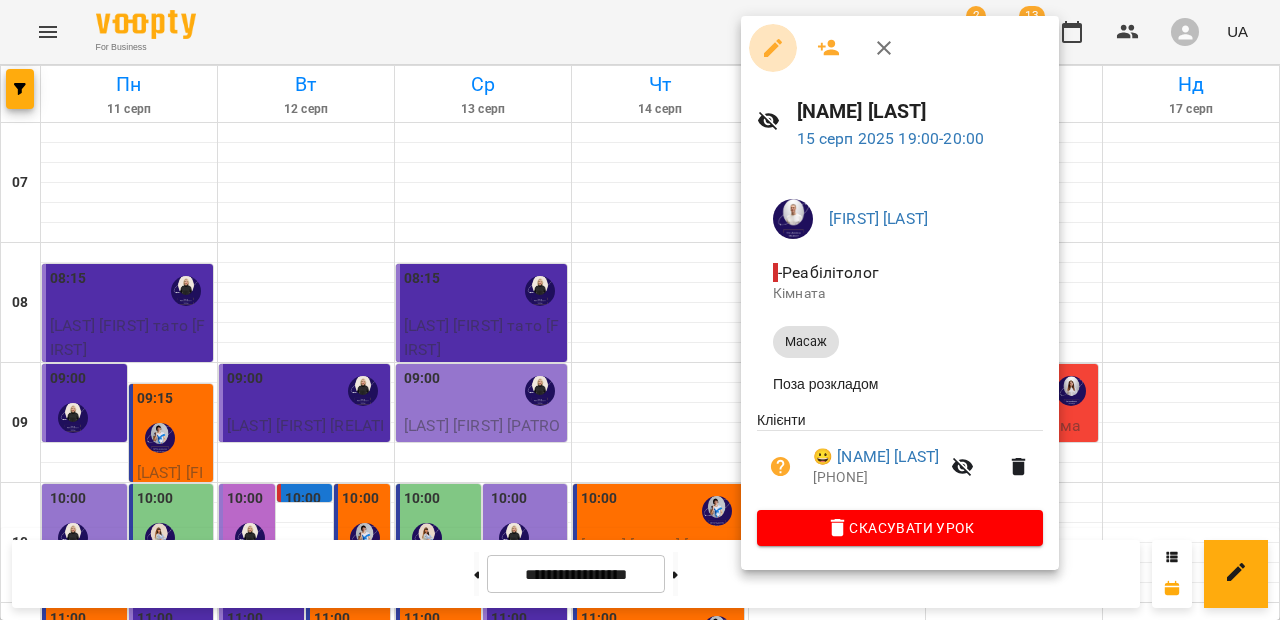 click 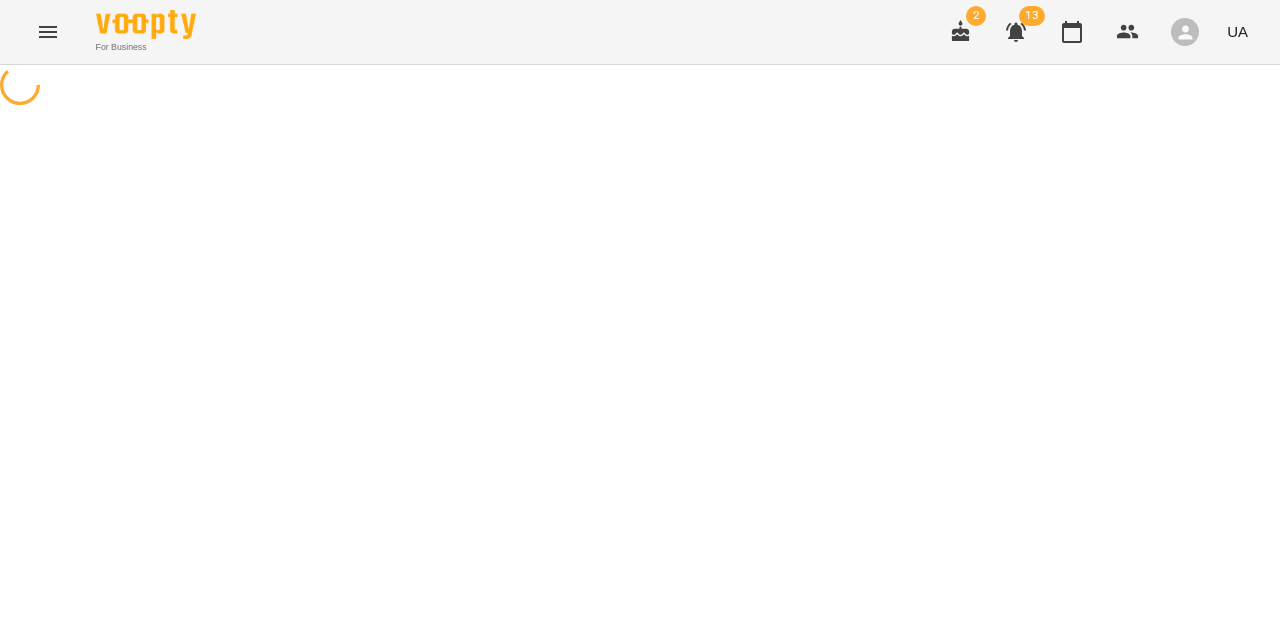 select on "*****" 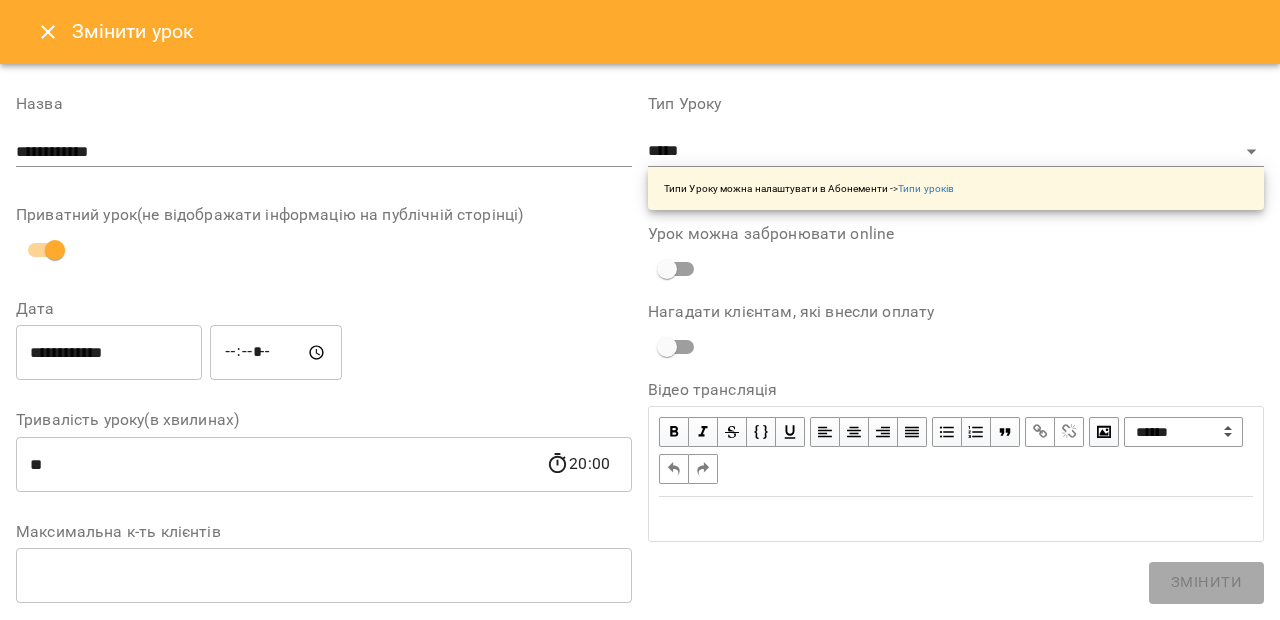 click on "**********" at bounding box center [109, 353] 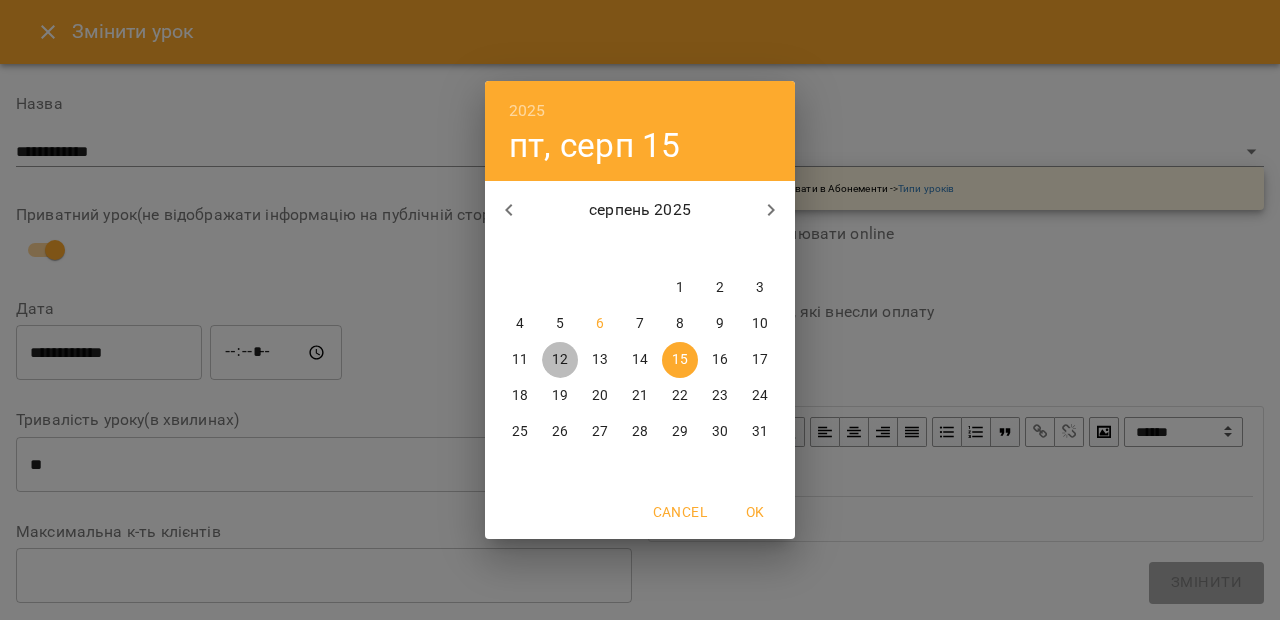 click on "12" at bounding box center (560, 360) 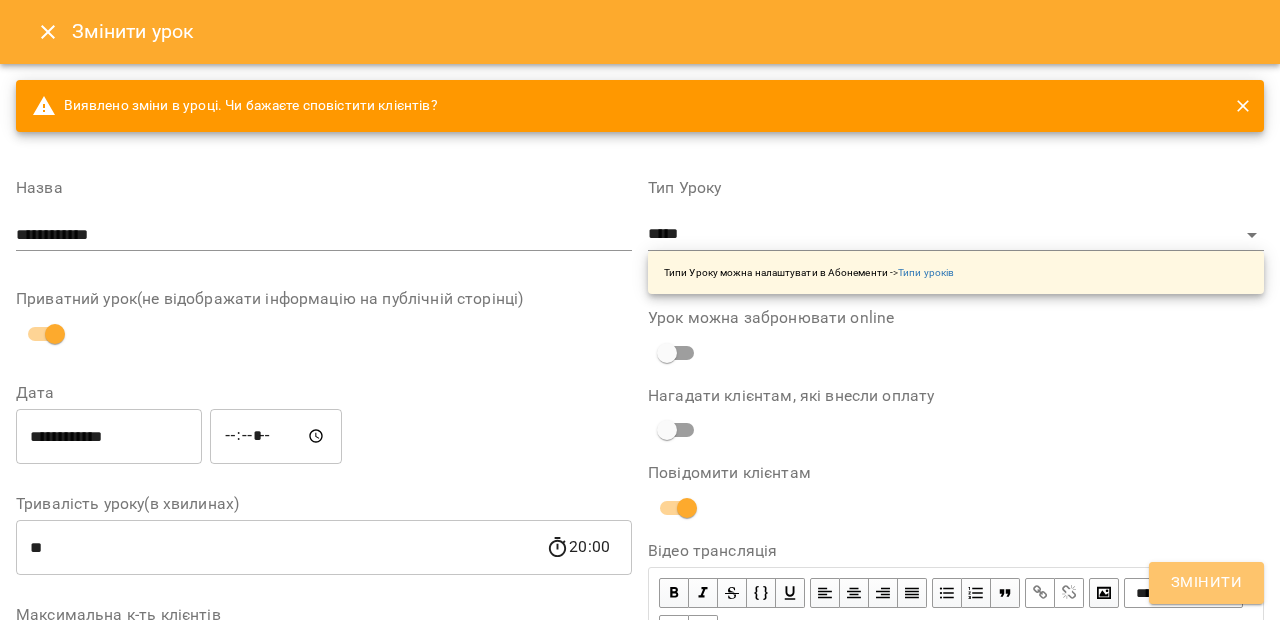 click on "Змінити" at bounding box center [1206, 583] 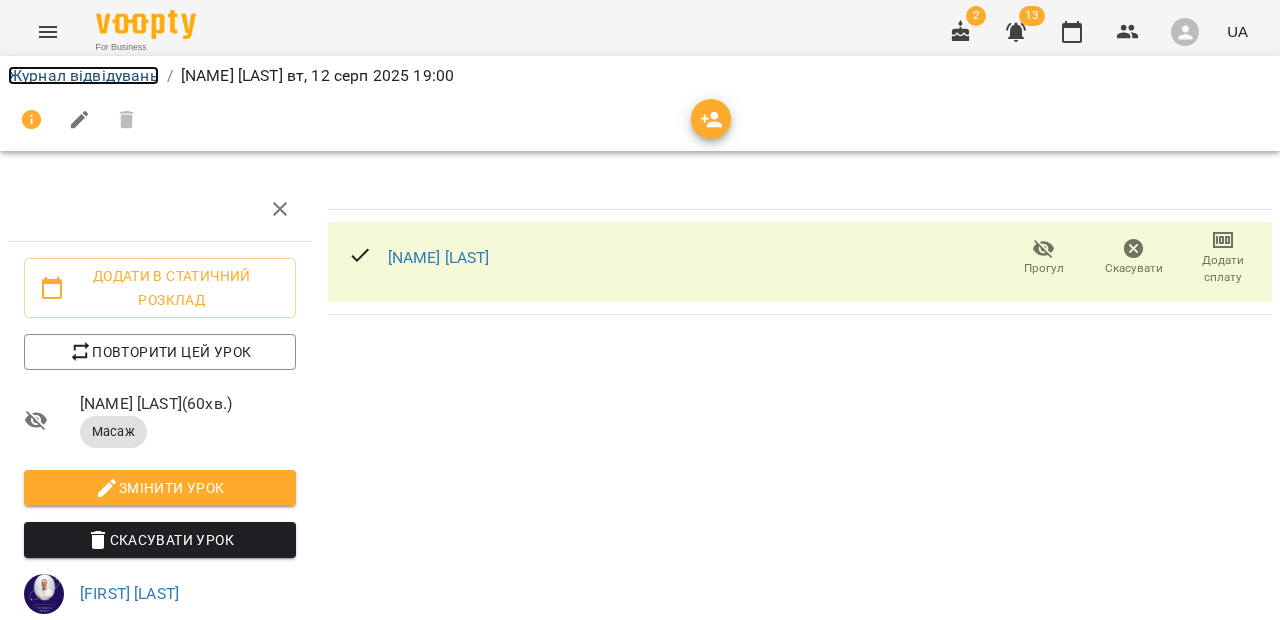 click on "Журнал відвідувань" at bounding box center (83, 75) 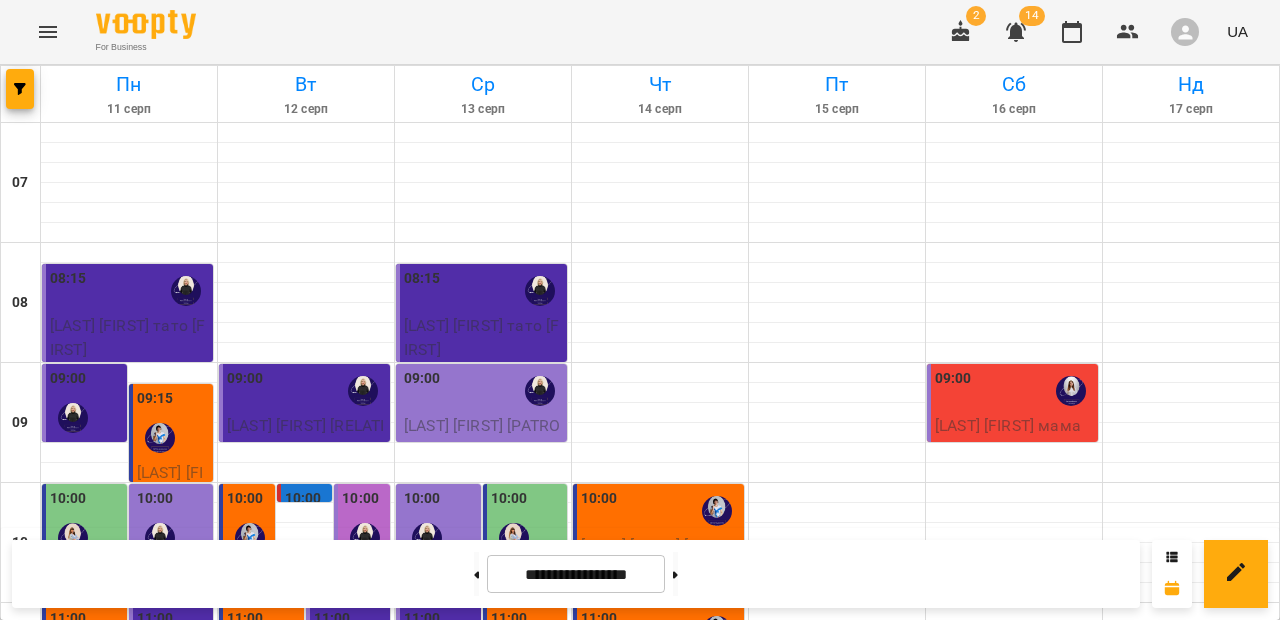 scroll, scrollTop: 1062, scrollLeft: 0, axis: vertical 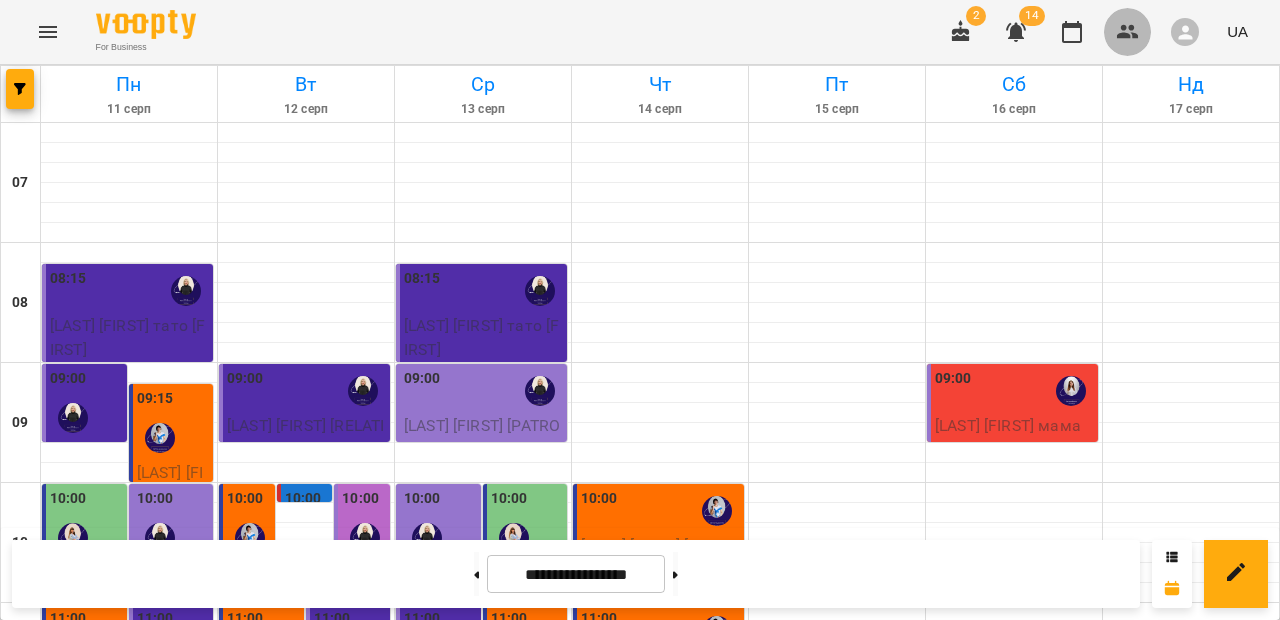 click at bounding box center (1128, 32) 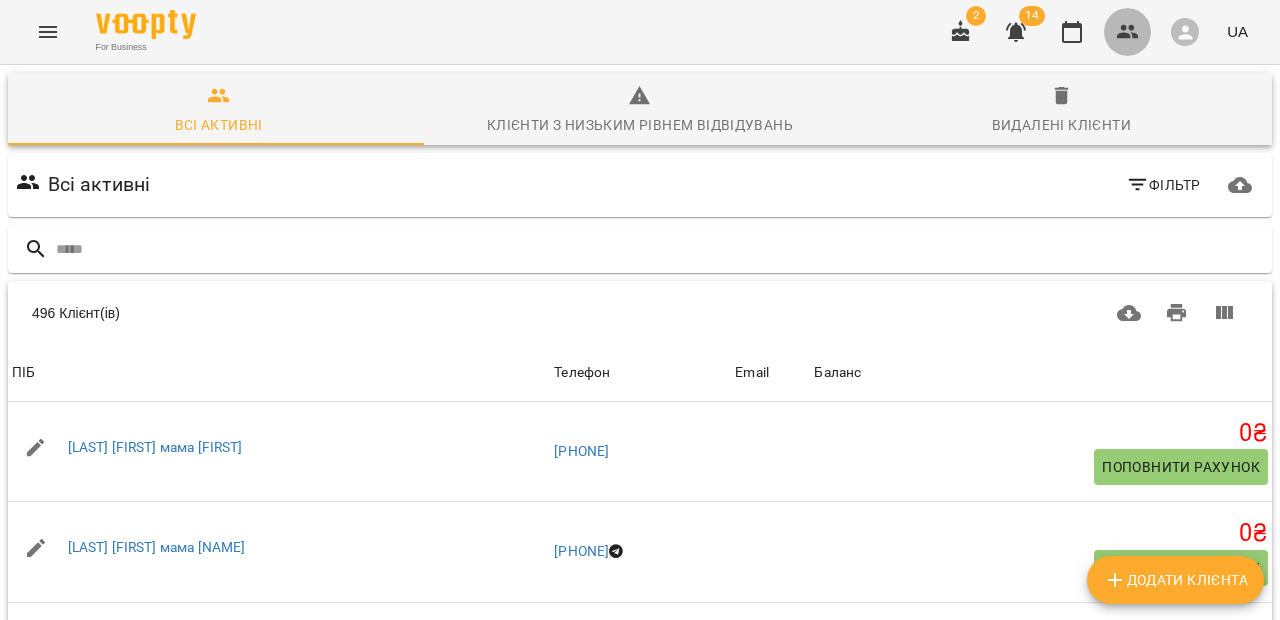 click 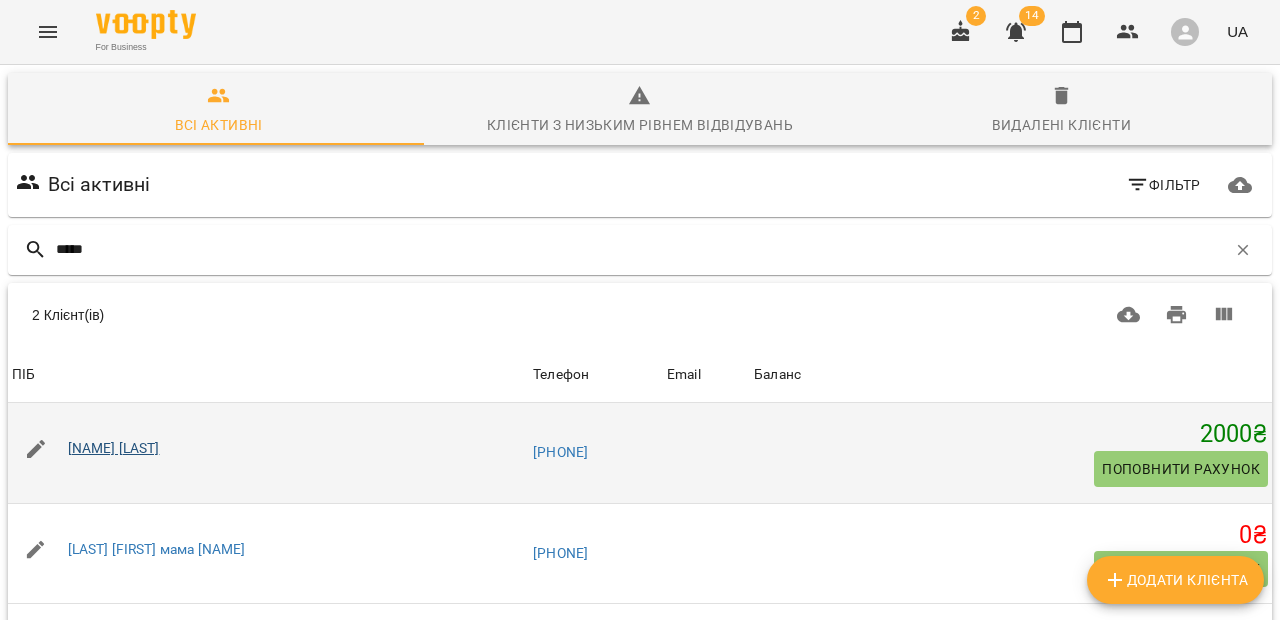 type on "*****" 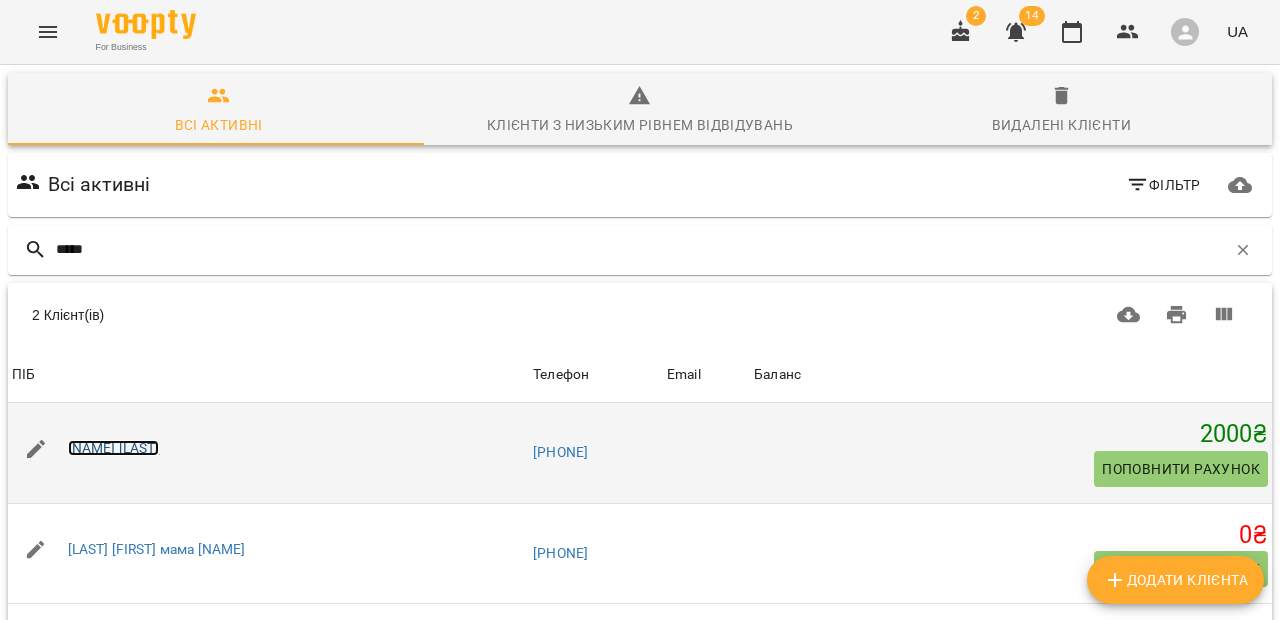 click on "[NAME] [LAST]" at bounding box center [114, 448] 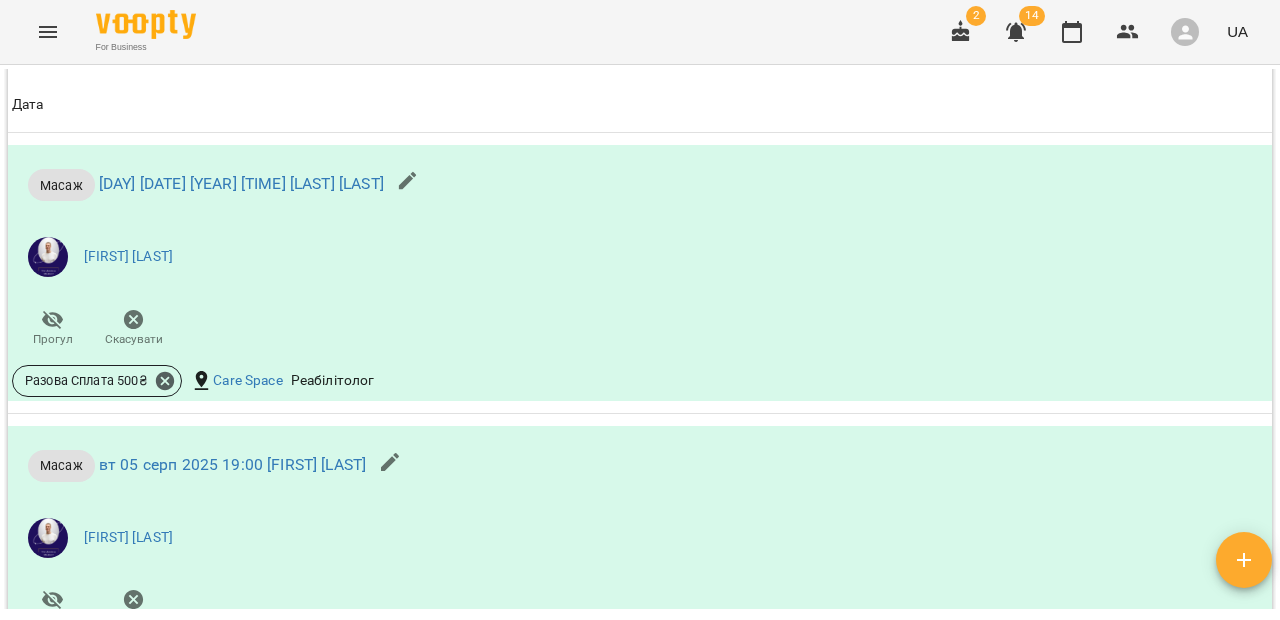 scroll, scrollTop: 868, scrollLeft: 0, axis: vertical 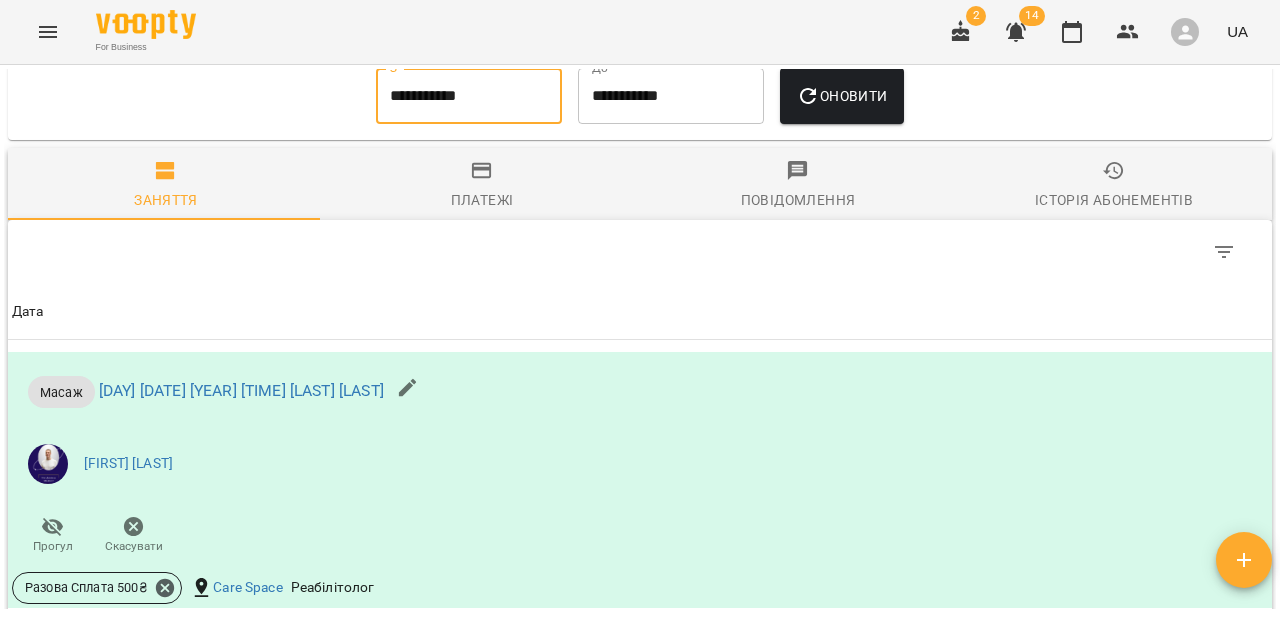 click on "**********" at bounding box center (469, 96) 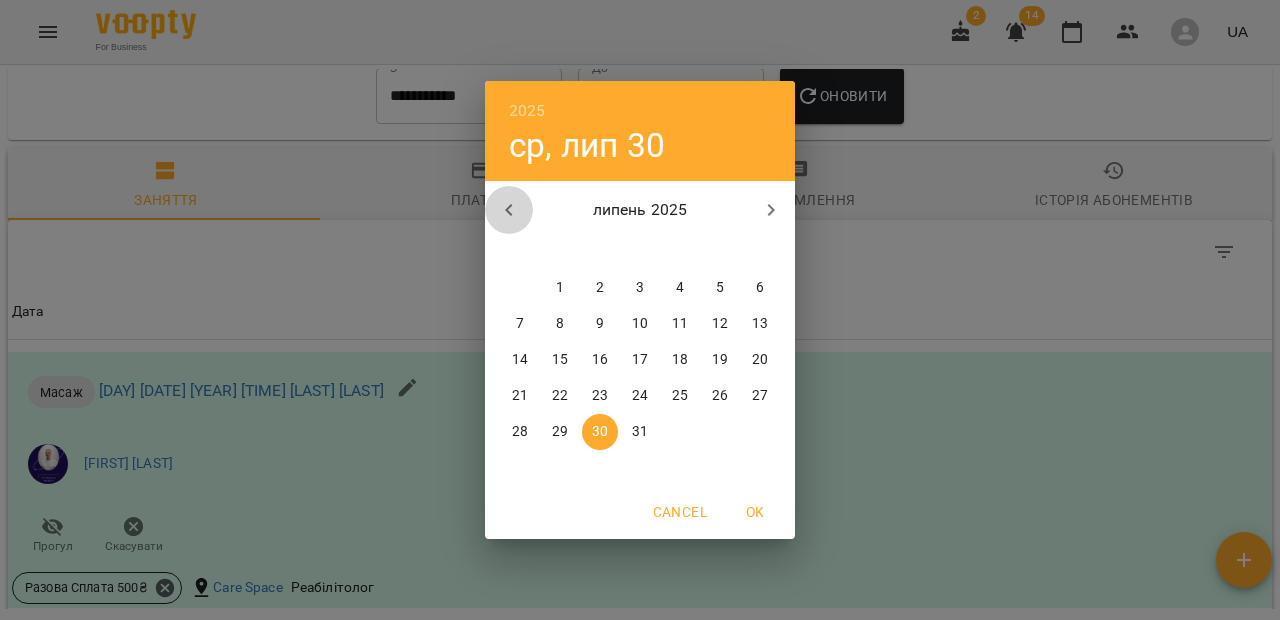 click 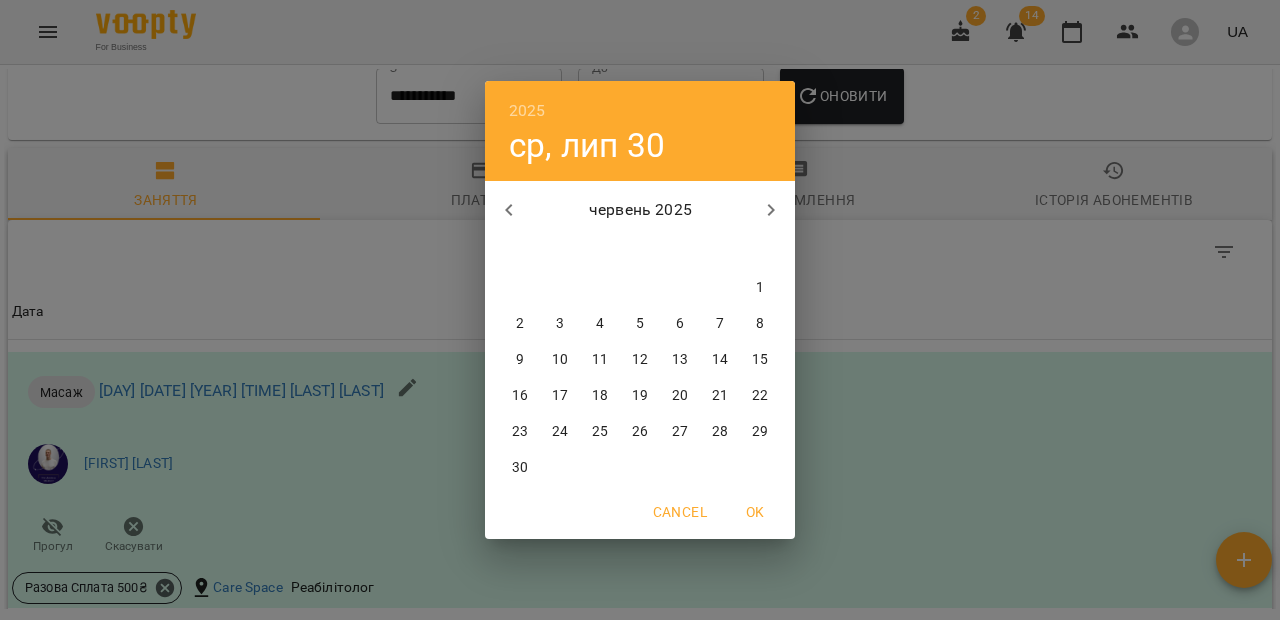 click 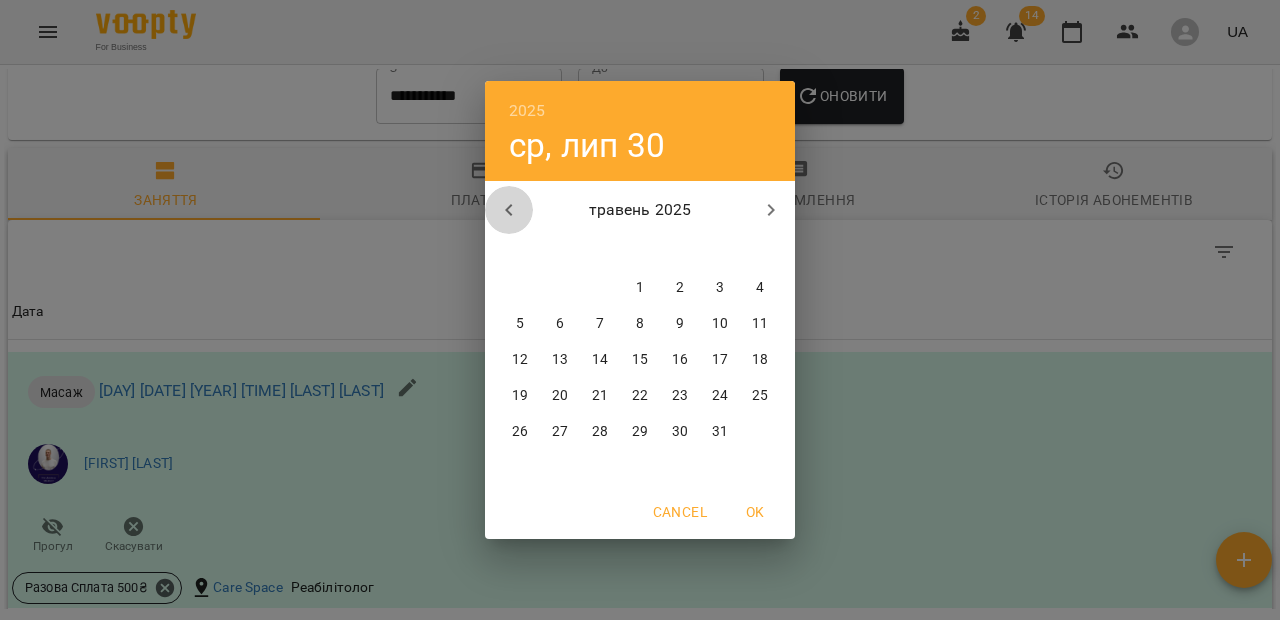 click 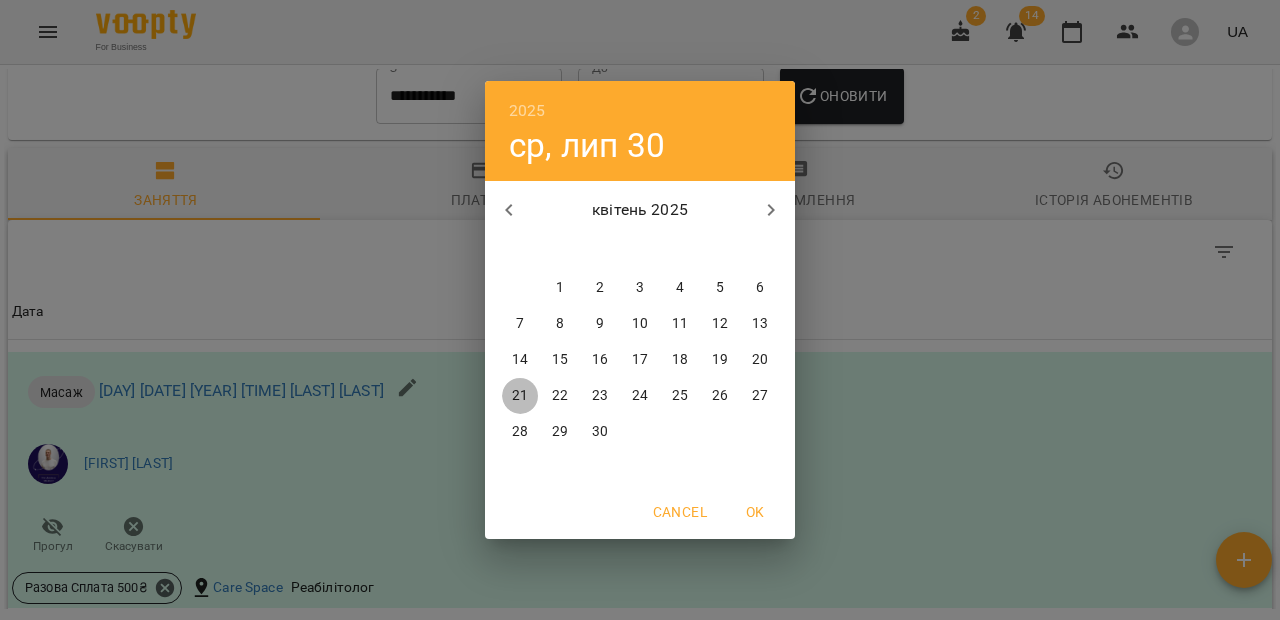 click on "21" at bounding box center (520, 396) 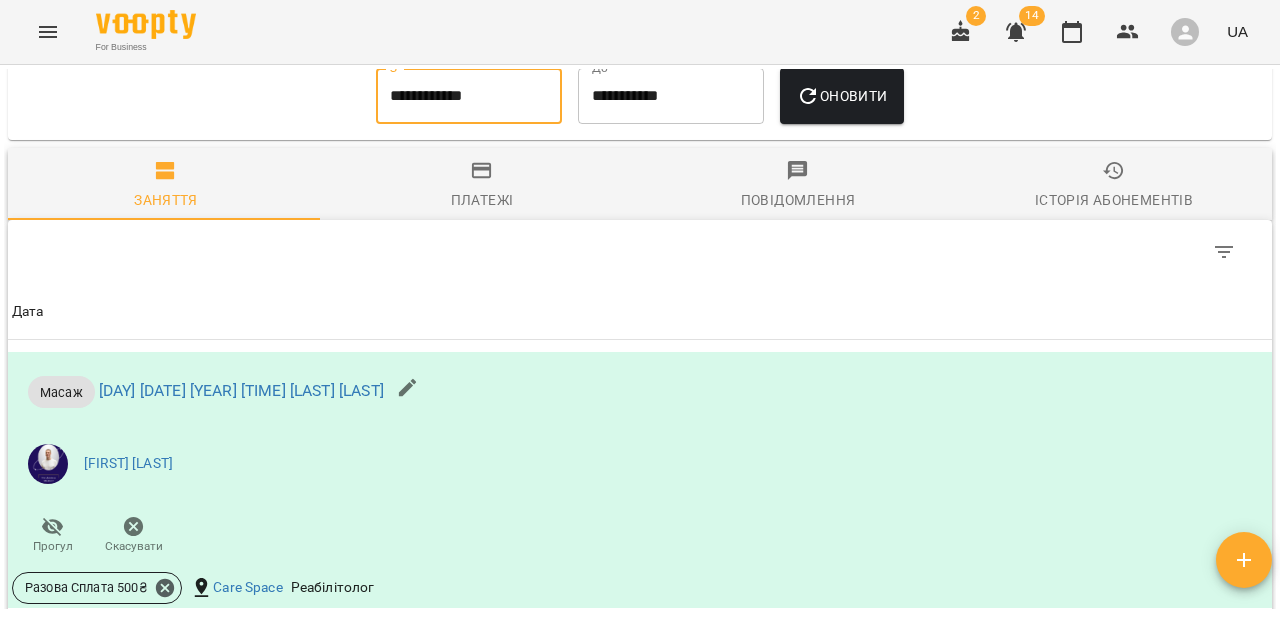 click on "Оновити" at bounding box center [841, 96] 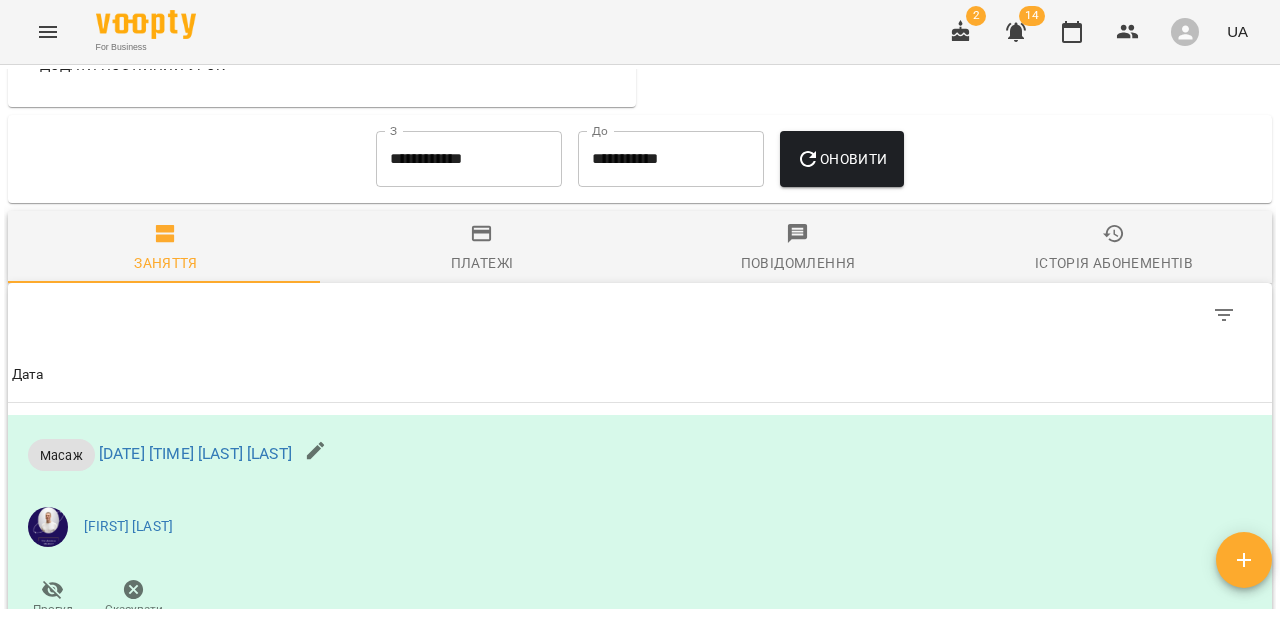 scroll, scrollTop: 868, scrollLeft: 0, axis: vertical 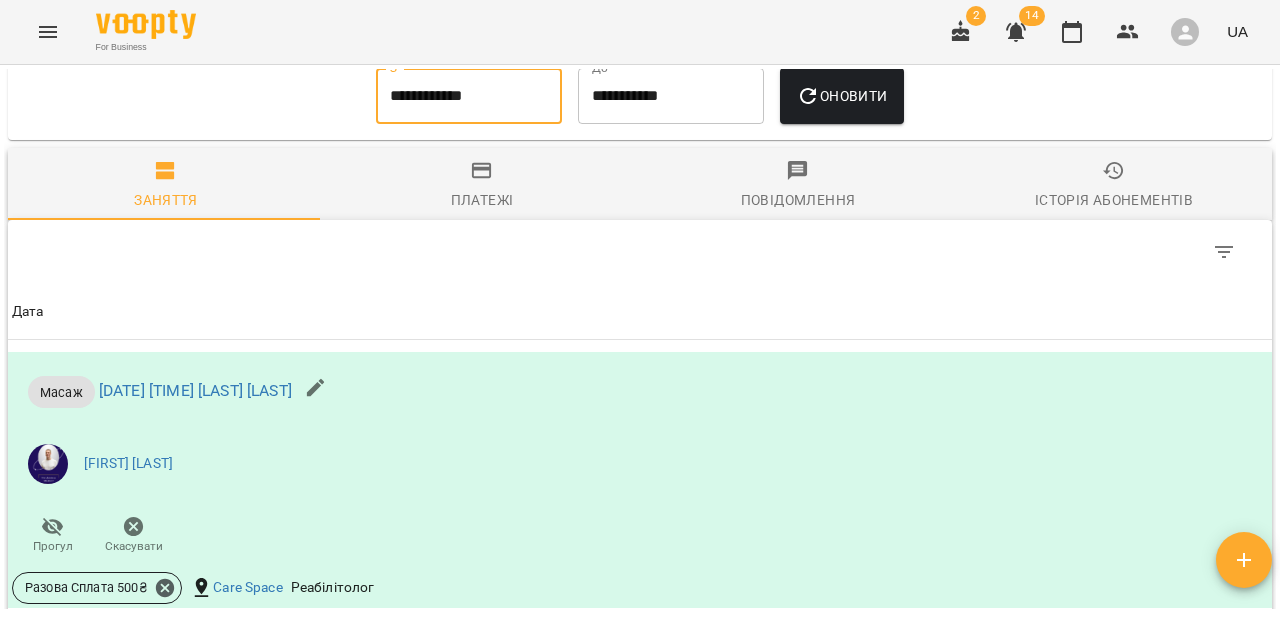 click on "**********" at bounding box center (469, 96) 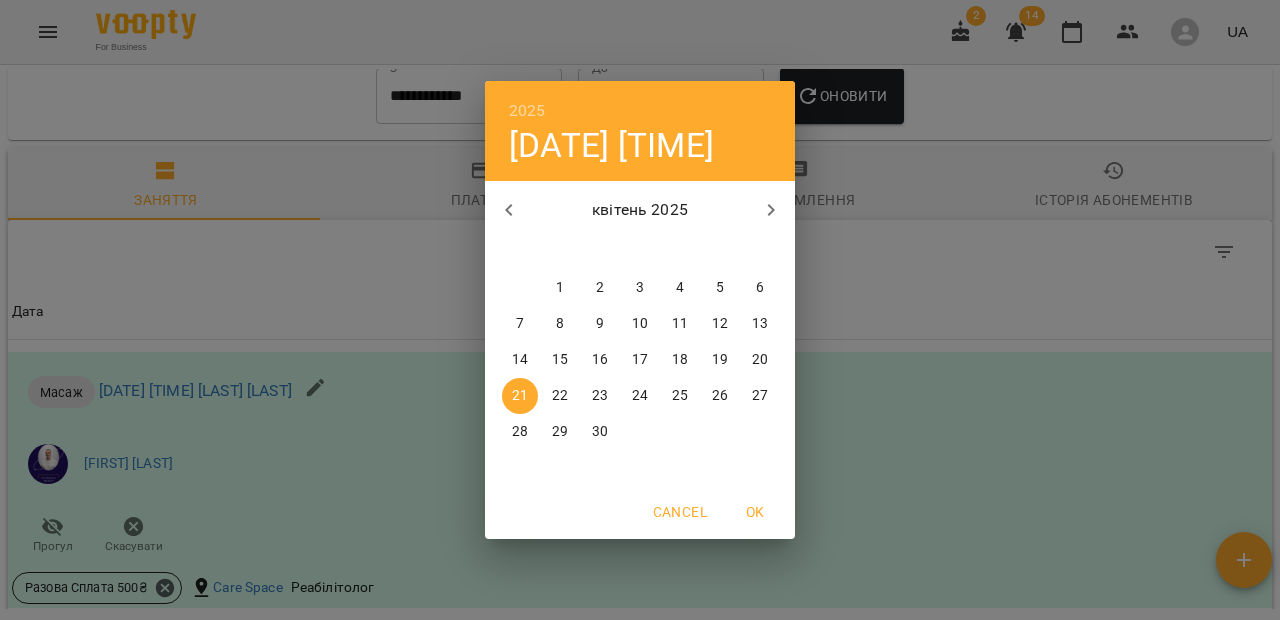 click on "9" at bounding box center (600, 324) 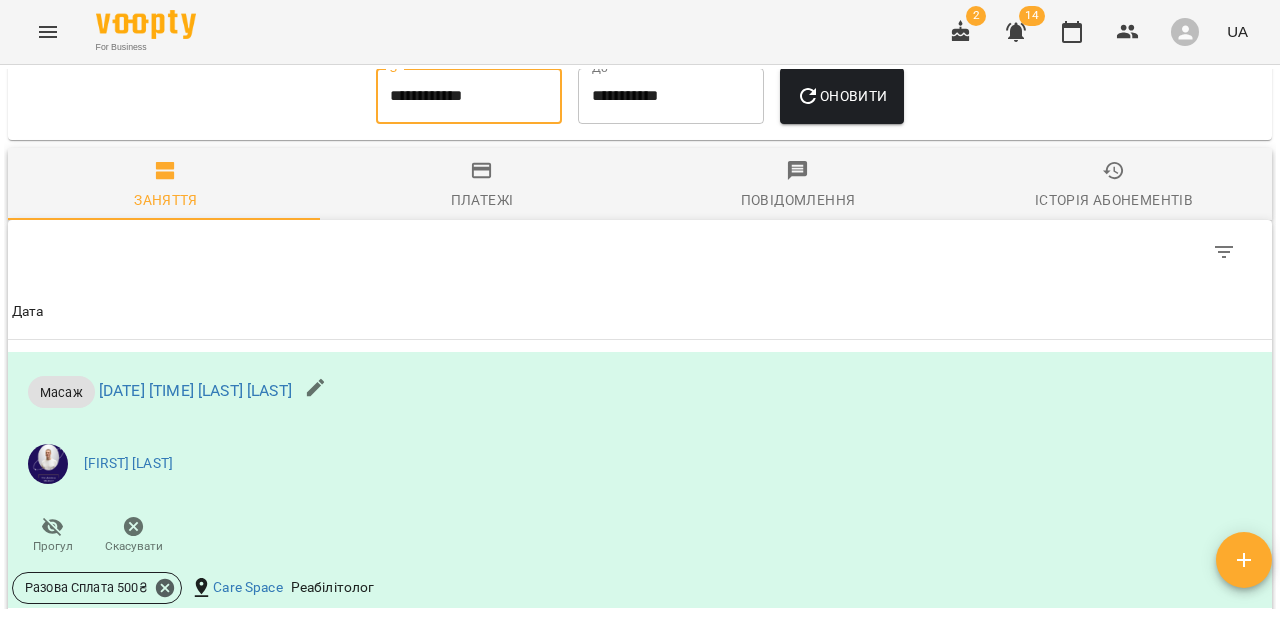 click on "Оновити" at bounding box center [841, 96] 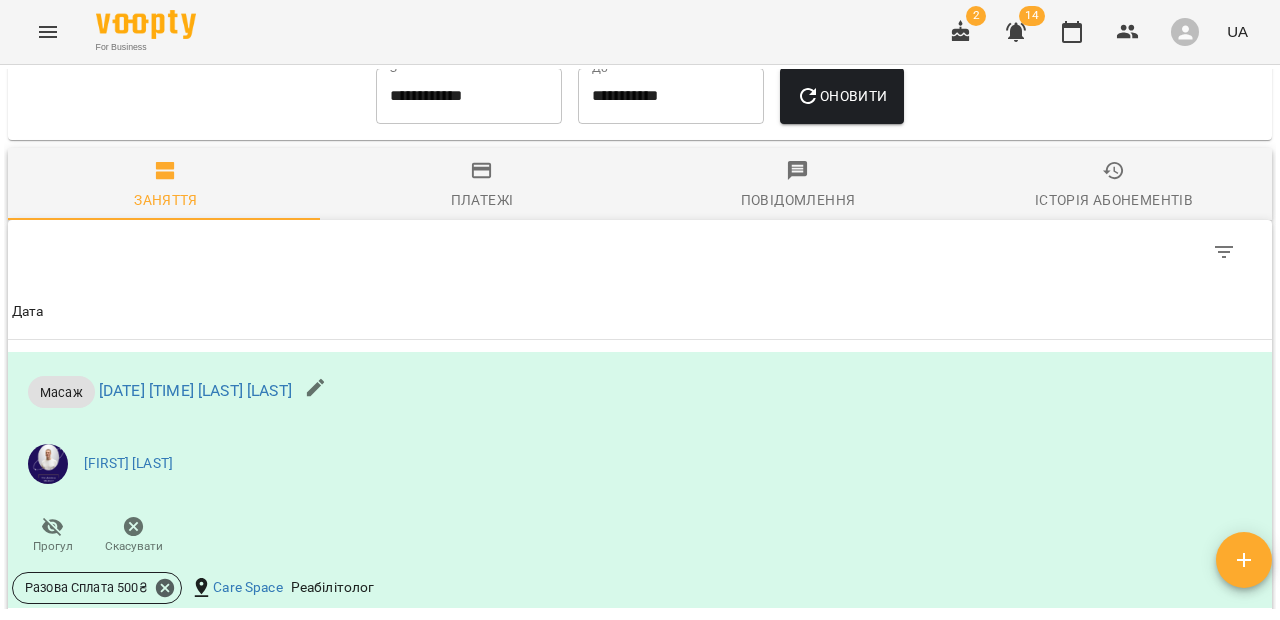 scroll, scrollTop: 868, scrollLeft: 0, axis: vertical 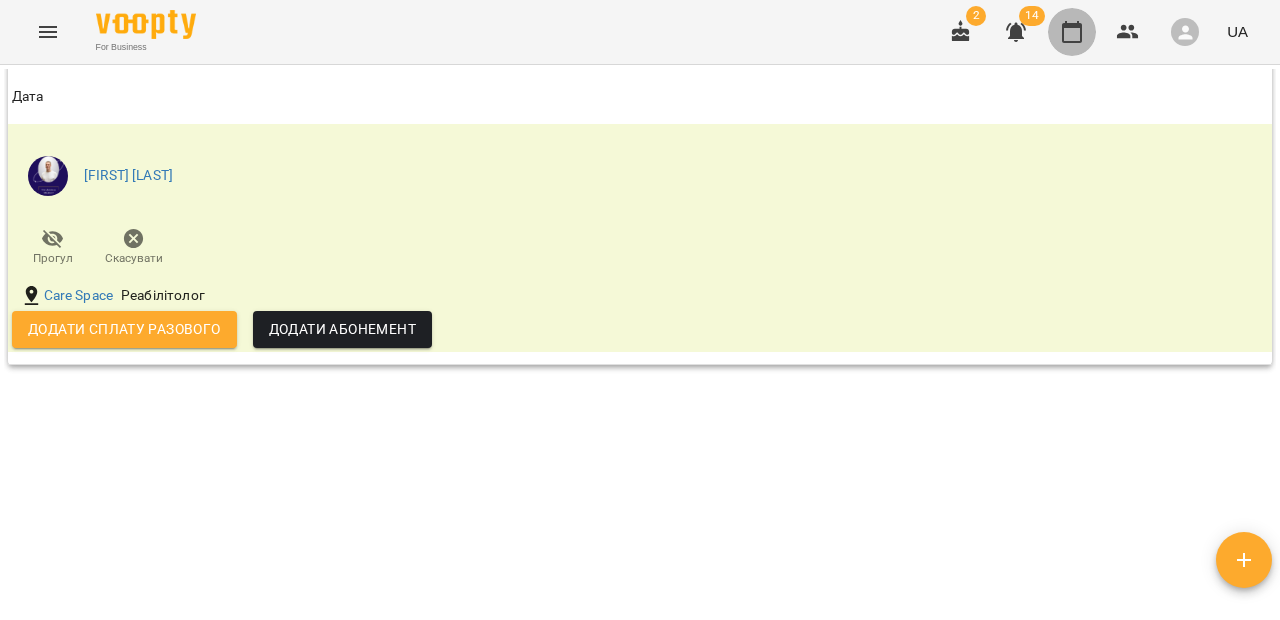 click 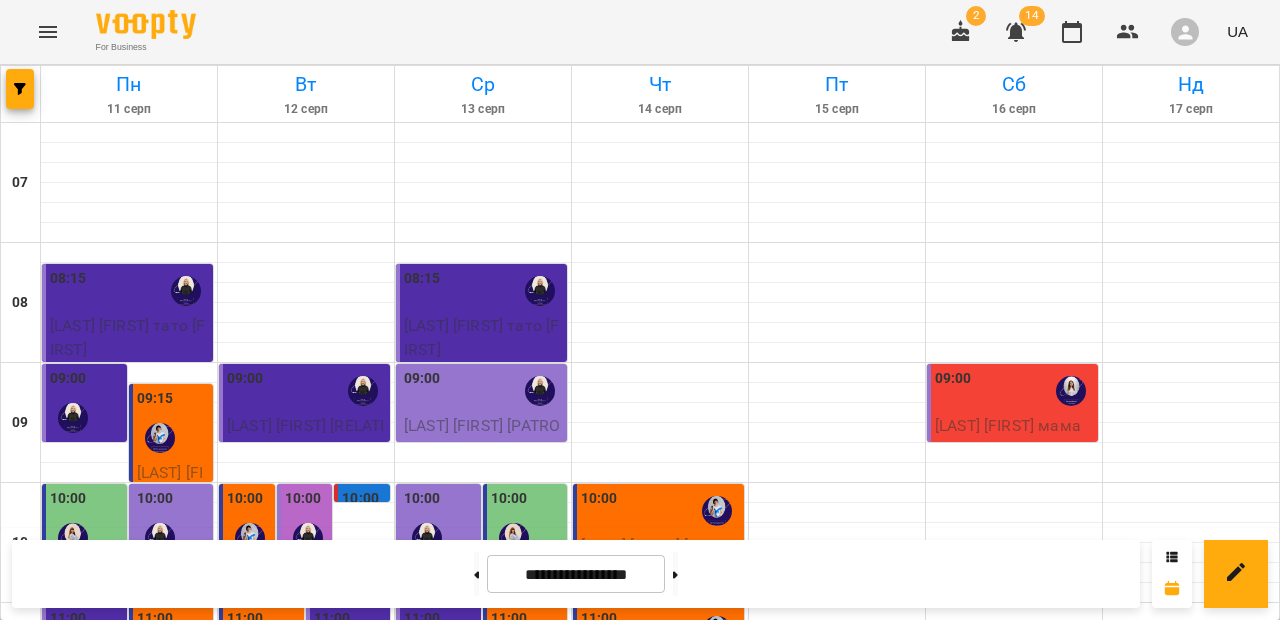 click on "Пн 11 серп Вт 12 серп Ср 13 серп Чт 14 серп Пт 15 серп Сб 16 серп Нд 17 серп 07 08 09 10 11 12 13 14 15 16 17 18 19 08:15 Мариношенко Тимофій тато Олексій Логопед 7 09:00 Борисочев Герман папа Ігор  Логопед 7 09:15 Інервешвілі Софія мама Марія  Сенсорна Інтеграція  10:00 Карінченко Владислав мама Анна АФК 10:00 Хмельницький Арсен мама Валентина Логопед 1 11:00 Смоляр Михайло мама Юлія  Логопед 7 11:00 Хмельницький Арсен мама Валентина Сенсорна Інтеграція  12:00 Гринь Олександр  Сенсорна Інтеграція  12:00 Лінник Даня мама Олена  Логопед 7 15:00 Ринда Олена донька Настя  Логопед 1 09:00 Калмиков Данило мама Анна" at bounding box center (640, 919) 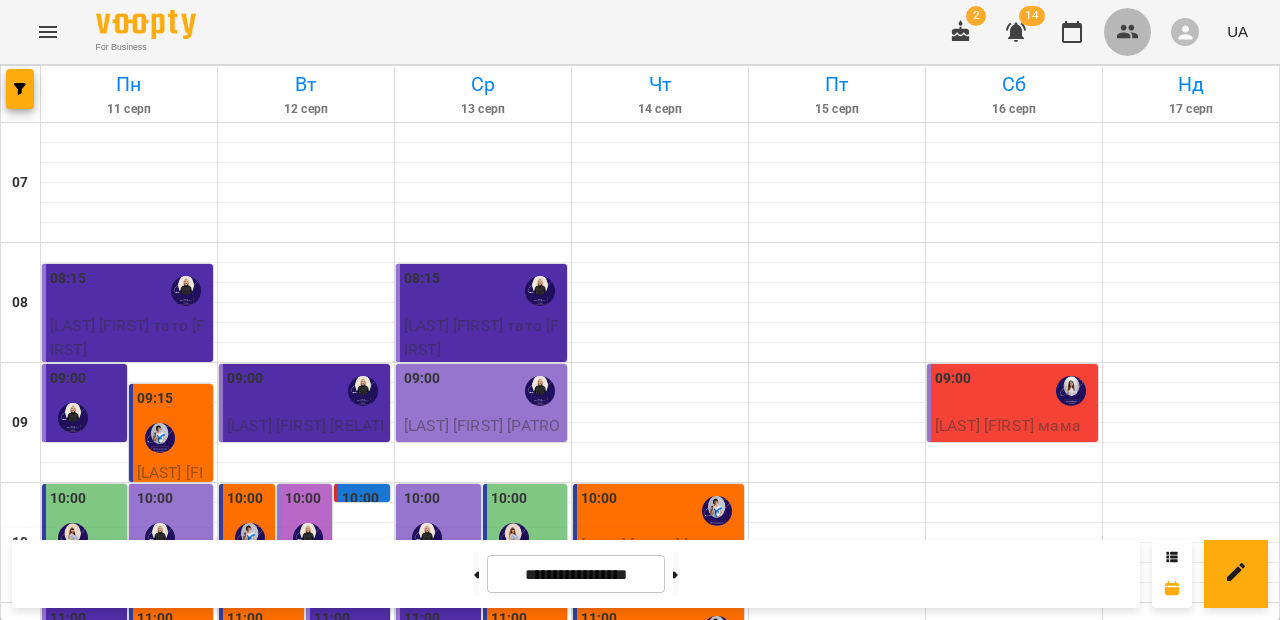 click 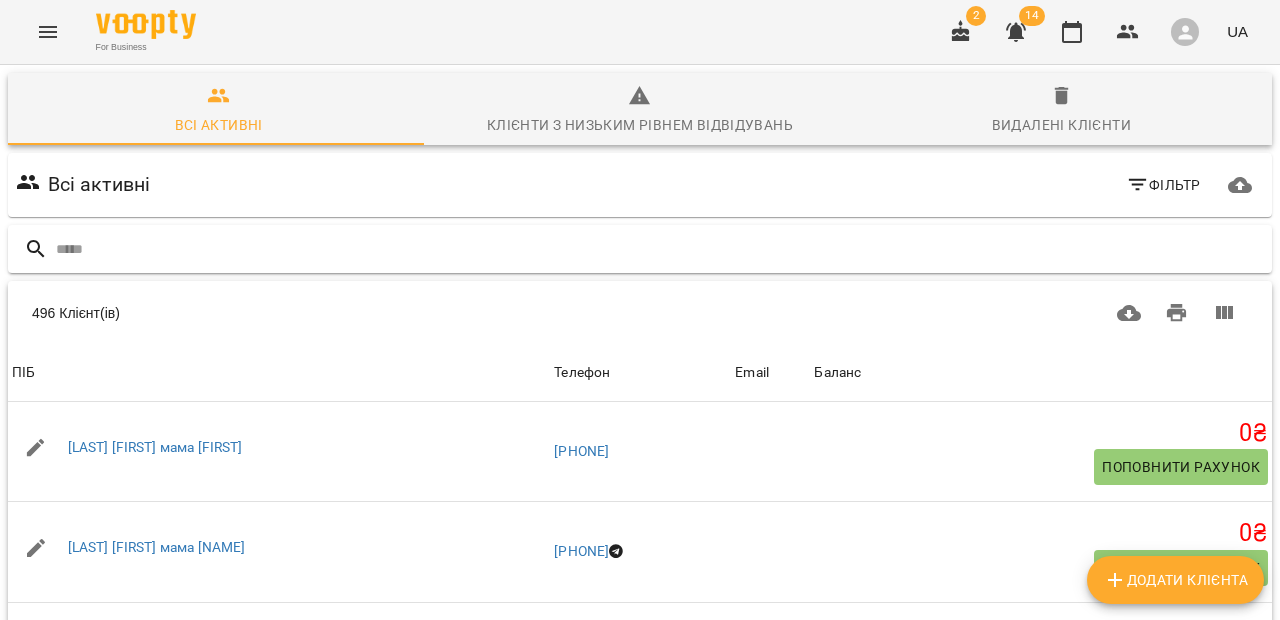 click at bounding box center (660, 249) 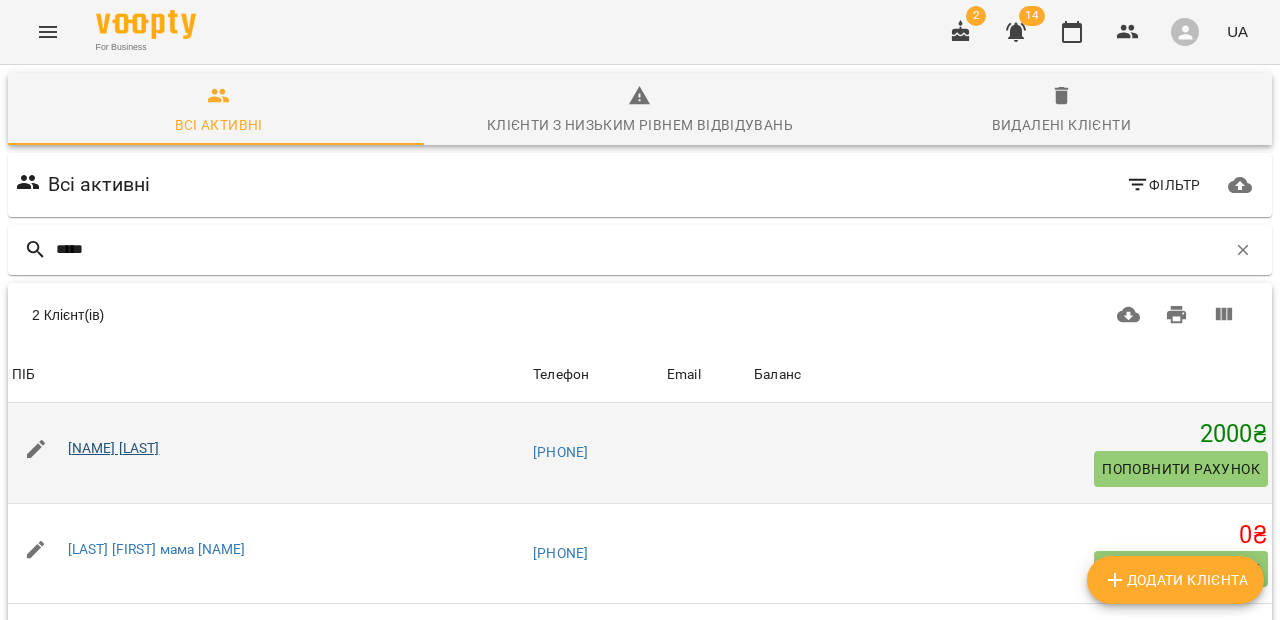 type on "*****" 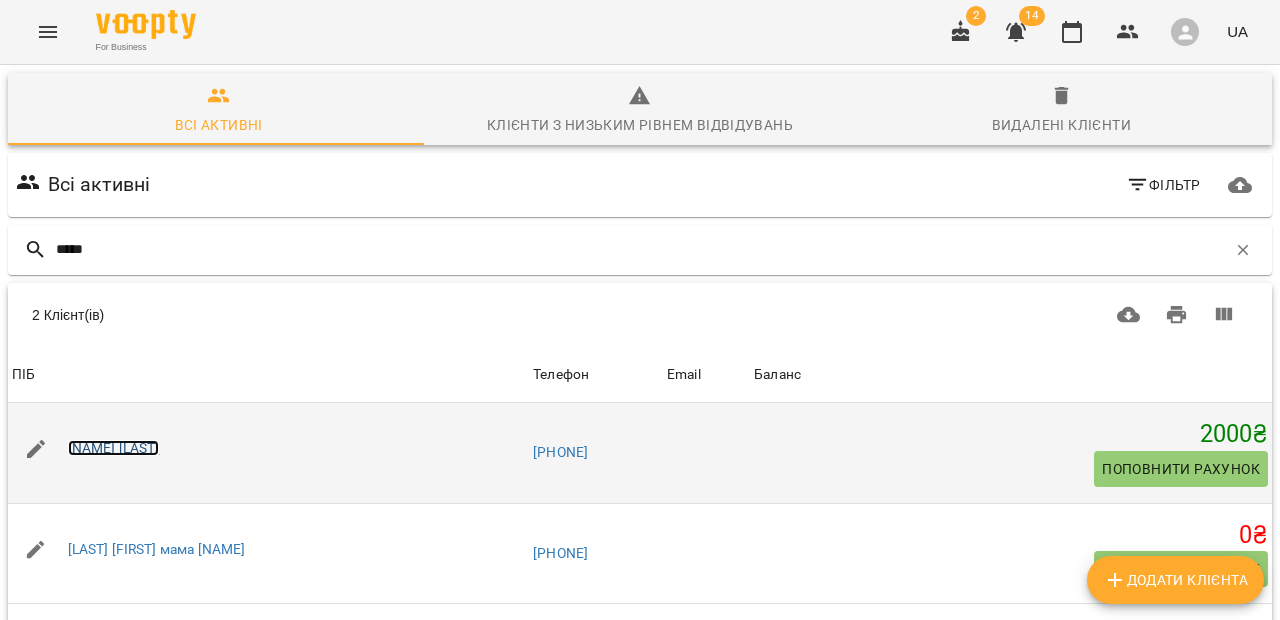 click on "[NAME] [LAST]" at bounding box center [114, 448] 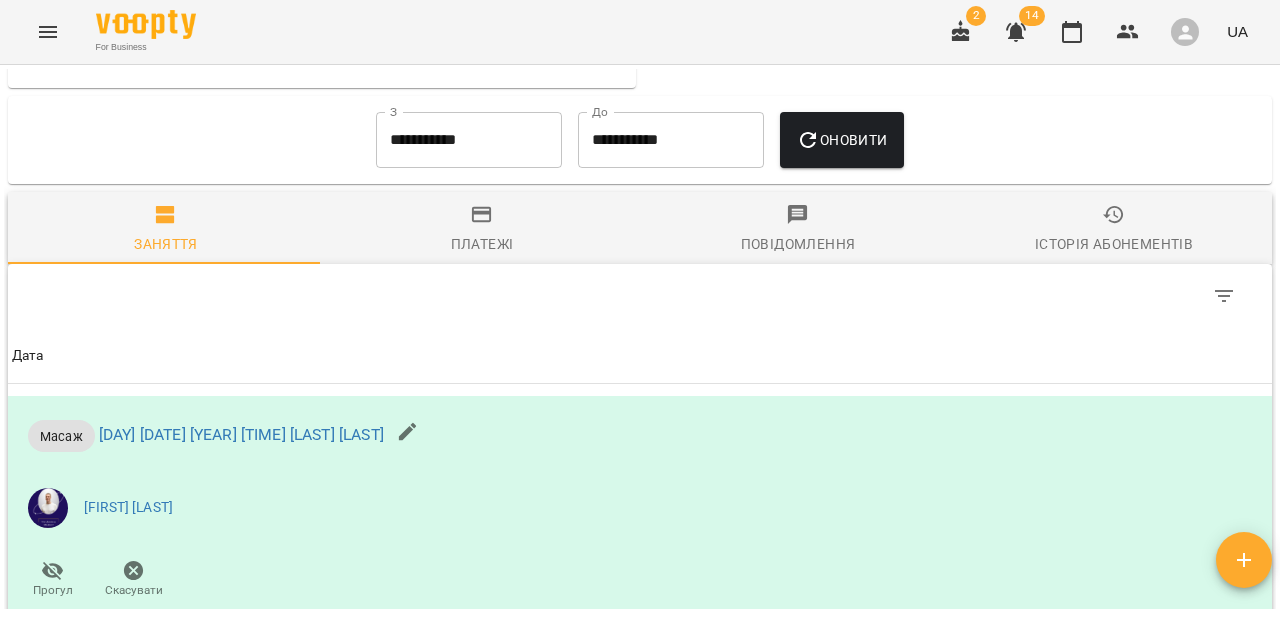 scroll, scrollTop: 825, scrollLeft: 0, axis: vertical 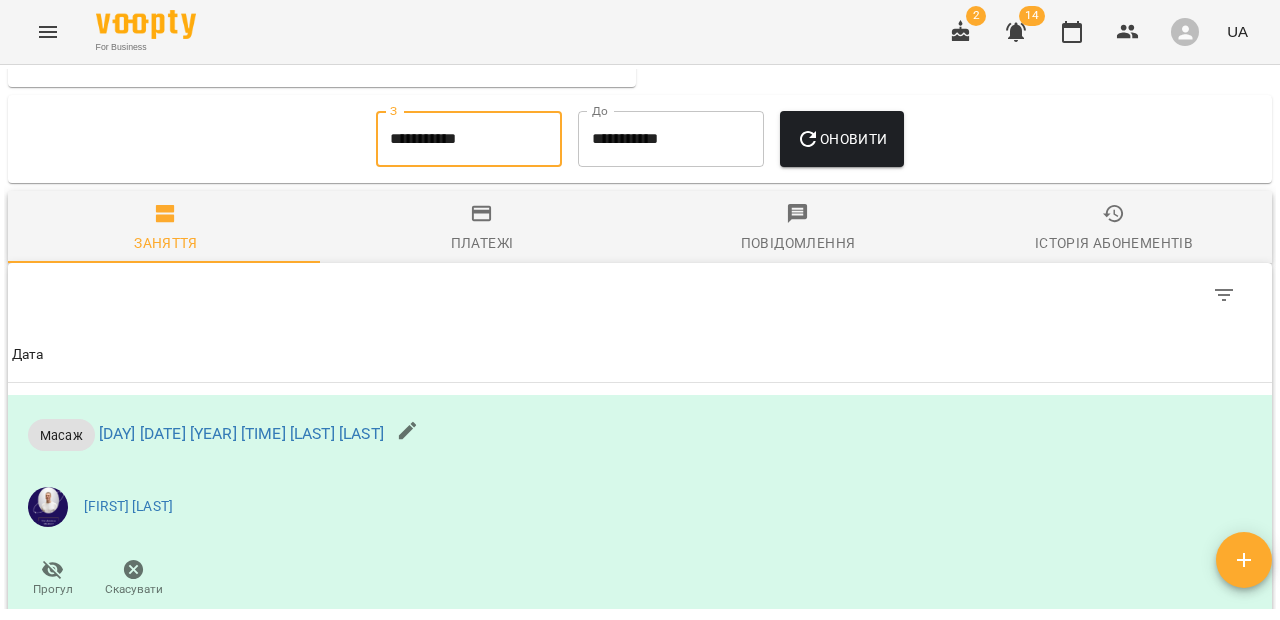 click on "**********" at bounding box center [469, 139] 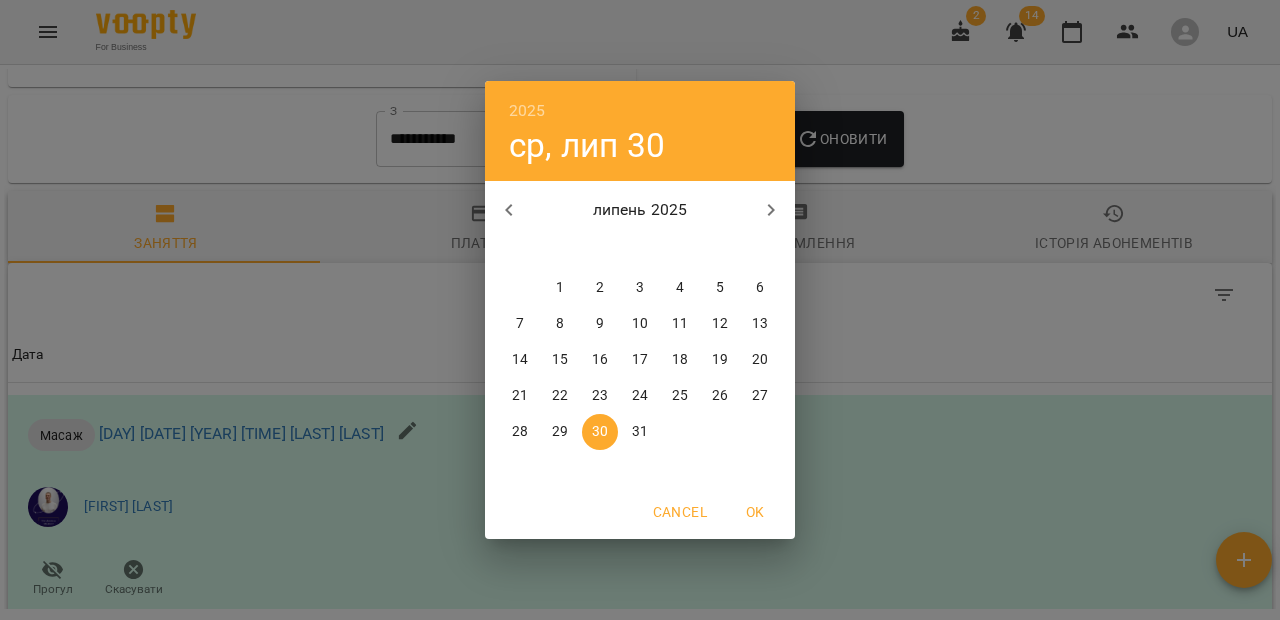 click 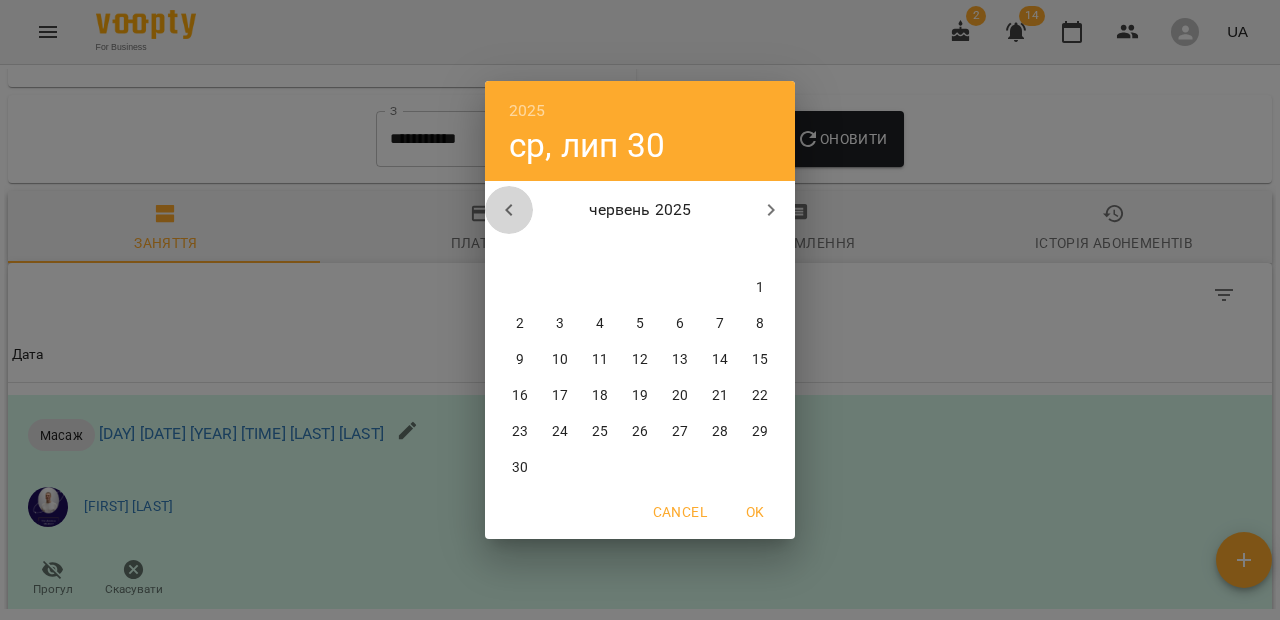 click 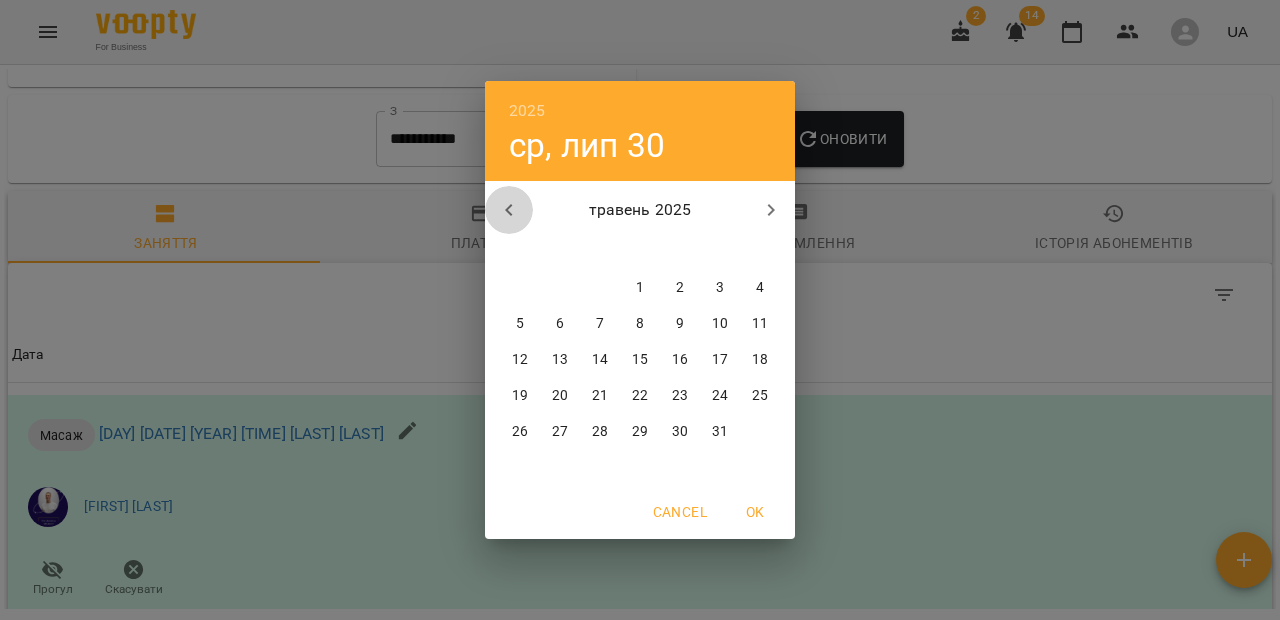 click 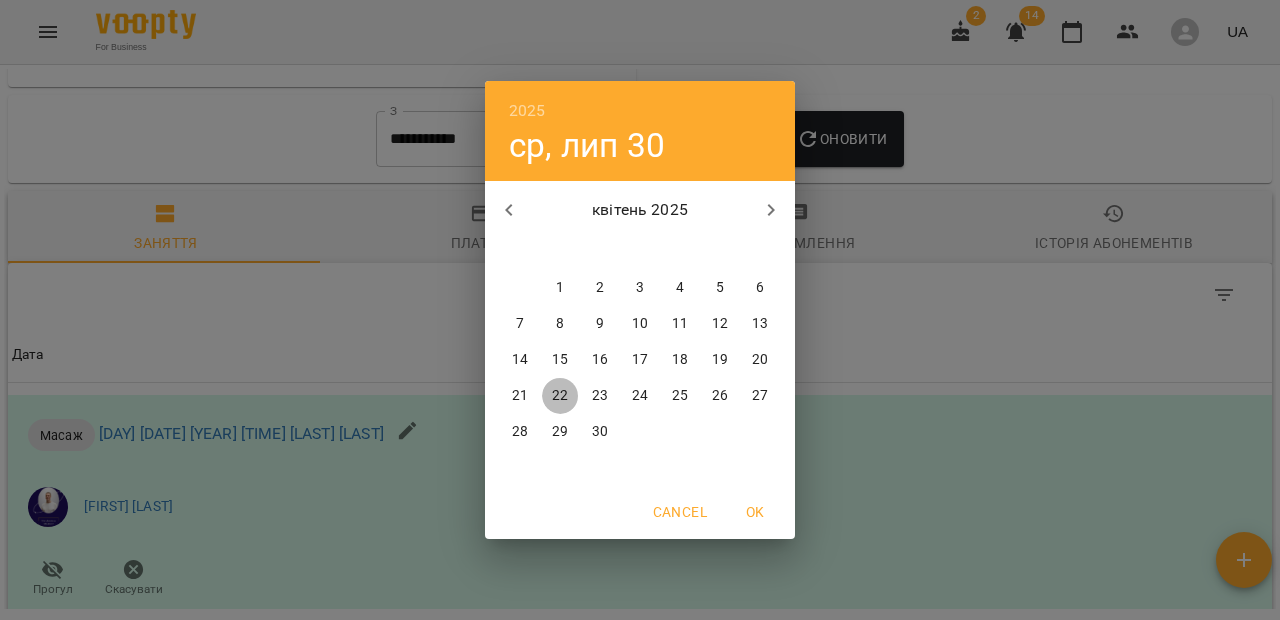 click on "22" at bounding box center (560, 396) 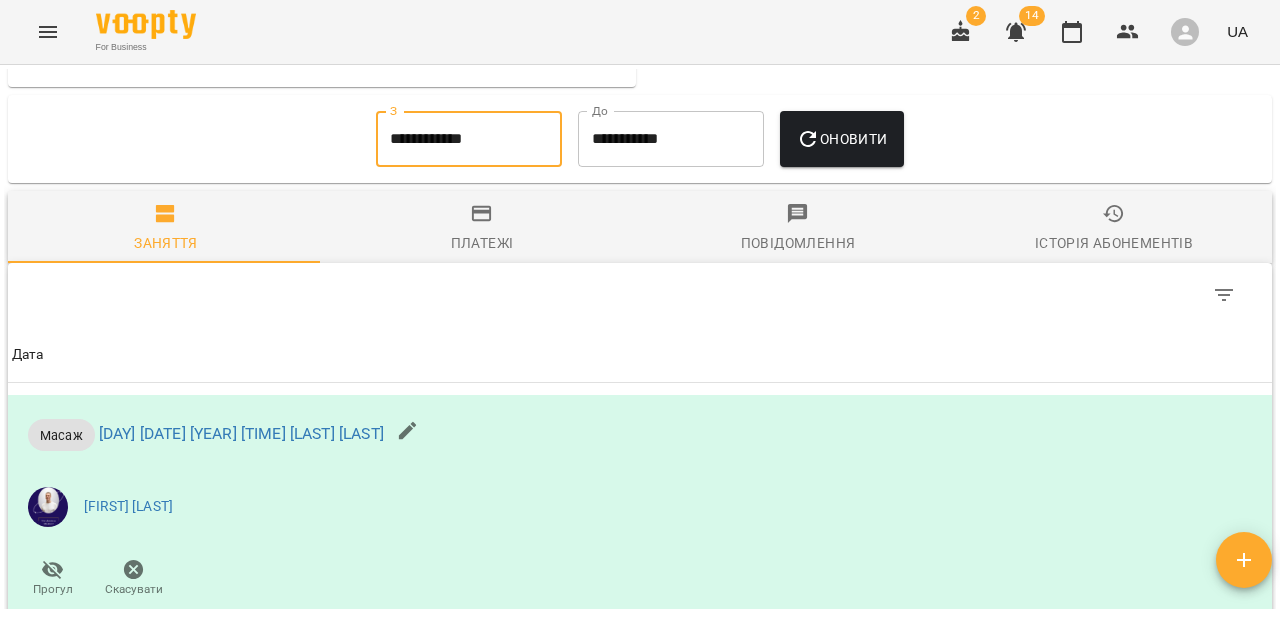 click on "Оновити" at bounding box center (841, 139) 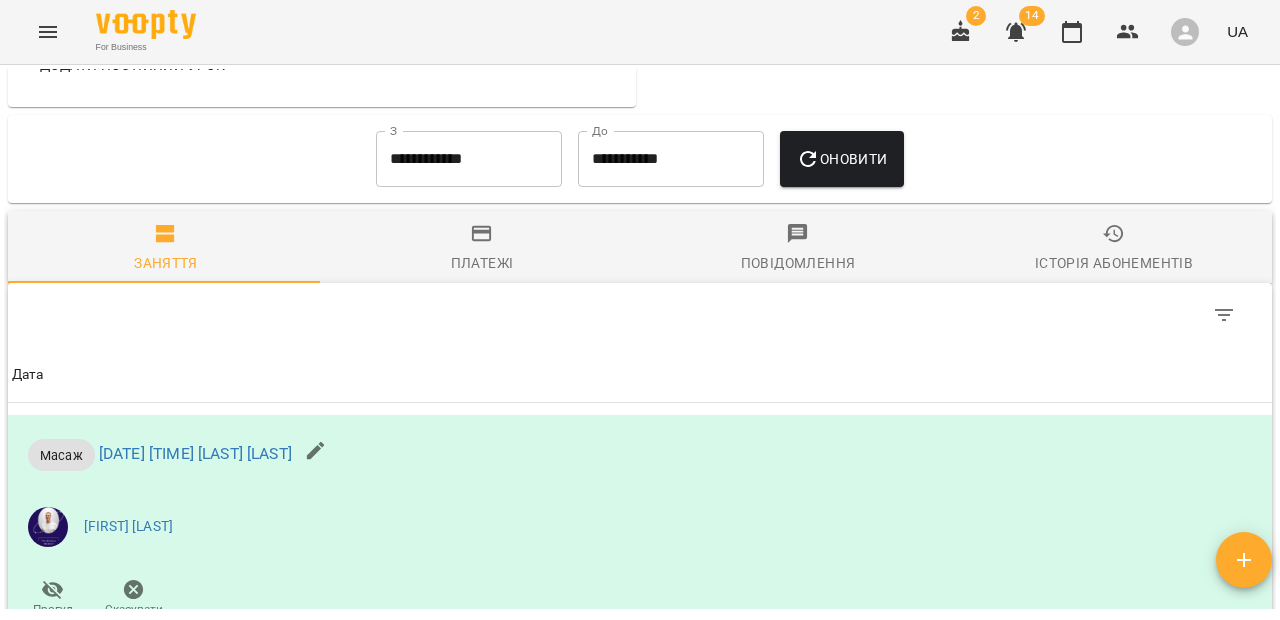 scroll, scrollTop: 825, scrollLeft: 0, axis: vertical 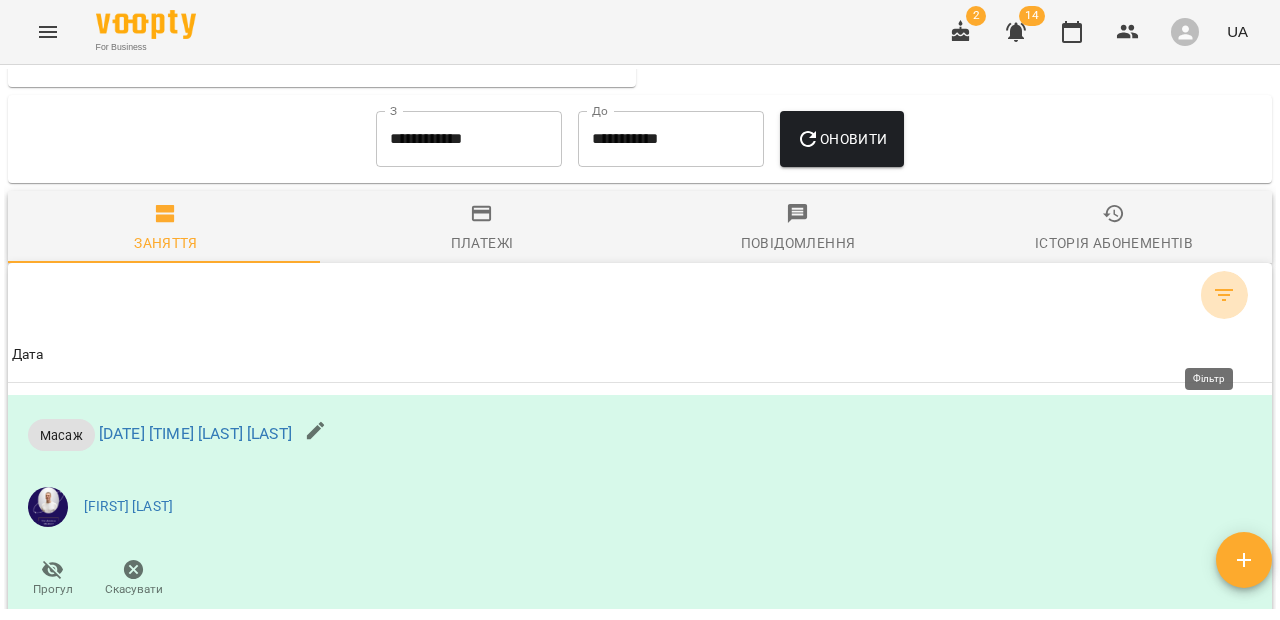click at bounding box center [1224, 295] 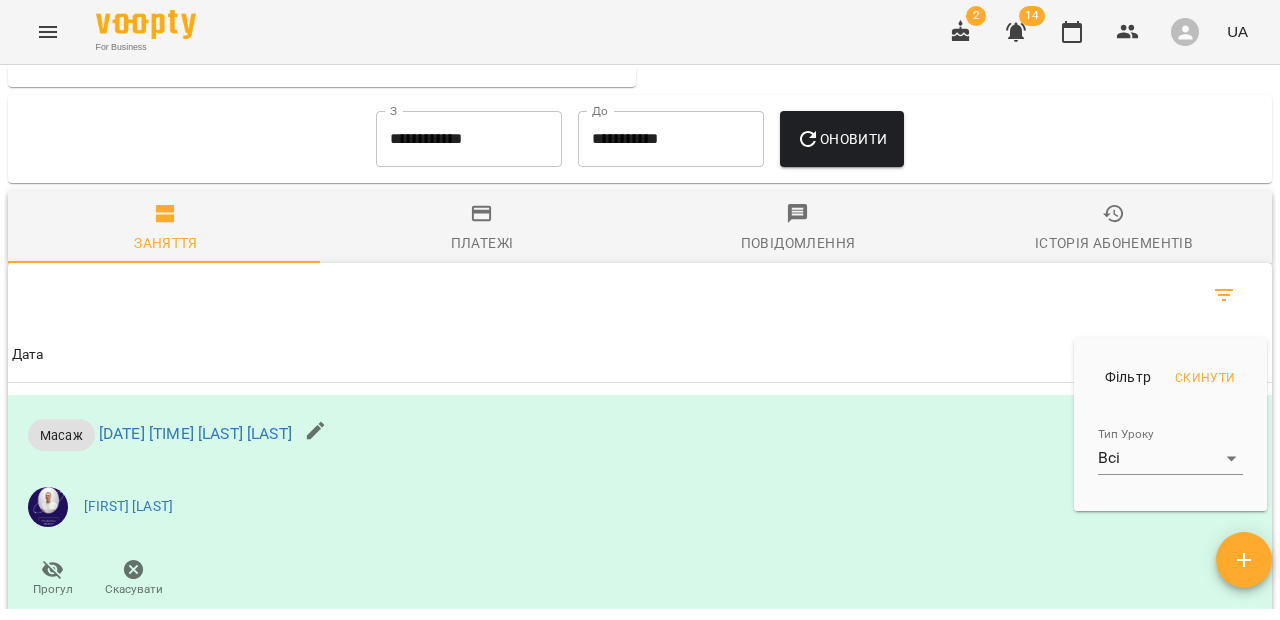 click at bounding box center [640, 310] 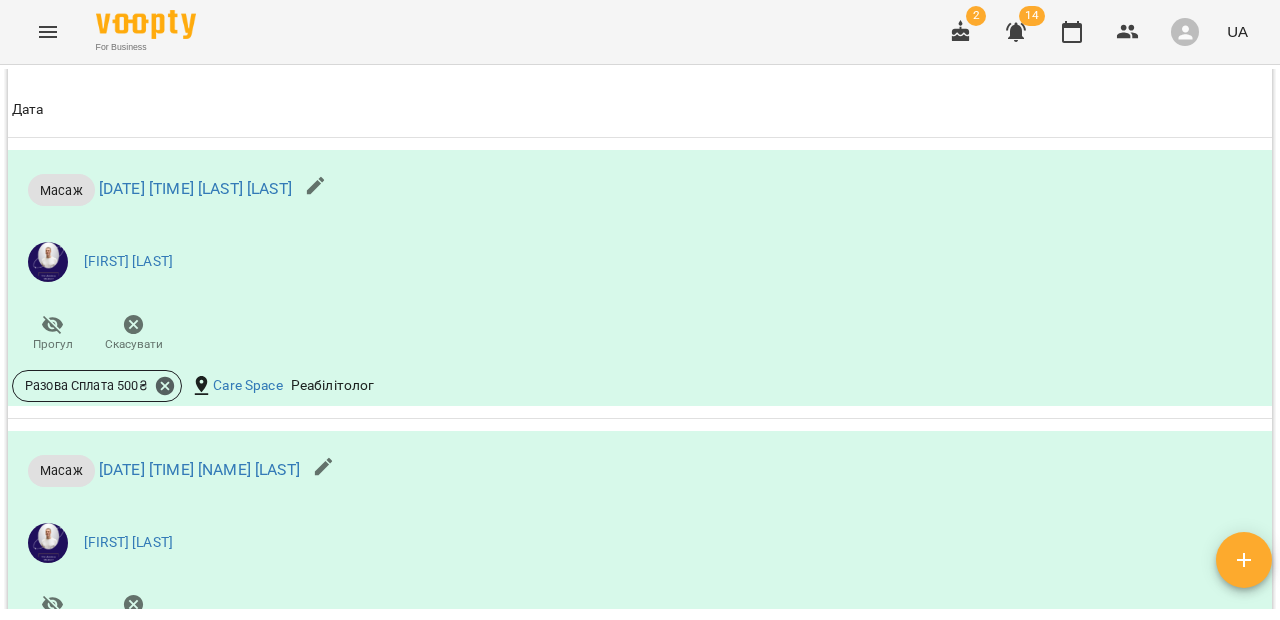 scroll, scrollTop: 1083, scrollLeft: 0, axis: vertical 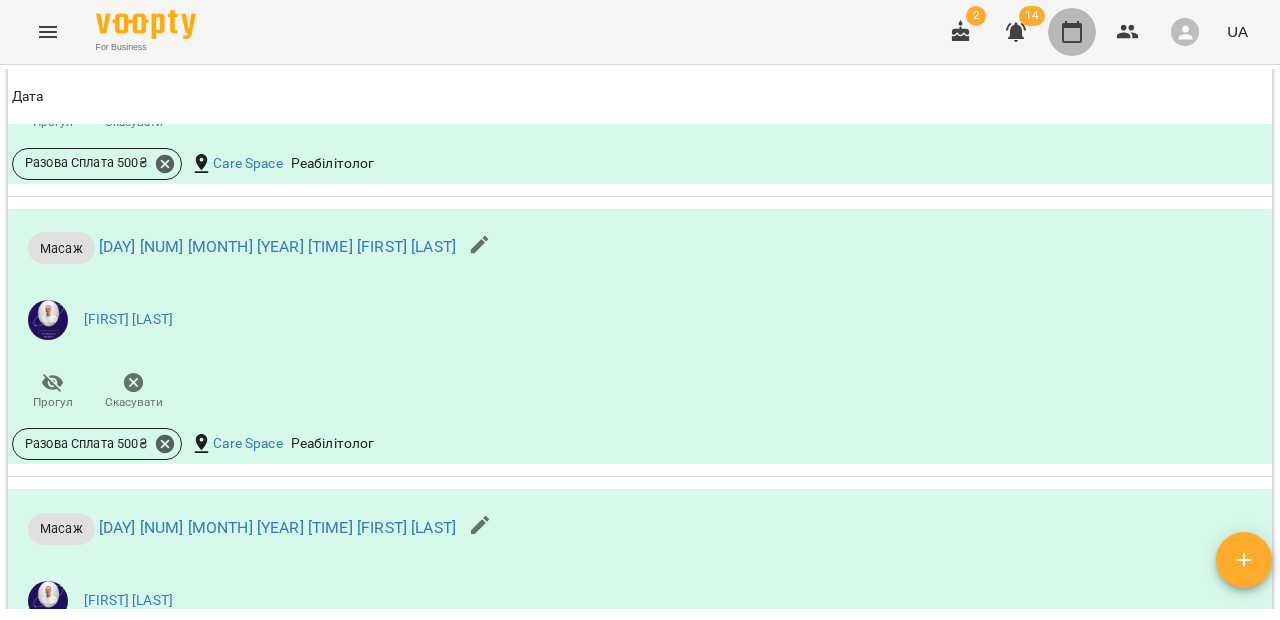 click 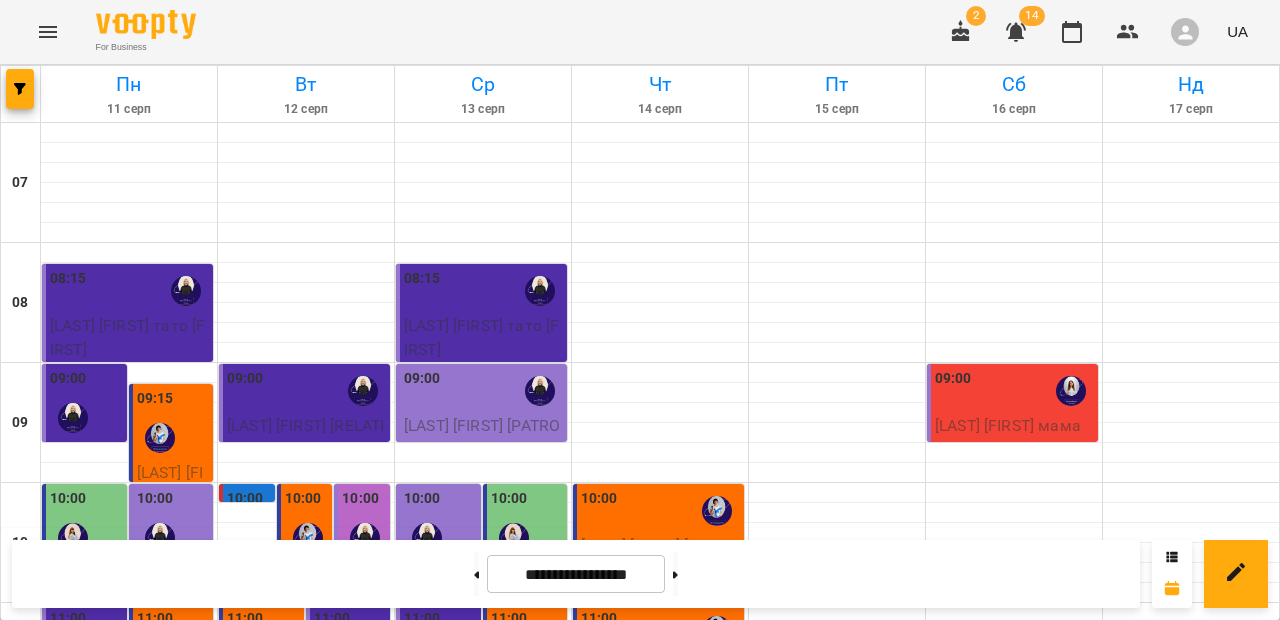 scroll, scrollTop: 250, scrollLeft: 0, axis: vertical 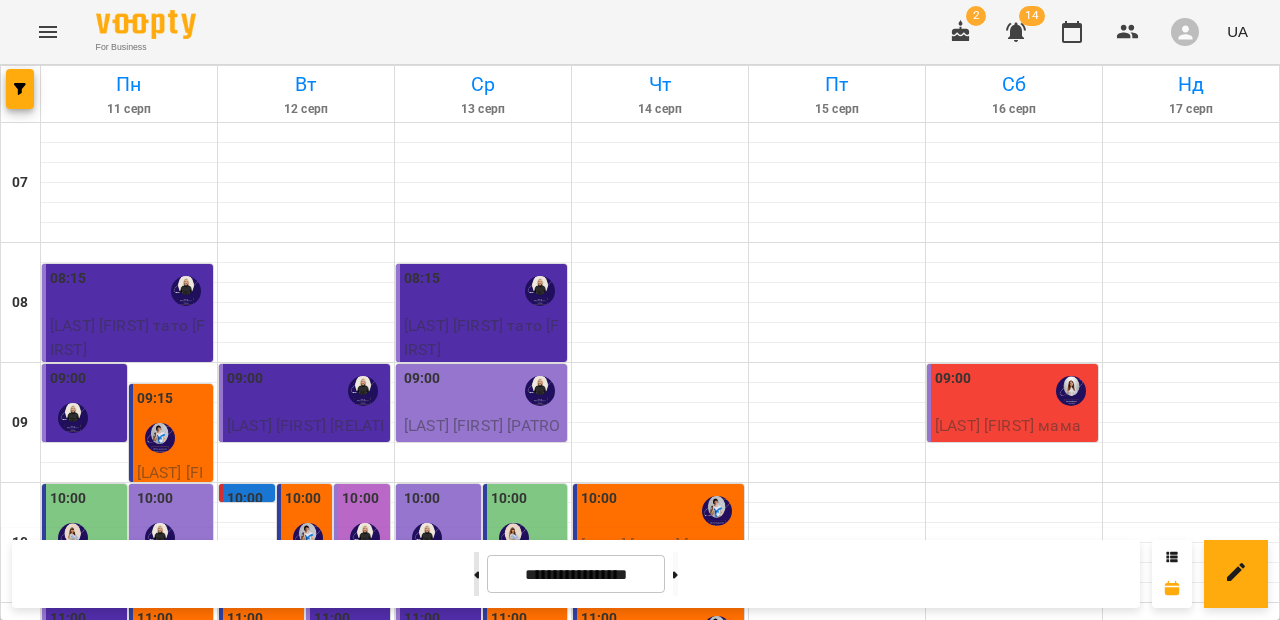 click at bounding box center [476, 574] 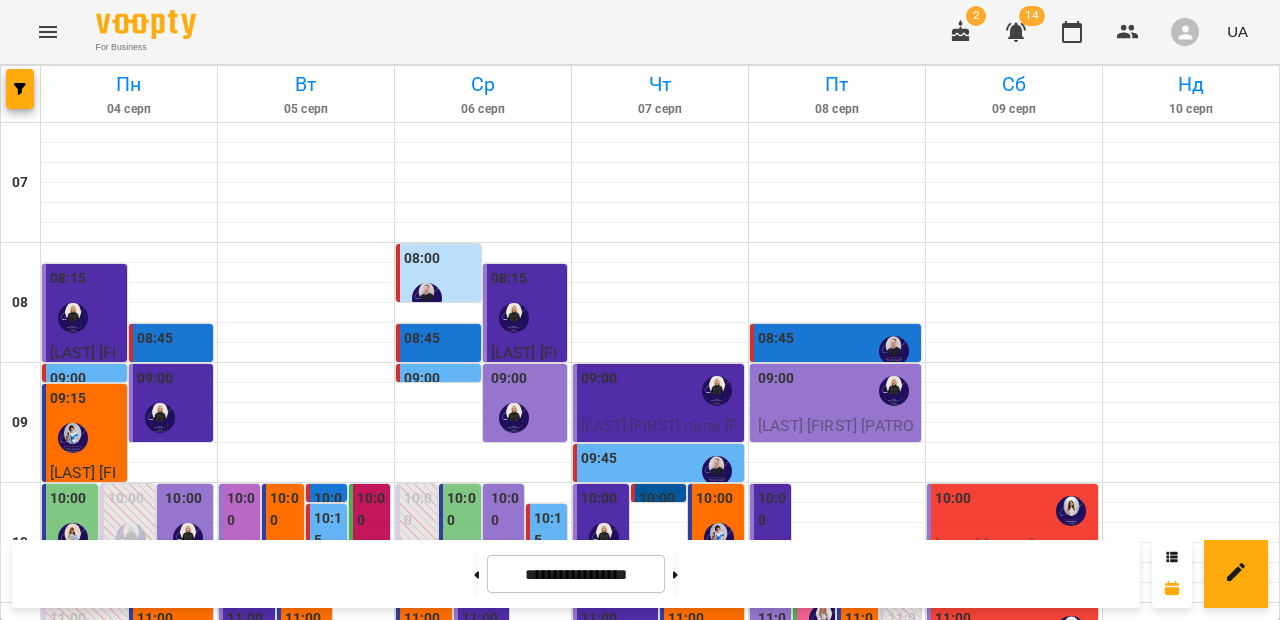 scroll, scrollTop: 0, scrollLeft: 0, axis: both 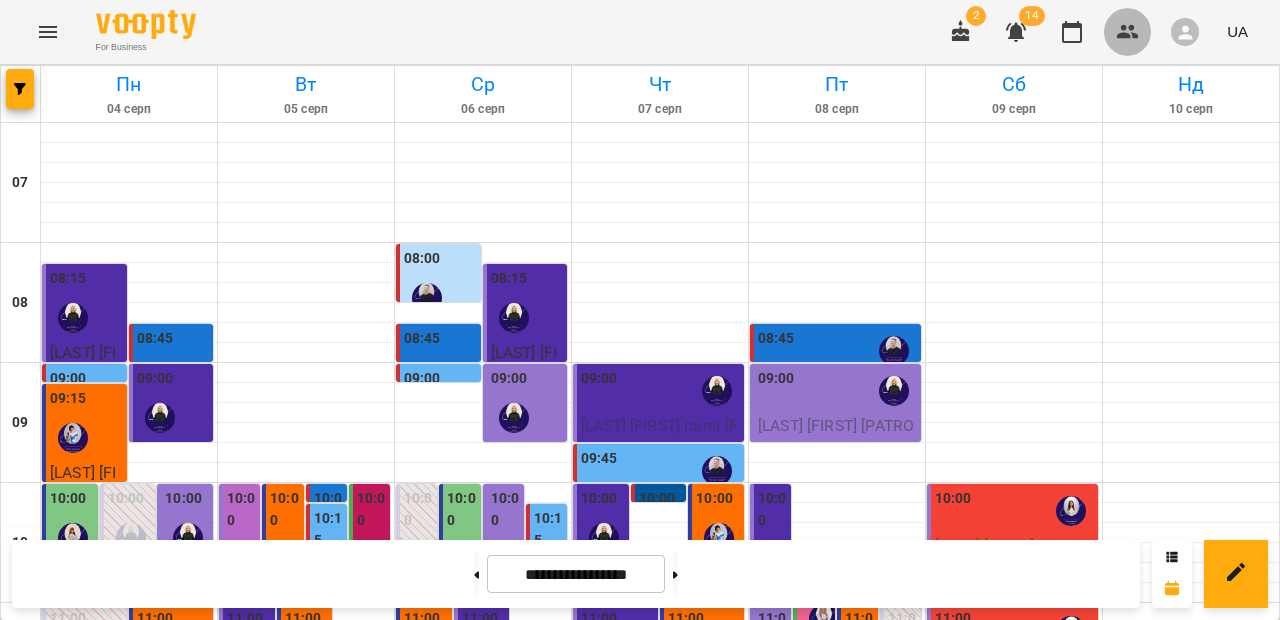 click 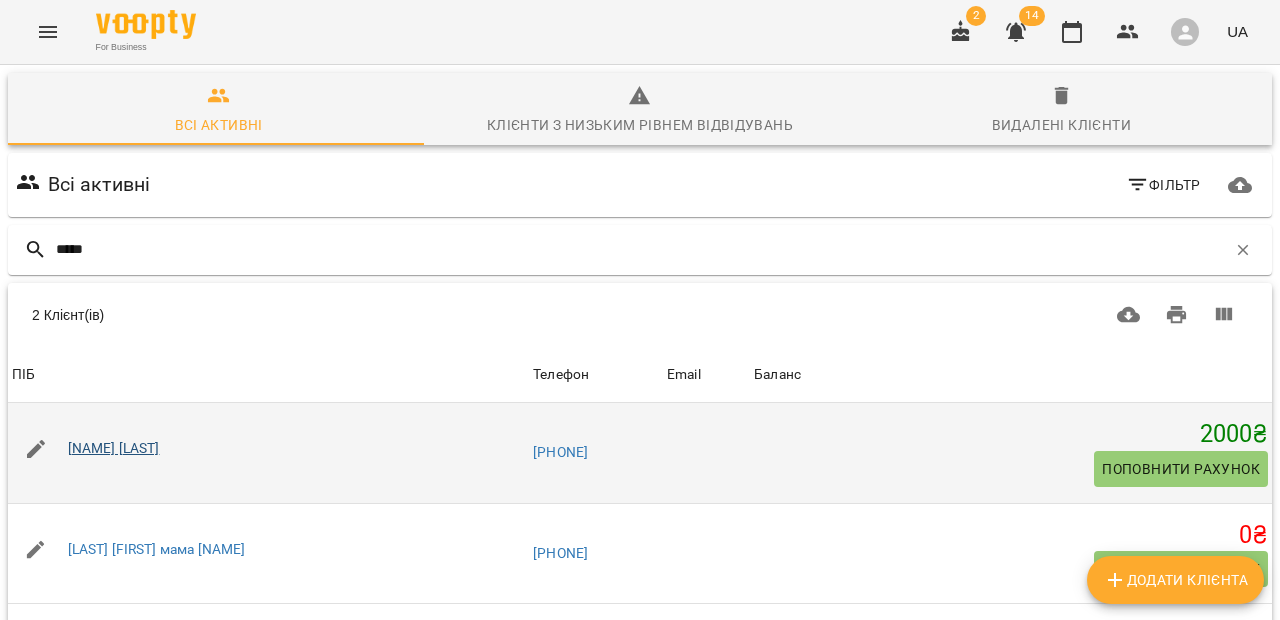 type on "*****" 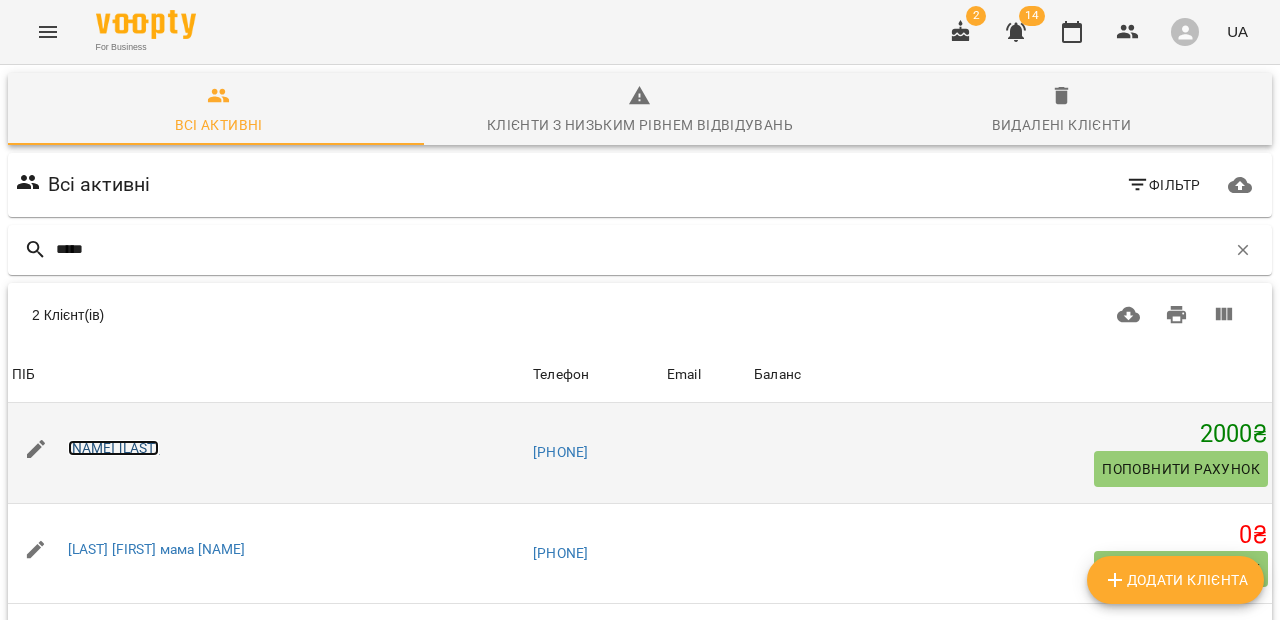 click on "[NAME] [LAST]" at bounding box center (114, 448) 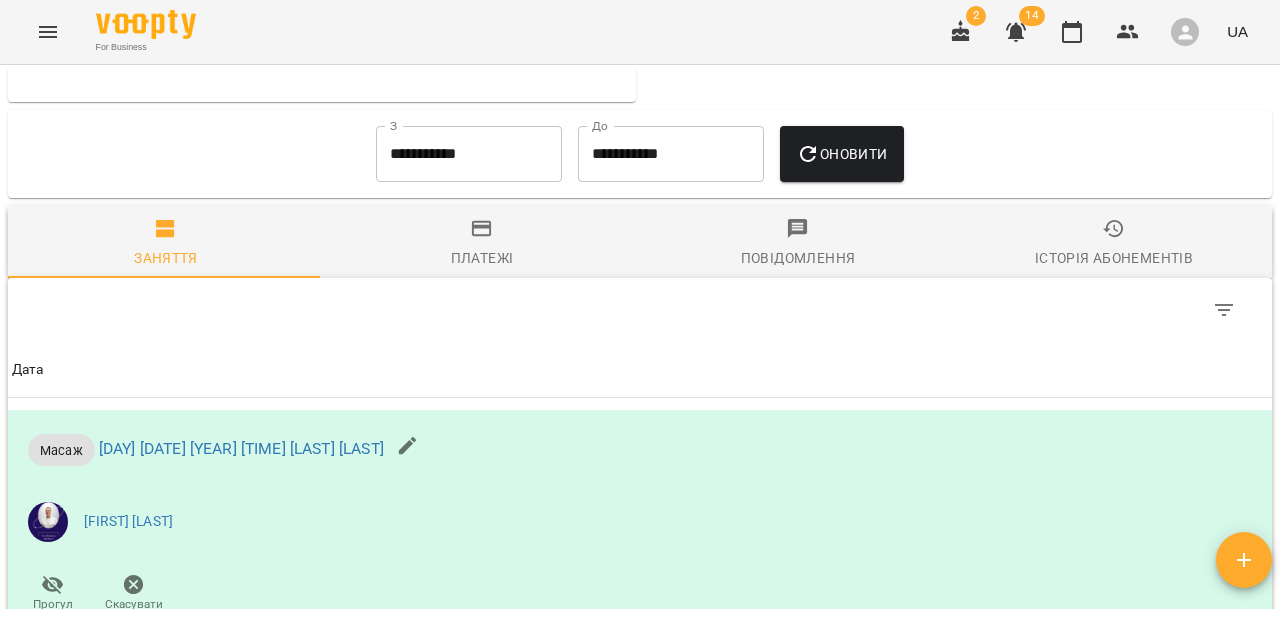 scroll, scrollTop: 859, scrollLeft: 0, axis: vertical 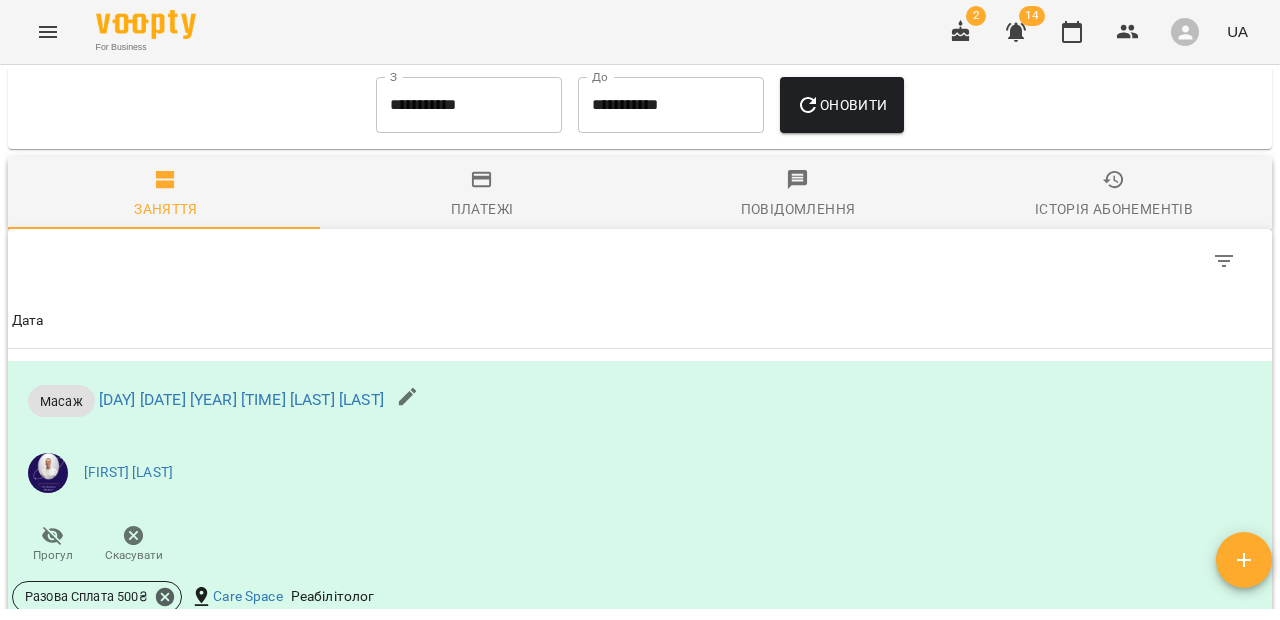 click on "**********" at bounding box center [469, 105] 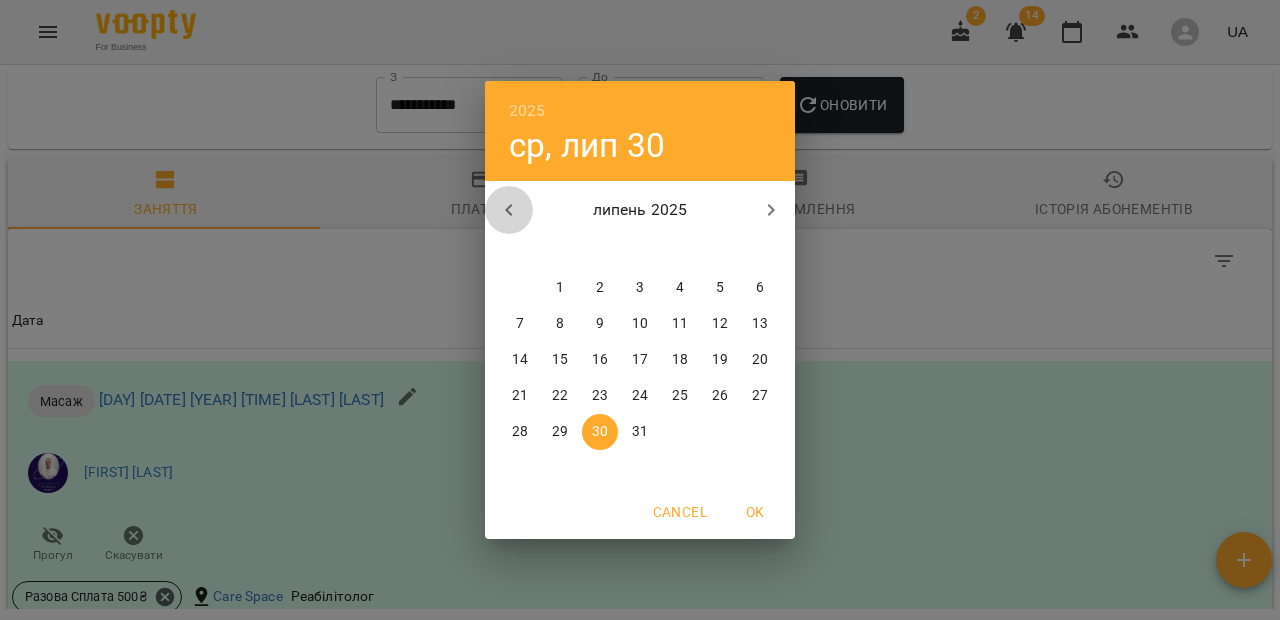 click 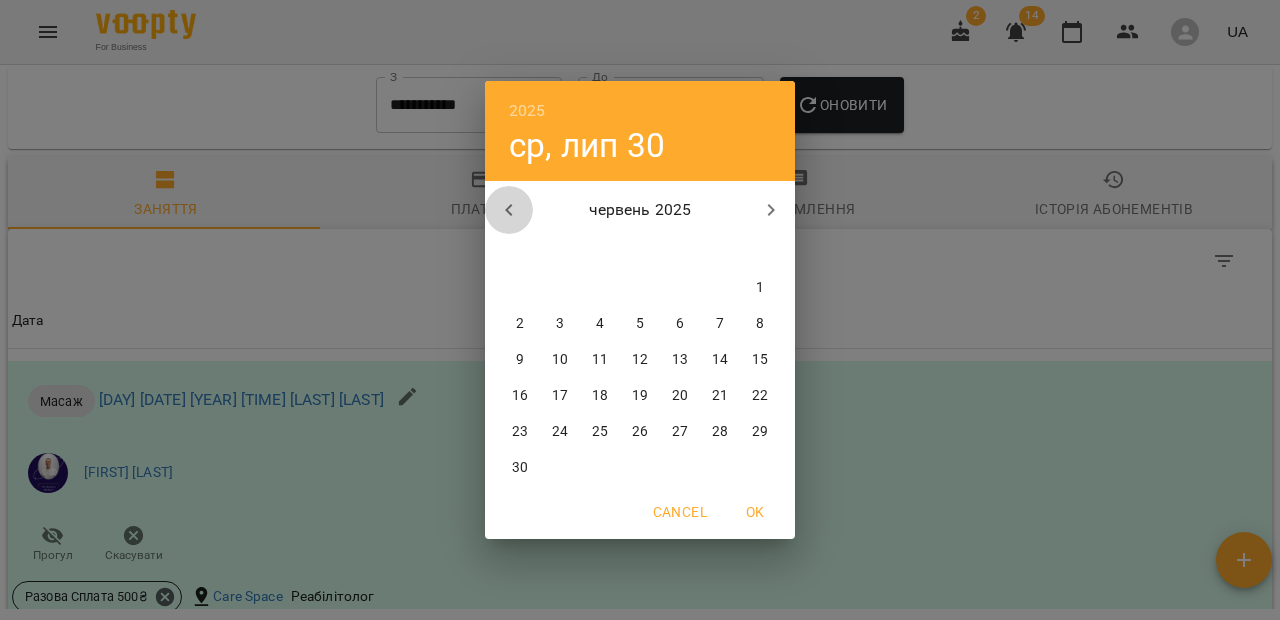 click 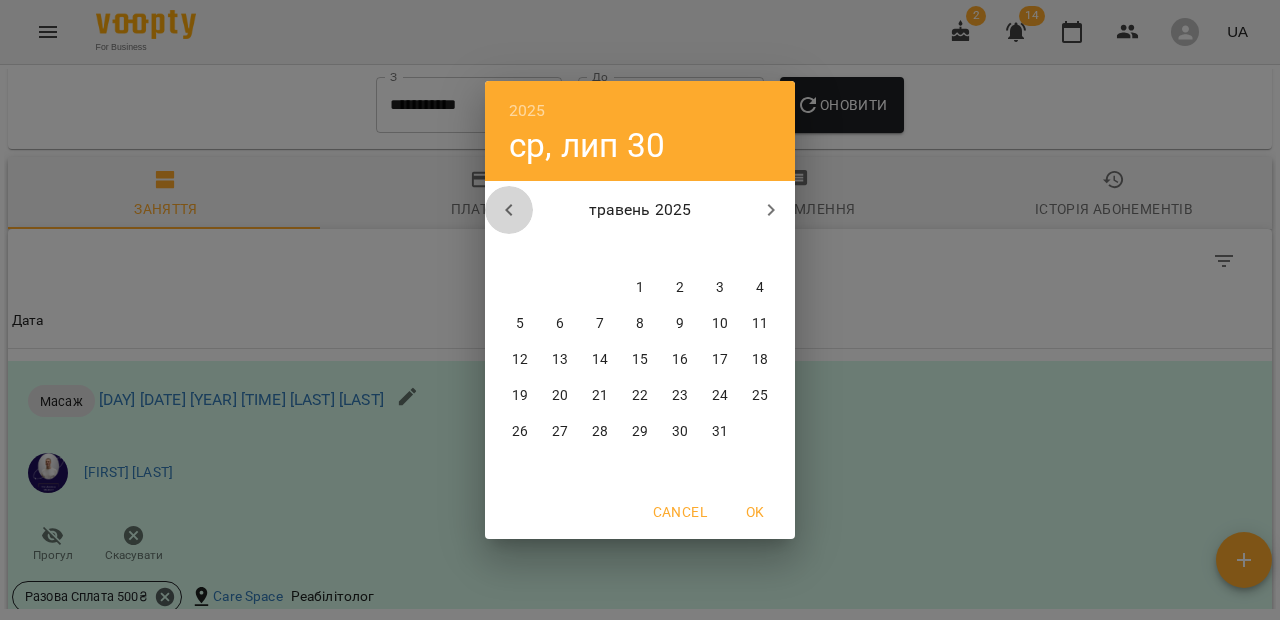 click 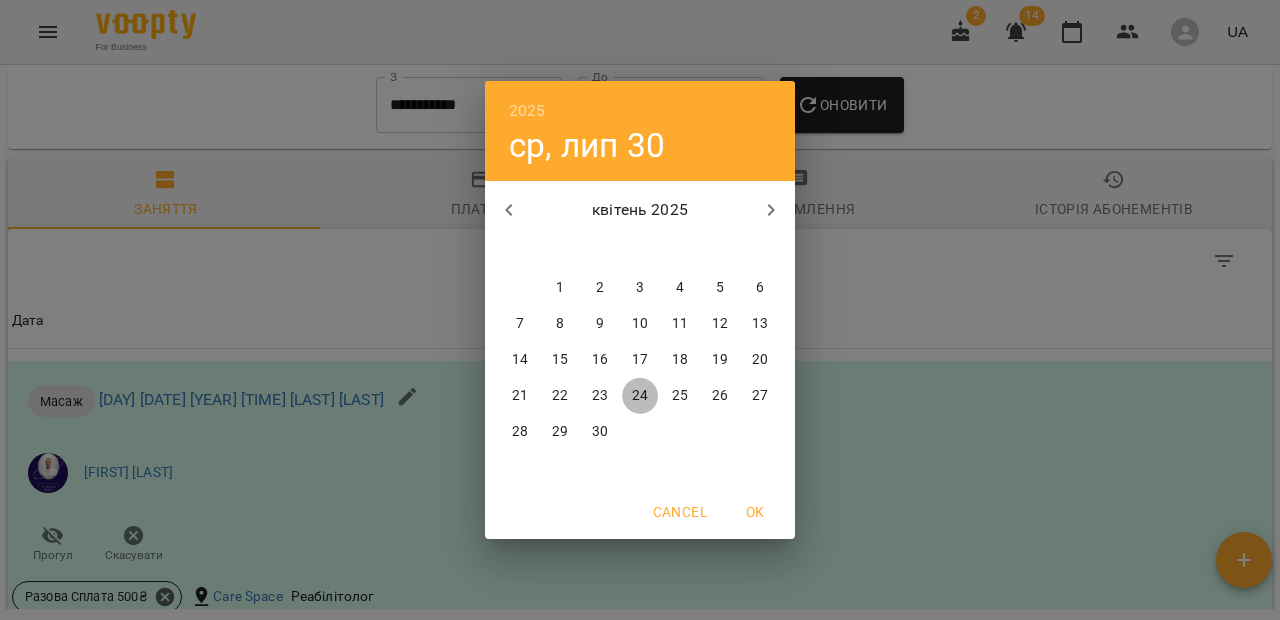 click on "24" at bounding box center (640, 396) 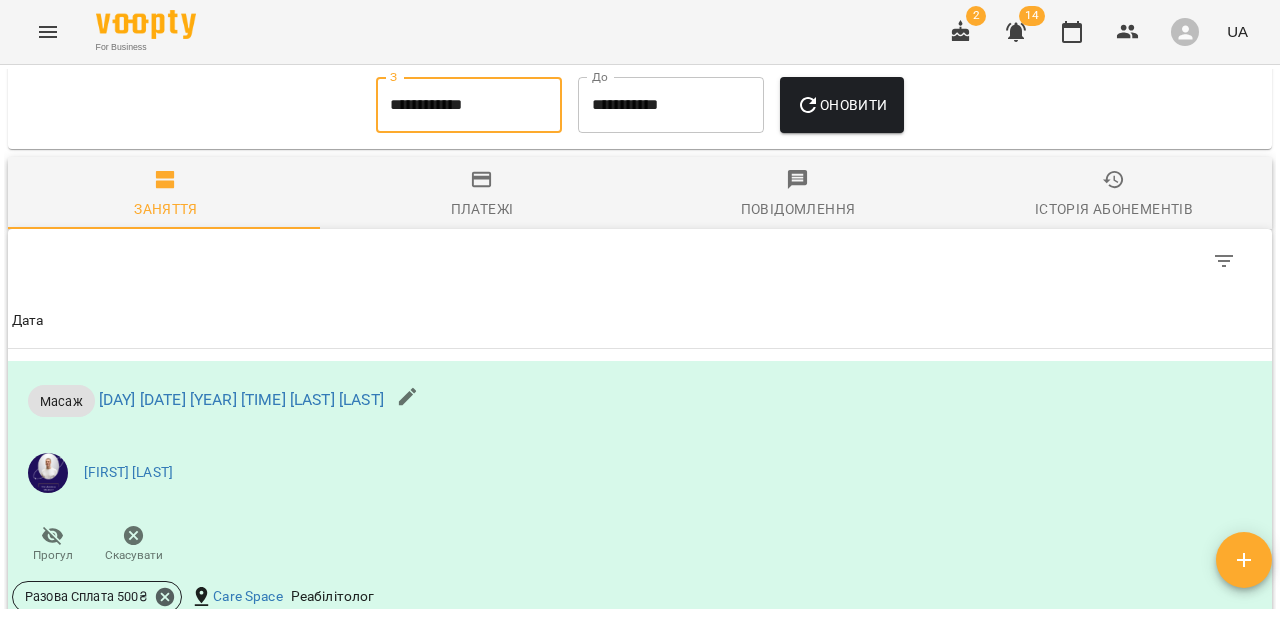 click on "Оновити" at bounding box center [841, 105] 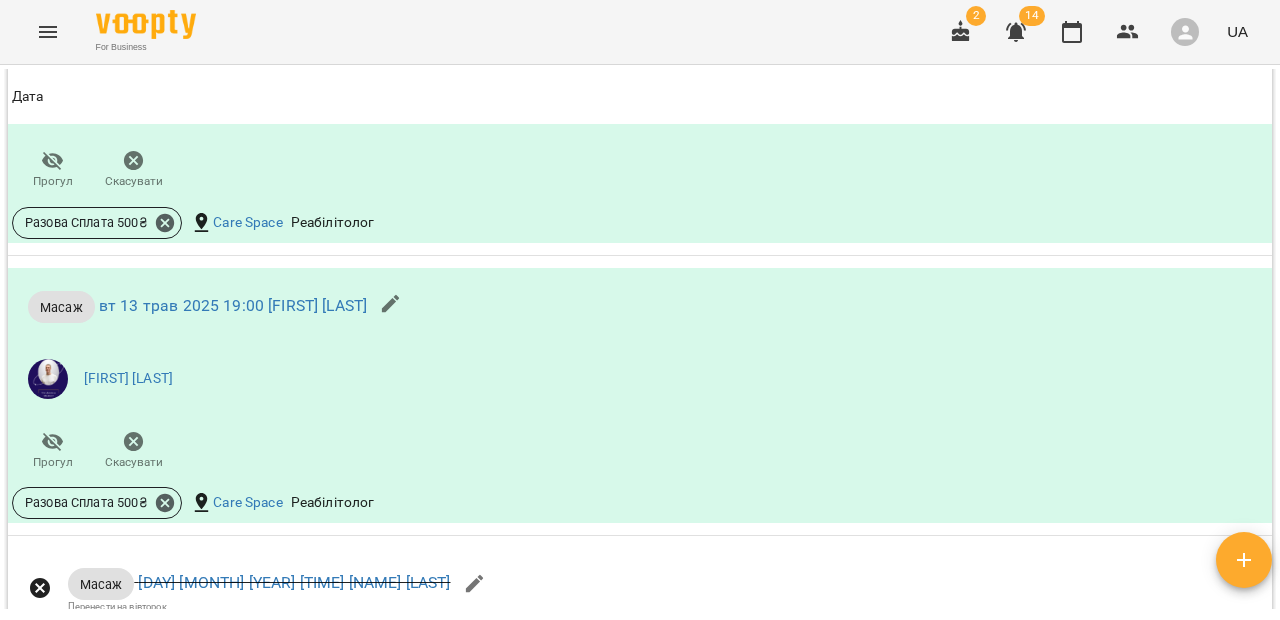 scroll, scrollTop: 2089, scrollLeft: 0, axis: vertical 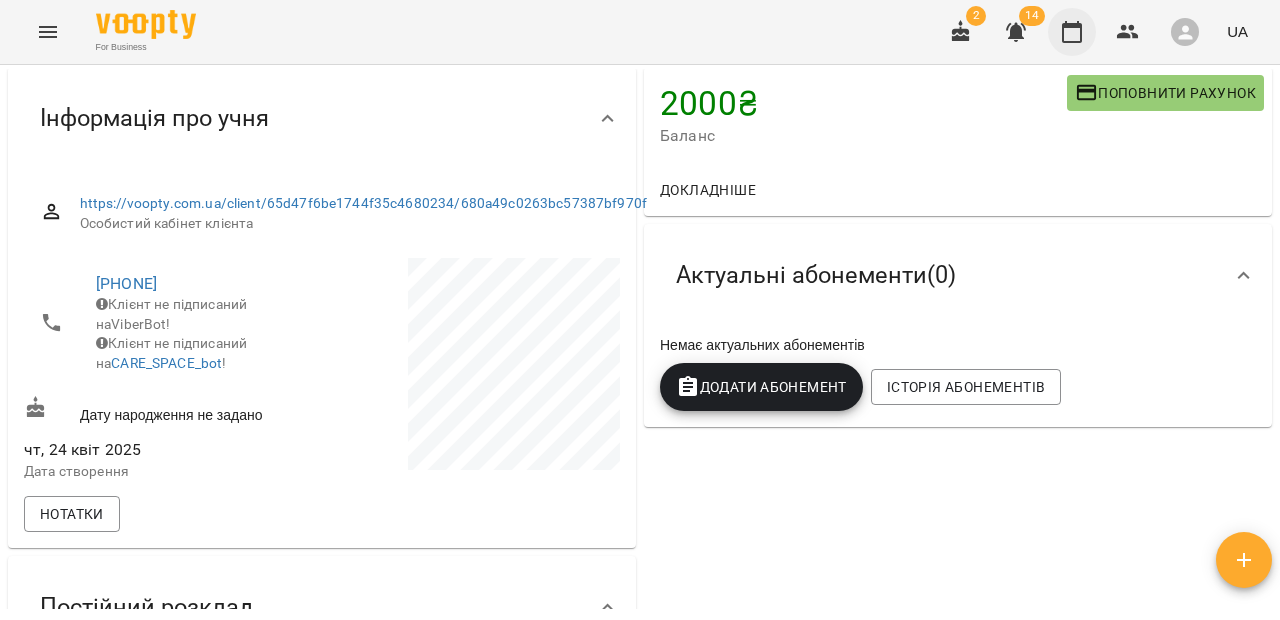 click at bounding box center (1072, 32) 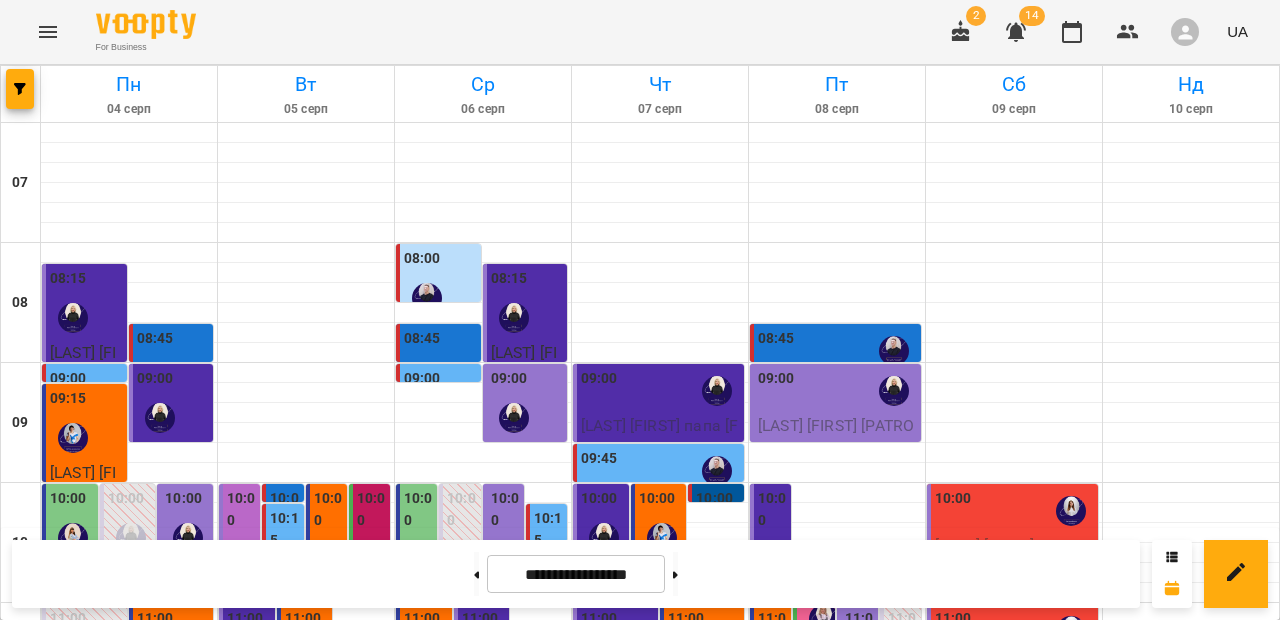 scroll, scrollTop: 41, scrollLeft: 0, axis: vertical 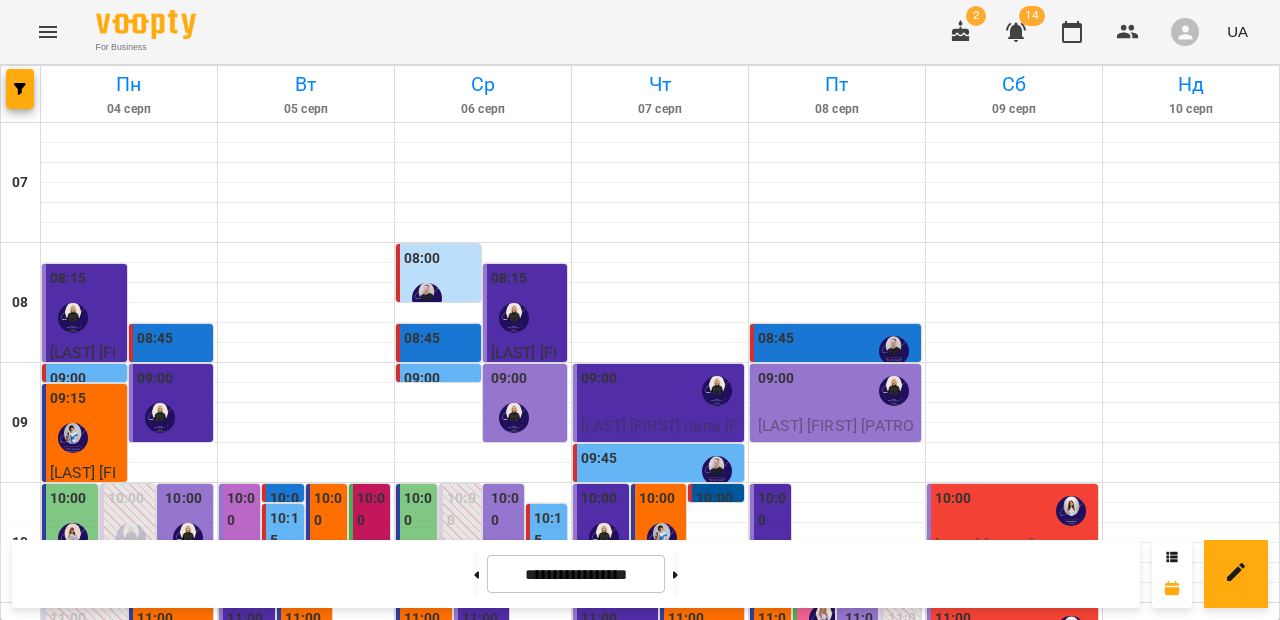 click on "11:30" at bounding box center [537, 679] 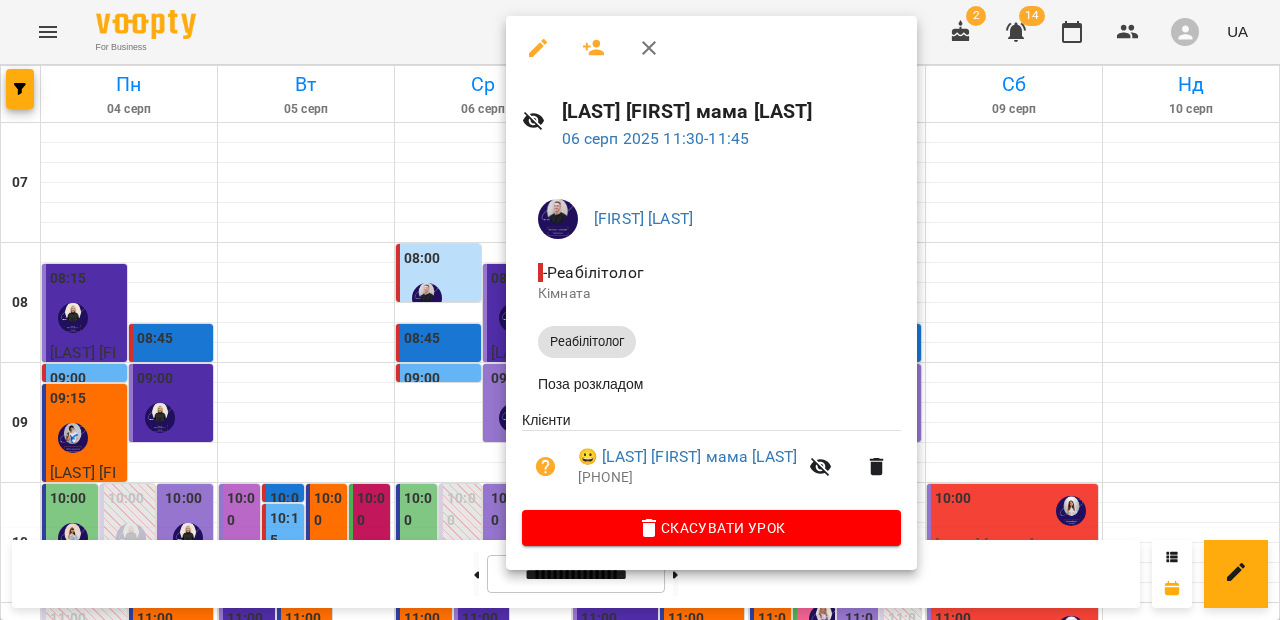 click 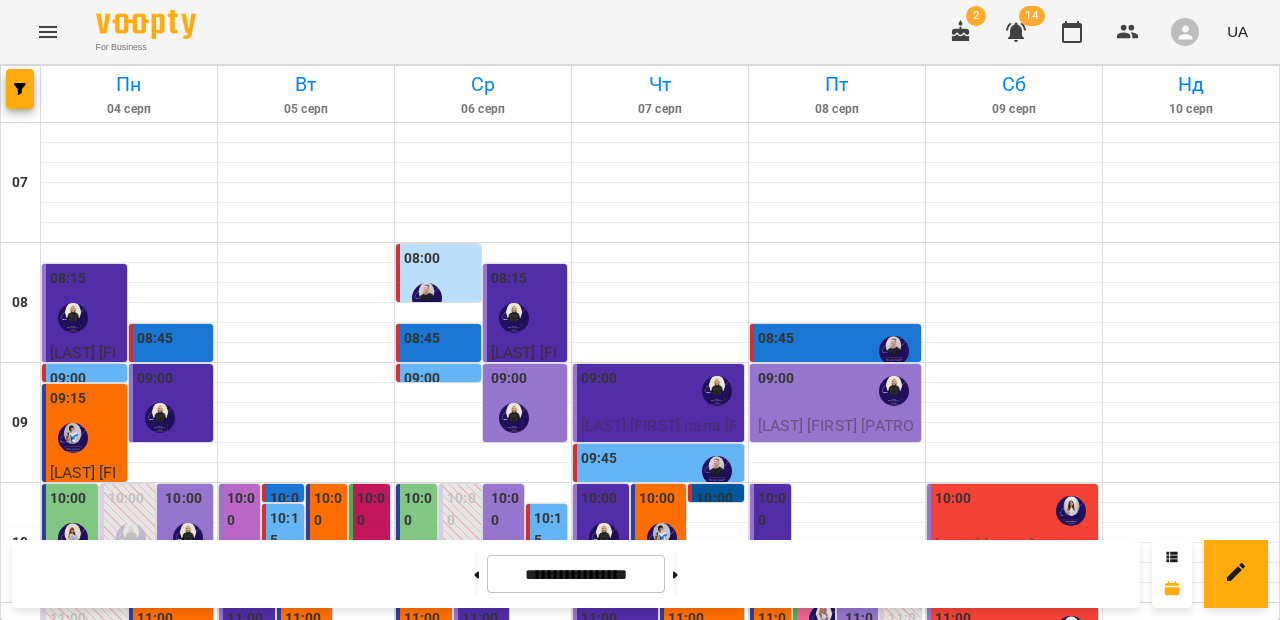 scroll, scrollTop: 116, scrollLeft: 0, axis: vertical 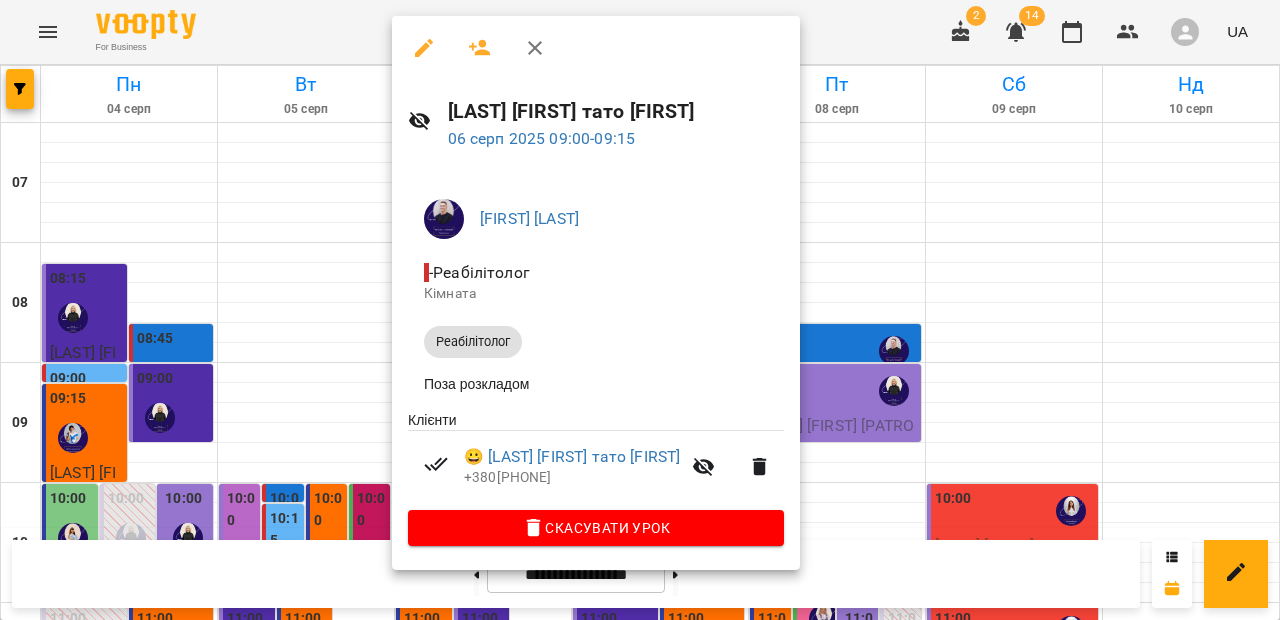 click 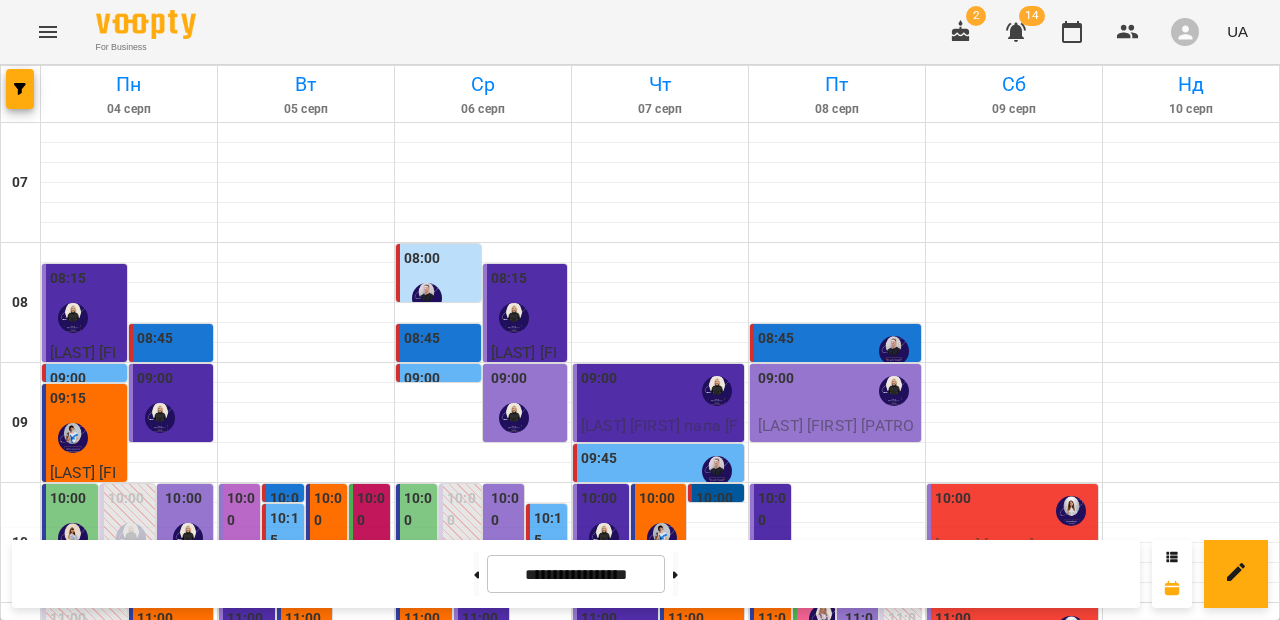 click on "10:15" at bounding box center (548, 529) 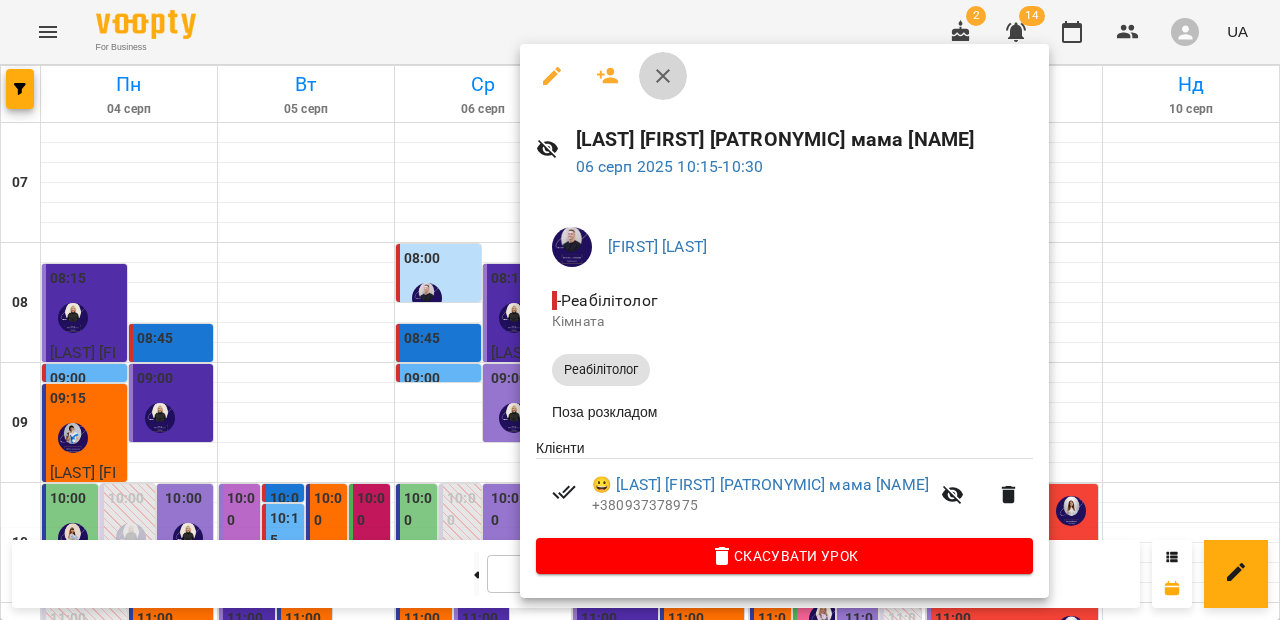 click at bounding box center [663, 76] 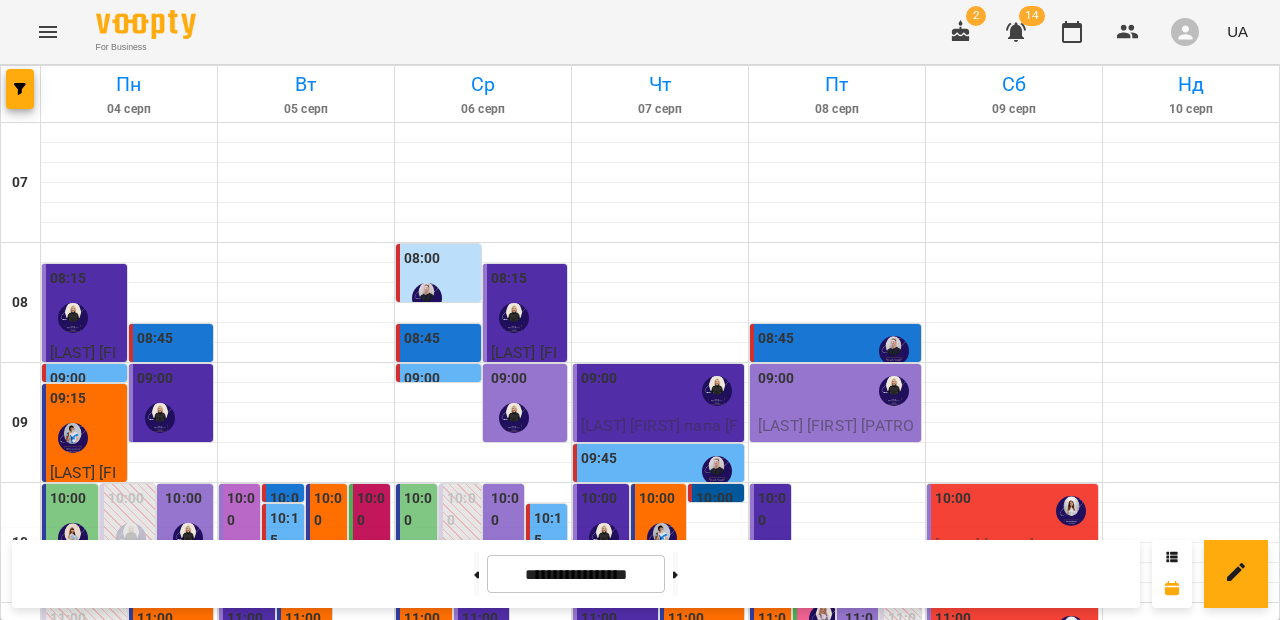 click on "10:45" at bounding box center [483, 591] 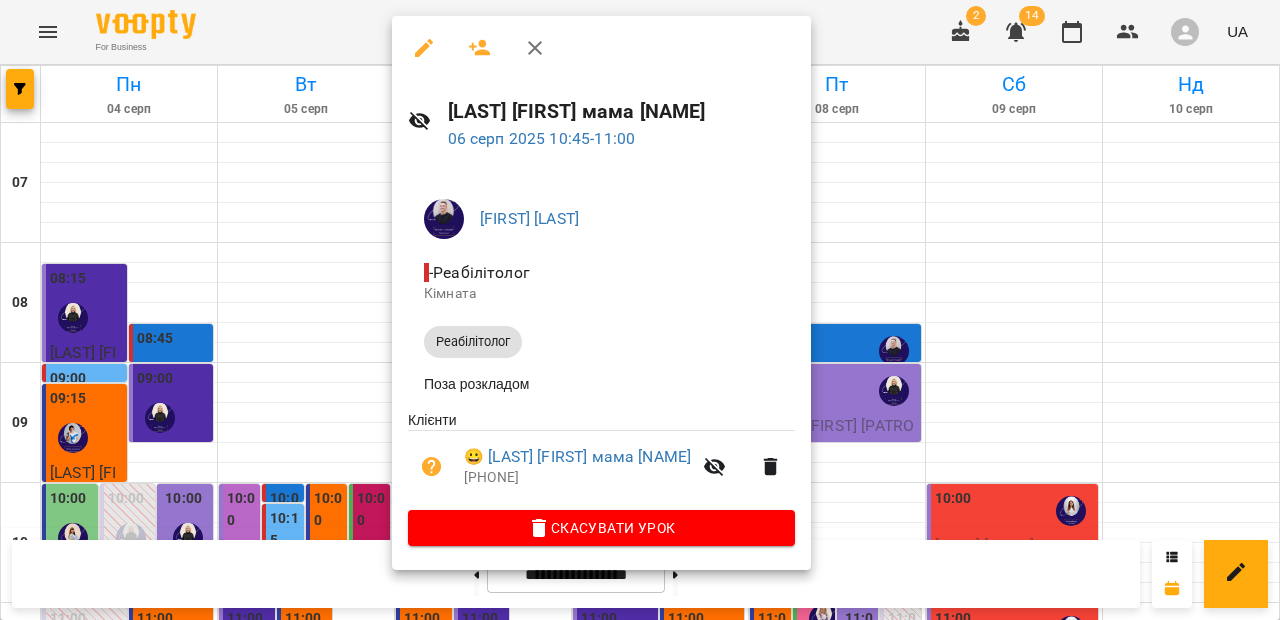 click 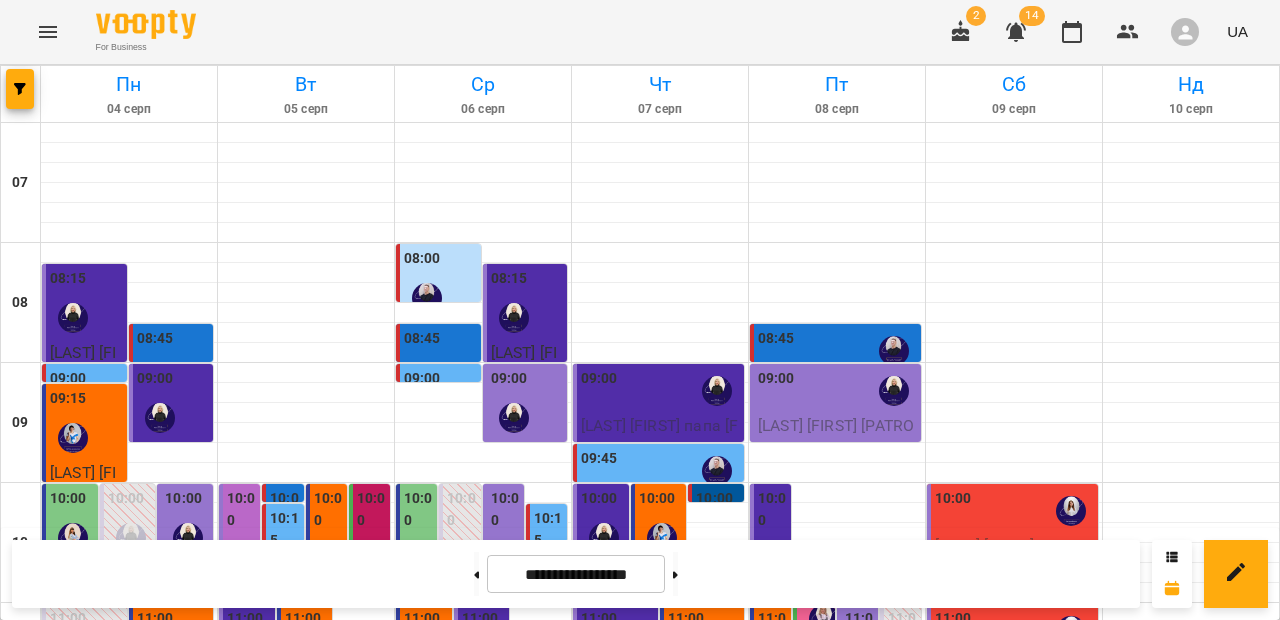 scroll, scrollTop: 362, scrollLeft: 0, axis: vertical 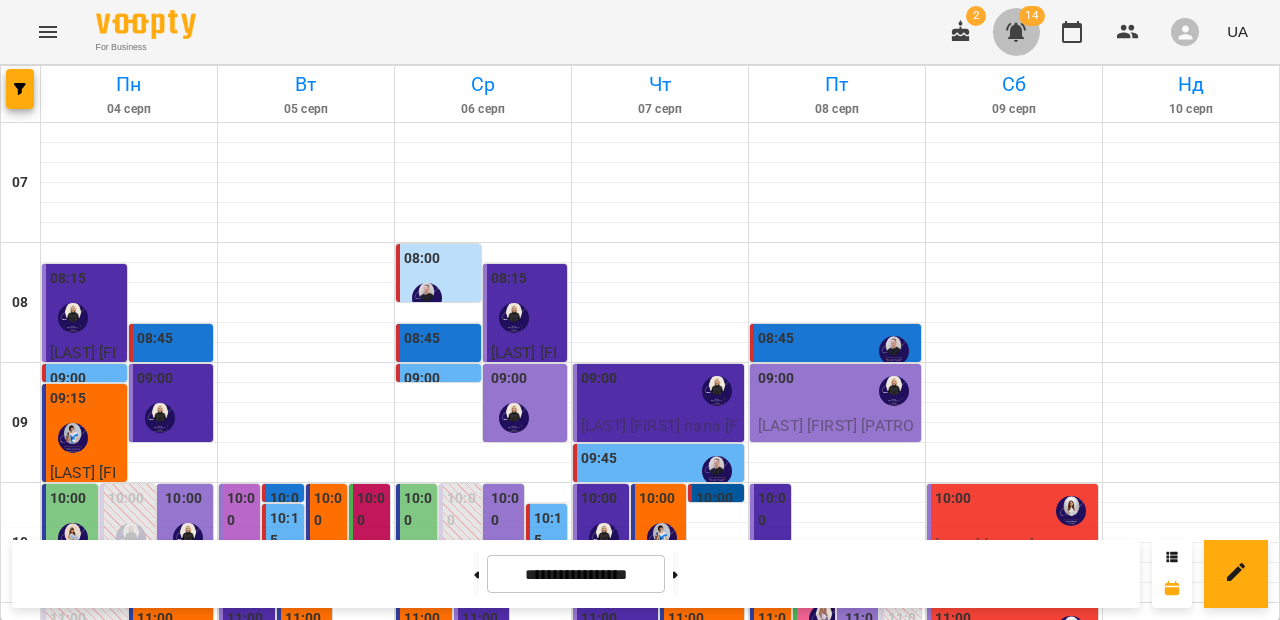 click at bounding box center [1016, 32] 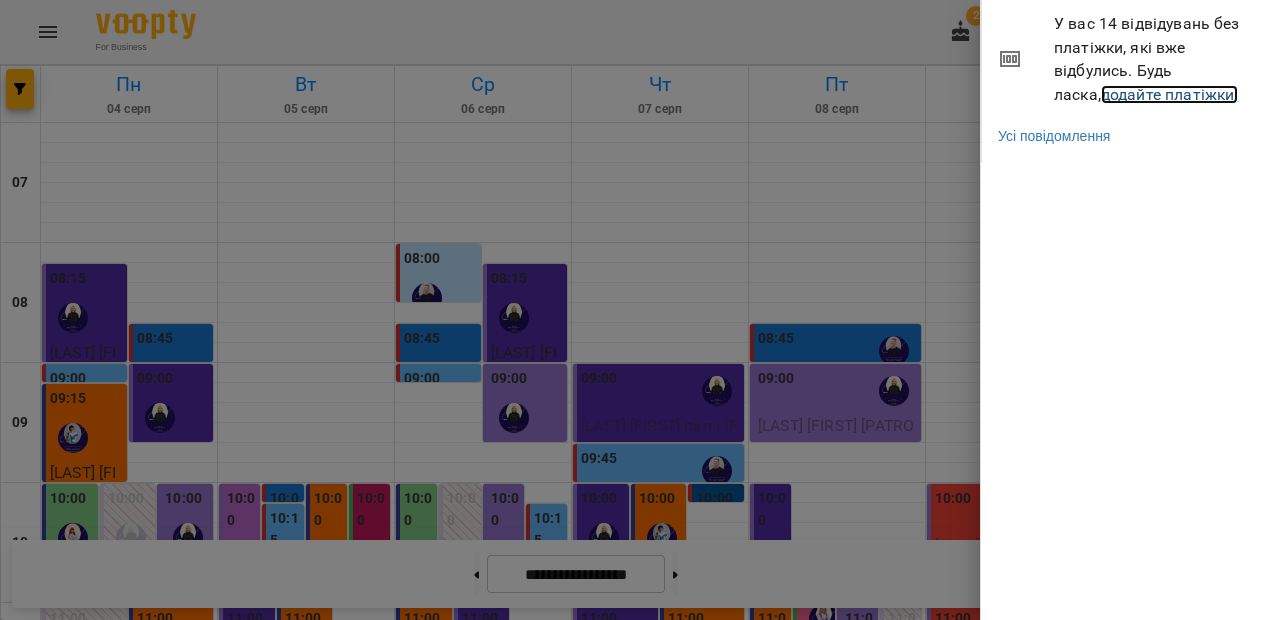click on "додайте платіжки!" at bounding box center [1170, 94] 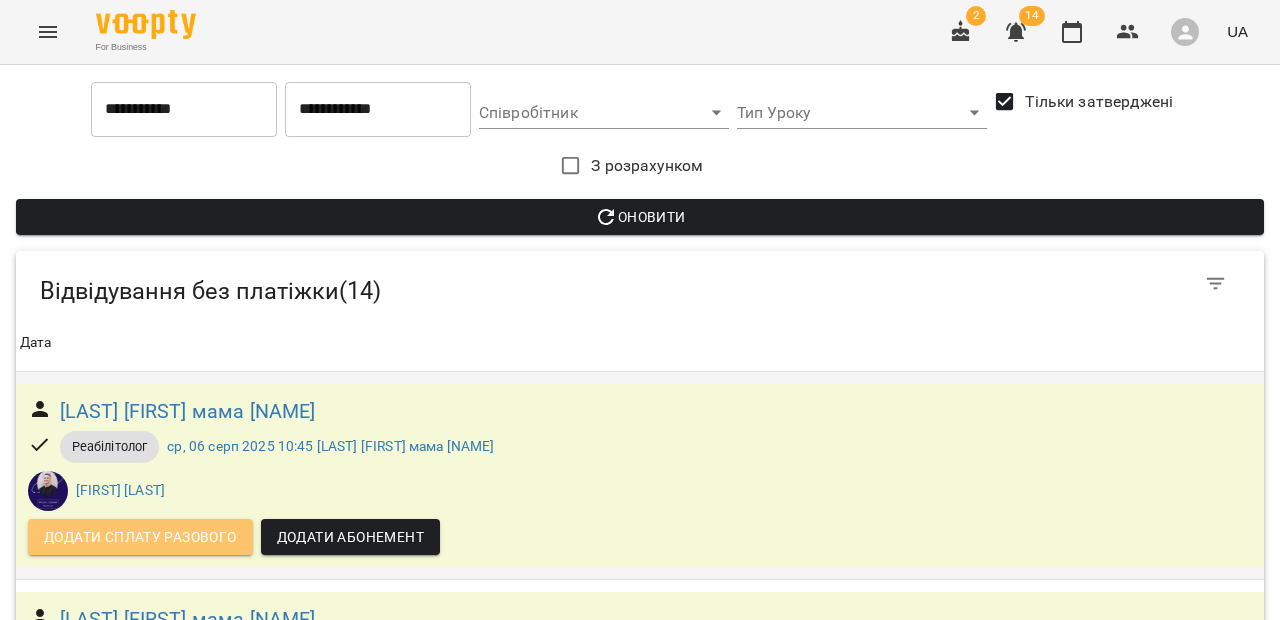 click on "Додати сплату разового" at bounding box center [140, 537] 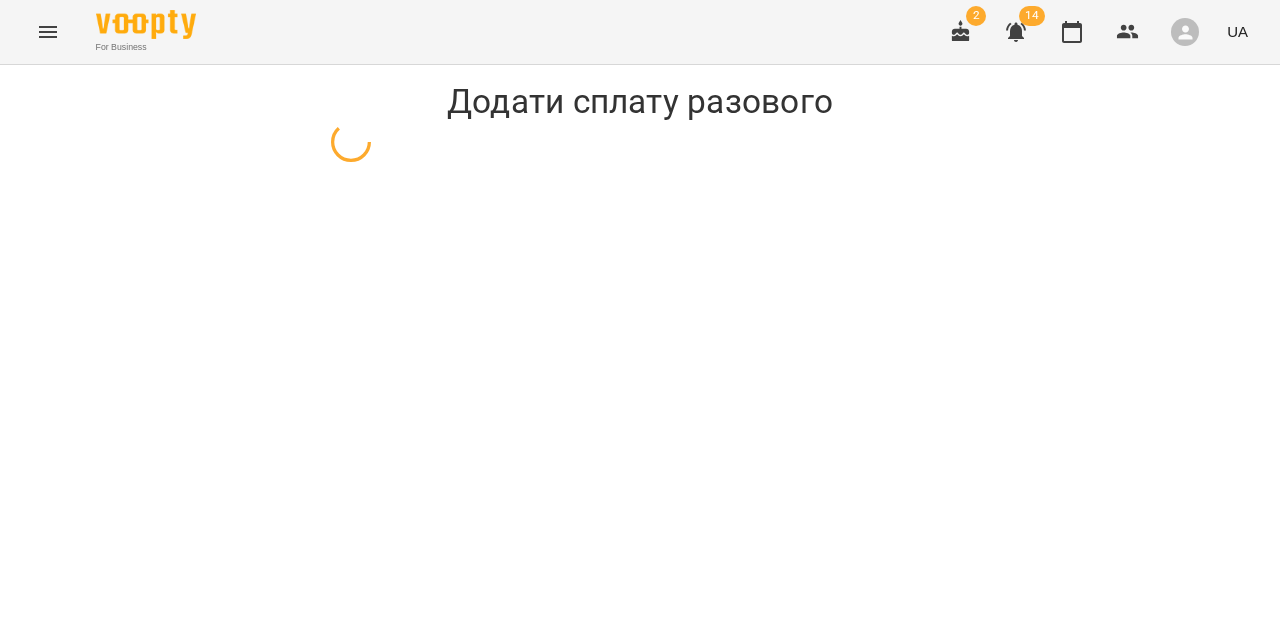 select on "**********" 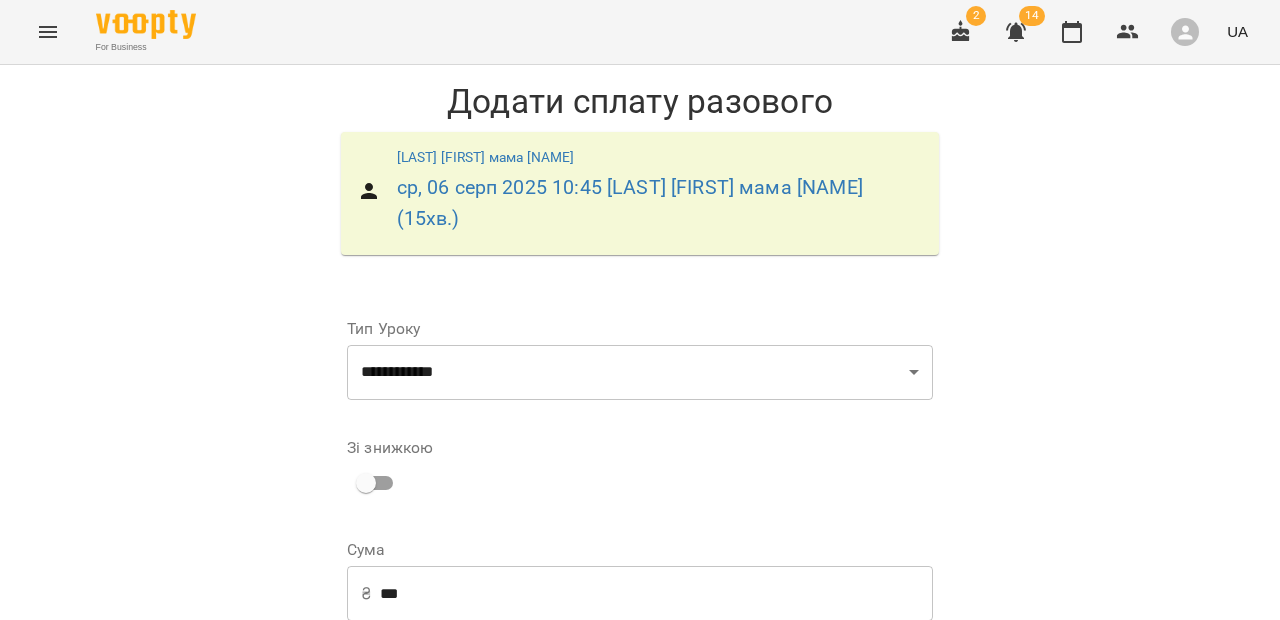 scroll, scrollTop: 292, scrollLeft: 0, axis: vertical 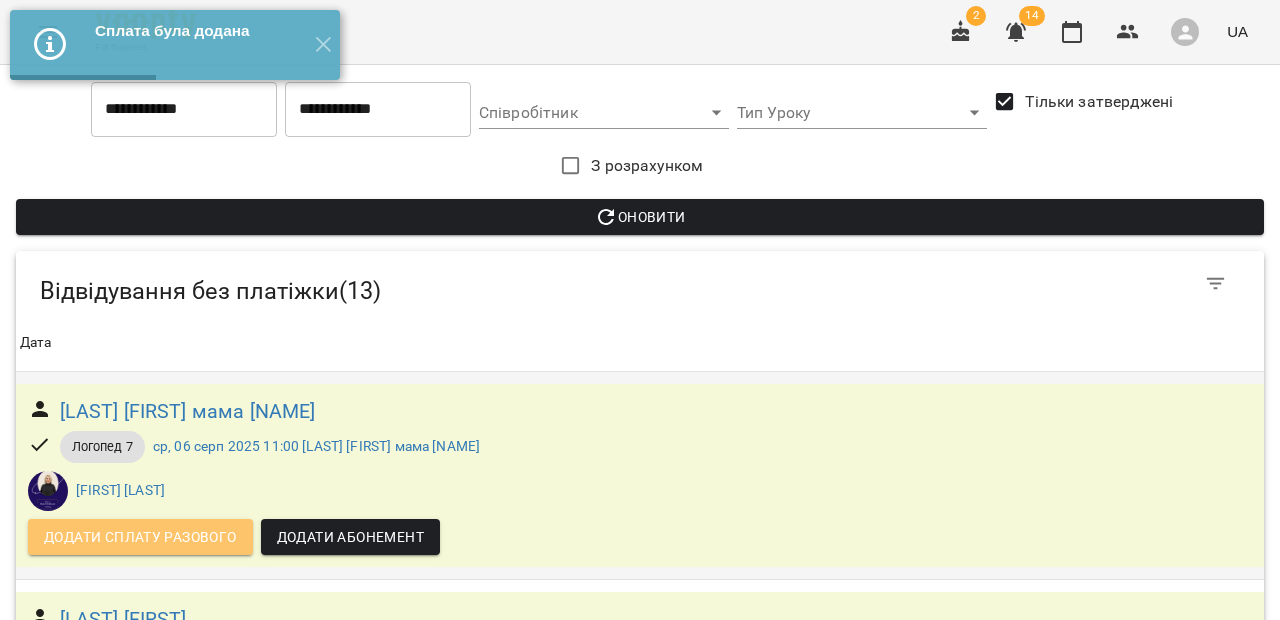 click on "Додати сплату разового" at bounding box center [140, 537] 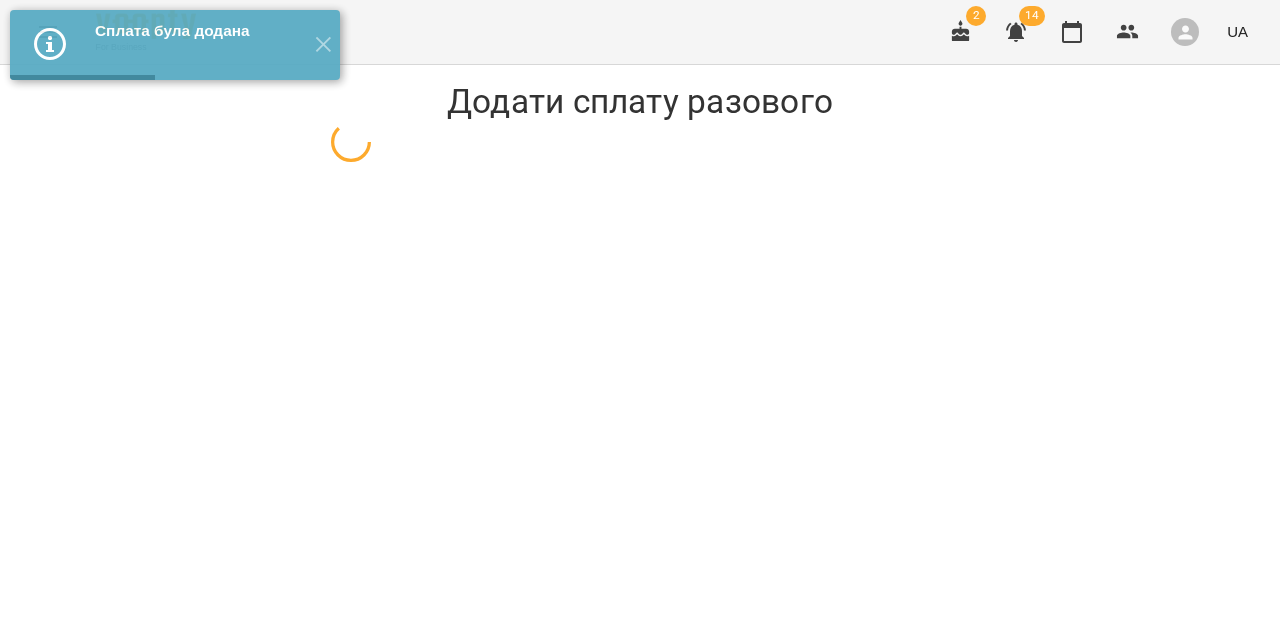 select on "*********" 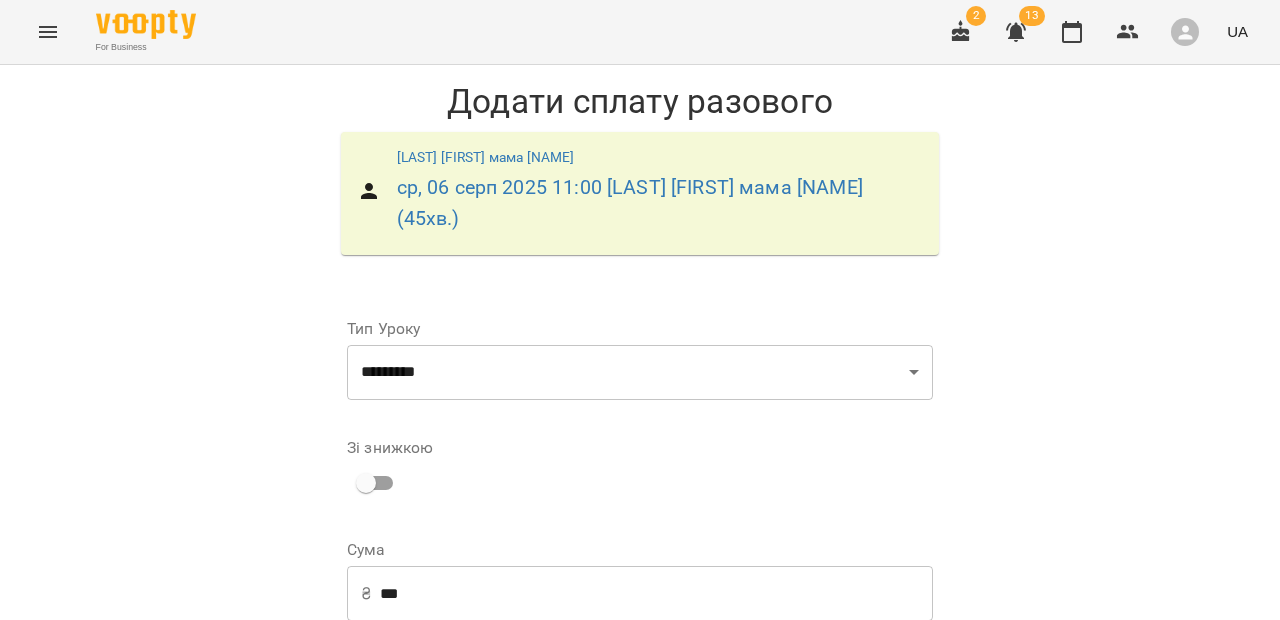 scroll, scrollTop: 292, scrollLeft: 0, axis: vertical 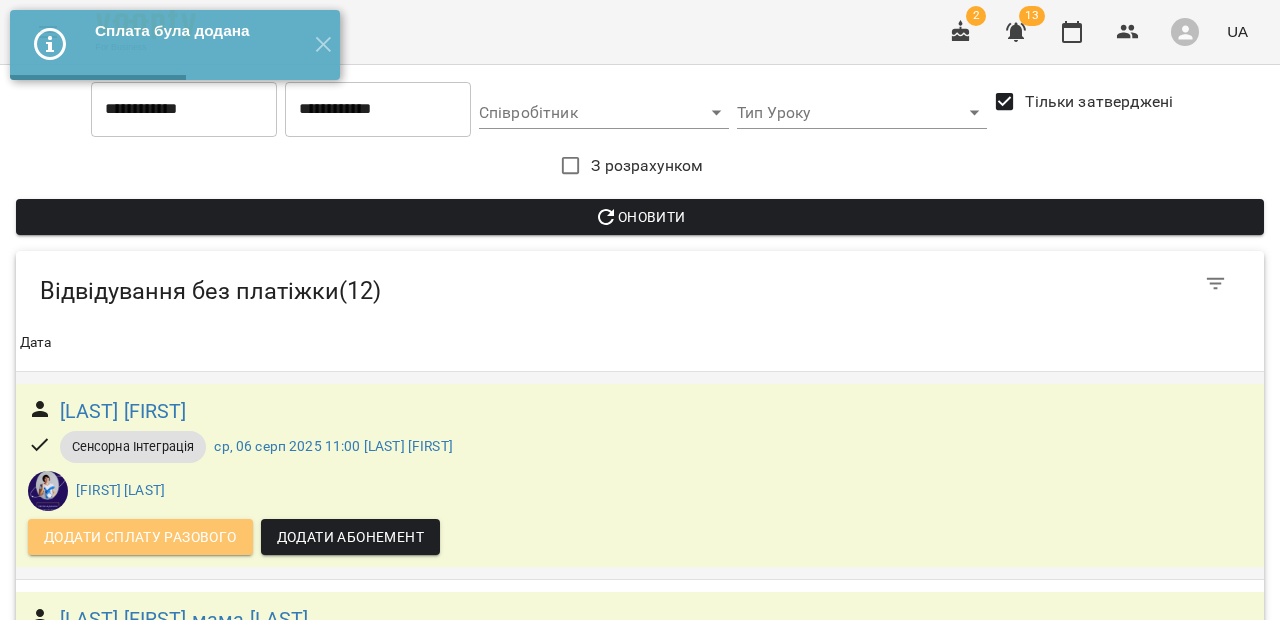 click on "Додати сплату разового" at bounding box center (140, 537) 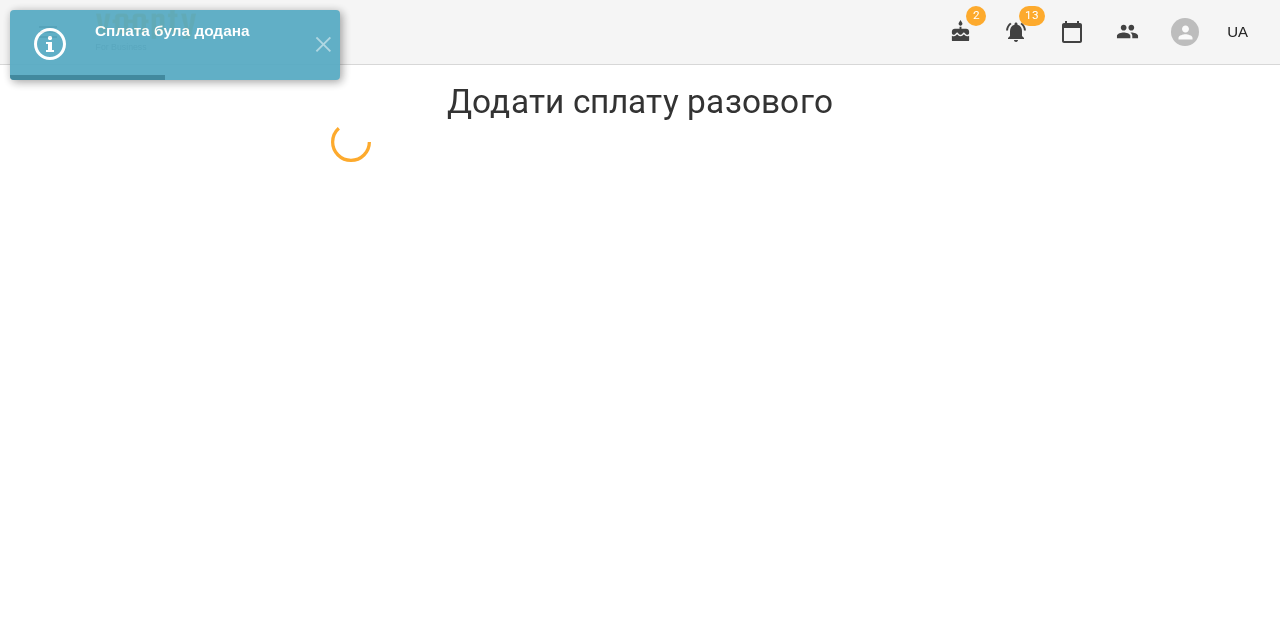 select on "**********" 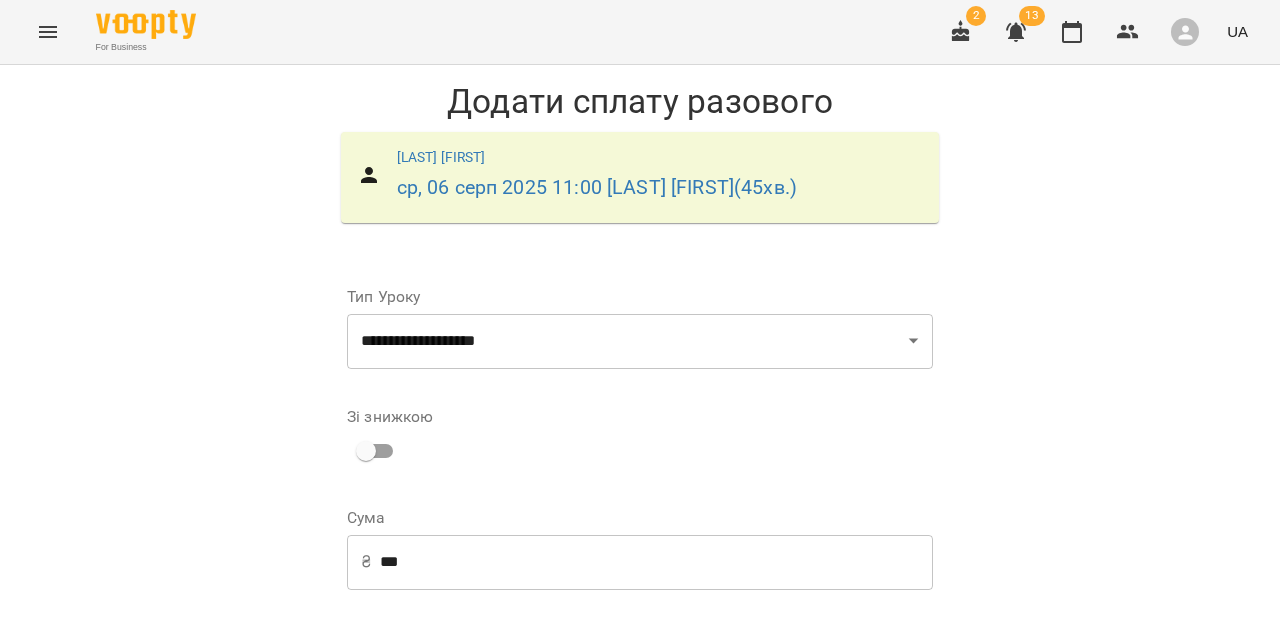 scroll, scrollTop: 292, scrollLeft: 0, axis: vertical 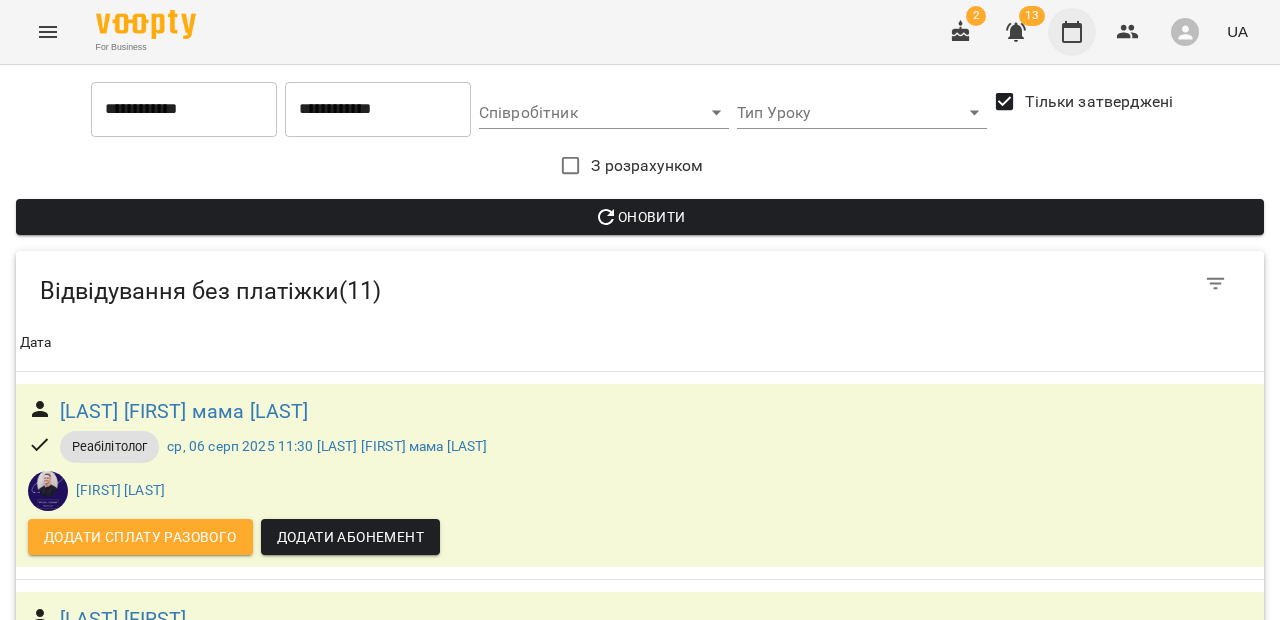 click 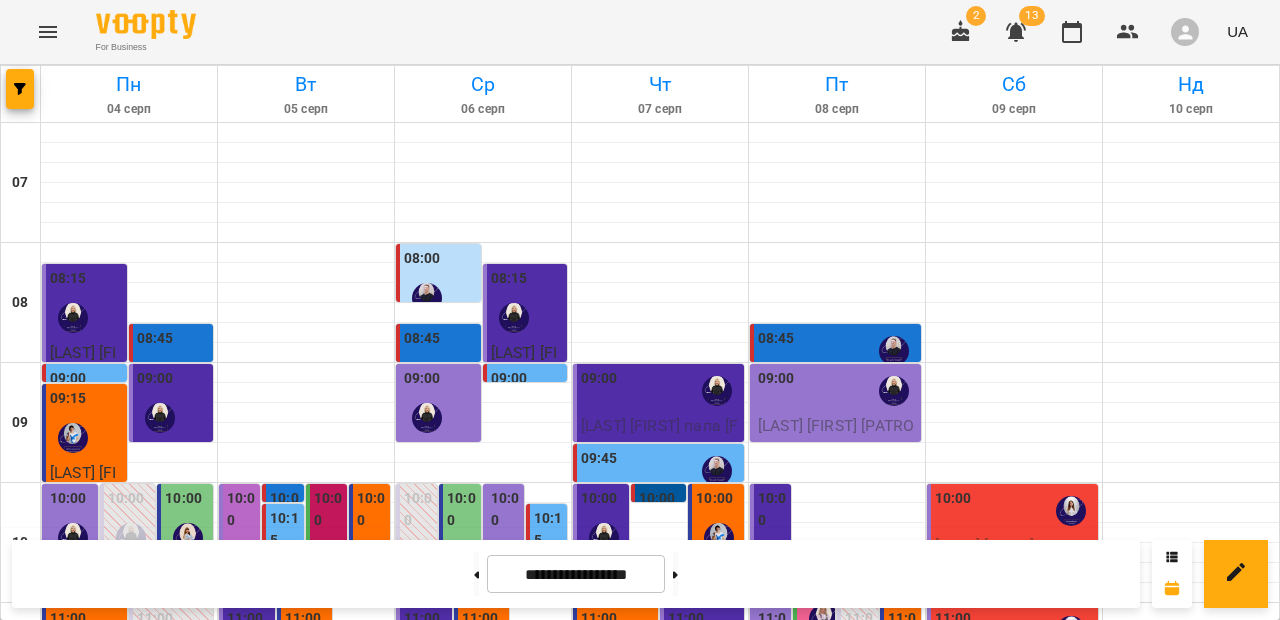 scroll, scrollTop: 517, scrollLeft: 0, axis: vertical 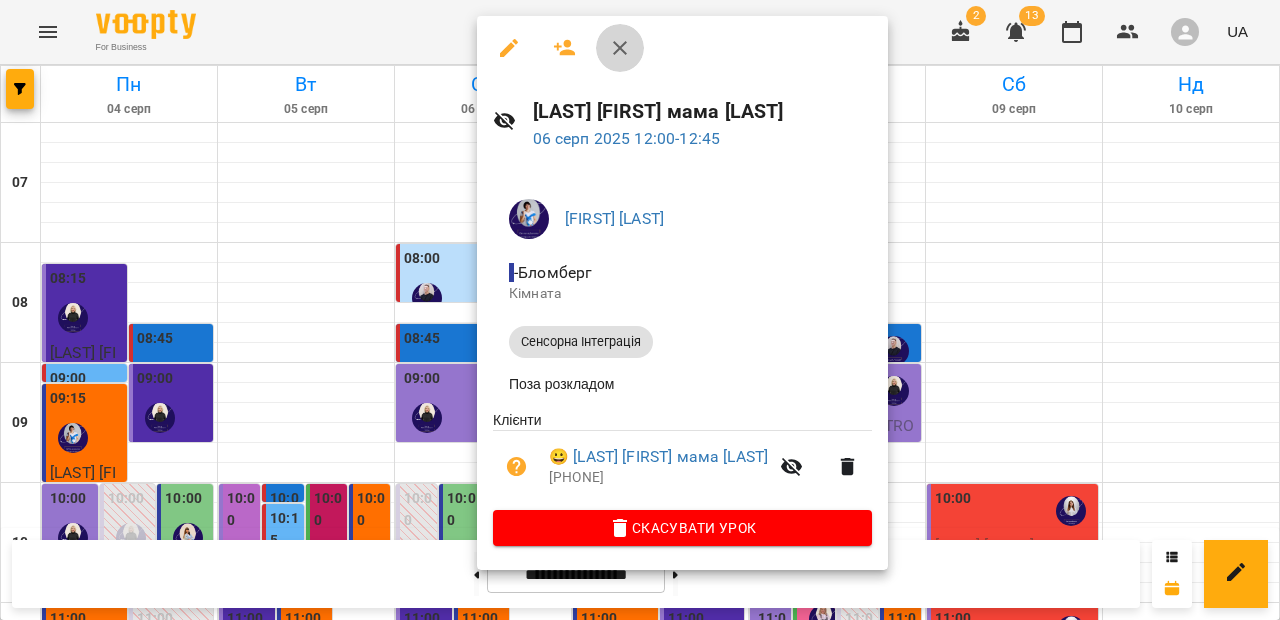 click at bounding box center [620, 48] 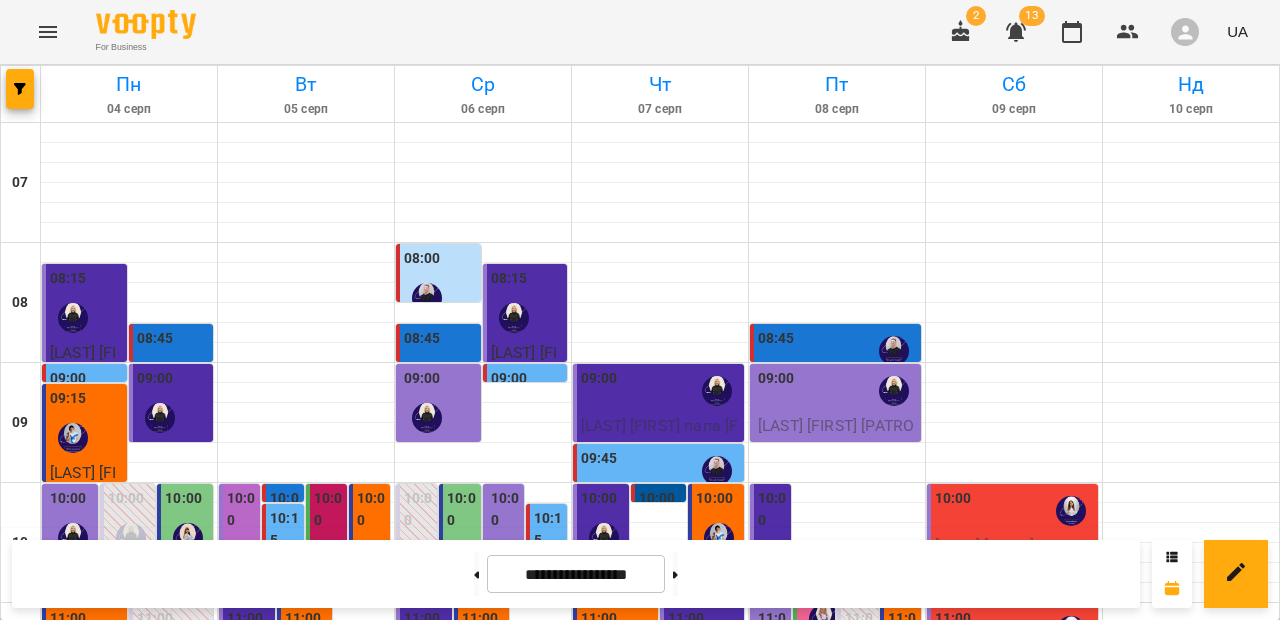 scroll, scrollTop: 421, scrollLeft: 0, axis: vertical 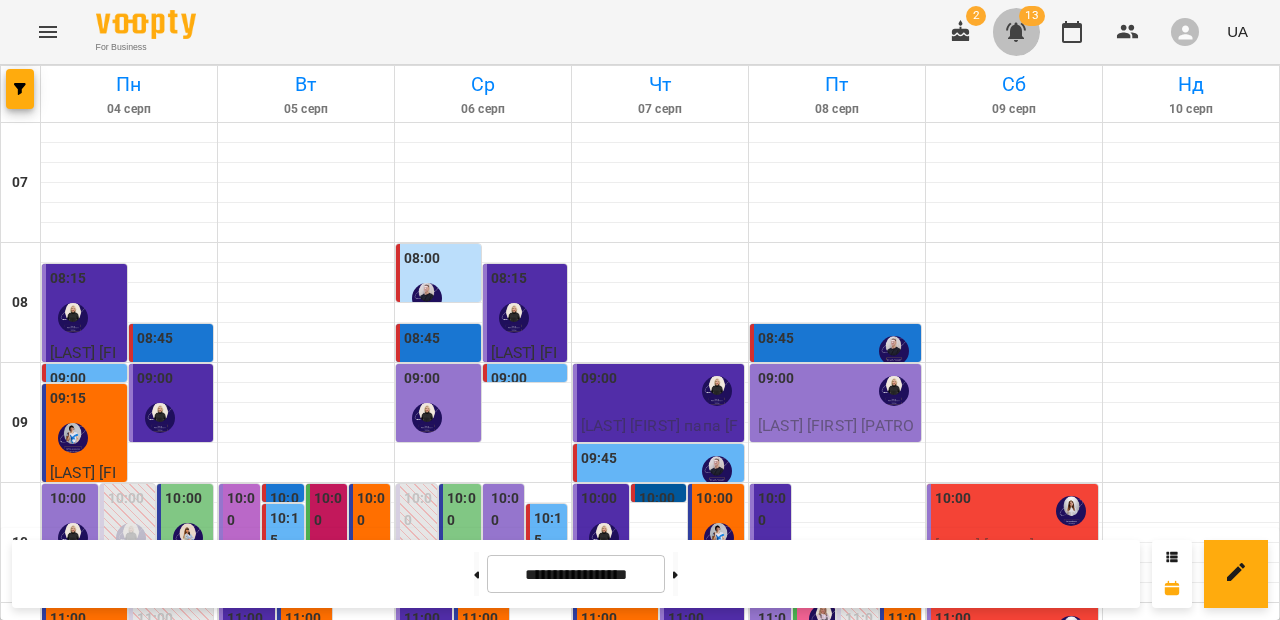 click at bounding box center (1016, 32) 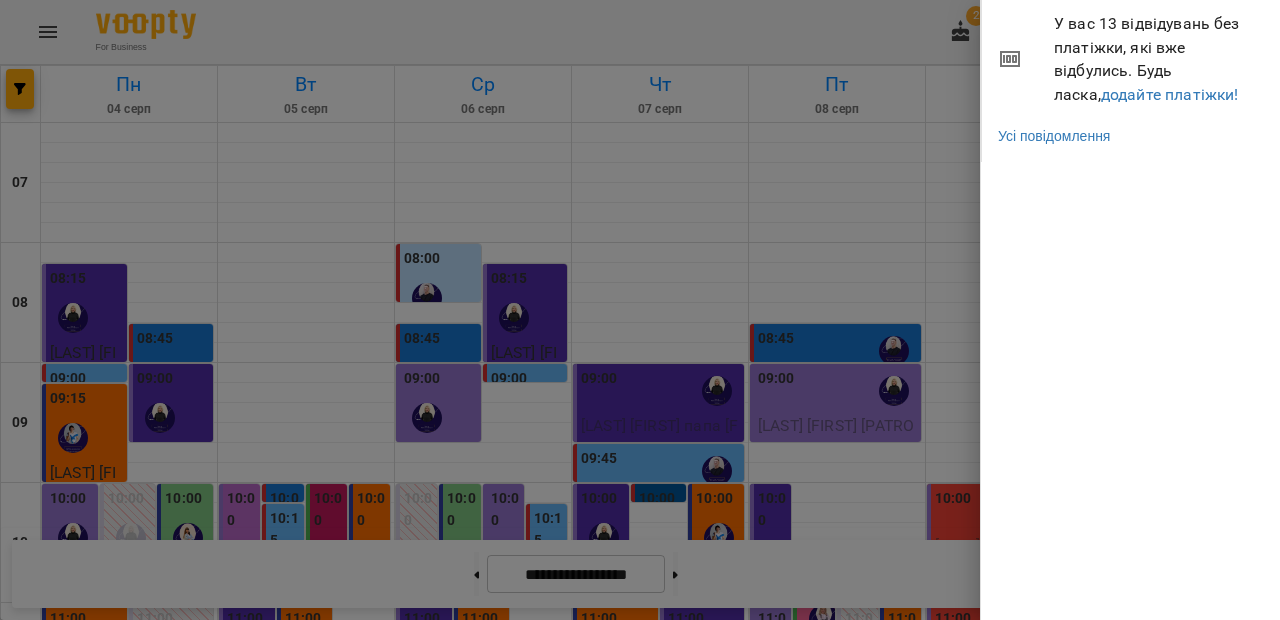 click at bounding box center [640, 310] 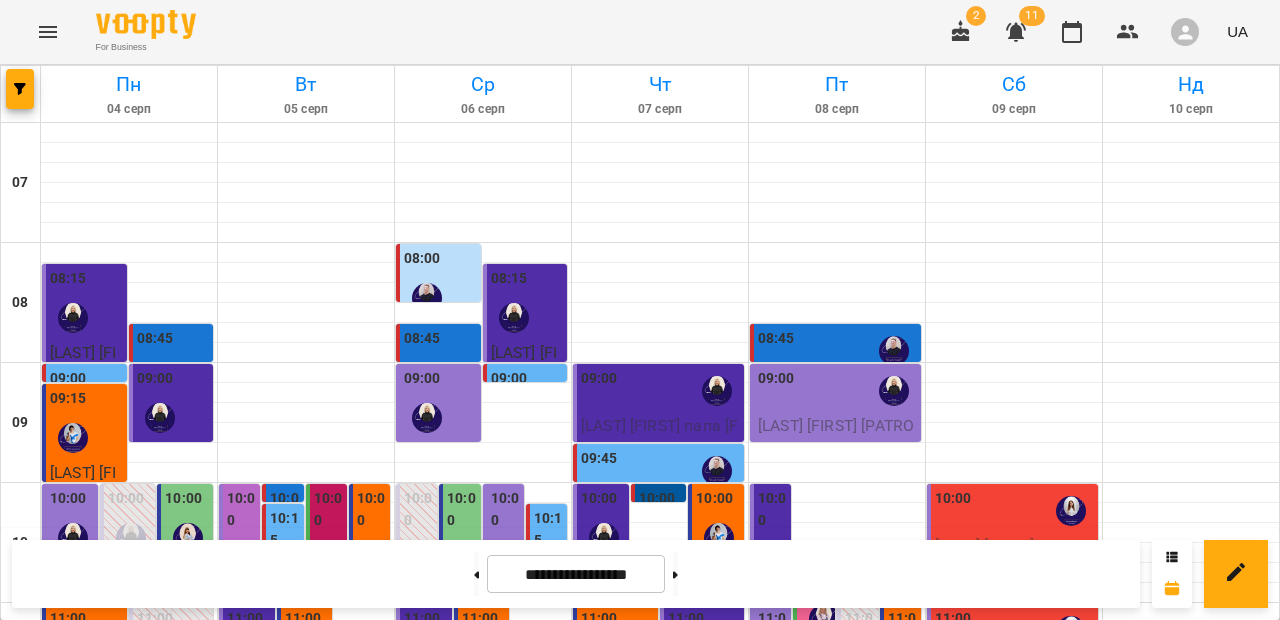scroll, scrollTop: 884, scrollLeft: 0, axis: vertical 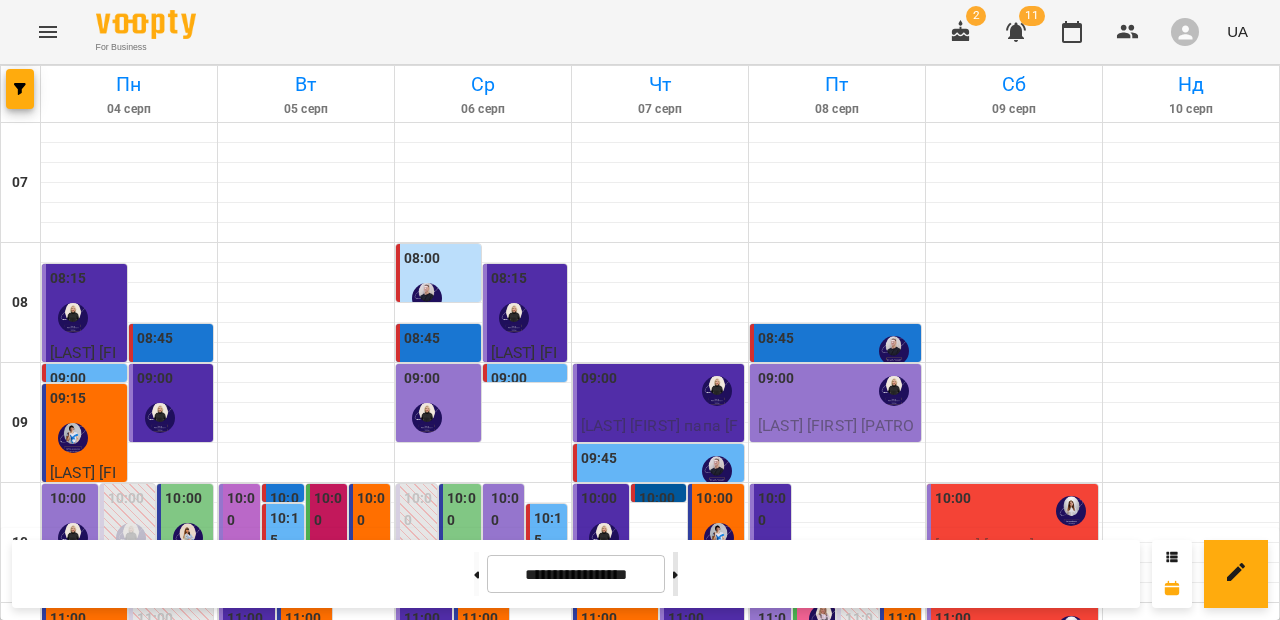 click 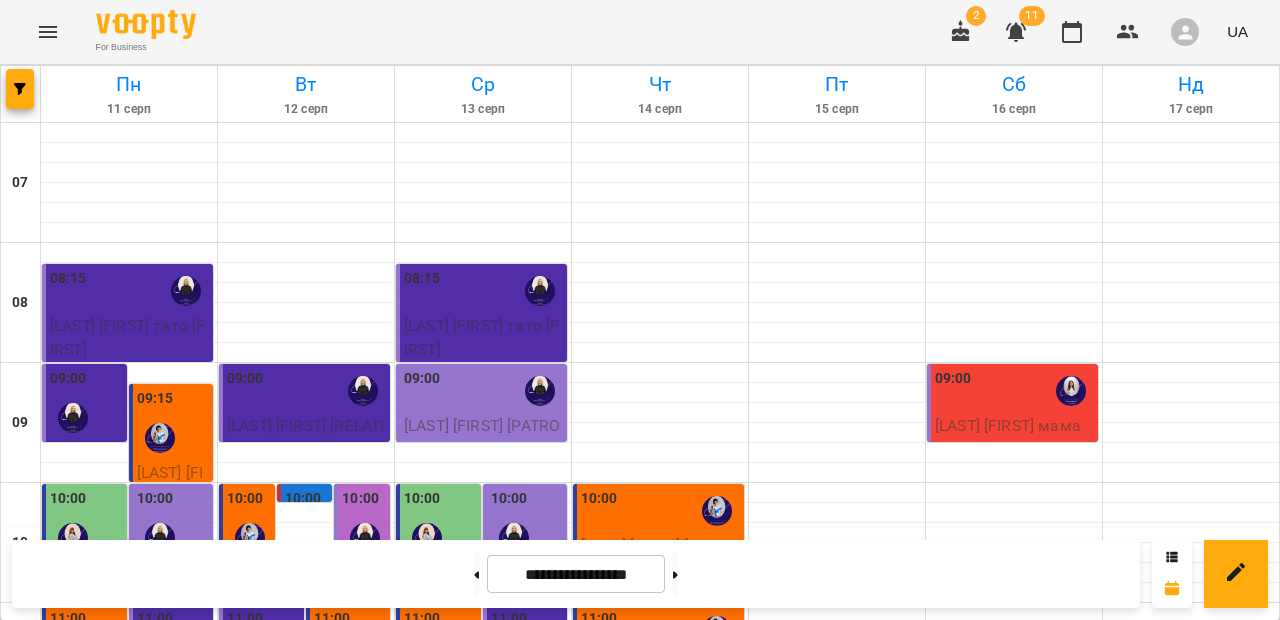 scroll, scrollTop: 239, scrollLeft: 0, axis: vertical 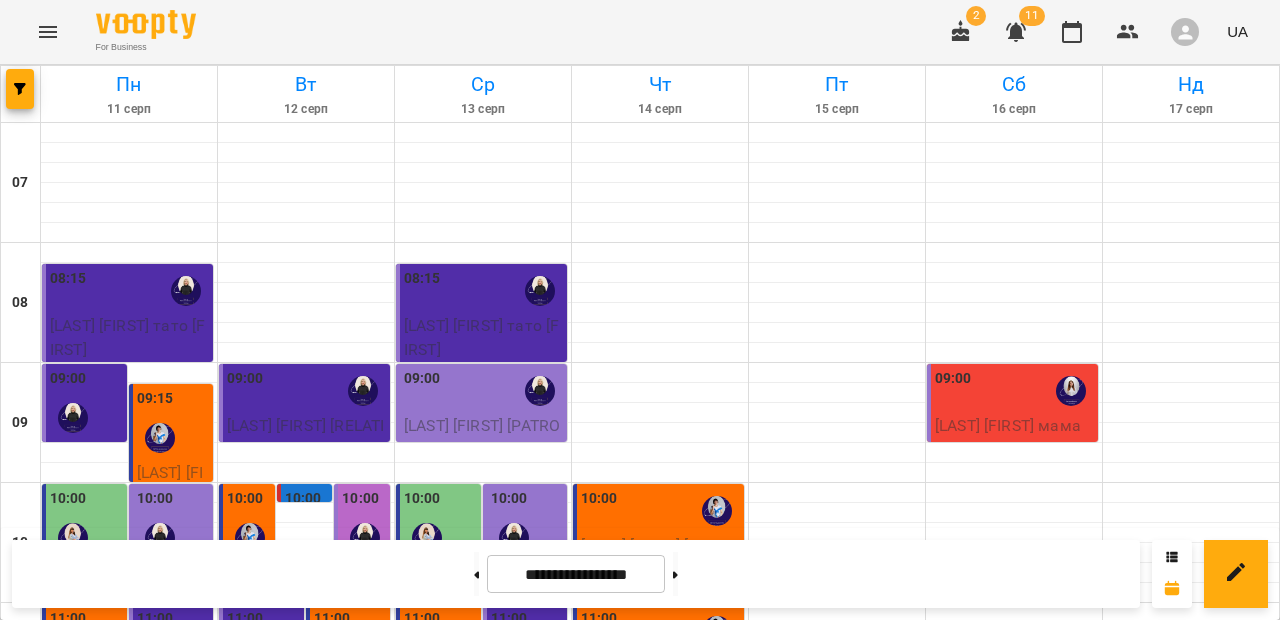 click on "17:30" at bounding box center [306, 1411] 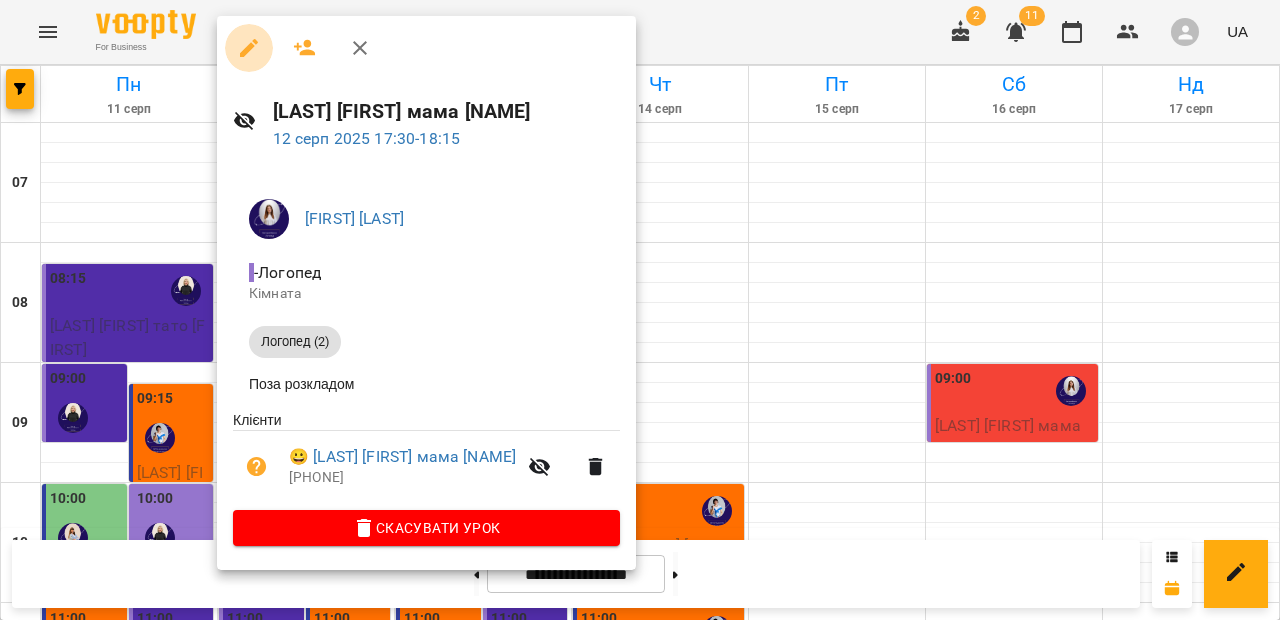 click 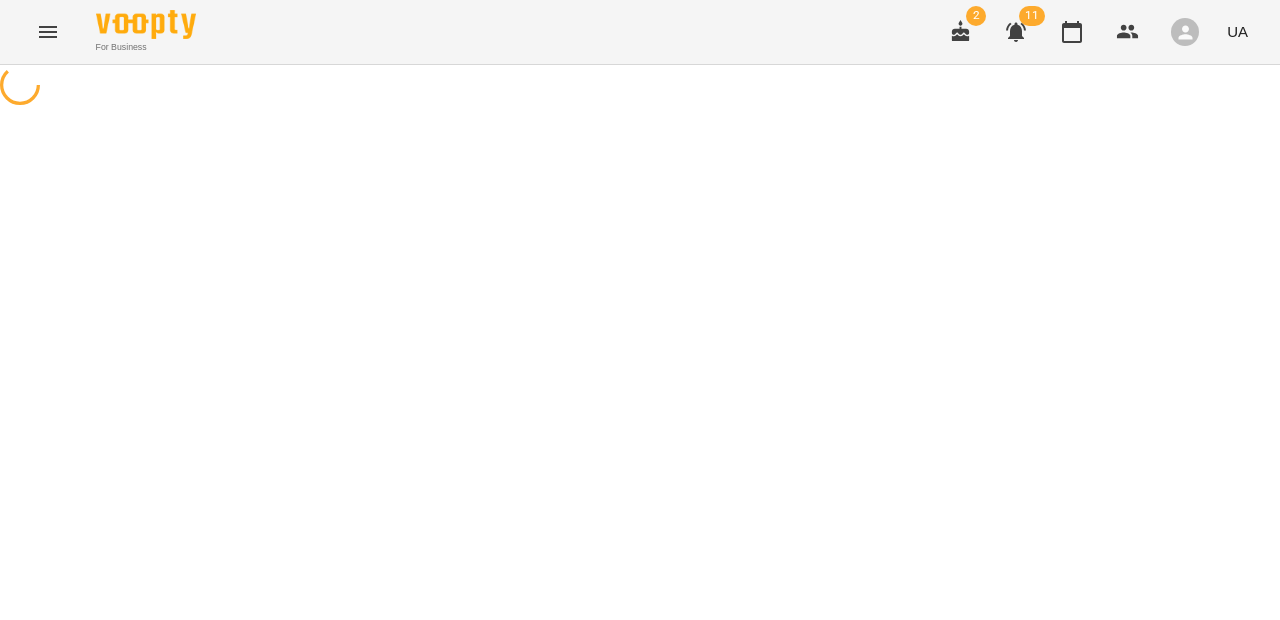 select on "**********" 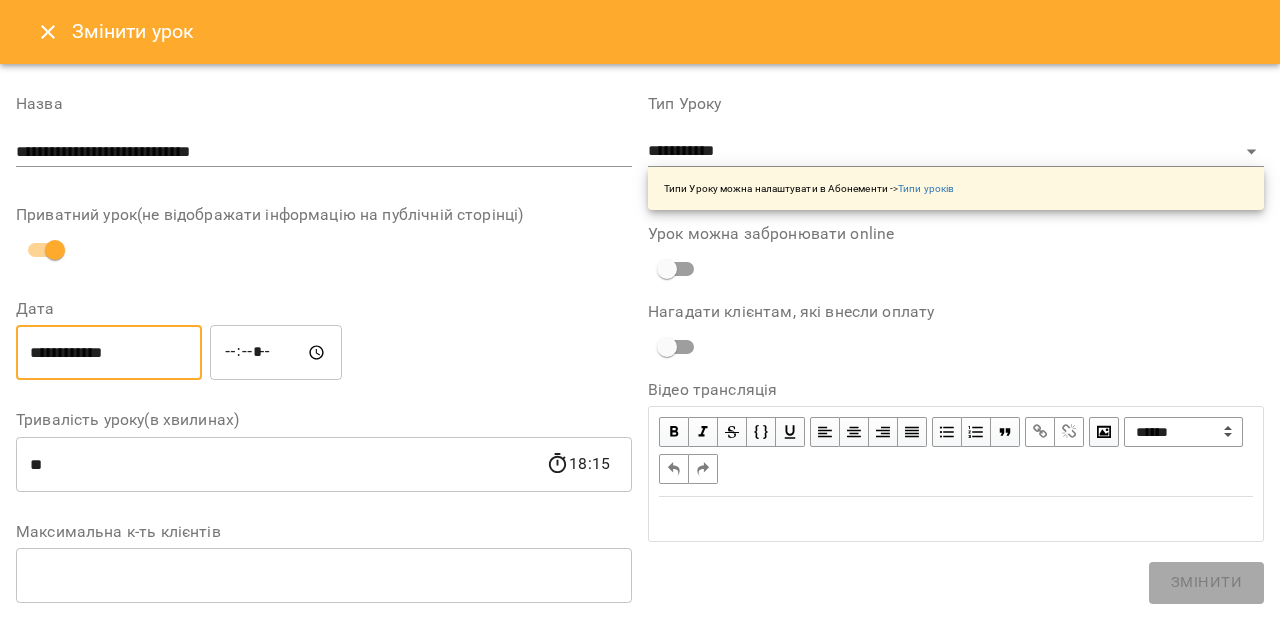 click on "**********" at bounding box center (109, 353) 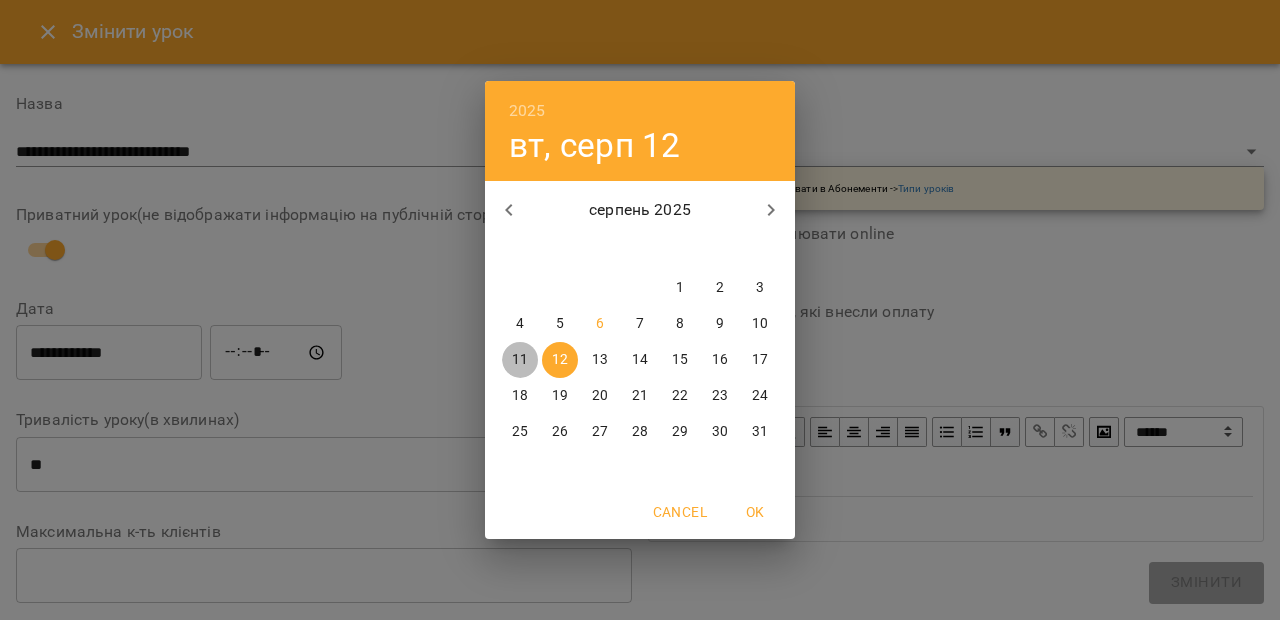 click on "11" at bounding box center (520, 360) 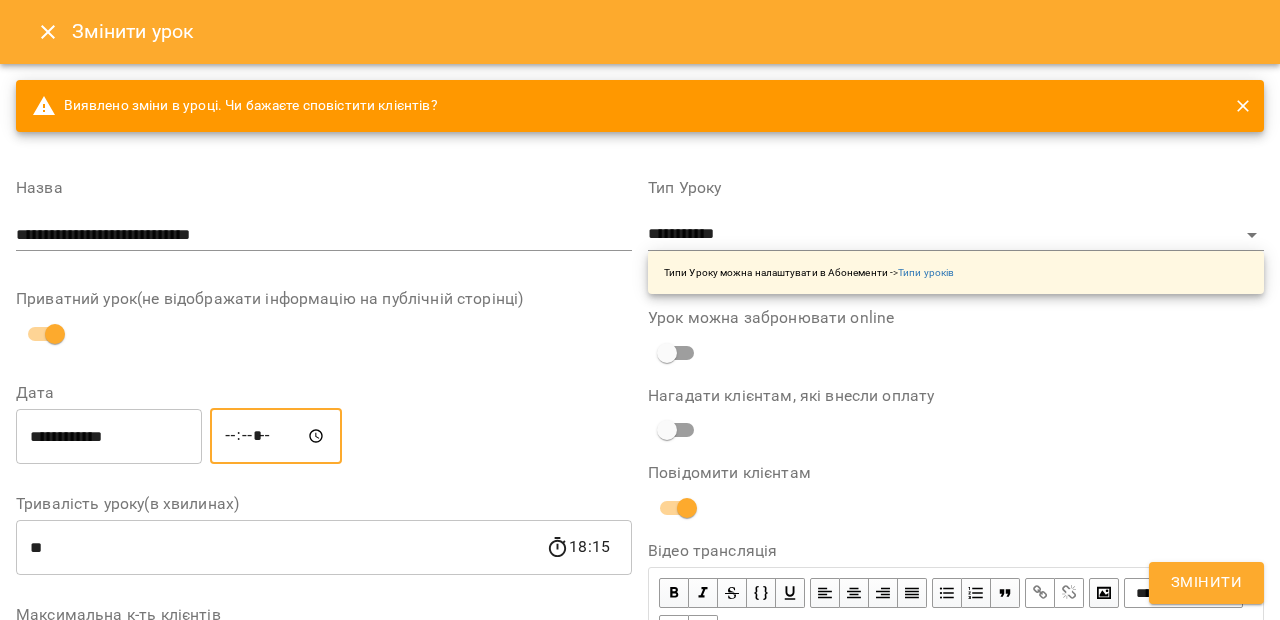 click on "*****" at bounding box center [276, 436] 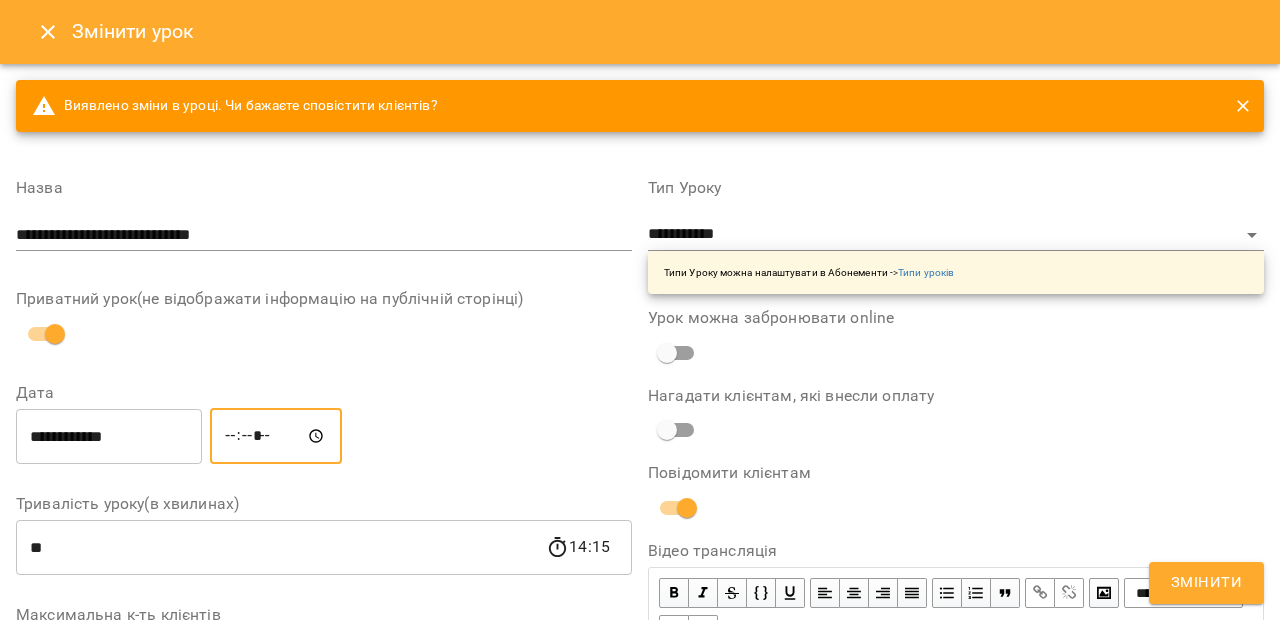 type on "*****" 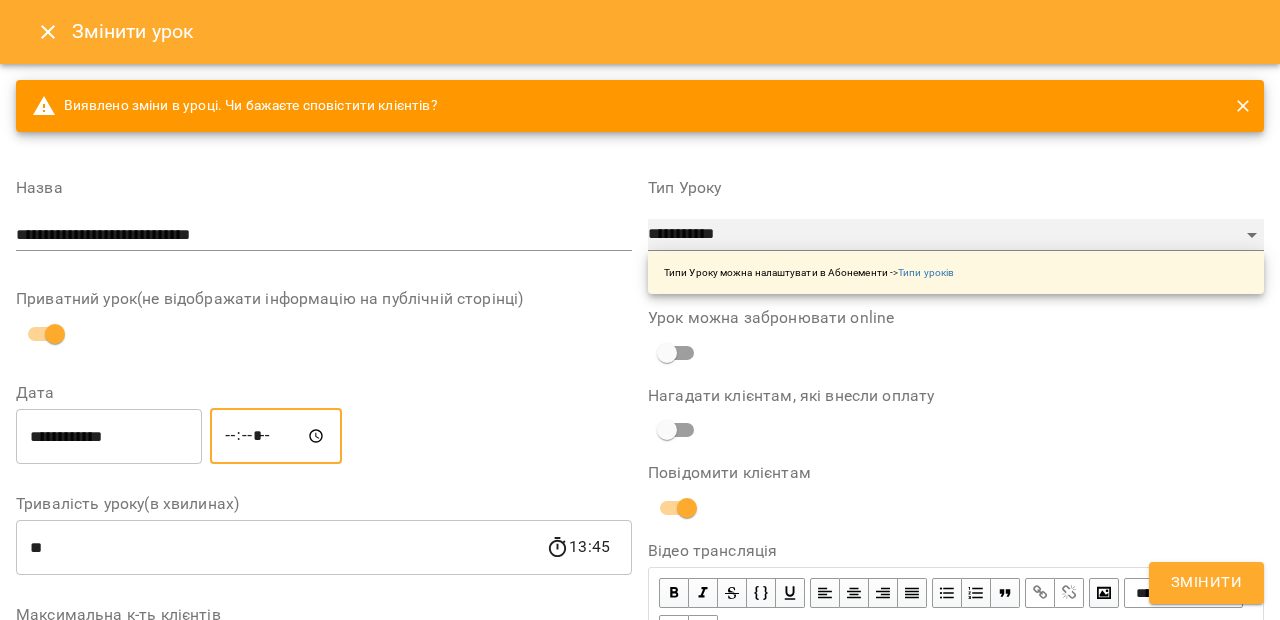 click on "**********" at bounding box center (956, 235) 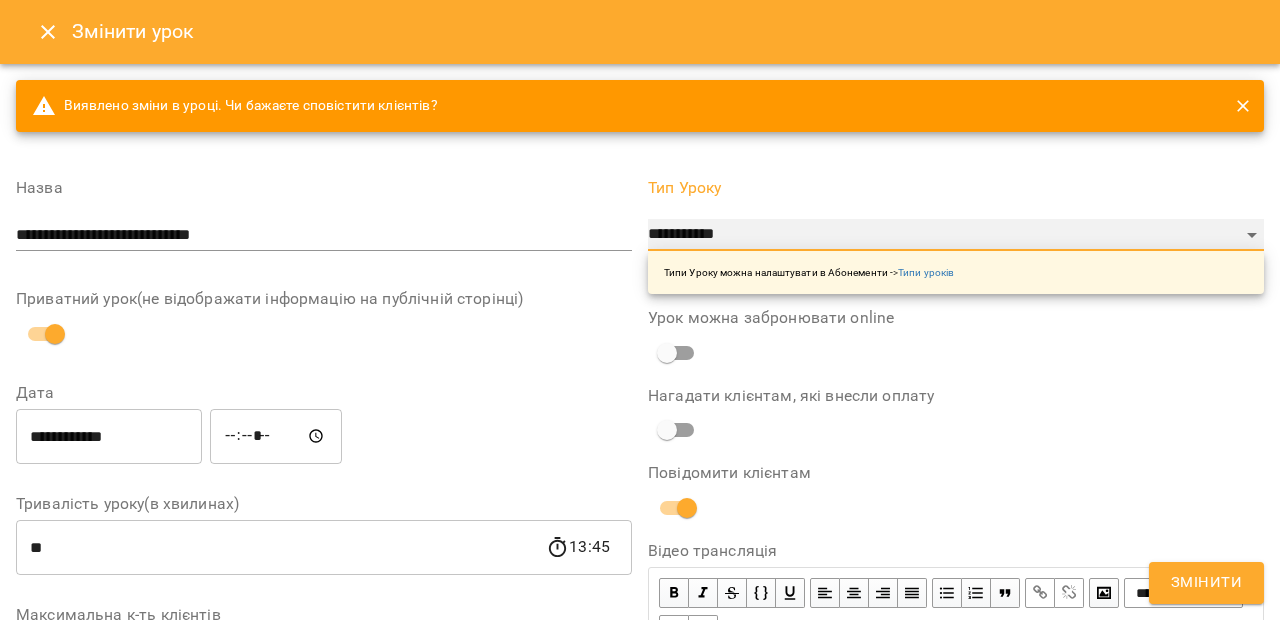 select on "*********" 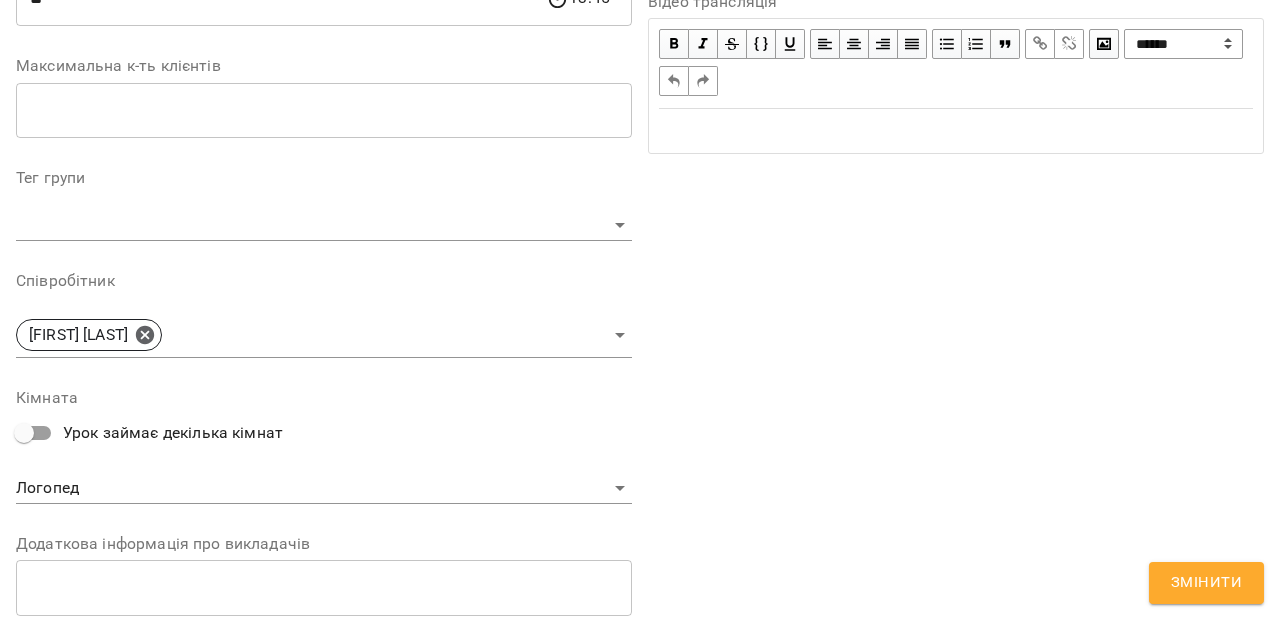 scroll, scrollTop: 558, scrollLeft: 0, axis: vertical 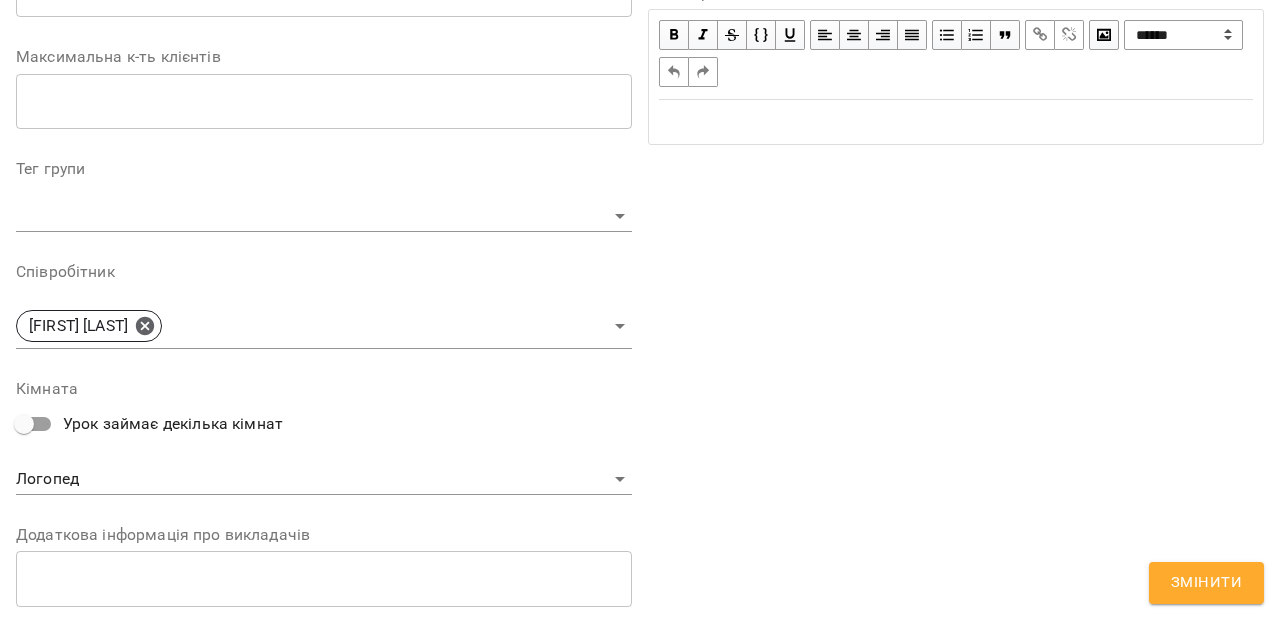 click on "**********" at bounding box center (640, 422) 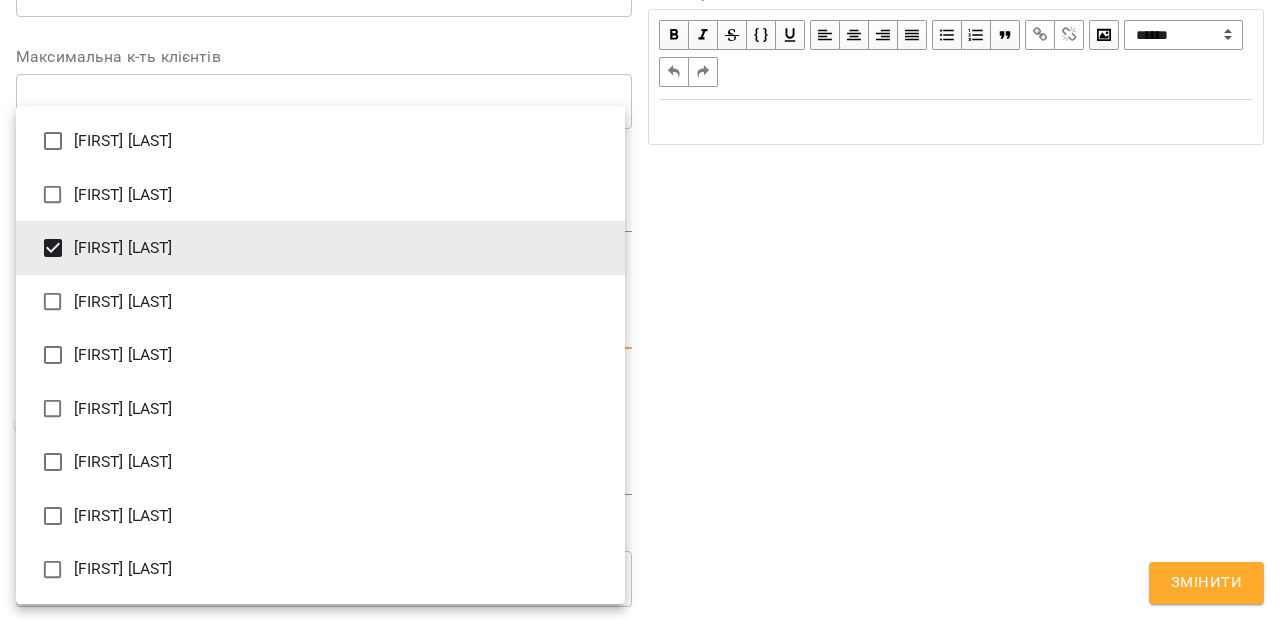 click on "[FIRST] [LAST]" at bounding box center [320, 516] 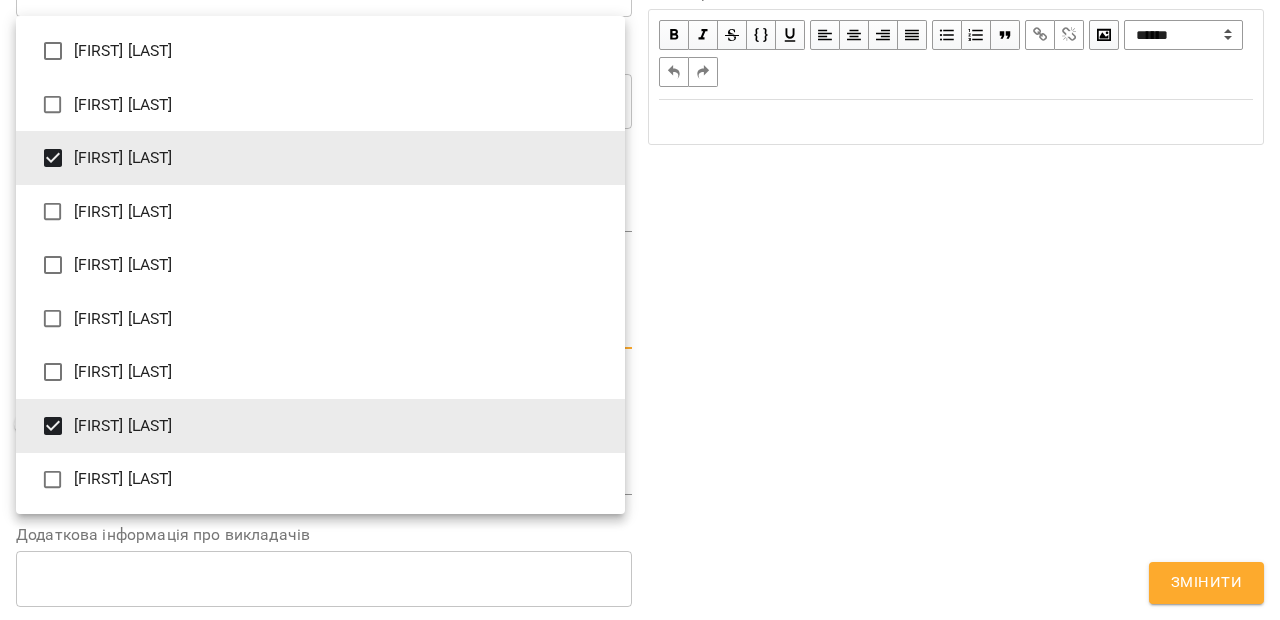 type on "**********" 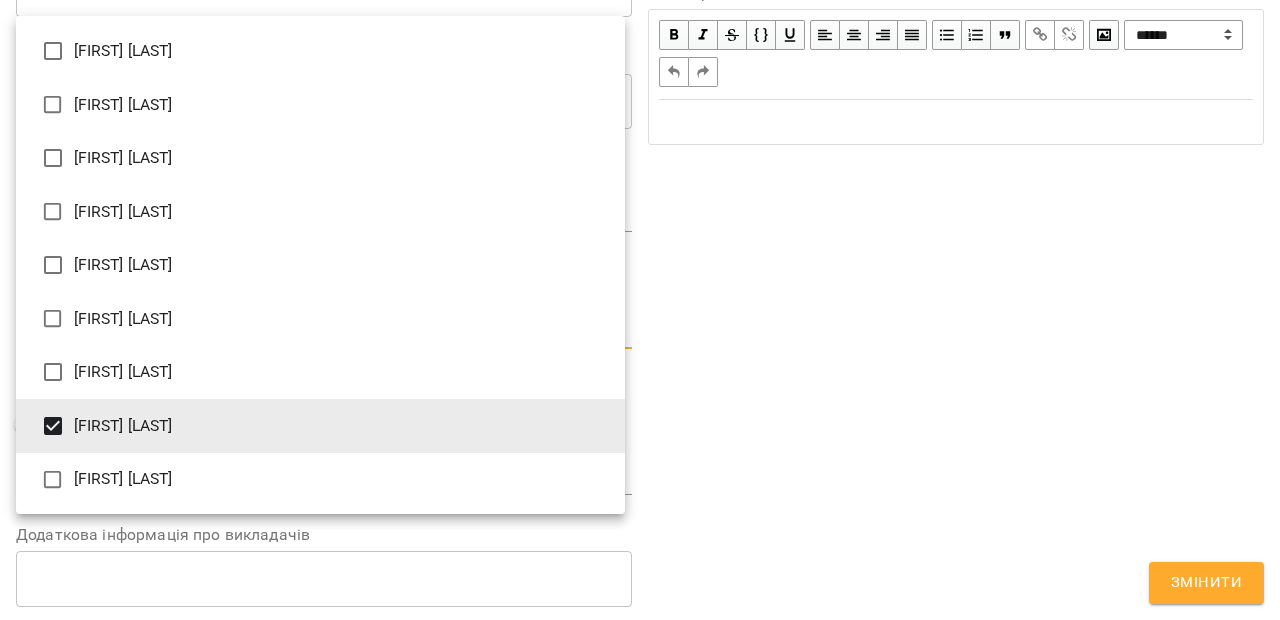 click at bounding box center (640, 310) 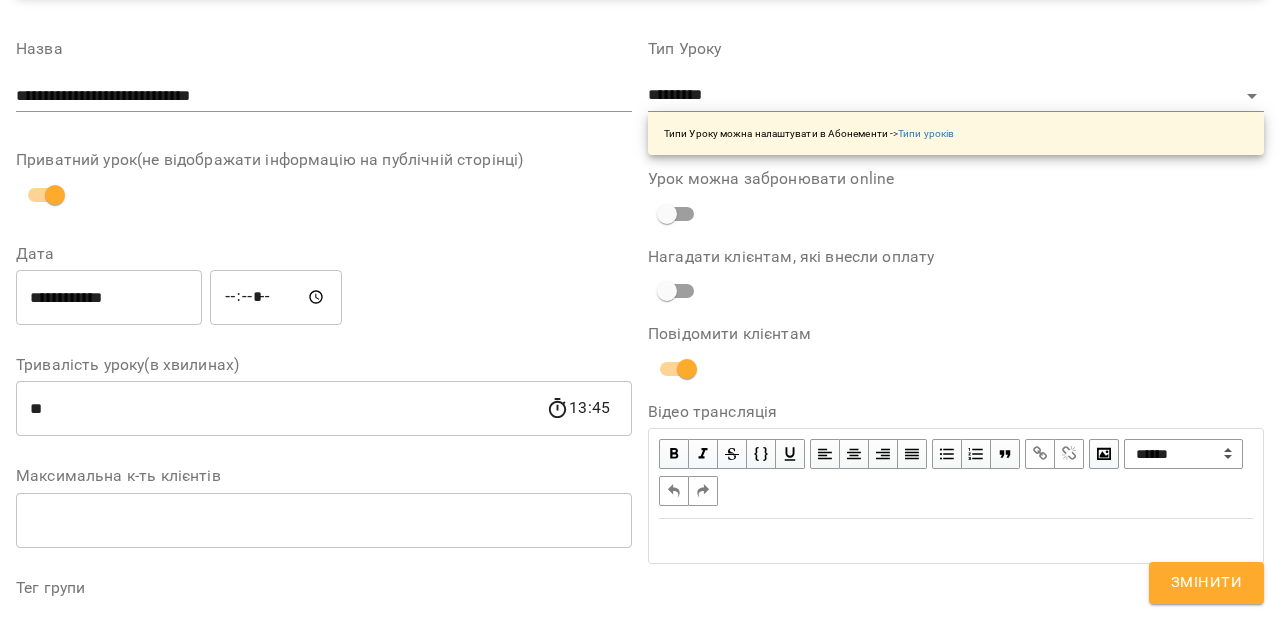 scroll, scrollTop: 158, scrollLeft: 0, axis: vertical 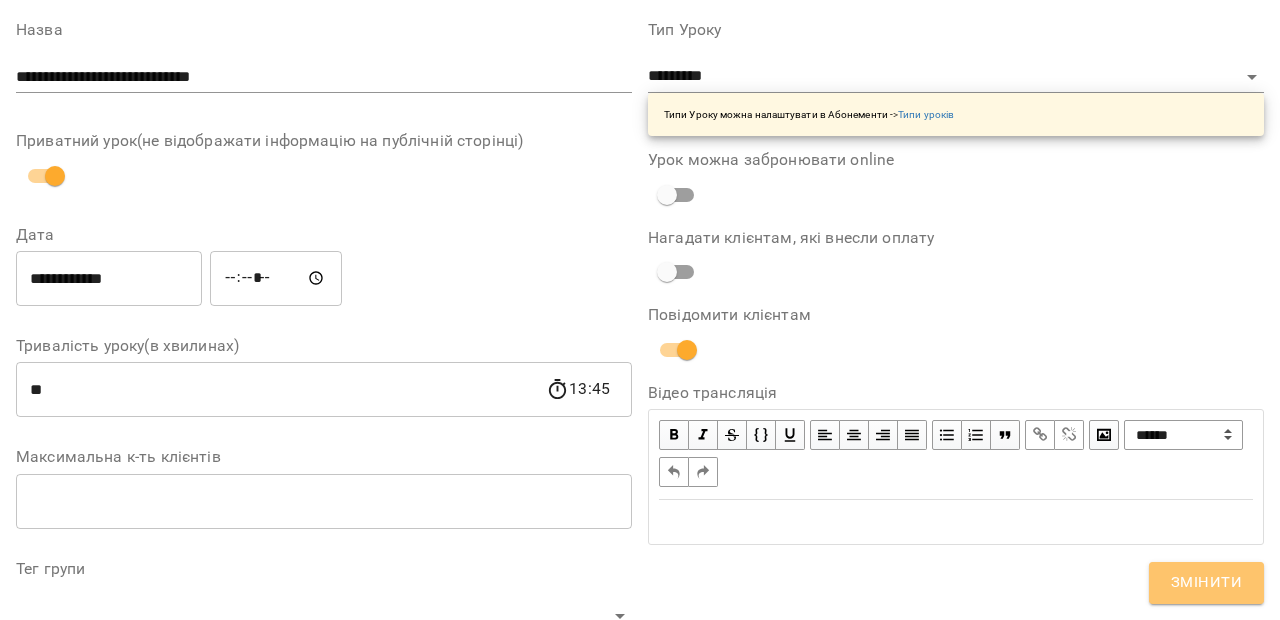 click on "Змінити" at bounding box center [1206, 583] 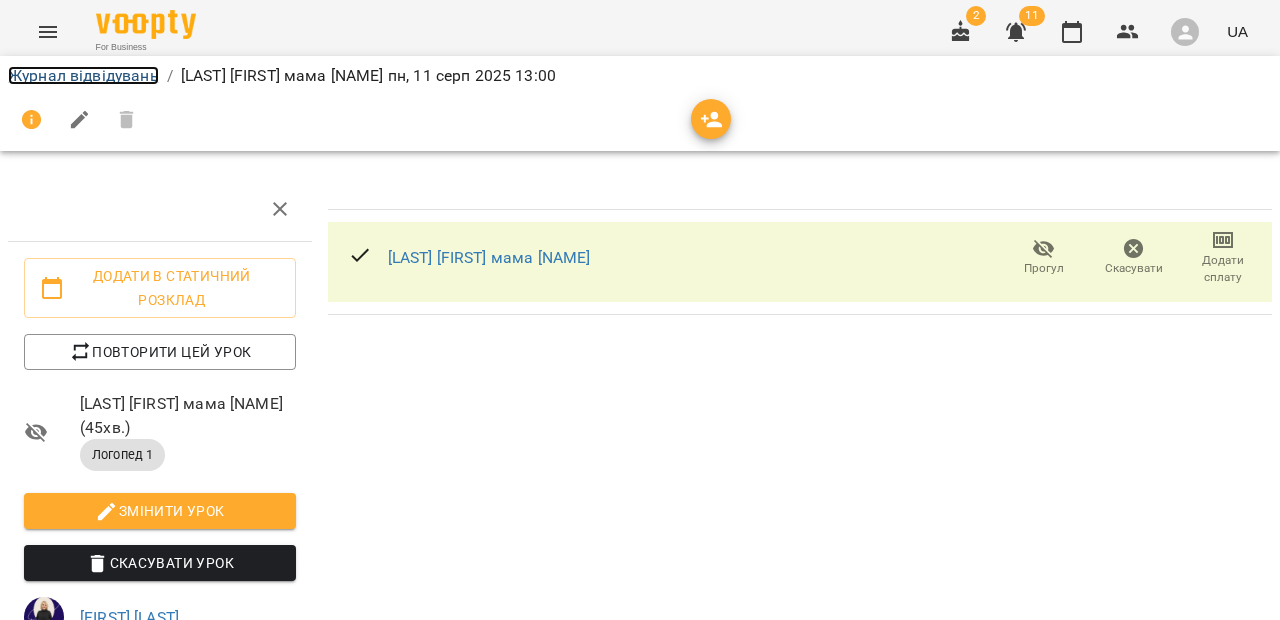 click on "Журнал відвідувань" at bounding box center [83, 75] 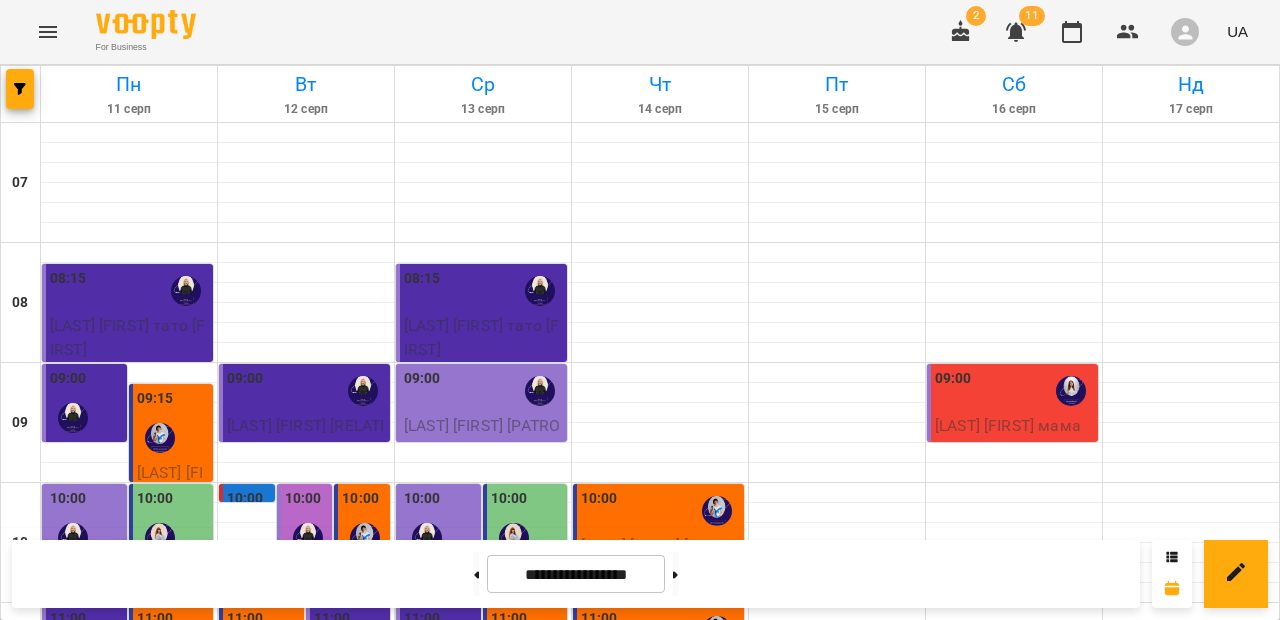 scroll, scrollTop: 1069, scrollLeft: 0, axis: vertical 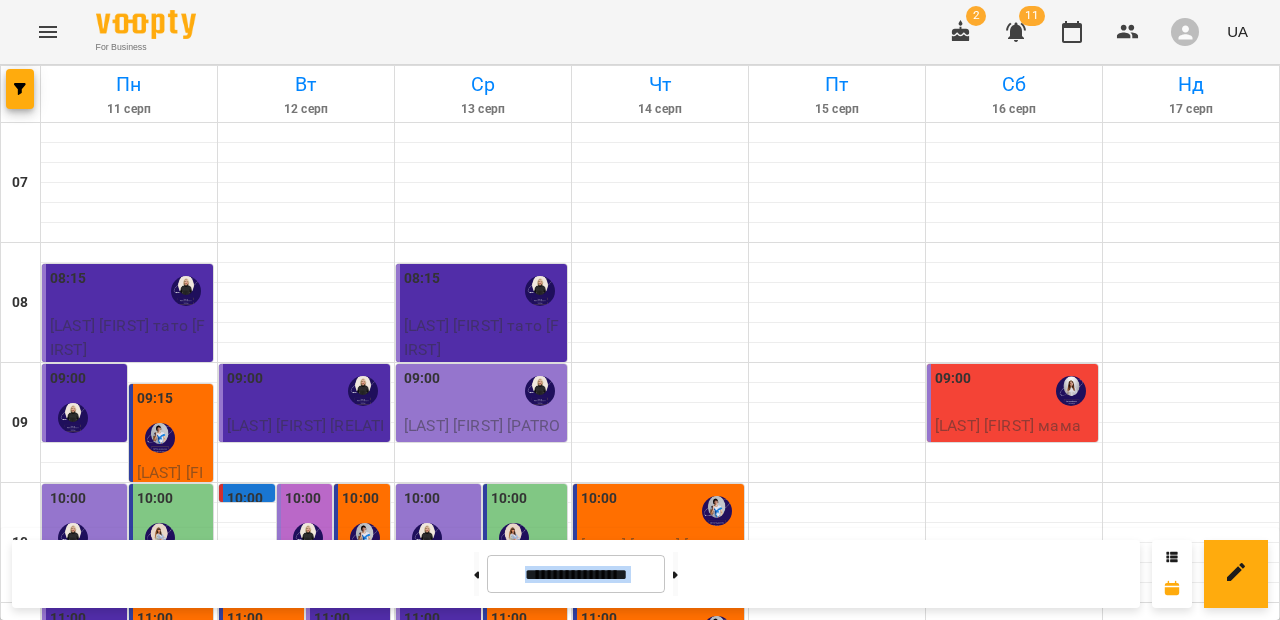 drag, startPoint x: 1272, startPoint y: 528, endPoint x: 1275, endPoint y: 239, distance: 289.01556 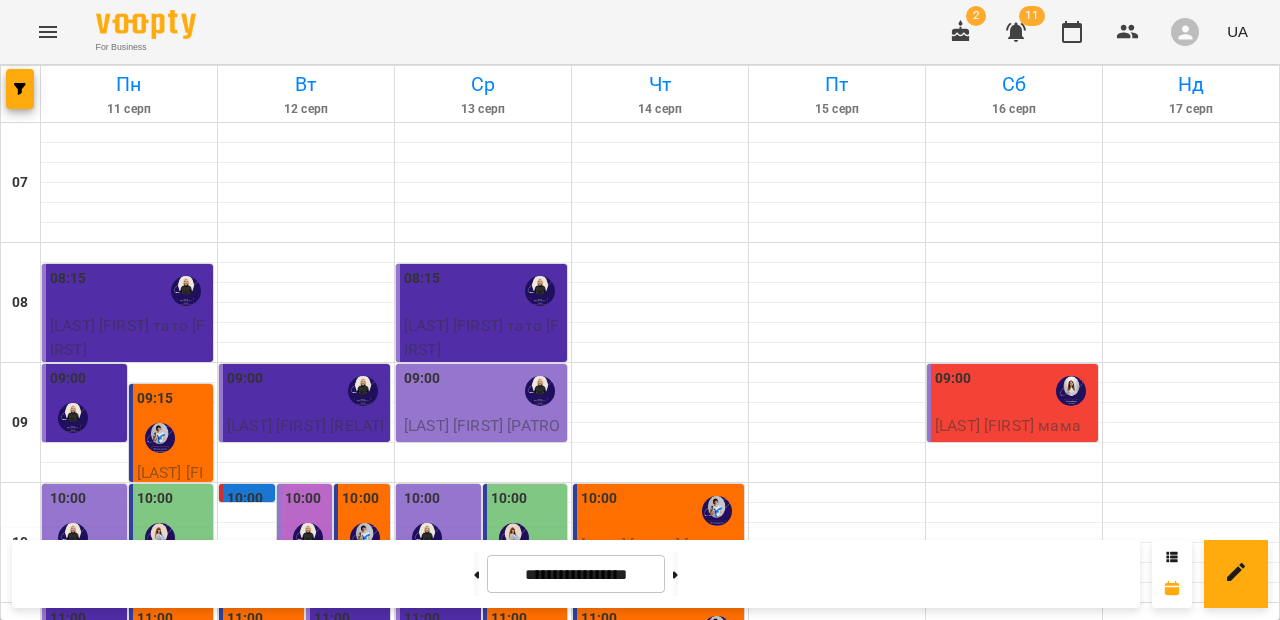 click on "[LAST] [FIRST] мама [FIRST]" at bounding box center [654, 1517] 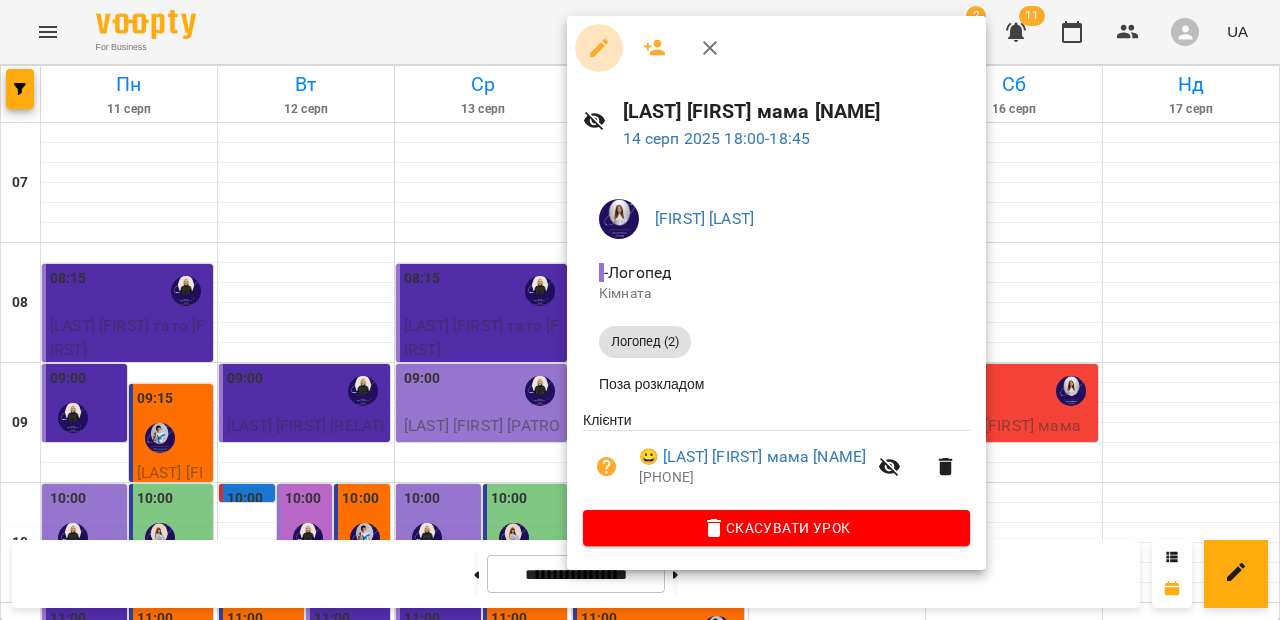click 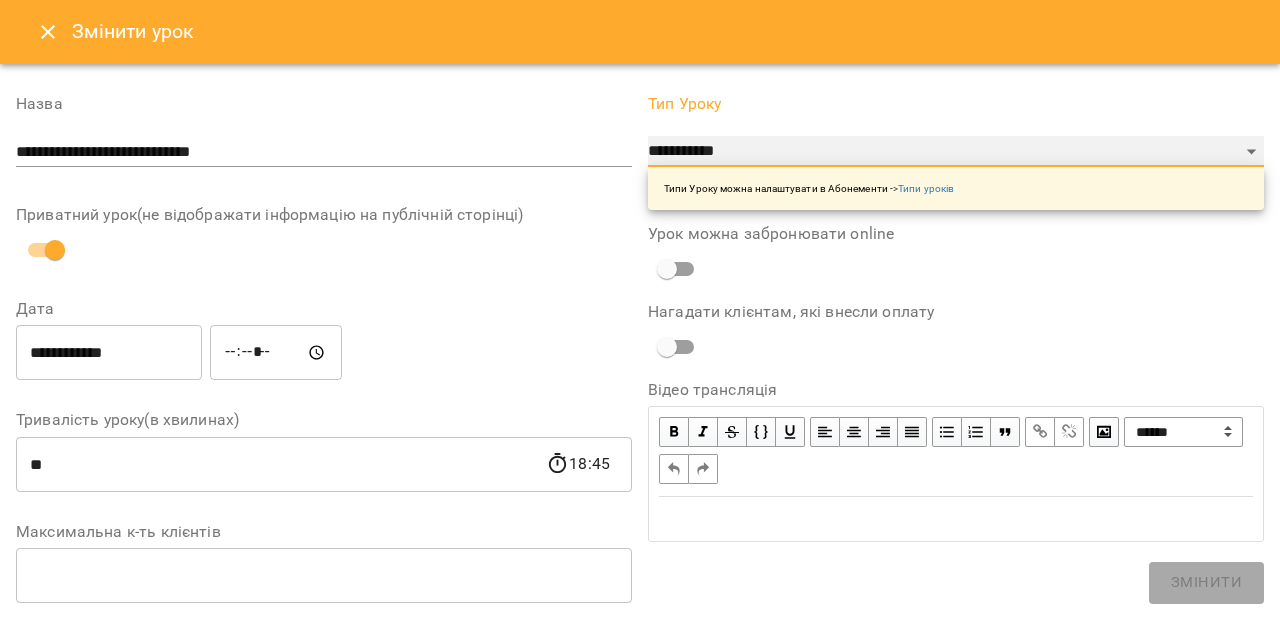 click on "**********" at bounding box center [956, 152] 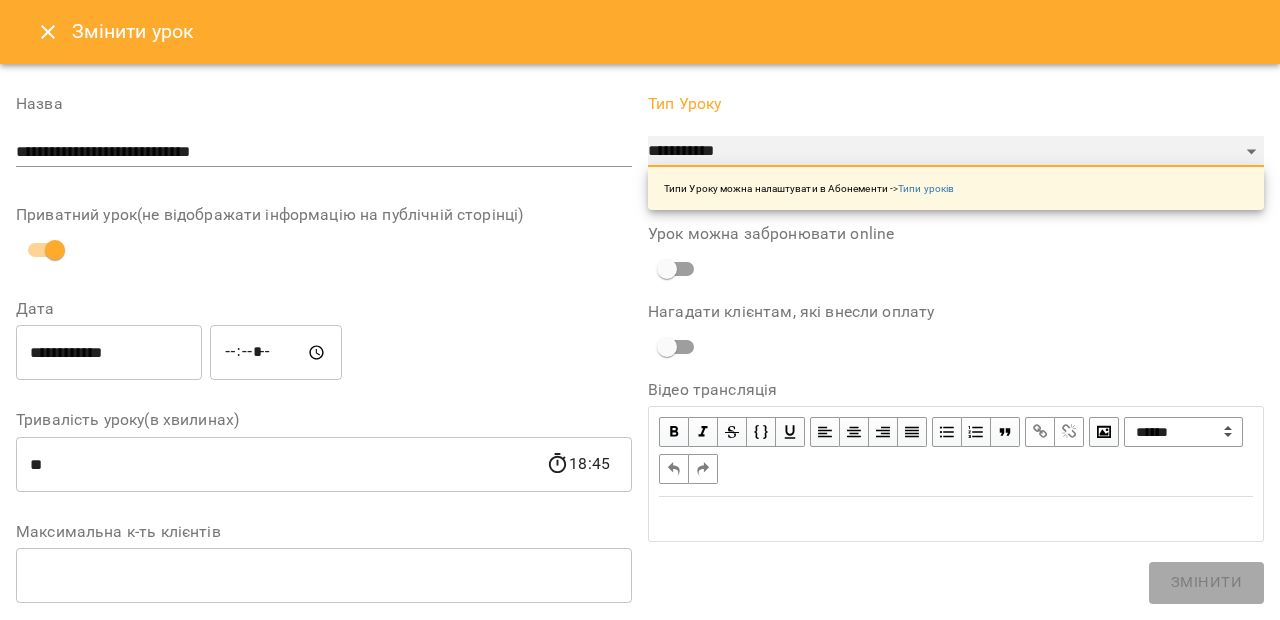 select on "*********" 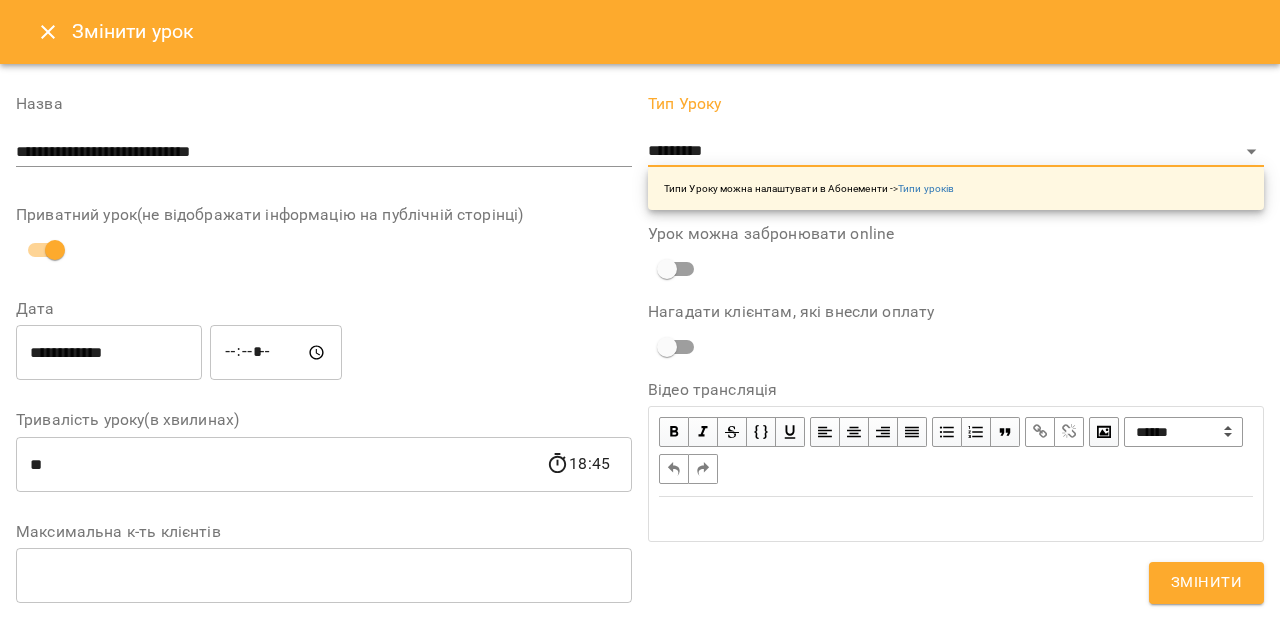 click on "**********" at bounding box center (109, 353) 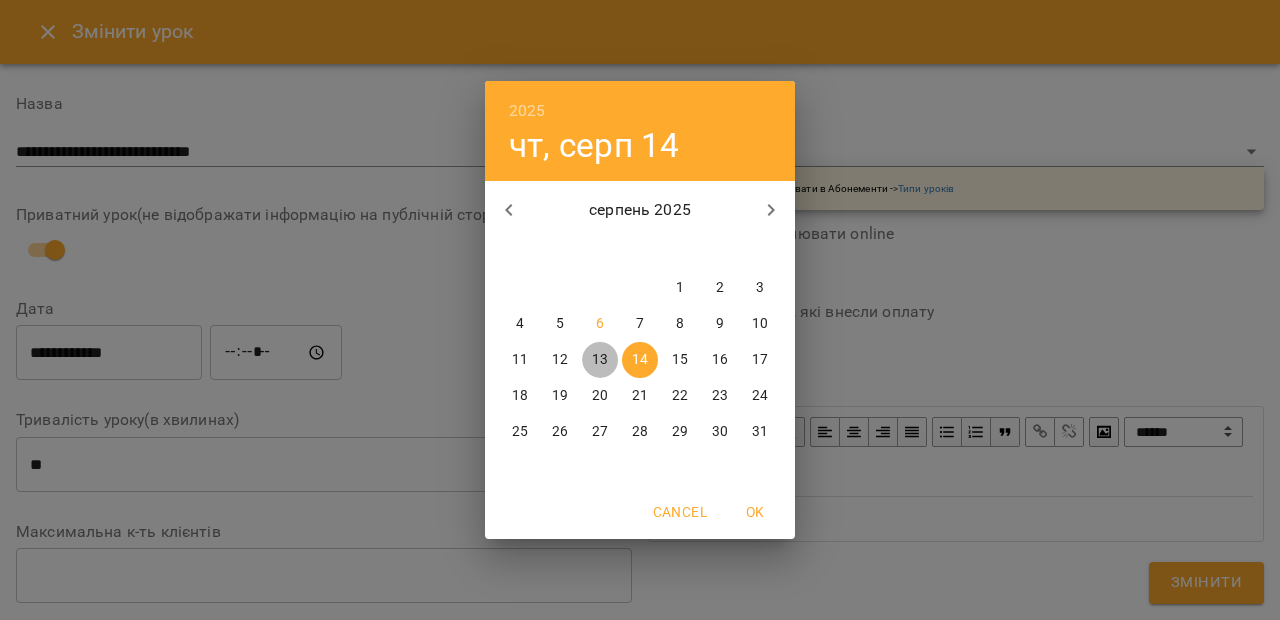 click on "13" at bounding box center (600, 360) 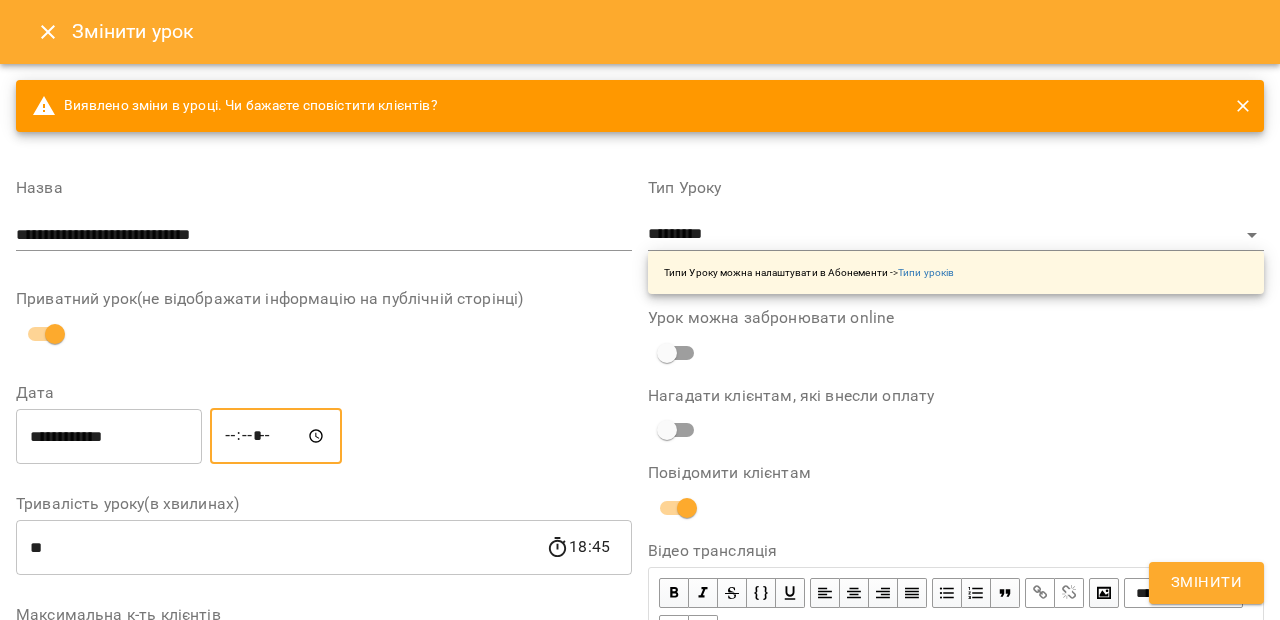 click on "*****" at bounding box center (276, 436) 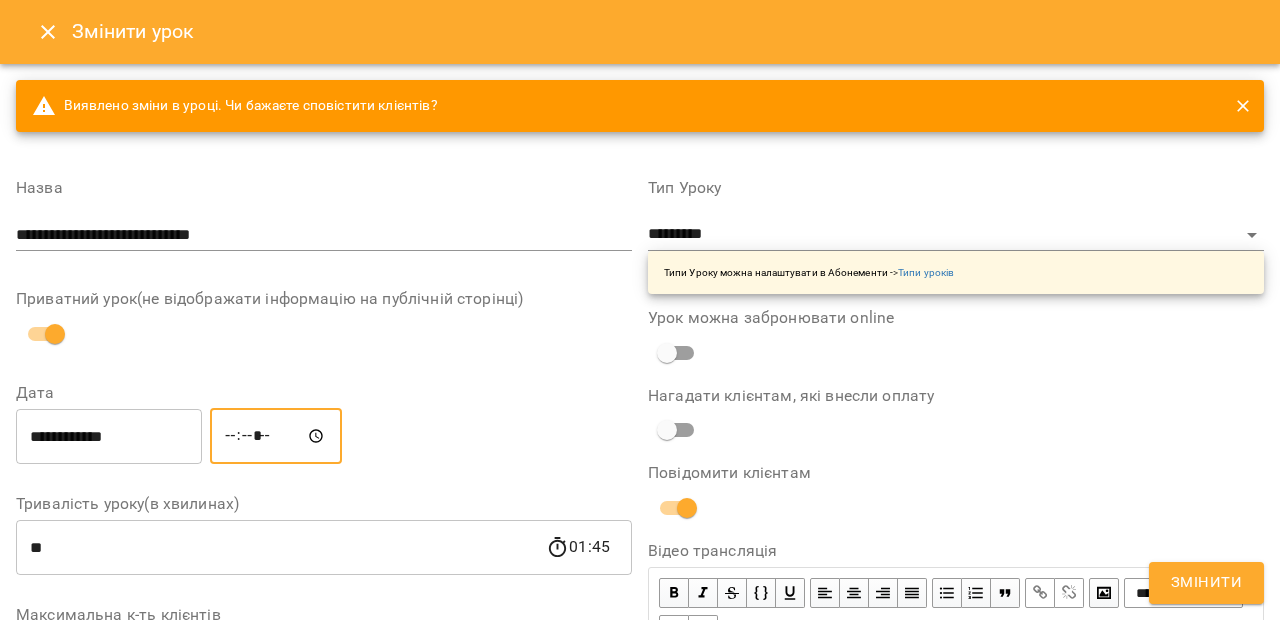 type on "*****" 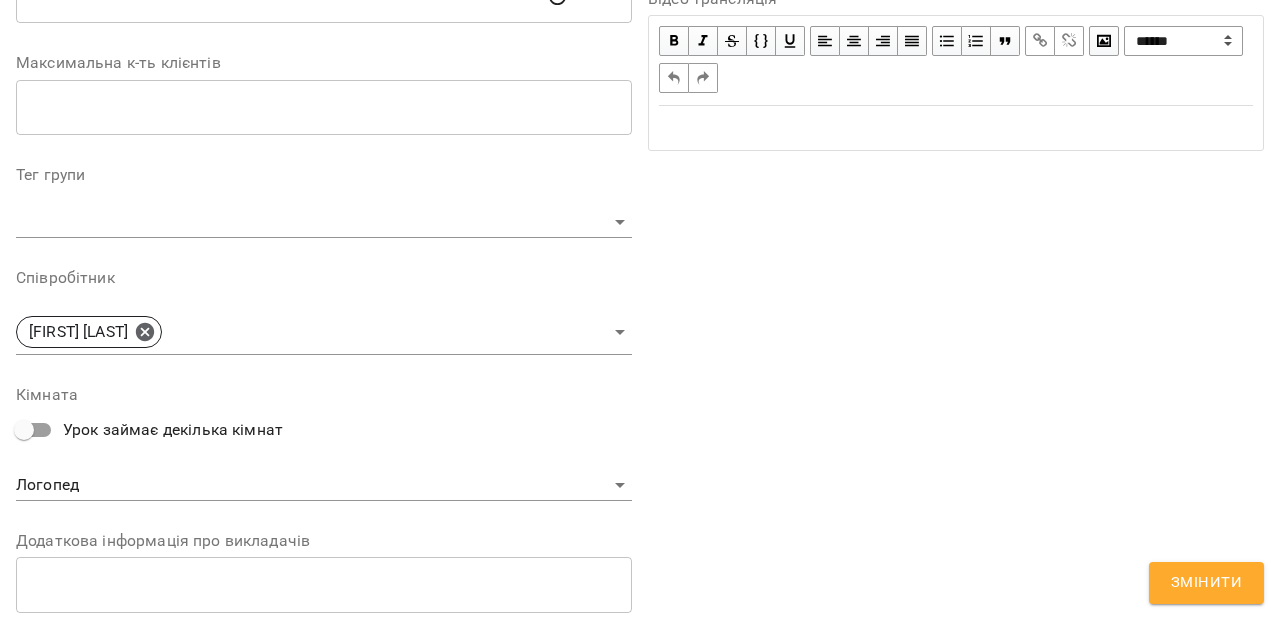 scroll, scrollTop: 564, scrollLeft: 0, axis: vertical 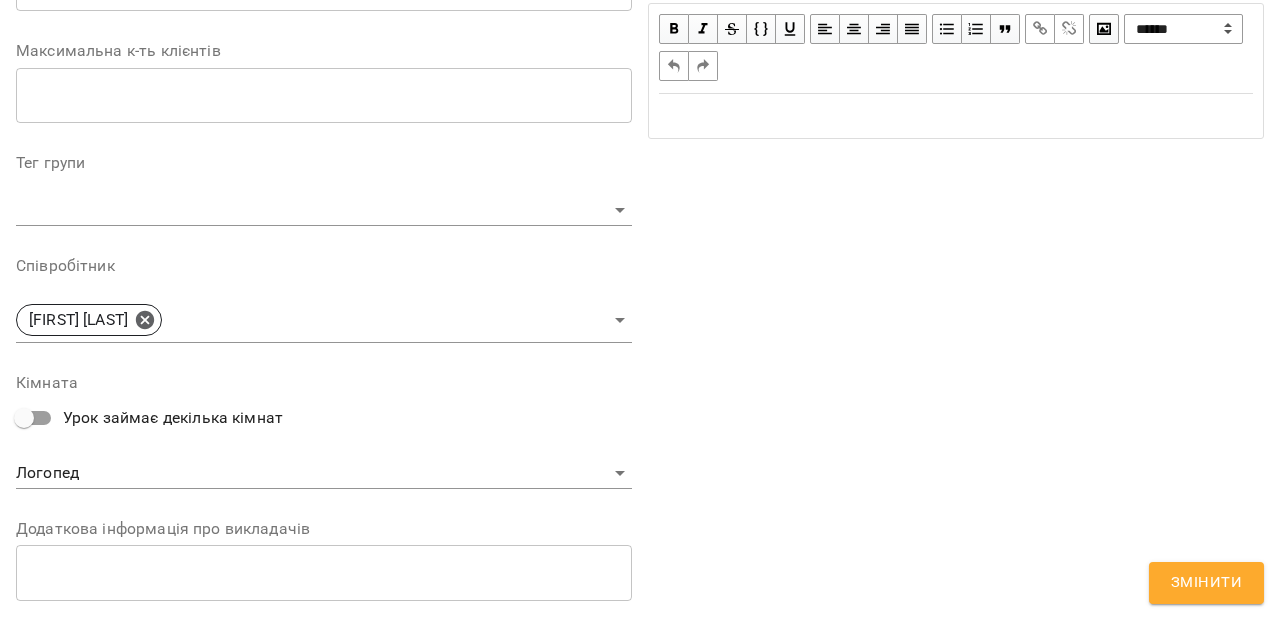 click on "**********" at bounding box center (640, 422) 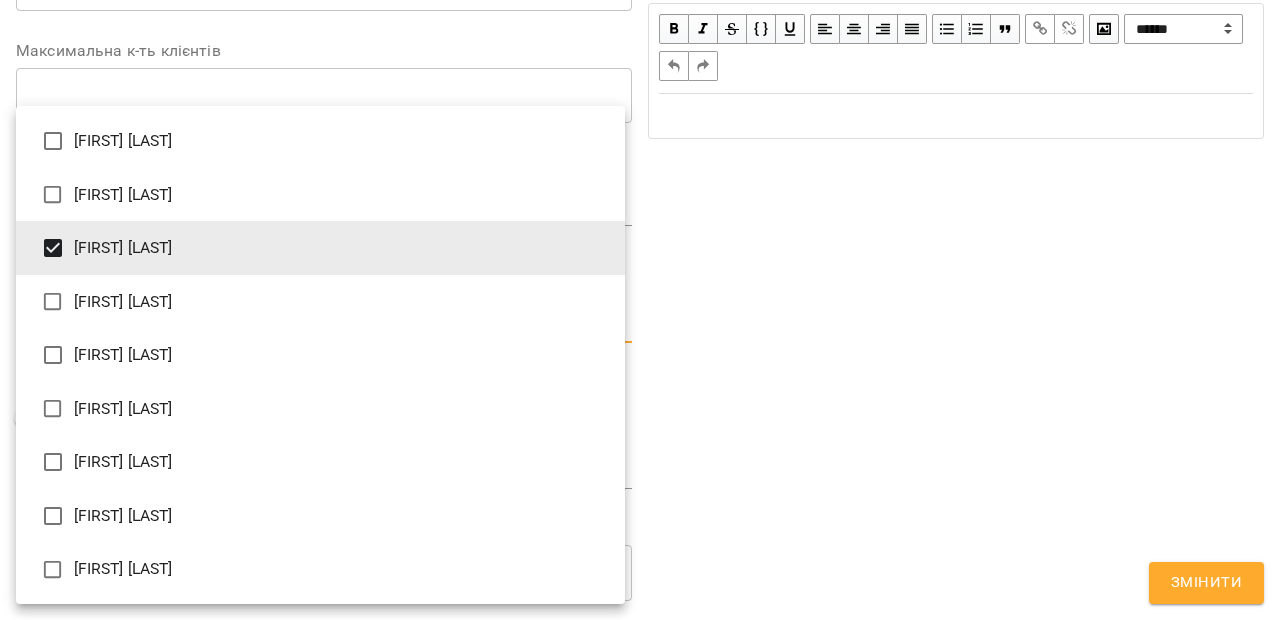 click on "[FIRST] [LAST]" at bounding box center (320, 516) 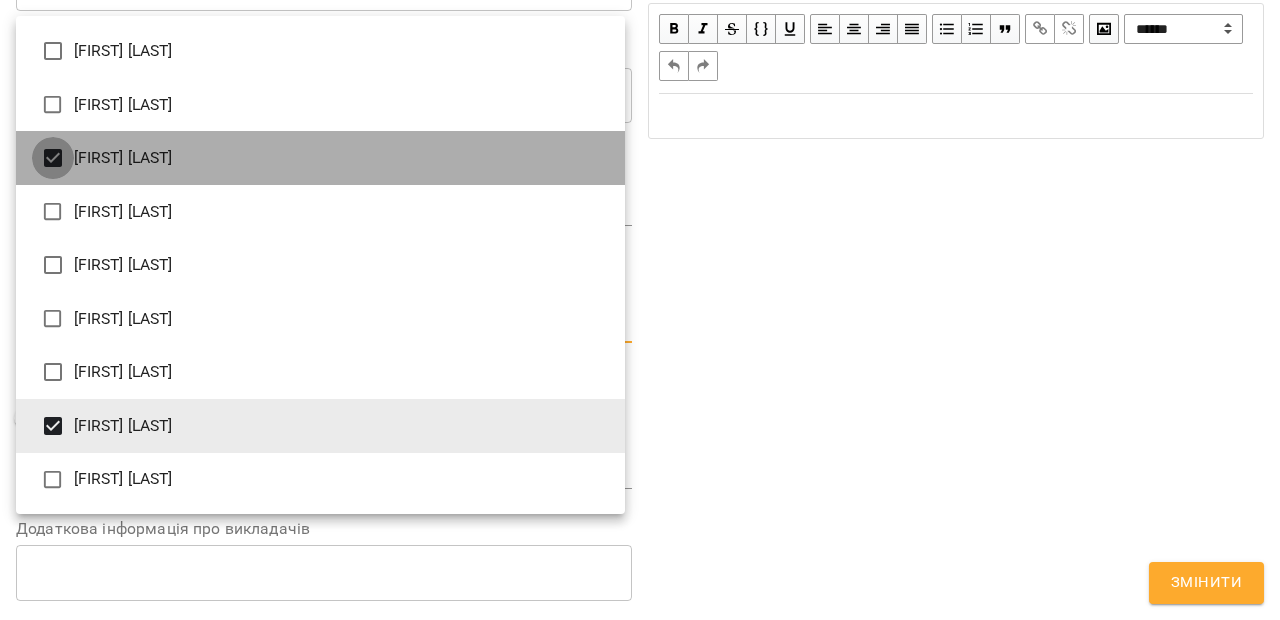 type on "**********" 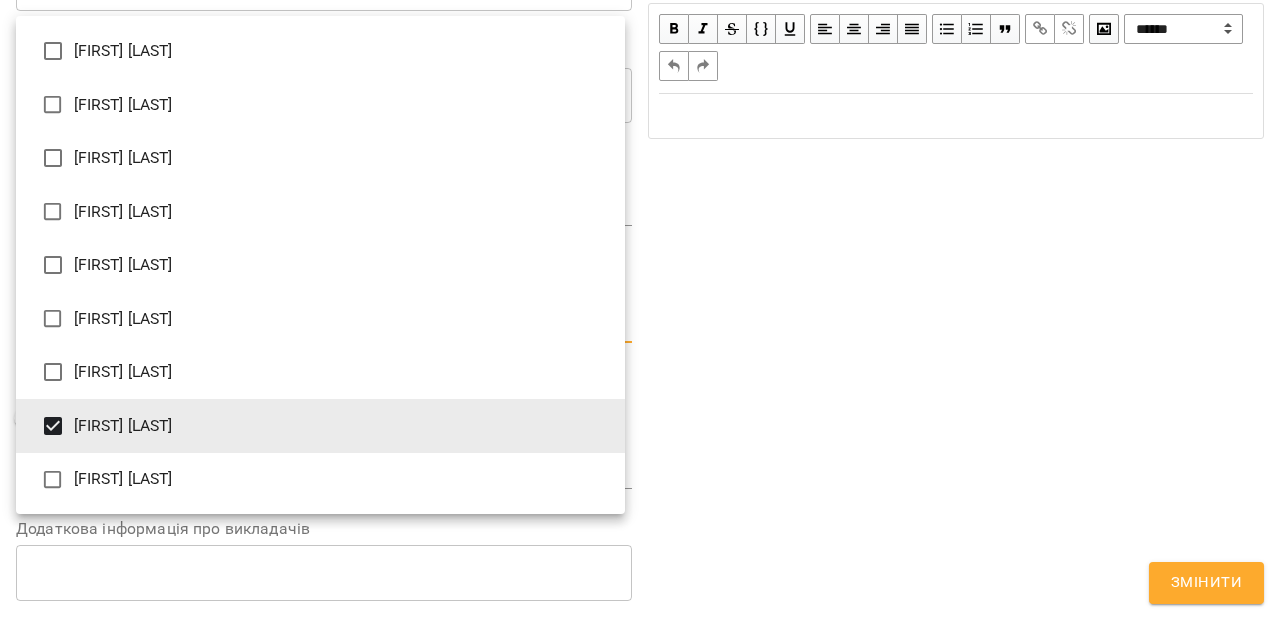 click at bounding box center [640, 310] 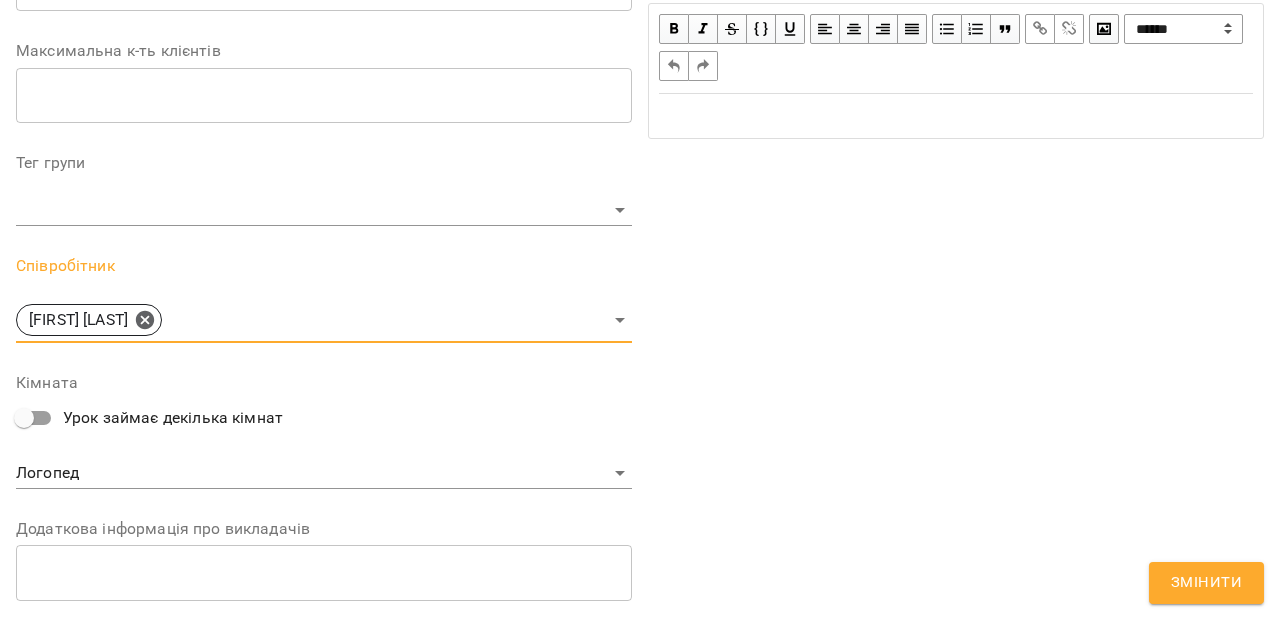click on "Змінити" at bounding box center (1206, 583) 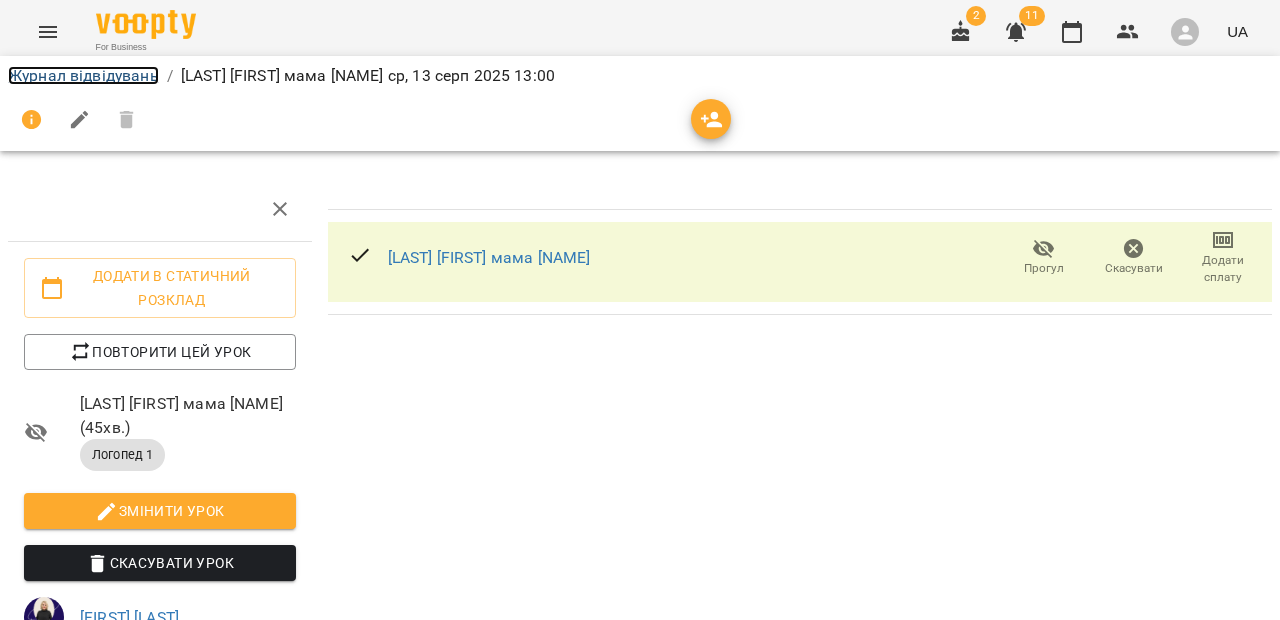 click on "Журнал відвідувань" at bounding box center (83, 75) 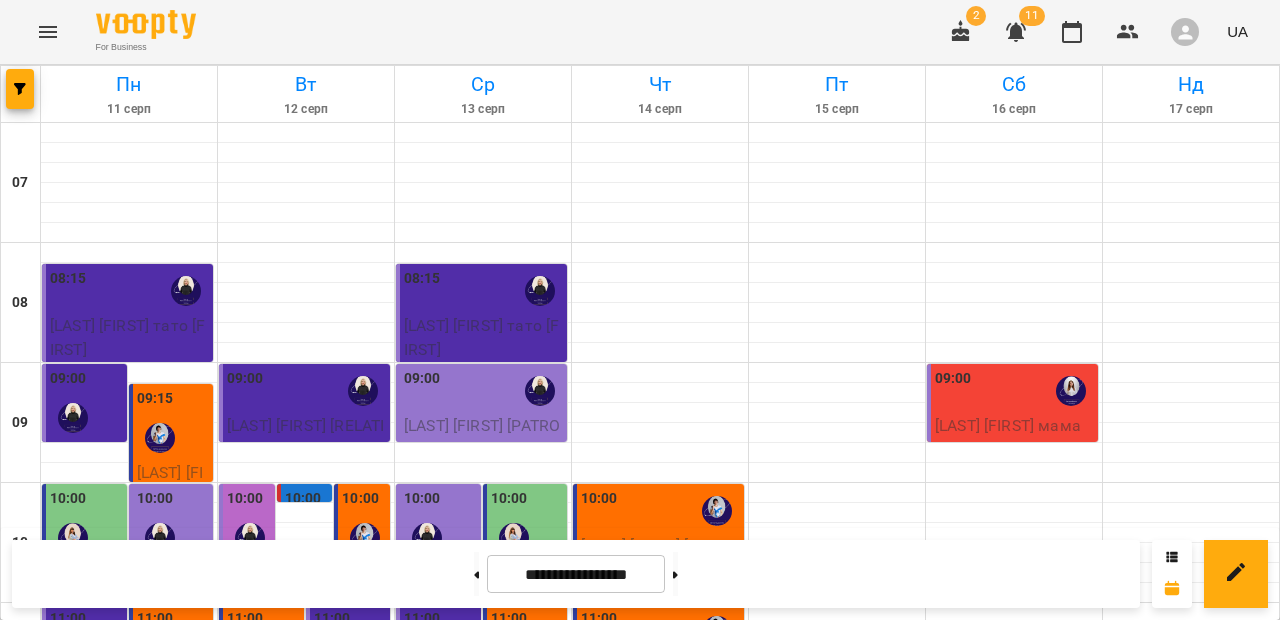 scroll, scrollTop: 271, scrollLeft: 0, axis: vertical 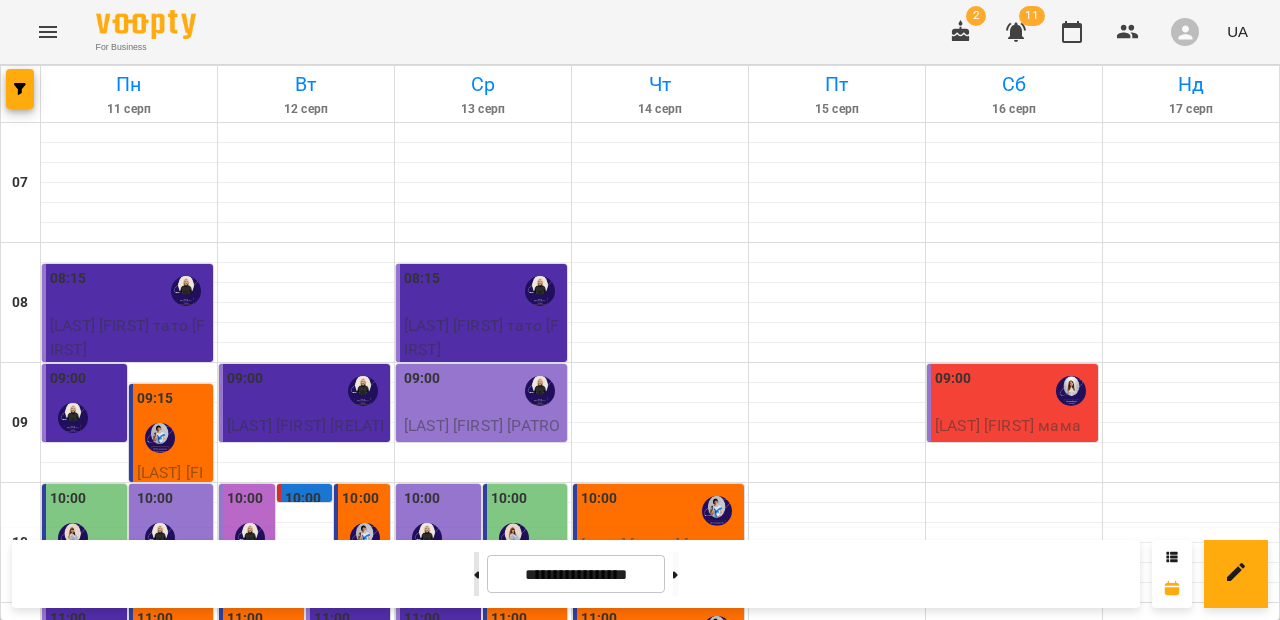 click at bounding box center (476, 574) 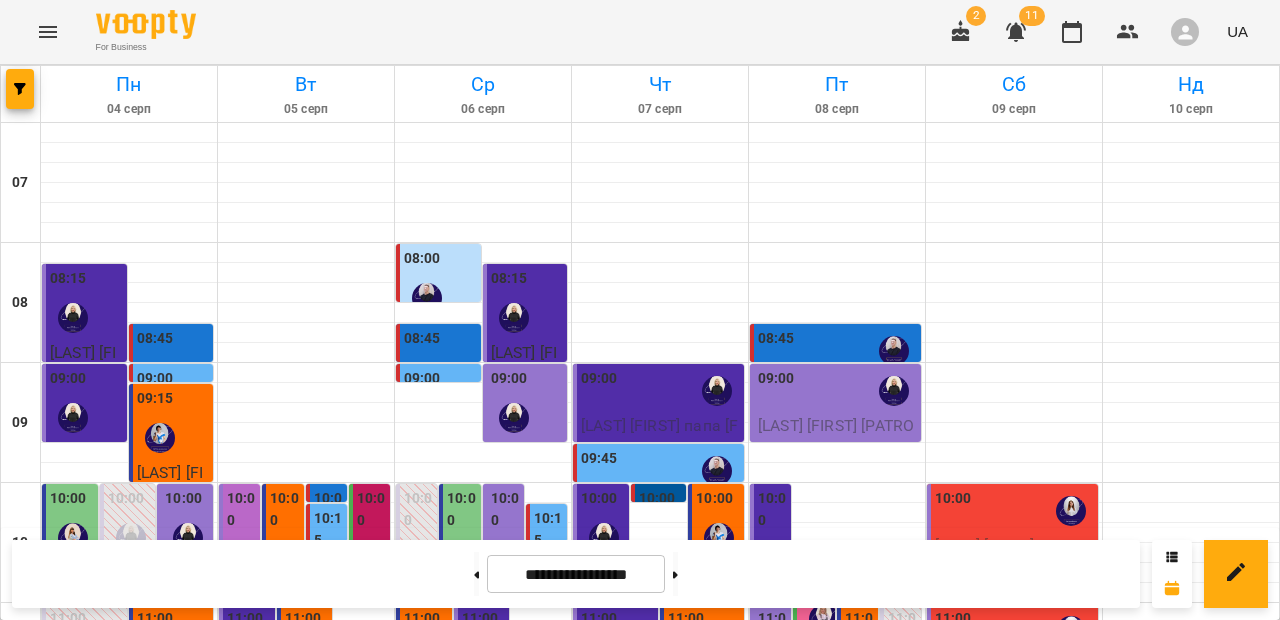 scroll, scrollTop: 332, scrollLeft: 0, axis: vertical 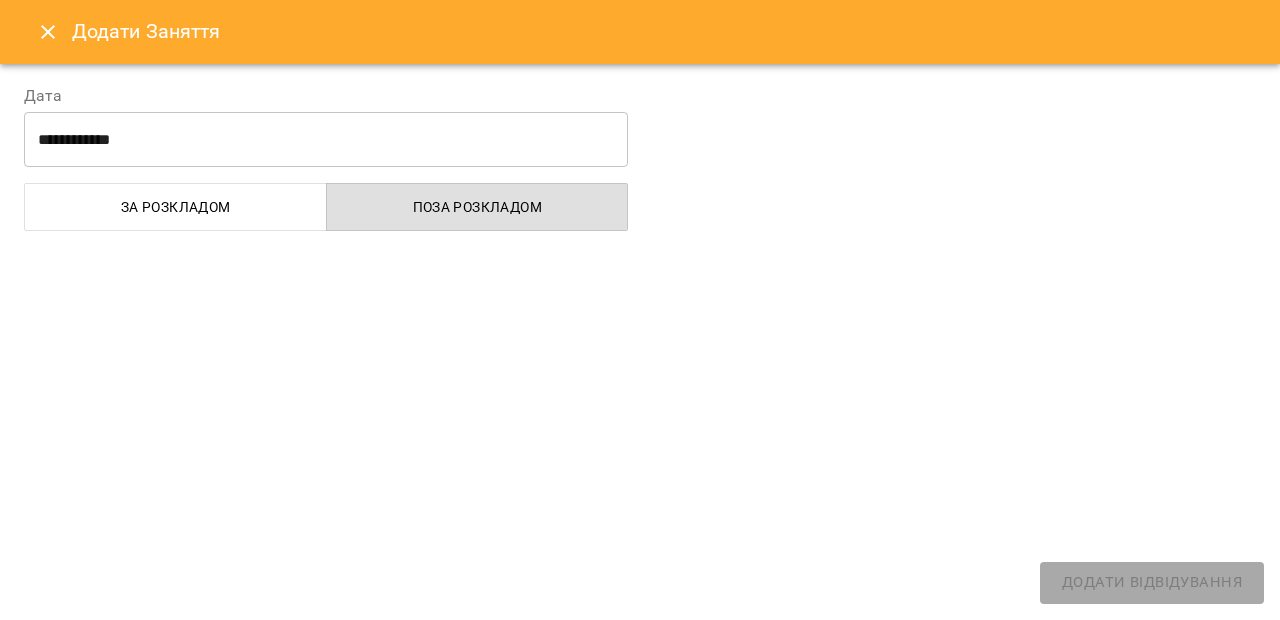 select 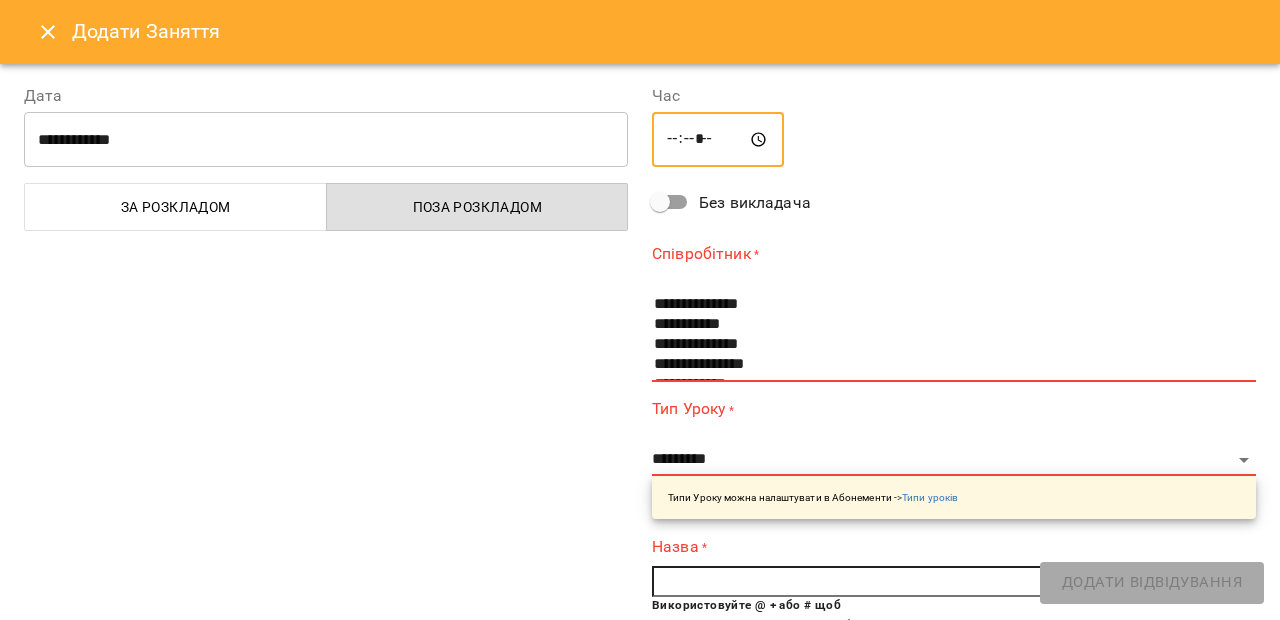 click on "*****" at bounding box center [718, 140] 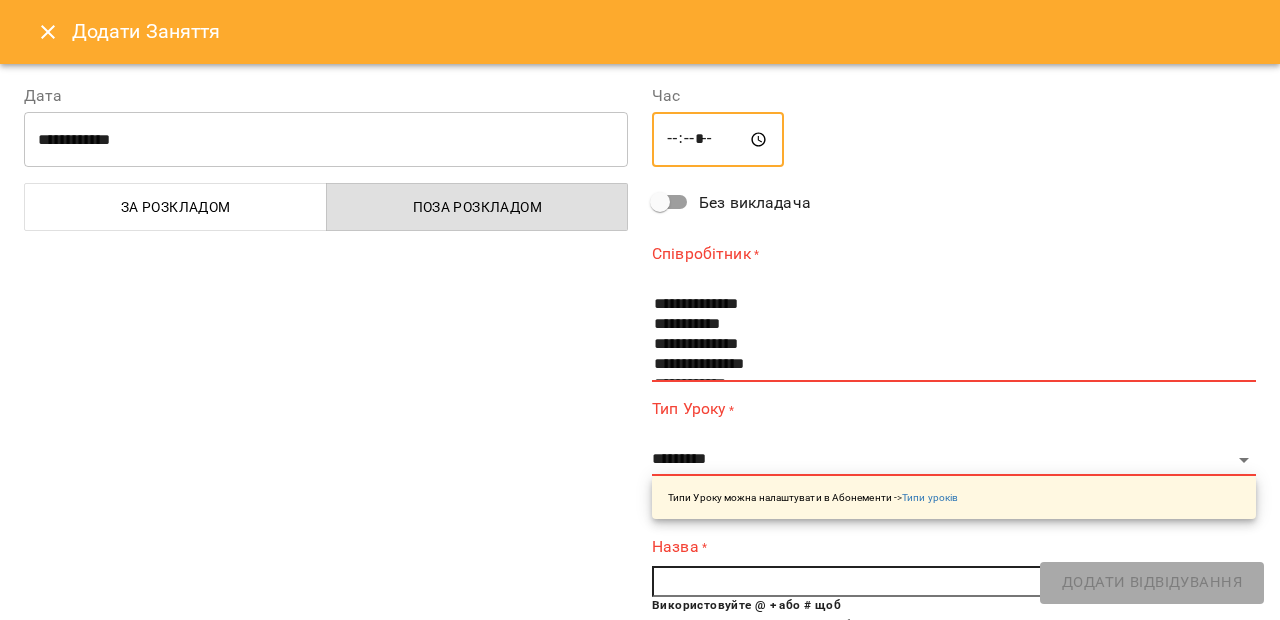 type on "*****" 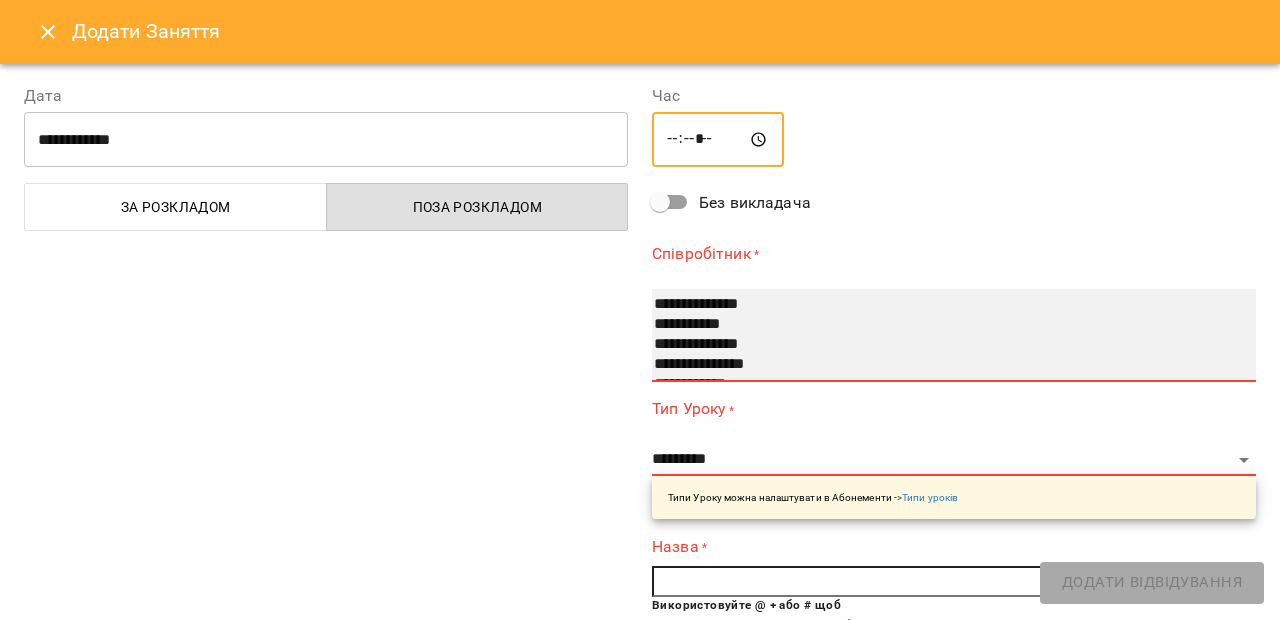 select on "**********" 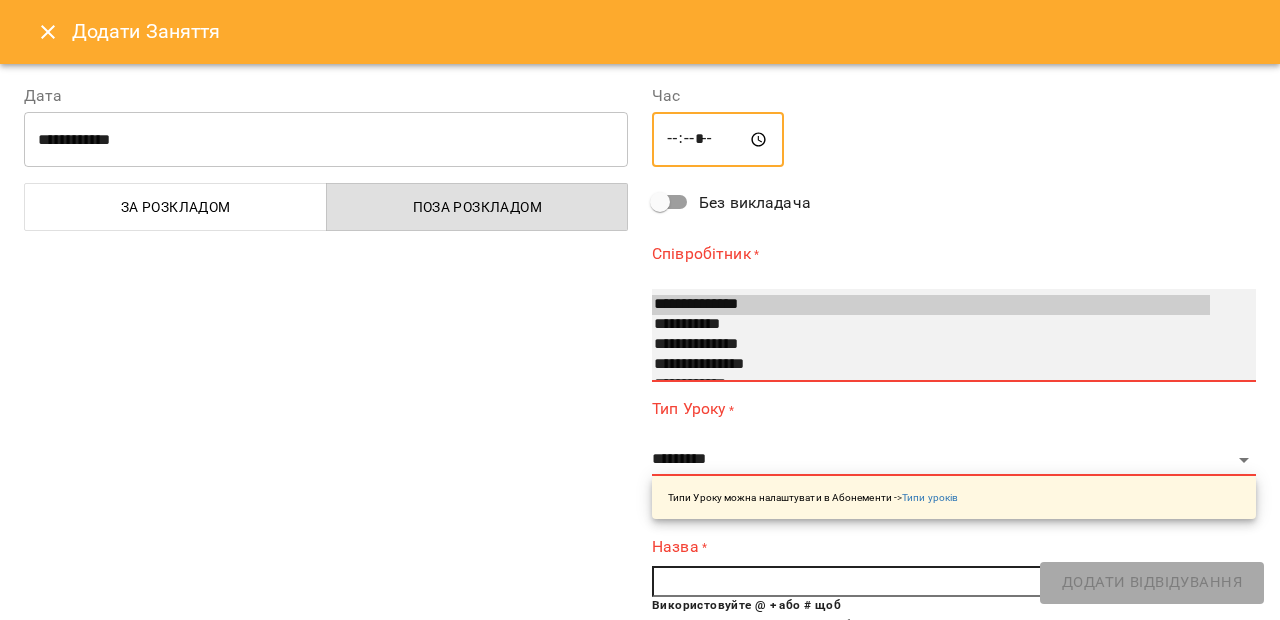 click on "**********" at bounding box center [931, 365] 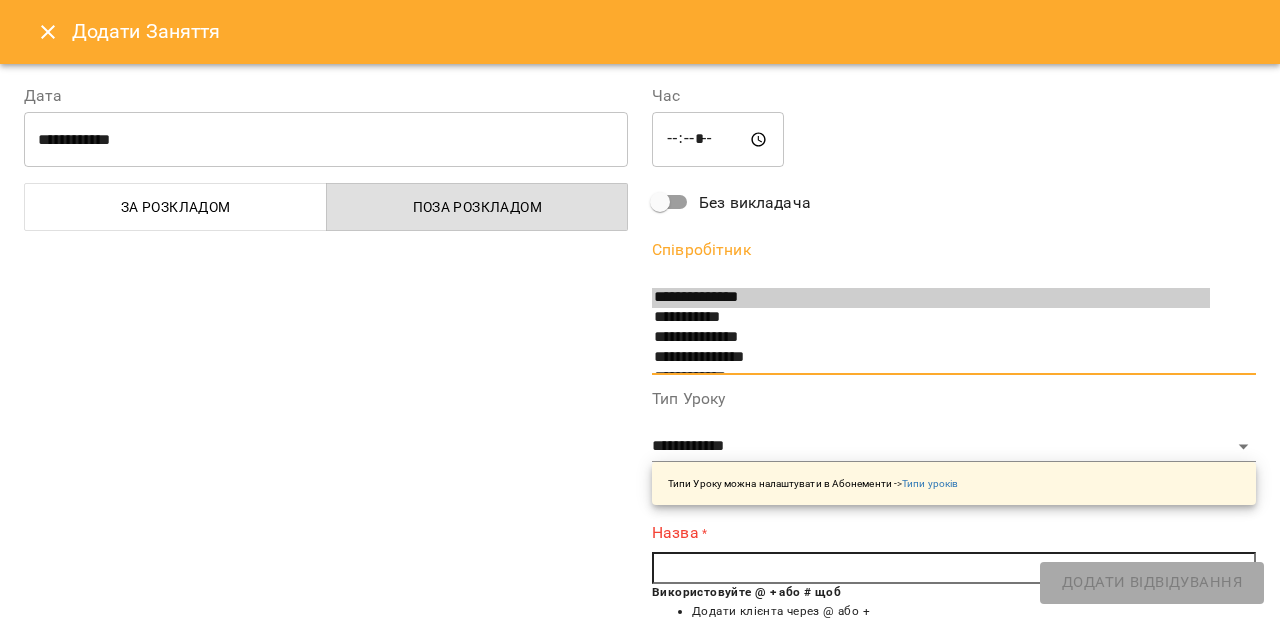 click at bounding box center (954, 568) 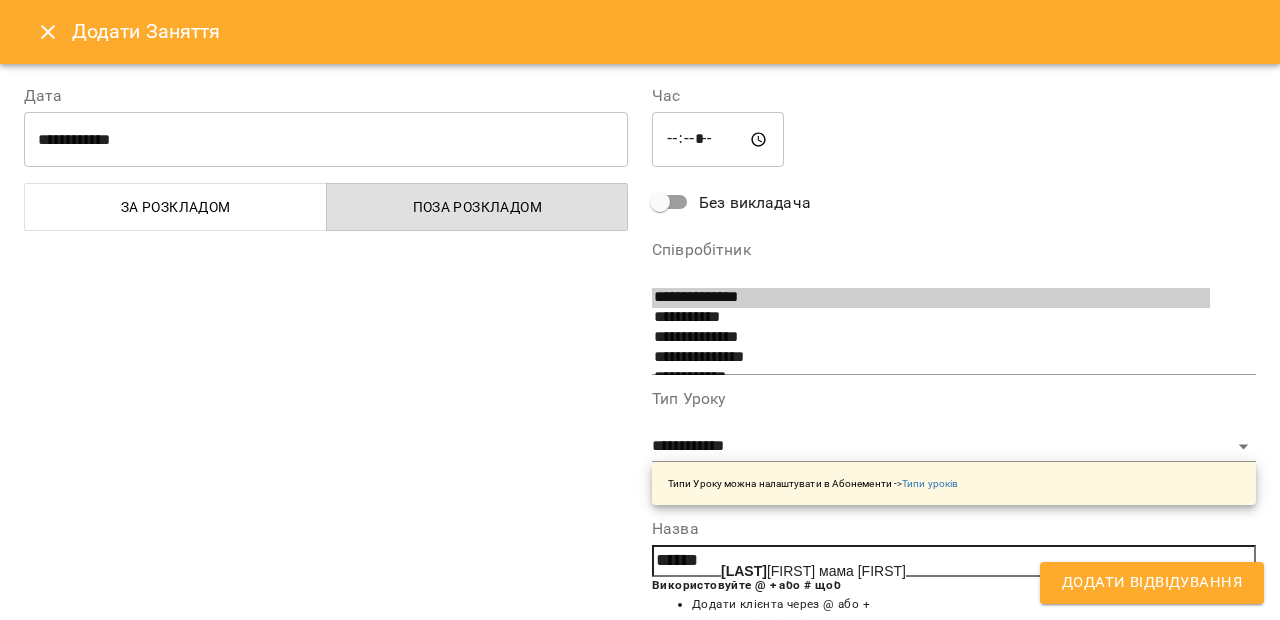 click on "Джура  Аделіна мама Аліна" at bounding box center (813, 571) 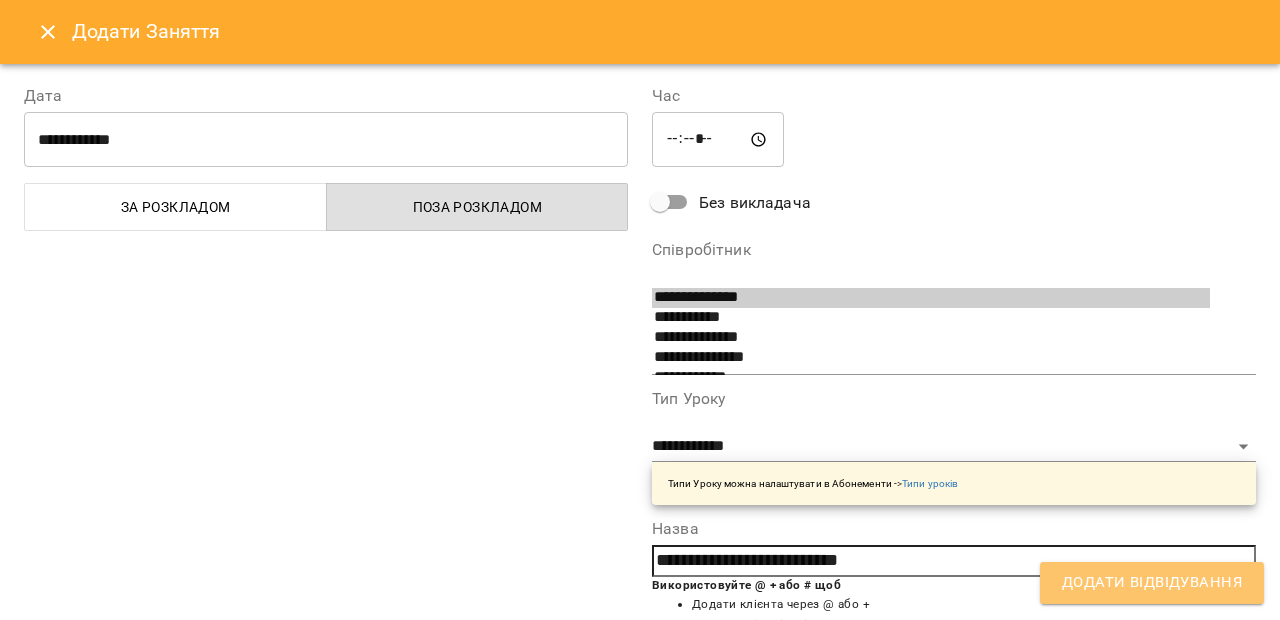 click on "Додати Відвідування" at bounding box center (1152, 583) 